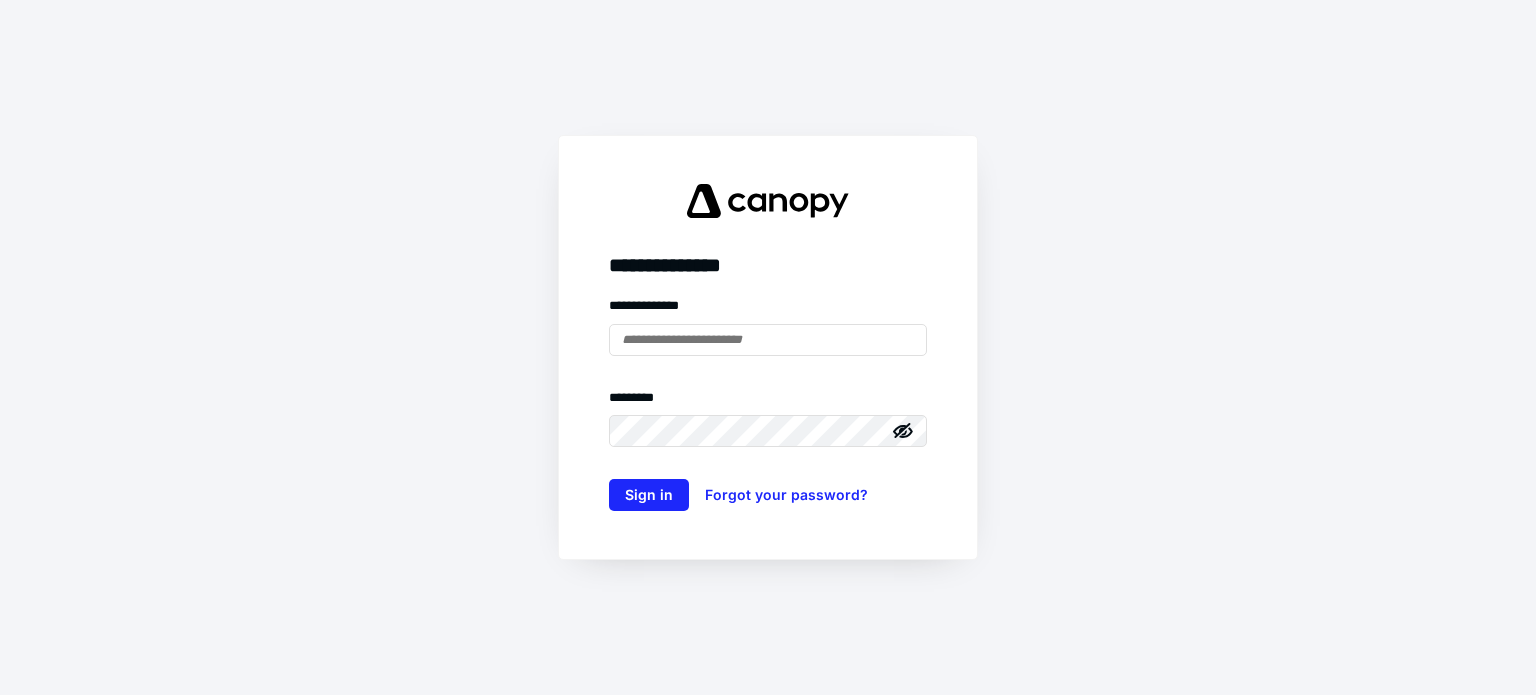 scroll, scrollTop: 0, scrollLeft: 0, axis: both 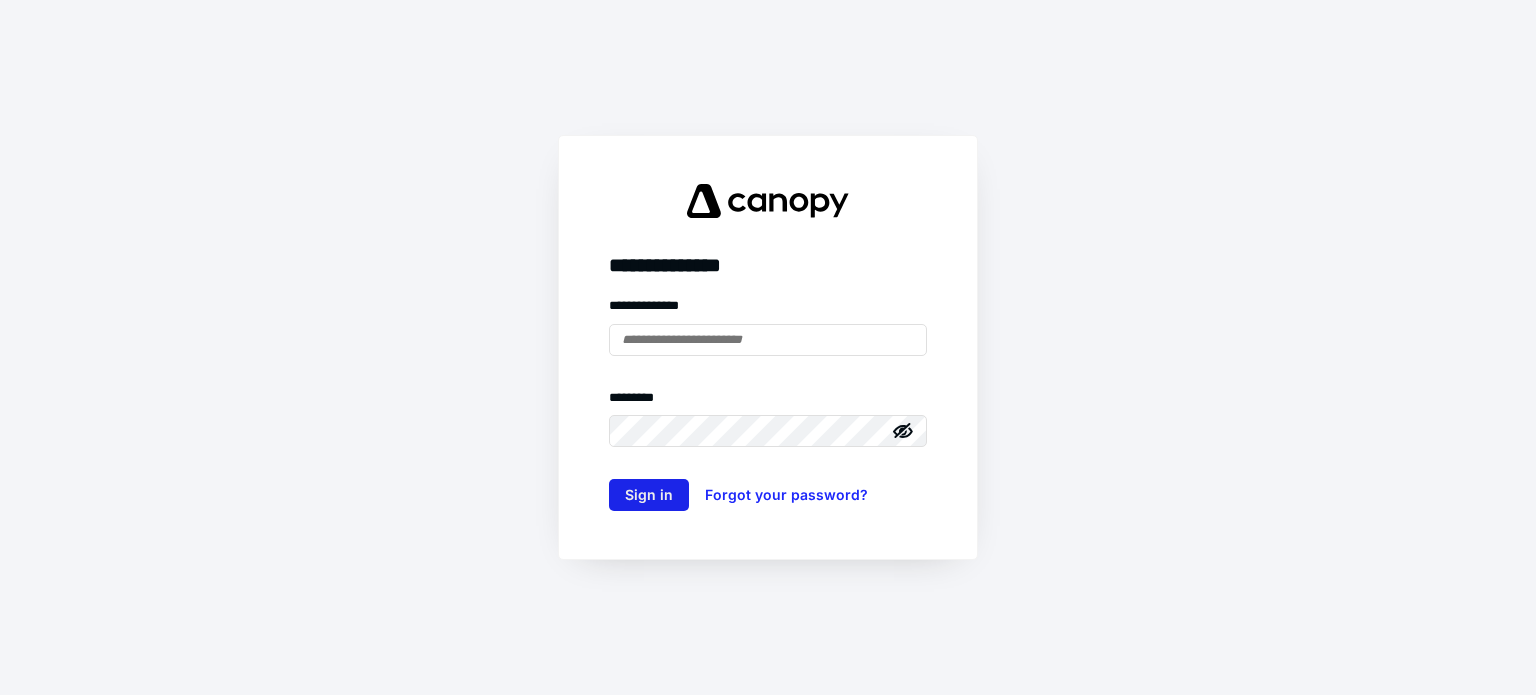 type on "**********" 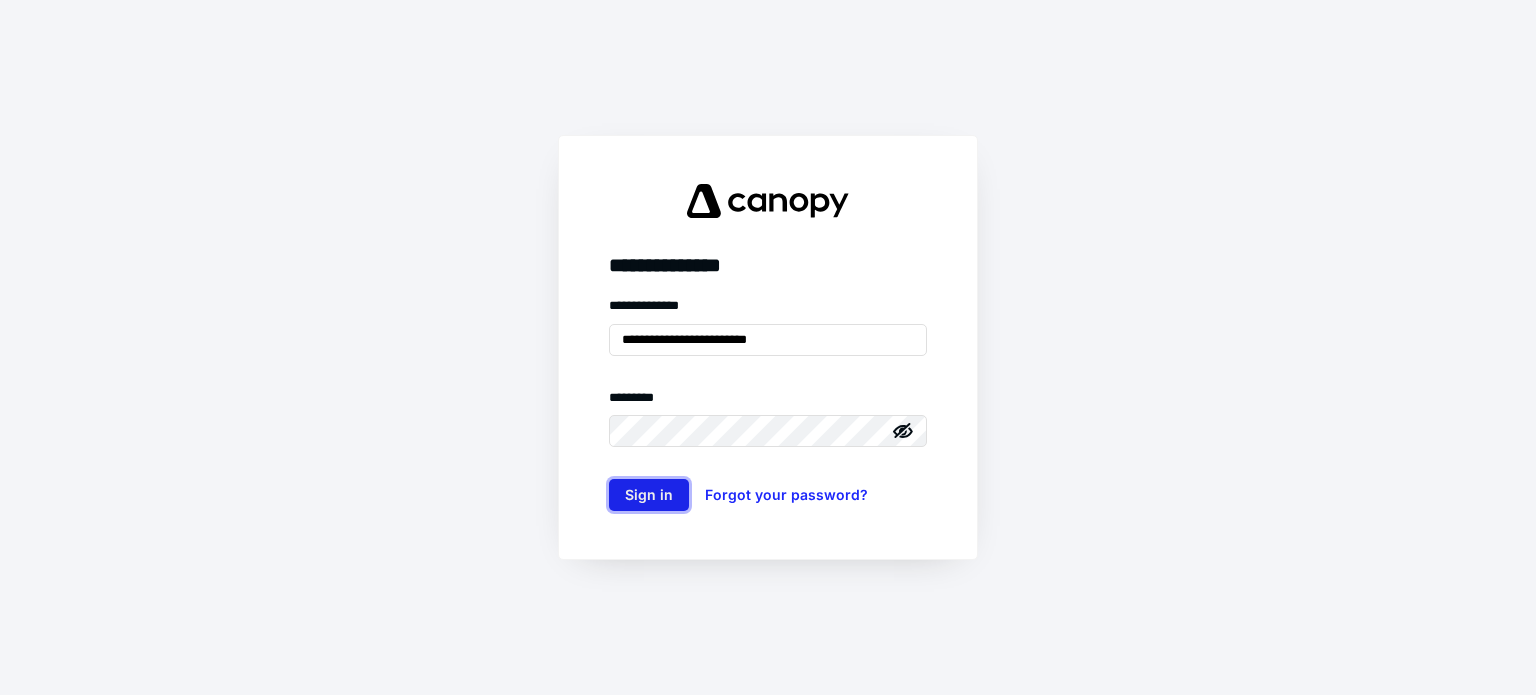 click on "Sign in" at bounding box center [649, 495] 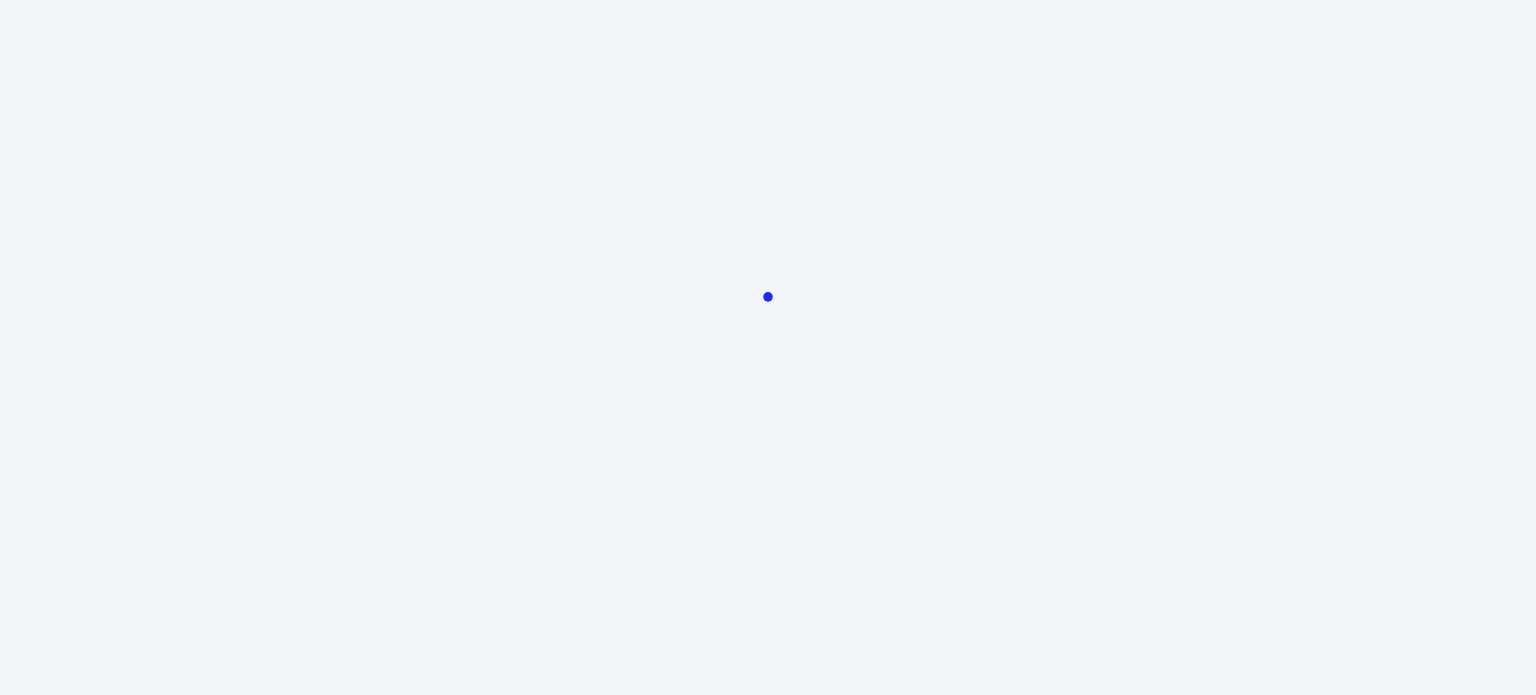 scroll, scrollTop: 0, scrollLeft: 0, axis: both 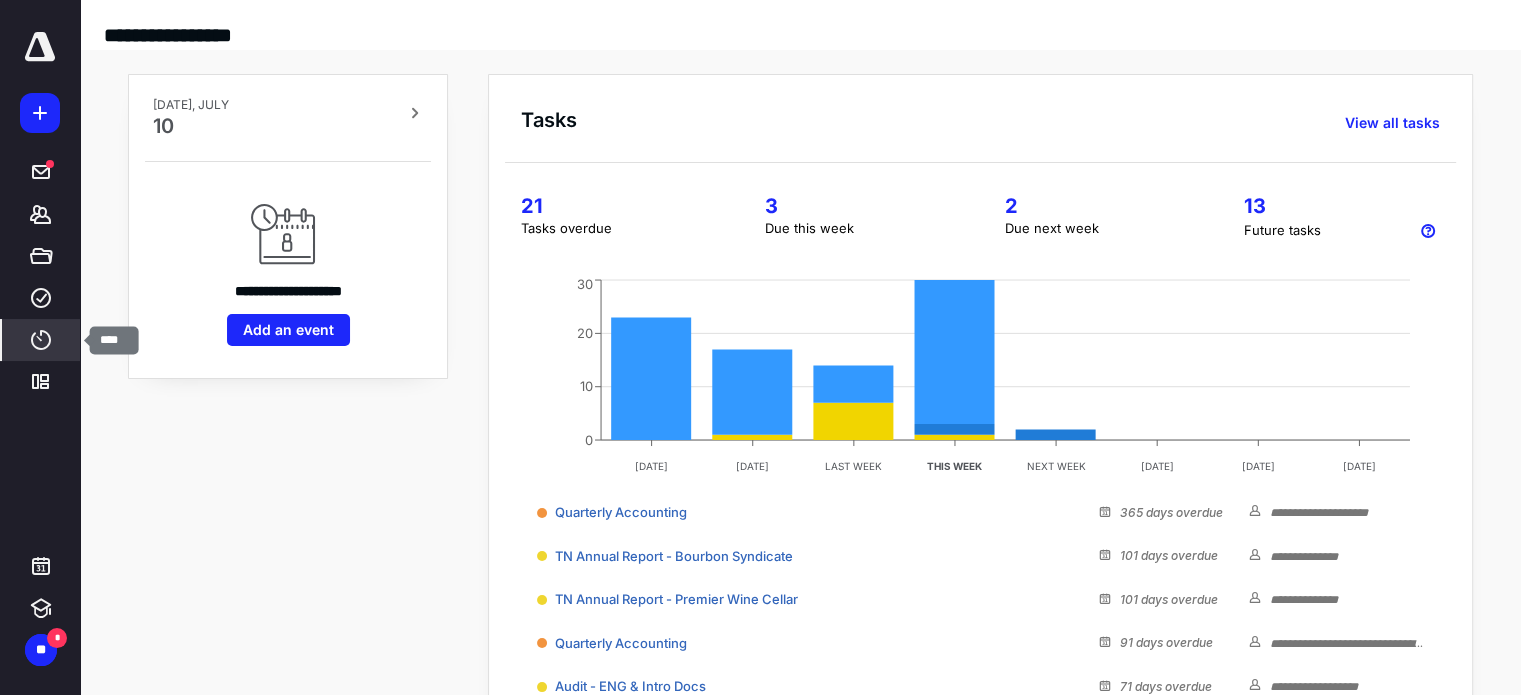 click 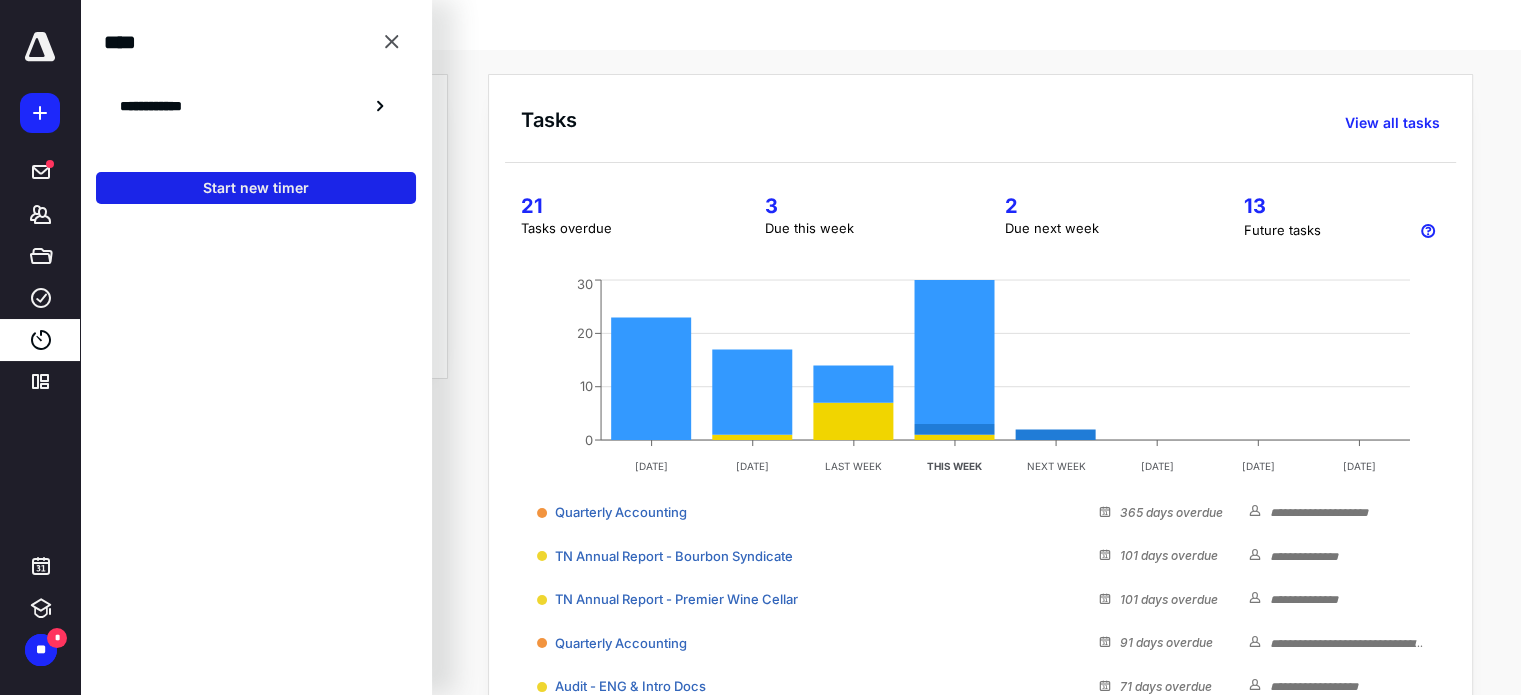 click on "Start new timer" at bounding box center [256, 188] 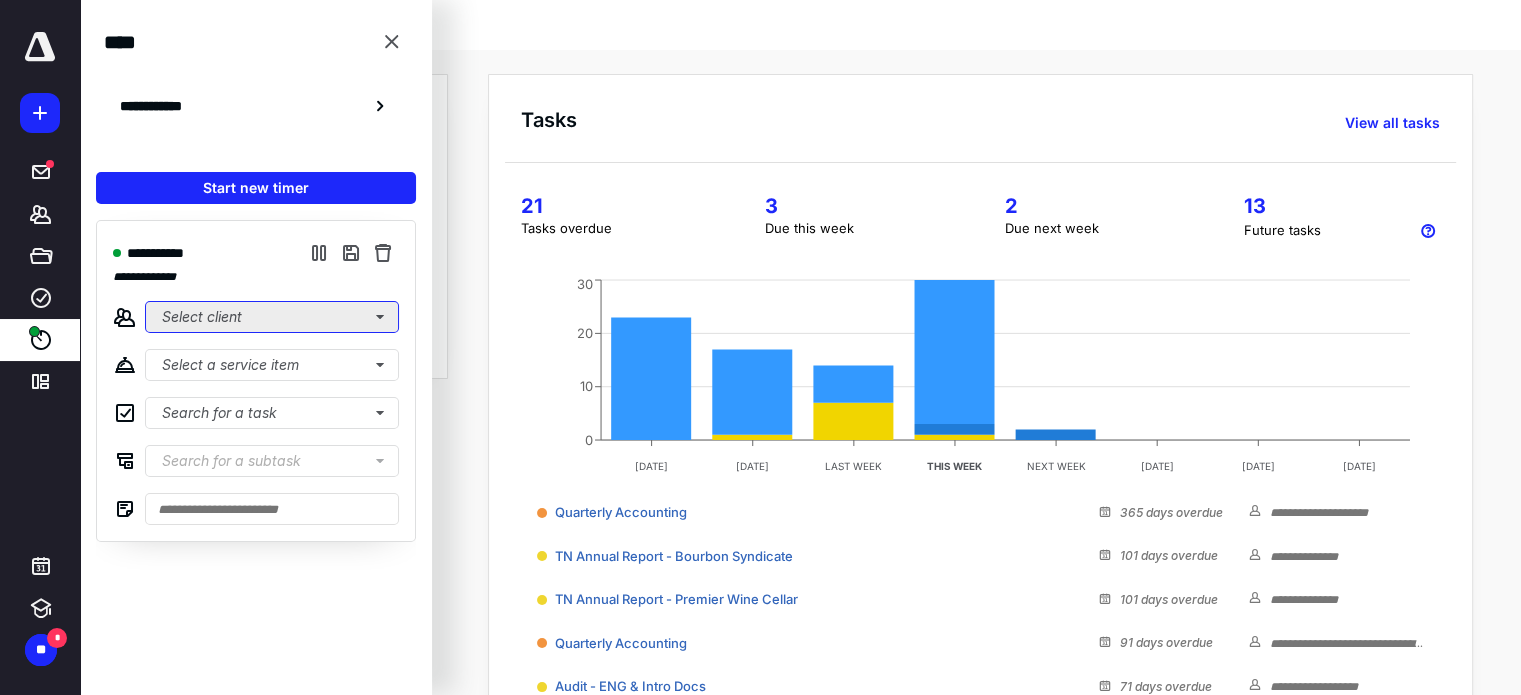 click on "Select client" at bounding box center (272, 317) 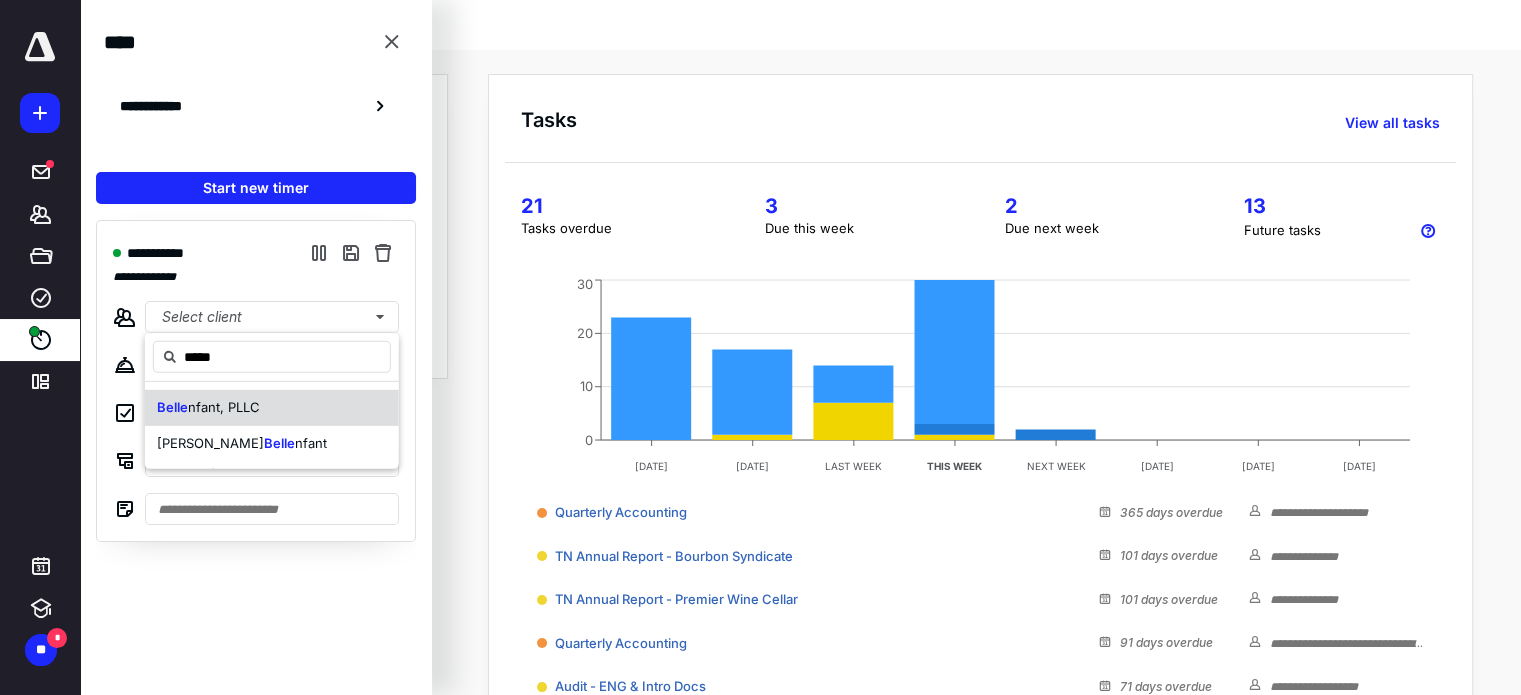 click on "Belle nfant, PLLC" at bounding box center [272, 408] 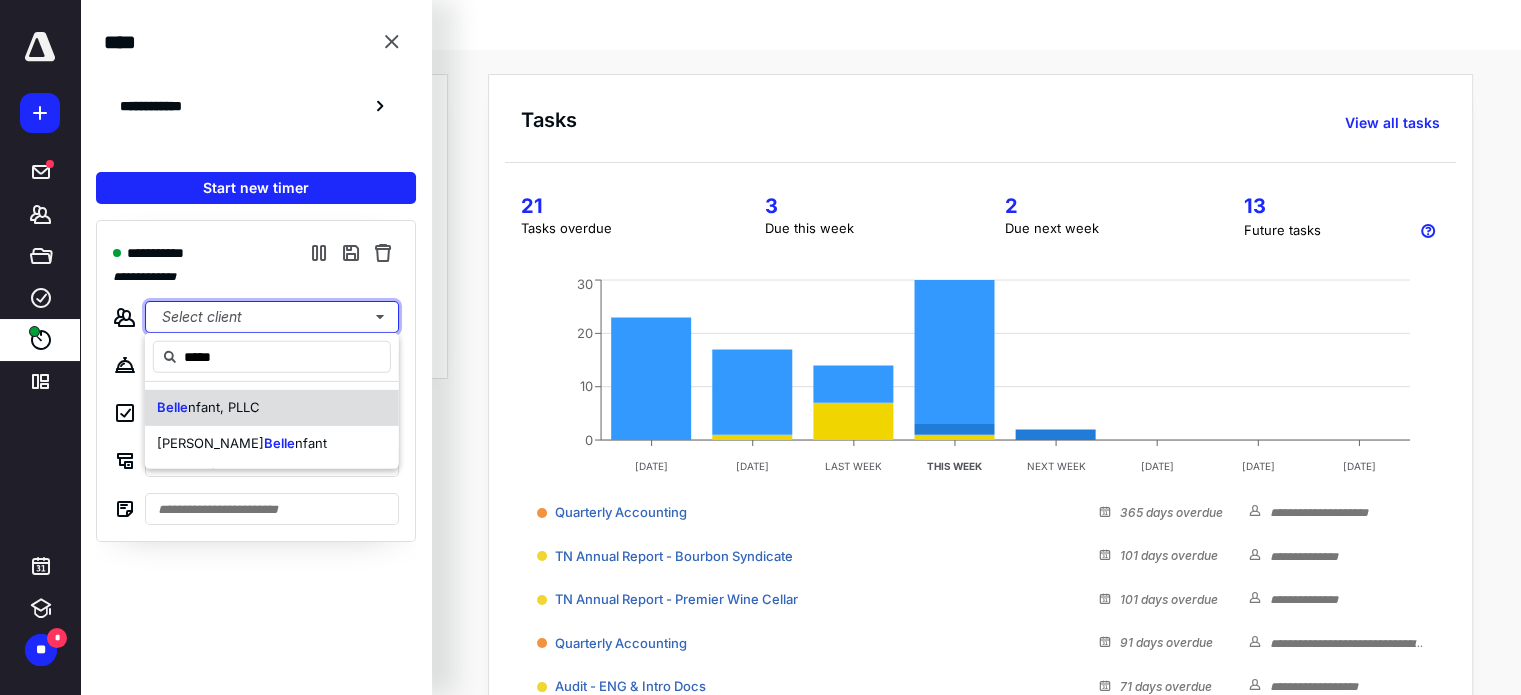 type 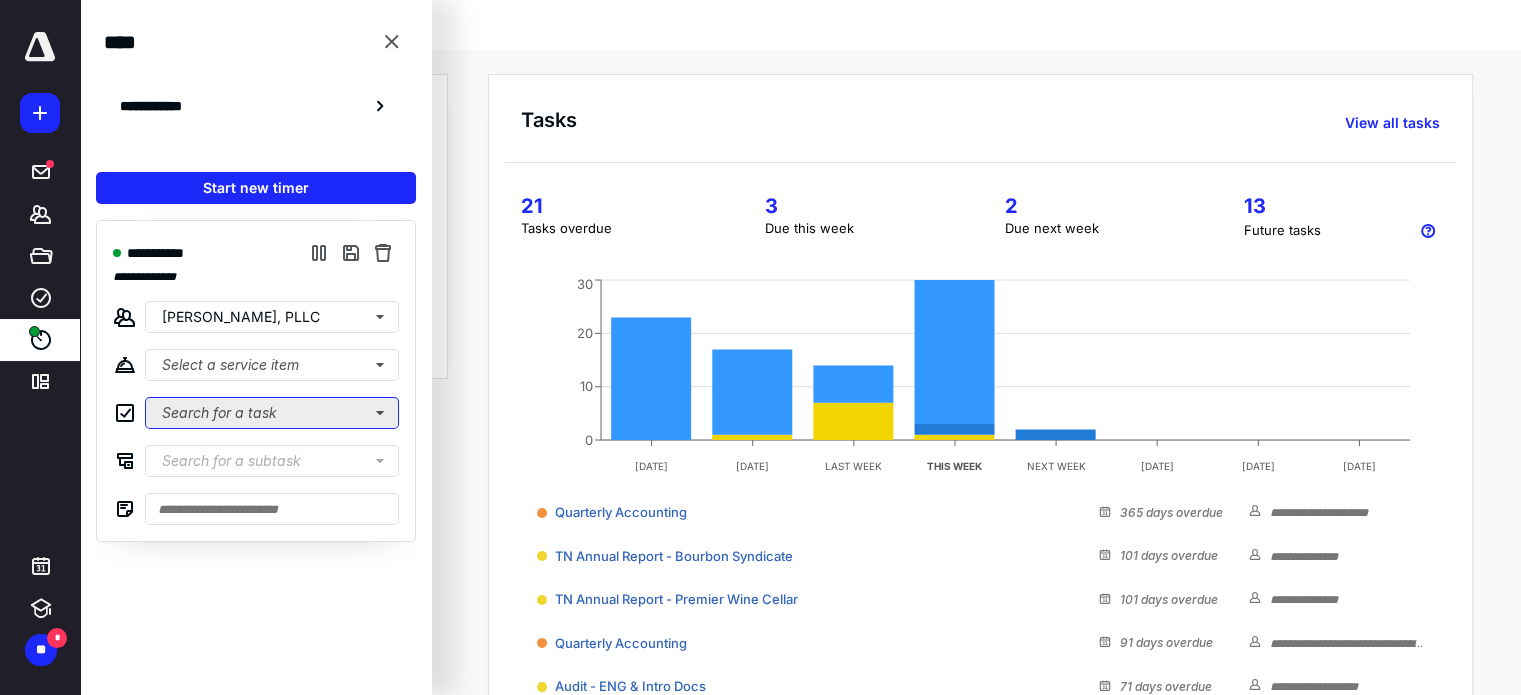click on "Search for a task" at bounding box center (272, 413) 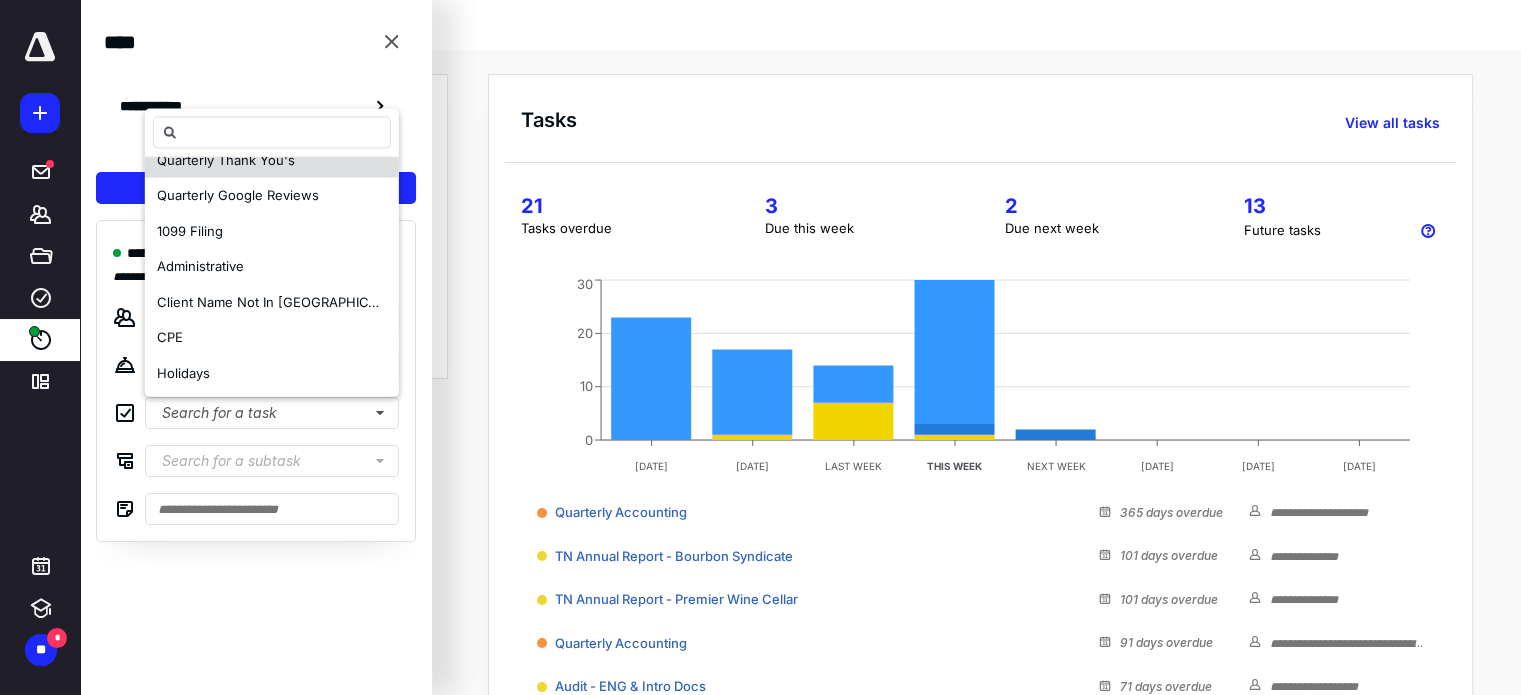 scroll, scrollTop: 167, scrollLeft: 0, axis: vertical 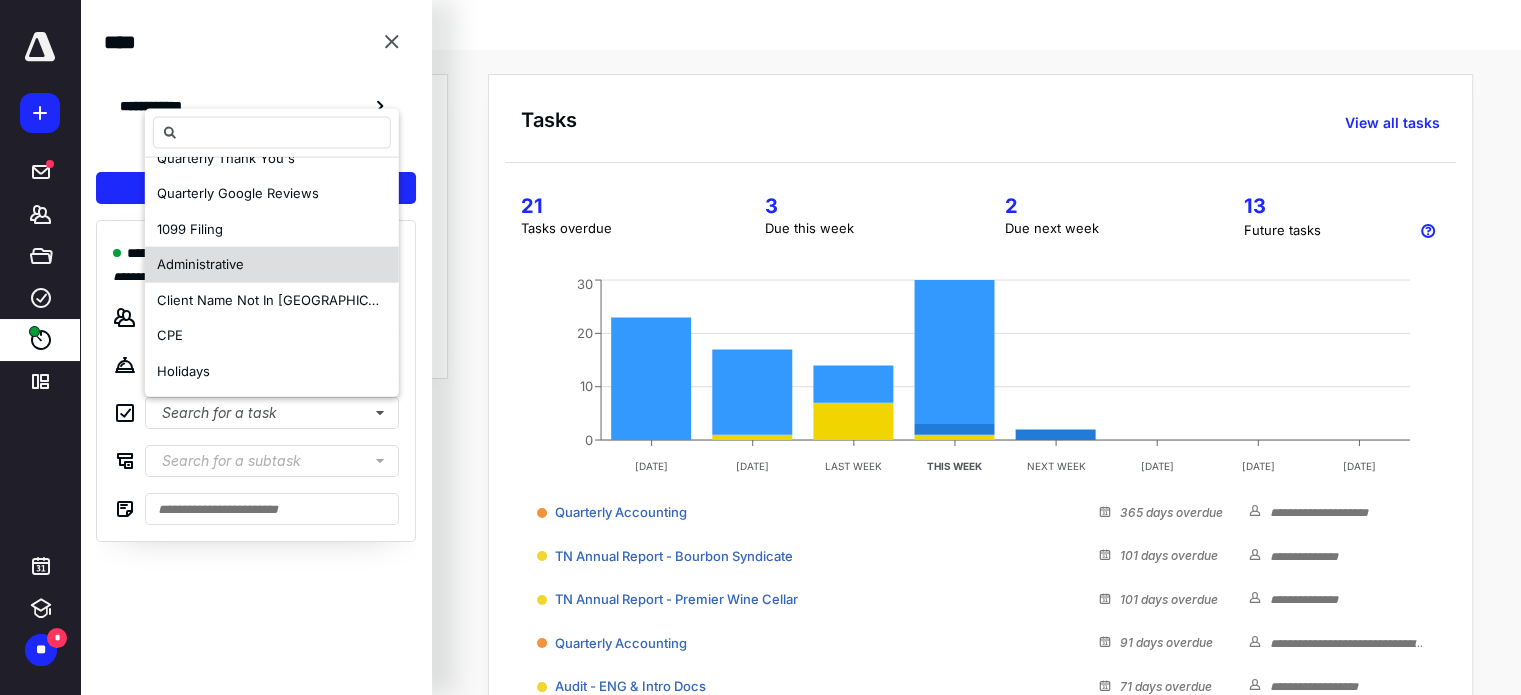 click on "Administrative" at bounding box center [272, 265] 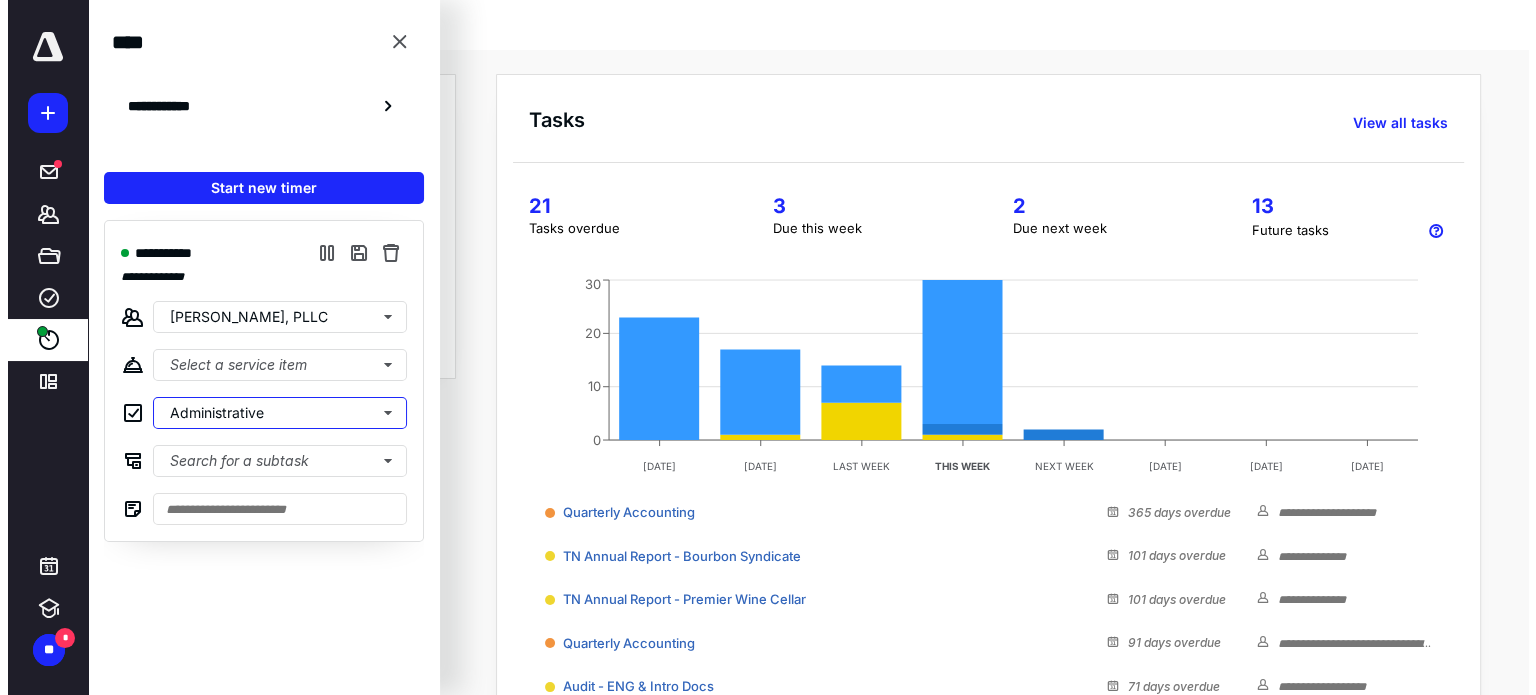 scroll, scrollTop: 0, scrollLeft: 0, axis: both 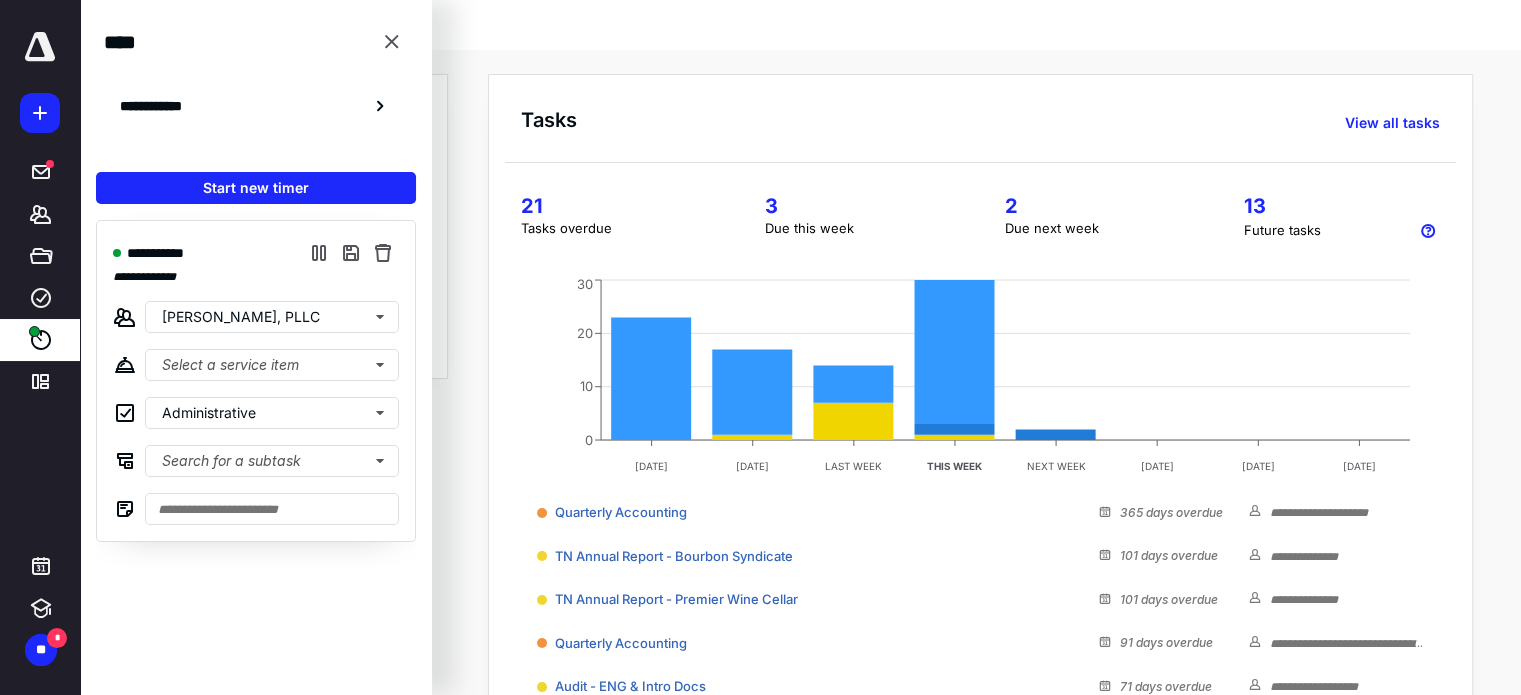 click on "Tasks View all tasks" at bounding box center [988, 115] 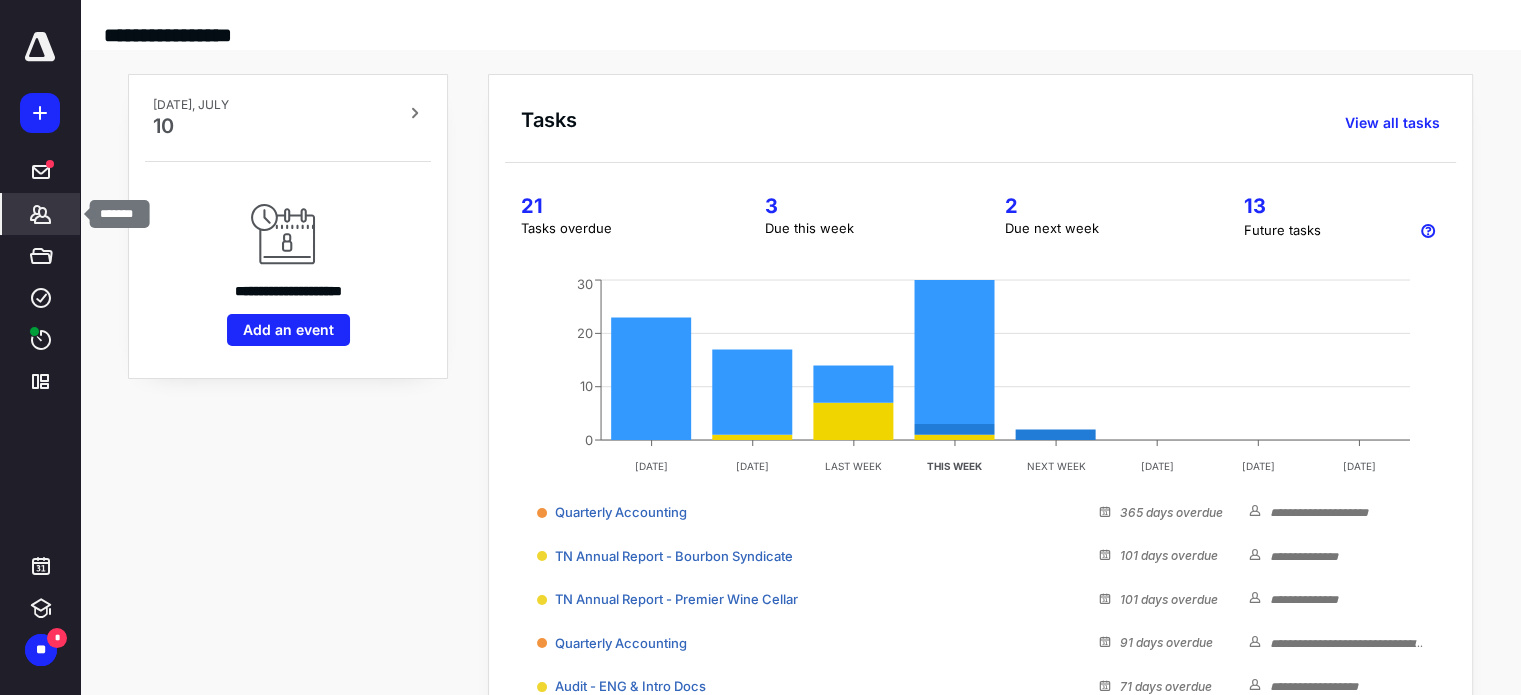 click 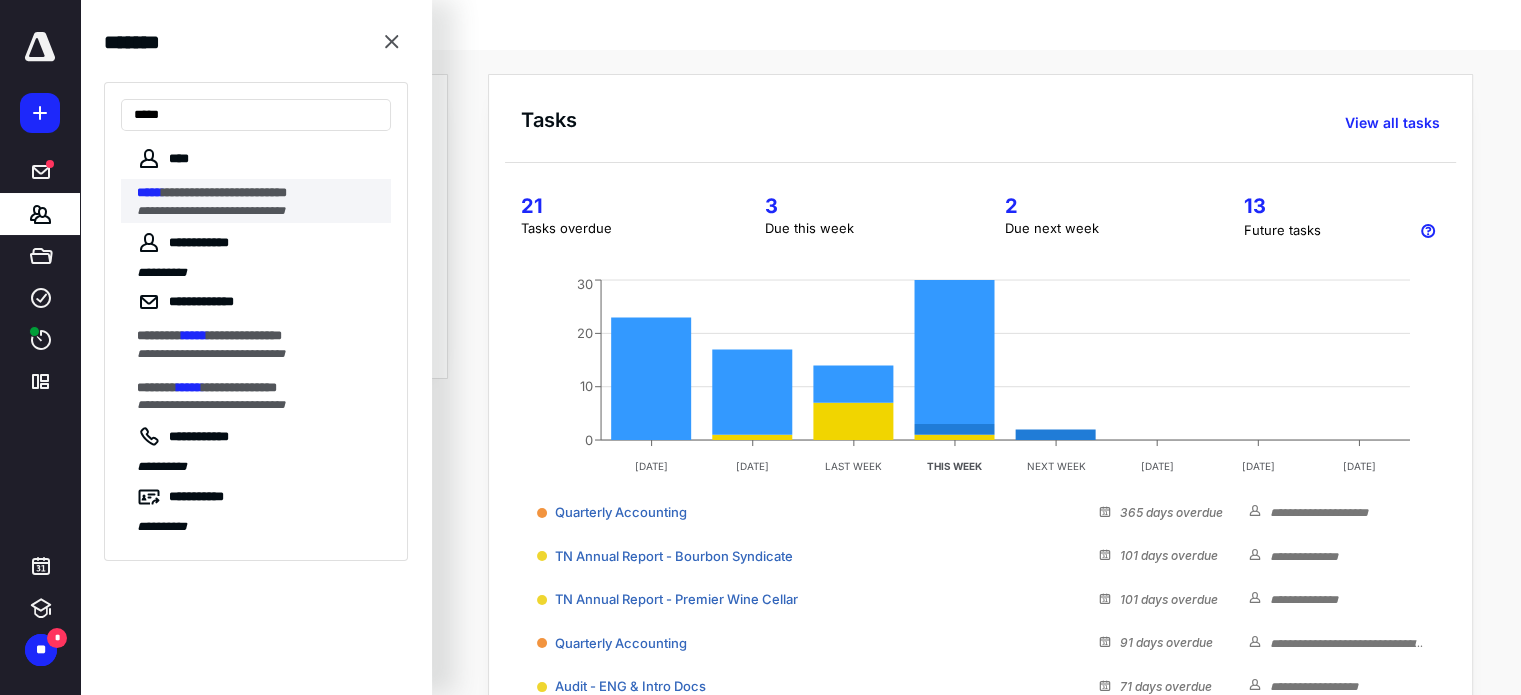 type on "*****" 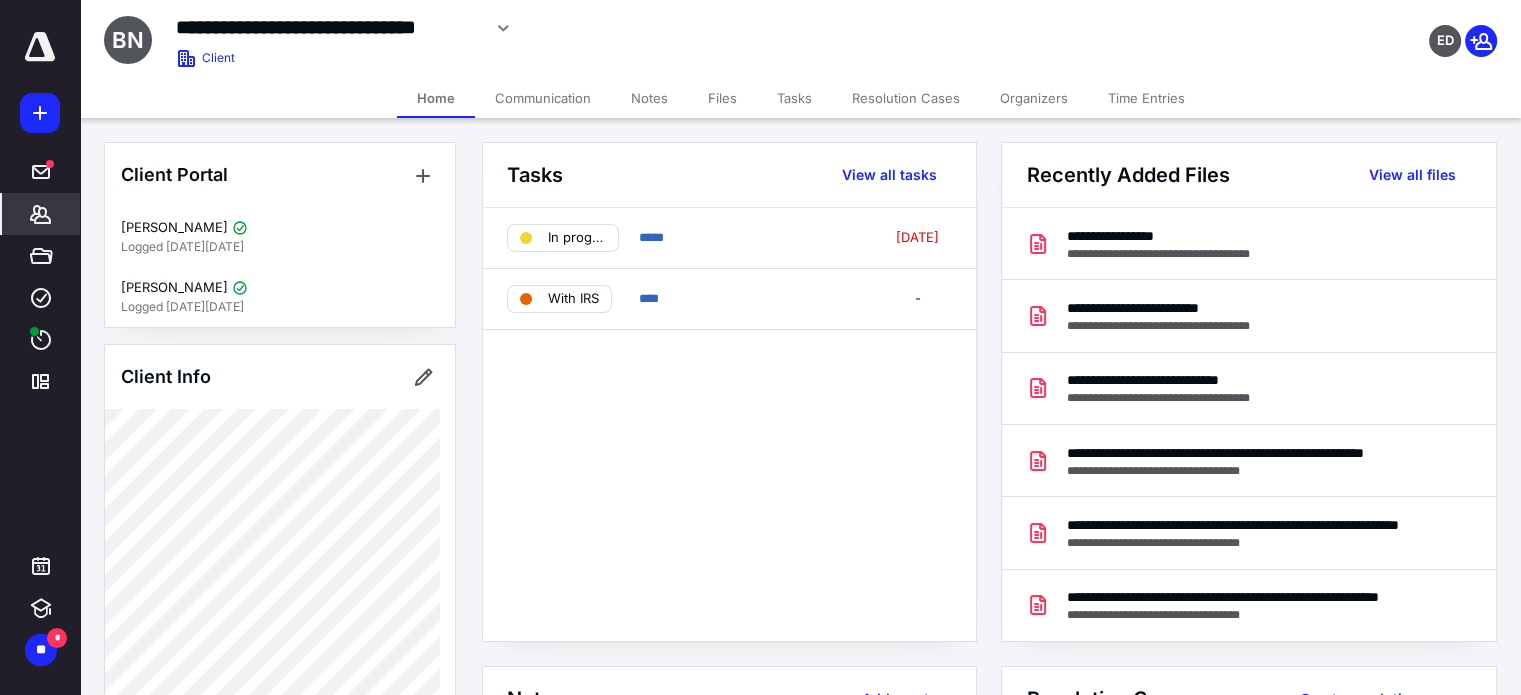 click on "Files" at bounding box center [722, 98] 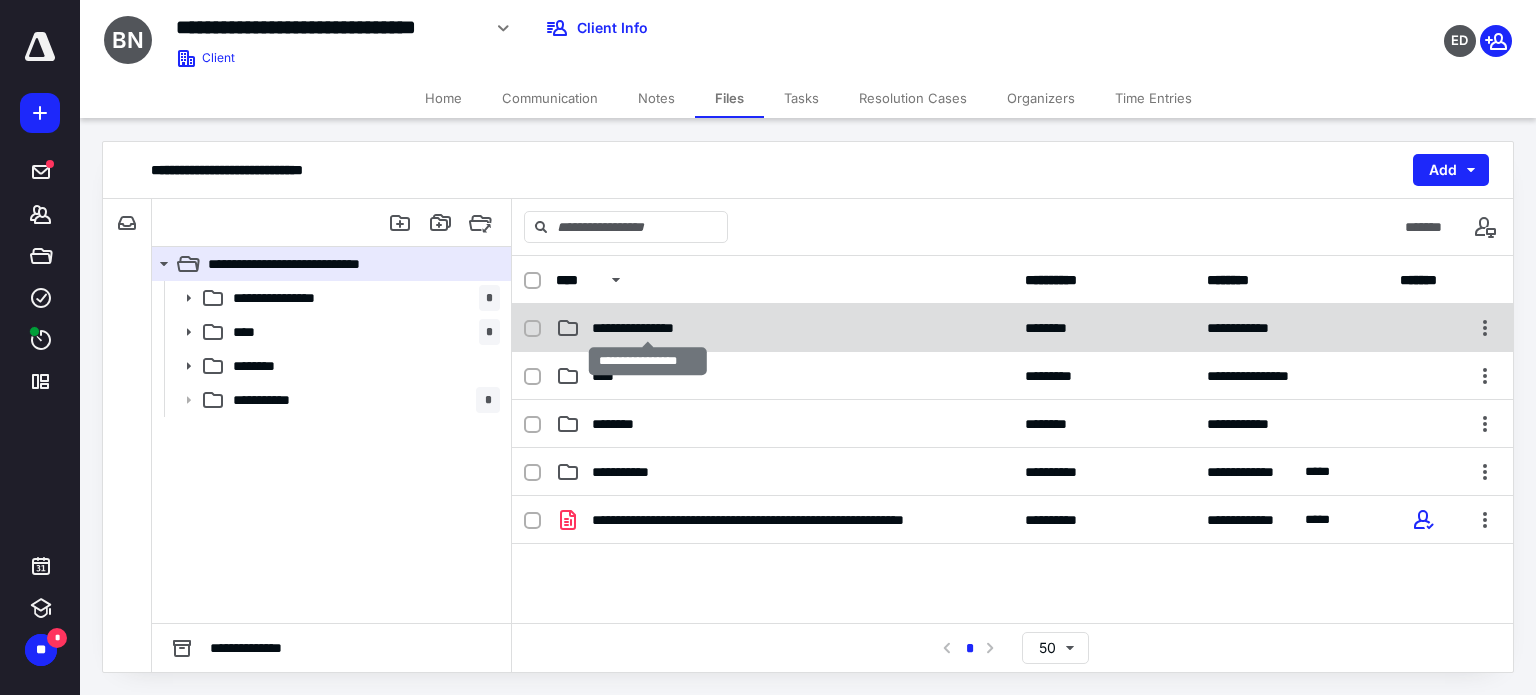 click on "**********" at bounding box center (648, 328) 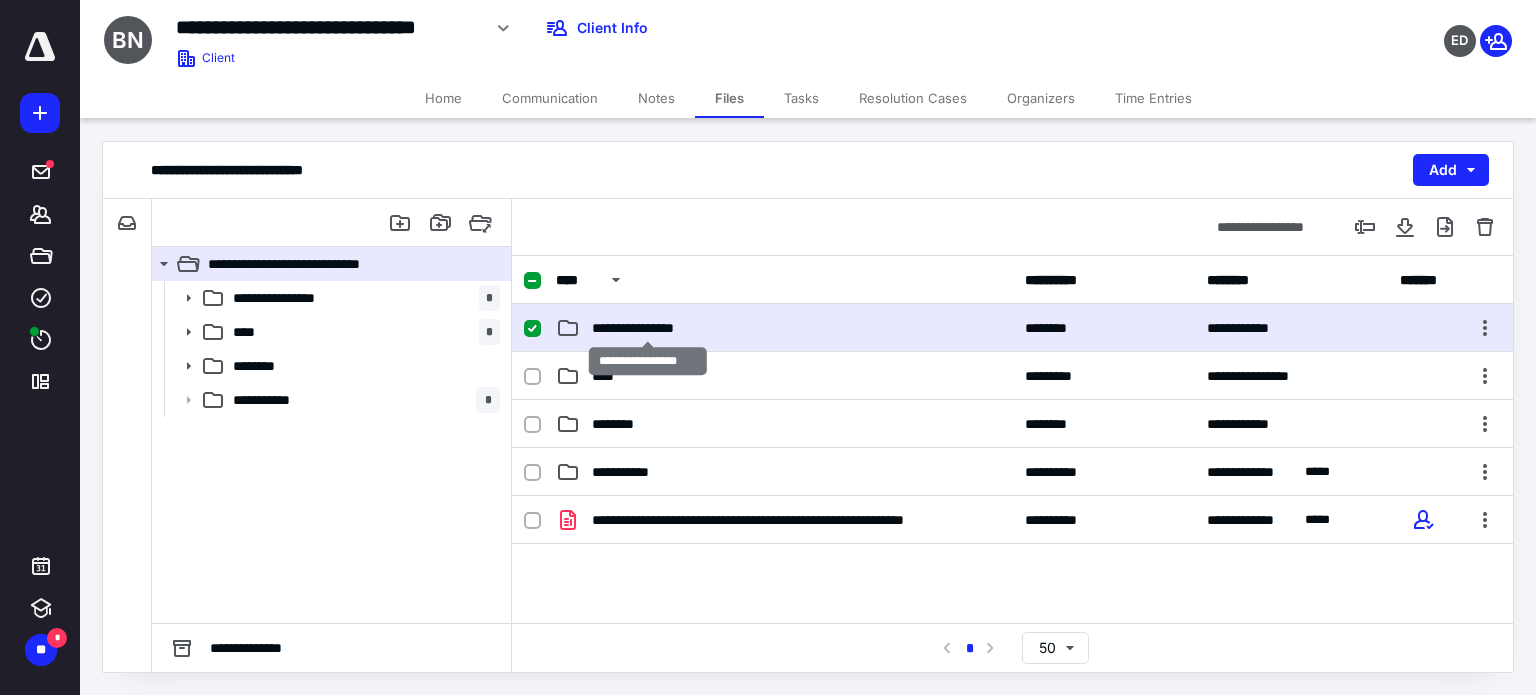click on "**********" at bounding box center [648, 328] 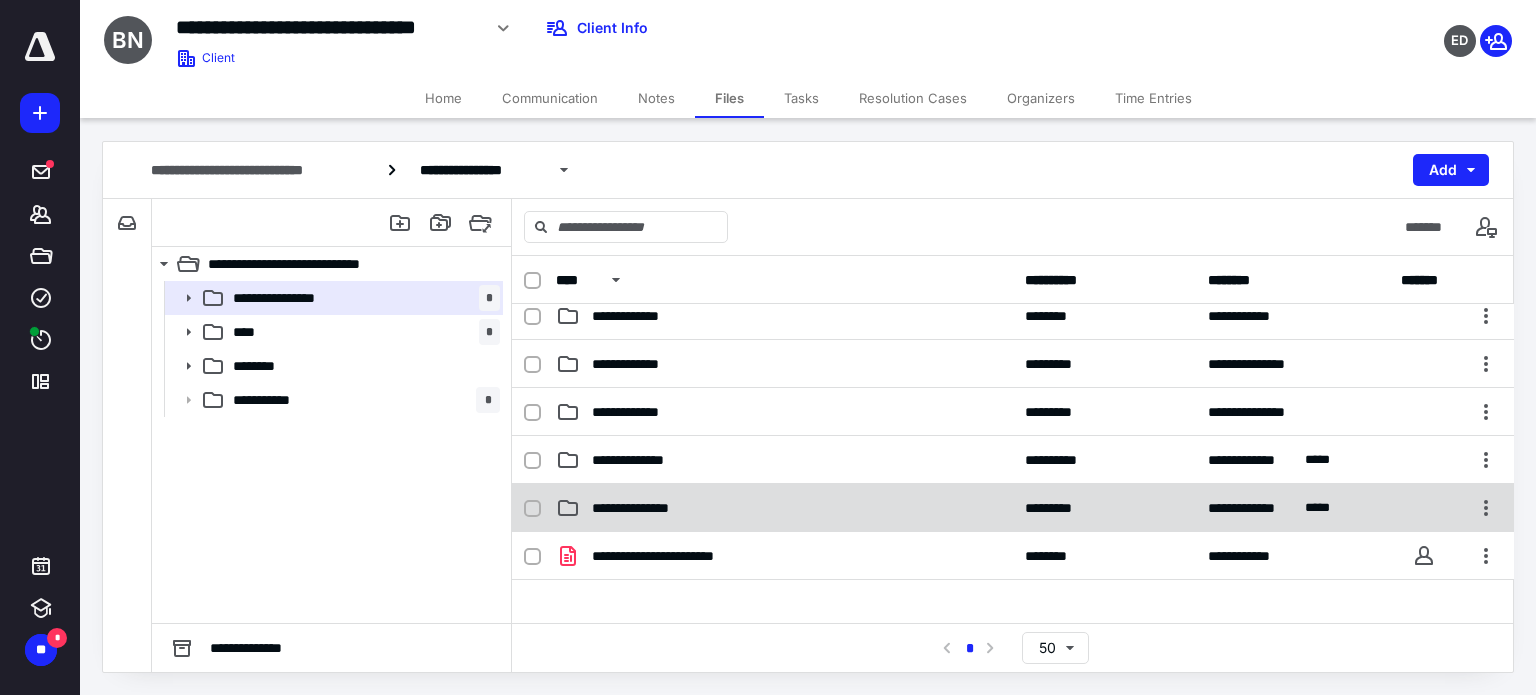 scroll, scrollTop: 16, scrollLeft: 0, axis: vertical 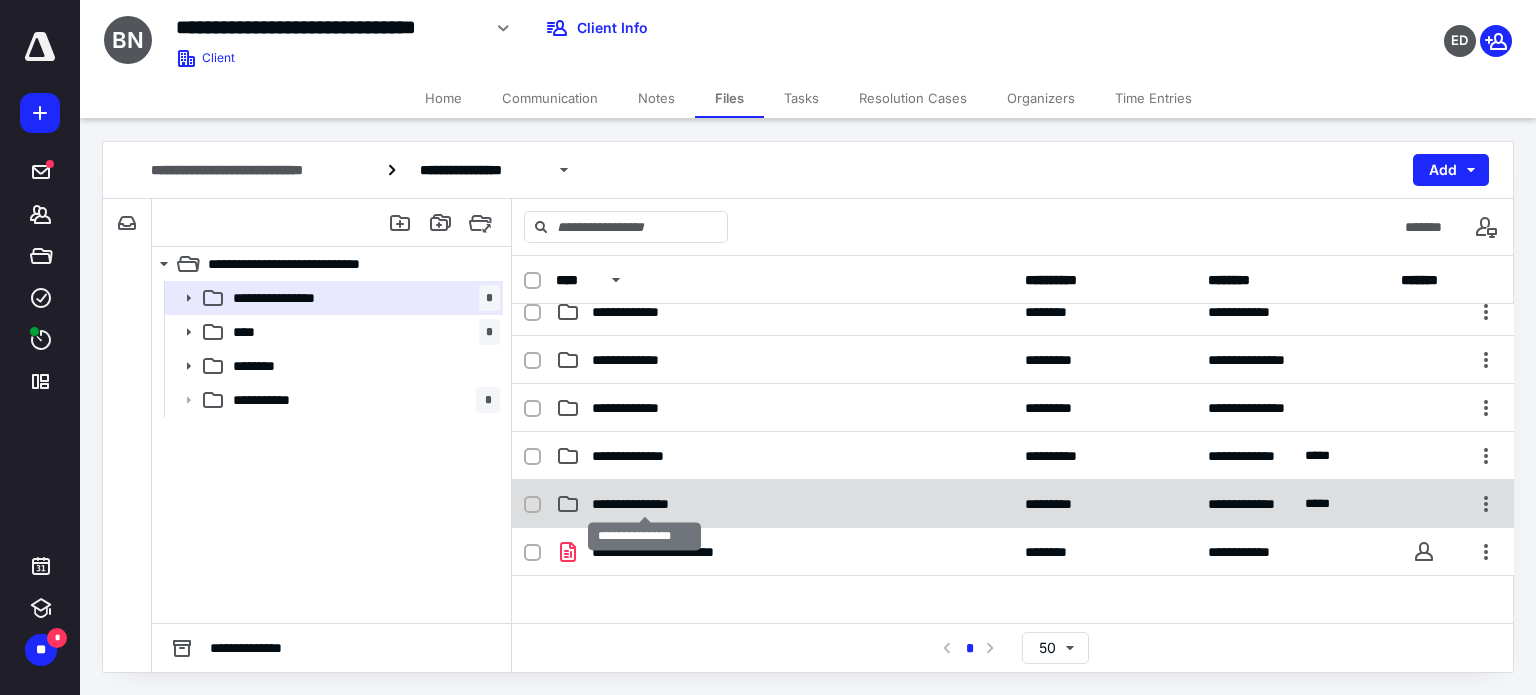 click on "**********" at bounding box center (645, 504) 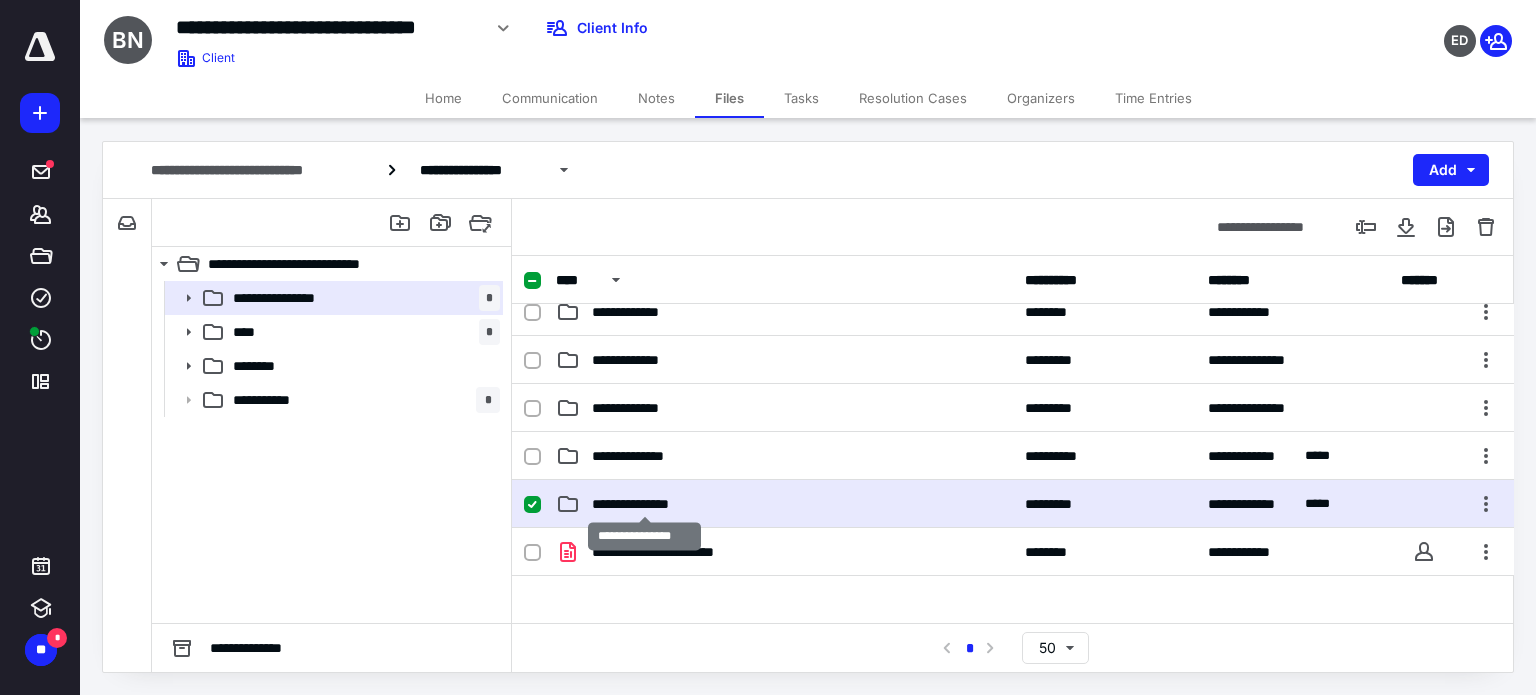 click on "**********" at bounding box center (645, 504) 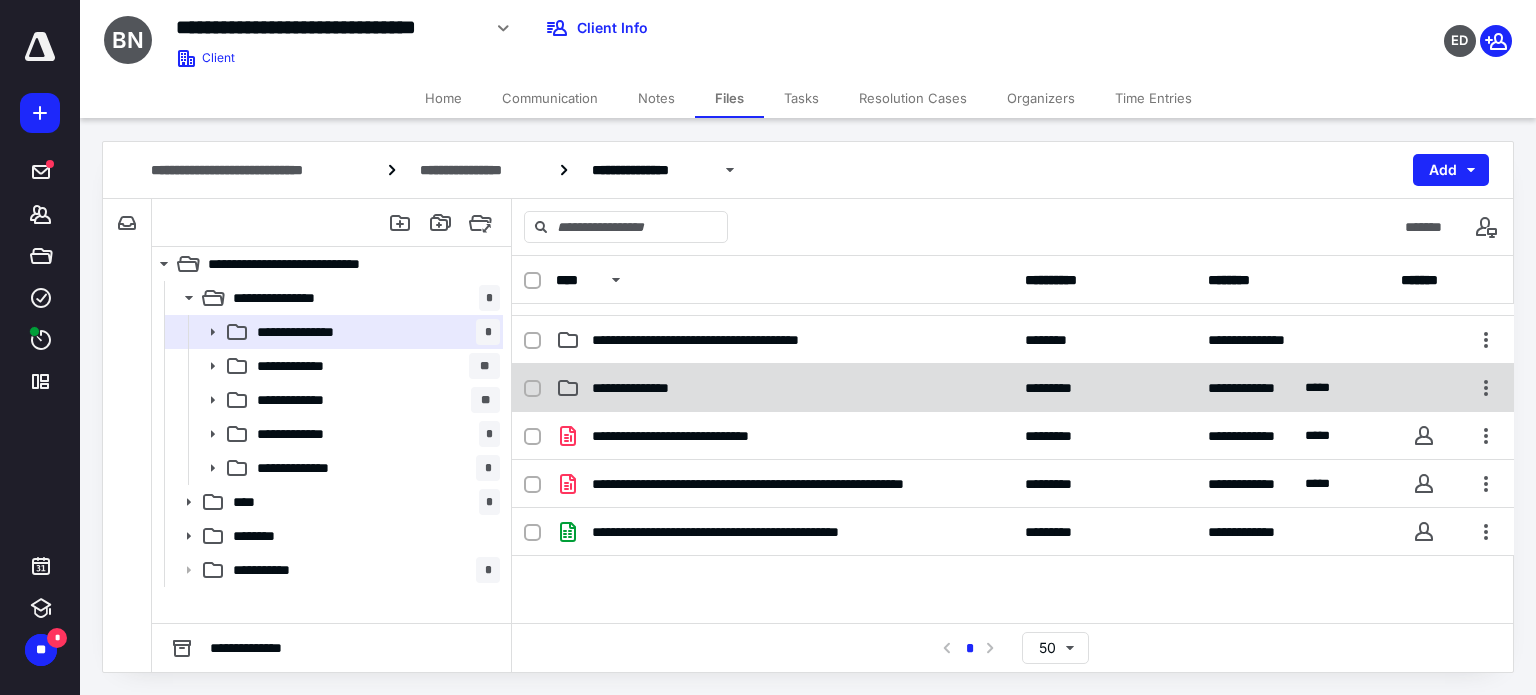 scroll, scrollTop: 135, scrollLeft: 0, axis: vertical 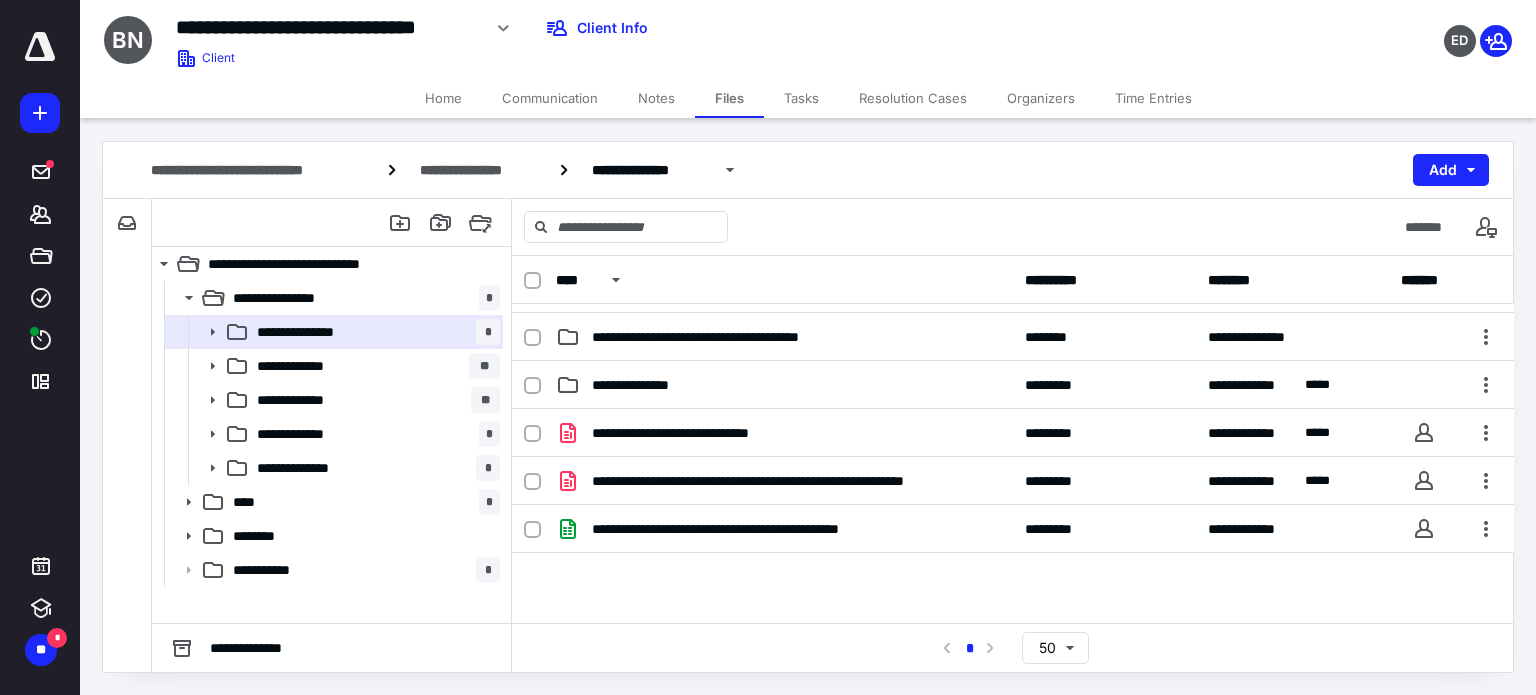 click on "Tasks" at bounding box center [801, 98] 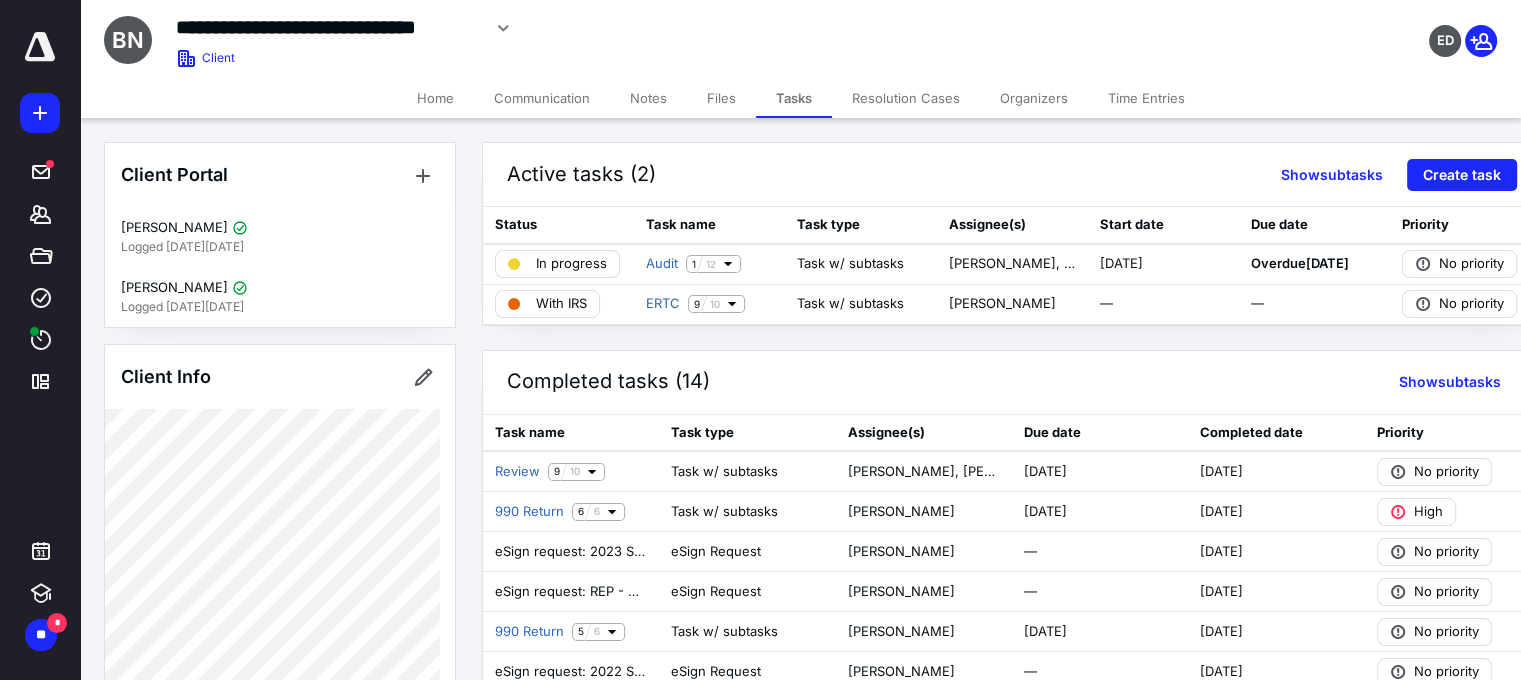 click on "Files" at bounding box center (721, 98) 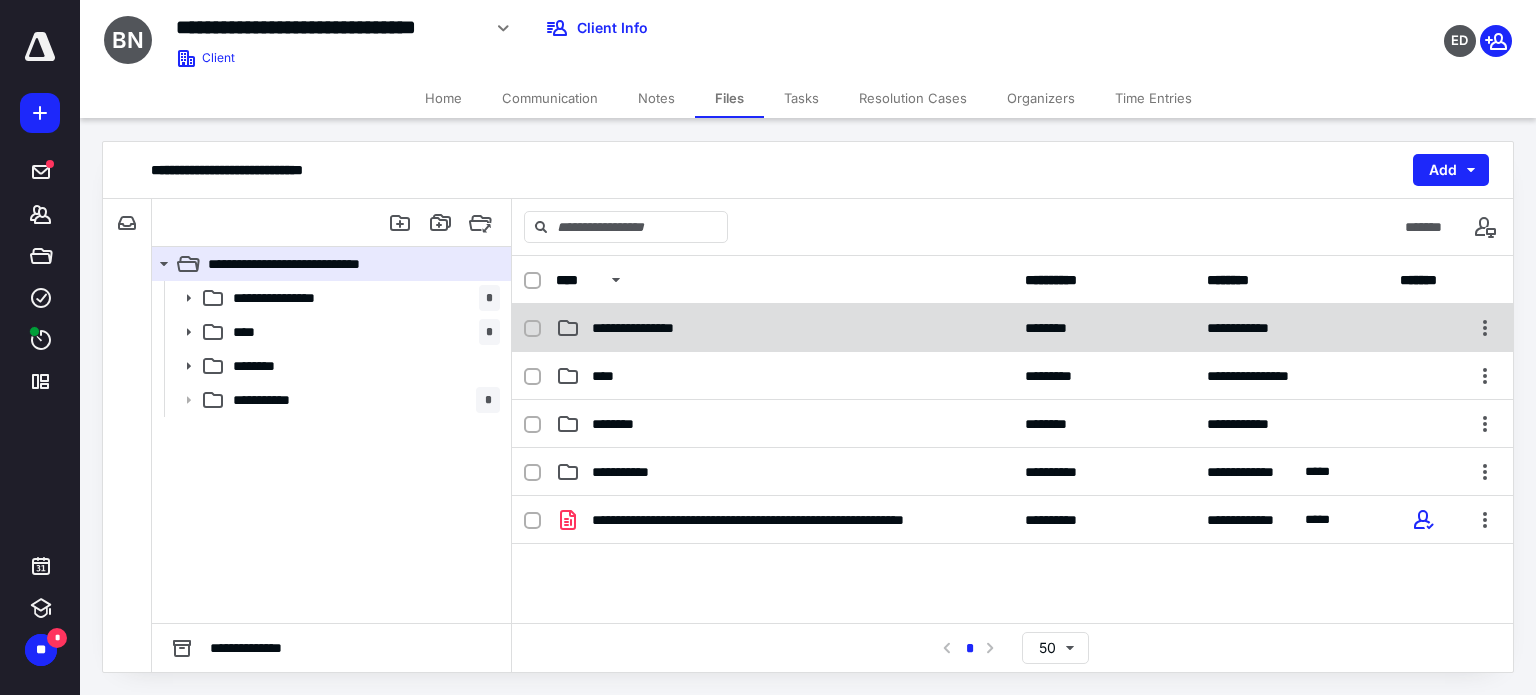 click on "**********" at bounding box center (784, 328) 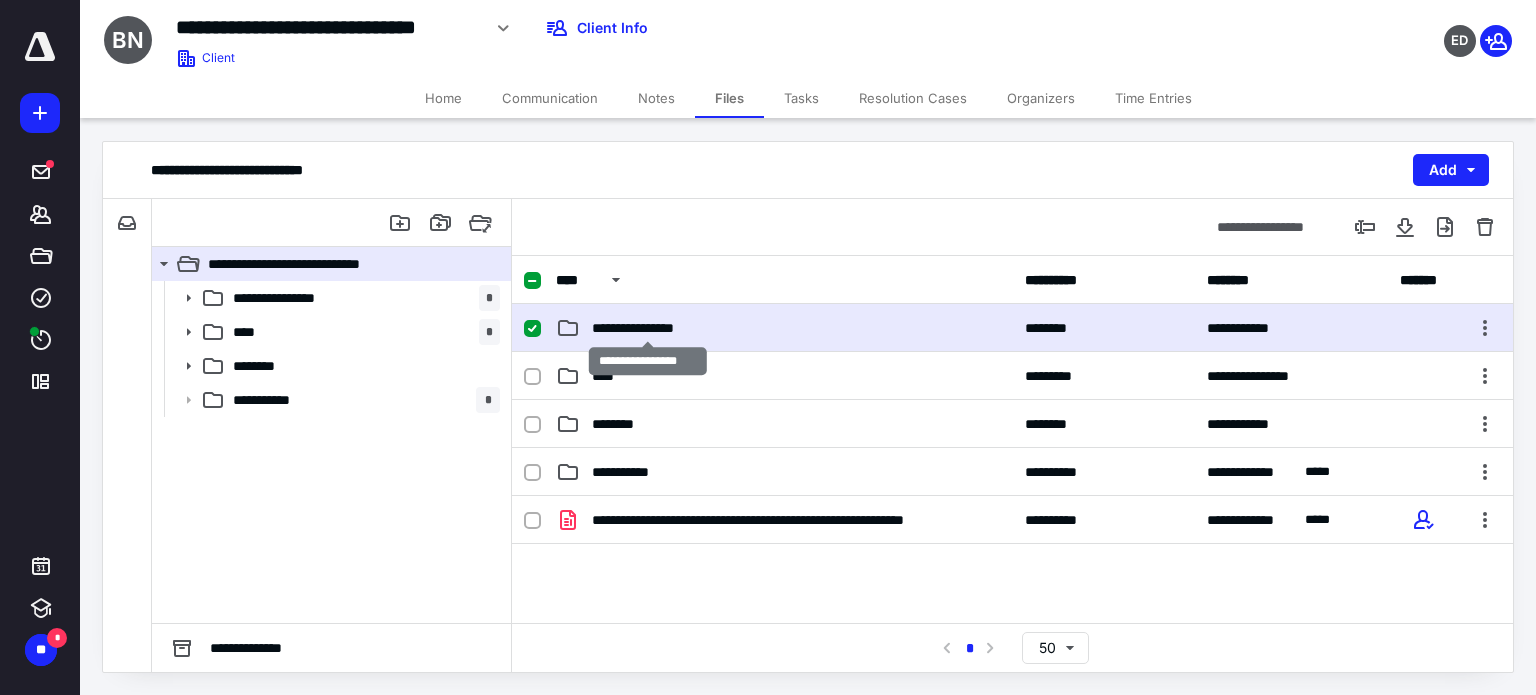 click on "**********" at bounding box center [648, 328] 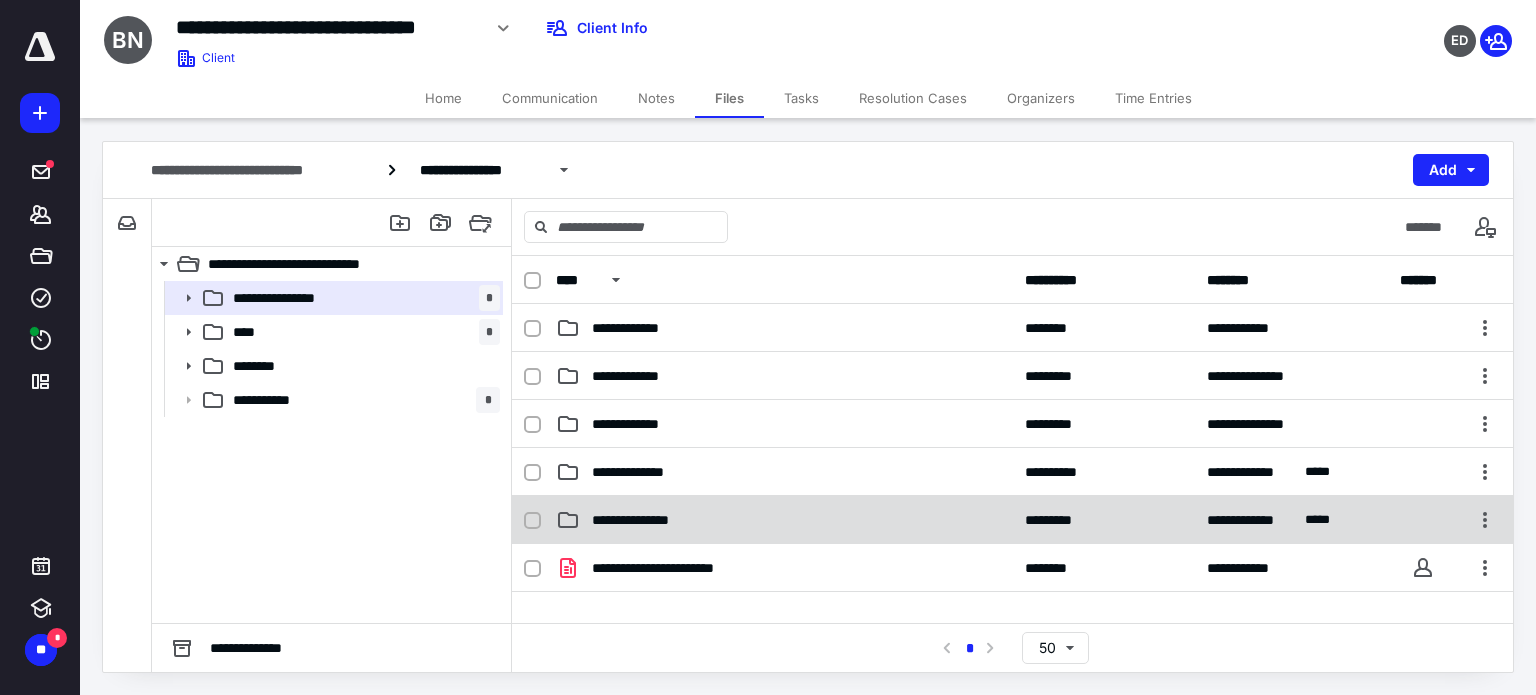 click on "**********" at bounding box center [784, 520] 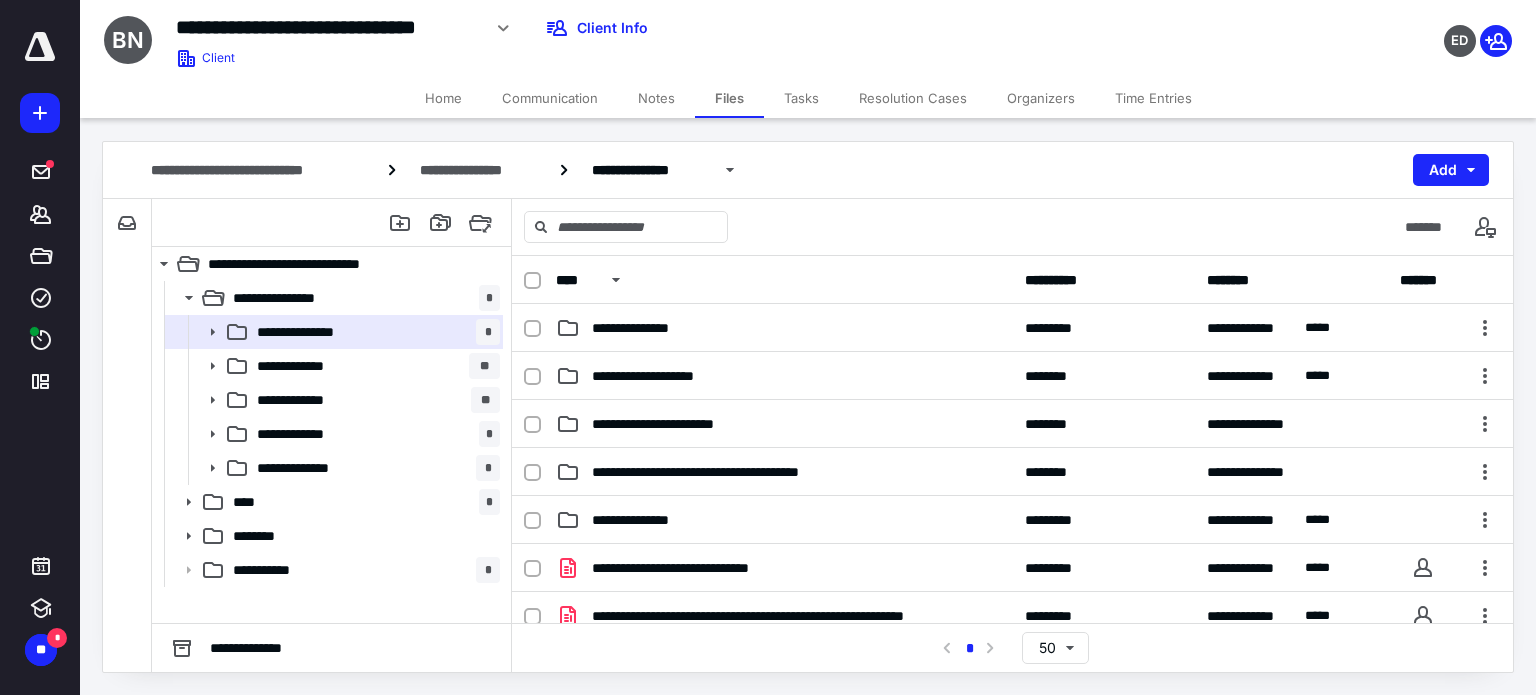 click on "**********" at bounding box center [784, 520] 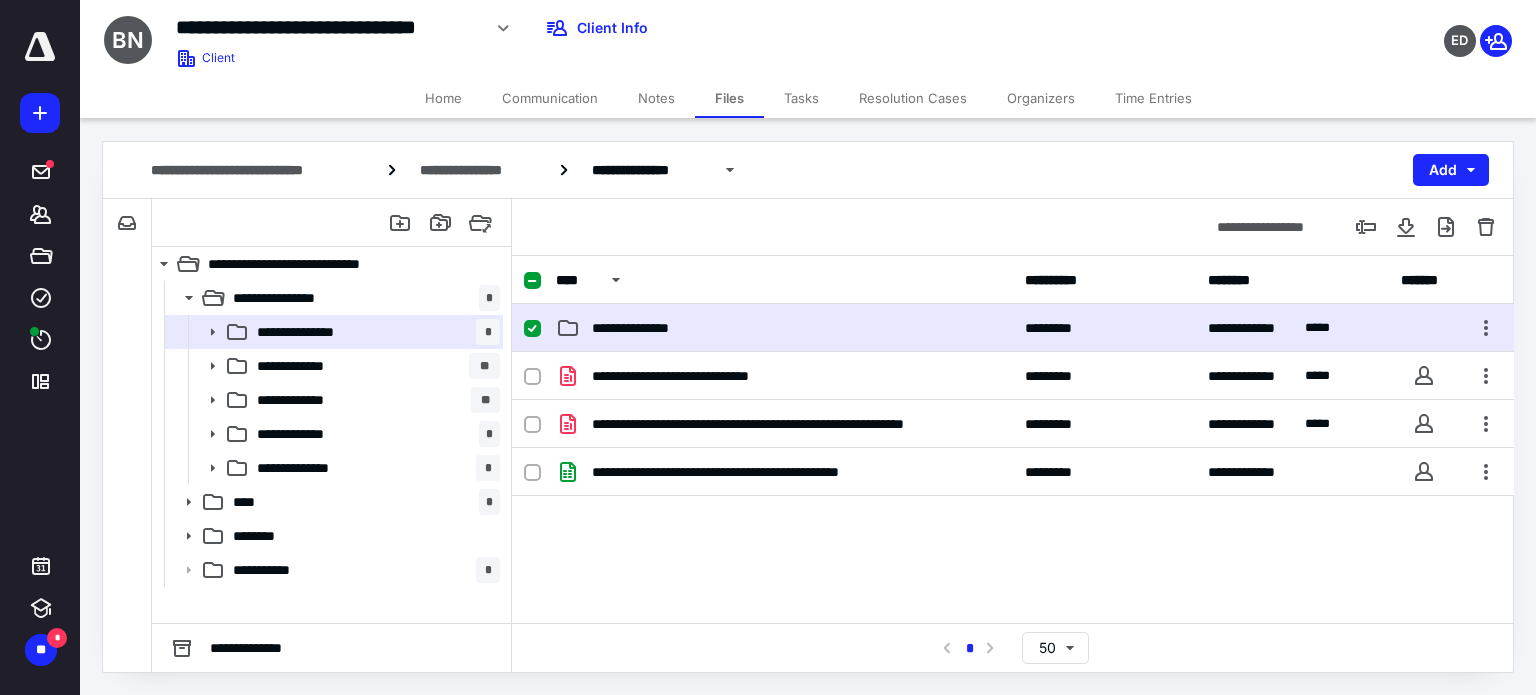 scroll, scrollTop: 193, scrollLeft: 0, axis: vertical 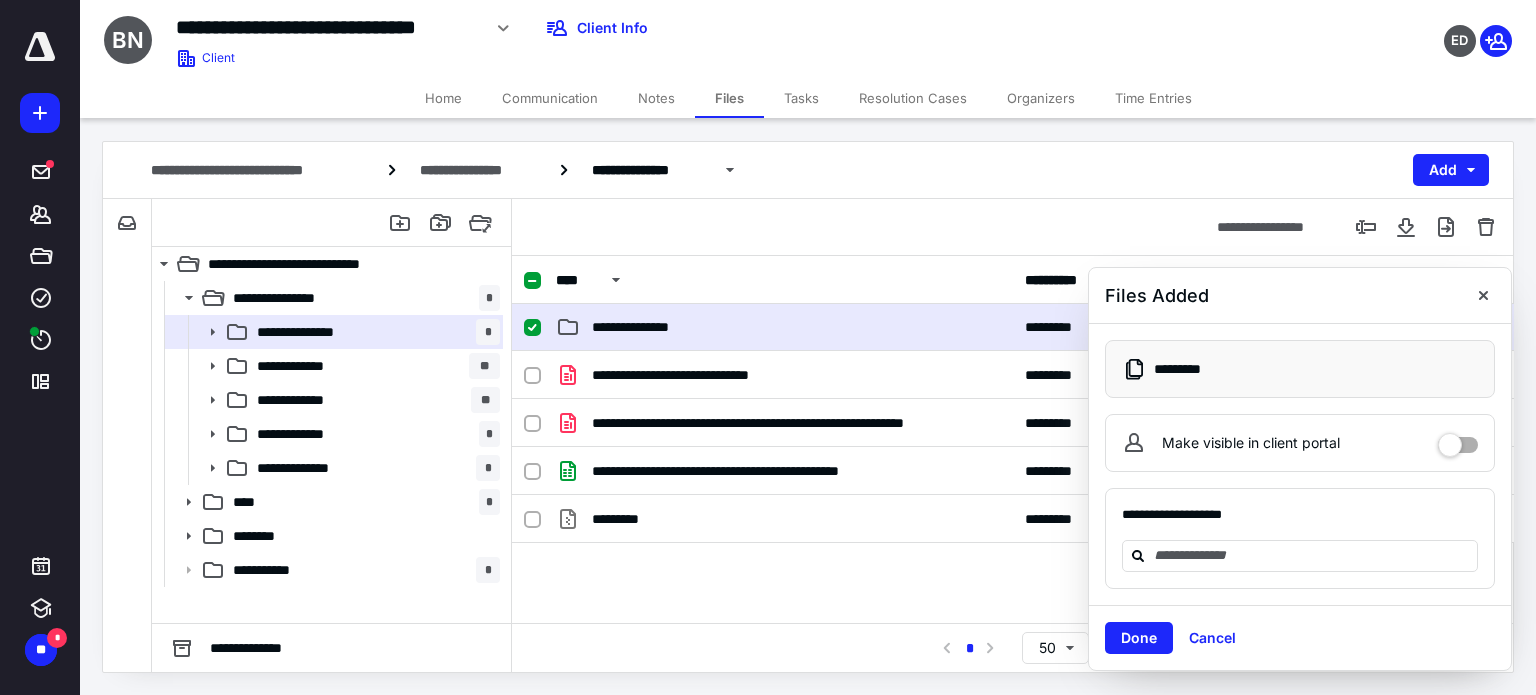 click on "**********" at bounding box center (1300, 464) 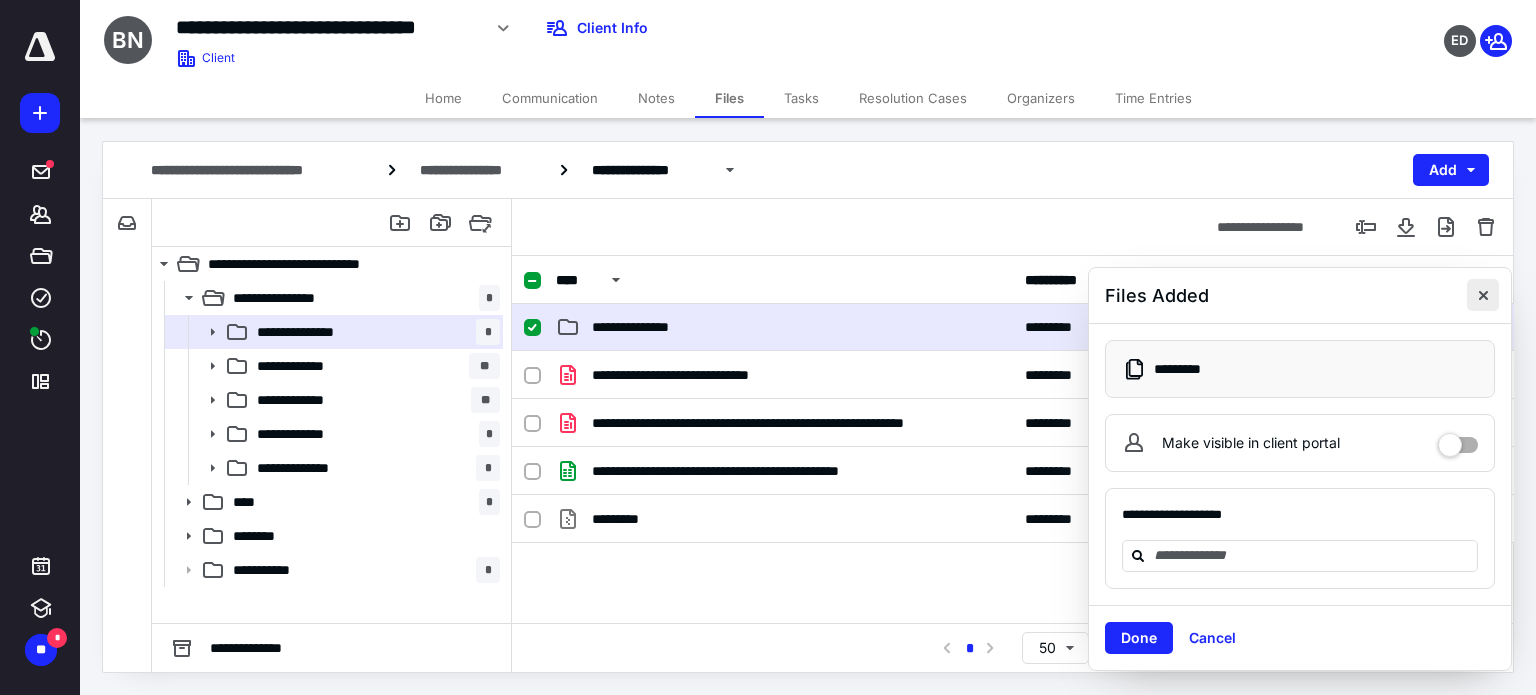 click at bounding box center [1483, 295] 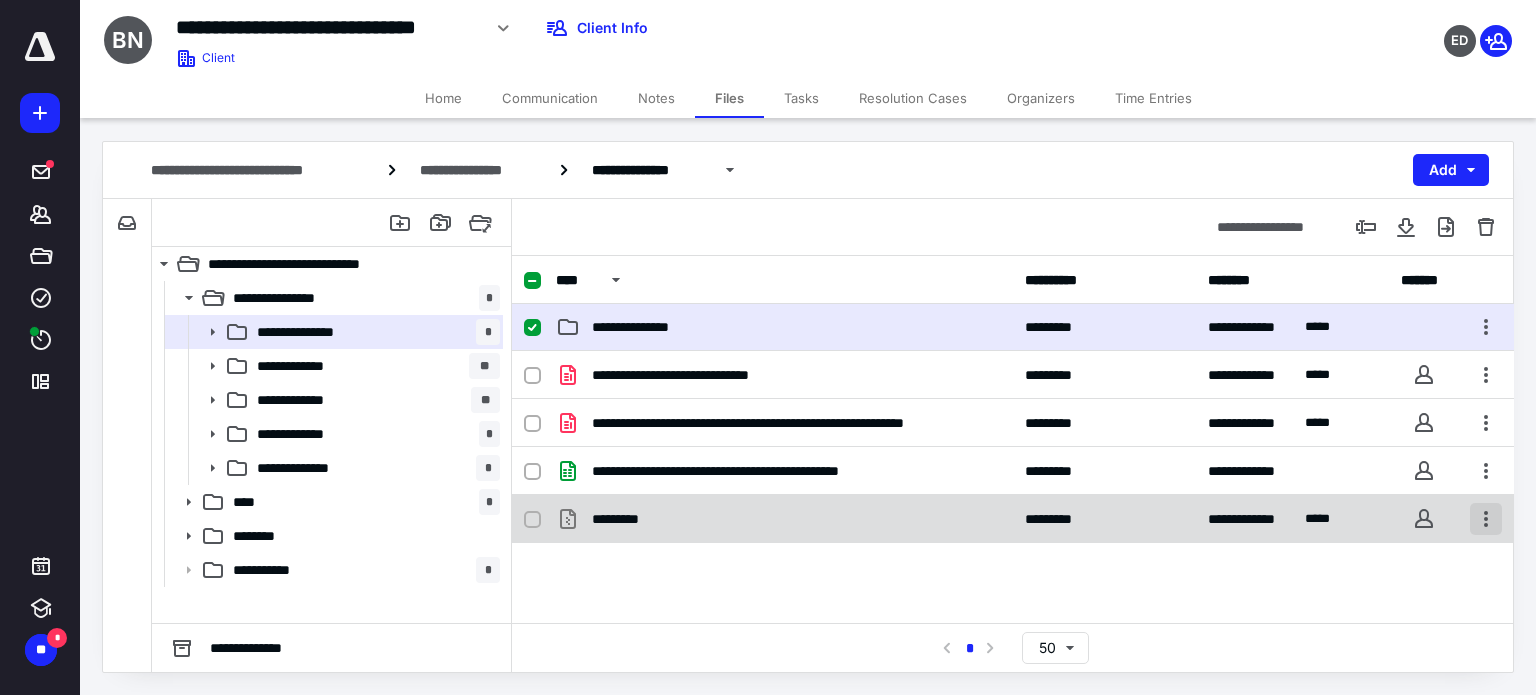 click at bounding box center [1486, 519] 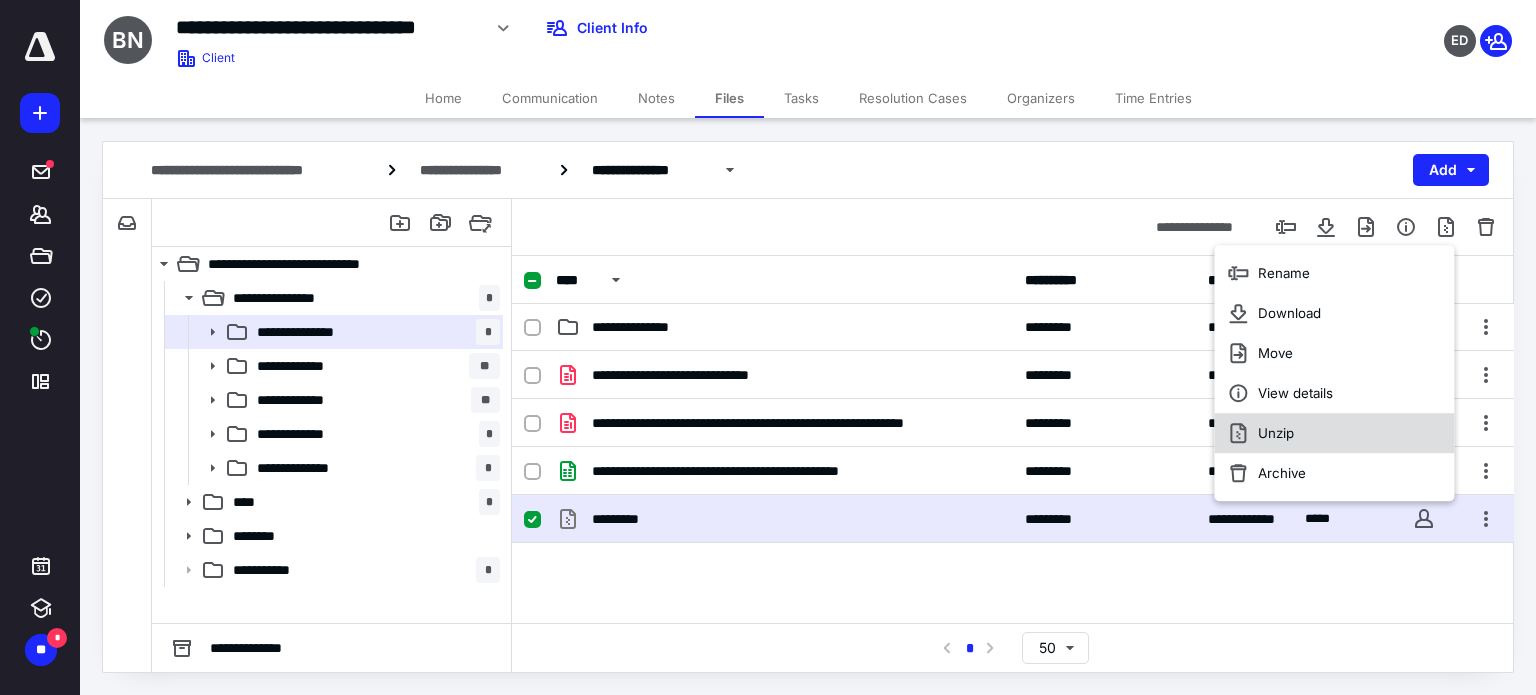 click on "Unzip" at bounding box center (1334, 433) 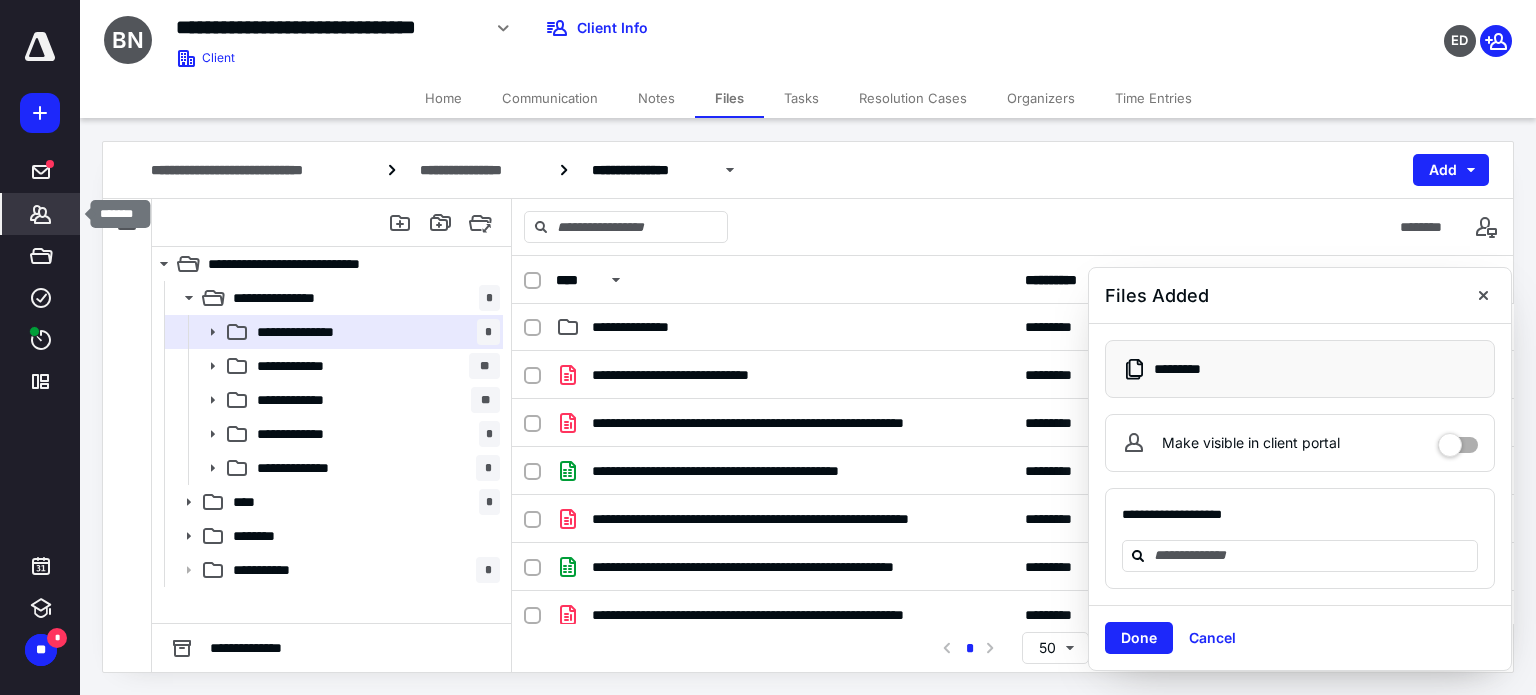 click 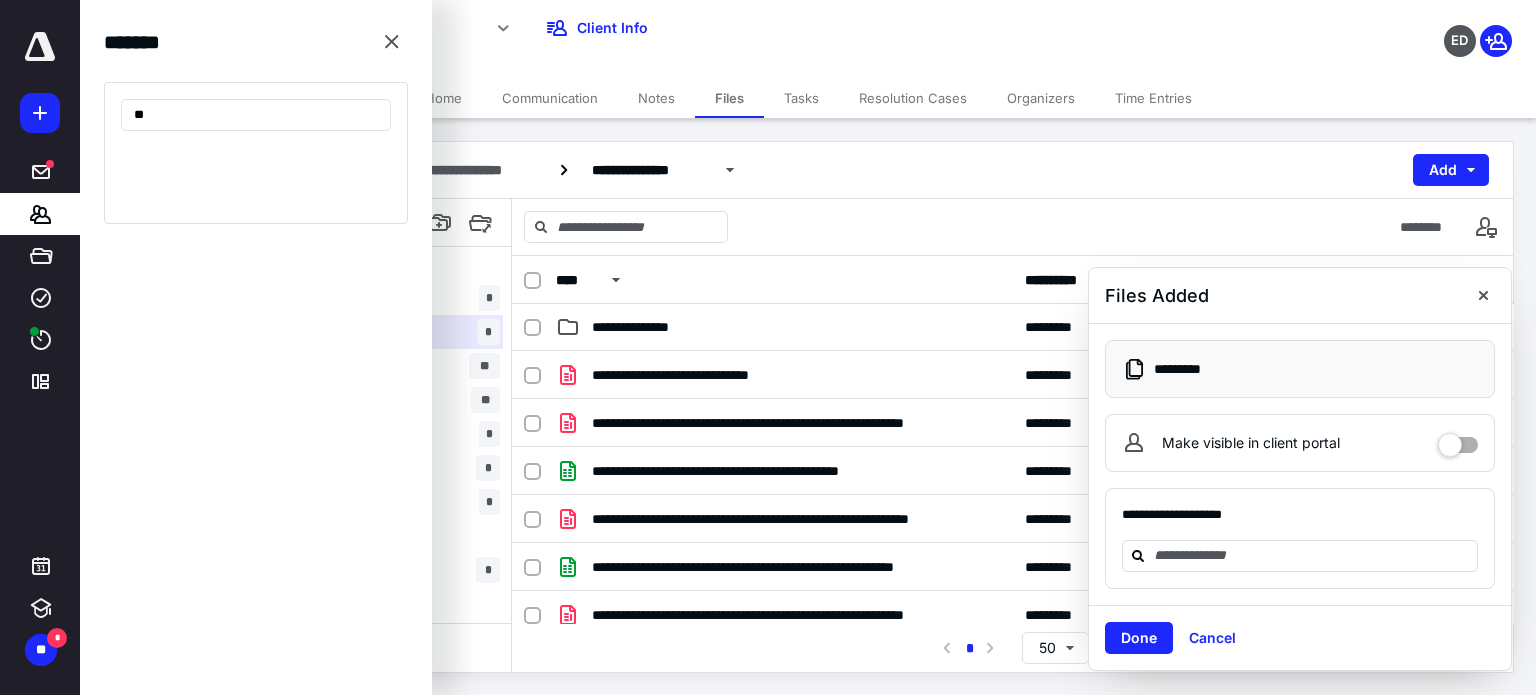 type on "*" 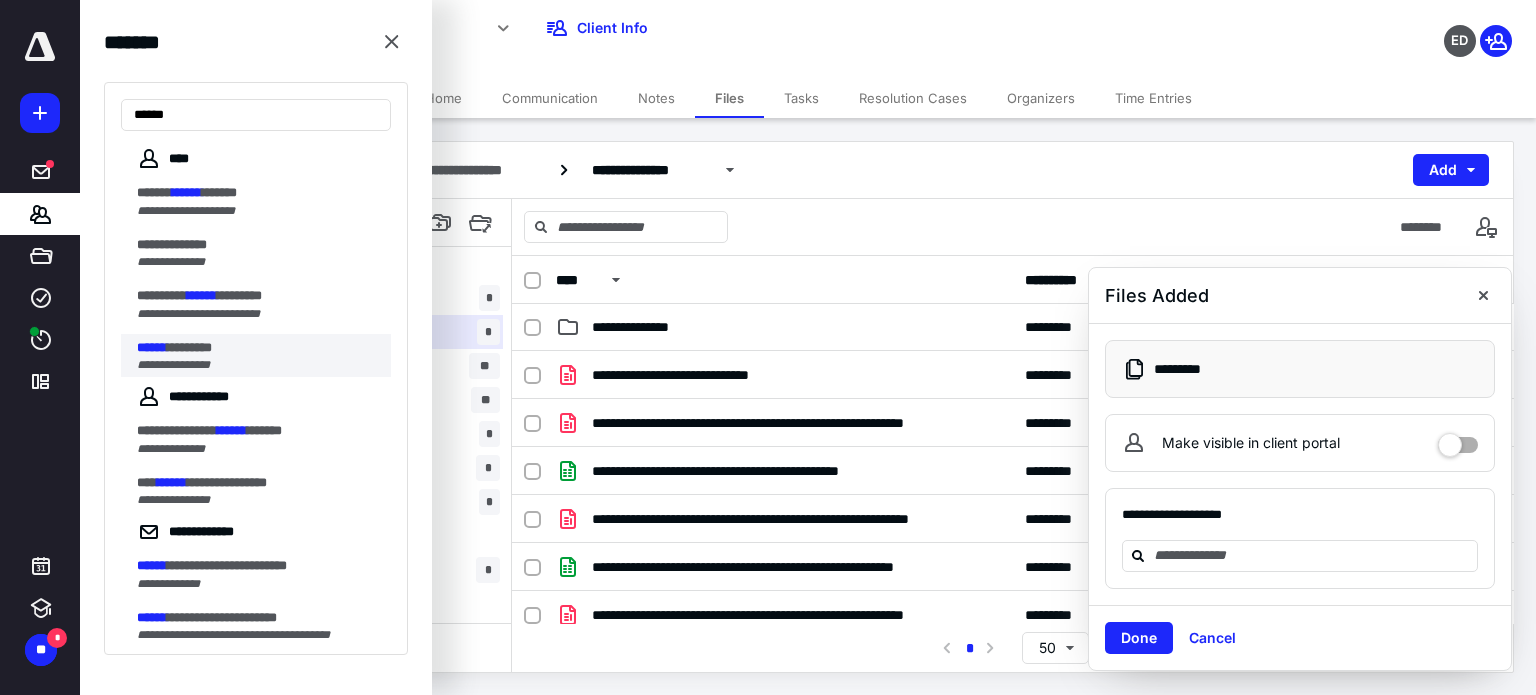 type on "******" 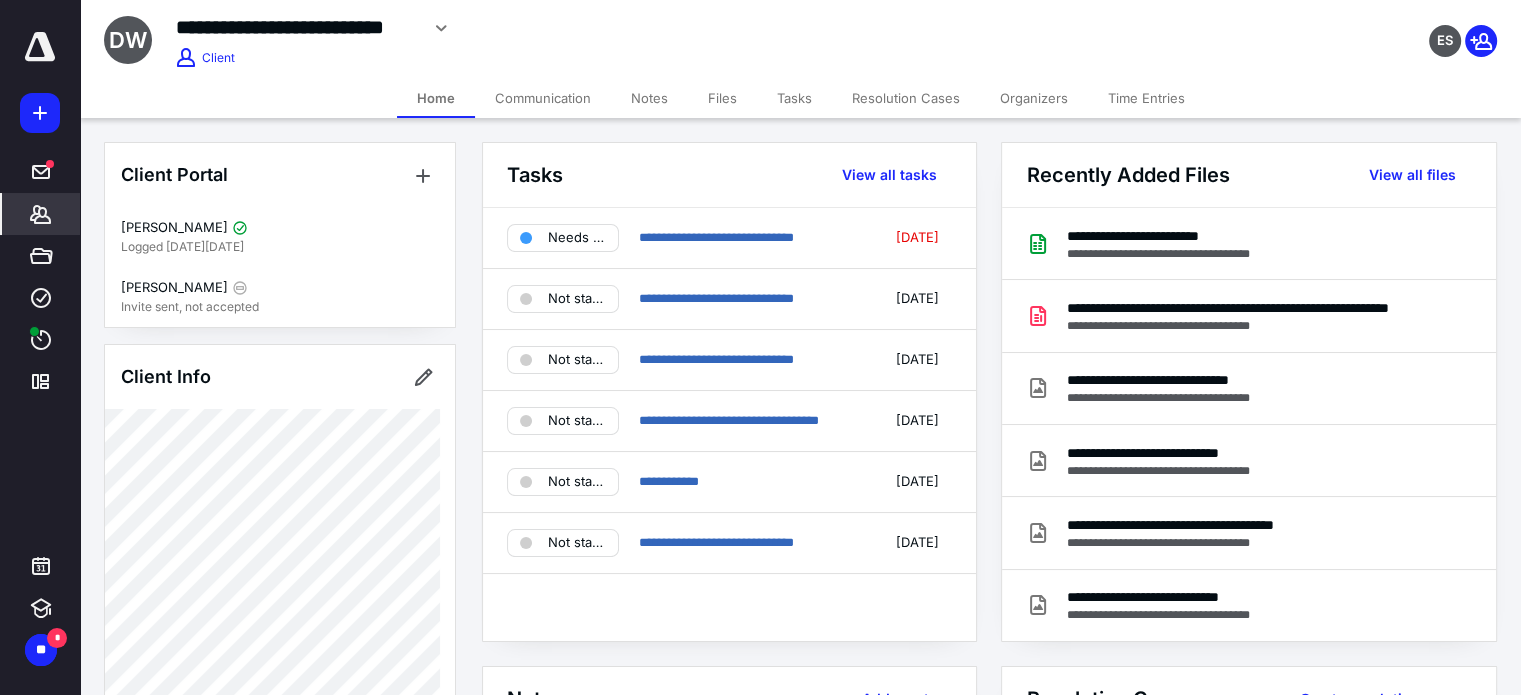 click on "Client Info" at bounding box center [280, 377] 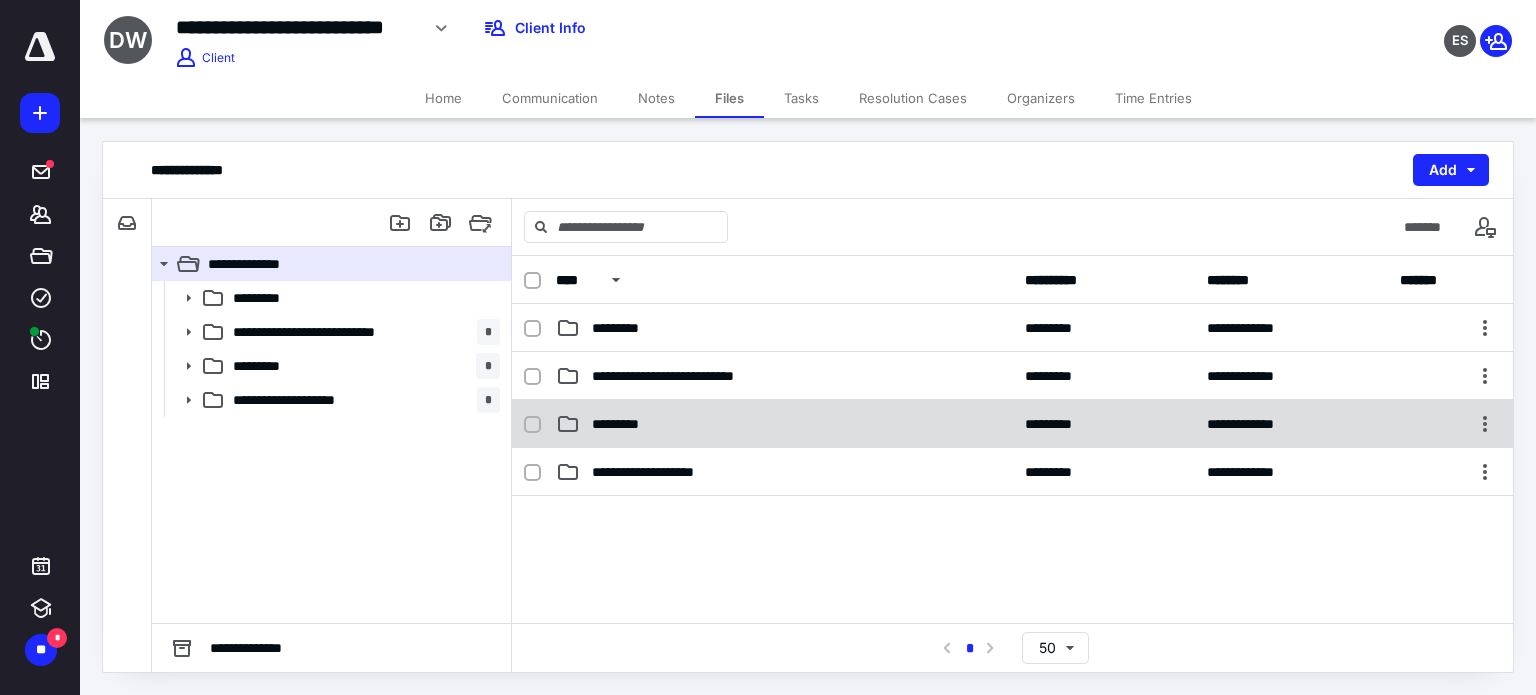 click on "*********" at bounding box center [628, 424] 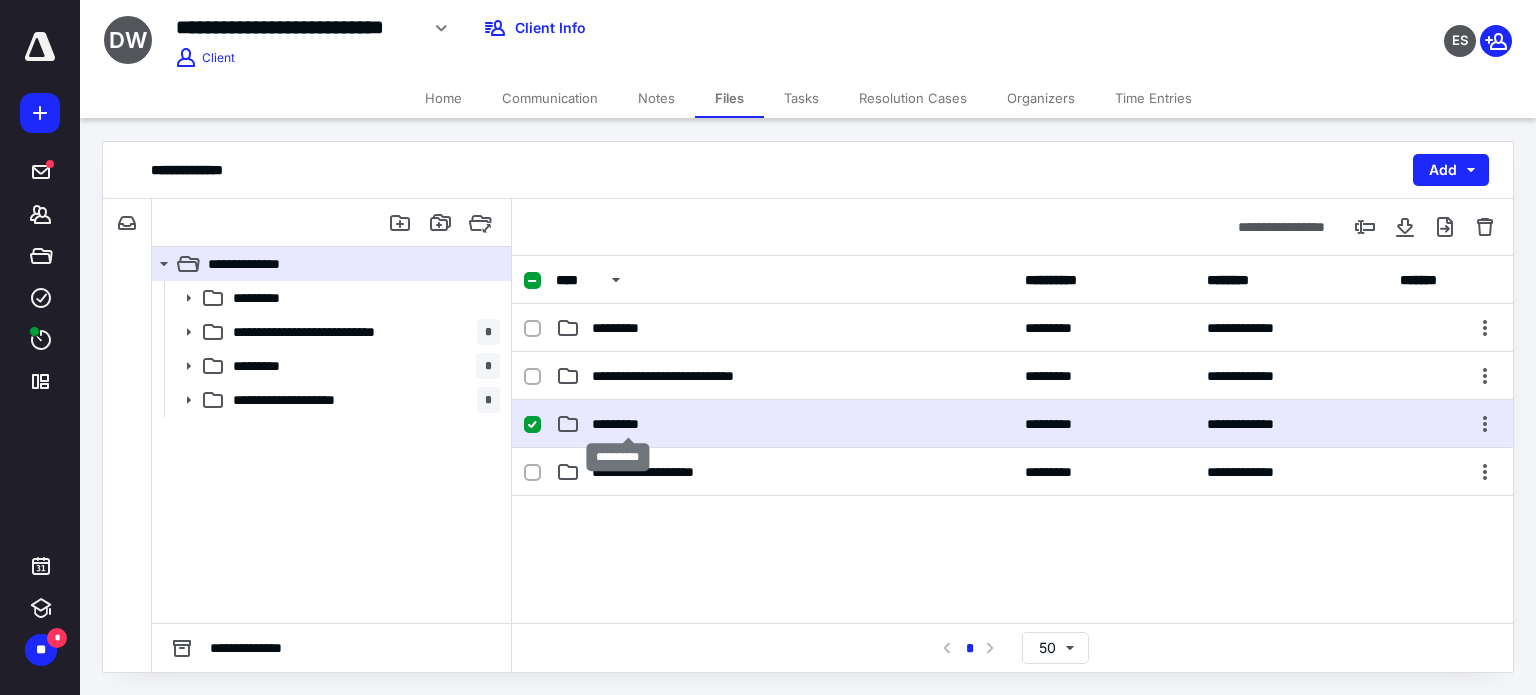 click on "*********" at bounding box center [628, 424] 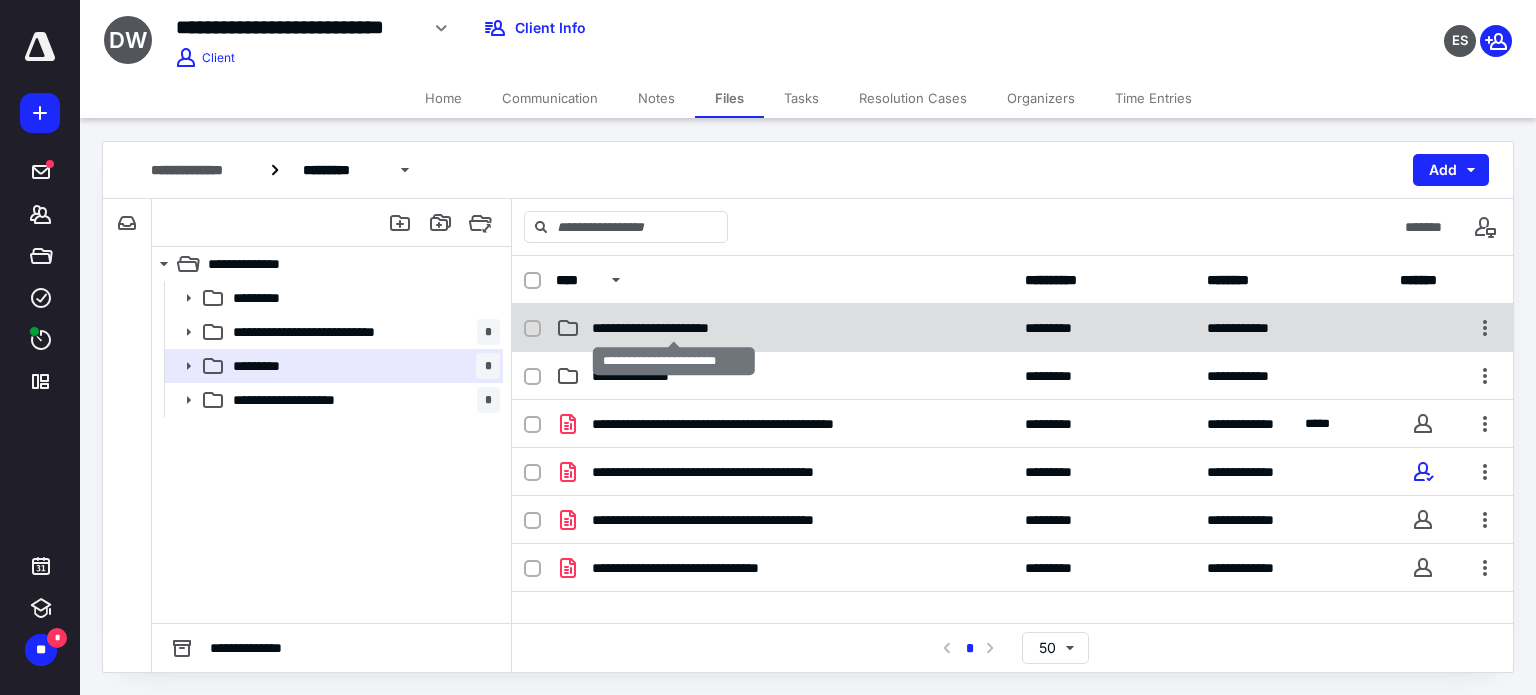click on "**********" at bounding box center (674, 328) 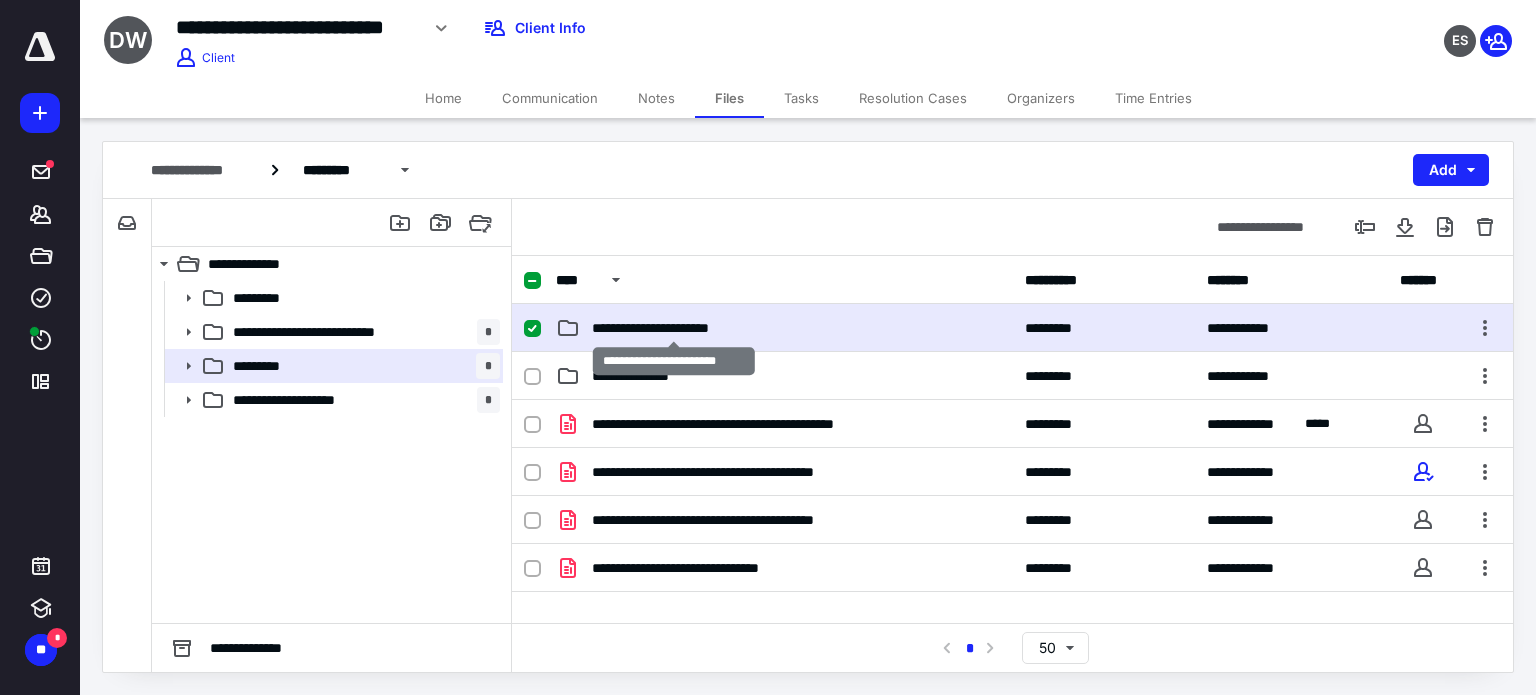 click on "**********" at bounding box center (674, 328) 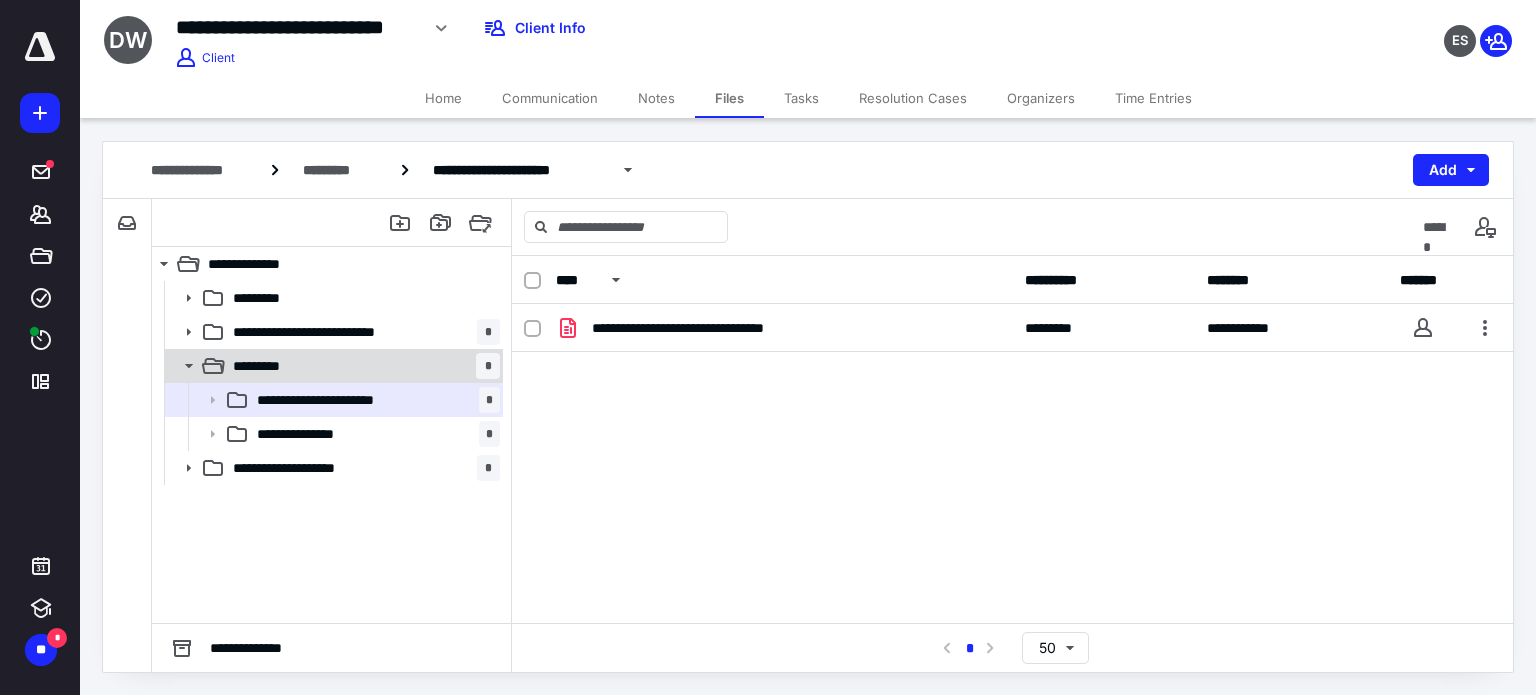 click on "********* *" at bounding box center (362, 366) 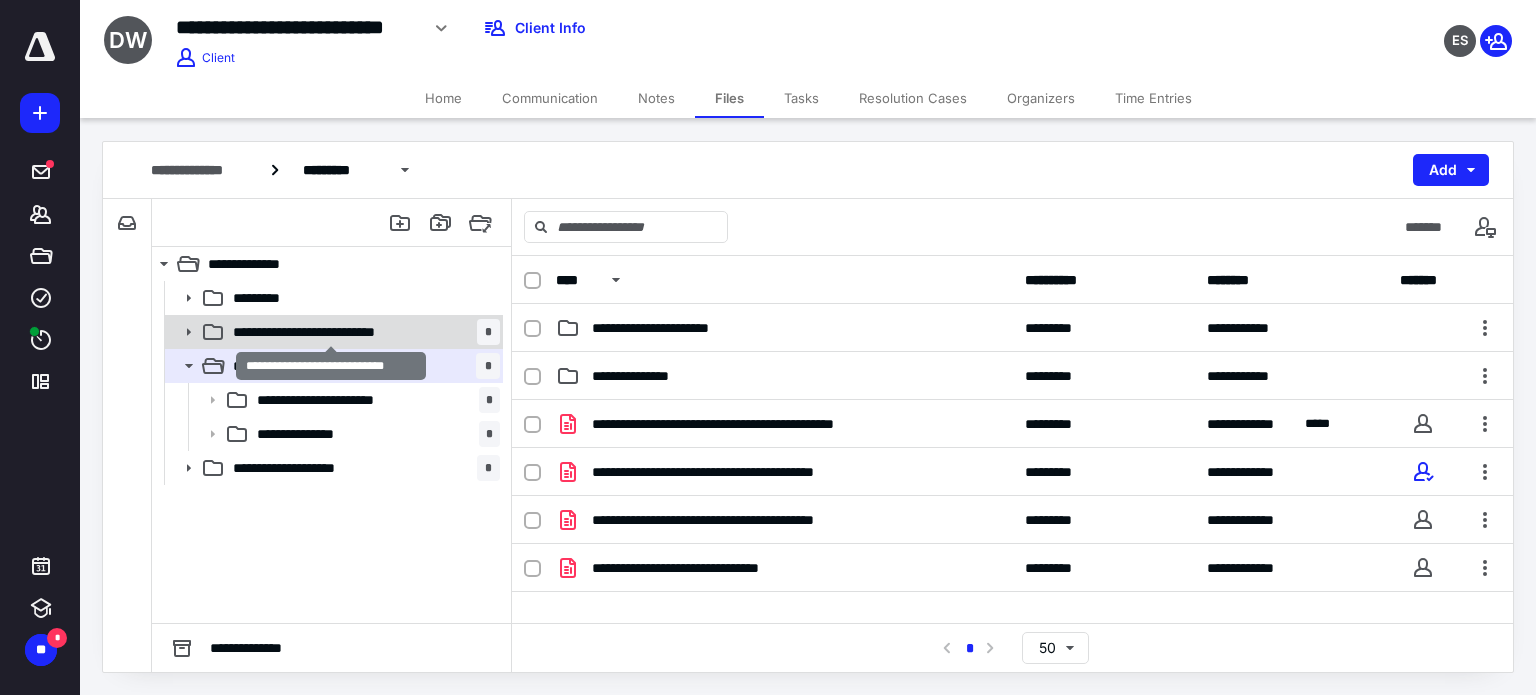 click on "**********" at bounding box center (331, 332) 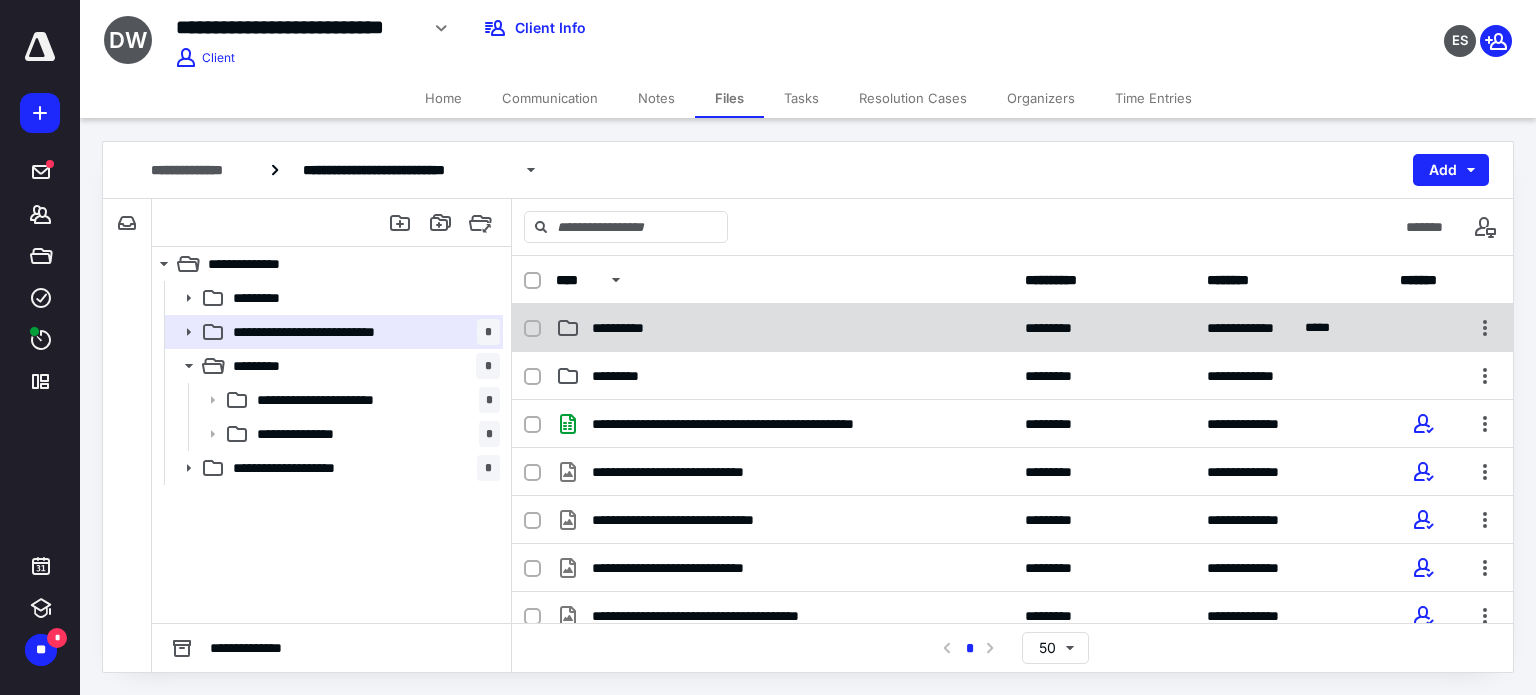 click on "**********" at bounding box center [784, 328] 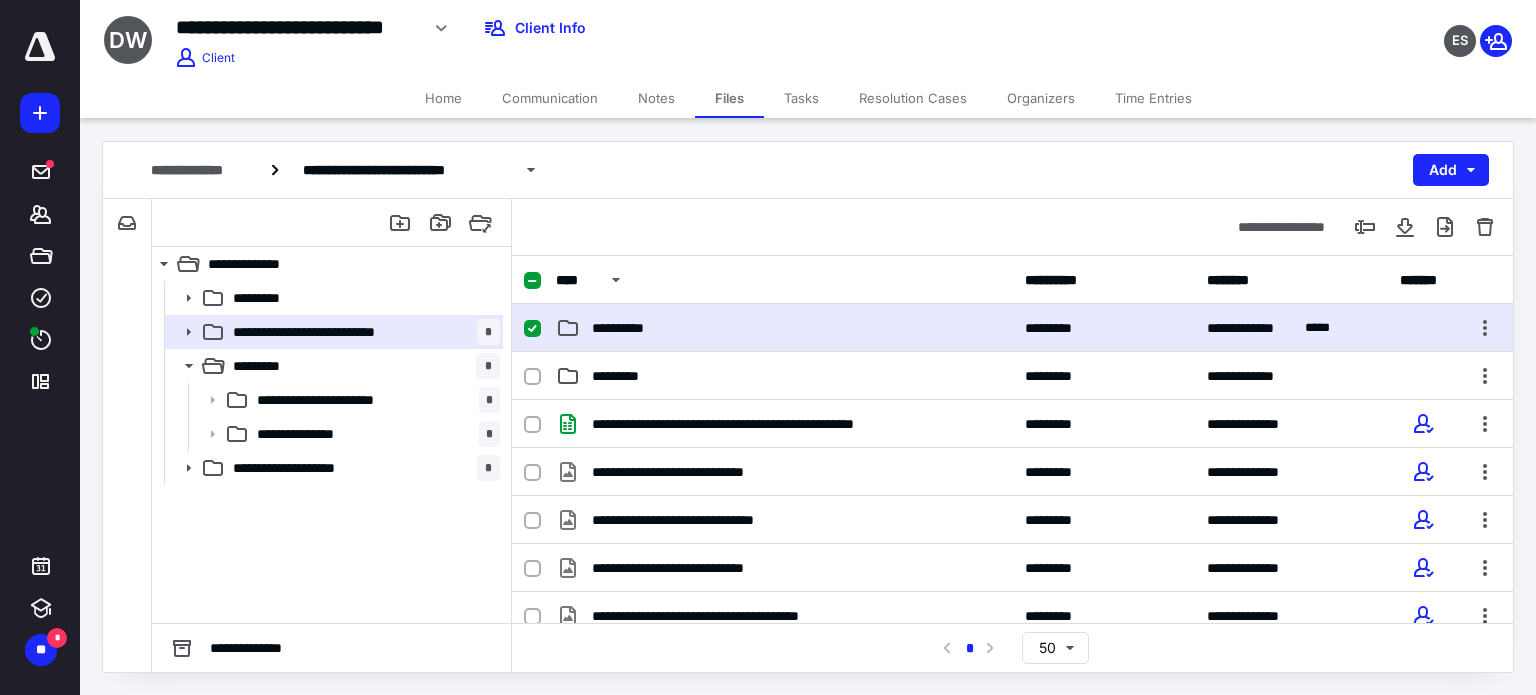 click on "**********" at bounding box center [784, 328] 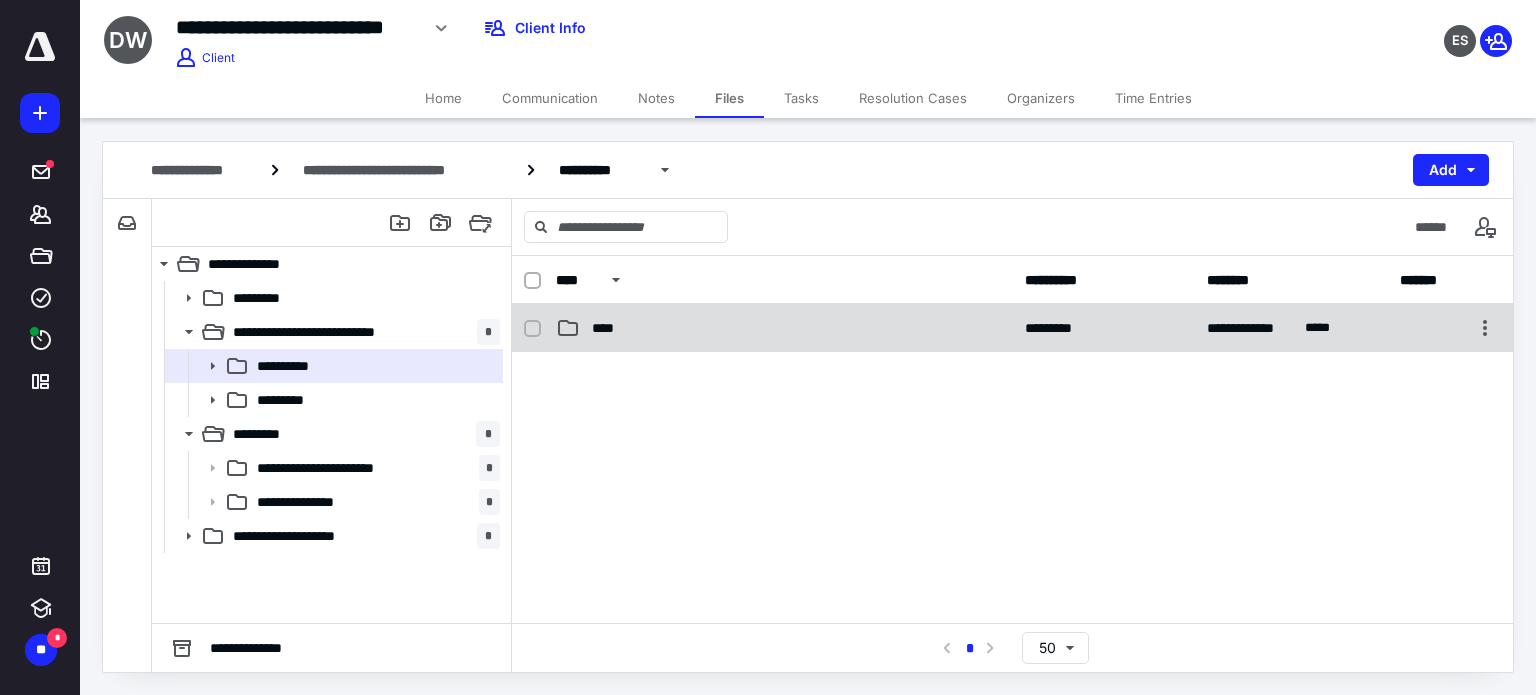click on "**********" at bounding box center (1012, 328) 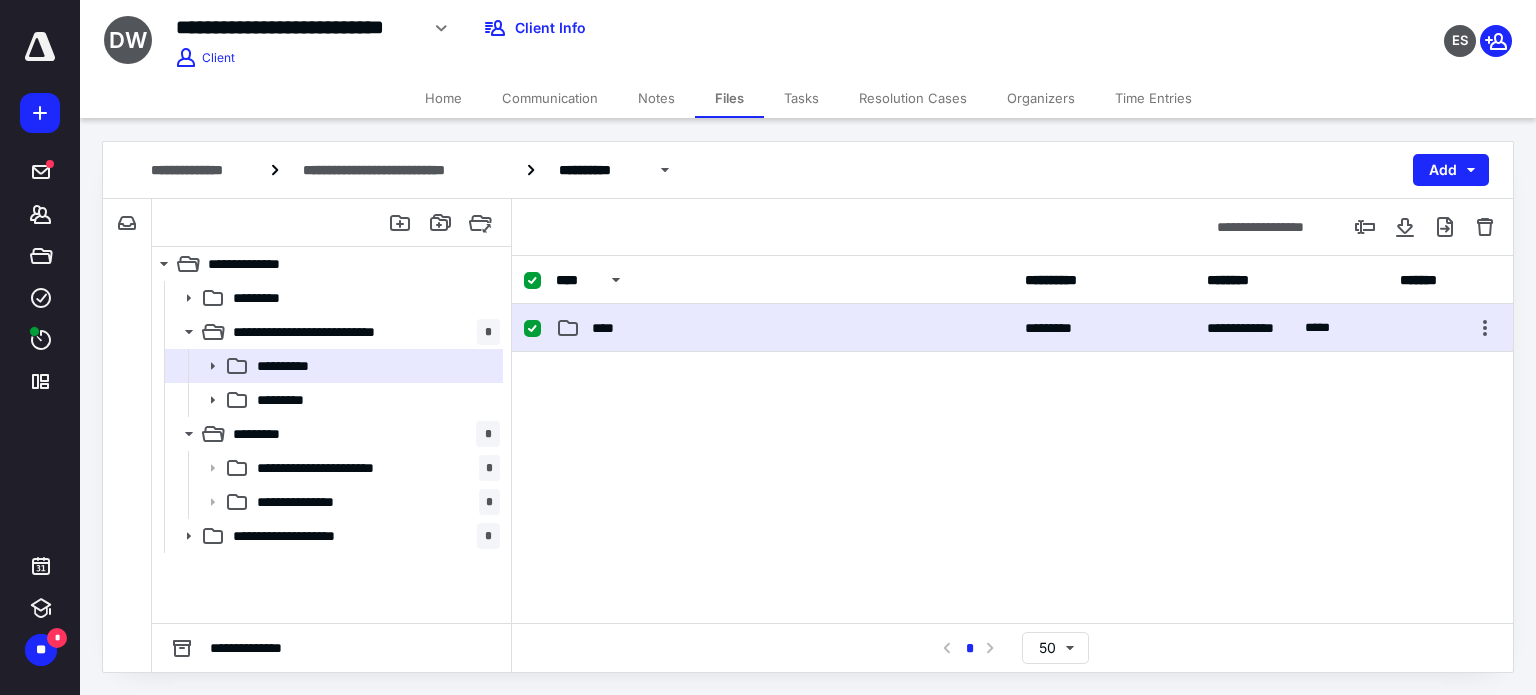 click on "**********" at bounding box center [1012, 328] 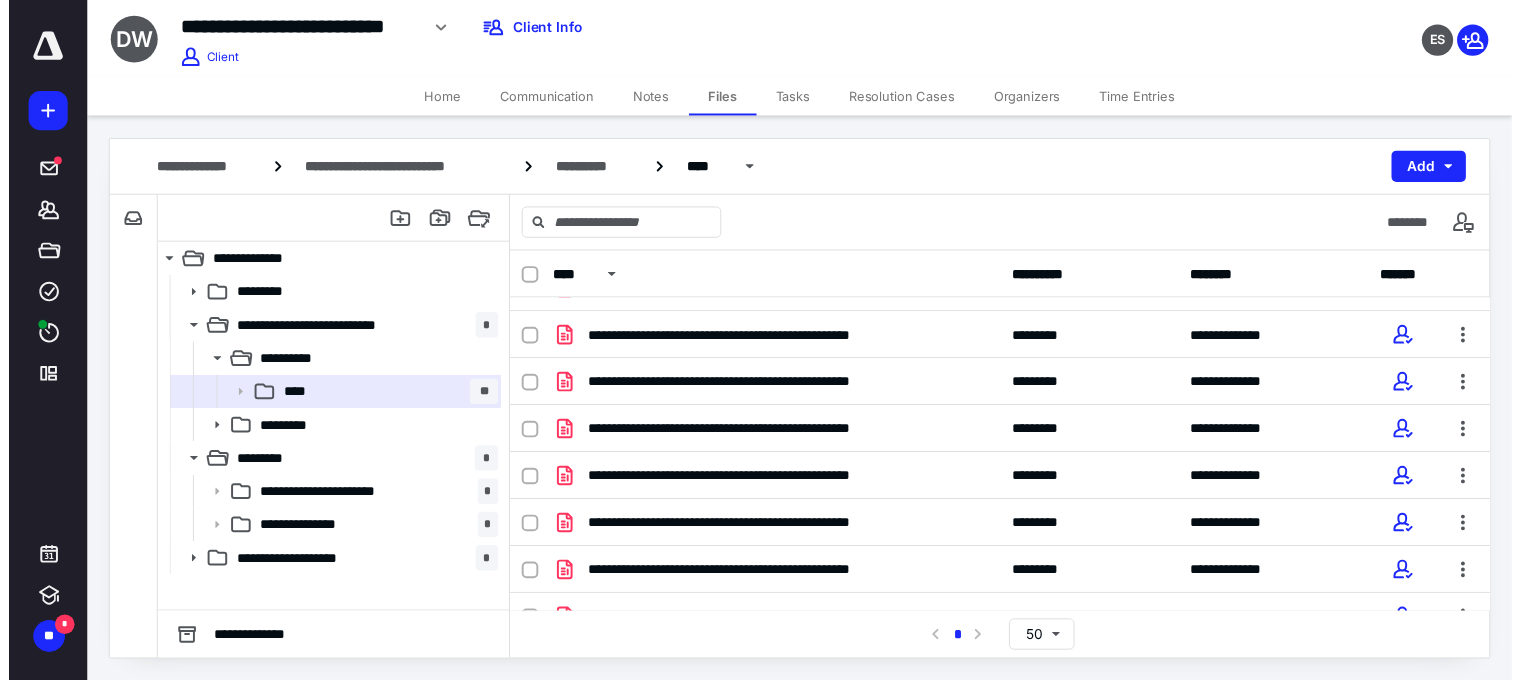 scroll, scrollTop: 253, scrollLeft: 0, axis: vertical 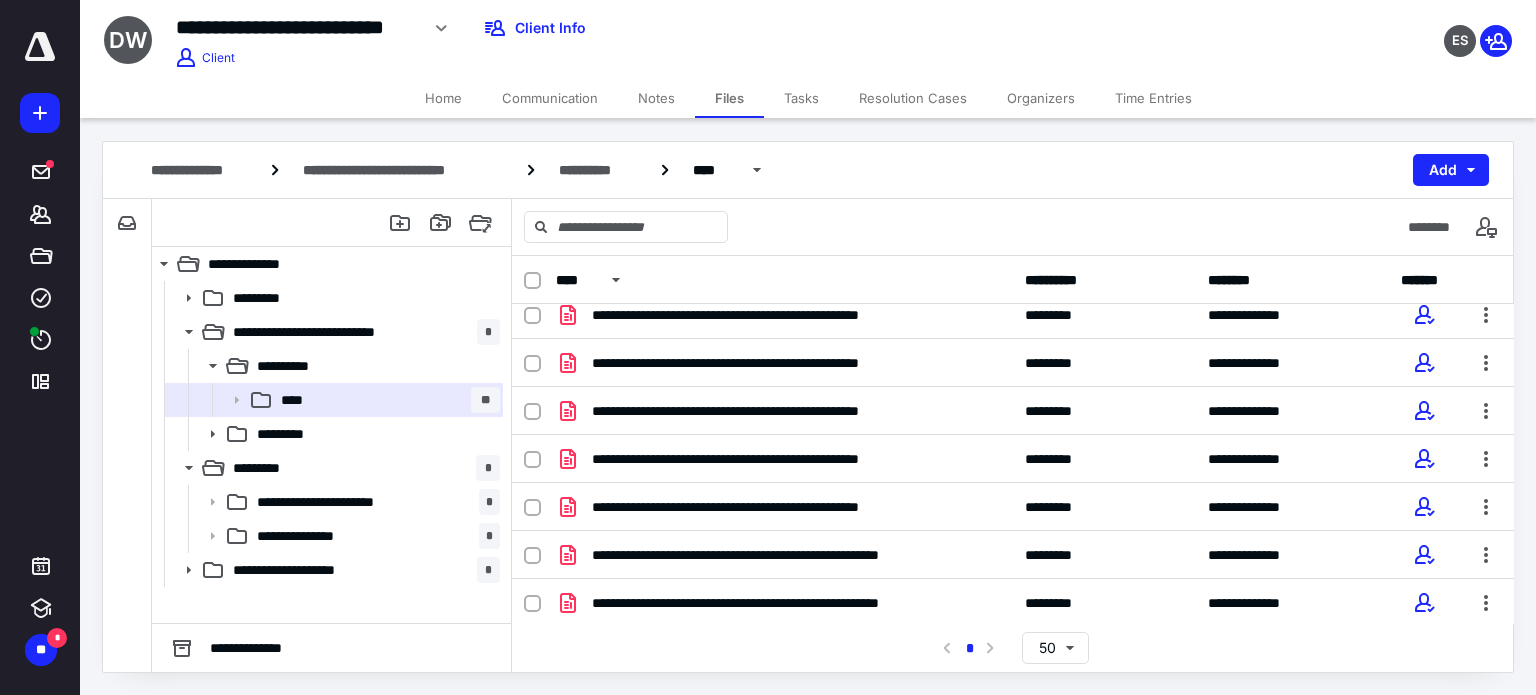 click on "Tasks" at bounding box center [801, 98] 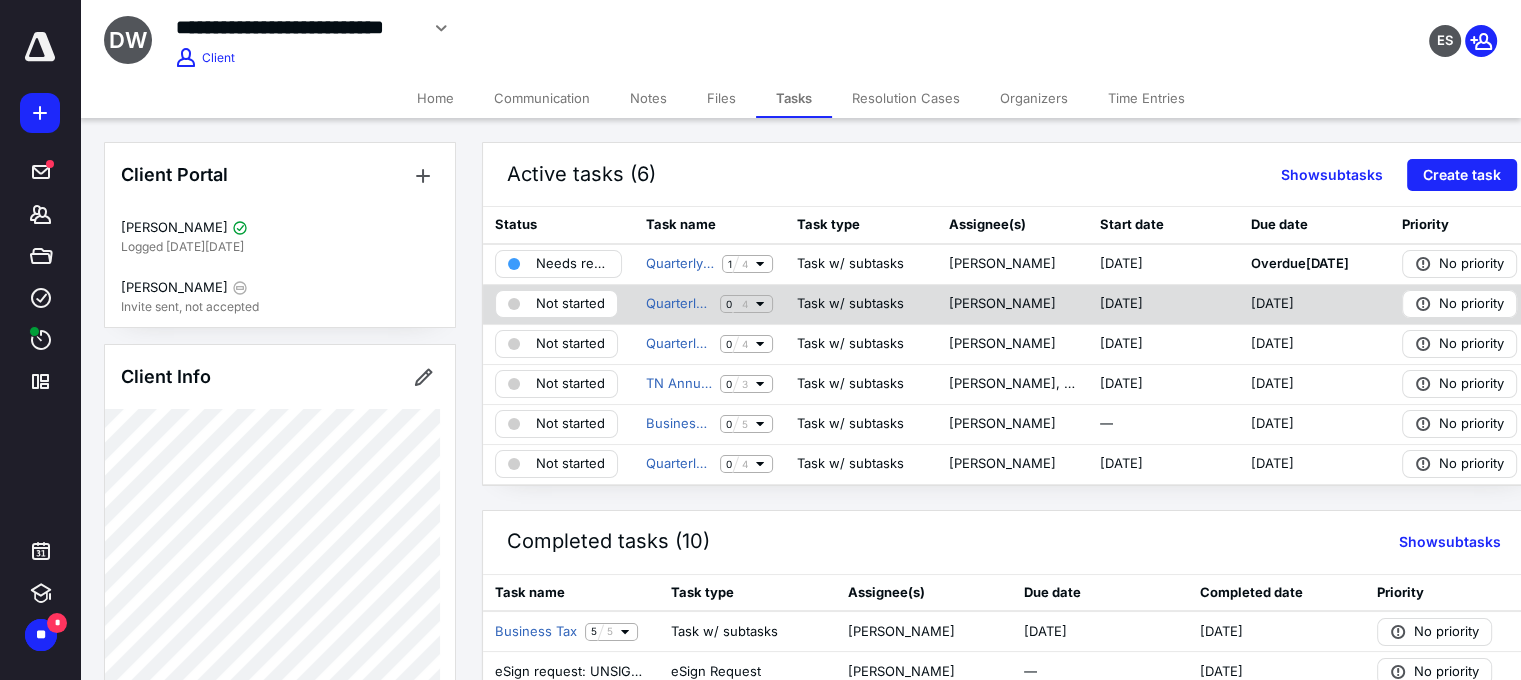scroll, scrollTop: 152, scrollLeft: 0, axis: vertical 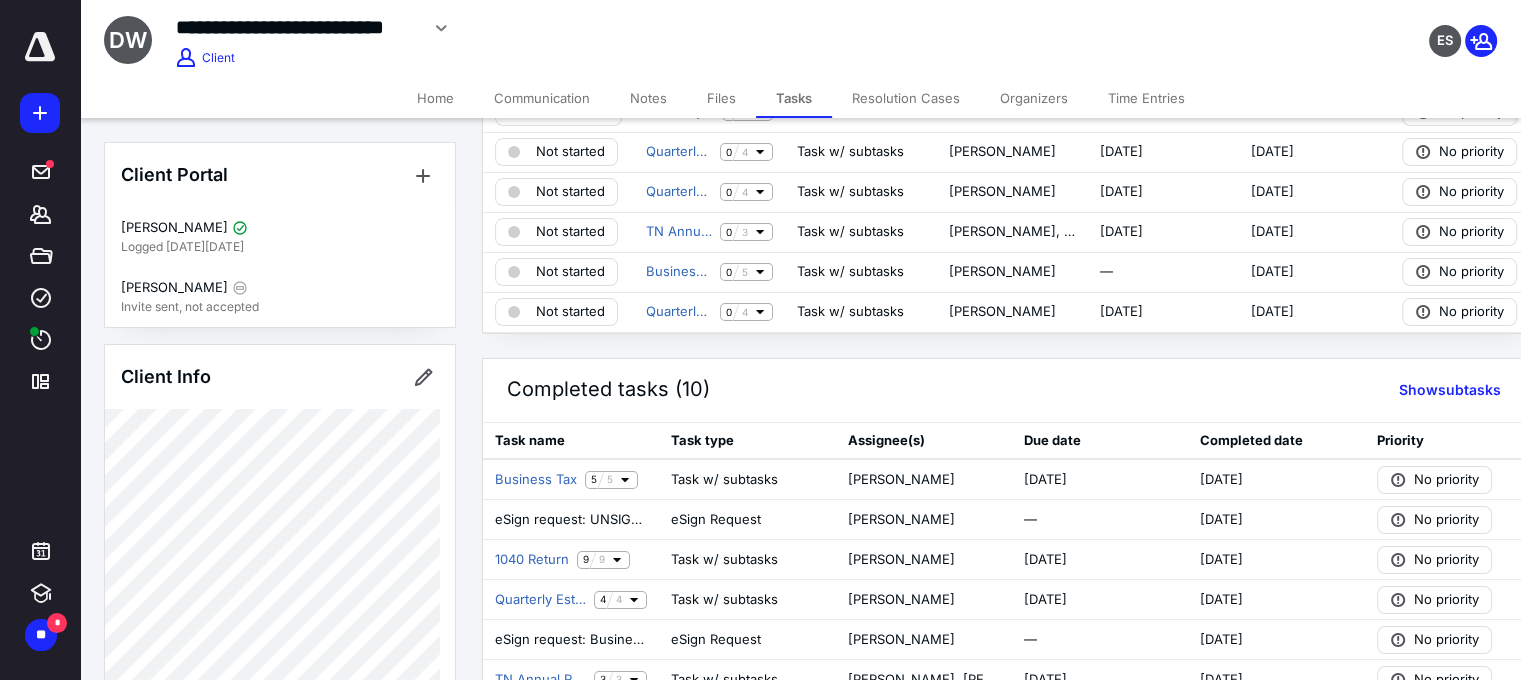 click on "Files" at bounding box center [721, 98] 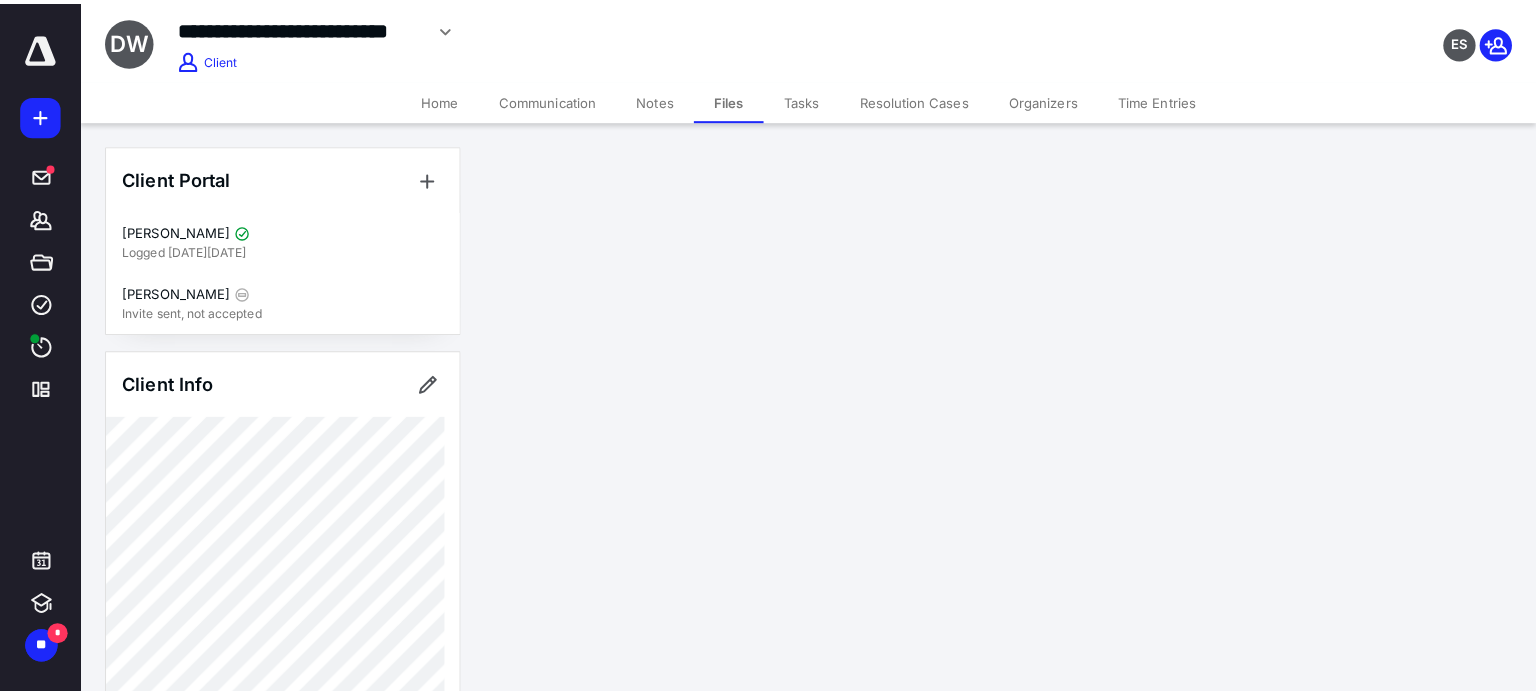 scroll, scrollTop: 0, scrollLeft: 0, axis: both 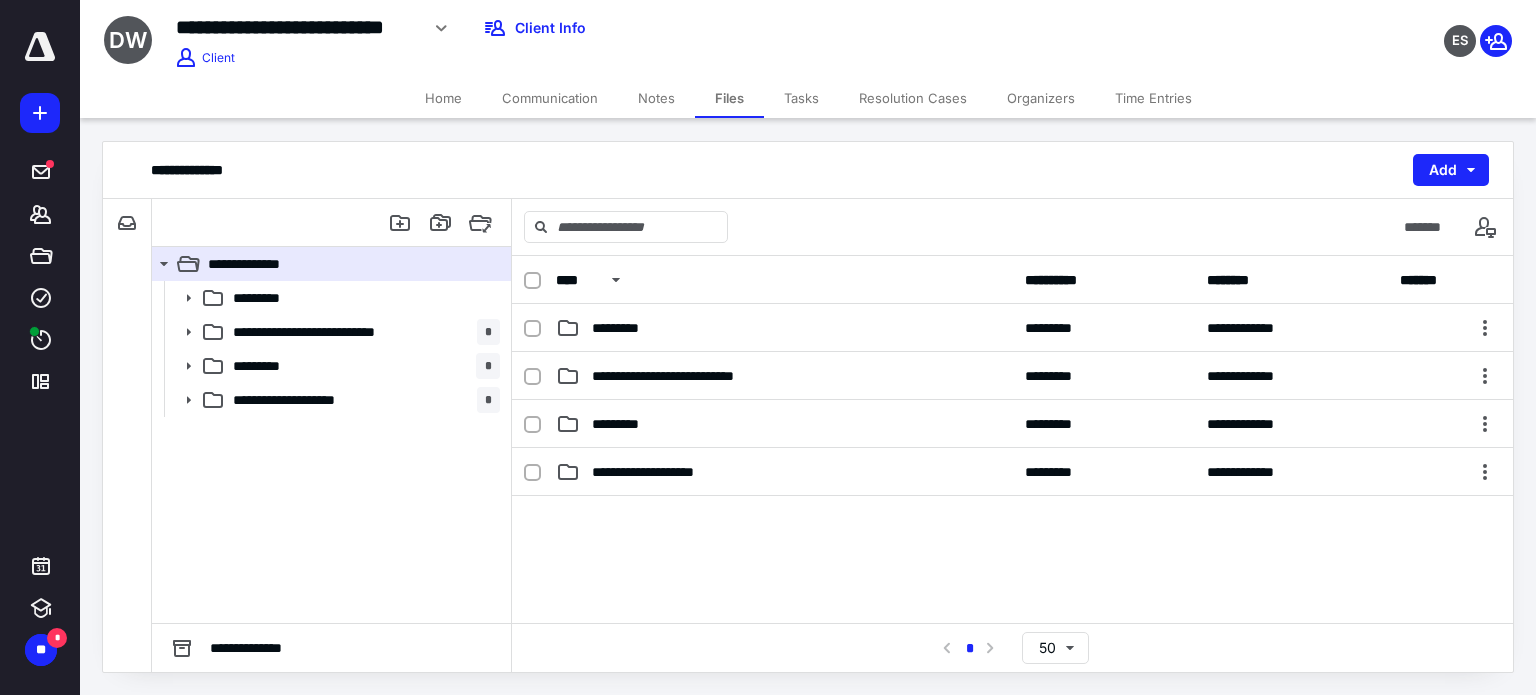 click on "Communication" at bounding box center (550, 98) 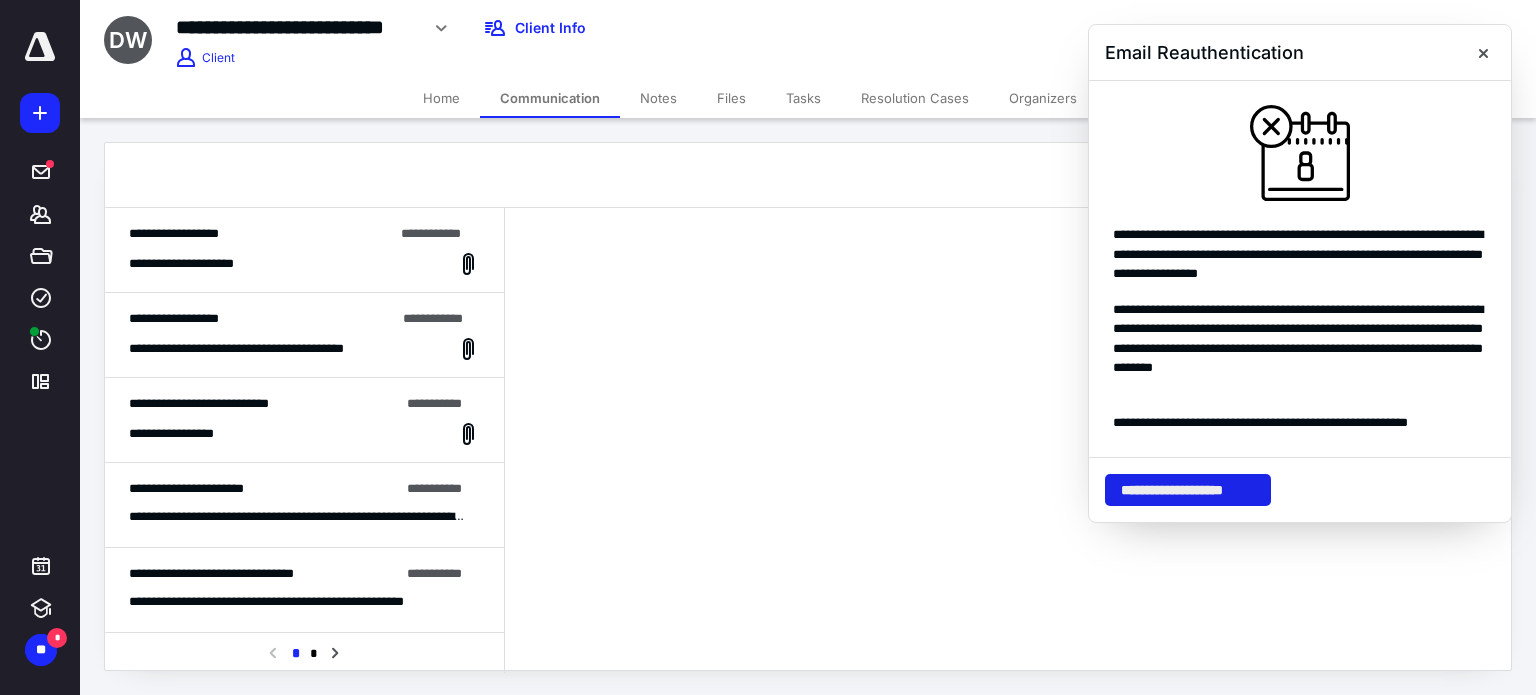 click on "**********" at bounding box center (1188, 490) 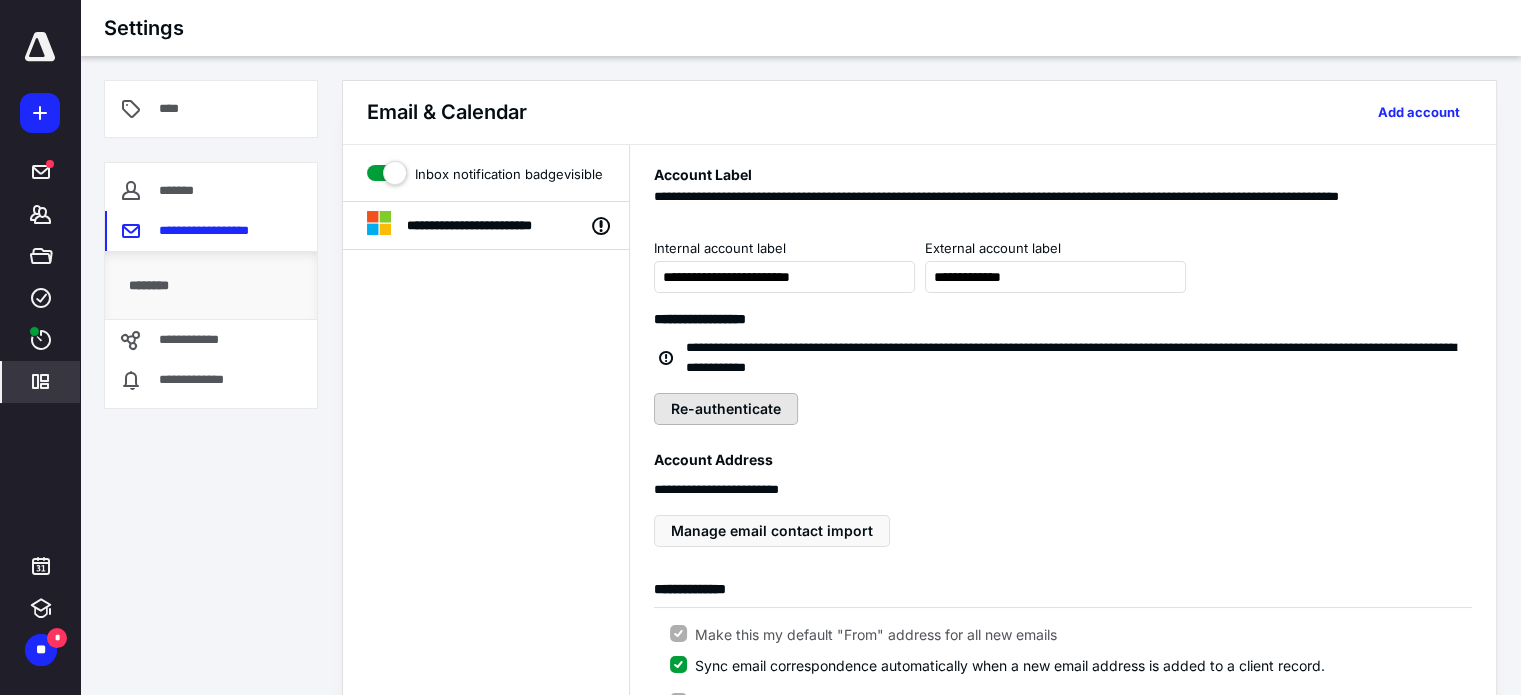 click on "Re-authenticate" at bounding box center [726, 409] 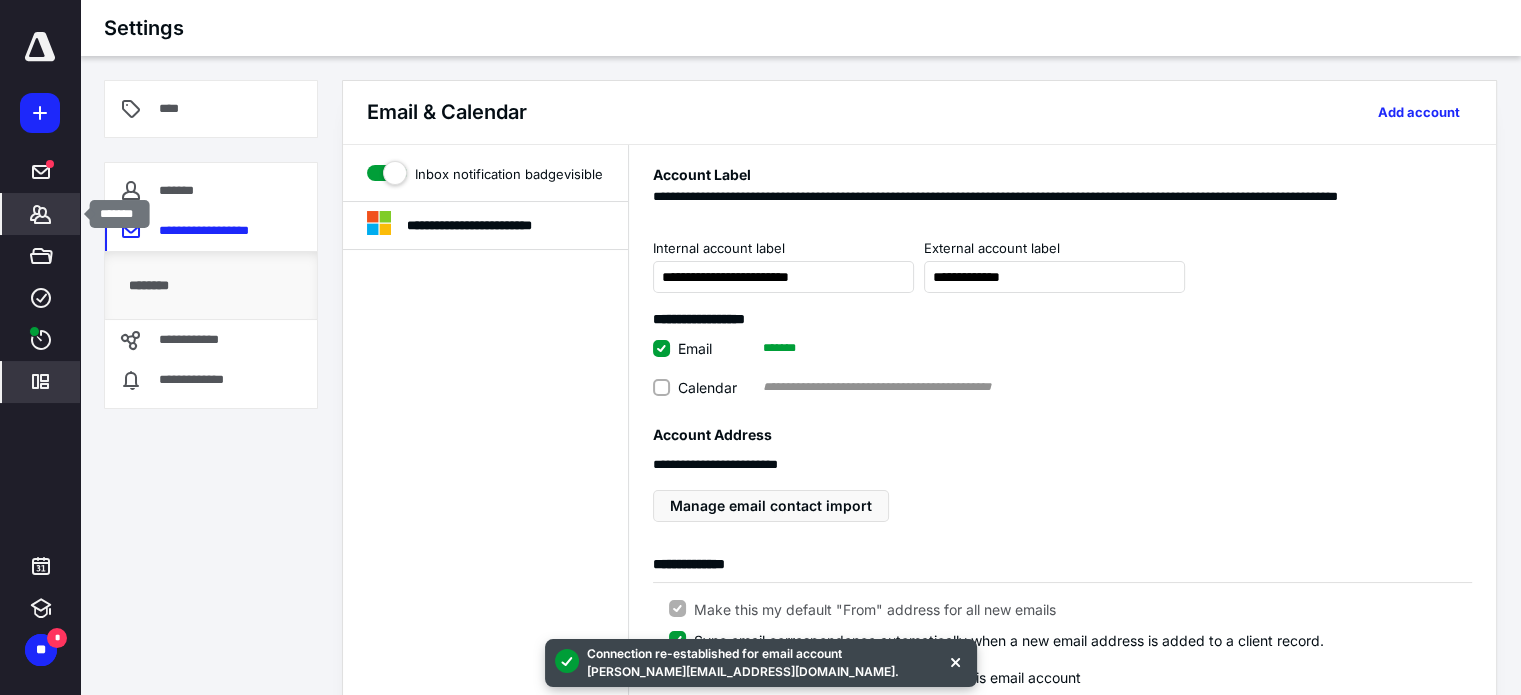 click 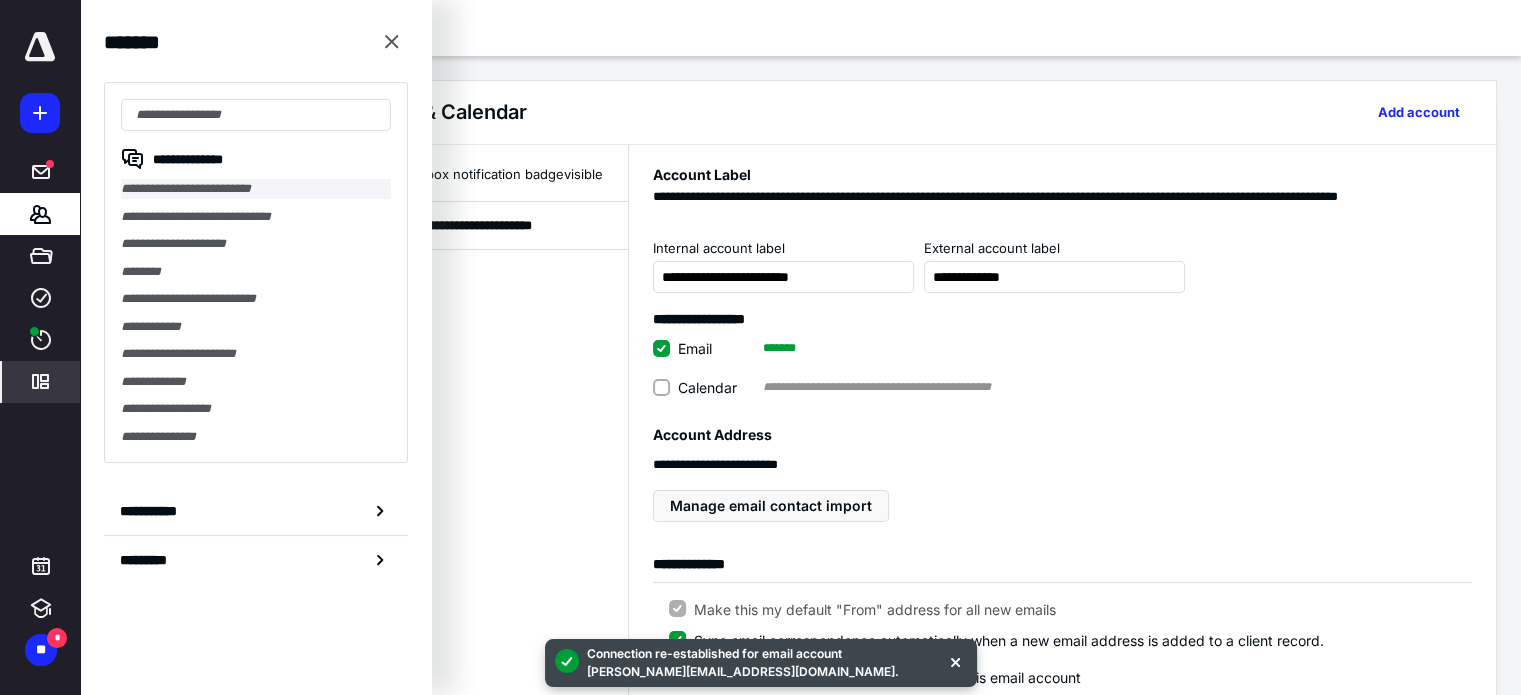 click on "**********" at bounding box center (256, 189) 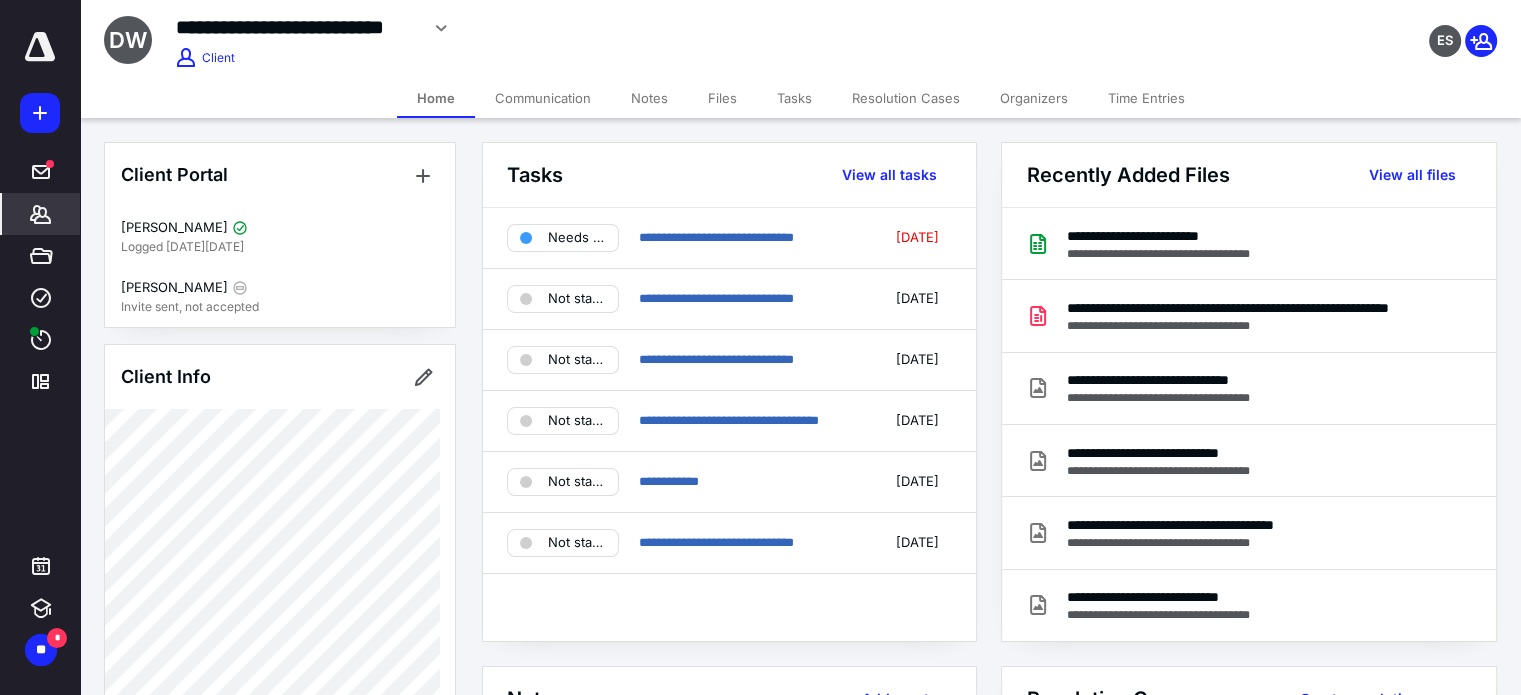 click on "Files" at bounding box center (722, 98) 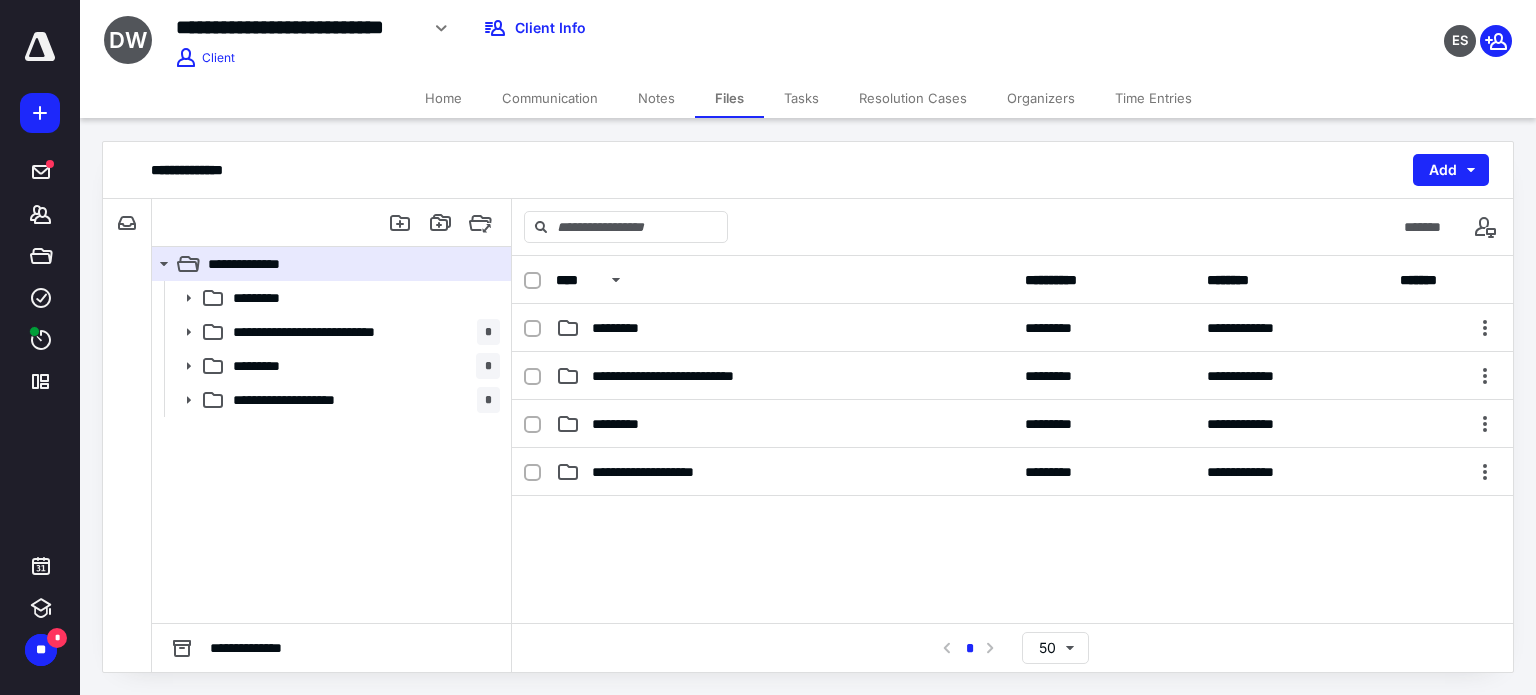 click on "Communication" at bounding box center [550, 98] 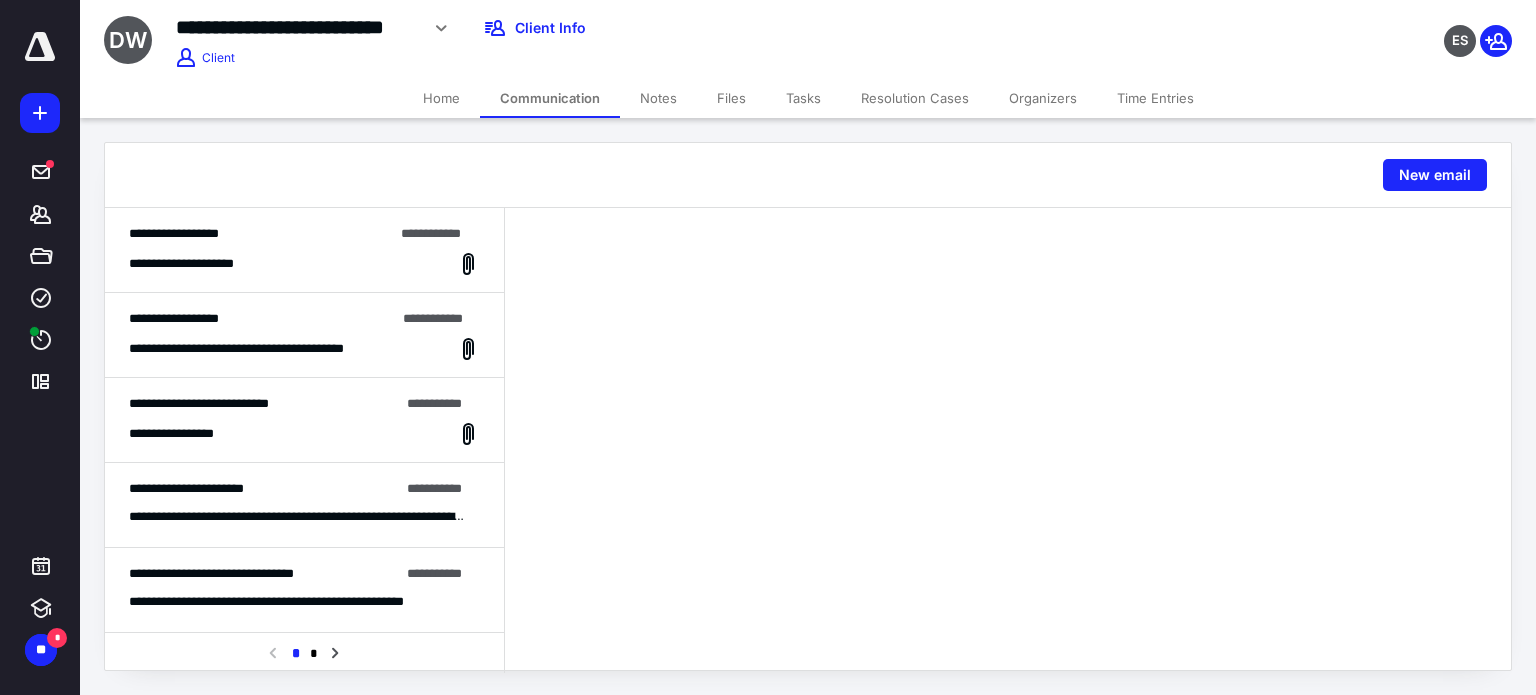 click on "**********" at bounding box center (304, 434) 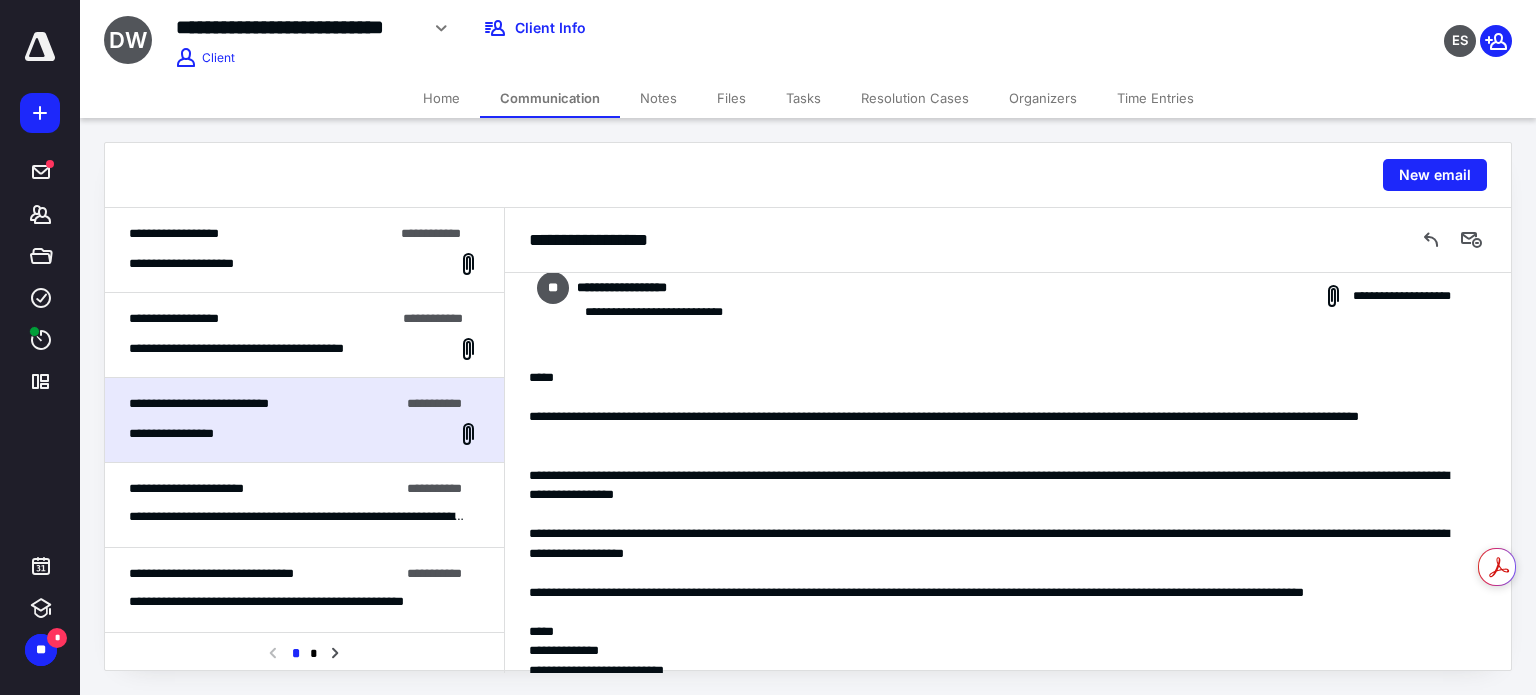 scroll, scrollTop: 0, scrollLeft: 0, axis: both 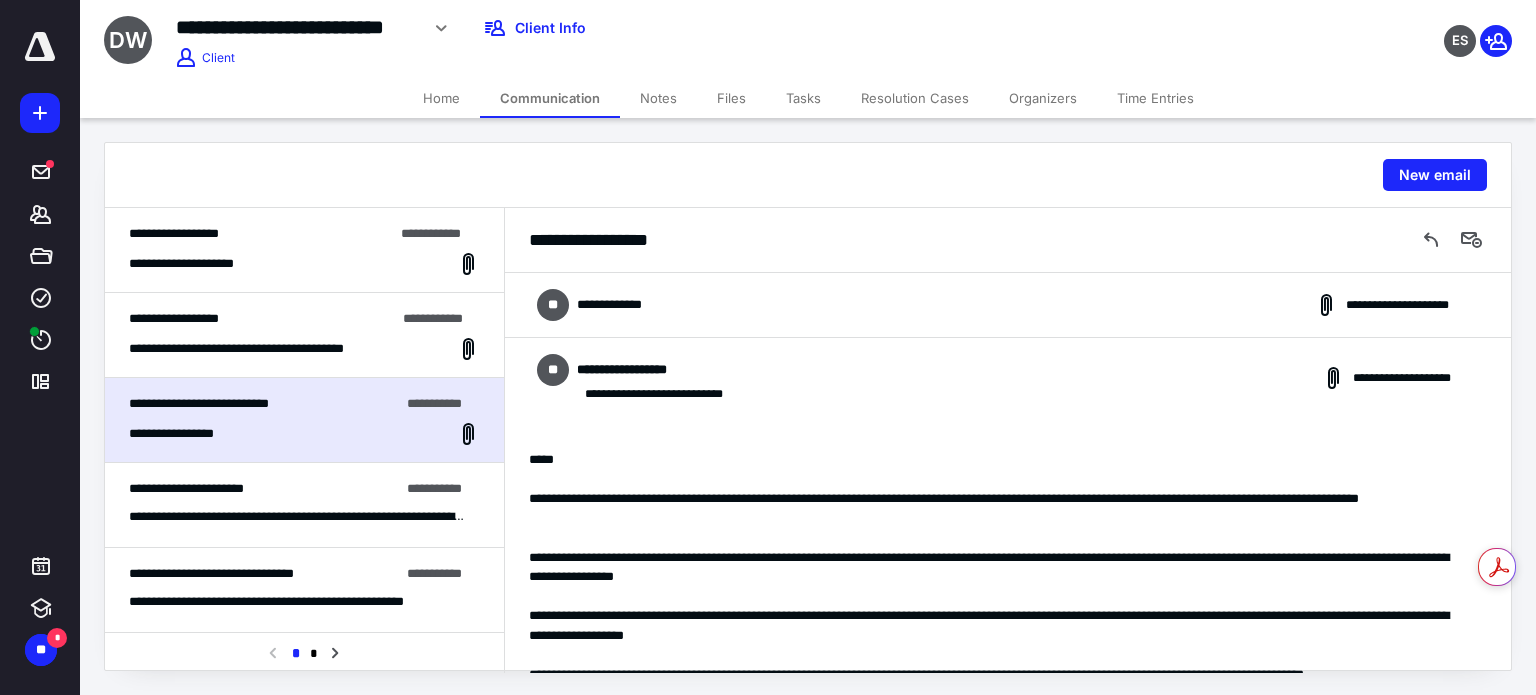 click on "**********" at bounding box center [1008, 305] 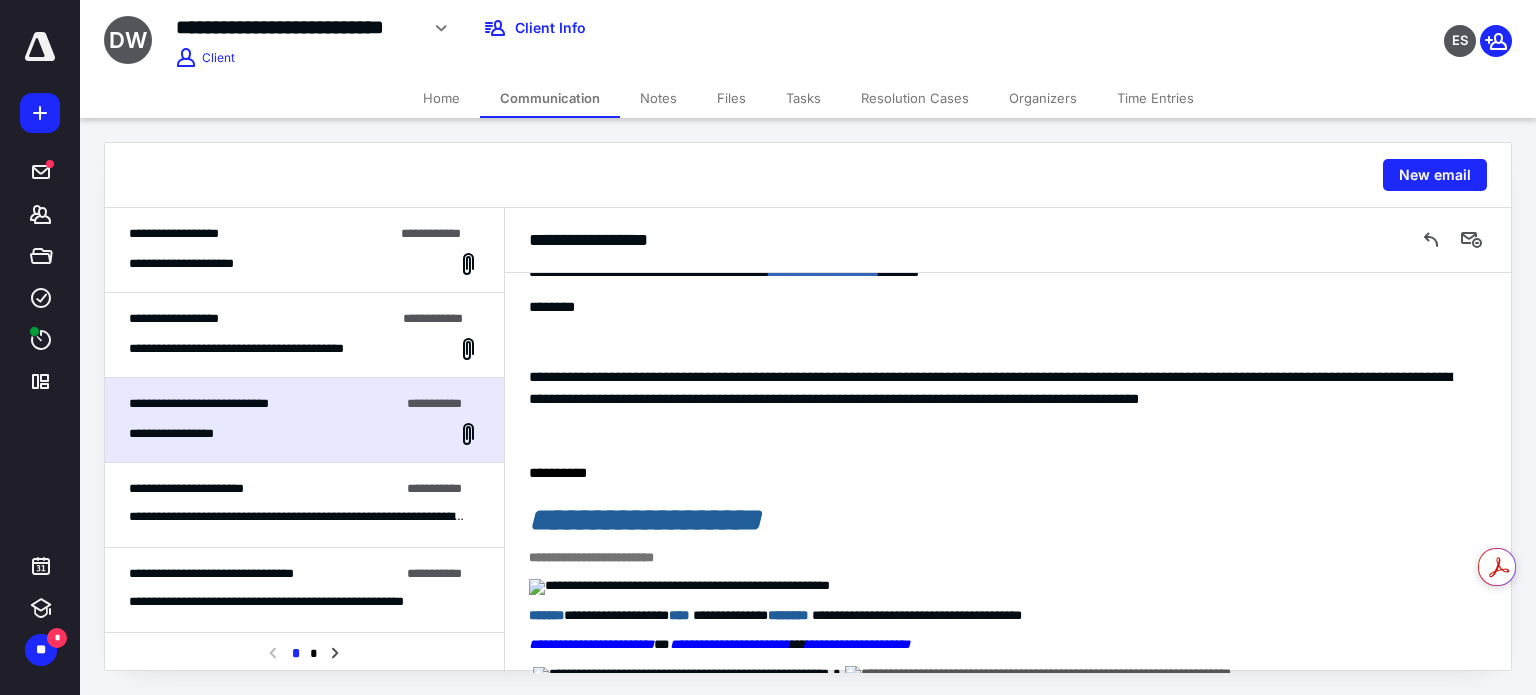 scroll, scrollTop: 1381, scrollLeft: 0, axis: vertical 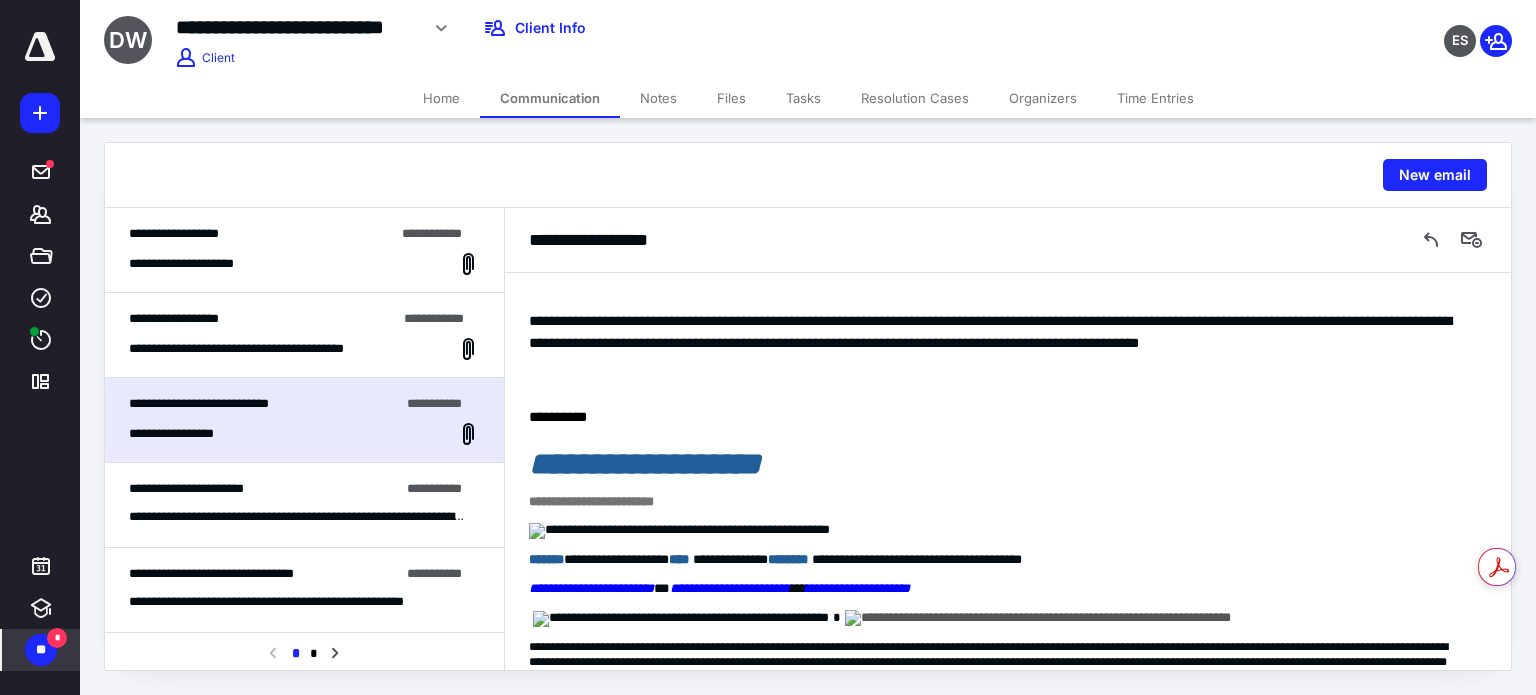 click on "**" at bounding box center (41, 650) 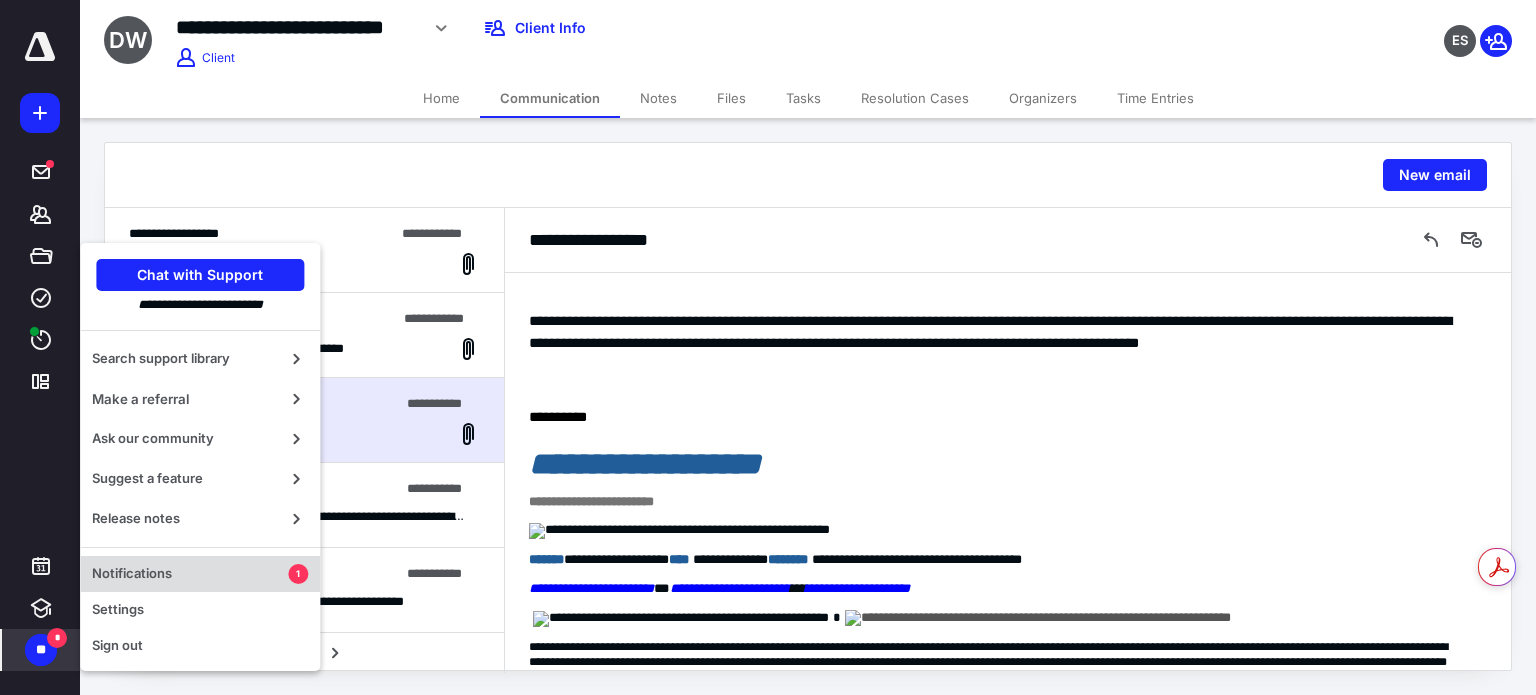 click on "Notifications" at bounding box center [190, 574] 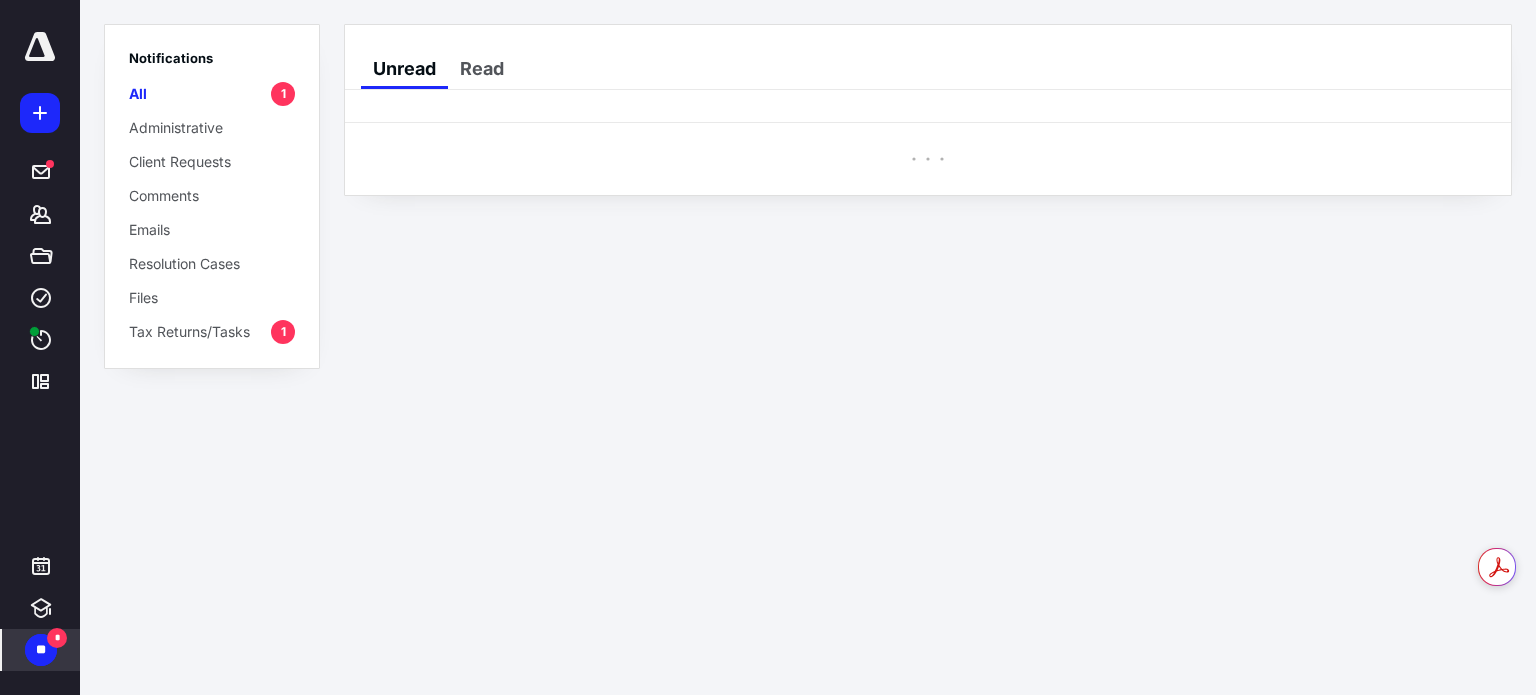 click on "Notifications All 1 Administrative Client Requests Comments Emails Resolution Cases Files Tax Returns/Tasks 1" at bounding box center (212, 196) 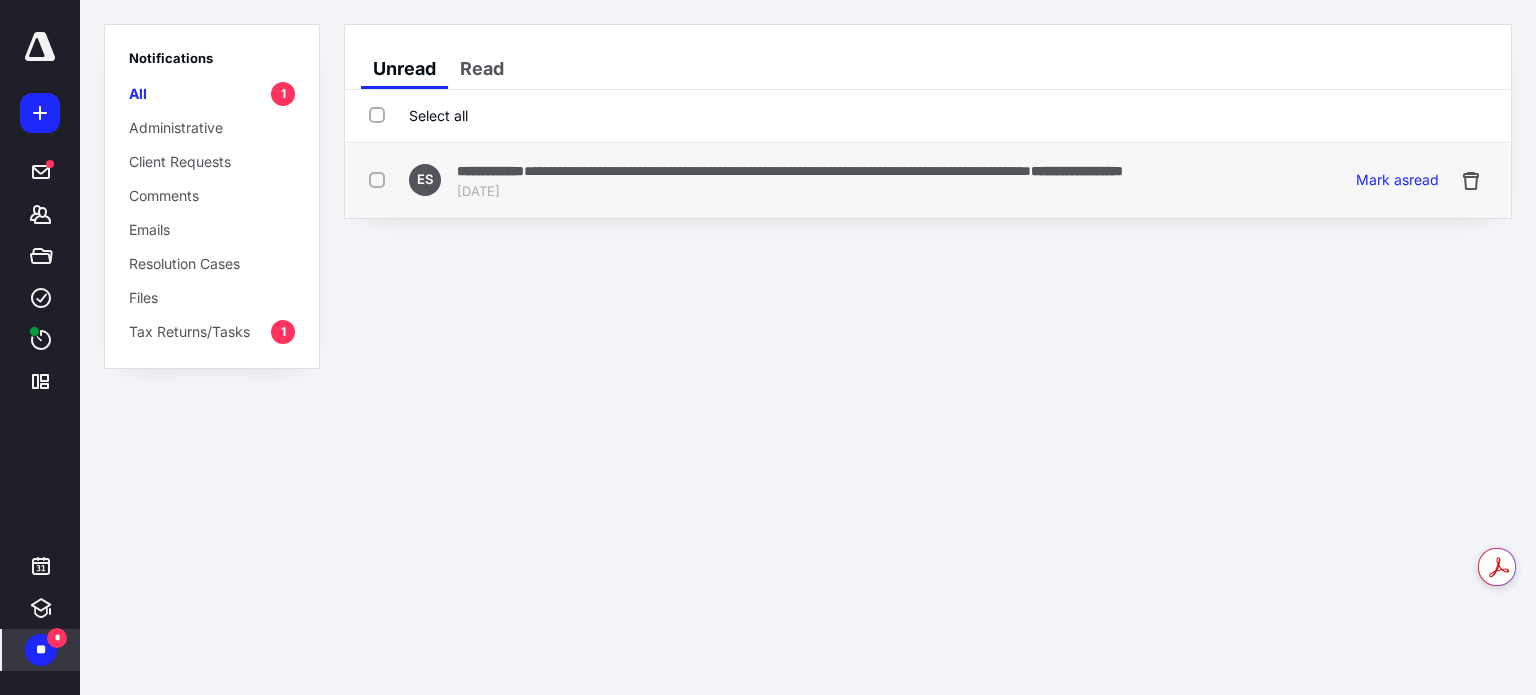 click on "**********" at bounding box center [928, 180] 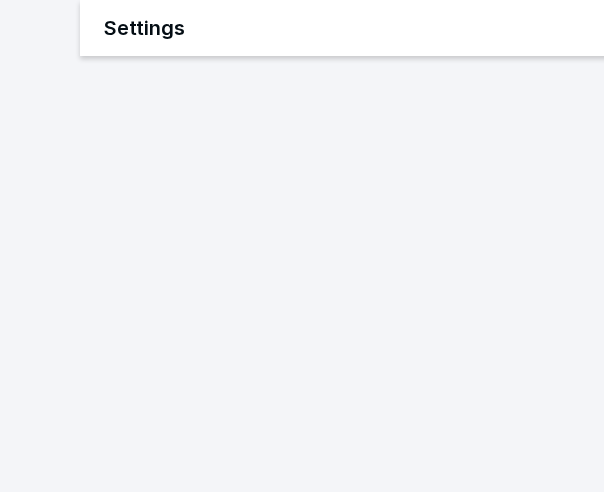 scroll, scrollTop: 0, scrollLeft: 0, axis: both 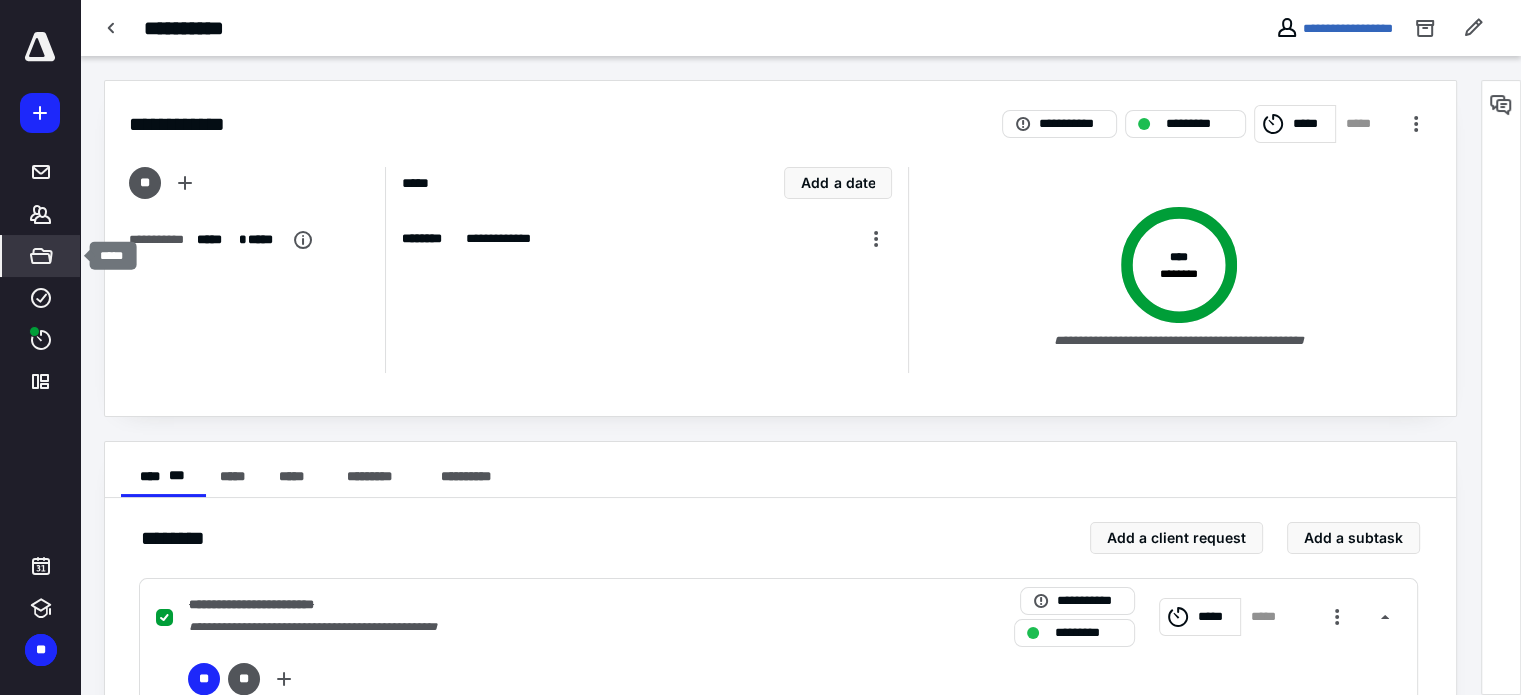 click 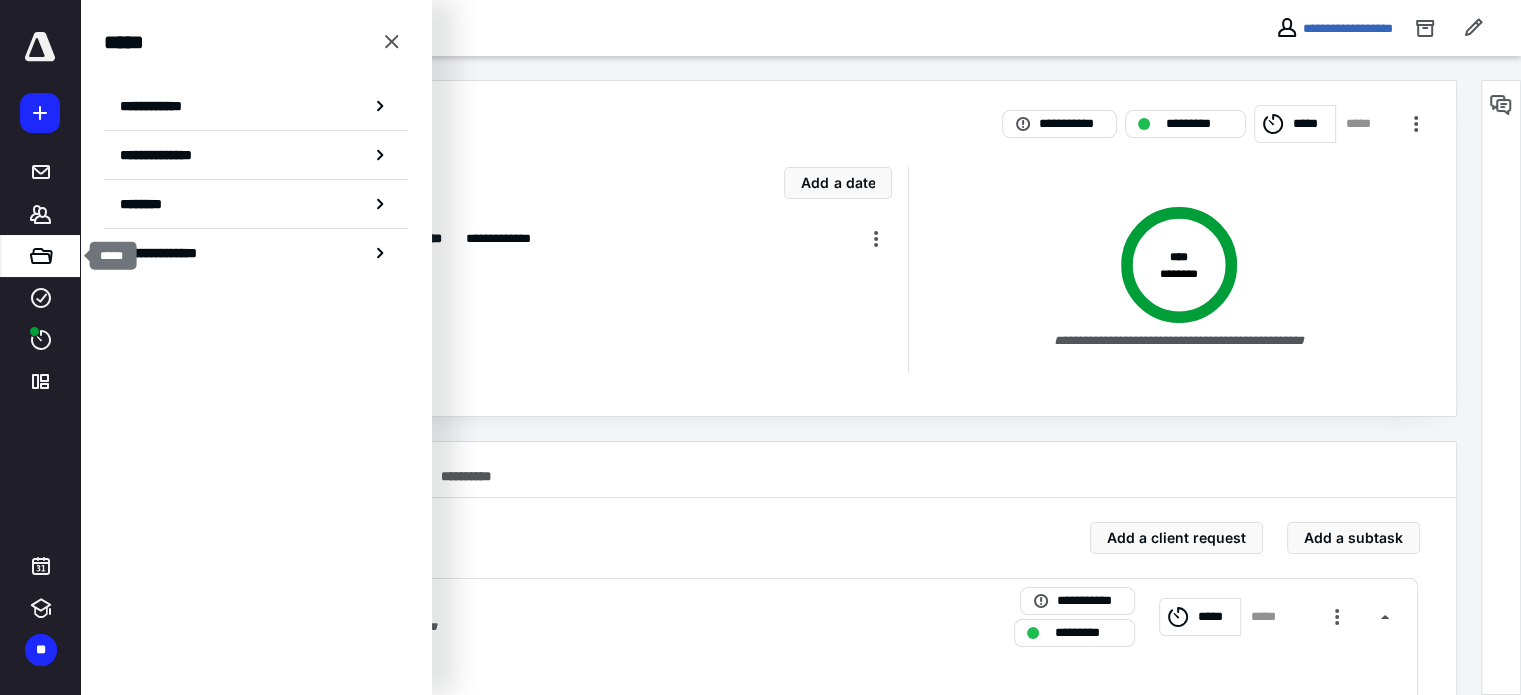 click 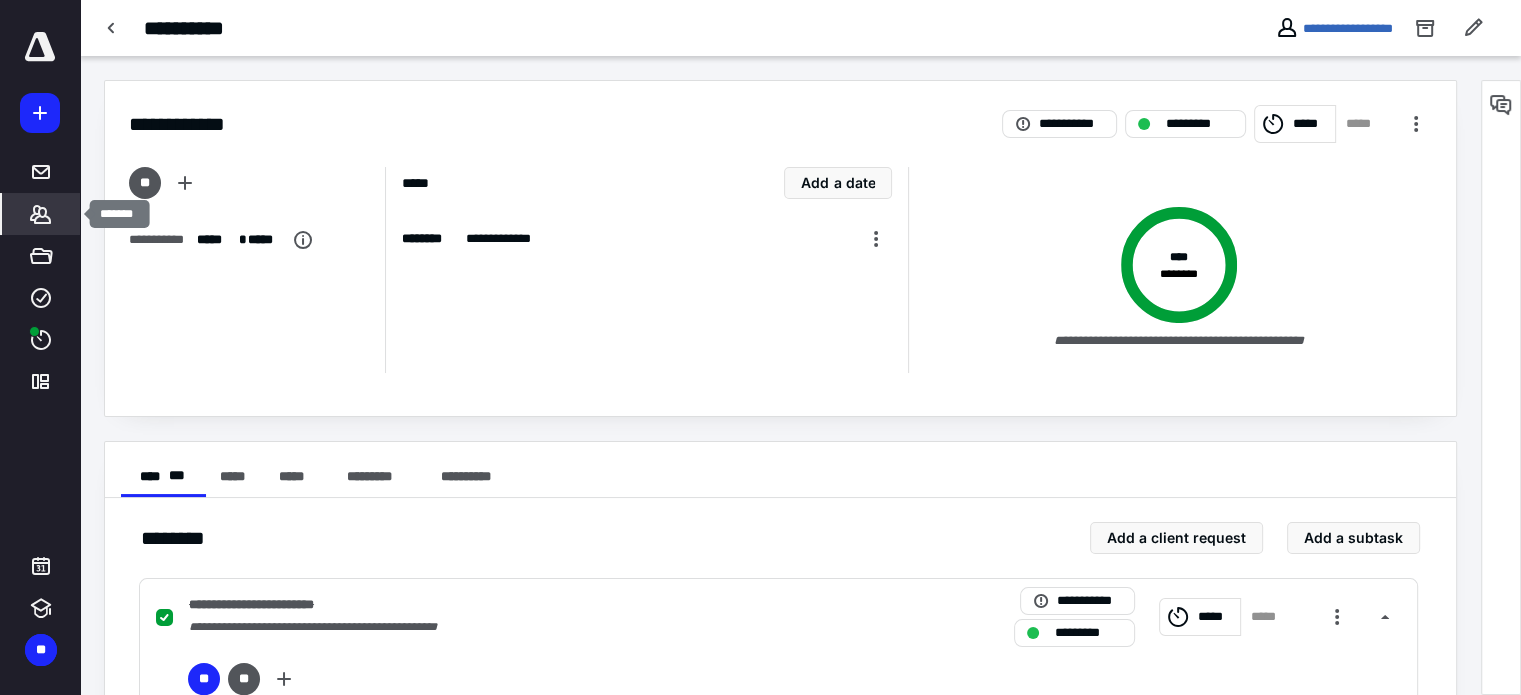 click 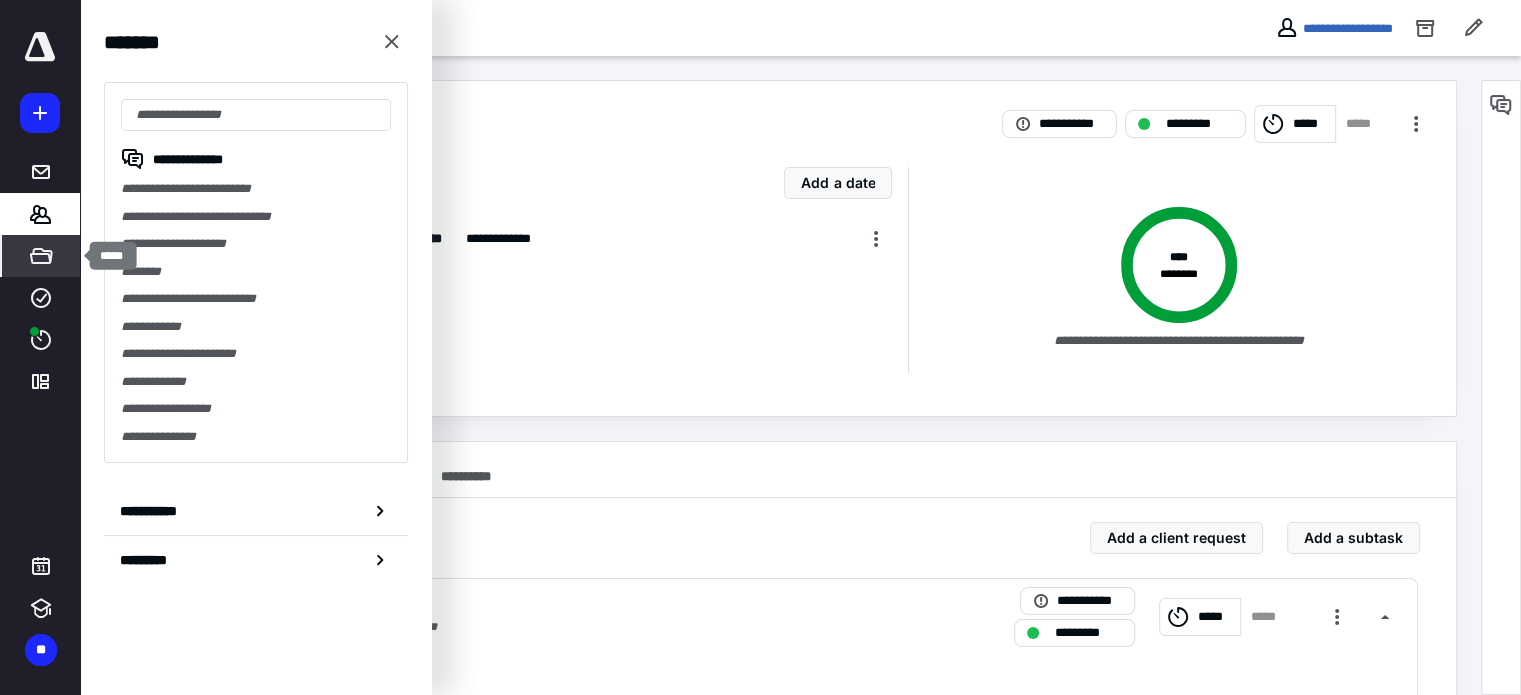 click 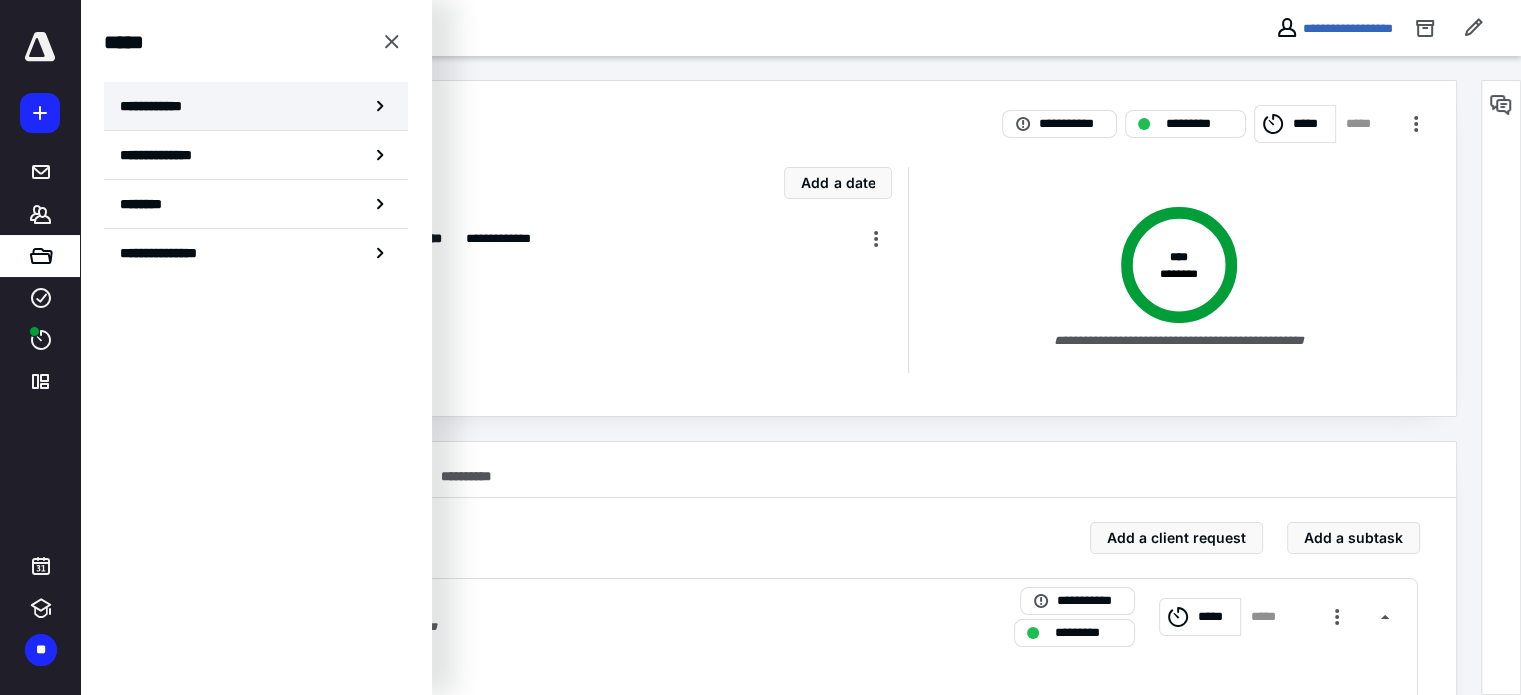click on "**********" at bounding box center (157, 106) 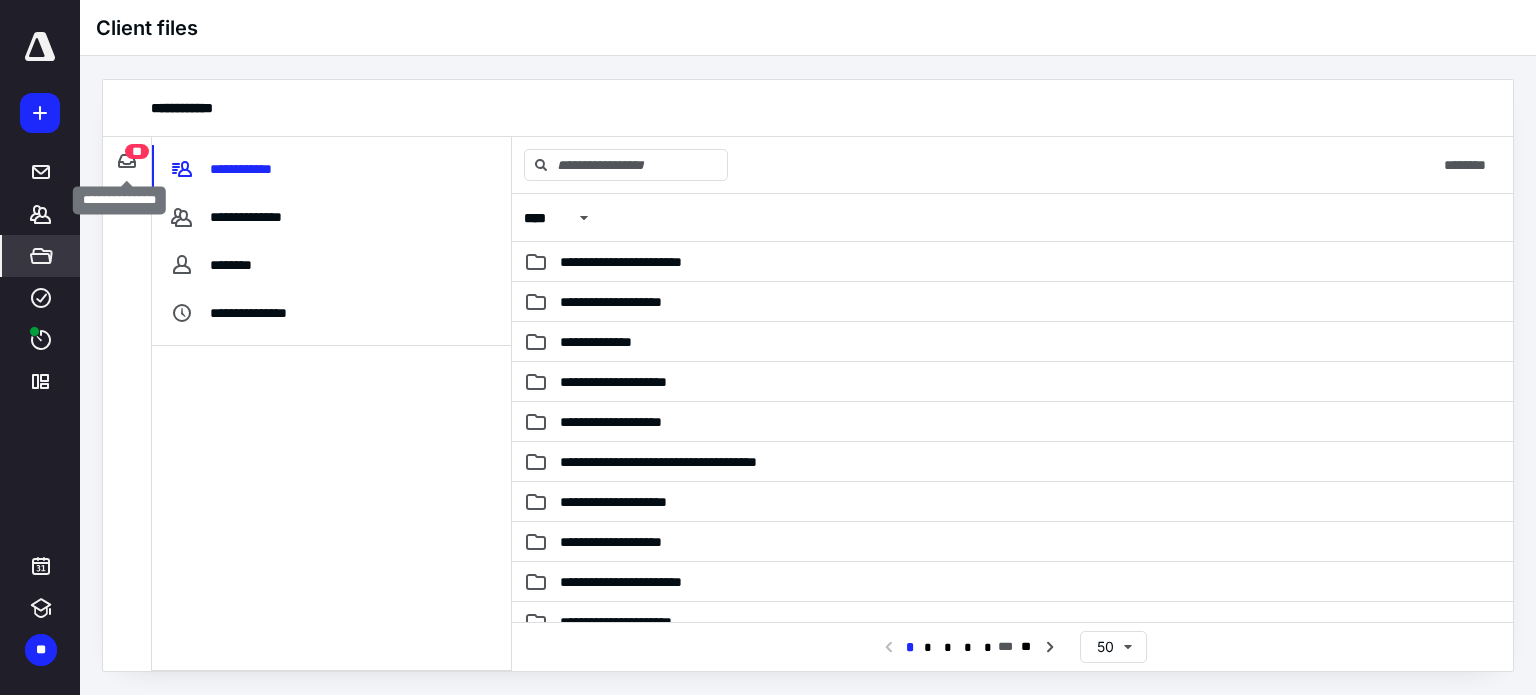 click on "**" at bounding box center [137, 151] 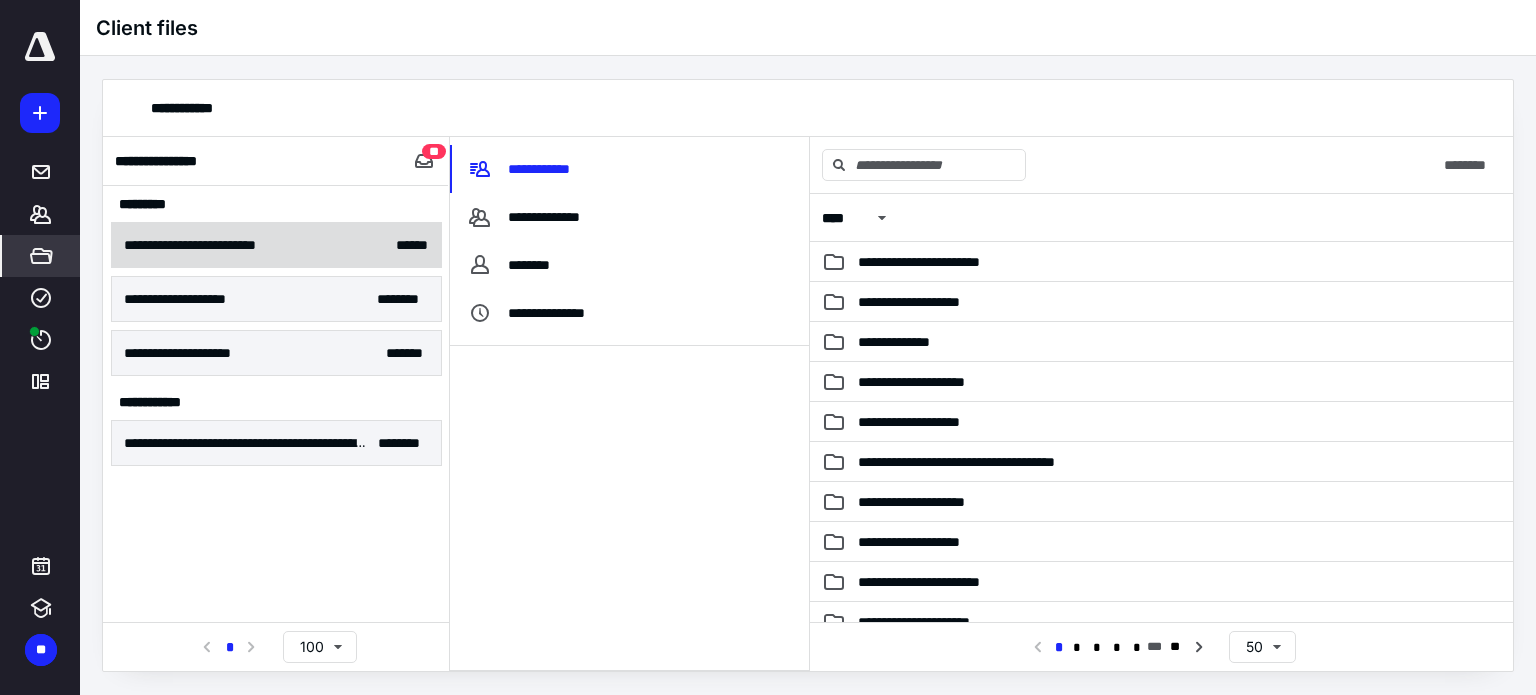 click on "**********" at bounding box center [276, 245] 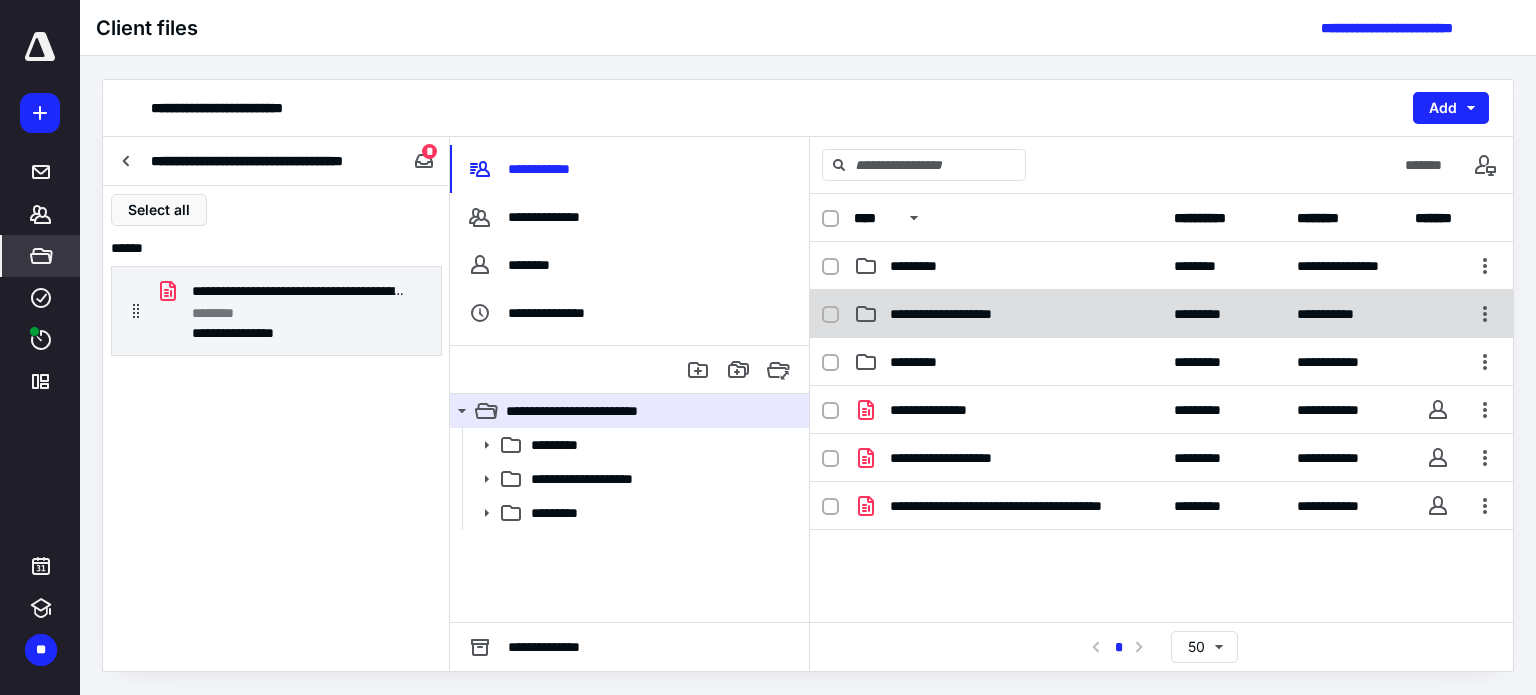 click on "**********" at bounding box center (1161, 314) 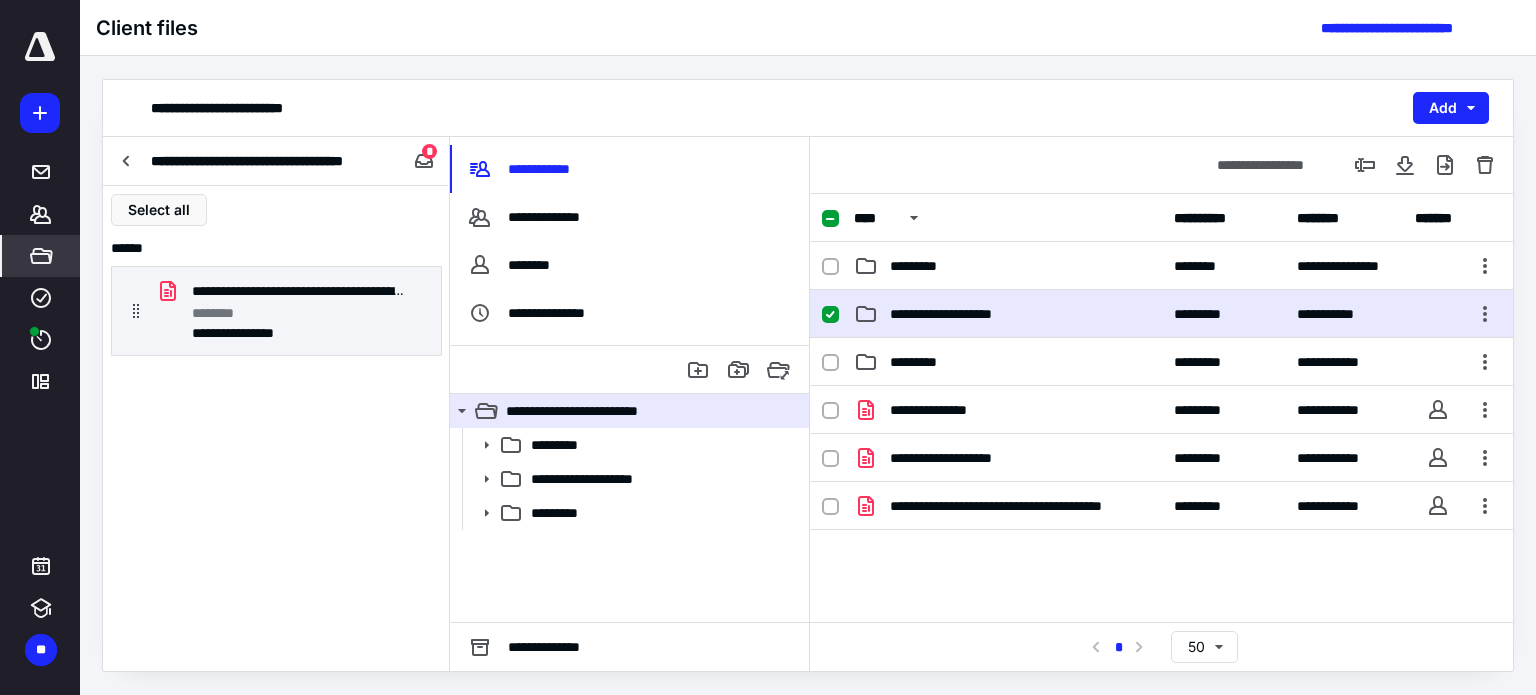 click on "**********" at bounding box center (1161, 314) 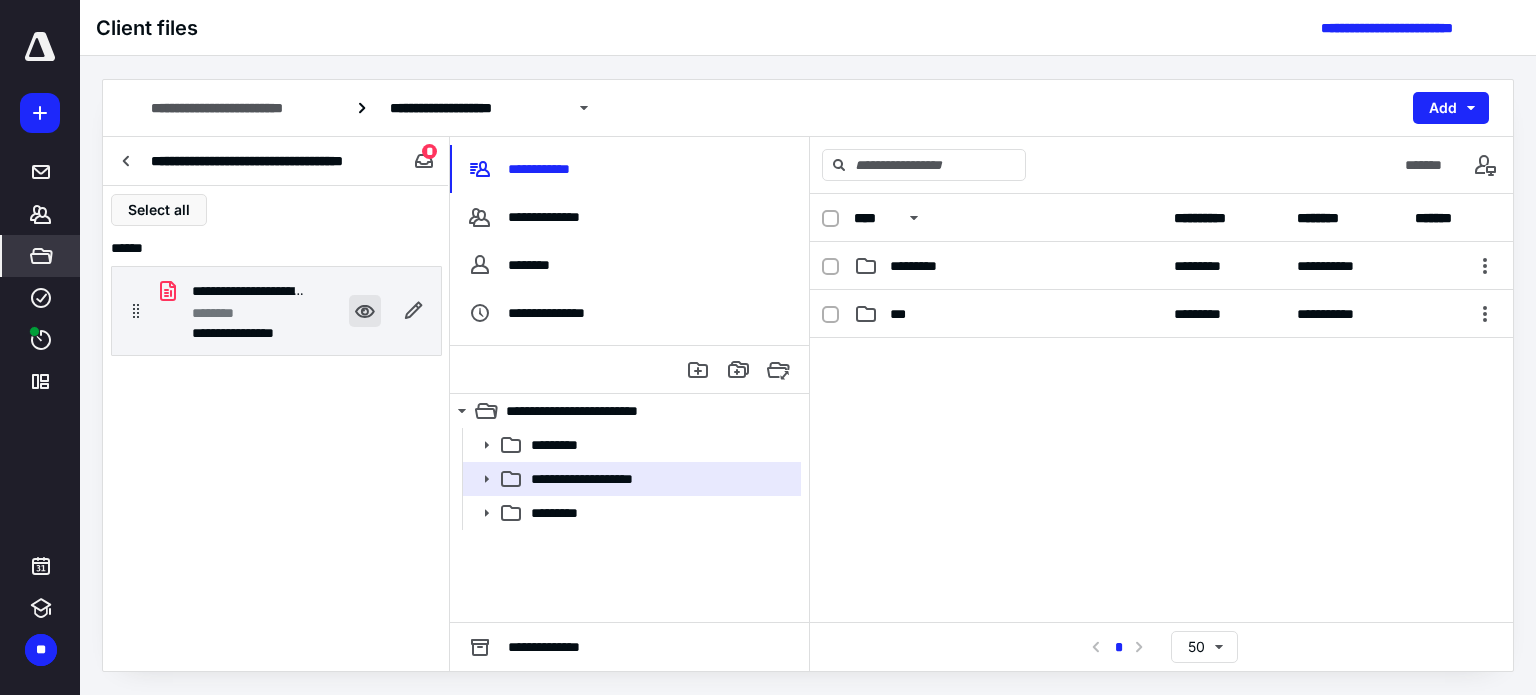 click at bounding box center [365, 311] 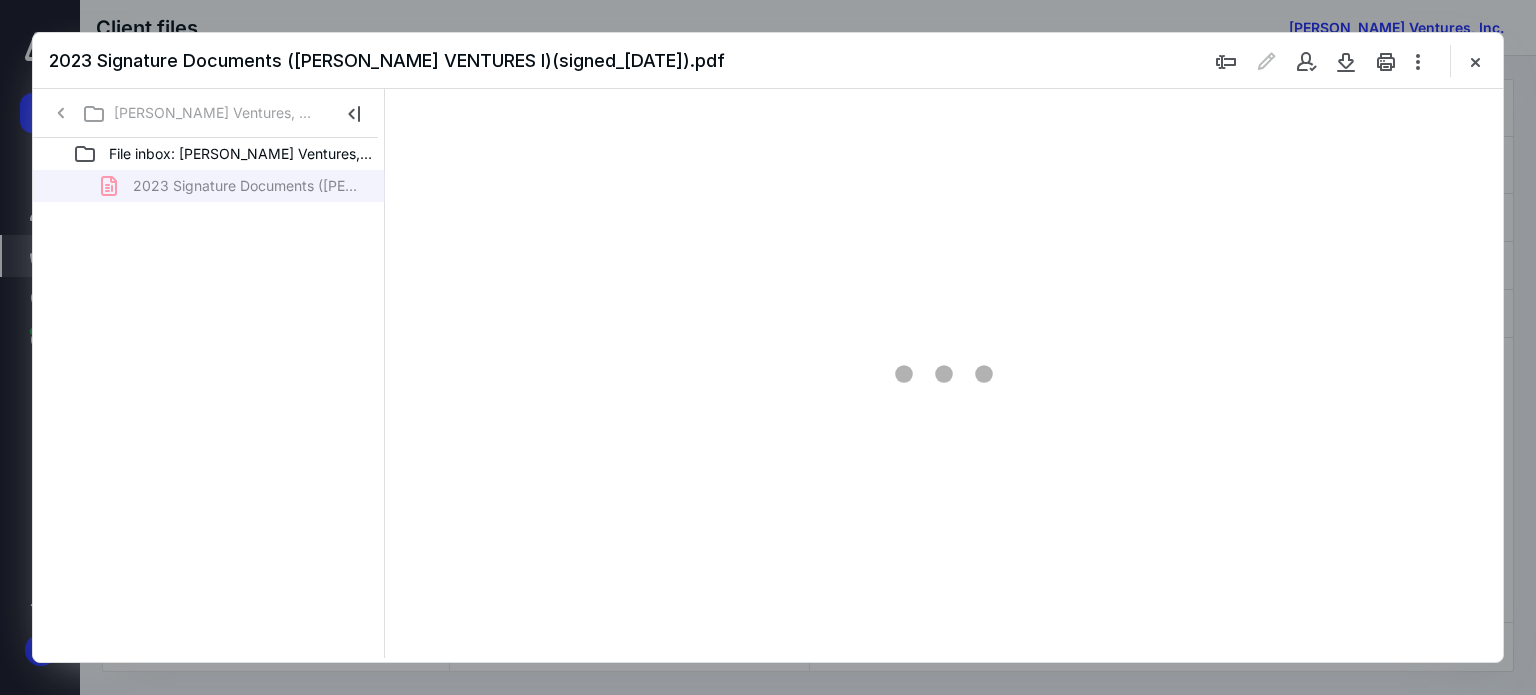scroll, scrollTop: 0, scrollLeft: 0, axis: both 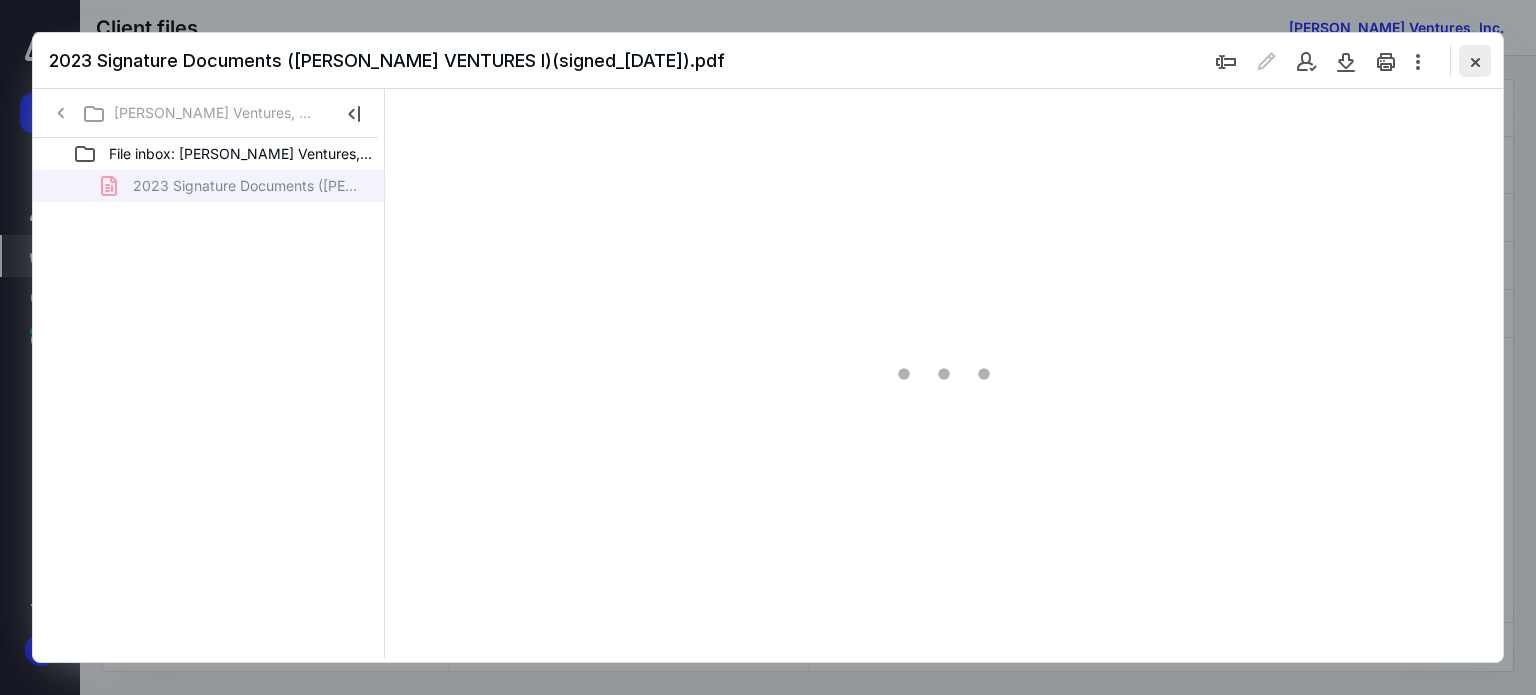 click at bounding box center (1475, 61) 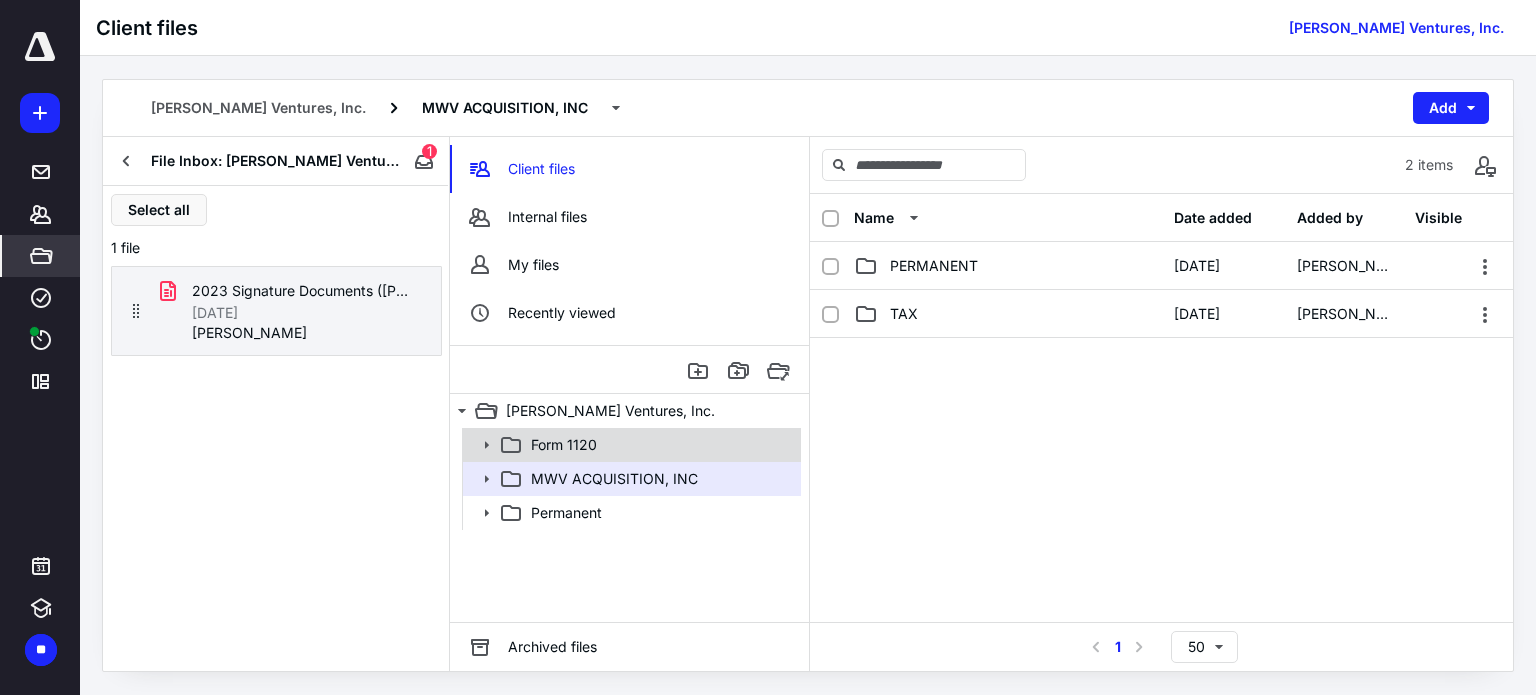 click on "Form 1120" at bounding box center [660, 445] 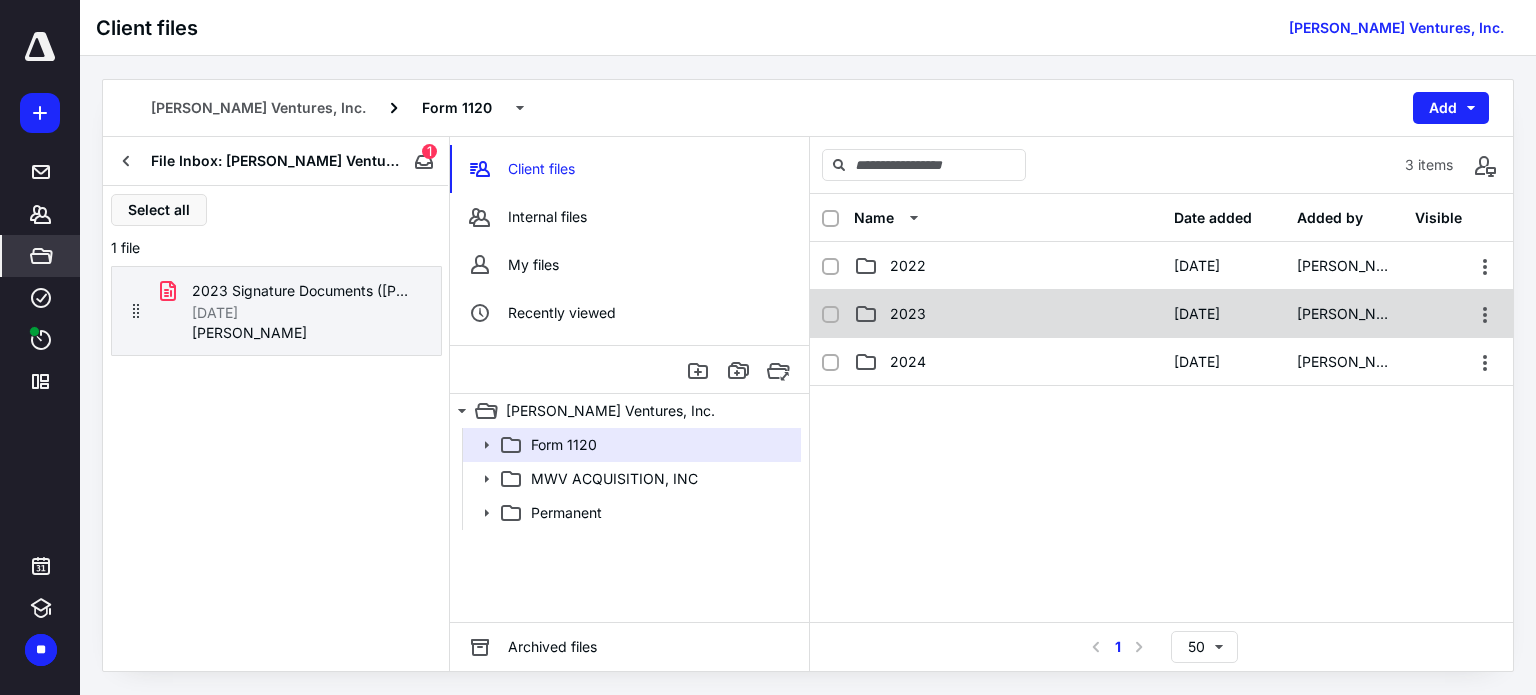 click on "2023" at bounding box center [1008, 314] 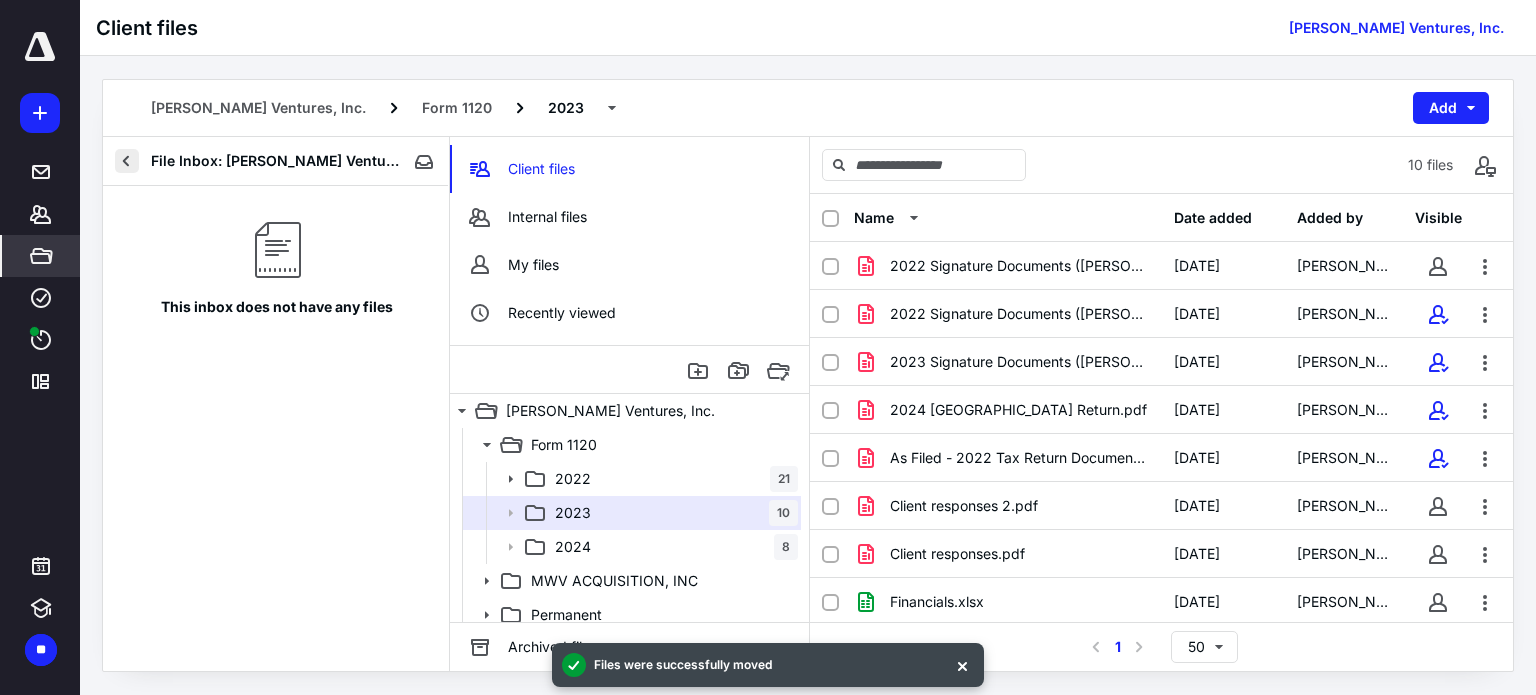 click at bounding box center [127, 161] 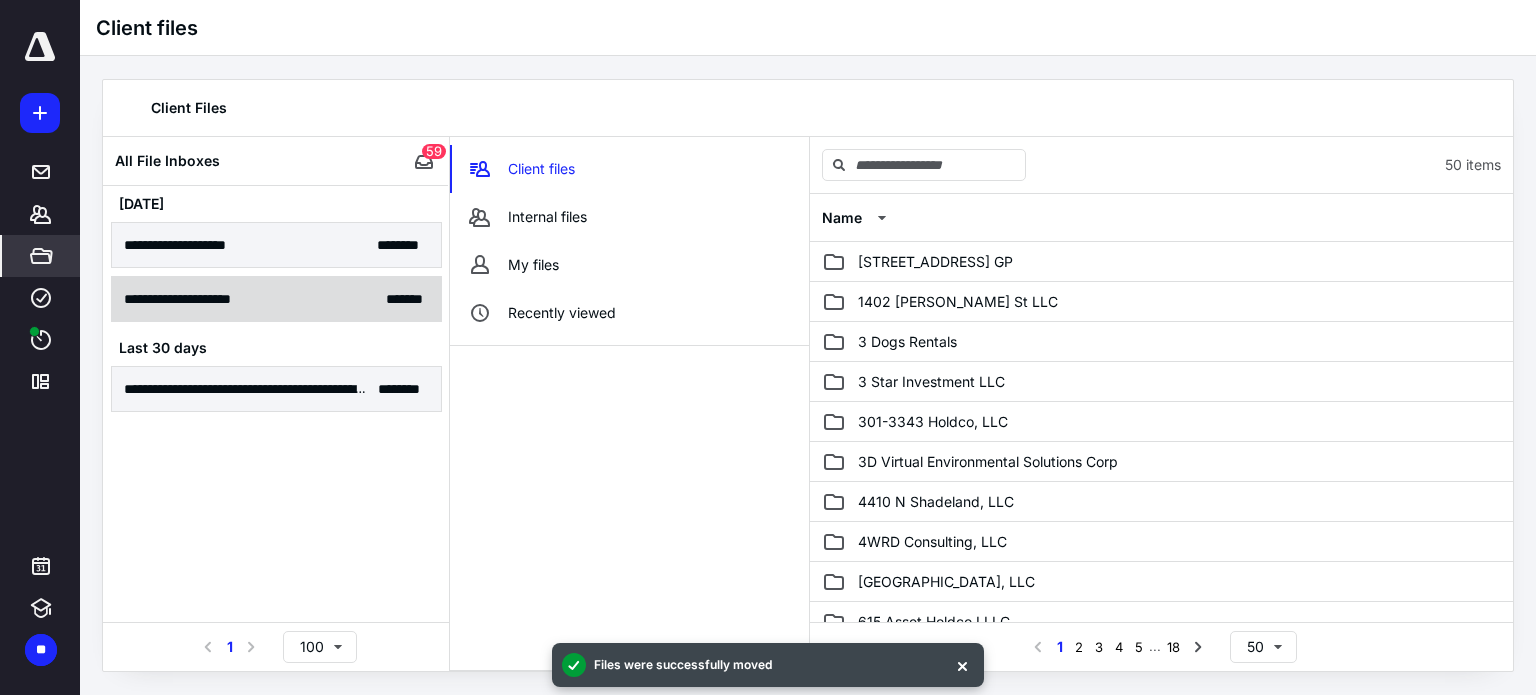 click on "**********" at bounding box center (276, 299) 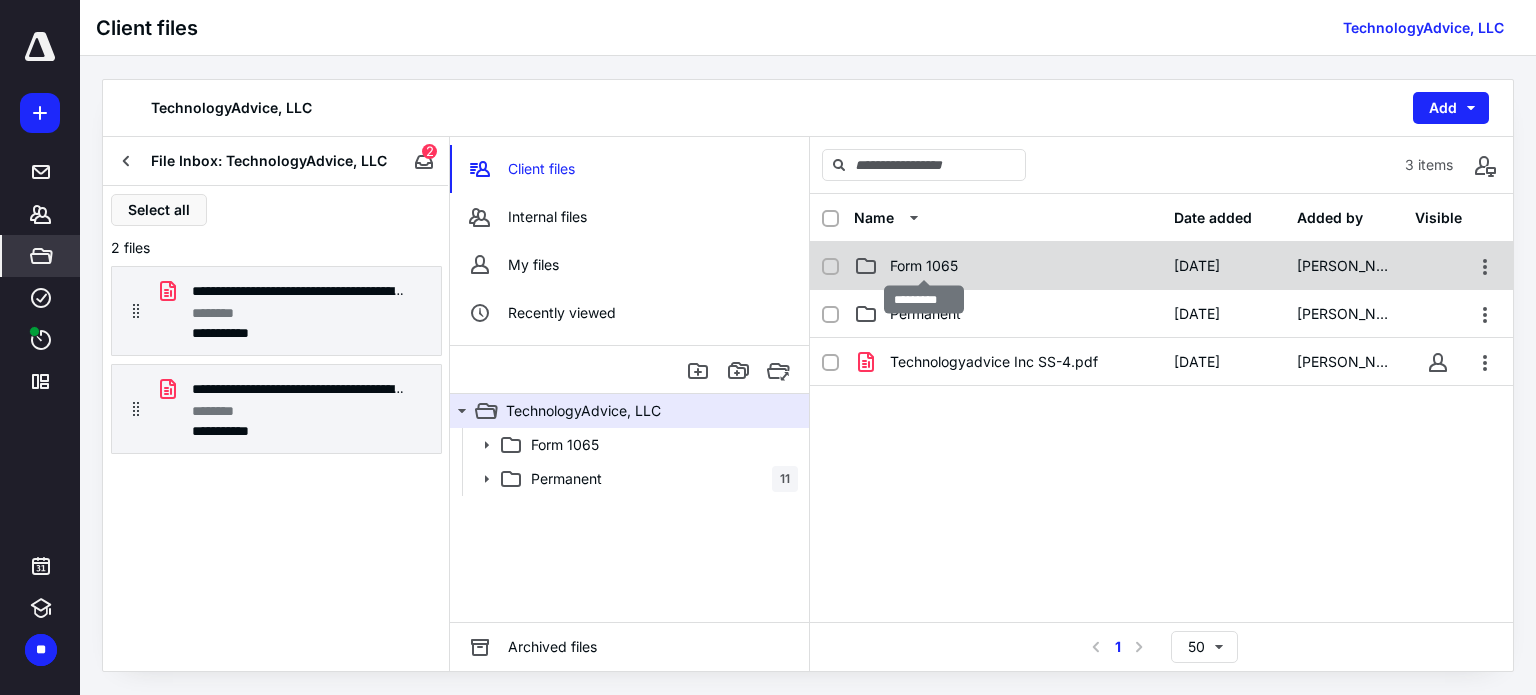 click on "Form 1065" at bounding box center [924, 266] 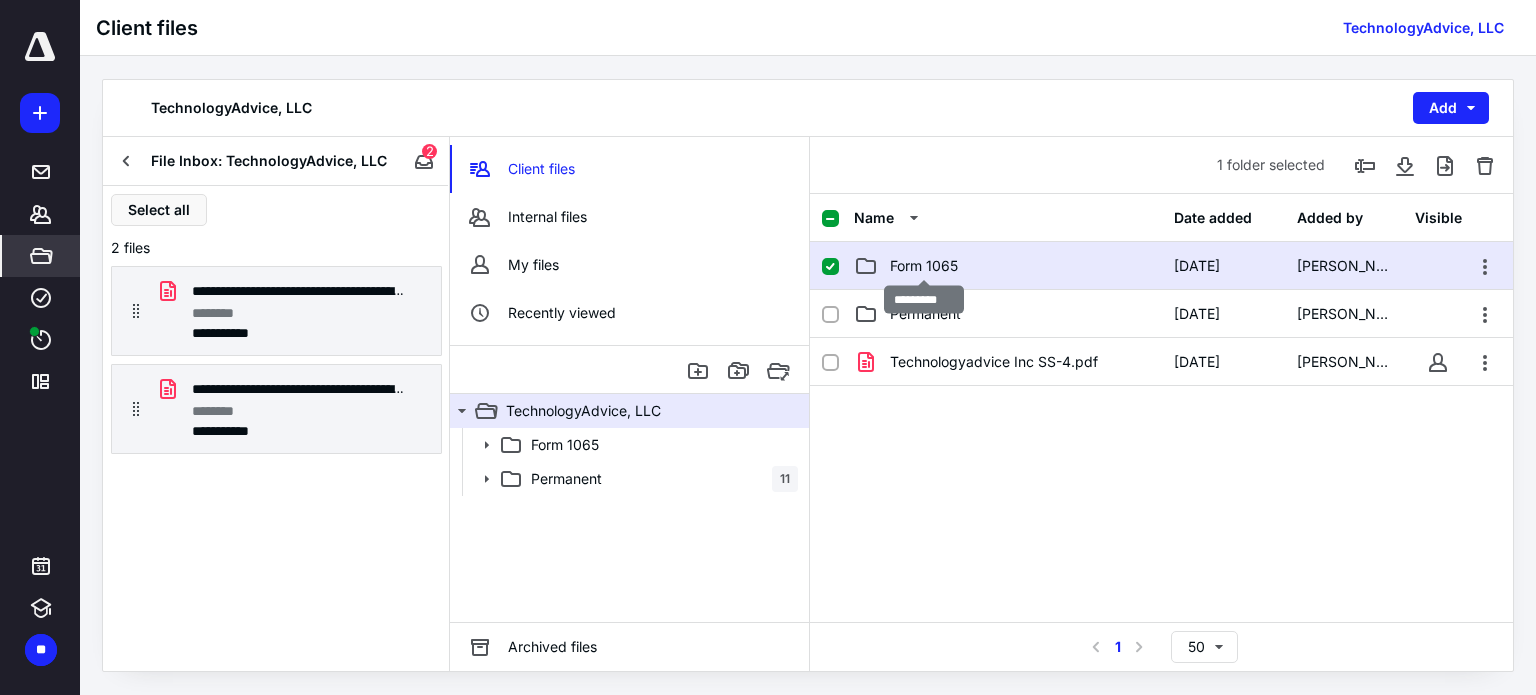 click on "Form 1065" at bounding box center [924, 266] 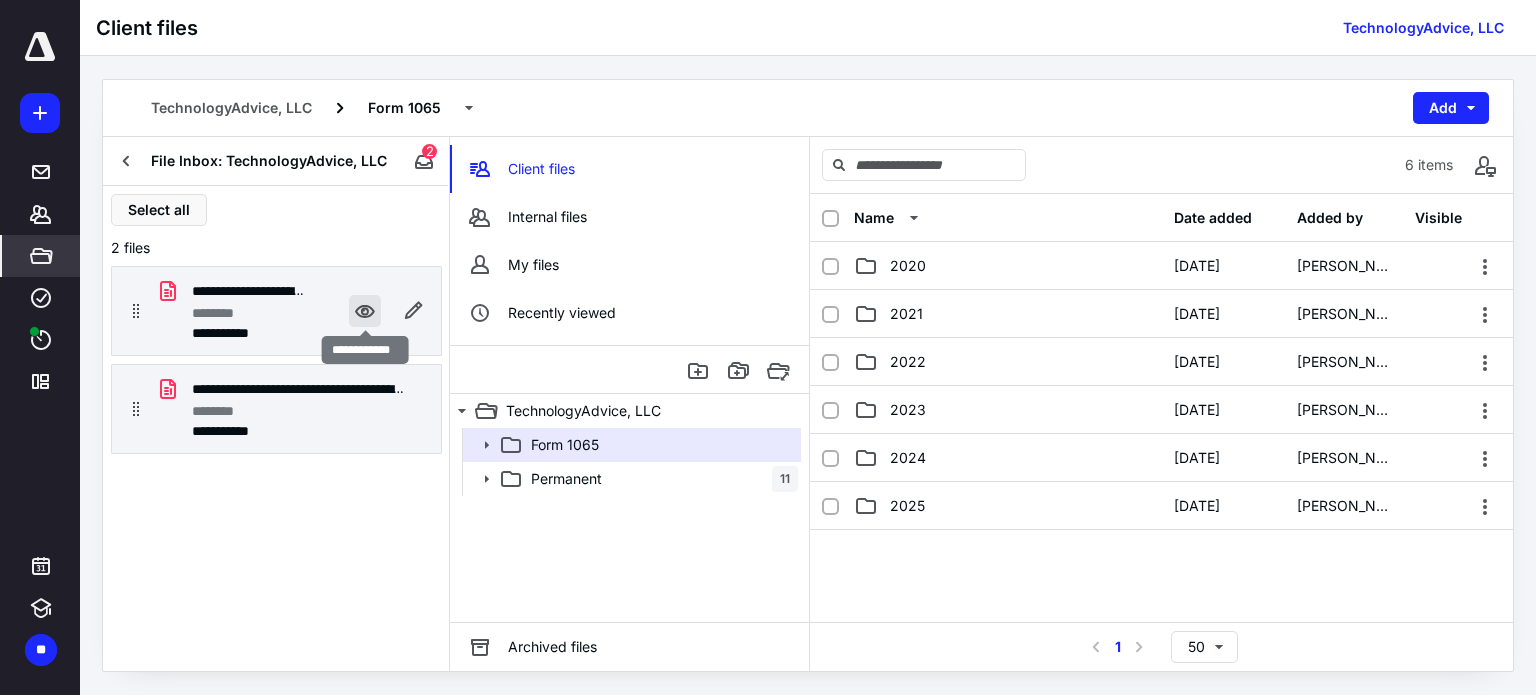 click at bounding box center [365, 311] 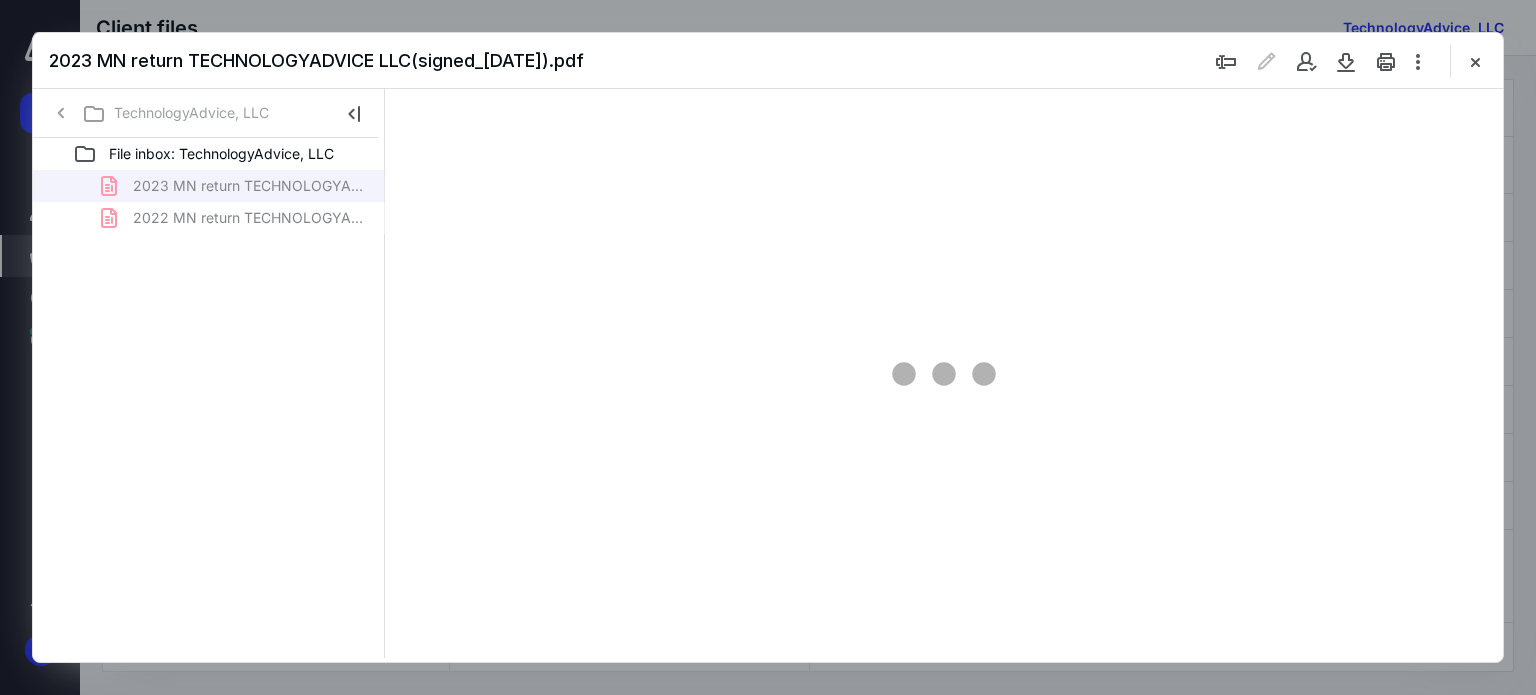 scroll, scrollTop: 0, scrollLeft: 0, axis: both 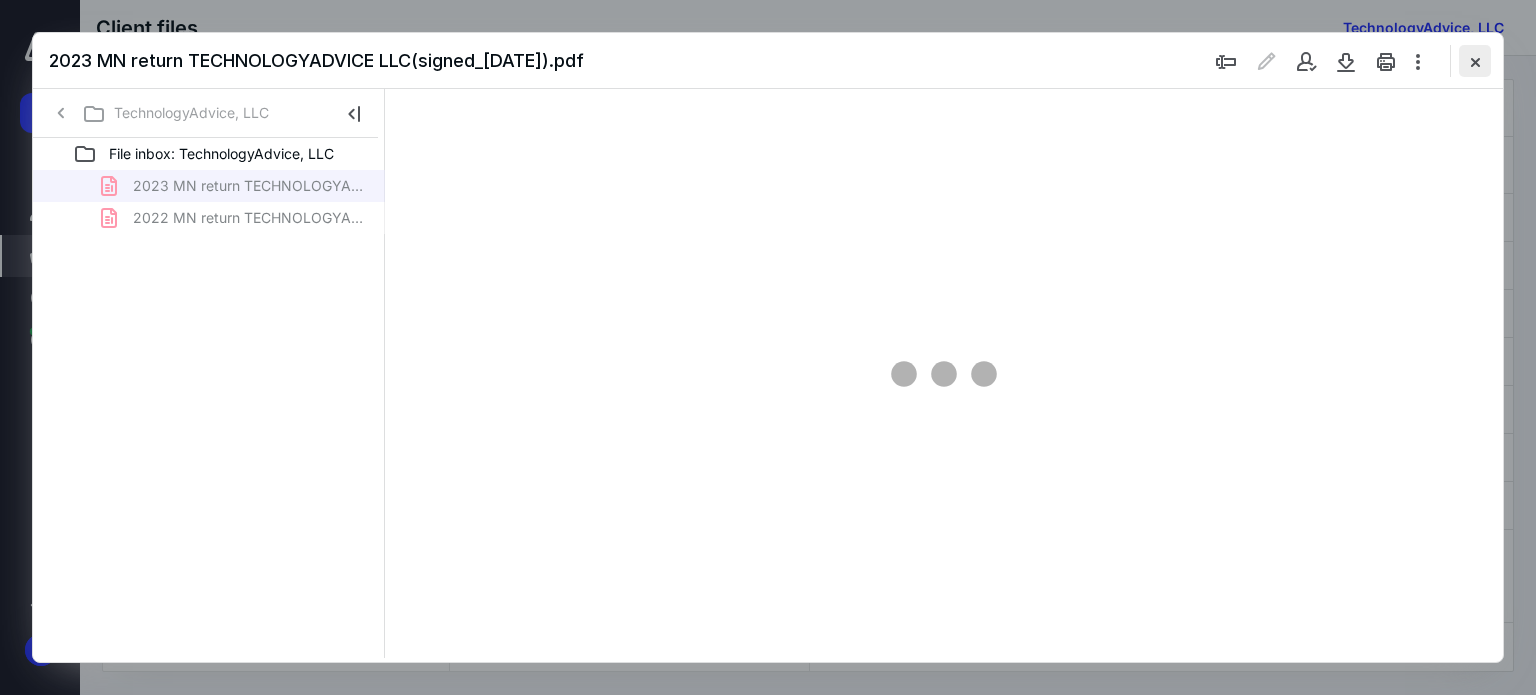 click at bounding box center (1475, 61) 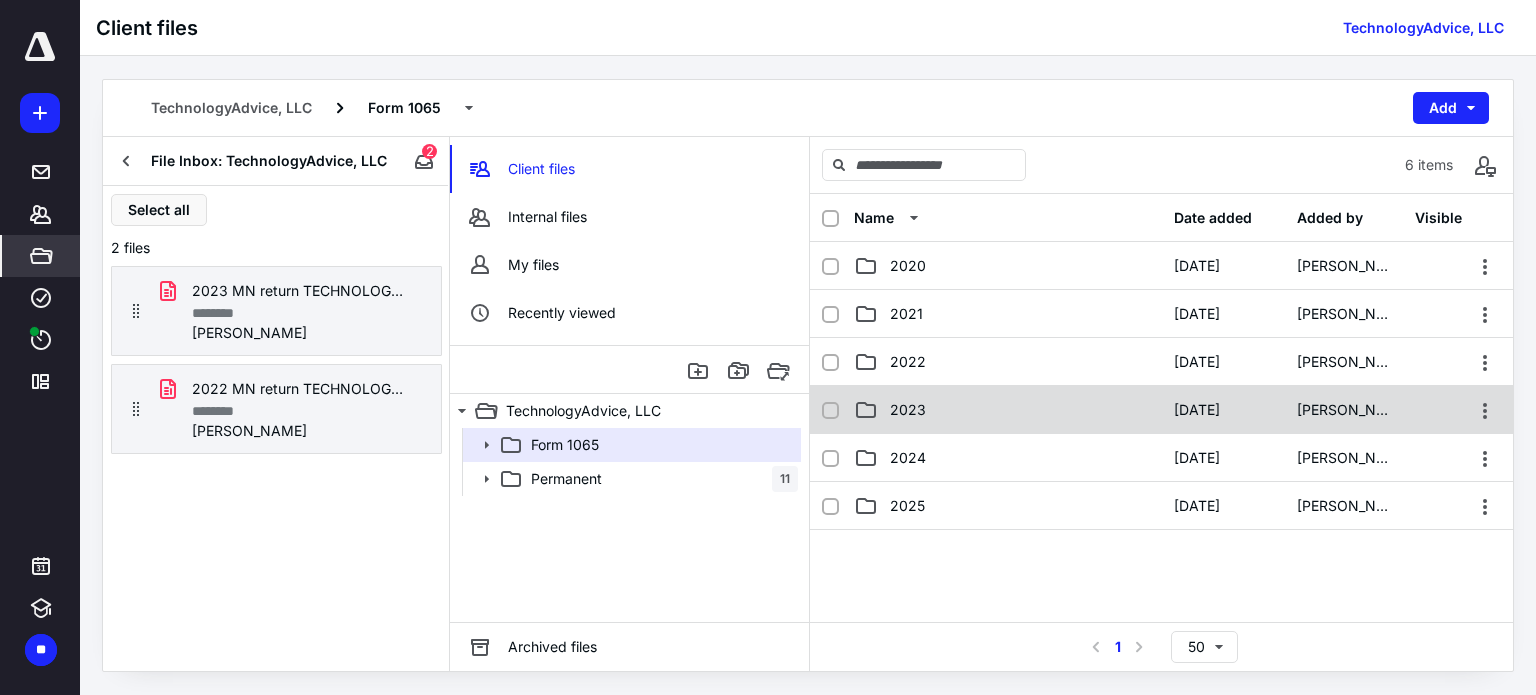 click on "2023" at bounding box center [1008, 410] 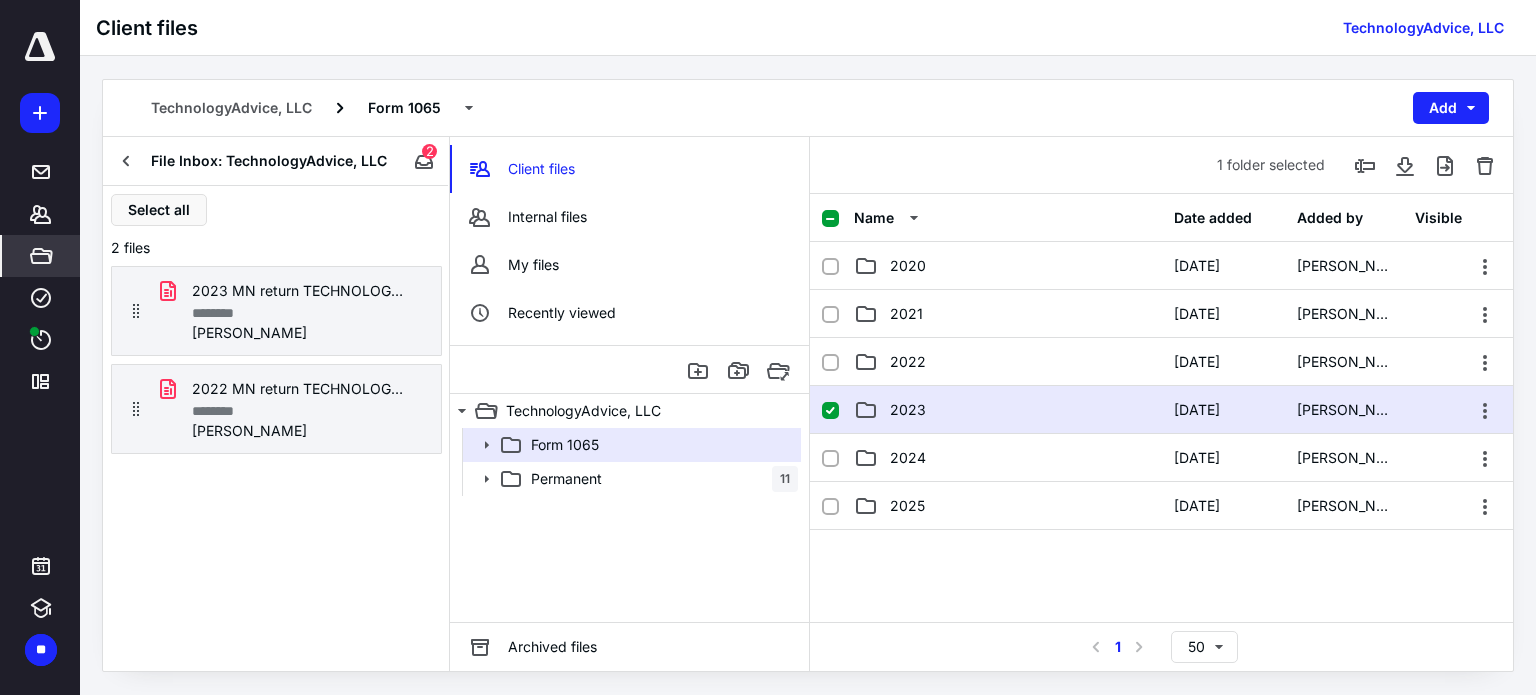 click on "2023" at bounding box center (1008, 410) 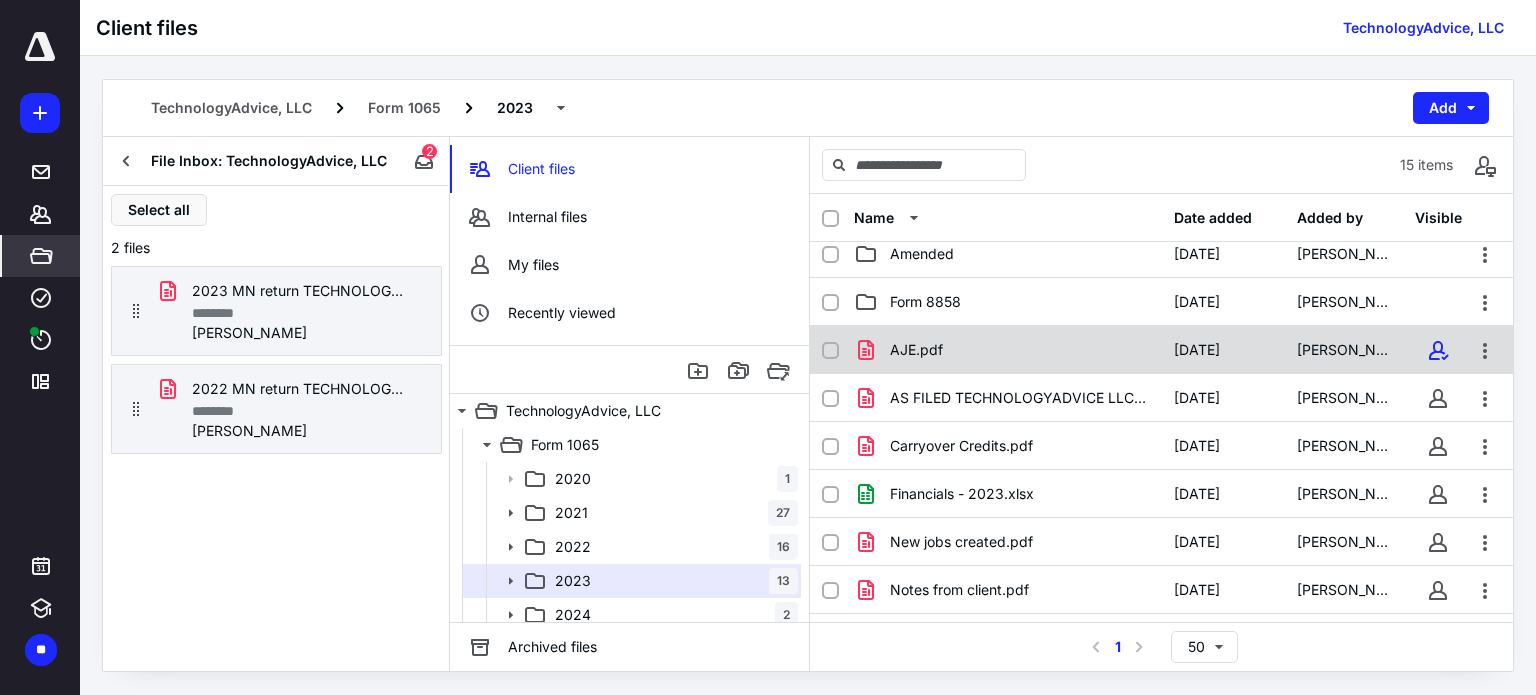 scroll, scrollTop: 0, scrollLeft: 0, axis: both 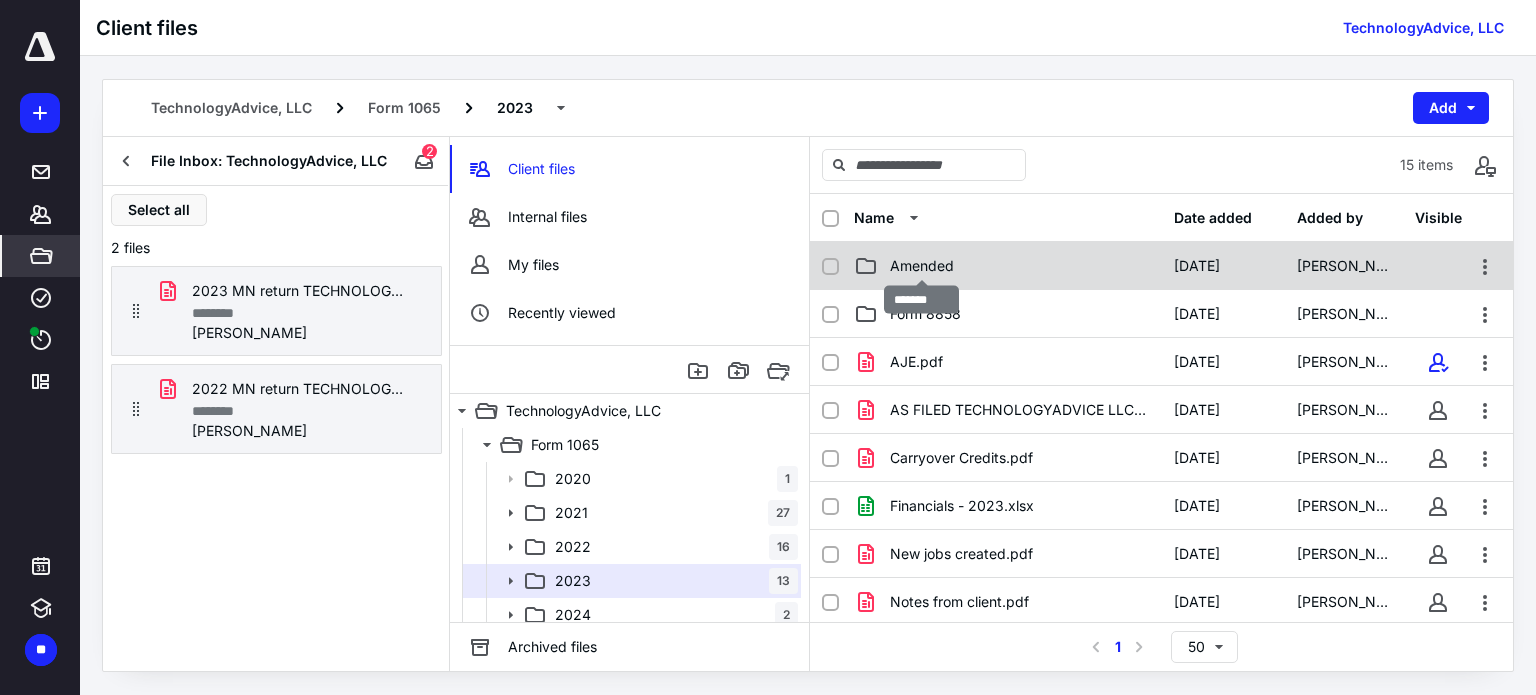 click on "Amended" at bounding box center [922, 266] 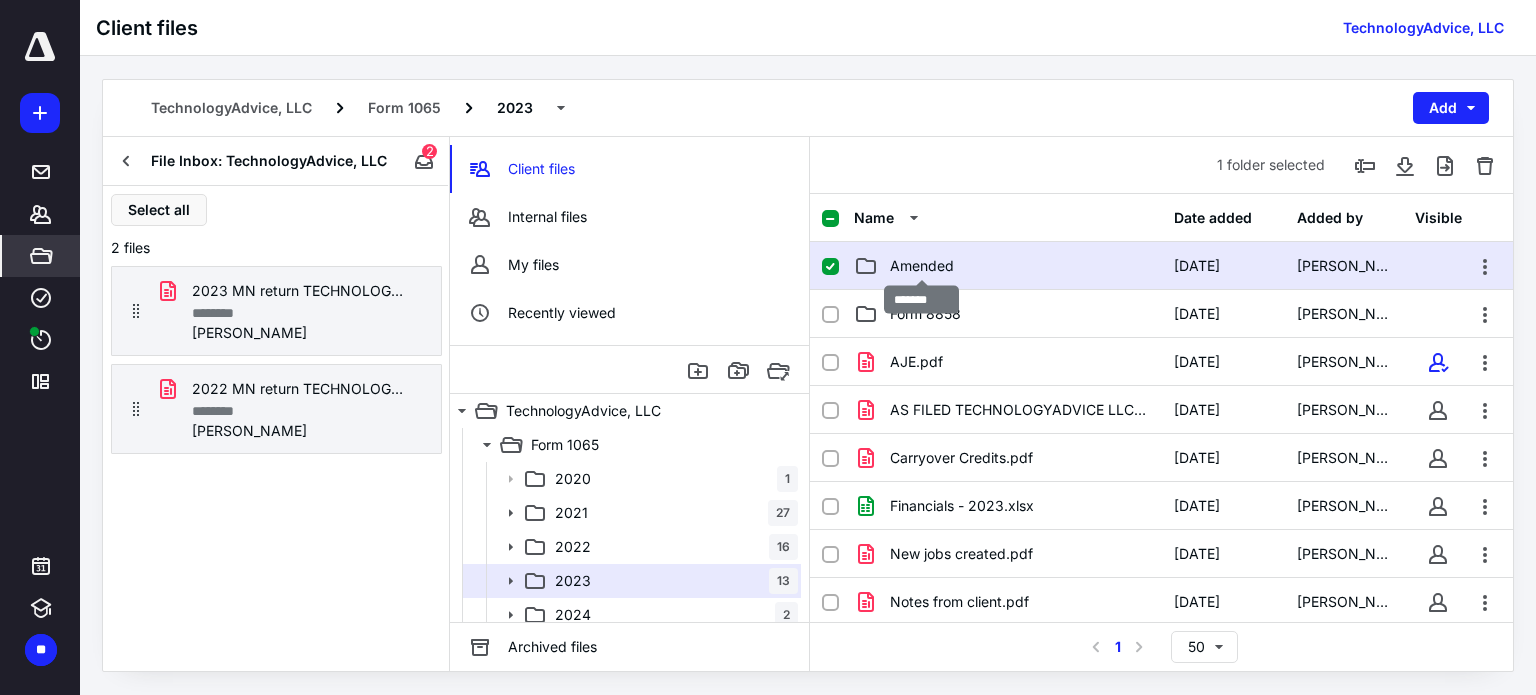 click on "Amended" at bounding box center (922, 266) 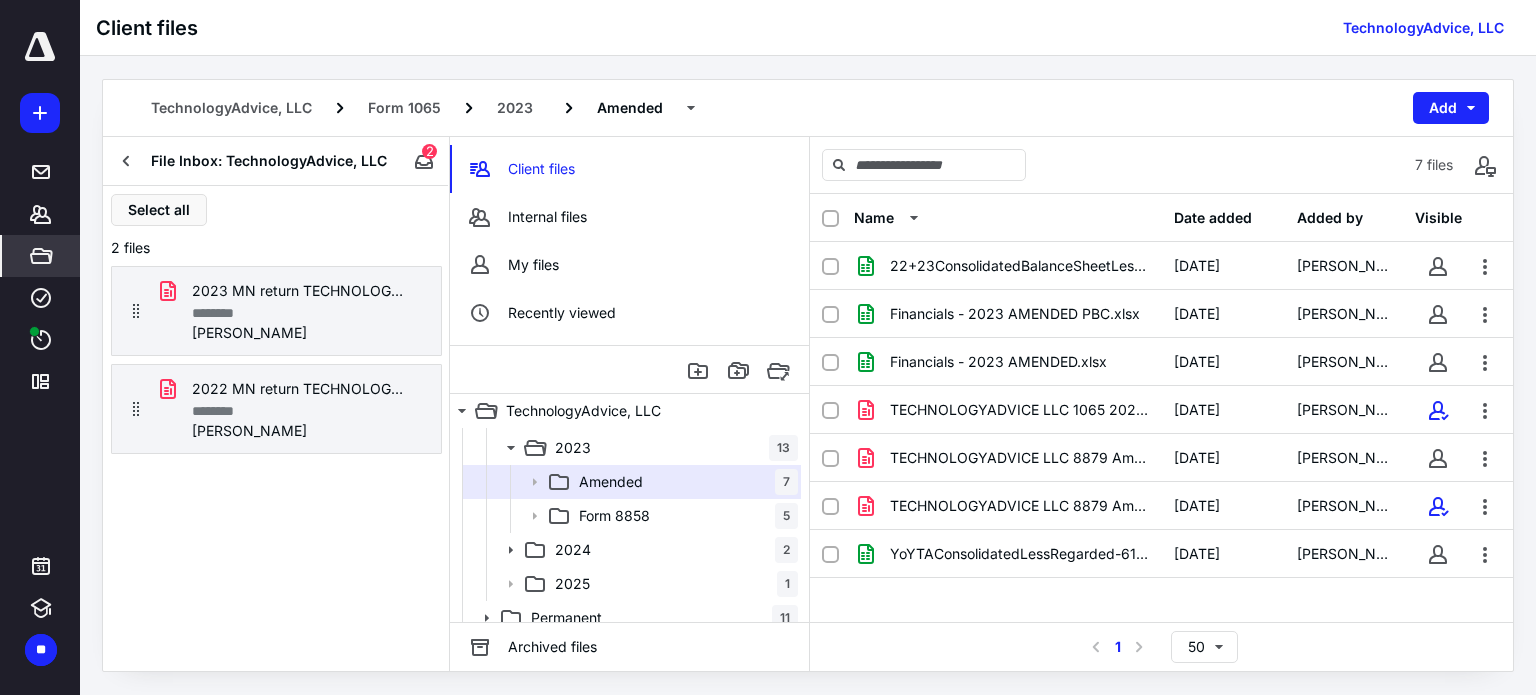 scroll, scrollTop: 144, scrollLeft: 0, axis: vertical 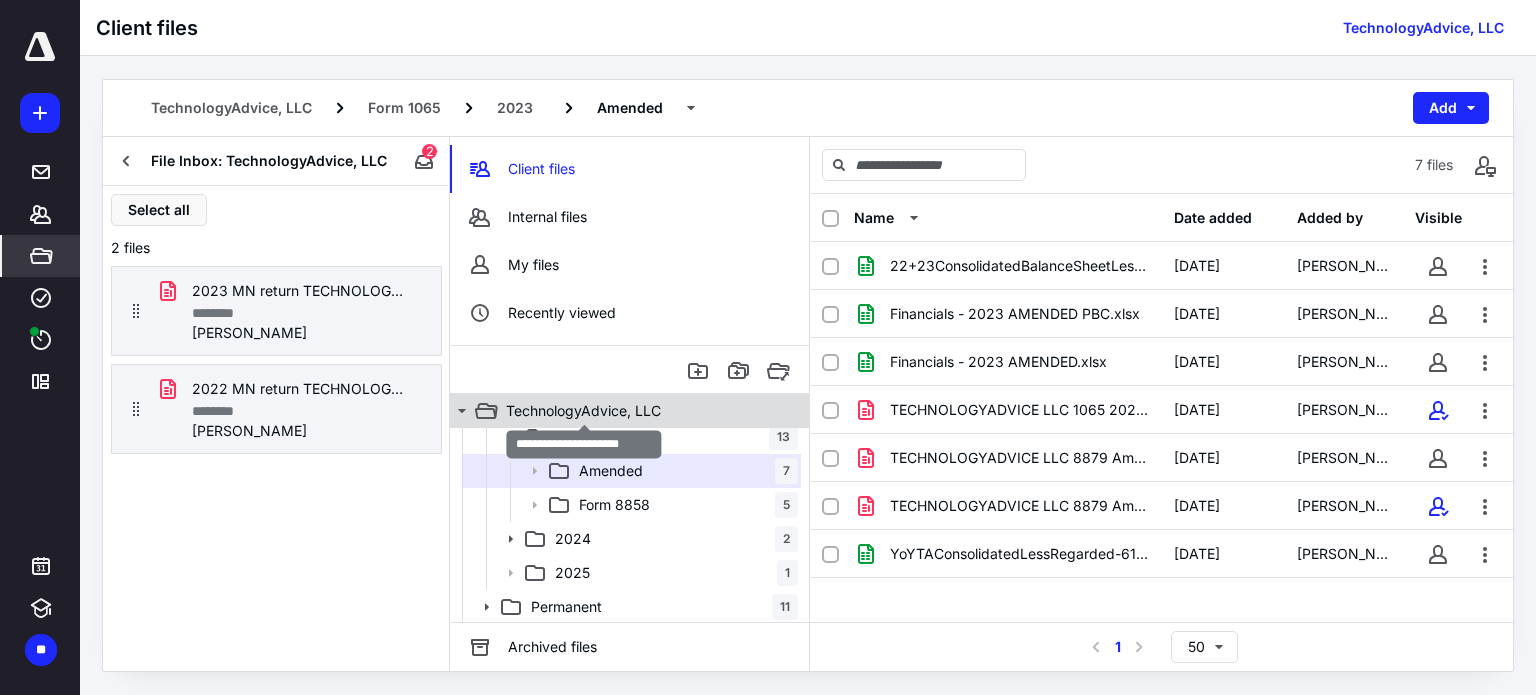 click on "TechnologyAdvice, LLC" at bounding box center (583, 411) 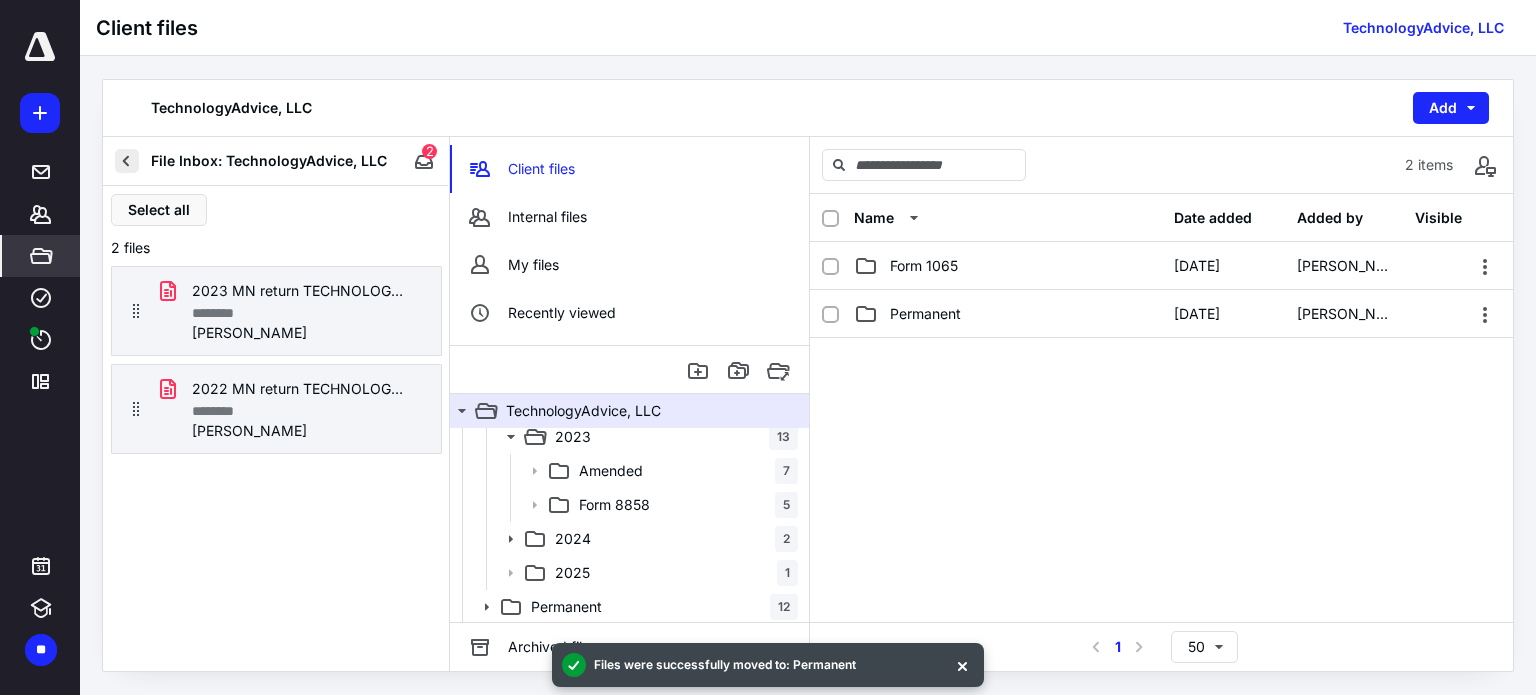 click at bounding box center [127, 161] 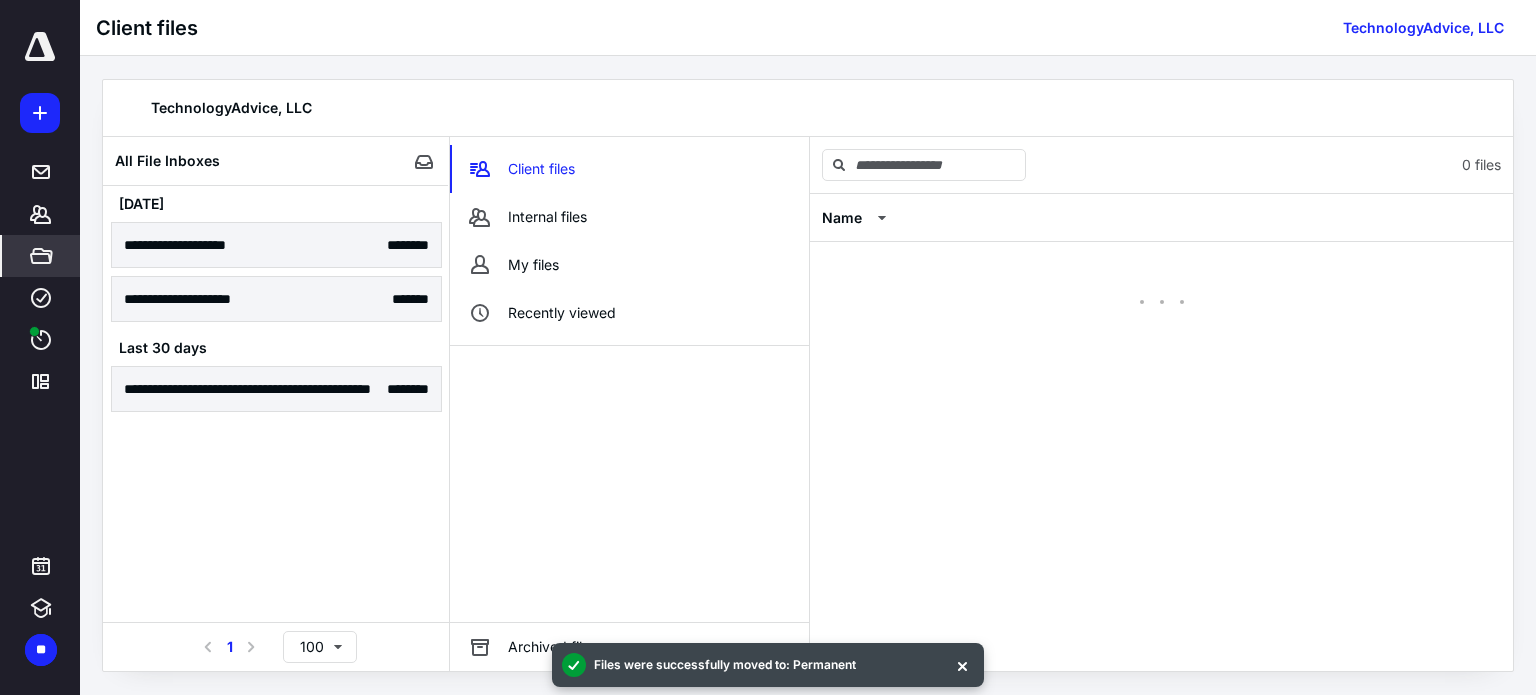 scroll, scrollTop: 0, scrollLeft: 0, axis: both 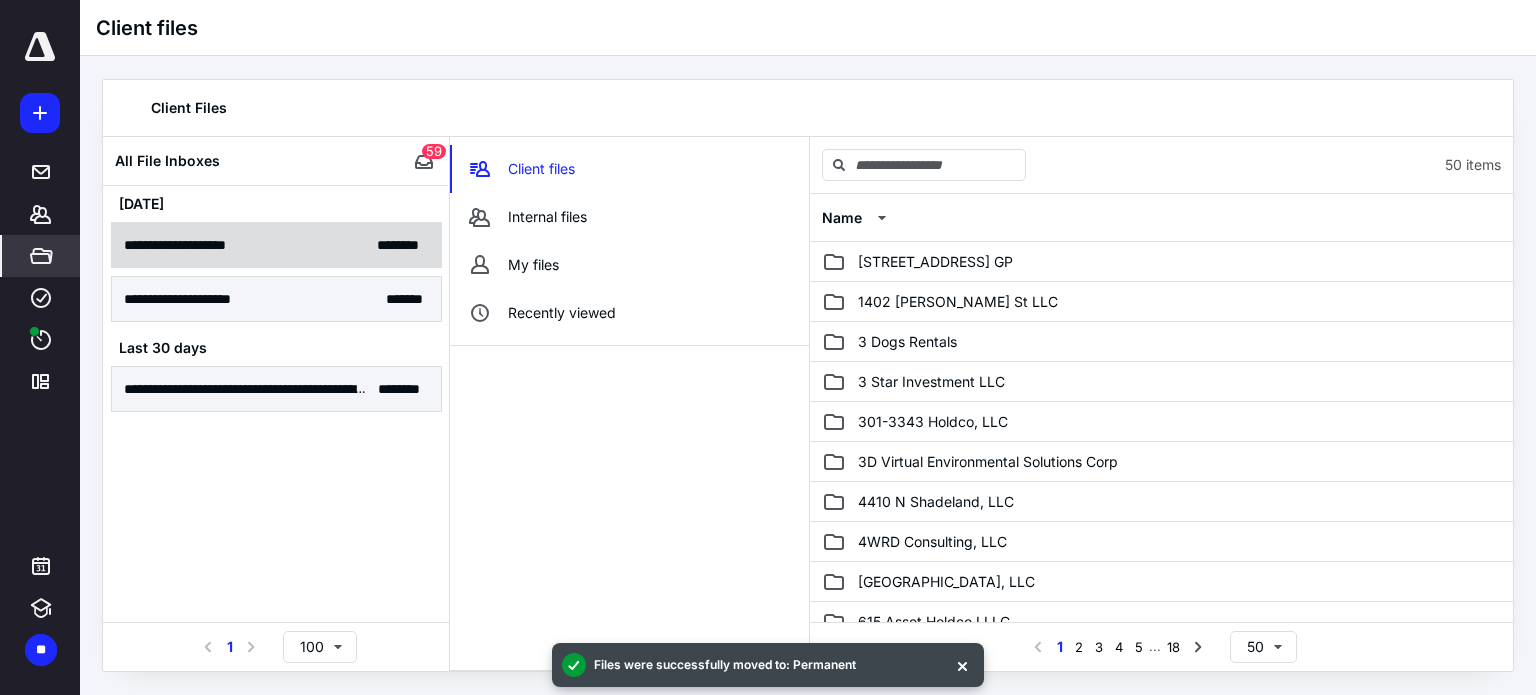 click on "**********" at bounding box center [276, 245] 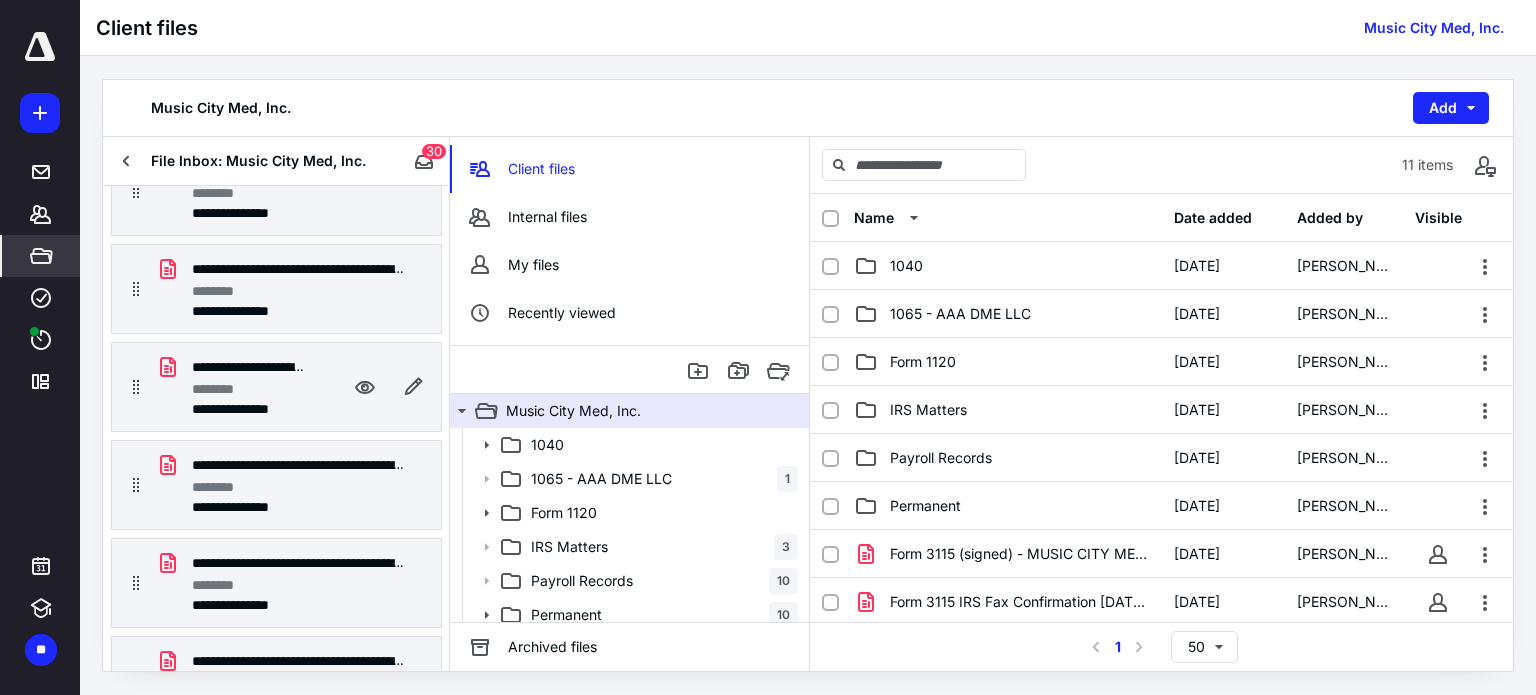 scroll, scrollTop: 134, scrollLeft: 0, axis: vertical 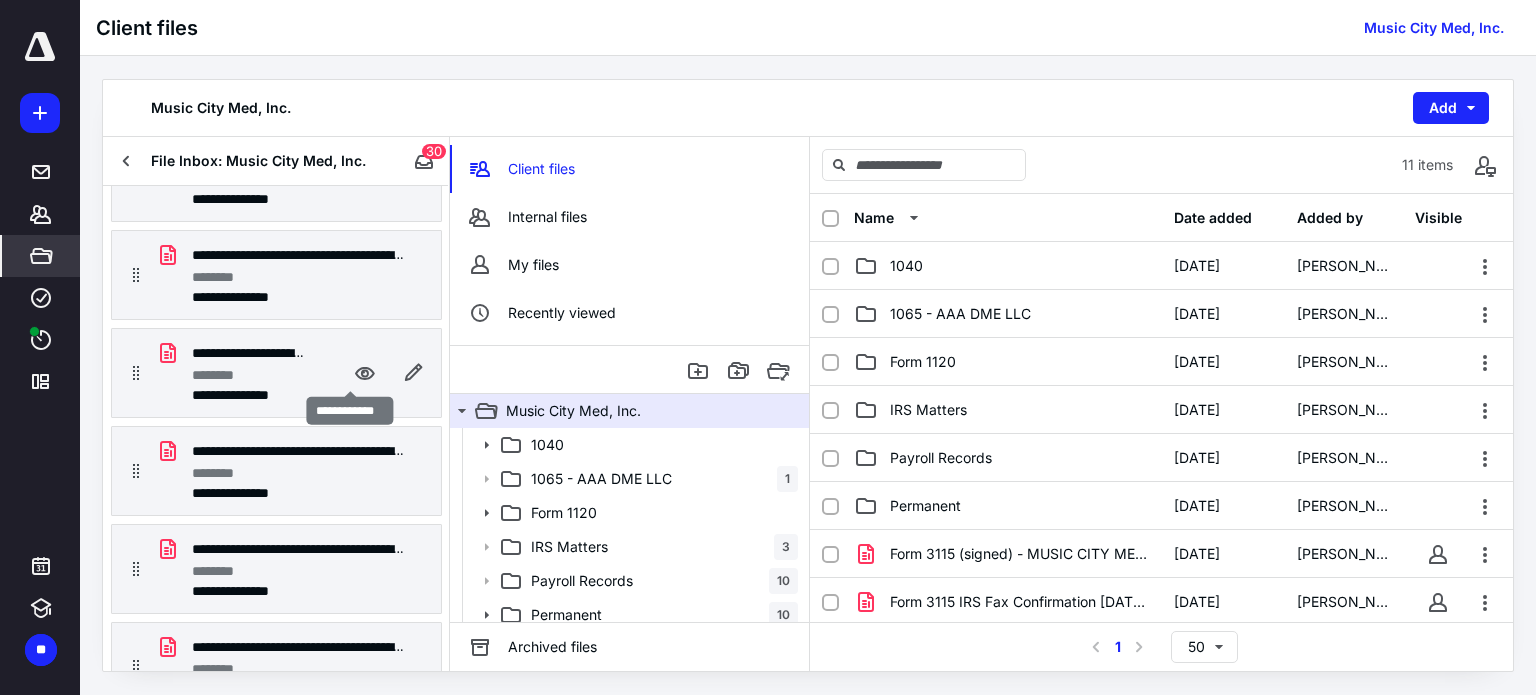 click at bounding box center [365, 373] 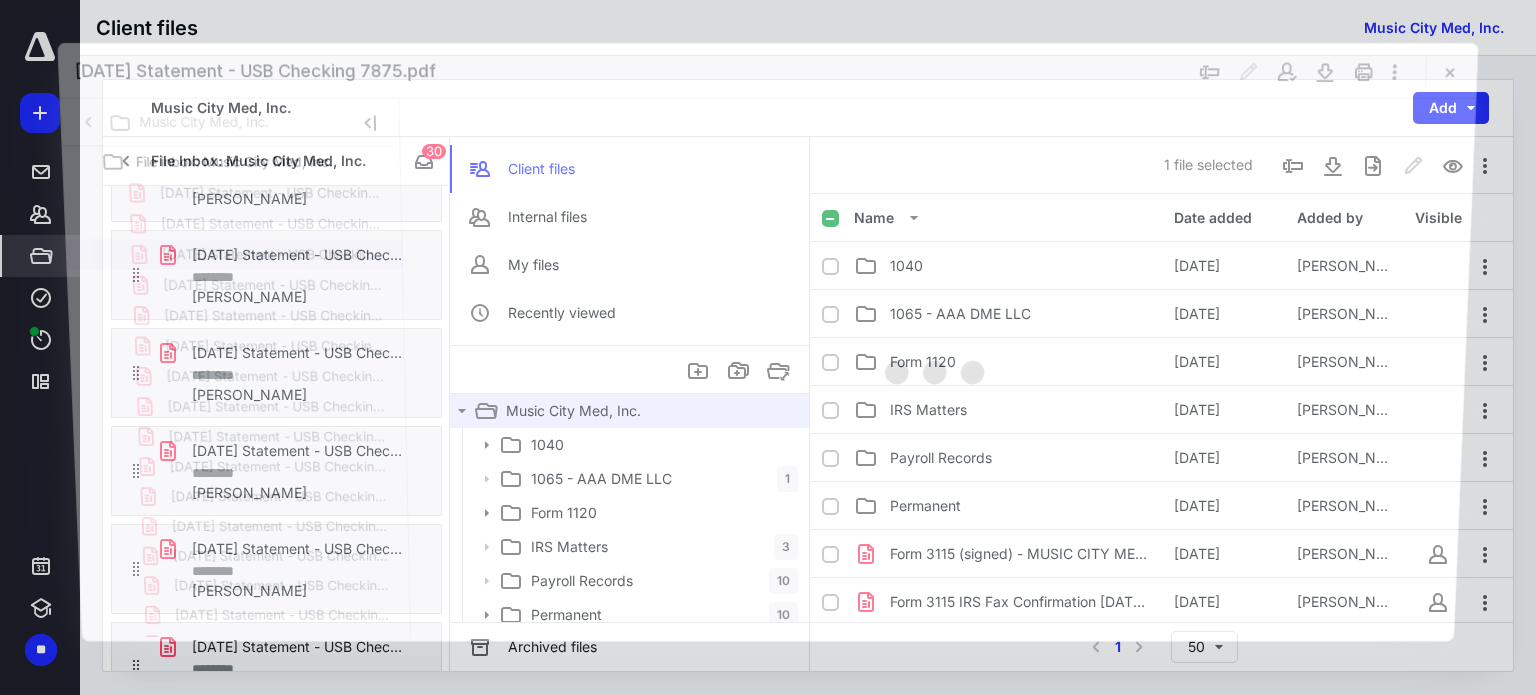 click on "2024-03-31 Statement - USB Checking 7875.pdf 2024-08-31 Statement - USB Checking 7875.pdf 2024-11-30 Statement - USB Checking 7875.pdf 2024-04-30 Statement - USB Checking 7875.pdf 2024-07-31 Statement - USB Checking 7875.pdf 2024-02-29 Statement - USB Checking 7875.pdf 2024-09-30 Statement - USB Checking 7875.pdf 2024-12-31 Statement - USB Checking 7875.pdf 2024-06-30 Statement - USB Checking 7875.pdf 2024-05-31 Statement - USB Checking 7875.pdf 2024-01-31 Statement - USB Checking 7875.pdf 2024-07-31 Statement - USB Checking 2940.pdf 2024-03-29 Statement - USB Checking 2940.pdf 2024-09-30 Statement - USB Checking 2940.pdf 2024-12-31 Statement - USB Checking 2940.pdf 2024-10-31 Statement - USB Checking 2940.pdf 2024-11-30 Statement - USB Checking 2940.pdf 2024-05-31 Statement - USB Checking 2940.pdf 2024-08-31 Statement - USB Checking 2940.pdf 2024-06-28 Statement - USB Checking 2940.pdf 2024-04-30 Statement - USB Checking 2940.pdf 2024-02-29 Statement - USB Checking 2940.pdf aug 4189.pdf oct 4189.pdf" at bounding box center (242, 617) 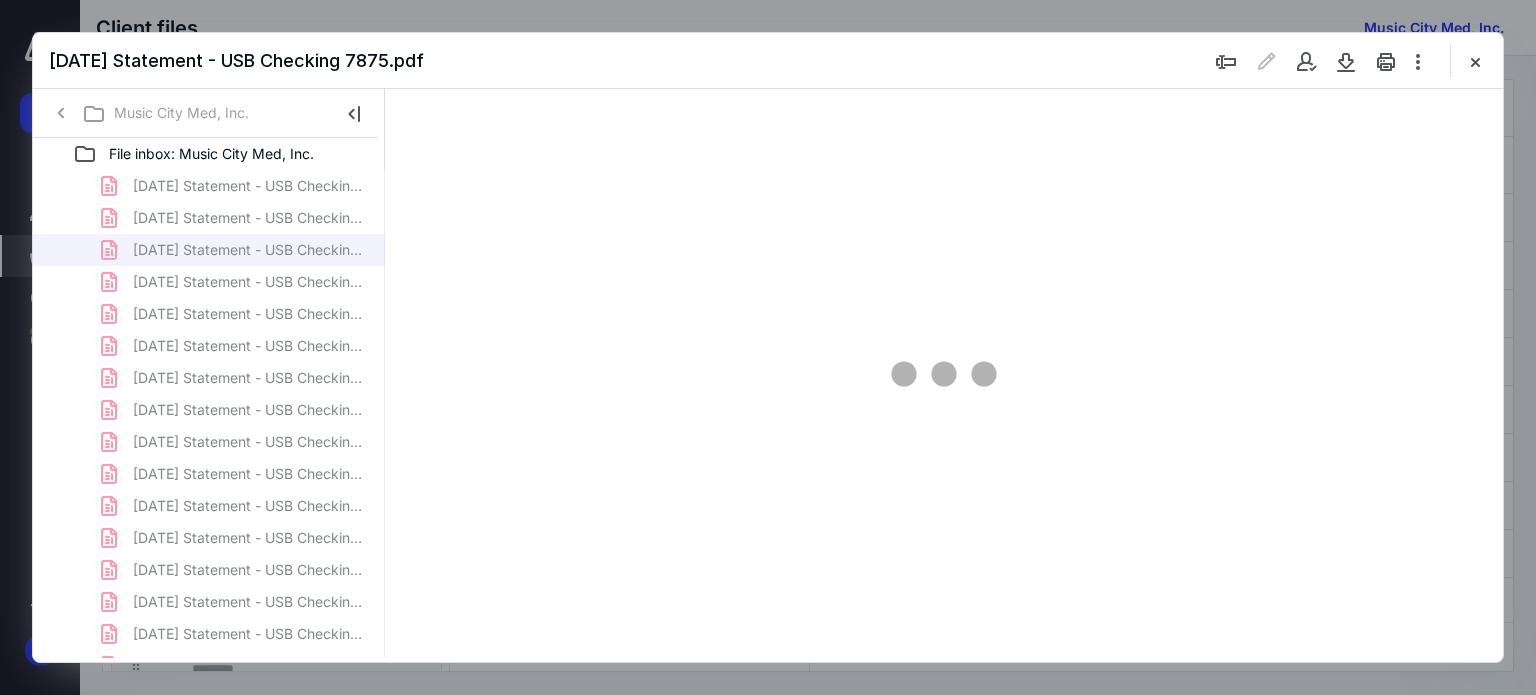 scroll, scrollTop: 0, scrollLeft: 0, axis: both 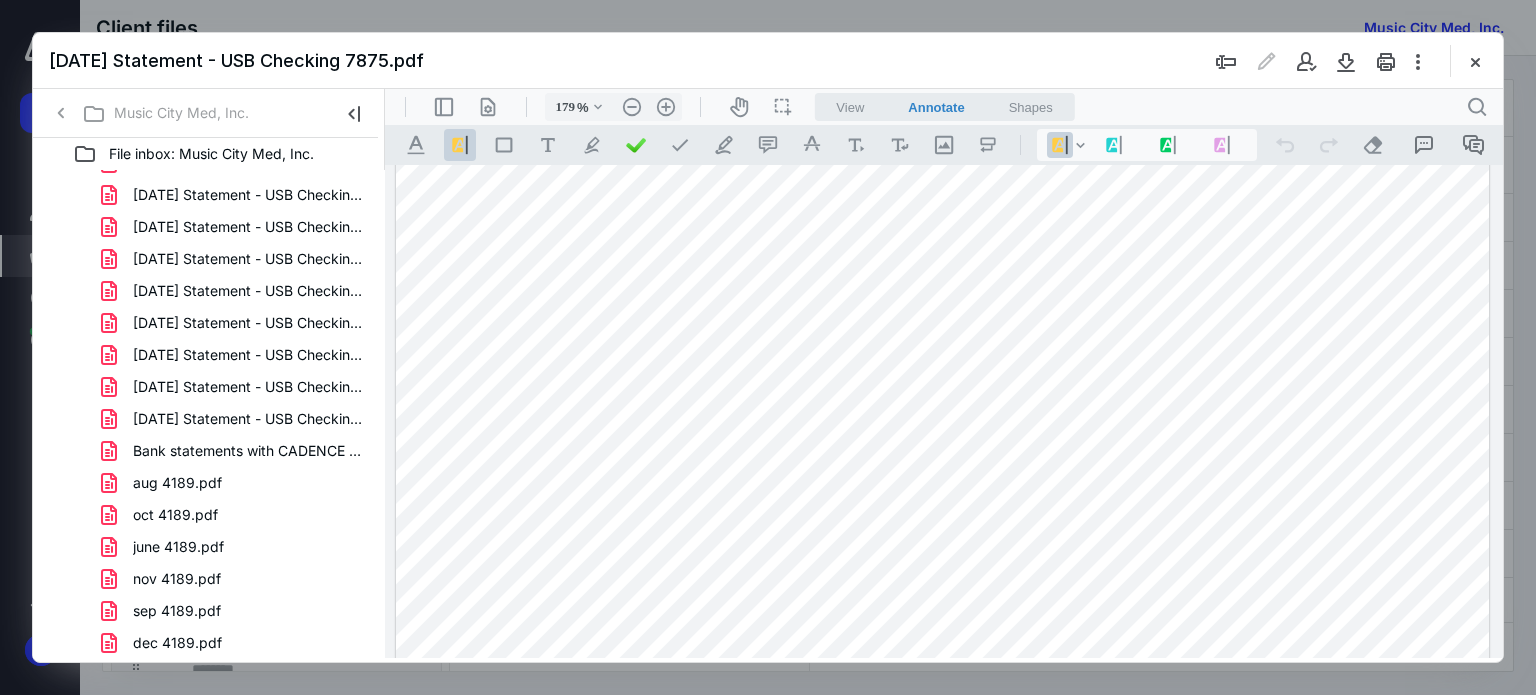 click on "oct 4189.pdf" at bounding box center [175, 515] 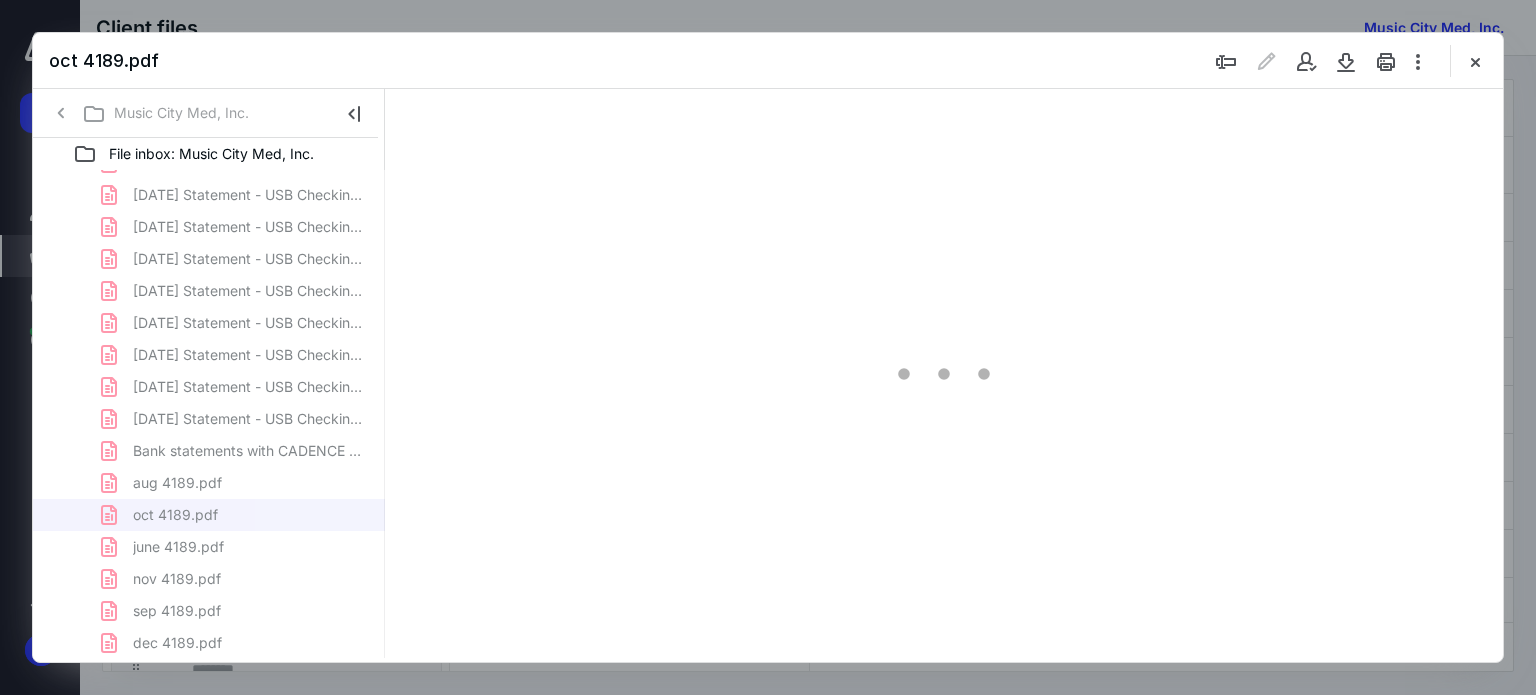 click on "2024-03-31 Statement - USB Checking 7875.pdf 2024-08-31 Statement - USB Checking 7875.pdf 2024-11-30 Statement - USB Checking 7875.pdf 2024-04-30 Statement - USB Checking 7875.pdf 2024-07-31 Statement - USB Checking 7875.pdf 2024-02-29 Statement - USB Checking 7875.pdf 2024-09-30 Statement - USB Checking 7875.pdf 2024-12-31 Statement - USB Checking 7875.pdf 2024-06-30 Statement - USB Checking 7875.pdf 2024-05-31 Statement - USB Checking 7875.pdf 2024-01-31 Statement - USB Checking 7875.pdf 2024-07-31 Statement - USB Checking 2940.pdf 2024-03-29 Statement - USB Checking 2940.pdf 2024-09-30 Statement - USB Checking 2940.pdf 2024-12-31 Statement - USB Checking 2940.pdf 2024-10-31 Statement - USB Checking 2940.pdf 2024-11-30 Statement - USB Checking 2940.pdf 2024-05-31 Statement - USB Checking 2940.pdf 2024-08-31 Statement - USB Checking 2940.pdf 2024-06-28 Statement - USB Checking 2940.pdf 2024-04-30 Statement - USB Checking 2940.pdf 2024-02-29 Statement - USB Checking 2940.pdf aug 4189.pdf oct 4189.pdf" at bounding box center [209, 179] 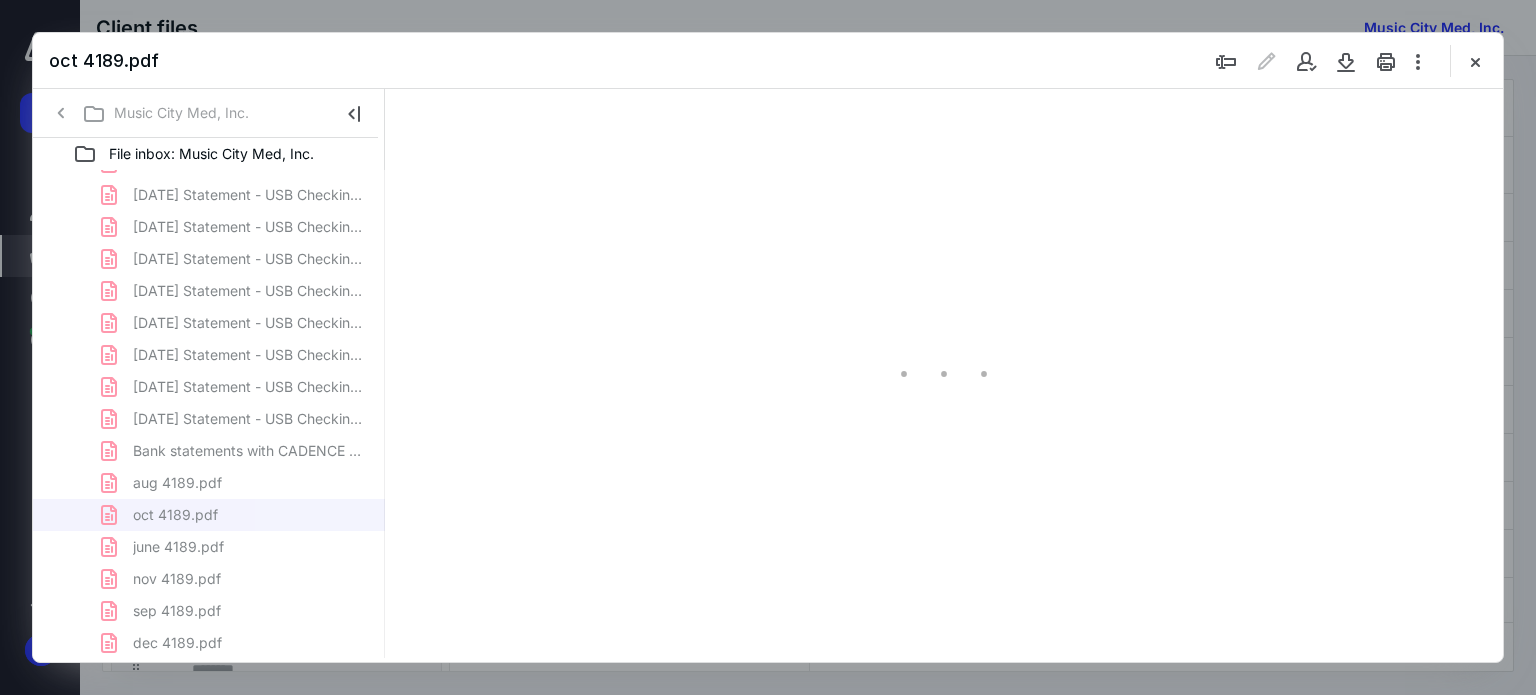 click on "2024-03-31 Statement - USB Checking 7875.pdf 2024-08-31 Statement - USB Checking 7875.pdf 2024-11-30 Statement - USB Checking 7875.pdf 2024-04-30 Statement - USB Checking 7875.pdf 2024-07-31 Statement - USB Checking 7875.pdf 2024-02-29 Statement - USB Checking 7875.pdf 2024-09-30 Statement - USB Checking 7875.pdf 2024-12-31 Statement - USB Checking 7875.pdf 2024-06-30 Statement - USB Checking 7875.pdf 2024-05-31 Statement - USB Checking 7875.pdf 2024-01-31 Statement - USB Checking 7875.pdf 2024-07-31 Statement - USB Checking 2940.pdf 2024-03-29 Statement - USB Checking 2940.pdf 2024-09-30 Statement - USB Checking 2940.pdf 2024-12-31 Statement - USB Checking 2940.pdf 2024-10-31 Statement - USB Checking 2940.pdf 2024-11-30 Statement - USB Checking 2940.pdf 2024-05-31 Statement - USB Checking 2940.pdf 2024-08-31 Statement - USB Checking 2940.pdf 2024-06-28 Statement - USB Checking 2940.pdf 2024-04-30 Statement - USB Checking 2940.pdf 2024-02-29 Statement - USB Checking 2940.pdf aug 4189.pdf oct 4189.pdf" at bounding box center [209, 179] 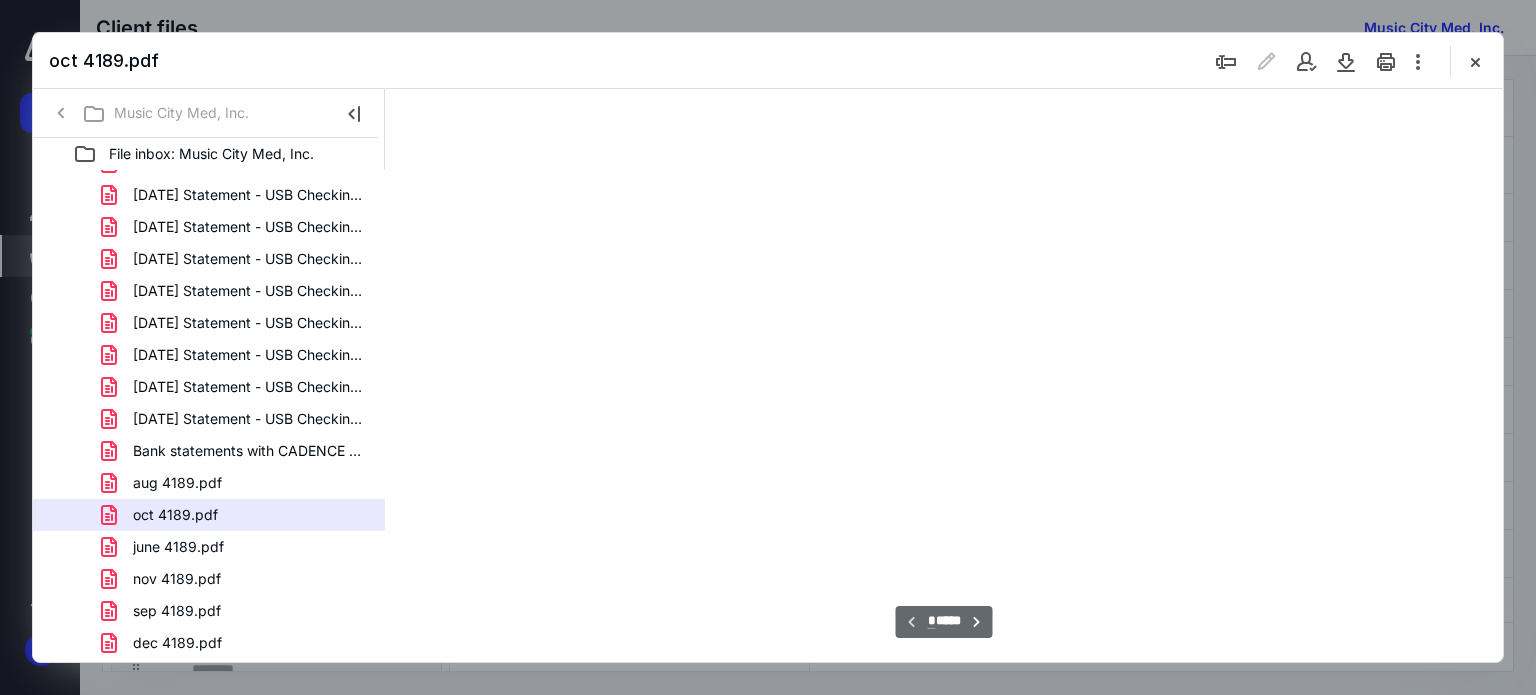 scroll, scrollTop: 83, scrollLeft: 0, axis: vertical 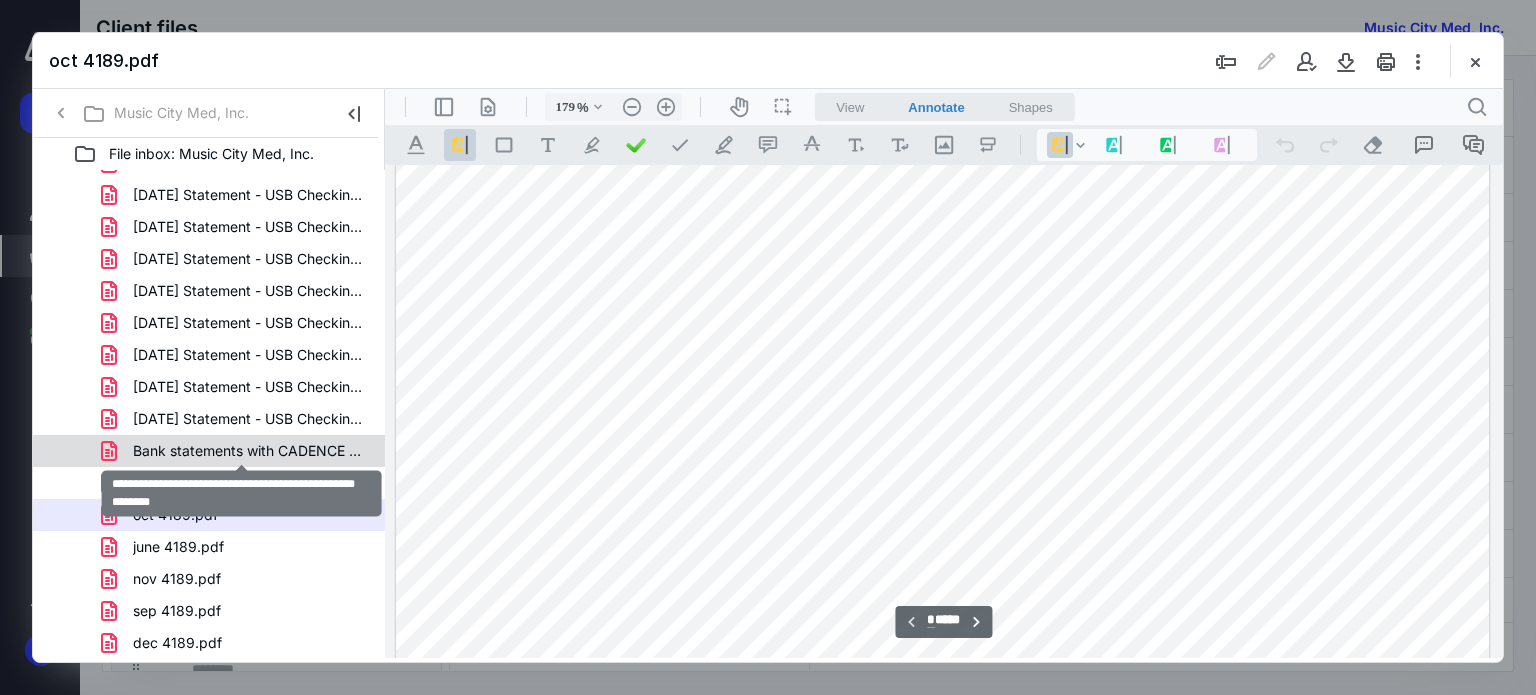 click on "Bank statements with CADENCE PAYMENTS for AAA DME 2024.pdf" at bounding box center (249, 451) 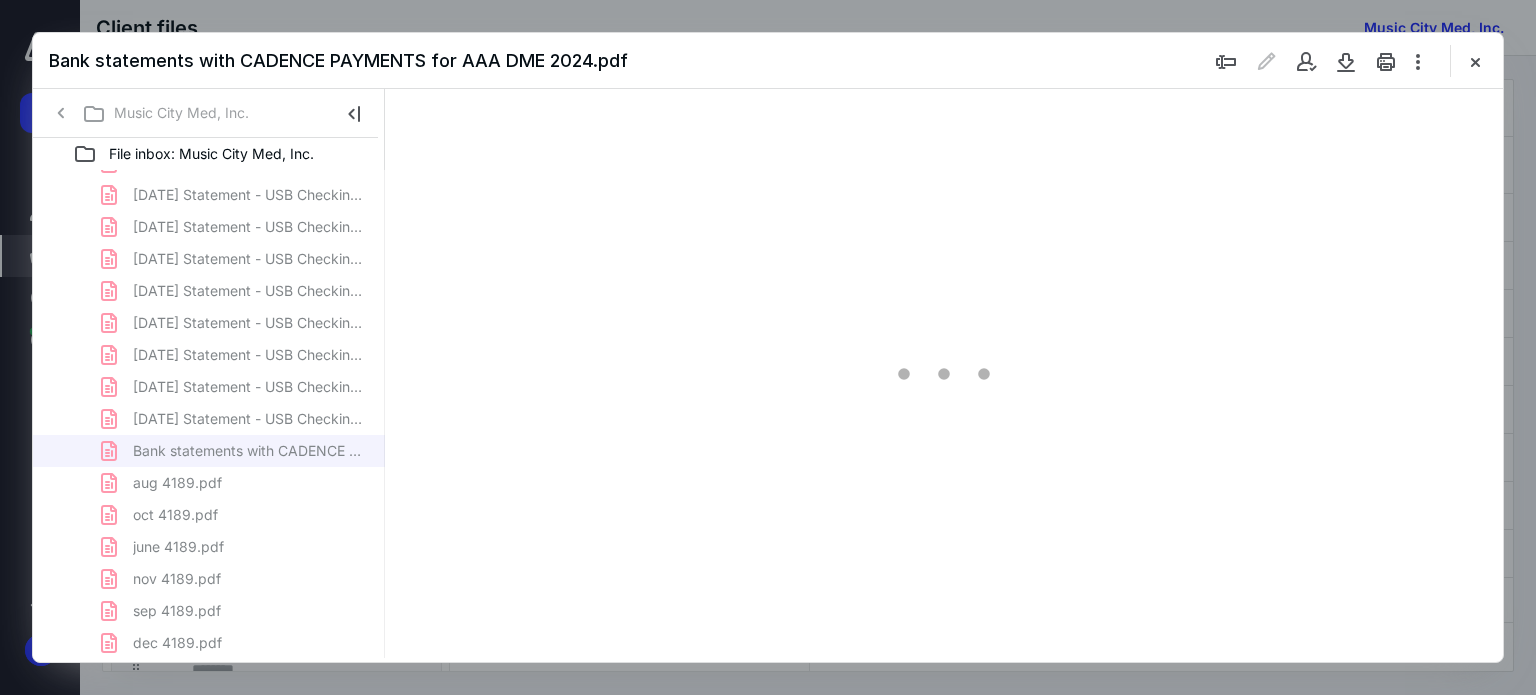 type on "179" 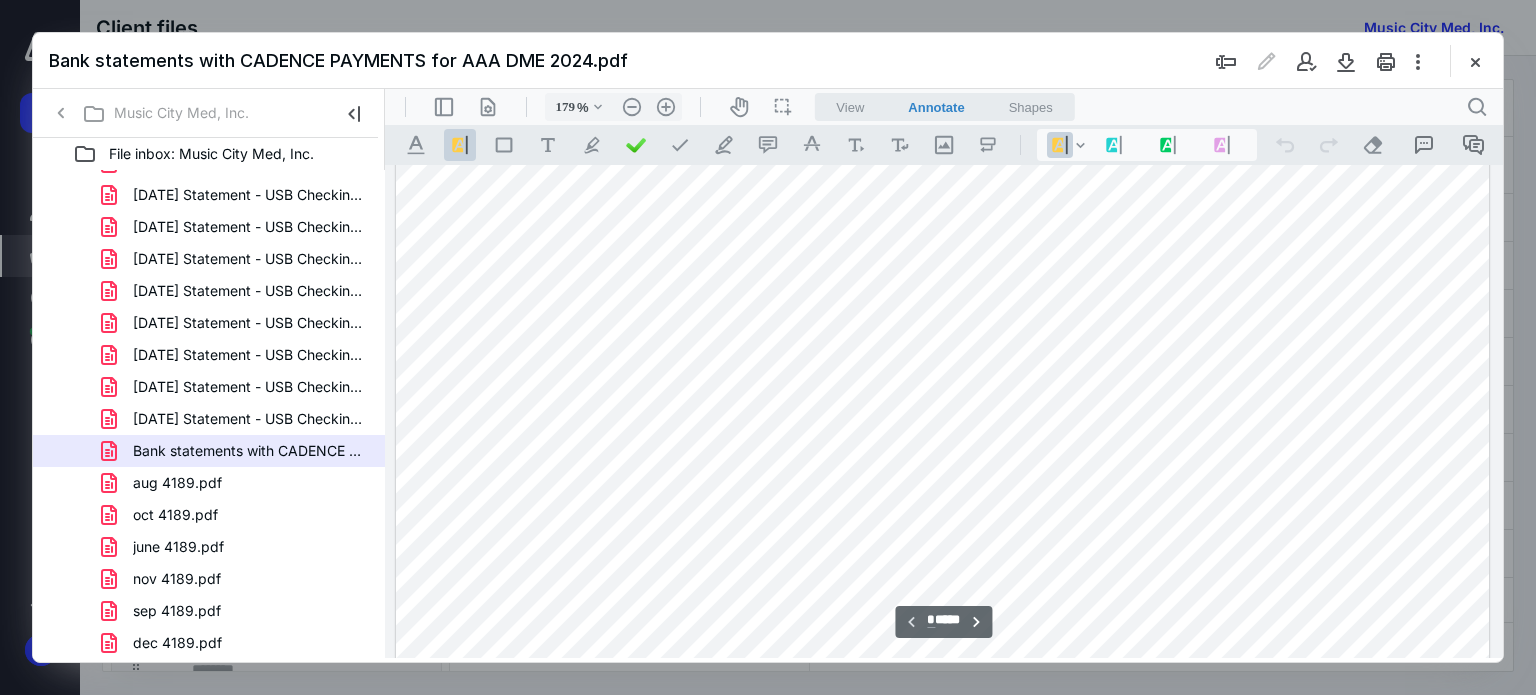 scroll, scrollTop: 0, scrollLeft: 0, axis: both 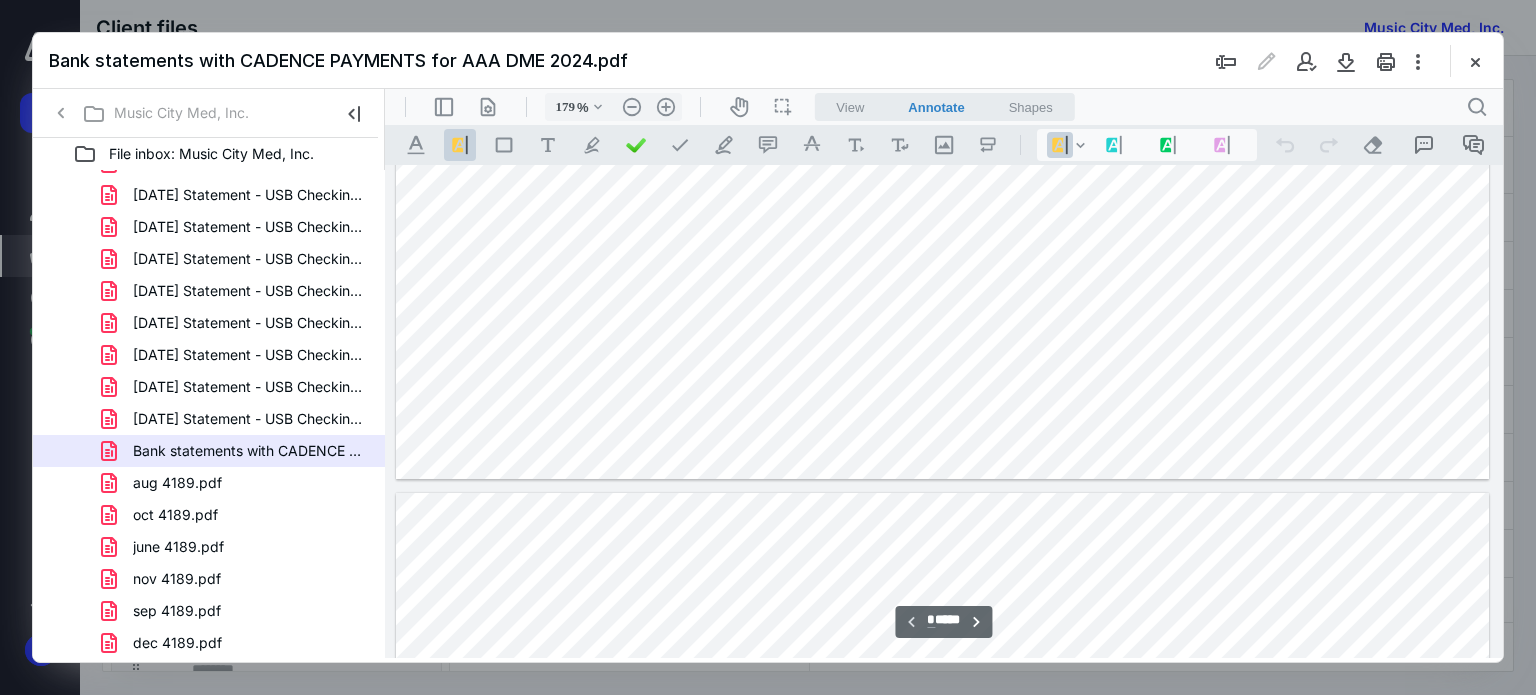 type on "*" 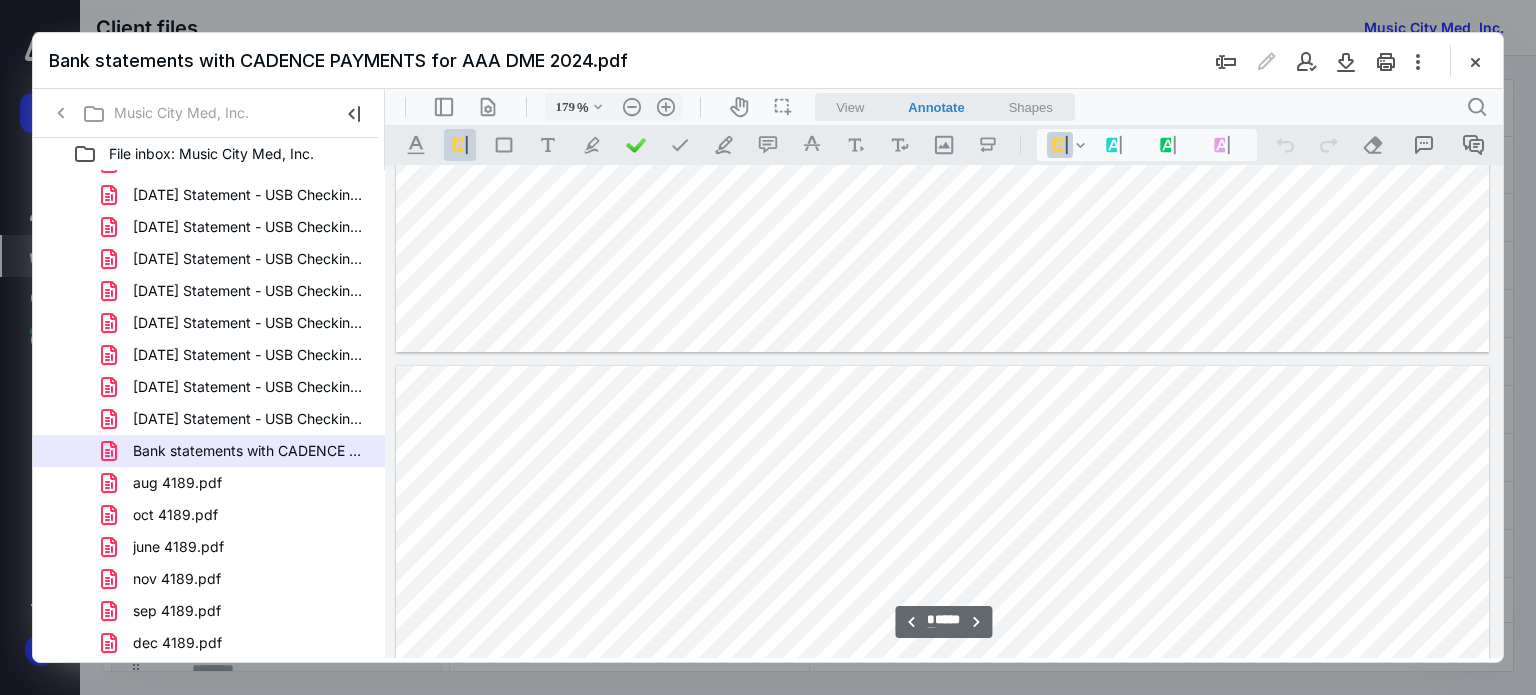 scroll, scrollTop: 1236, scrollLeft: 0, axis: vertical 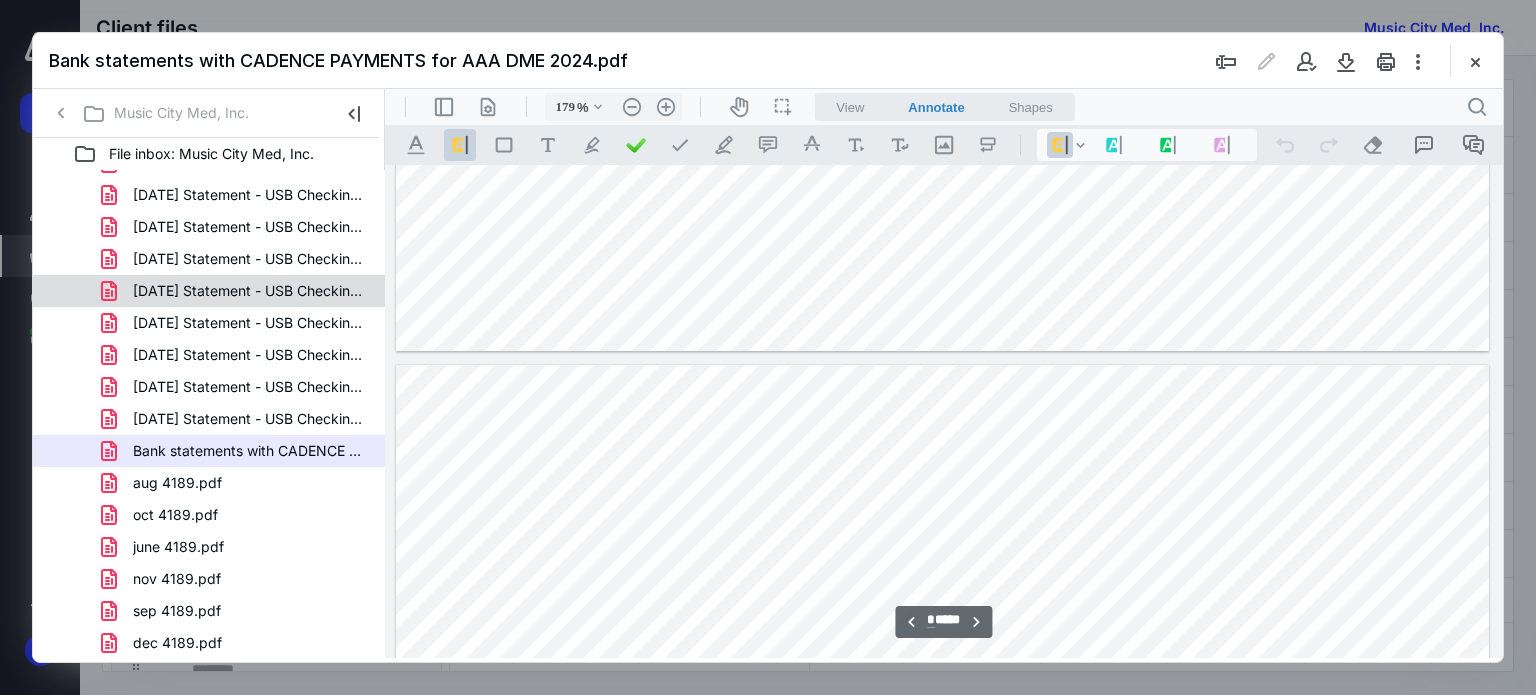 click on "2024-08-31 Statement - USB Checking 2940.pdf" at bounding box center (209, 291) 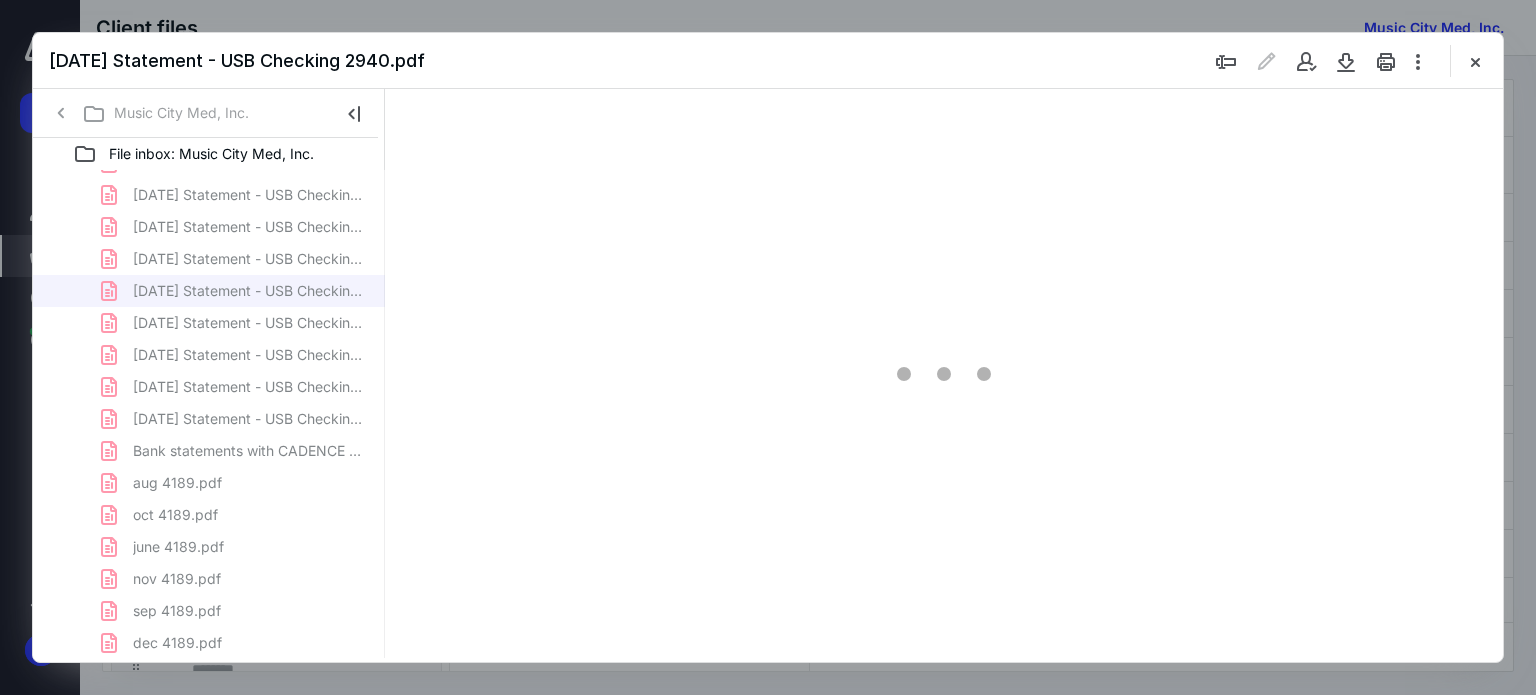 type on "179" 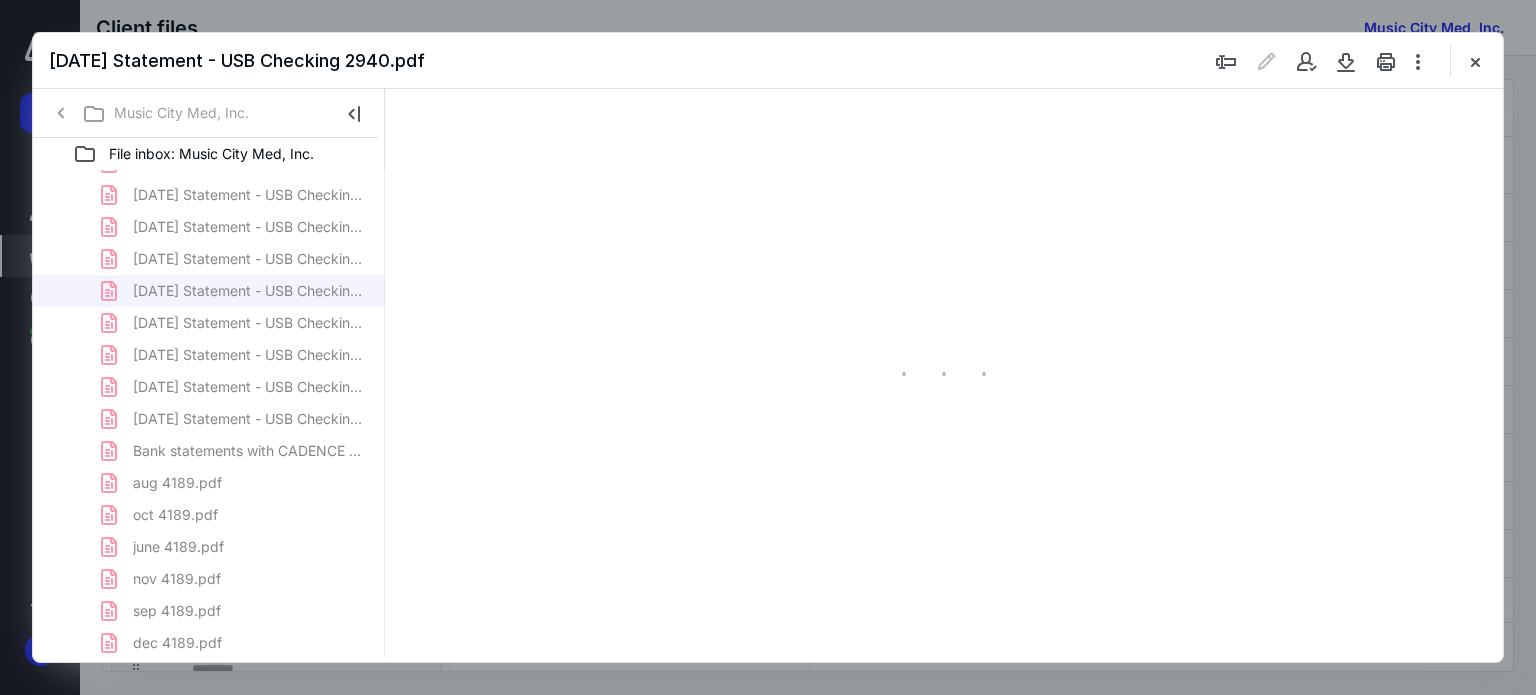scroll, scrollTop: 83, scrollLeft: 0, axis: vertical 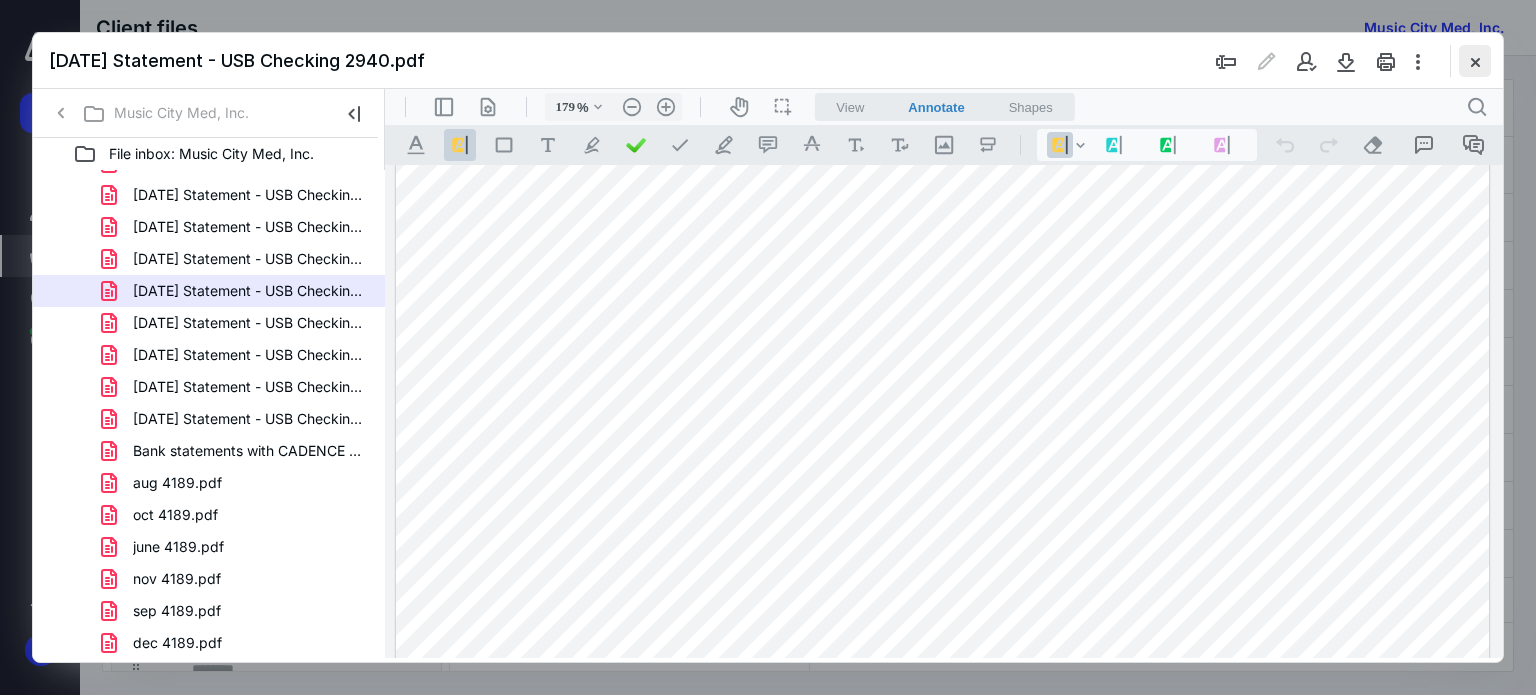 click at bounding box center (1475, 61) 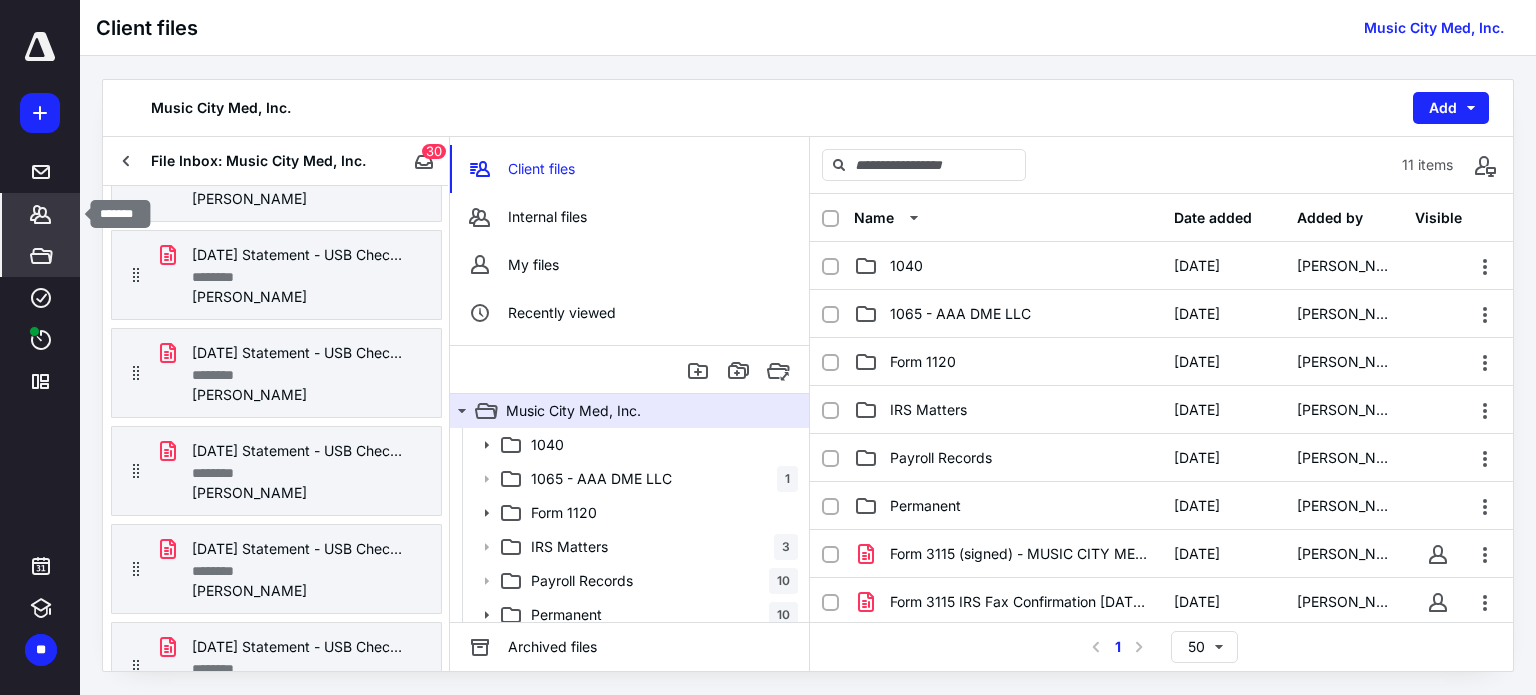 click 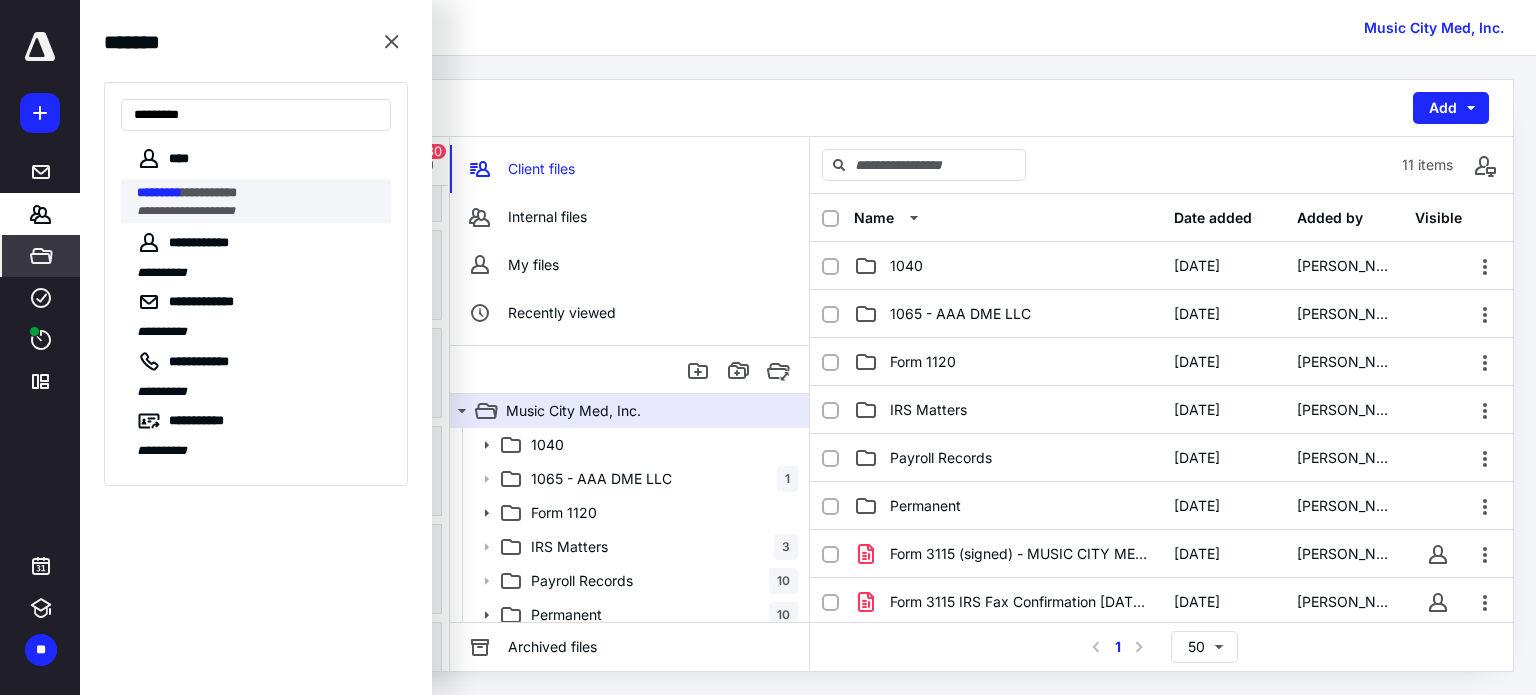 type on "*********" 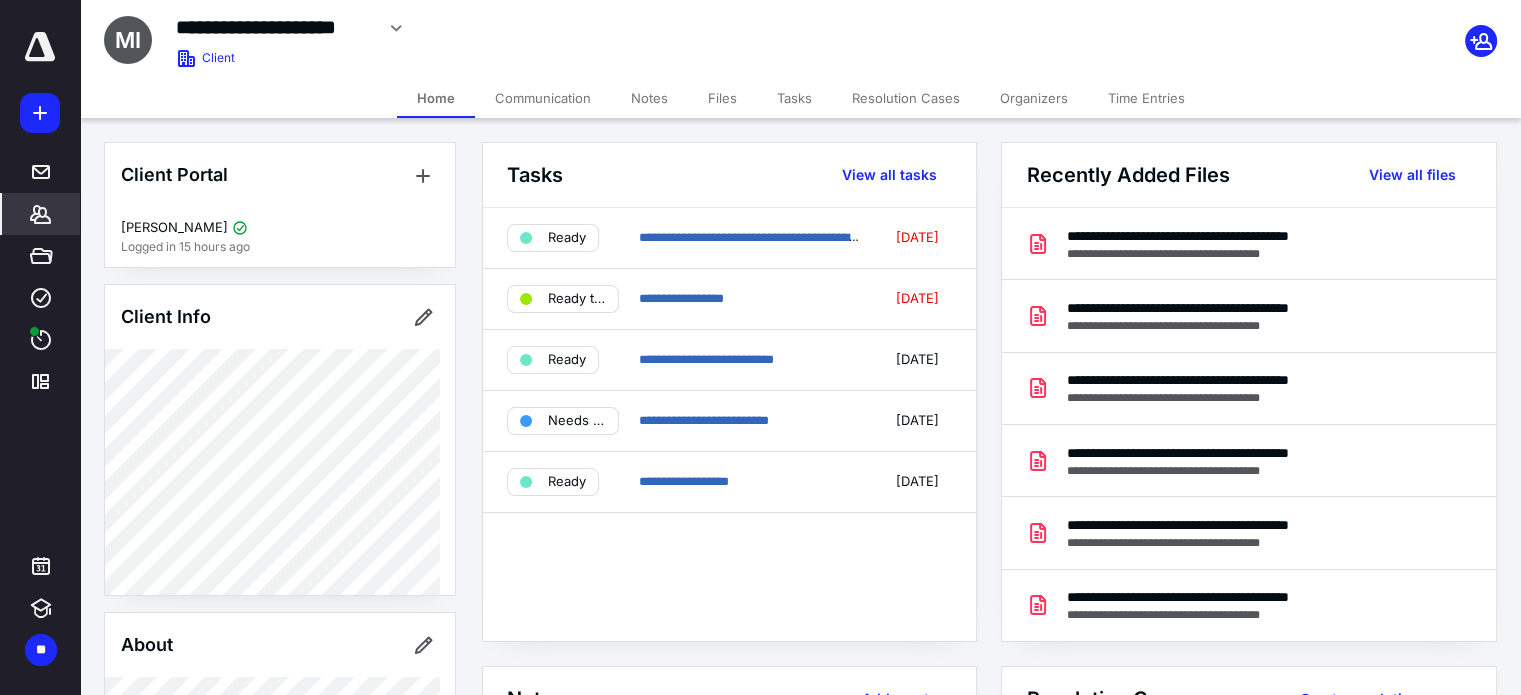 click on "Client Portal" at bounding box center (280, 175) 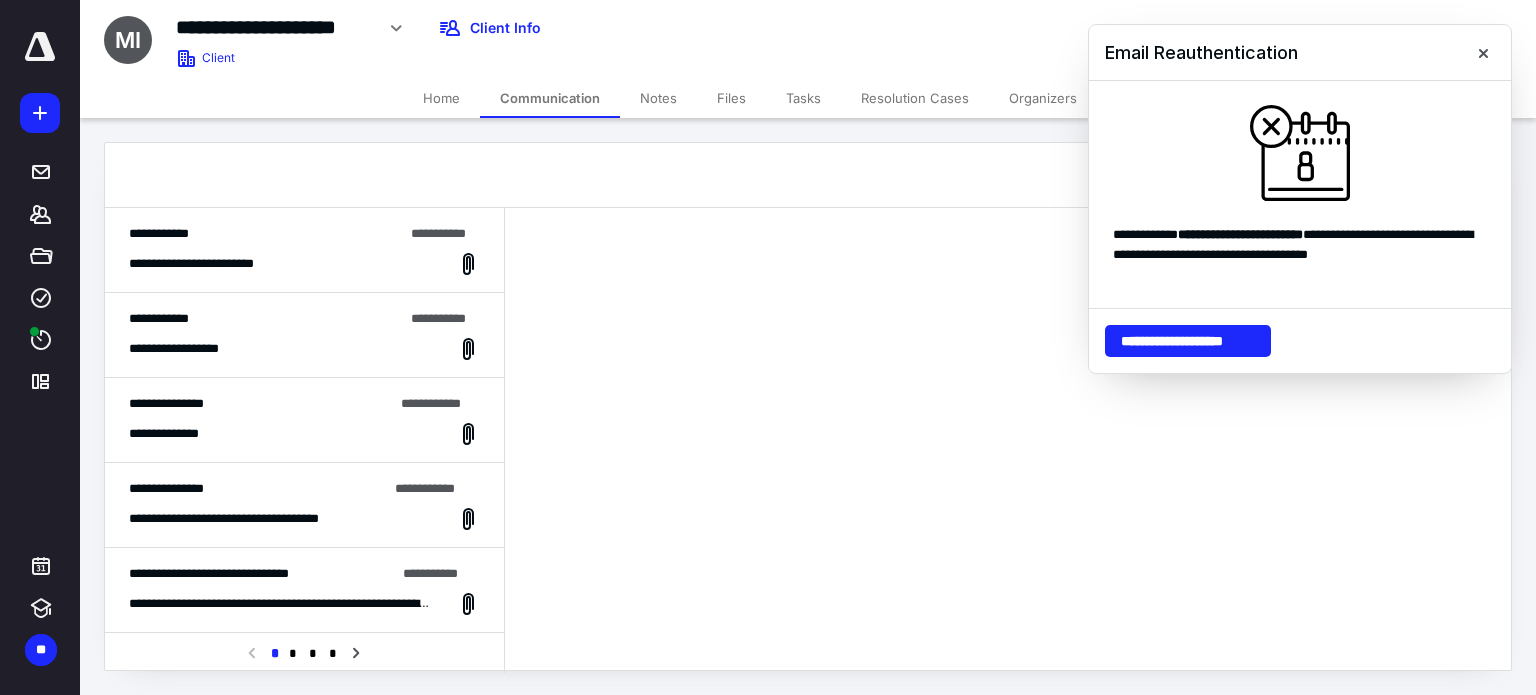 click on "**********" at bounding box center (208, 264) 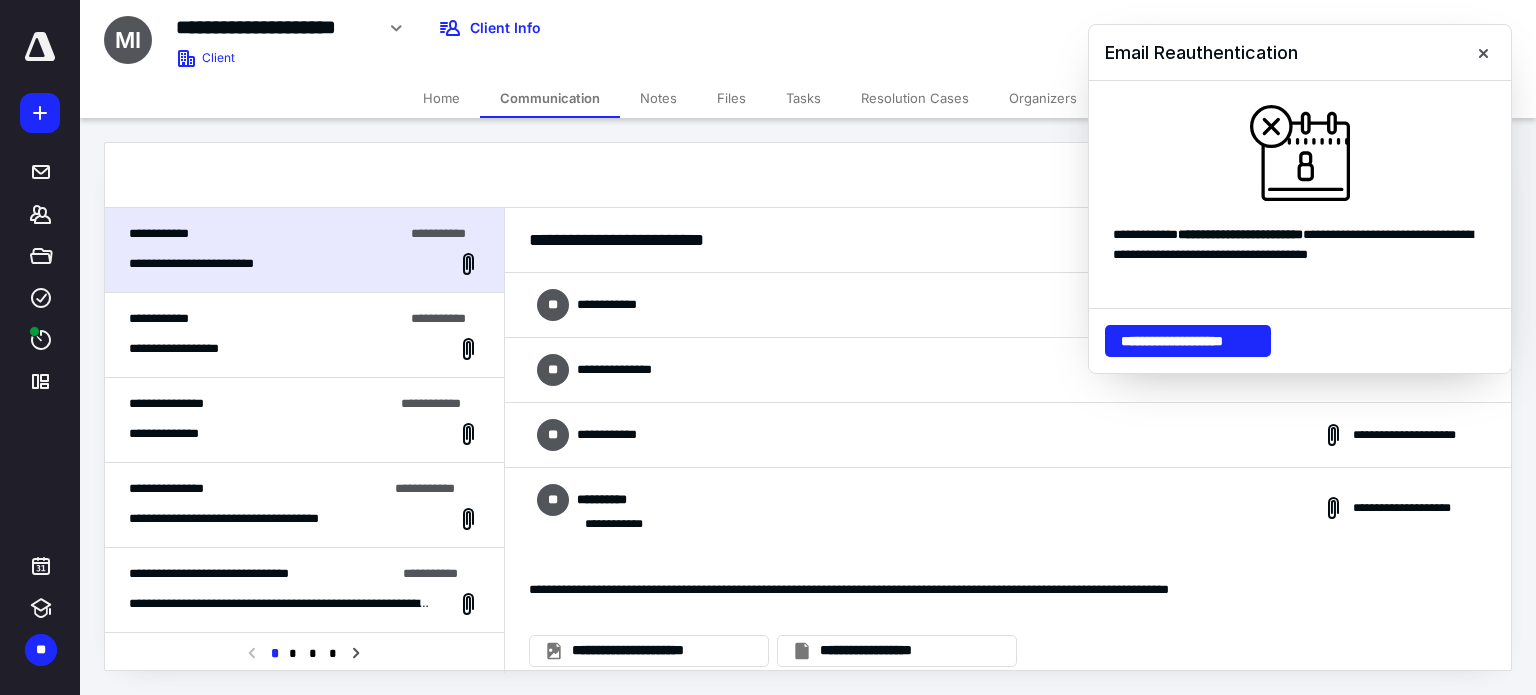 scroll, scrollTop: 17, scrollLeft: 0, axis: vertical 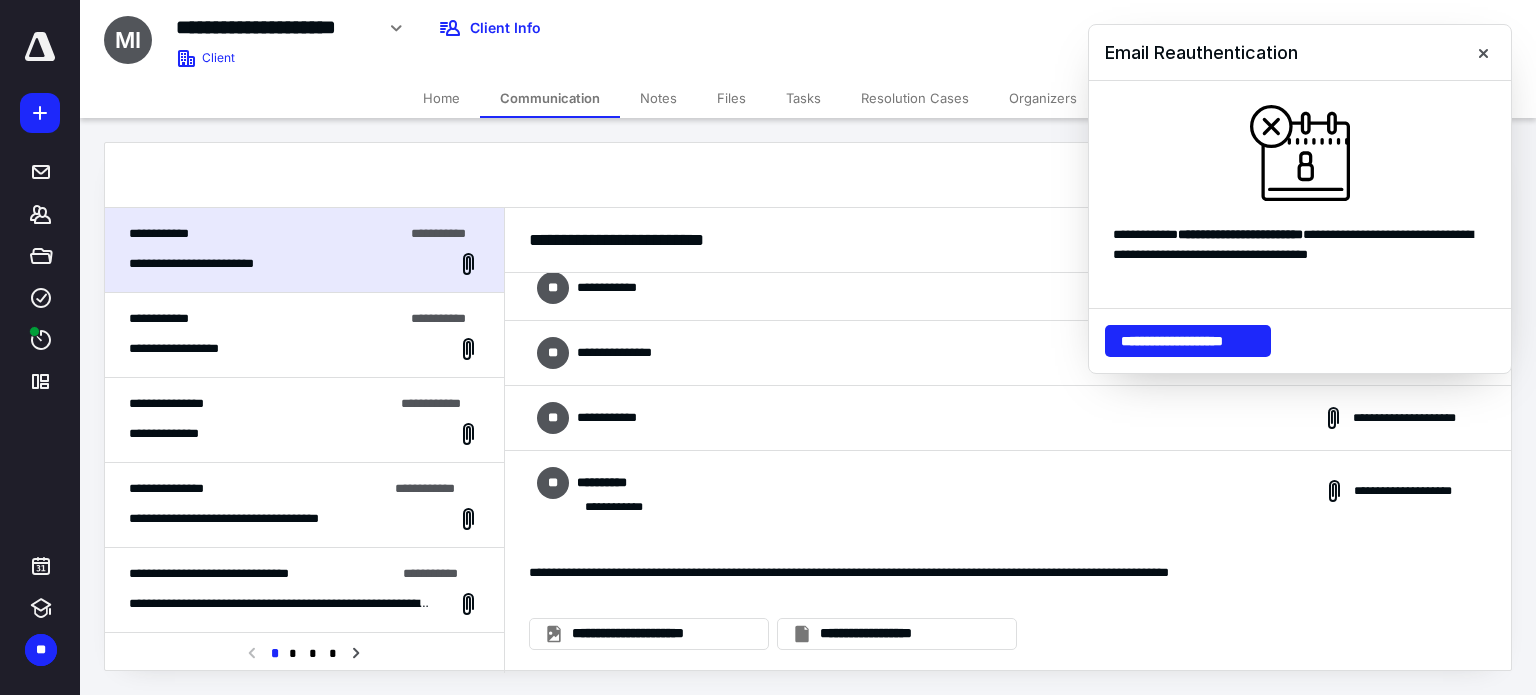 click on "**********" at bounding box center [208, 264] 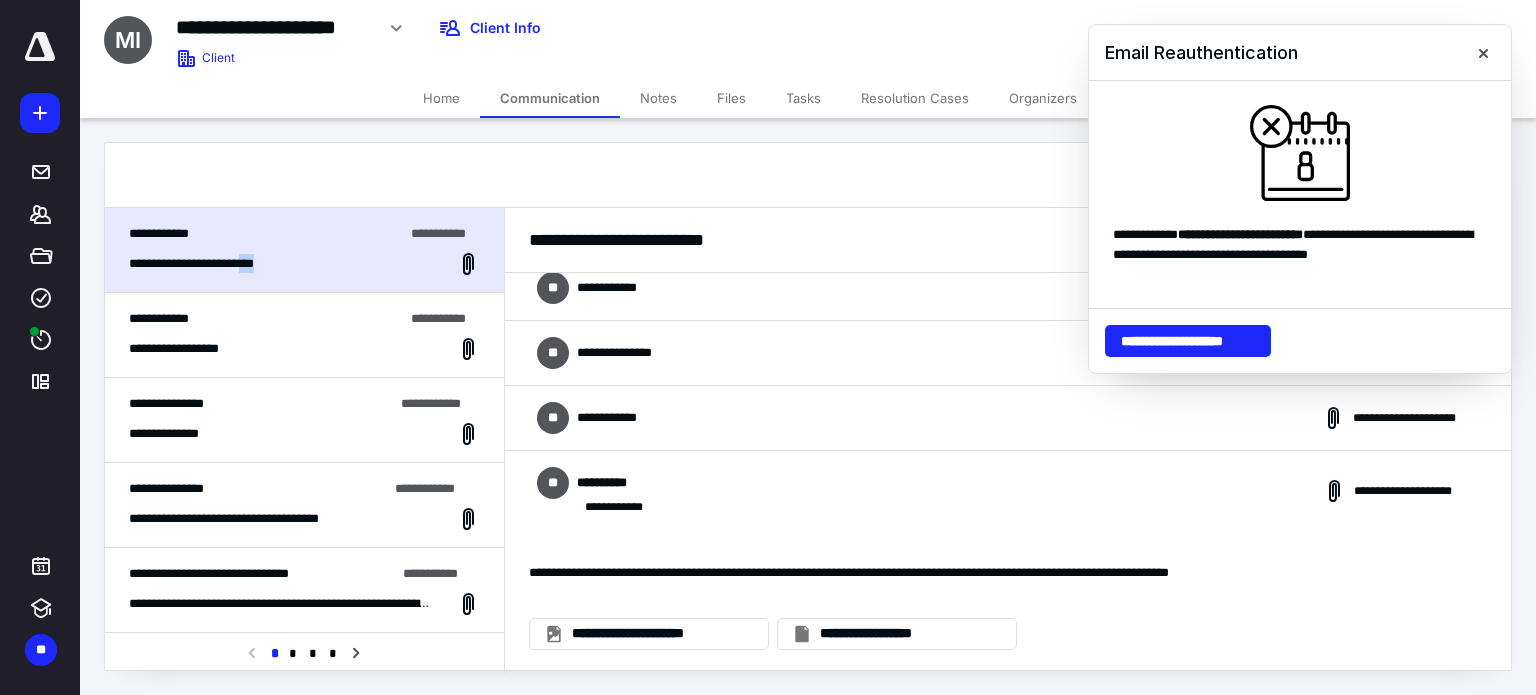 click on "**********" at bounding box center [208, 264] 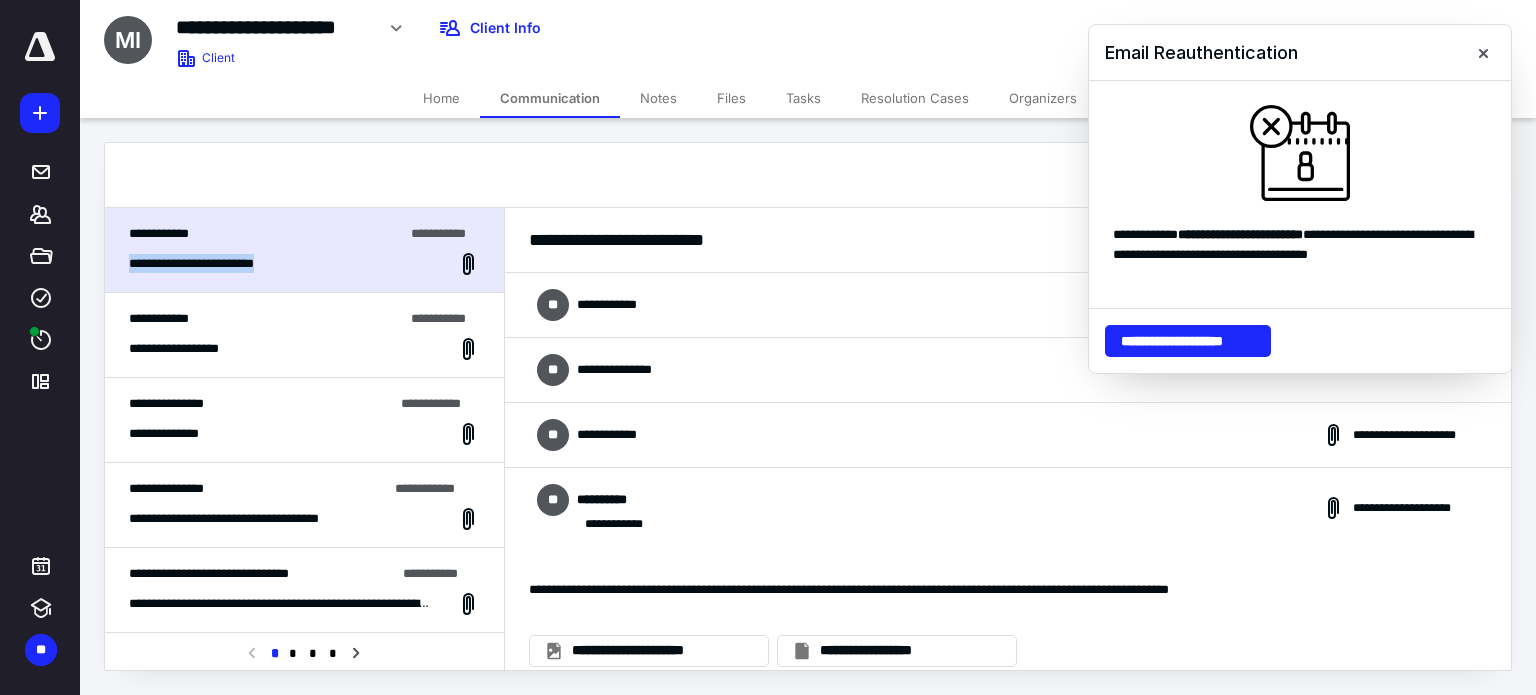 scroll, scrollTop: 17, scrollLeft: 0, axis: vertical 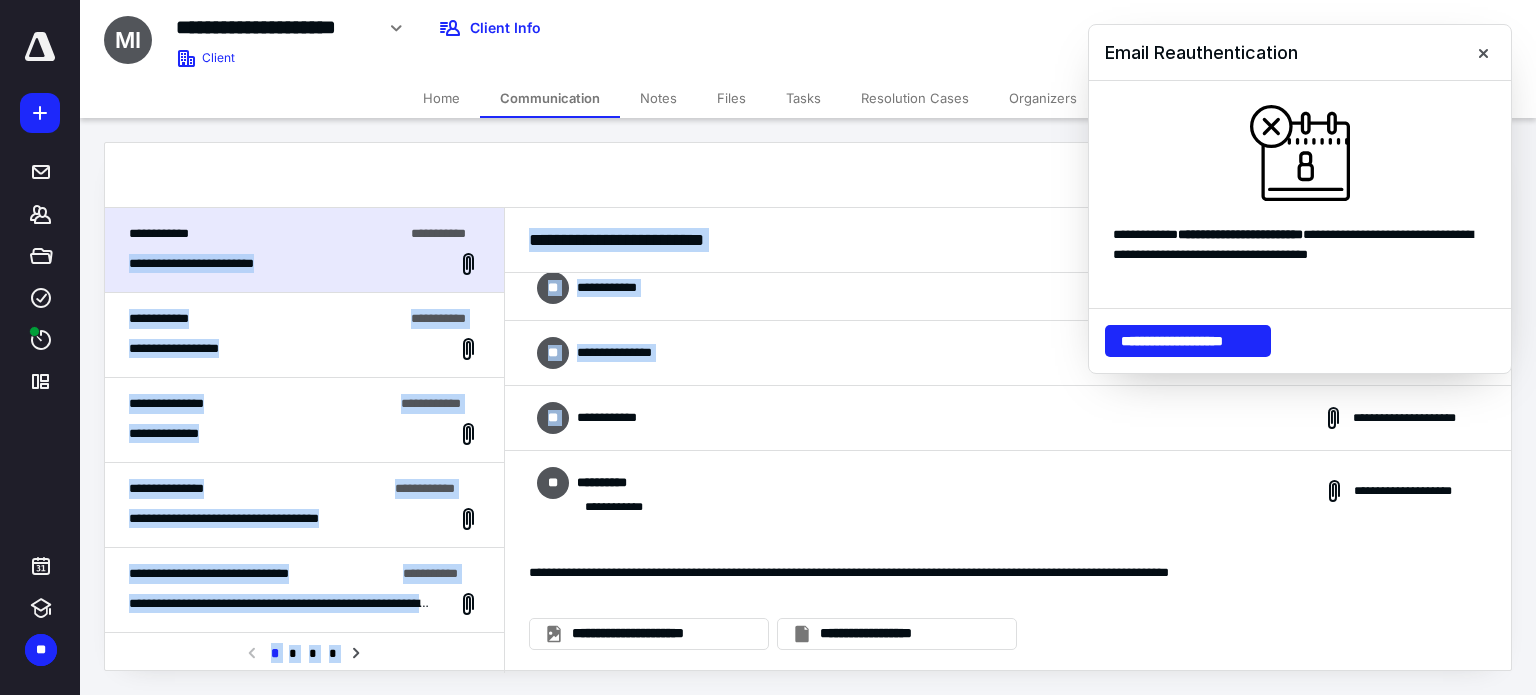drag, startPoint x: 274, startPoint y: 267, endPoint x: 572, endPoint y: 469, distance: 360.0111 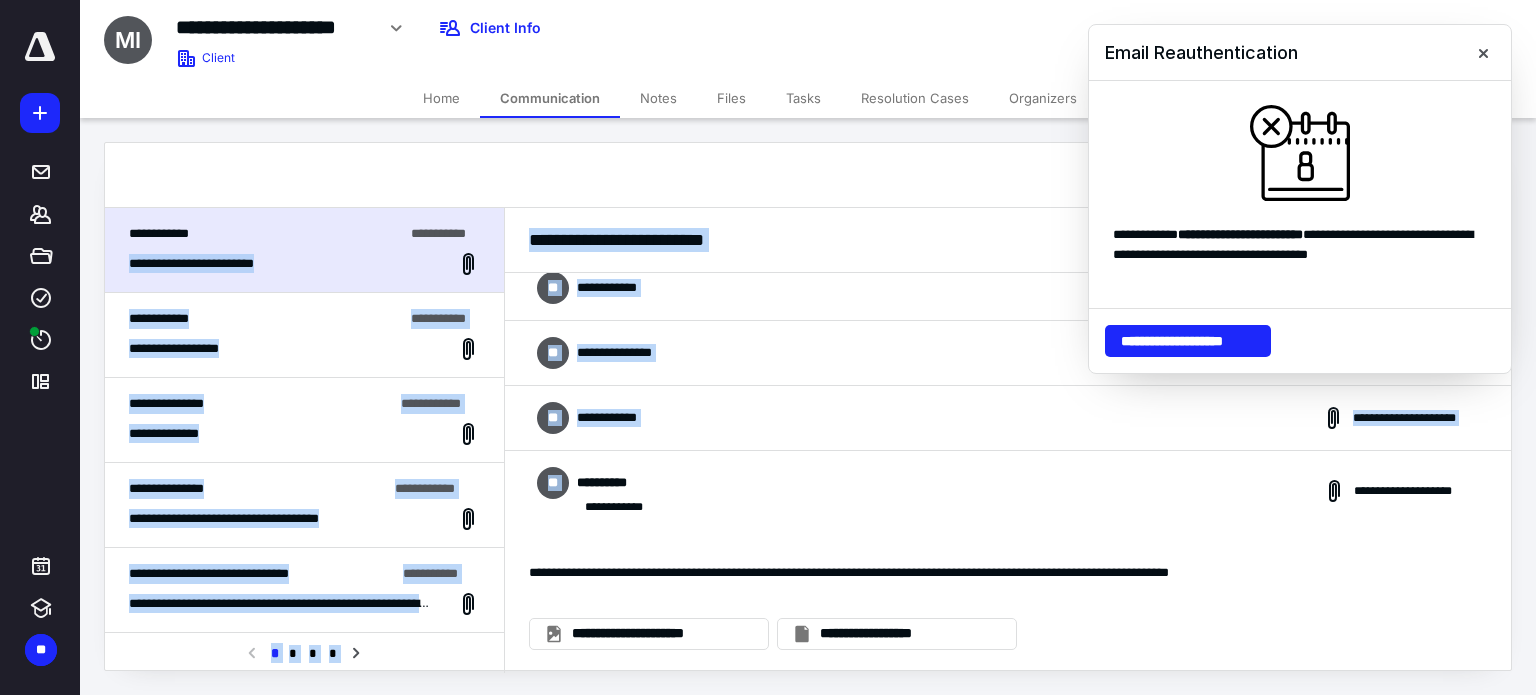 scroll, scrollTop: 2, scrollLeft: 0, axis: vertical 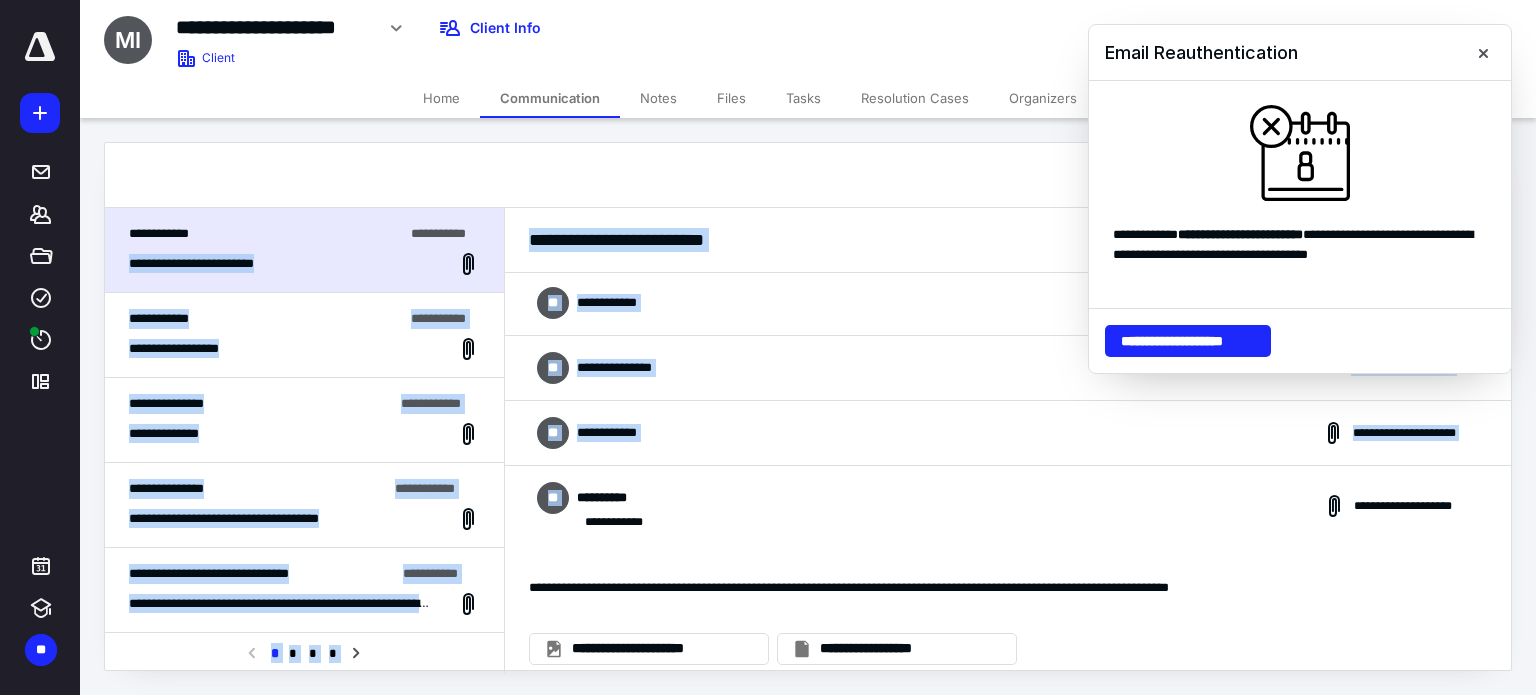 click on "**********" at bounding box center (1008, 433) 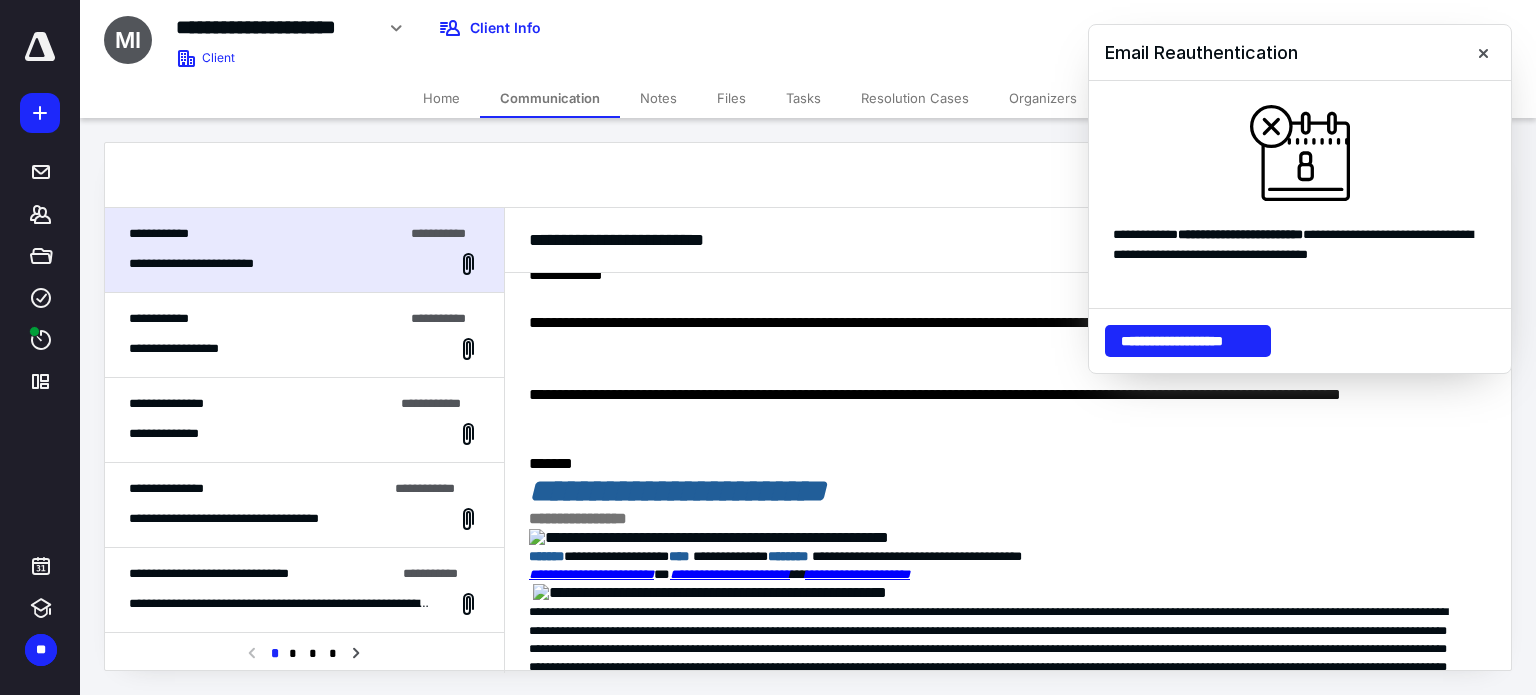 scroll, scrollTop: 185, scrollLeft: 0, axis: vertical 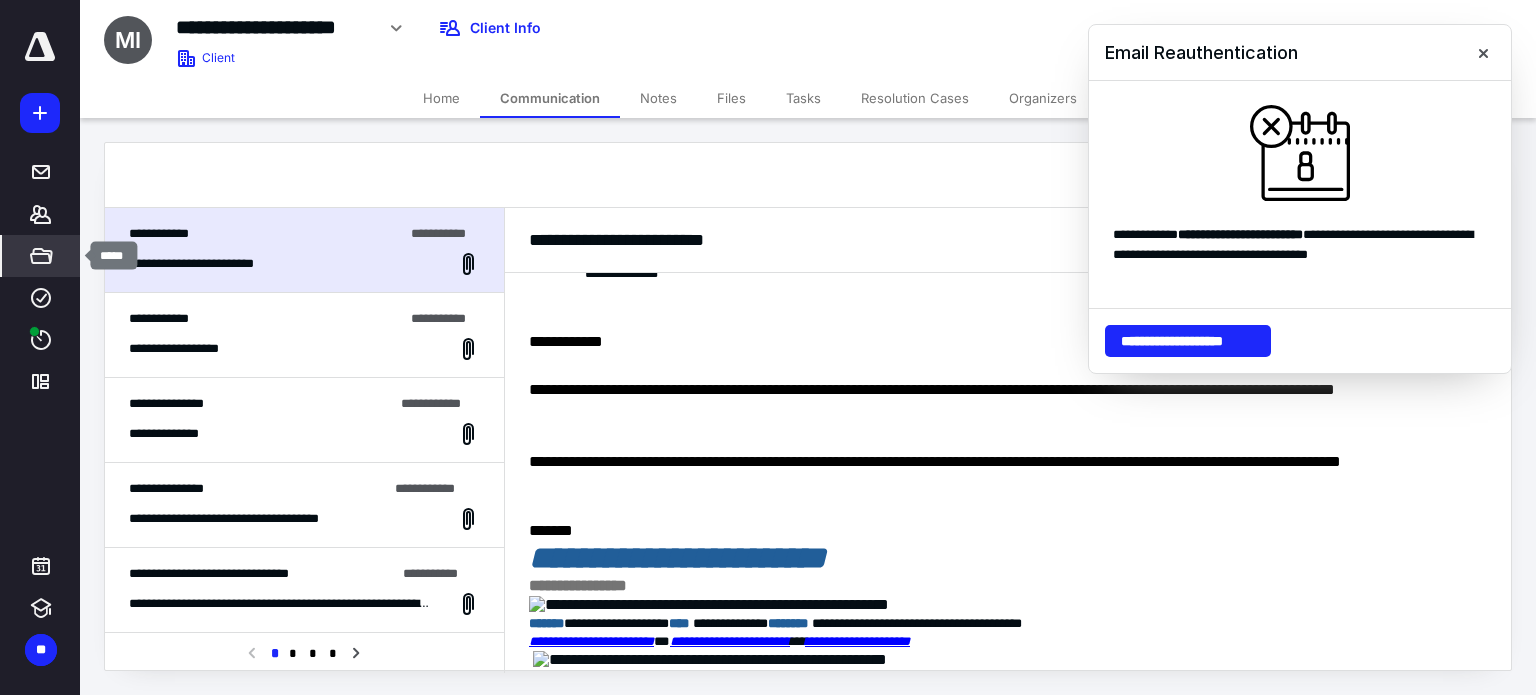 click 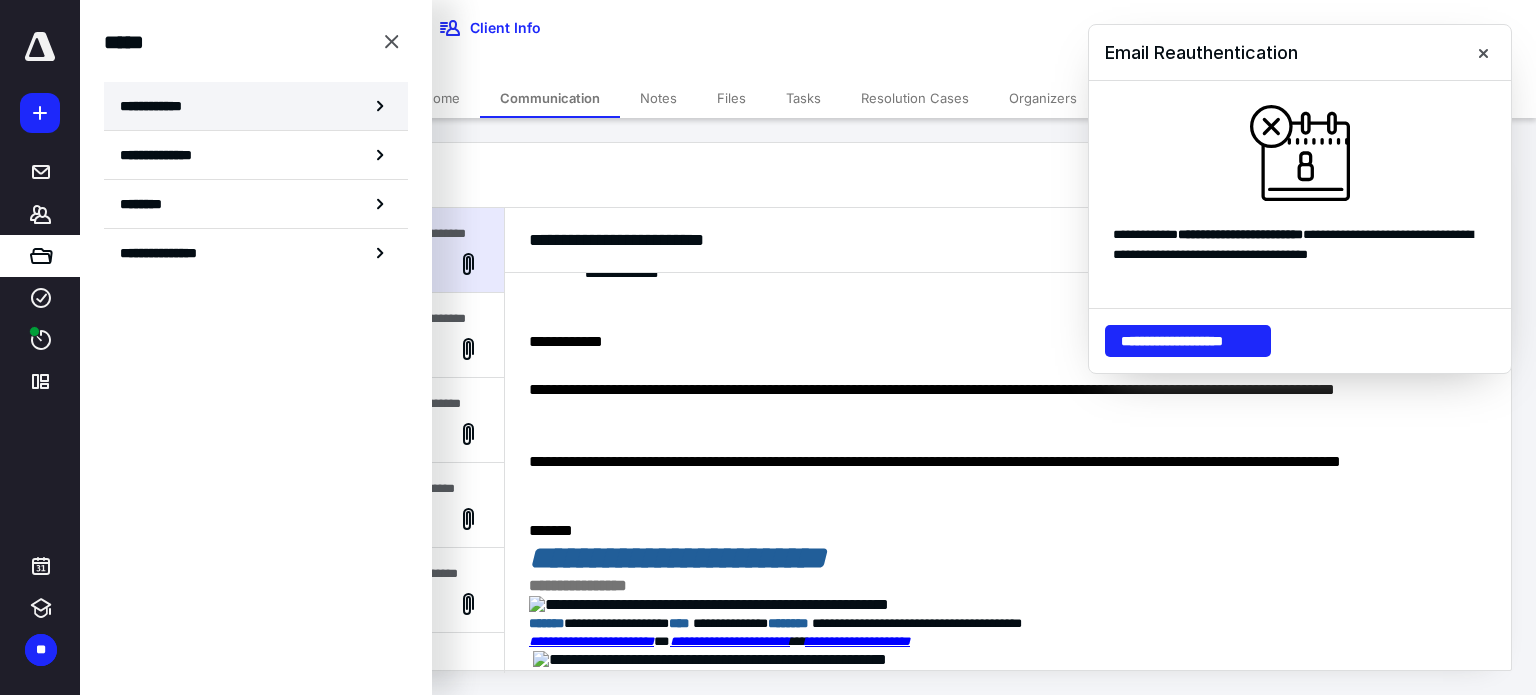 click on "**********" at bounding box center [157, 106] 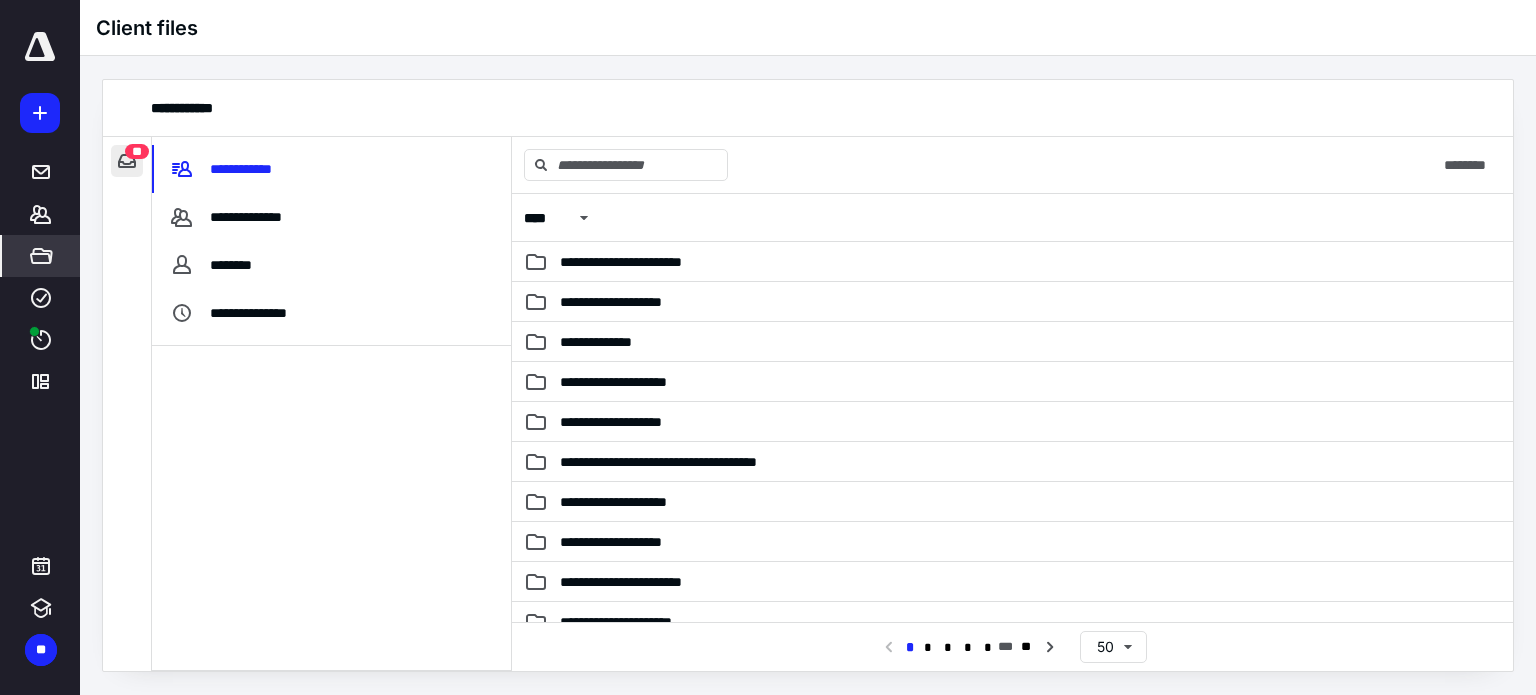 click at bounding box center [127, 161] 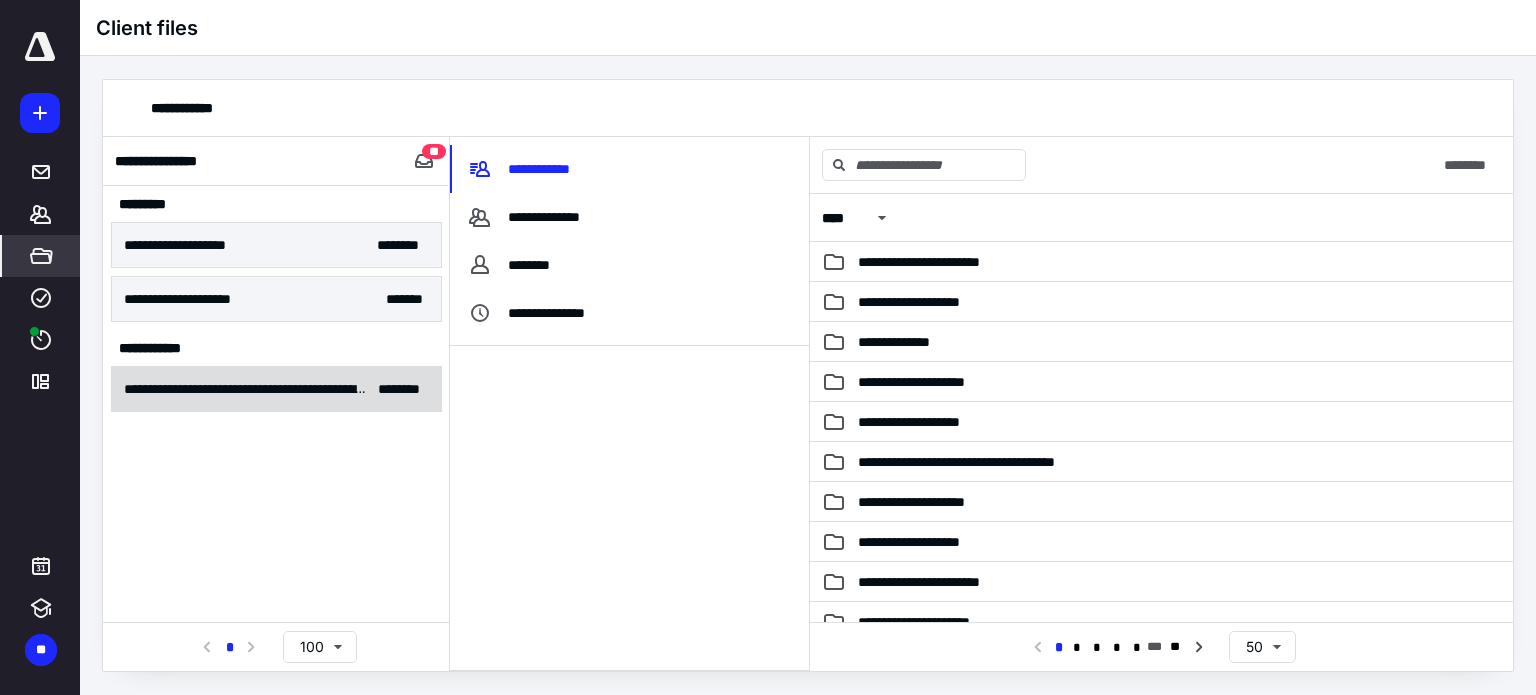 click on "**********" at bounding box center (276, 389) 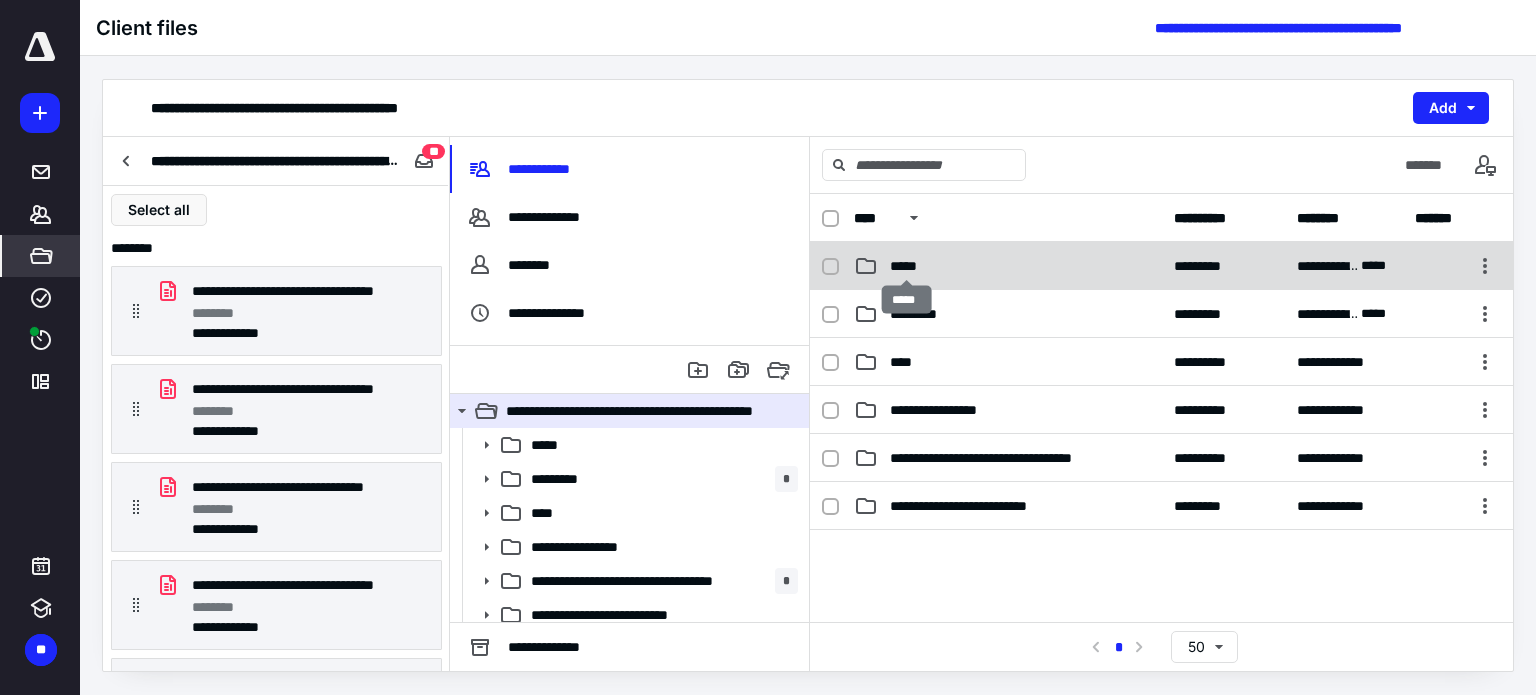 click on "*****" at bounding box center (907, 266) 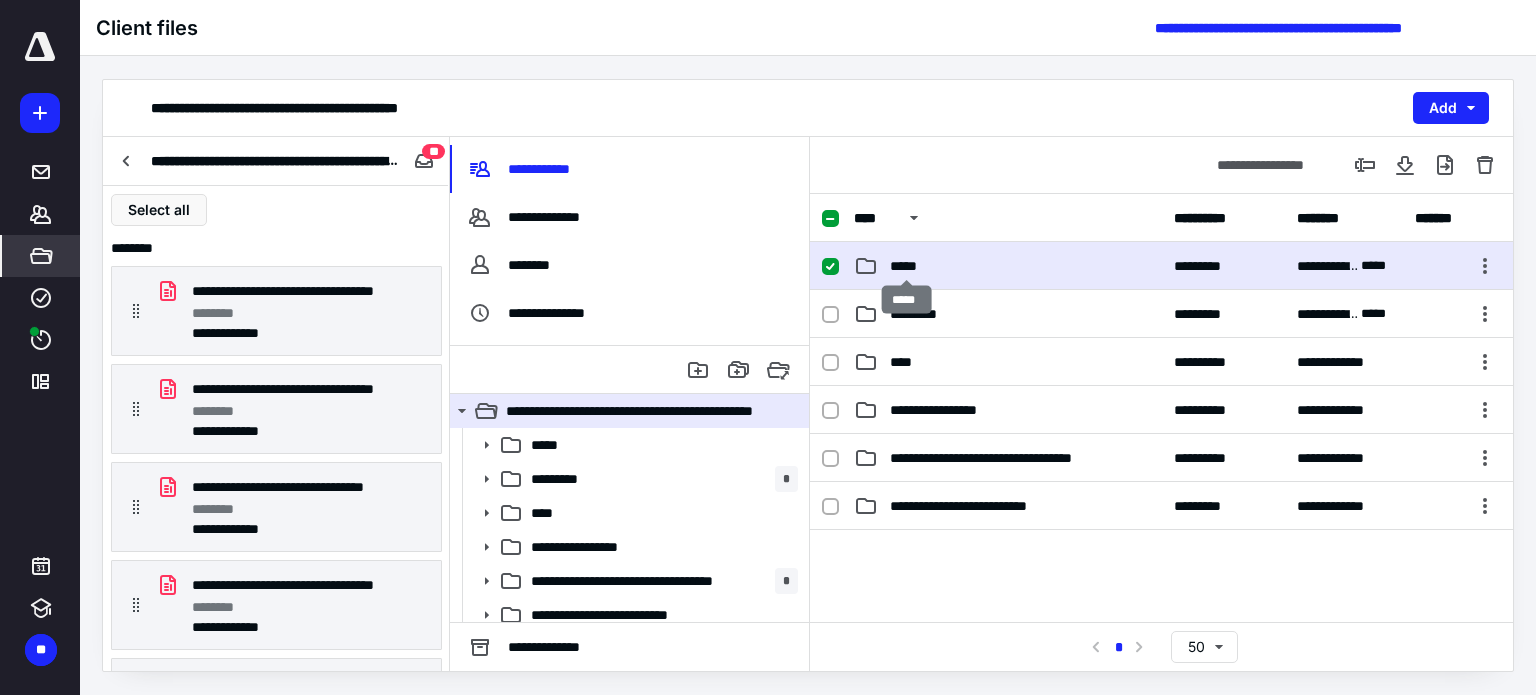 click on "*****" at bounding box center (907, 266) 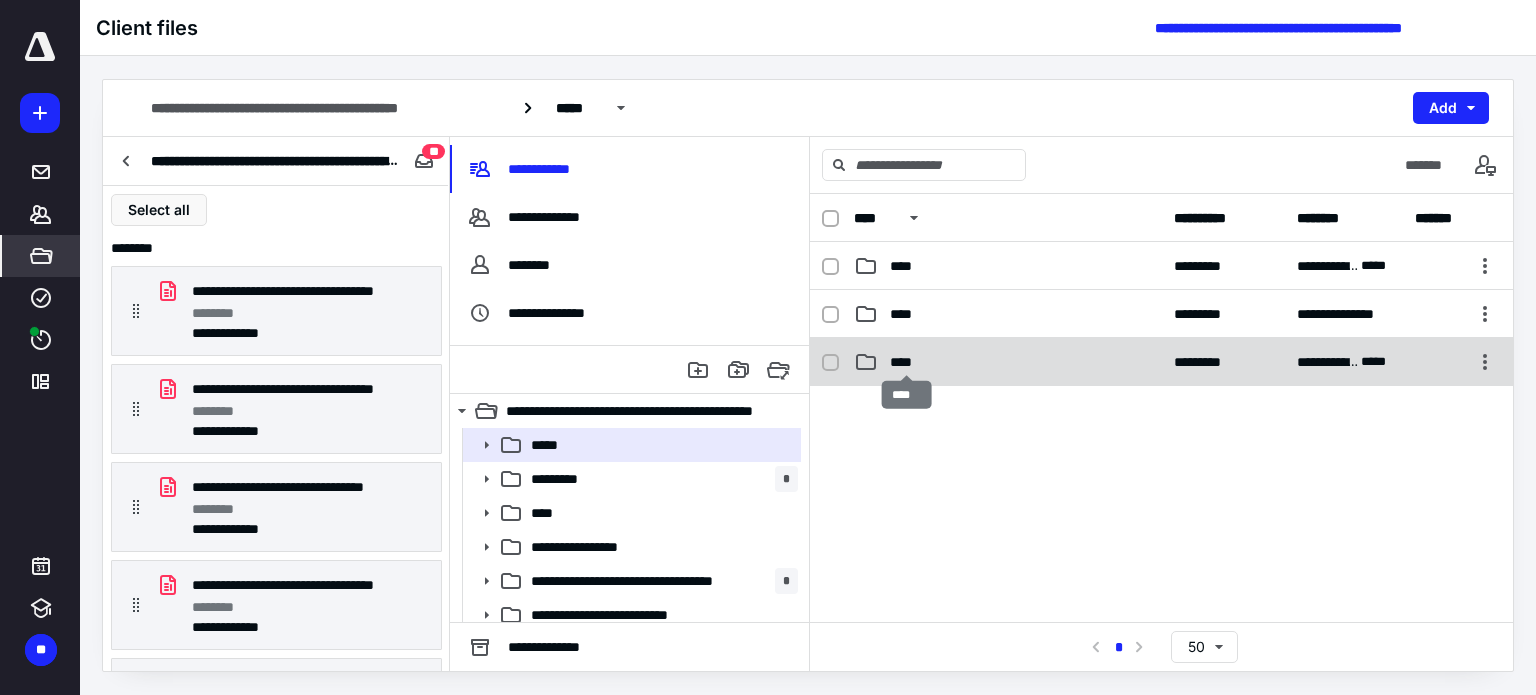 click on "****" at bounding box center (907, 362) 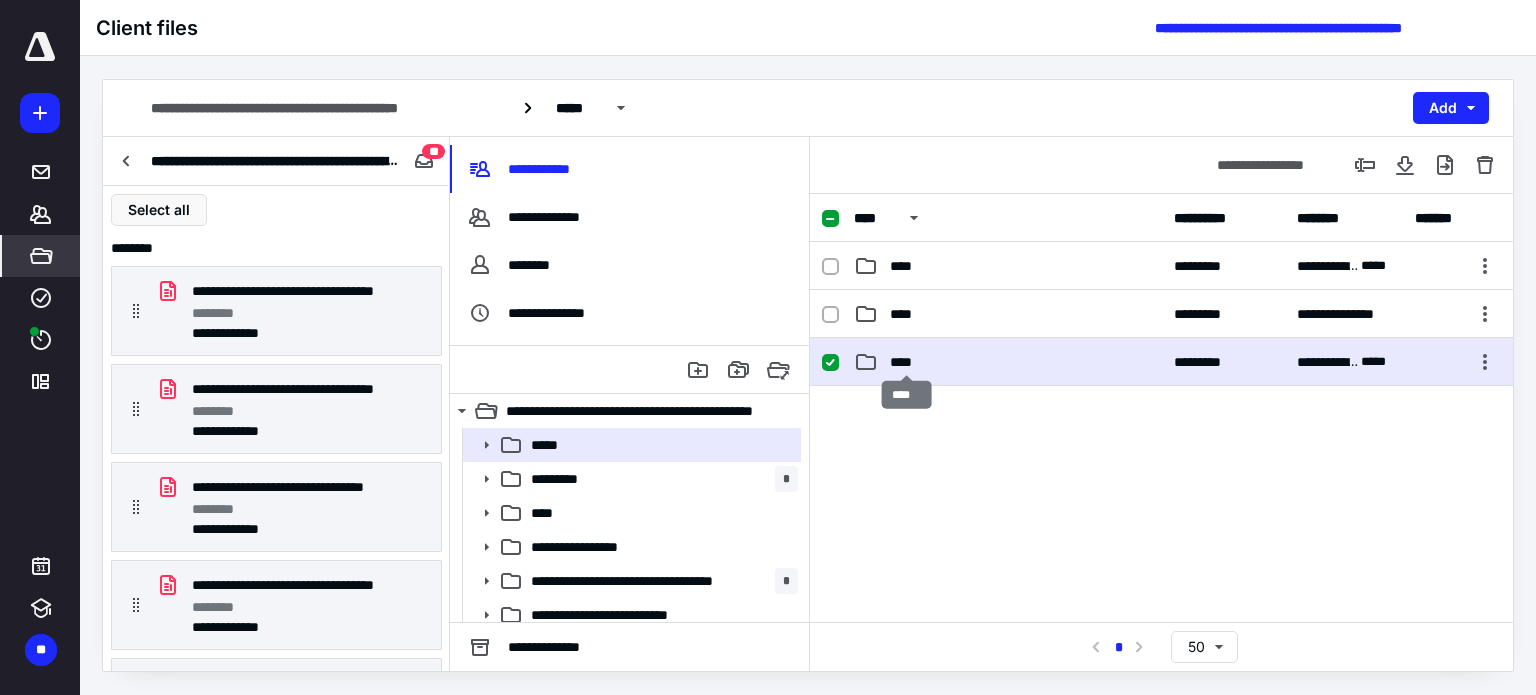 click on "****" at bounding box center (907, 362) 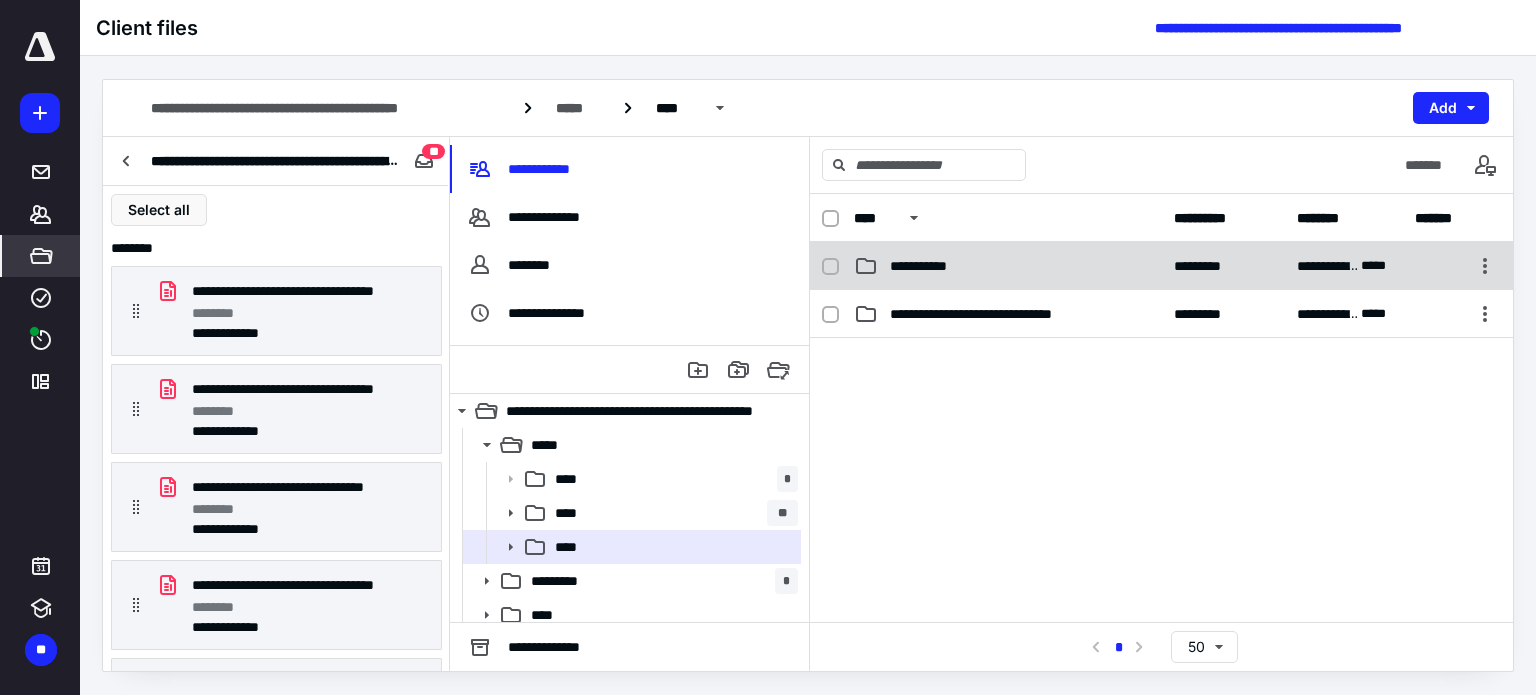 click on "**********" at bounding box center (928, 266) 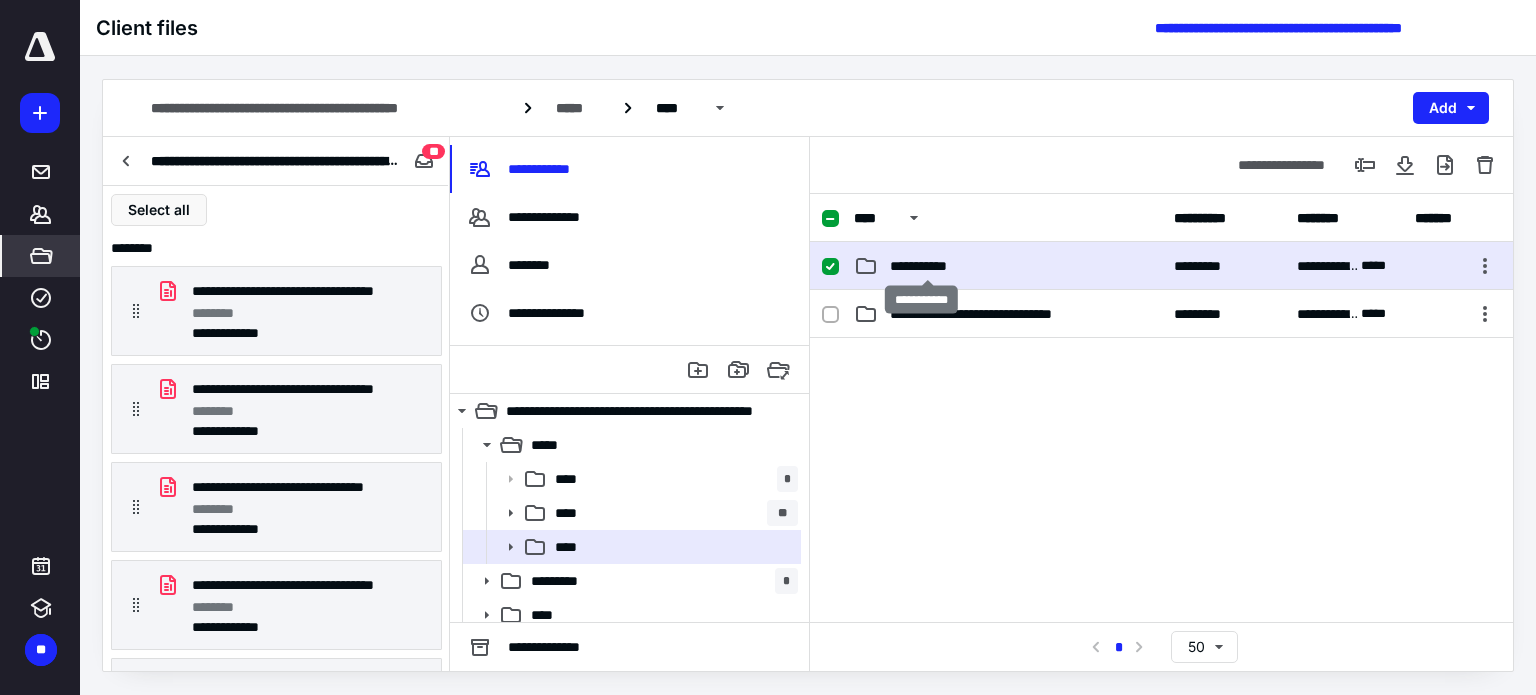 click on "**********" at bounding box center [928, 266] 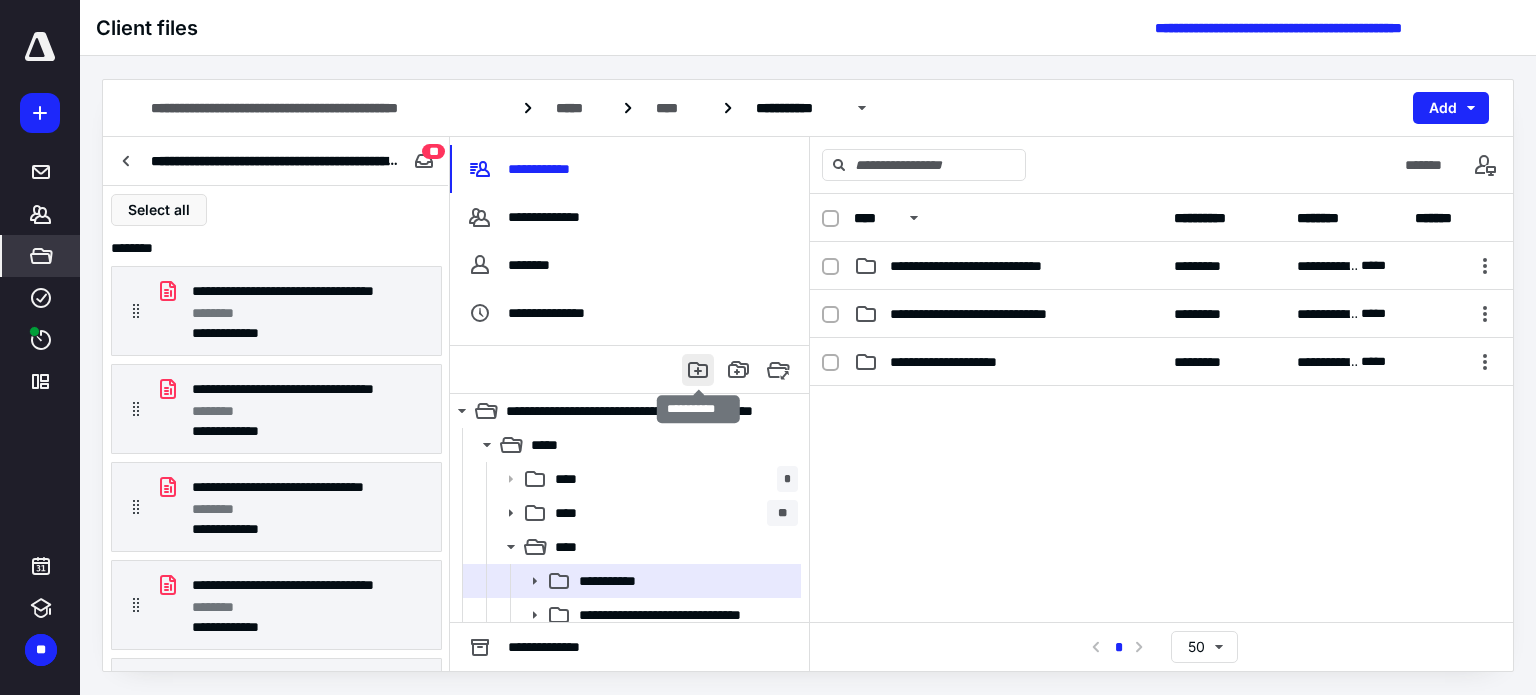 click at bounding box center [698, 370] 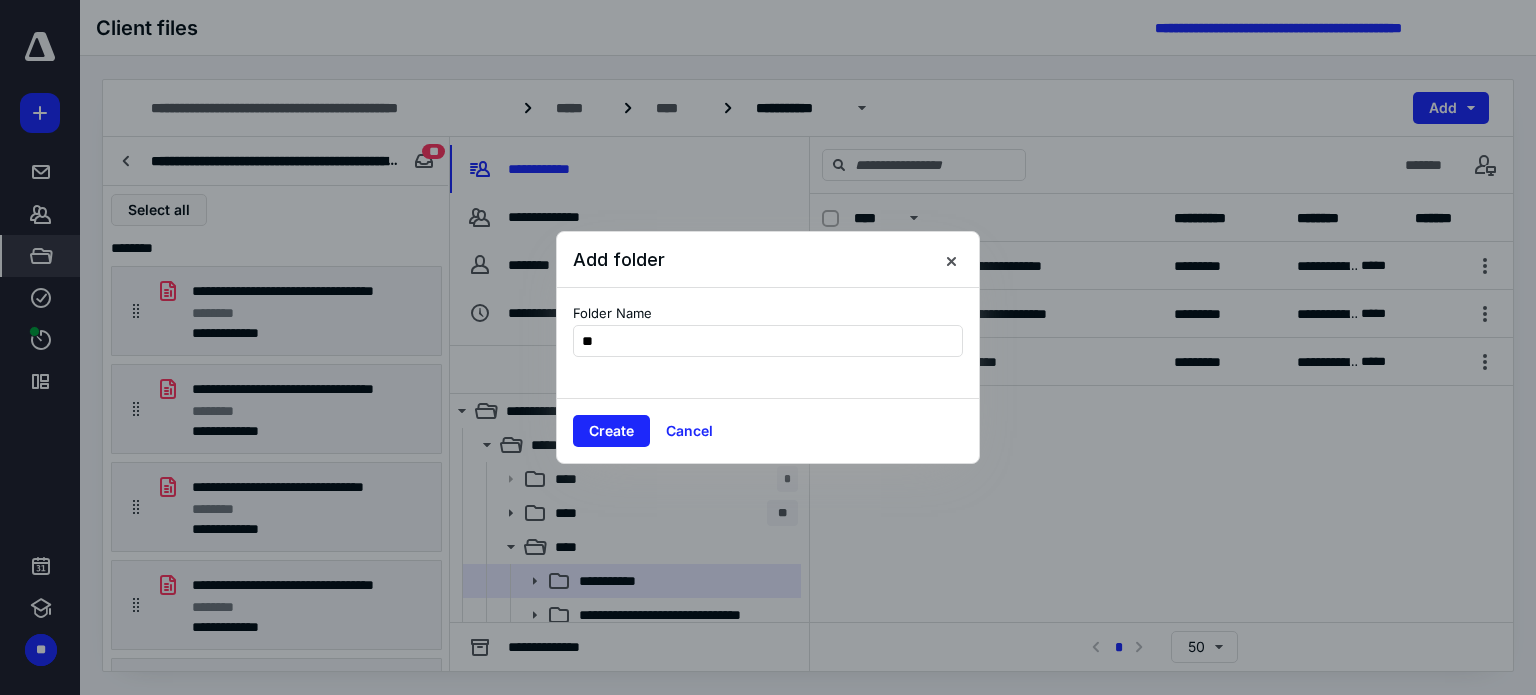 type on "*" 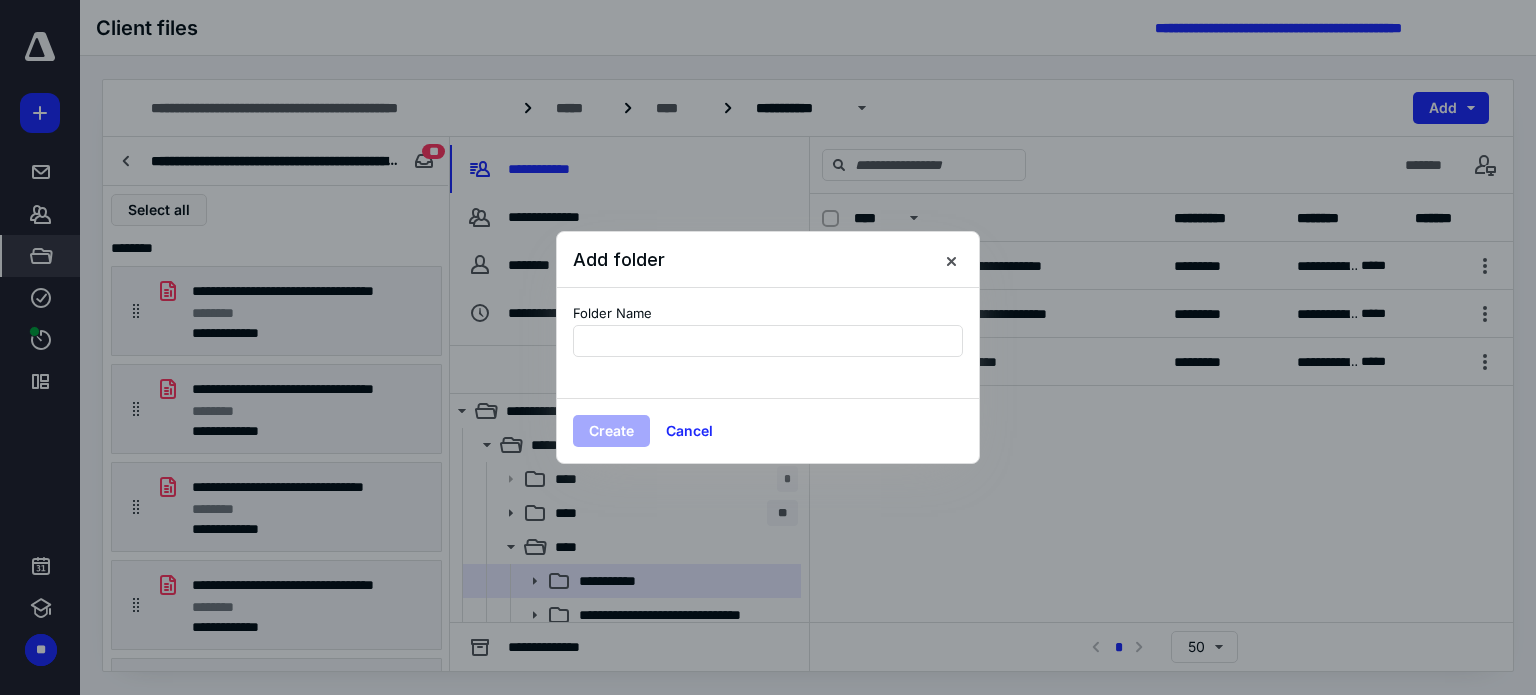 type on "*" 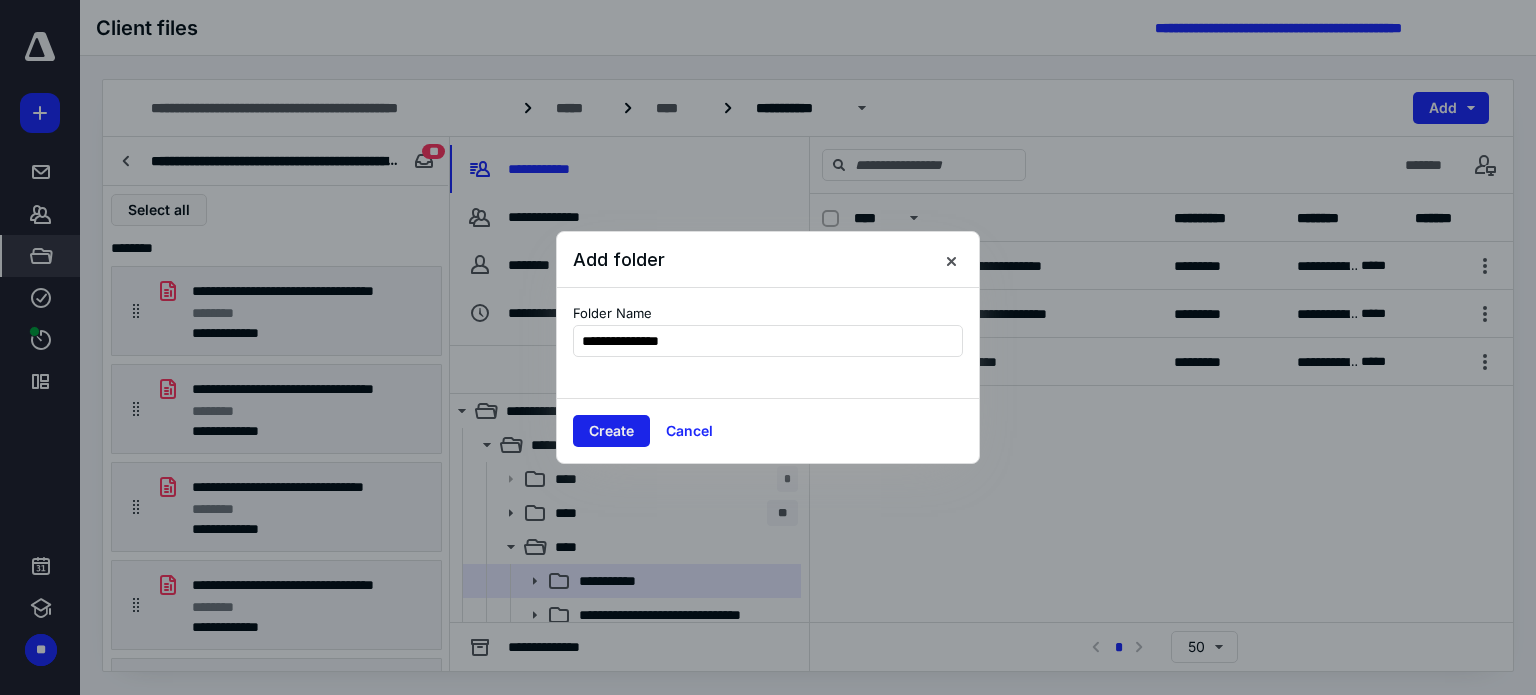 type on "**********" 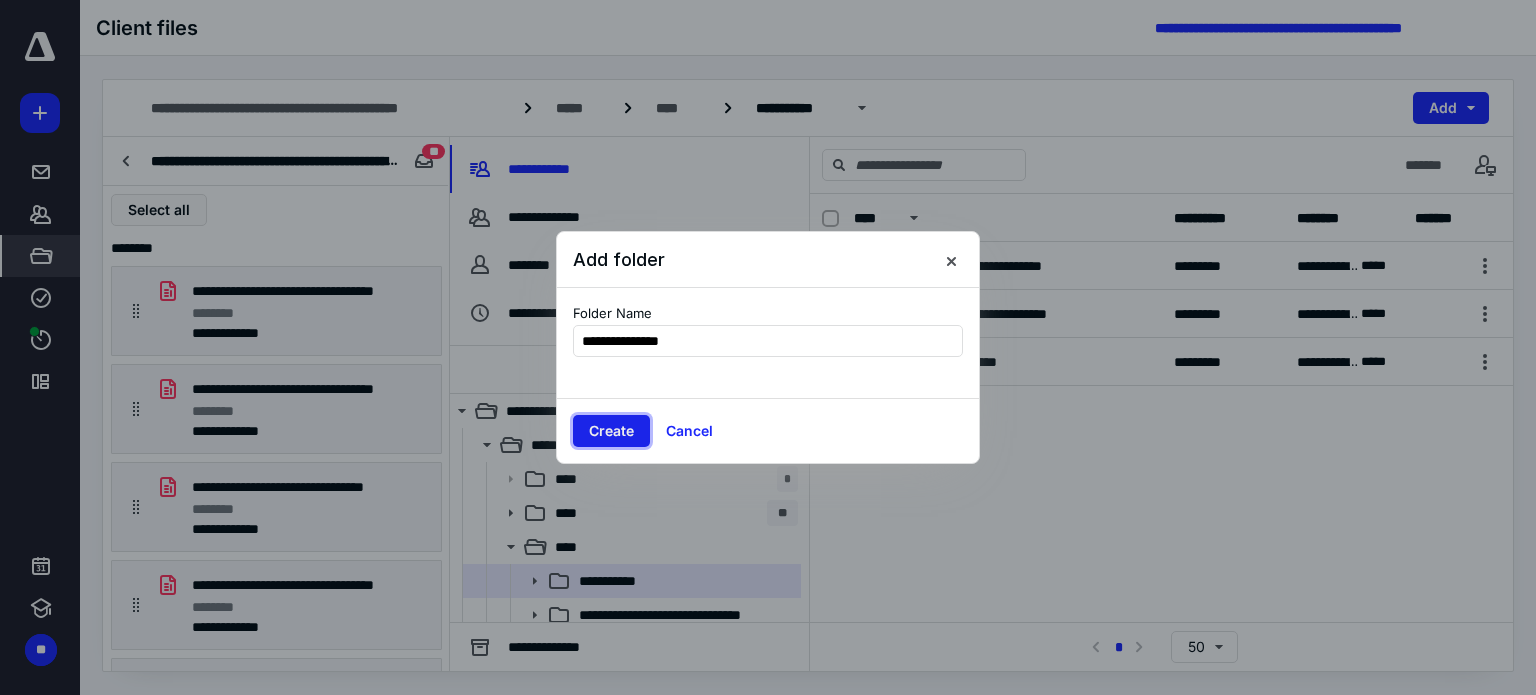 click on "Create" at bounding box center [611, 431] 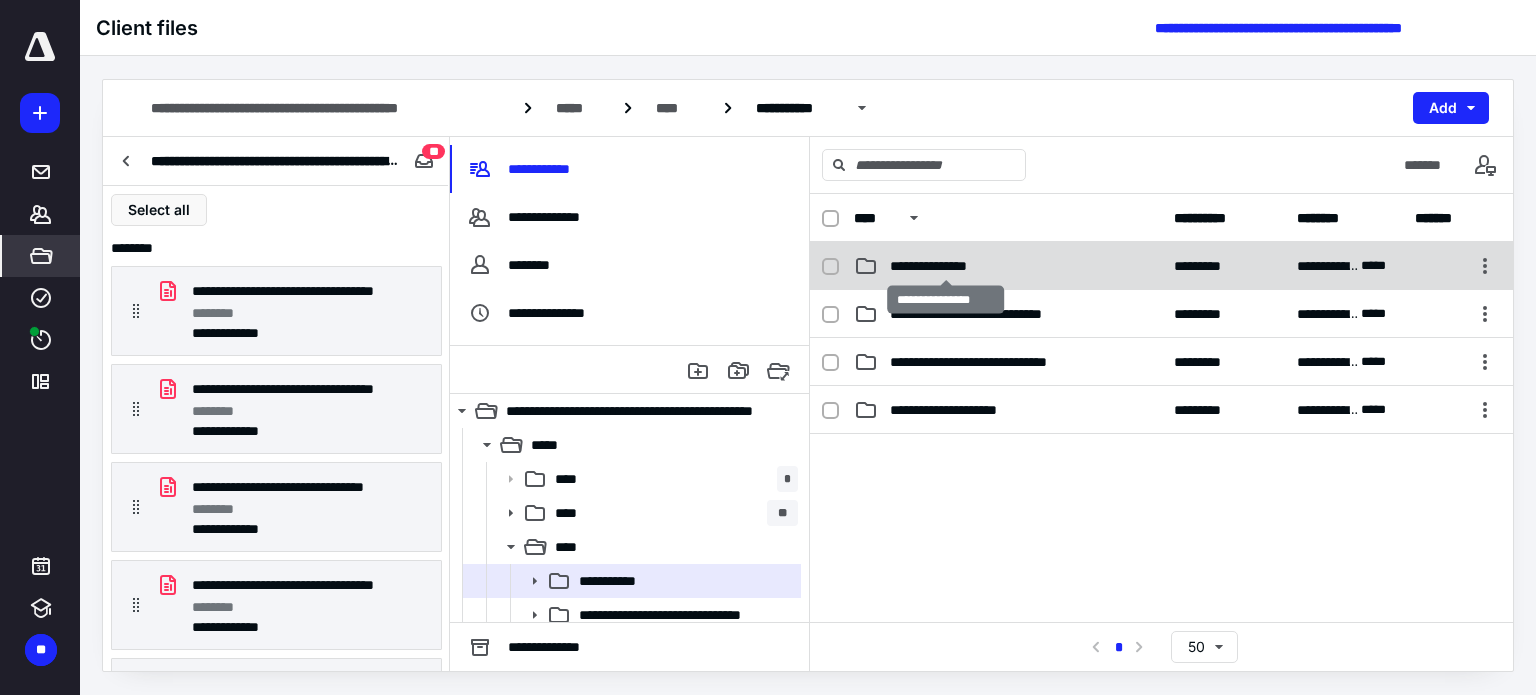 click on "**********" at bounding box center (946, 266) 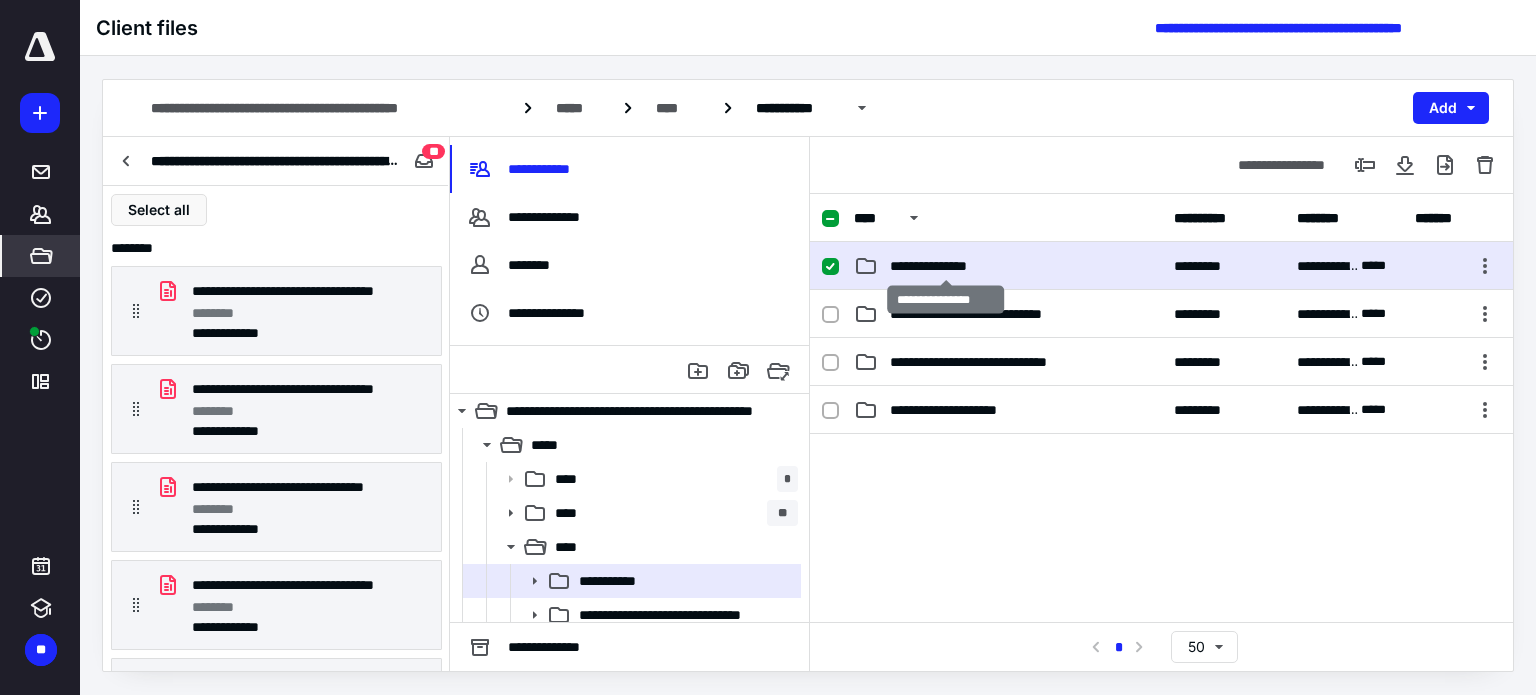 click on "**********" at bounding box center [946, 266] 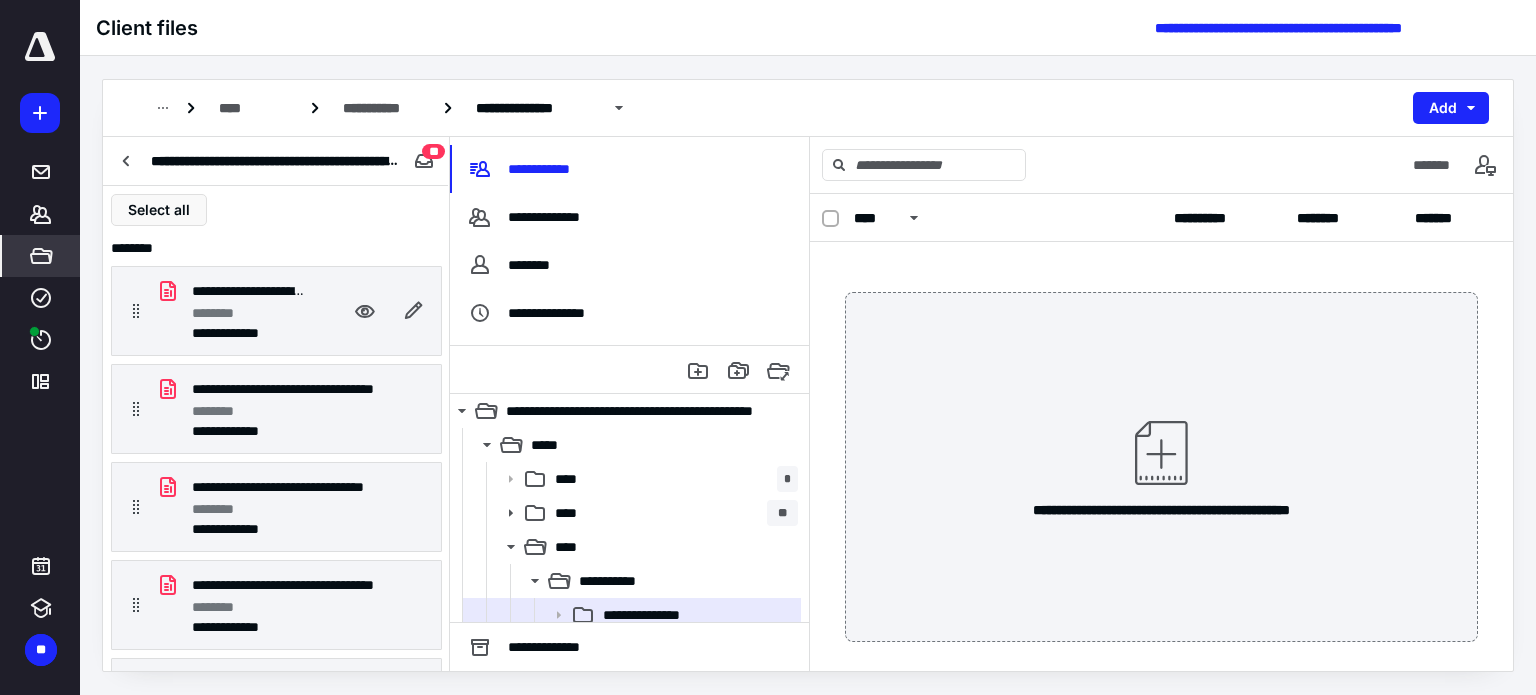 click on "********" at bounding box center (248, 313) 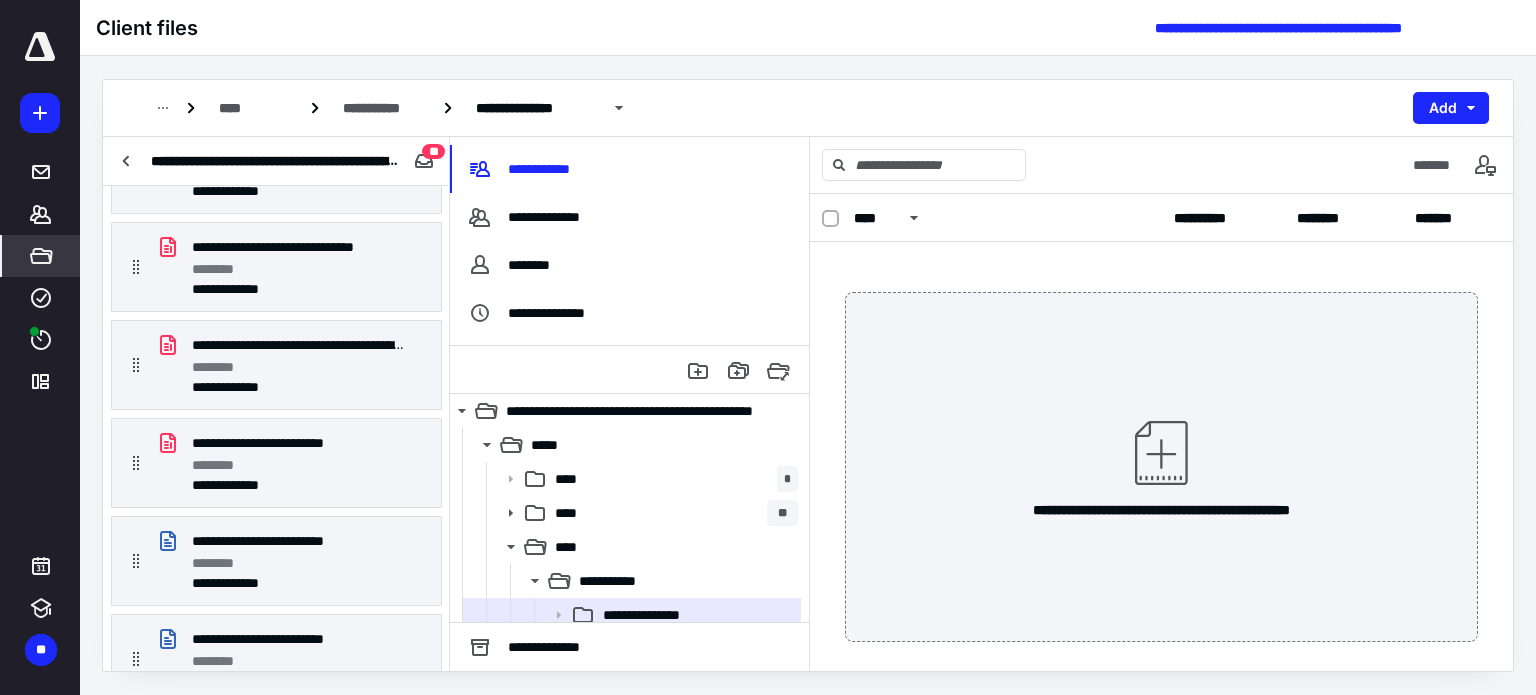 scroll, scrollTop: 2220, scrollLeft: 0, axis: vertical 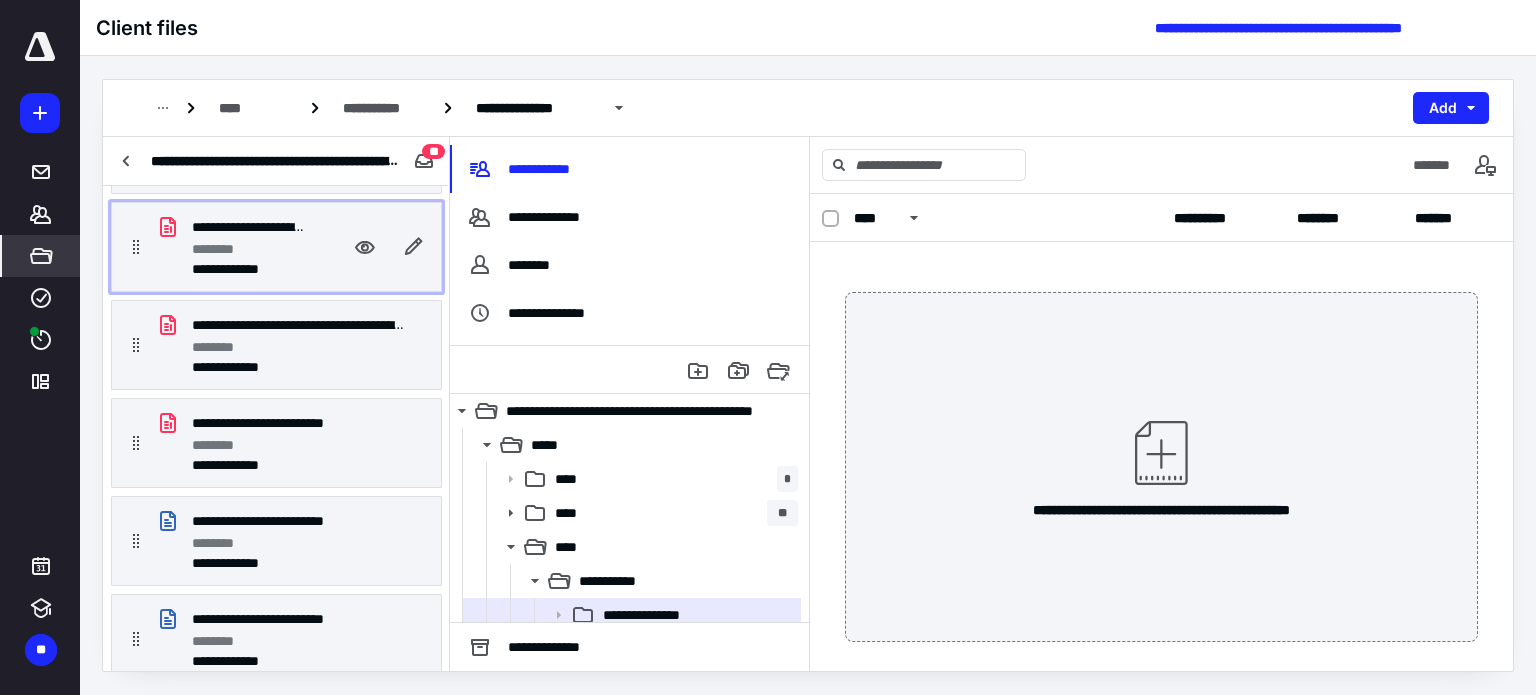 click on "**********" at bounding box center (276, 247) 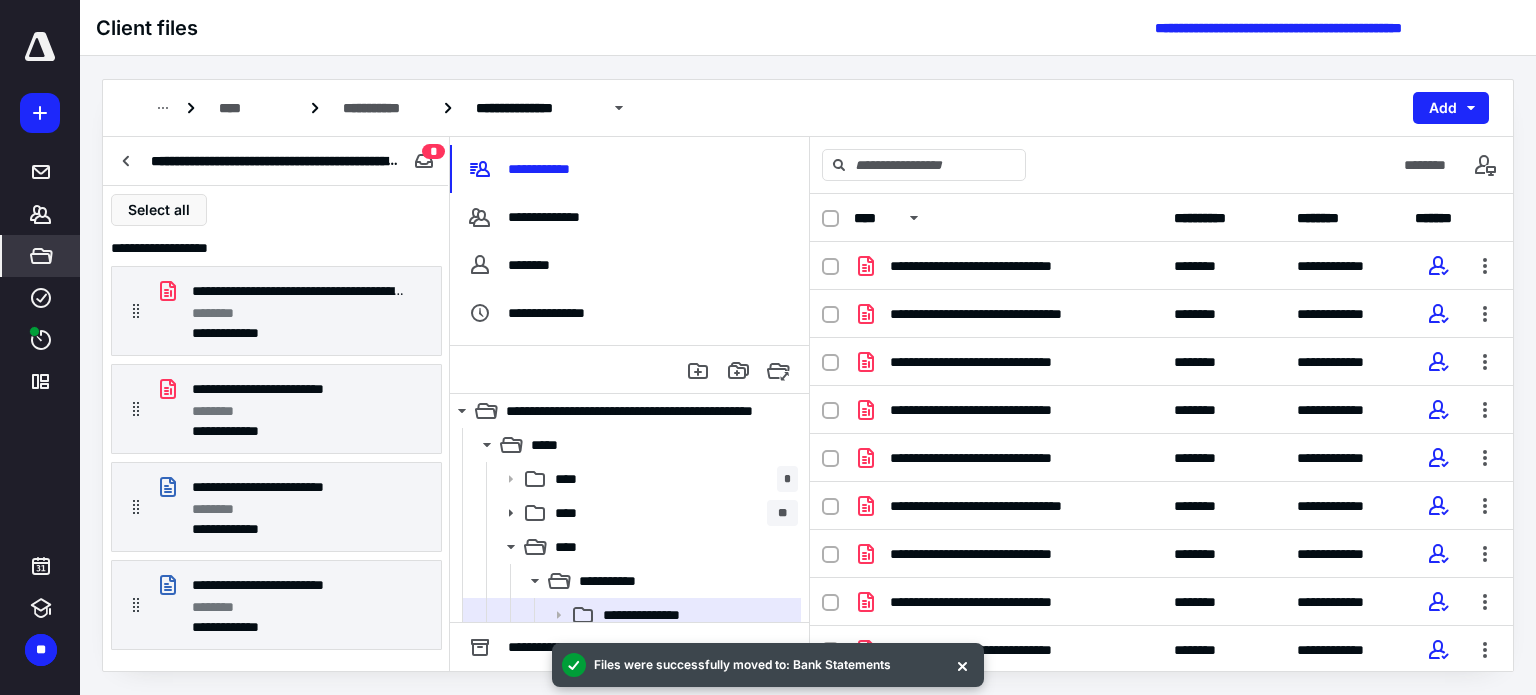scroll, scrollTop: 0, scrollLeft: 0, axis: both 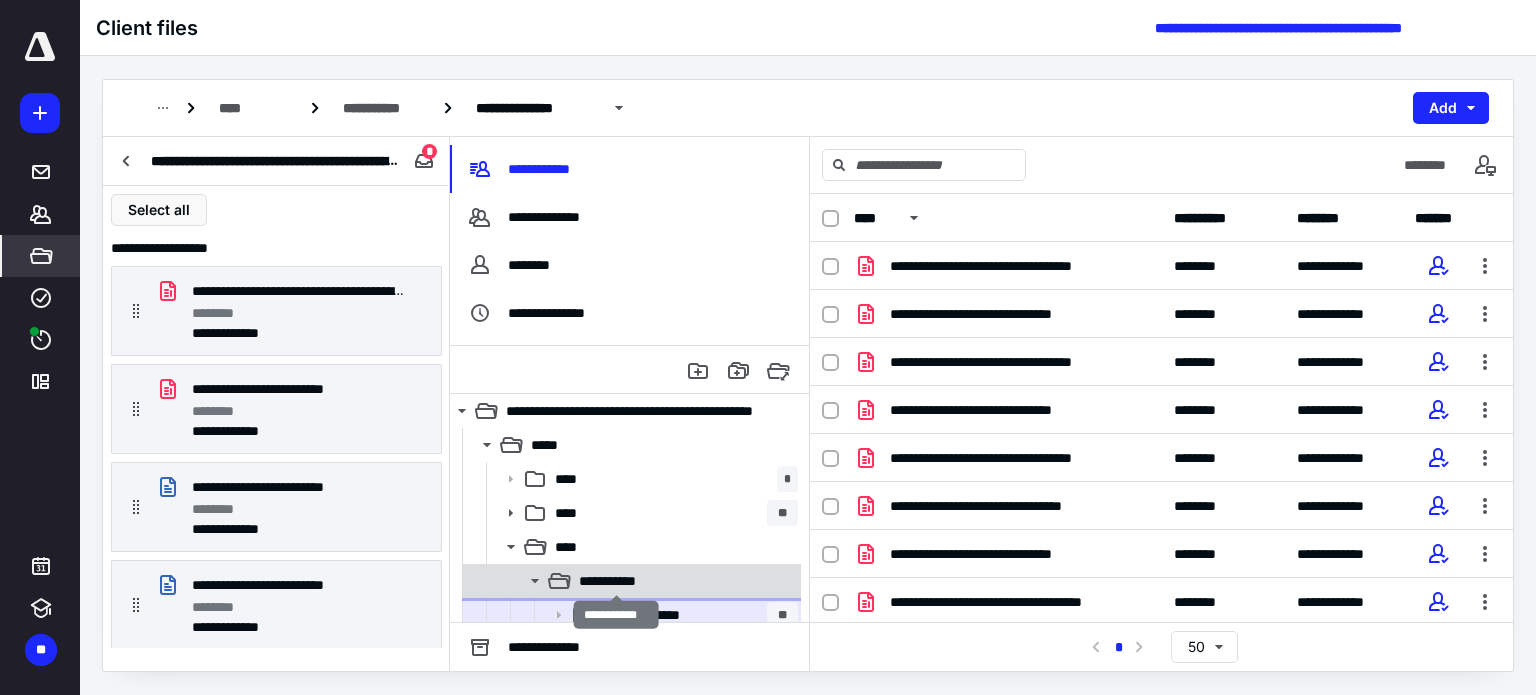 click on "**********" at bounding box center (617, 581) 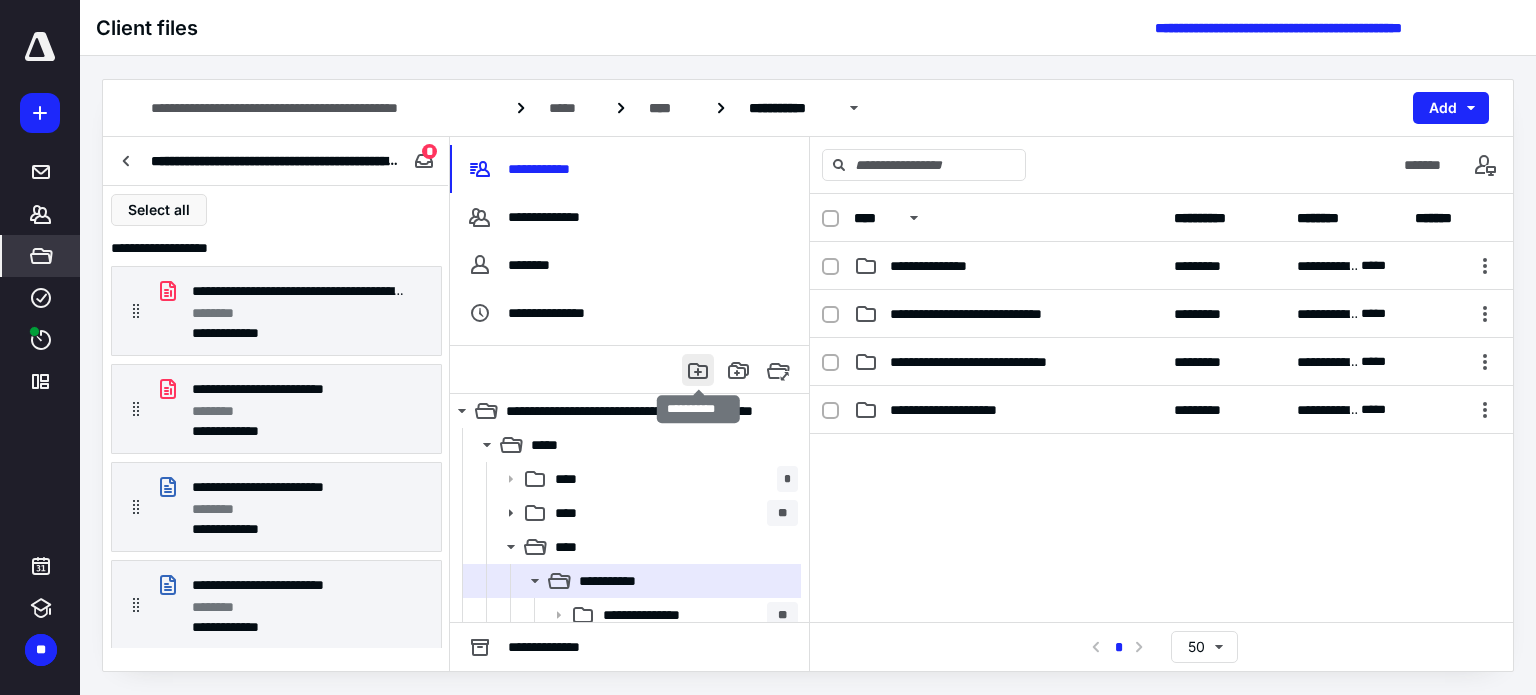 click at bounding box center [698, 370] 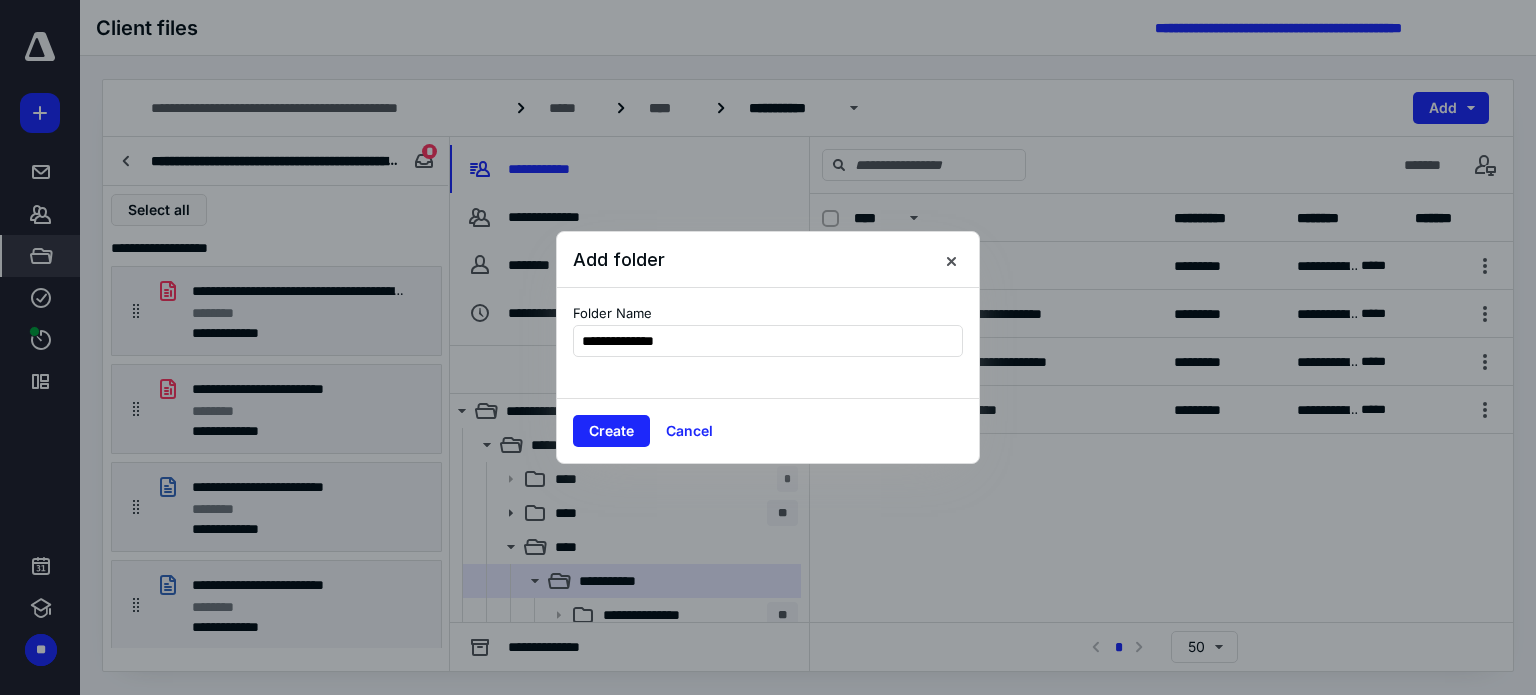 type on "**********" 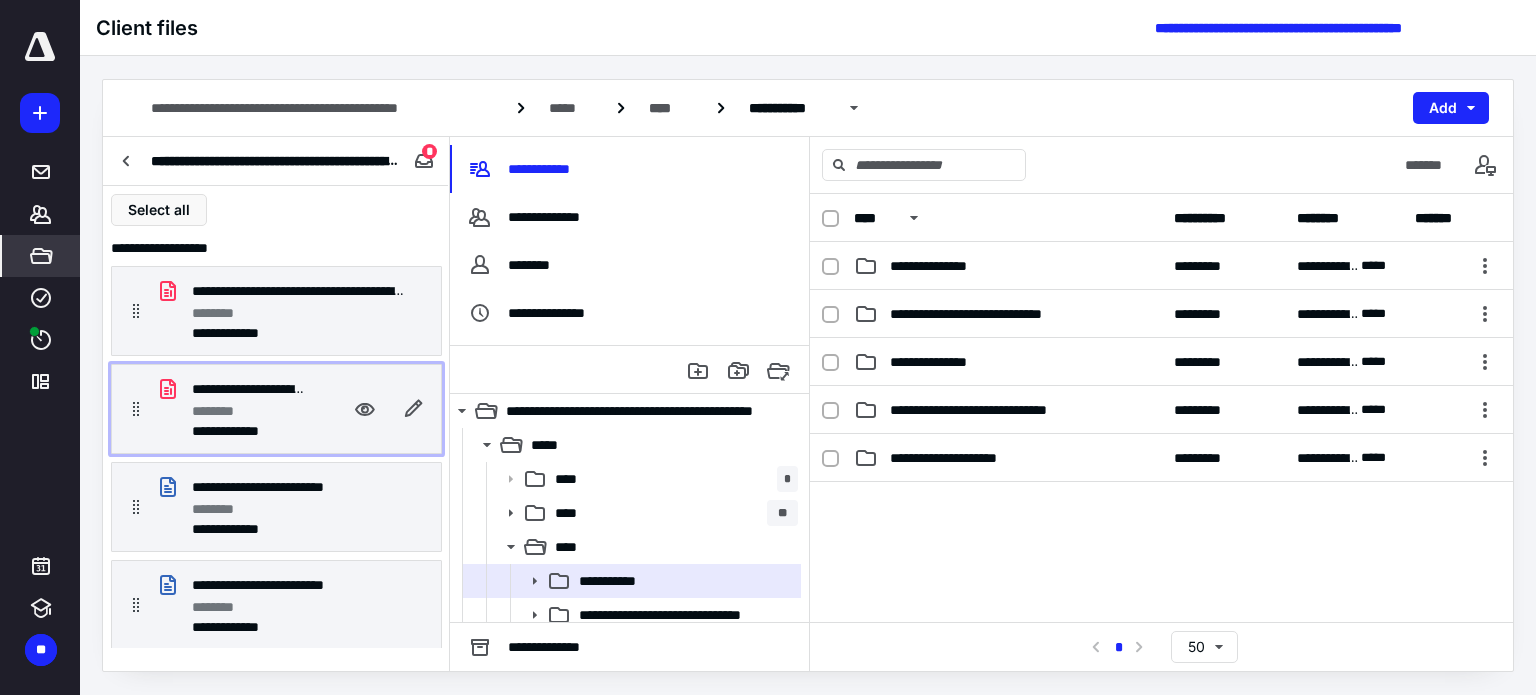 click on "********" at bounding box center [248, 411] 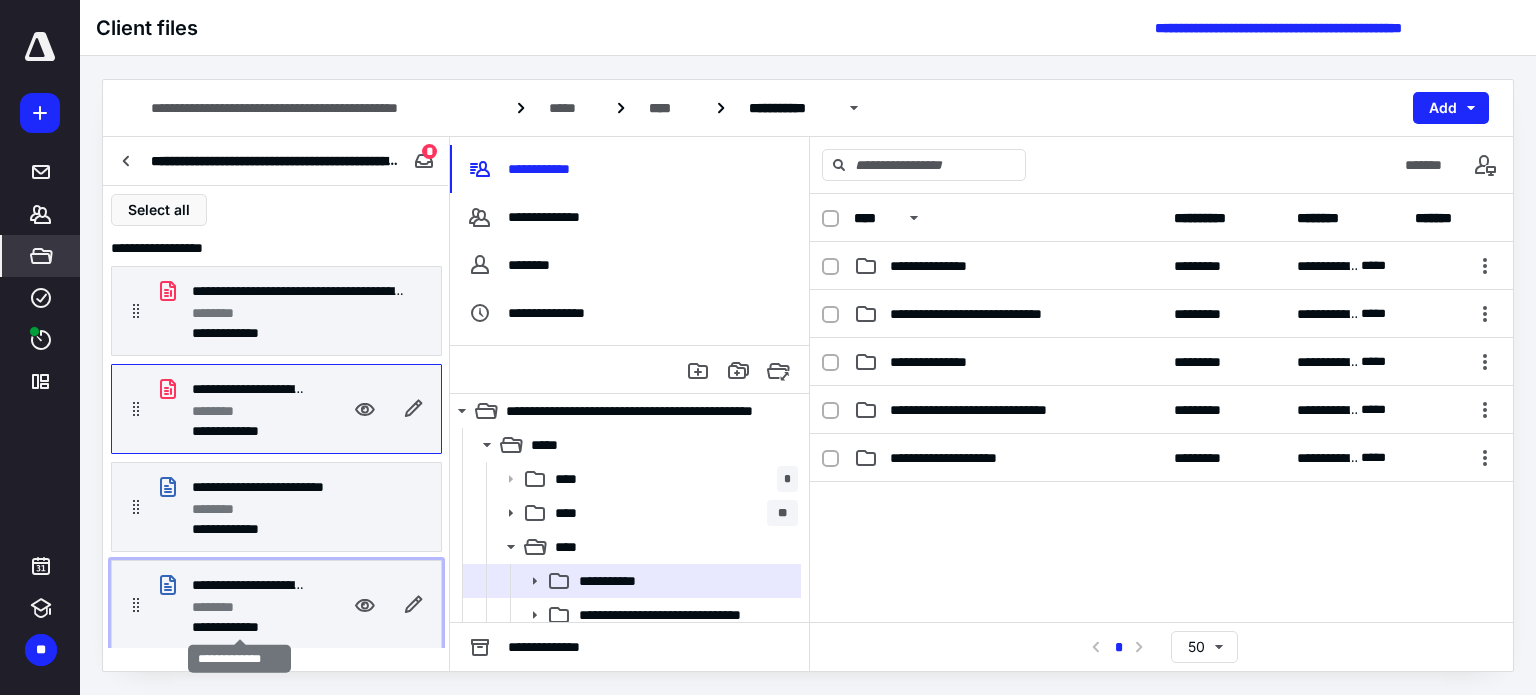 click on "**********" at bounding box center (239, 627) 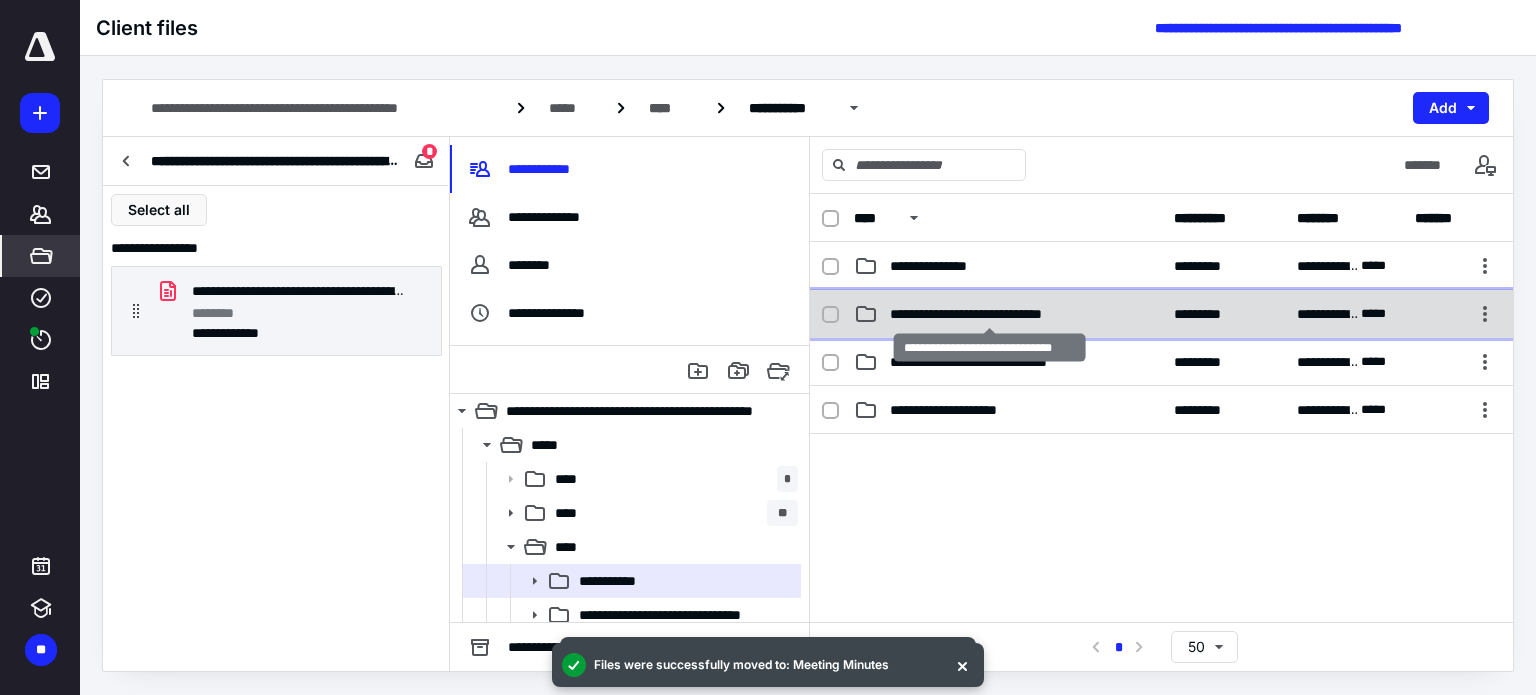 click on "**********" at bounding box center (990, 314) 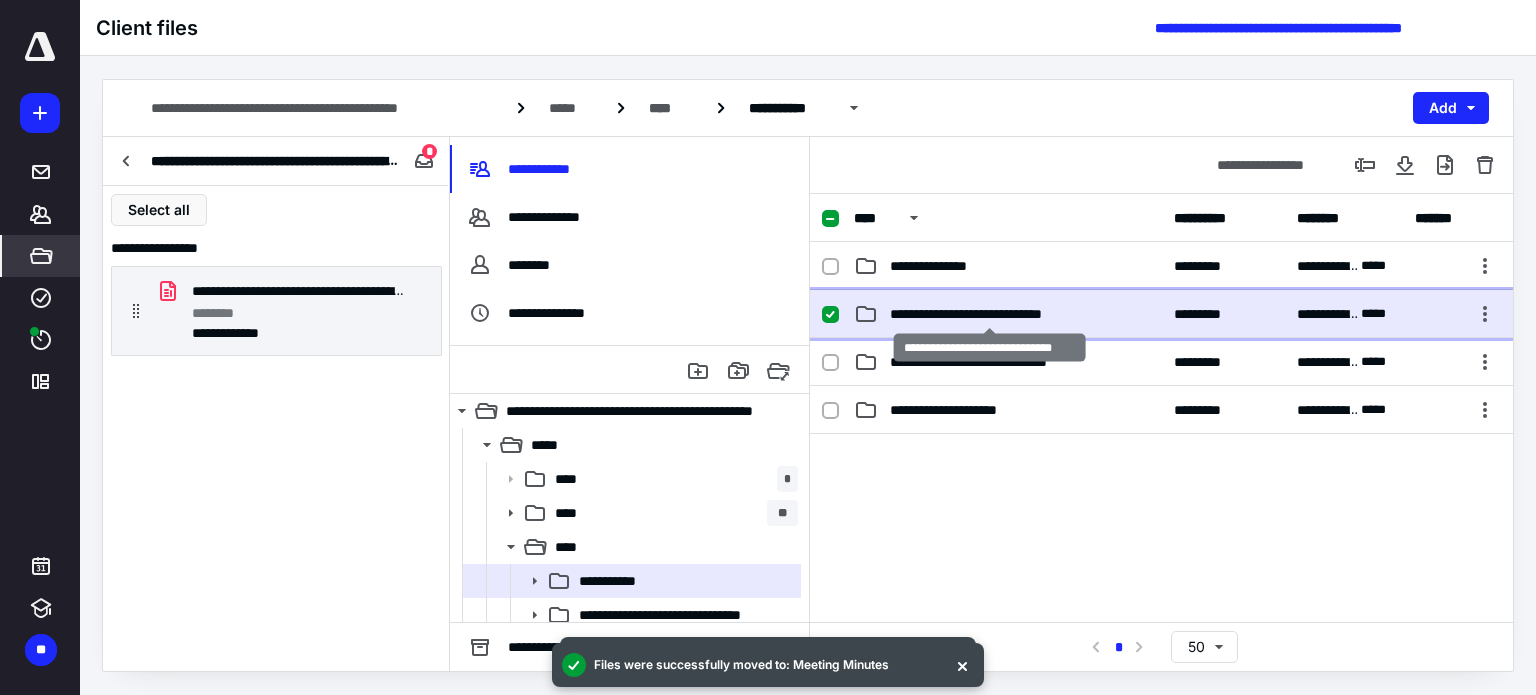 click on "**********" at bounding box center (990, 314) 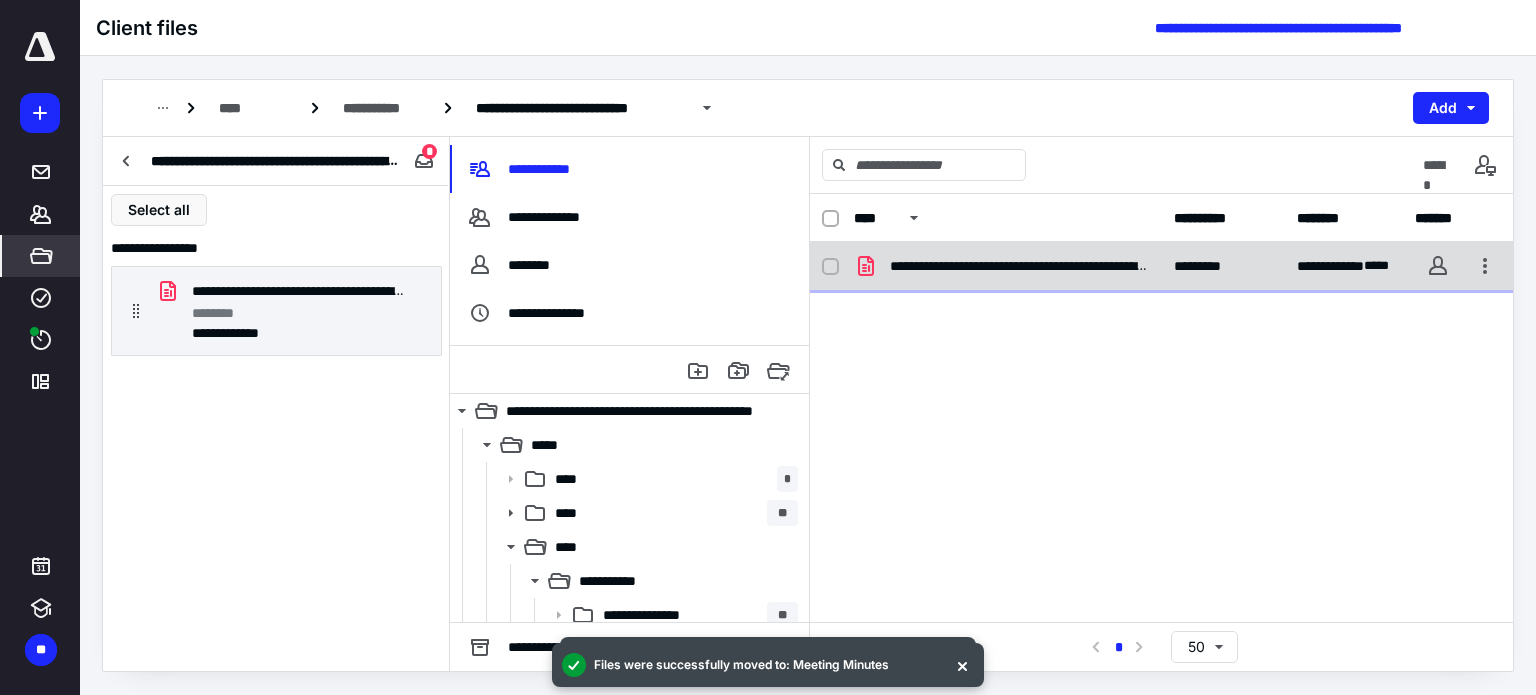 click on "**********" at bounding box center [1161, 266] 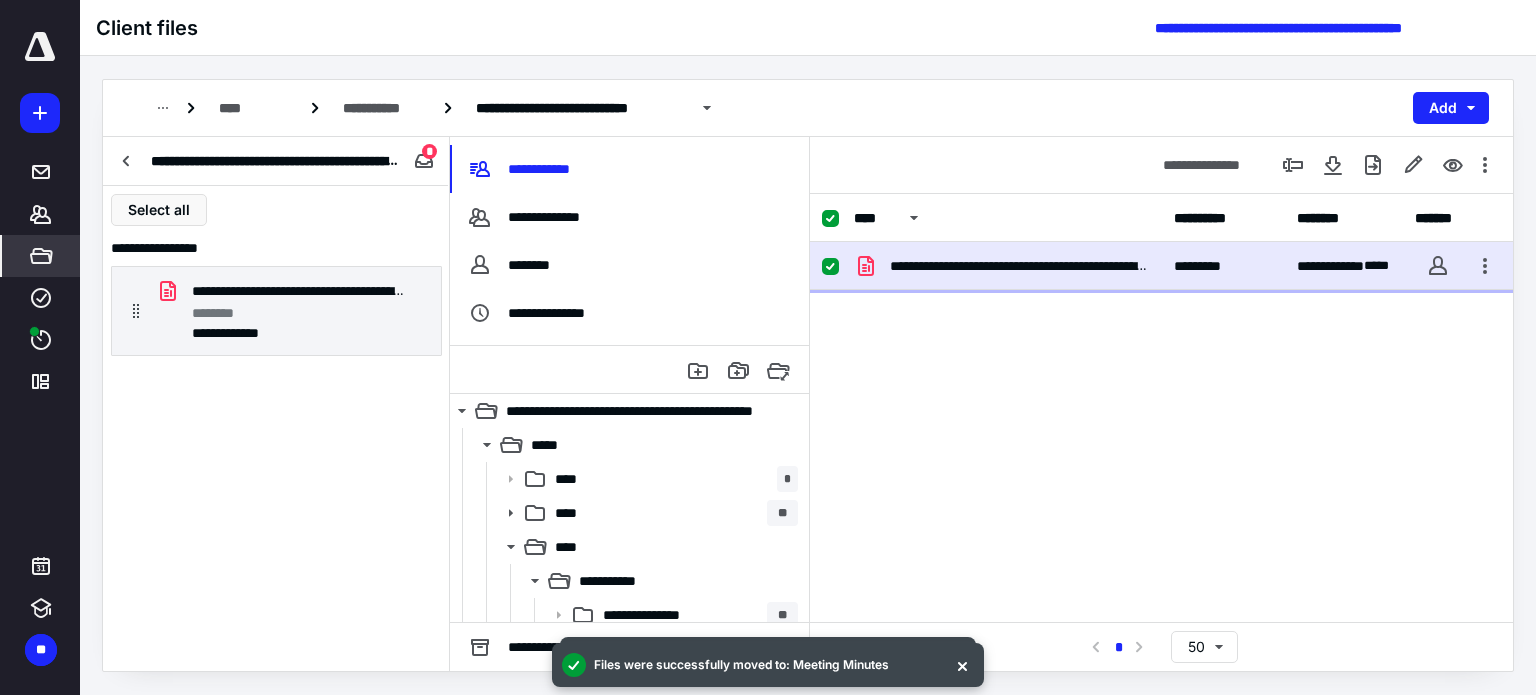 click on "**********" at bounding box center [1161, 266] 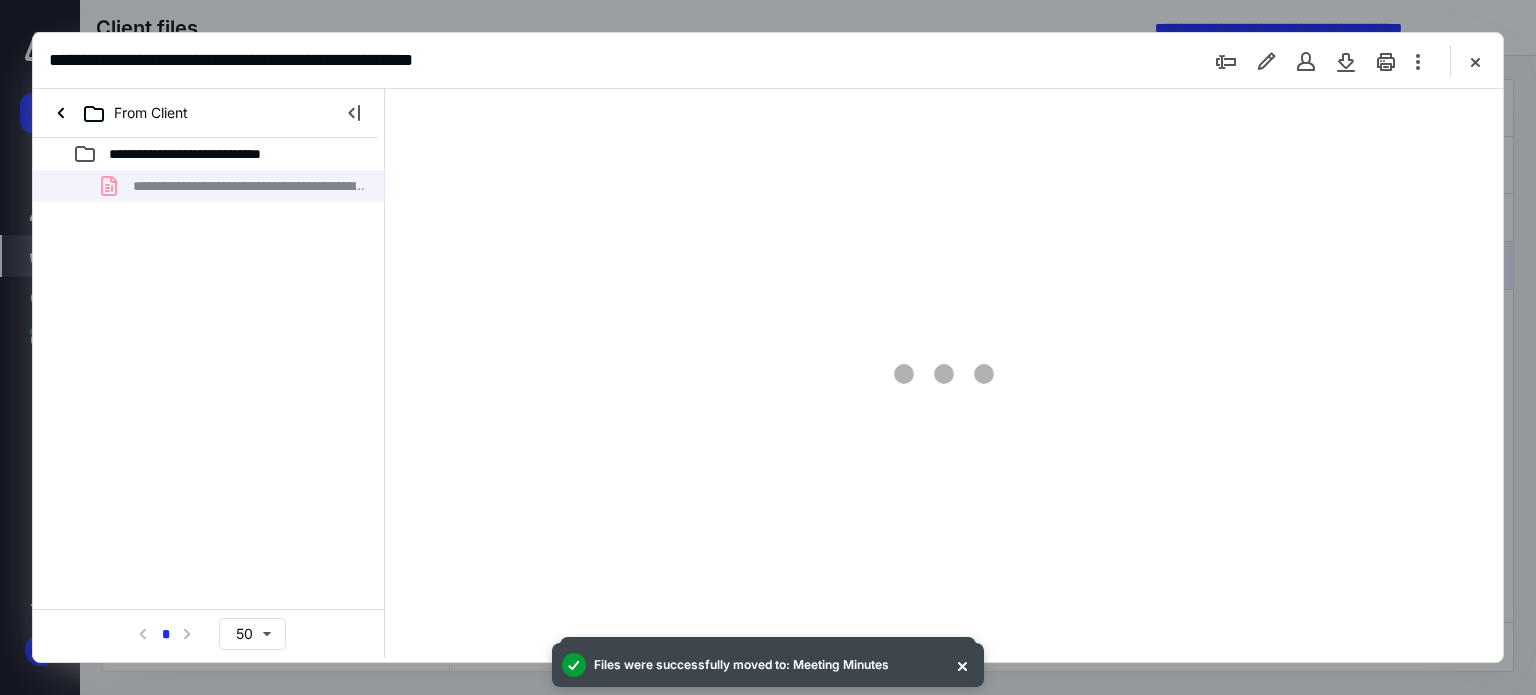 scroll, scrollTop: 0, scrollLeft: 0, axis: both 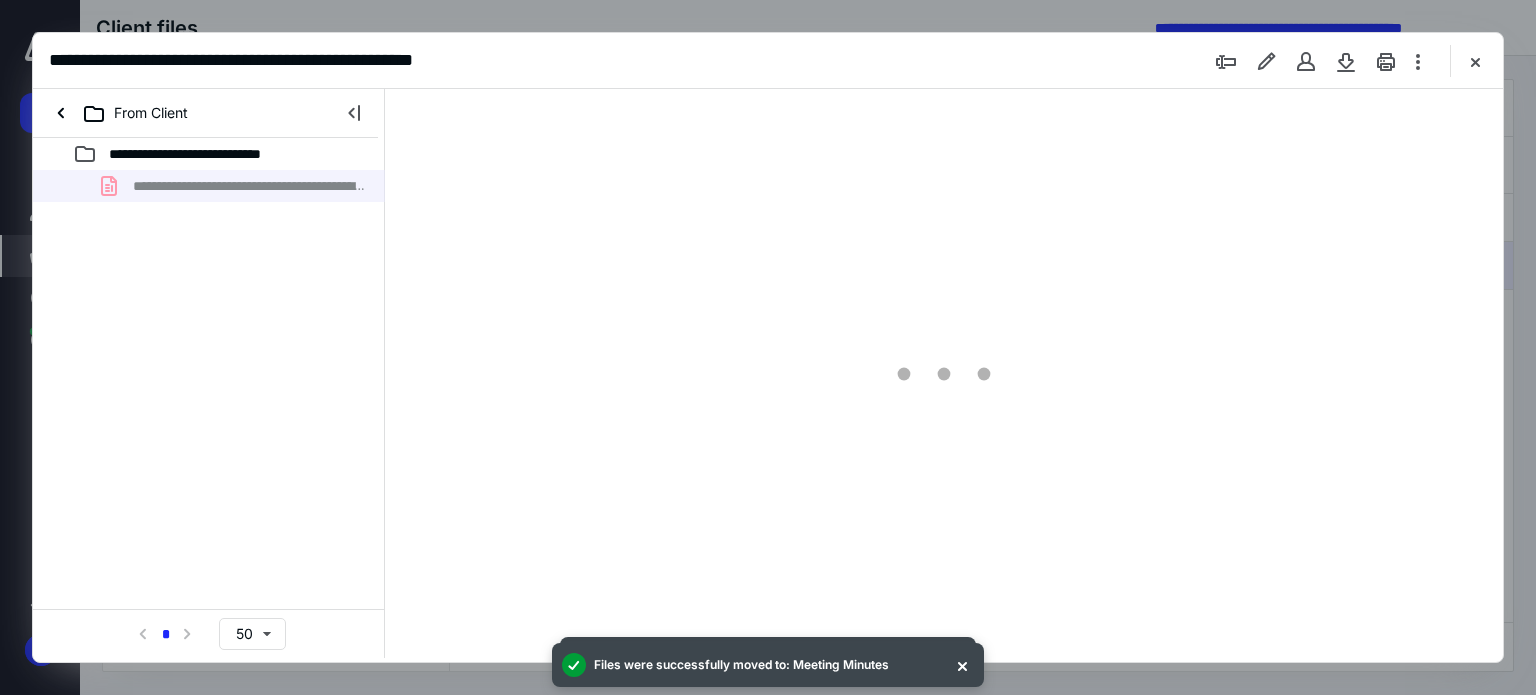 type on "179" 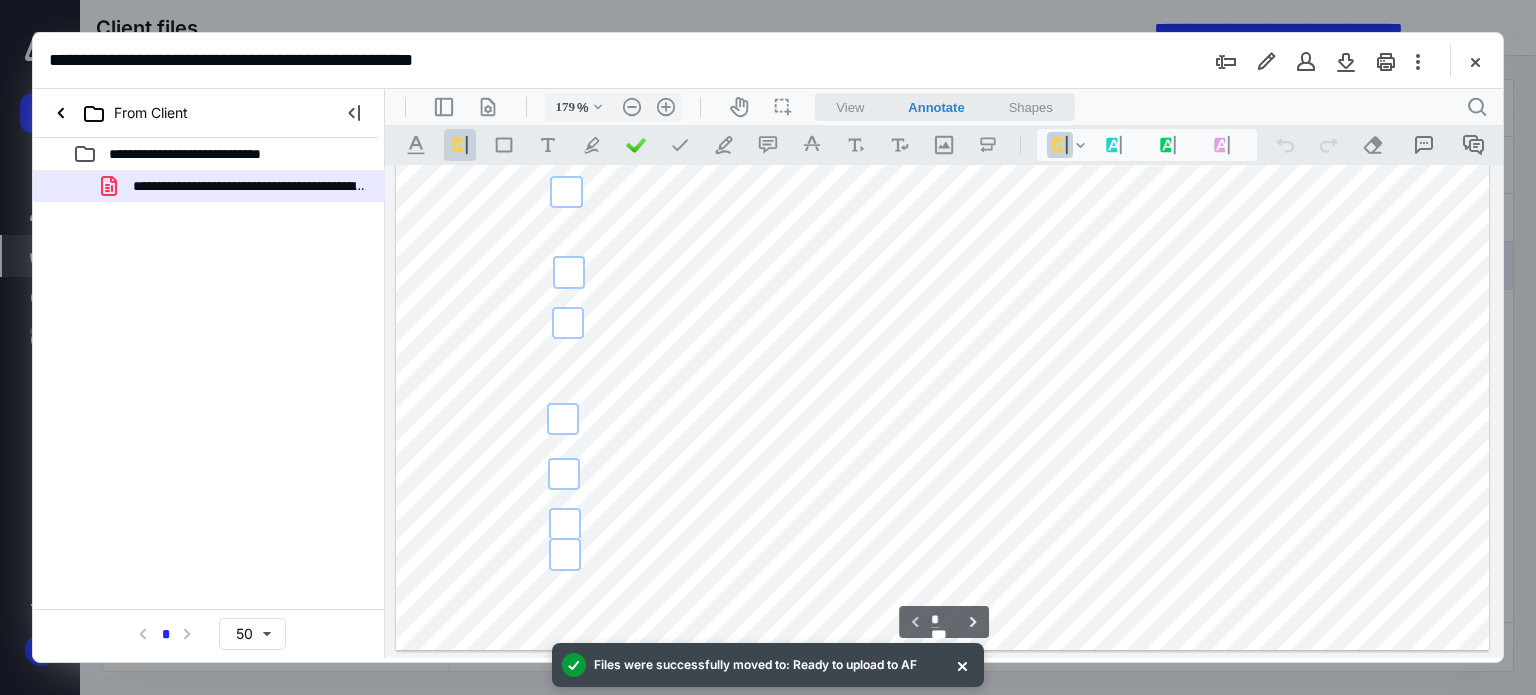 scroll, scrollTop: 939, scrollLeft: 0, axis: vertical 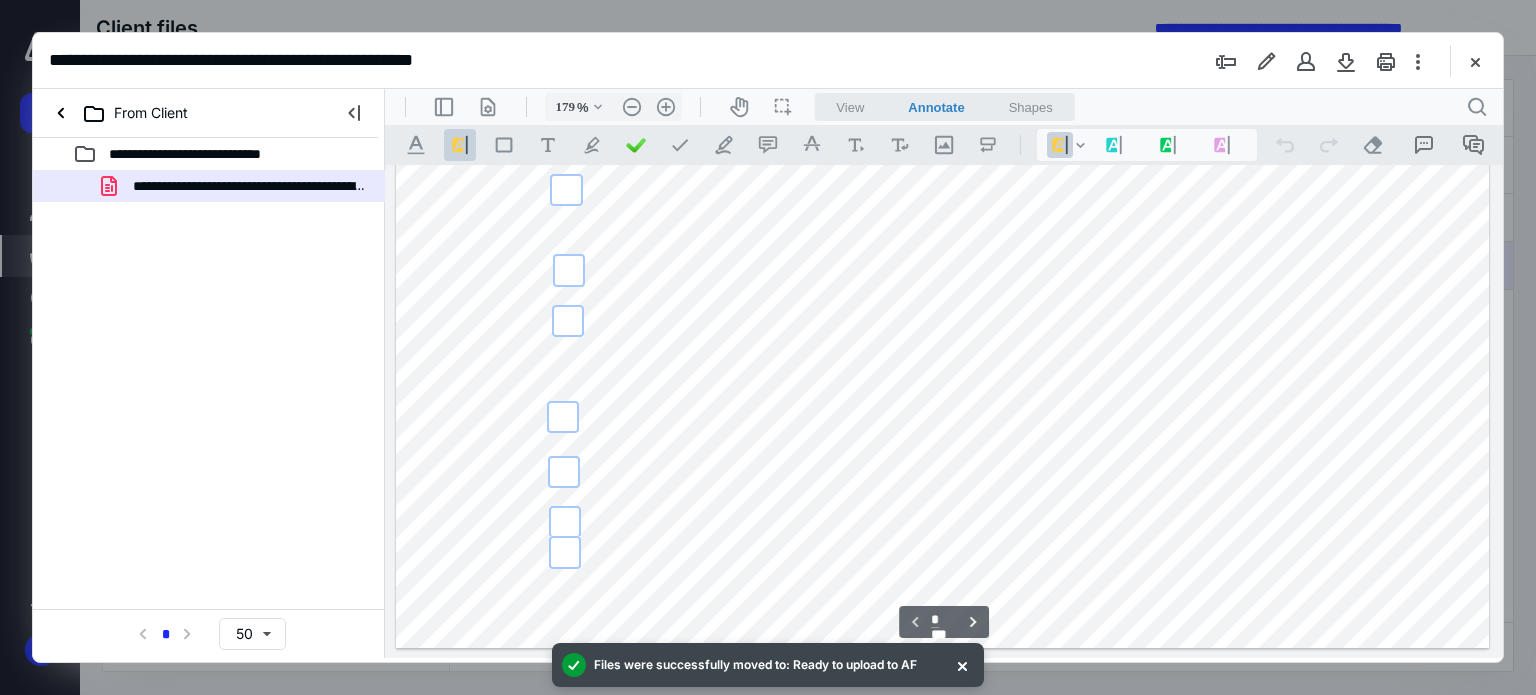 click at bounding box center (564, 472) 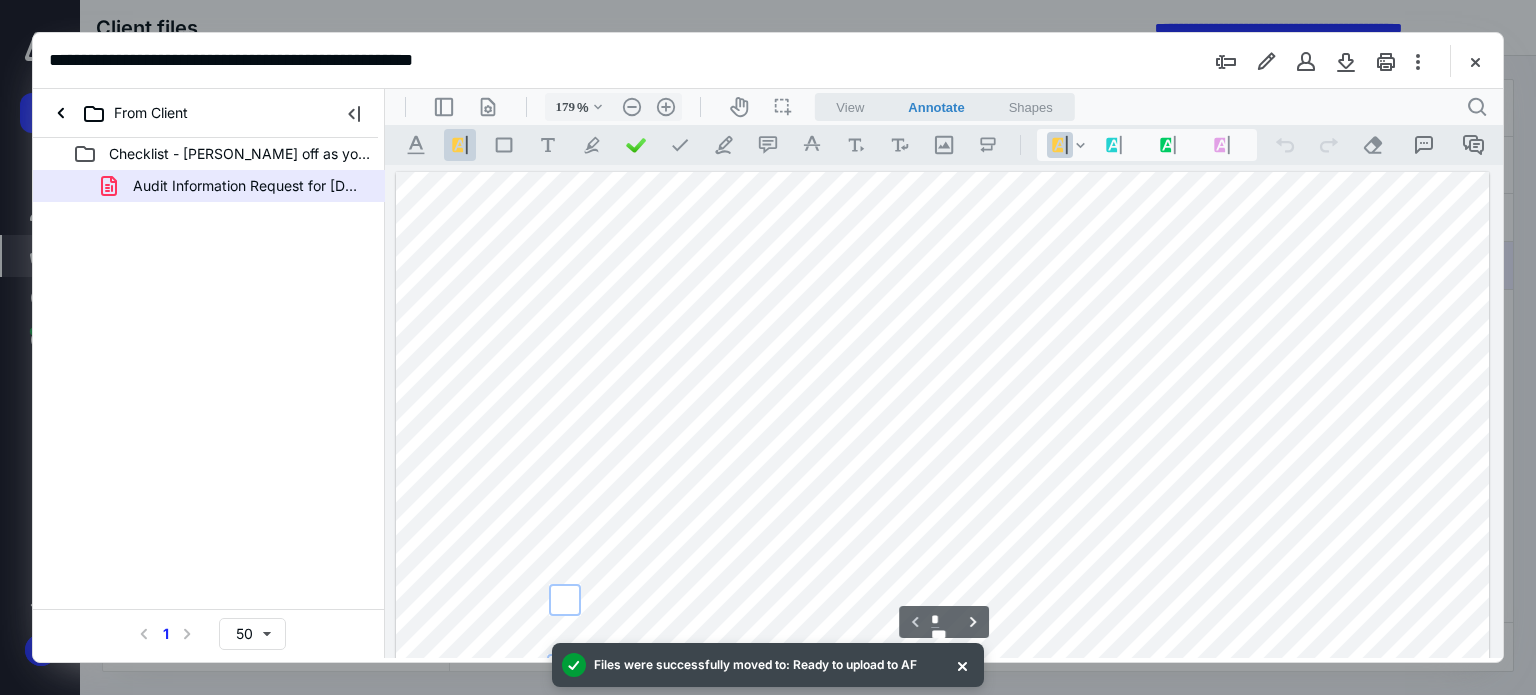 scroll, scrollTop: 0, scrollLeft: 0, axis: both 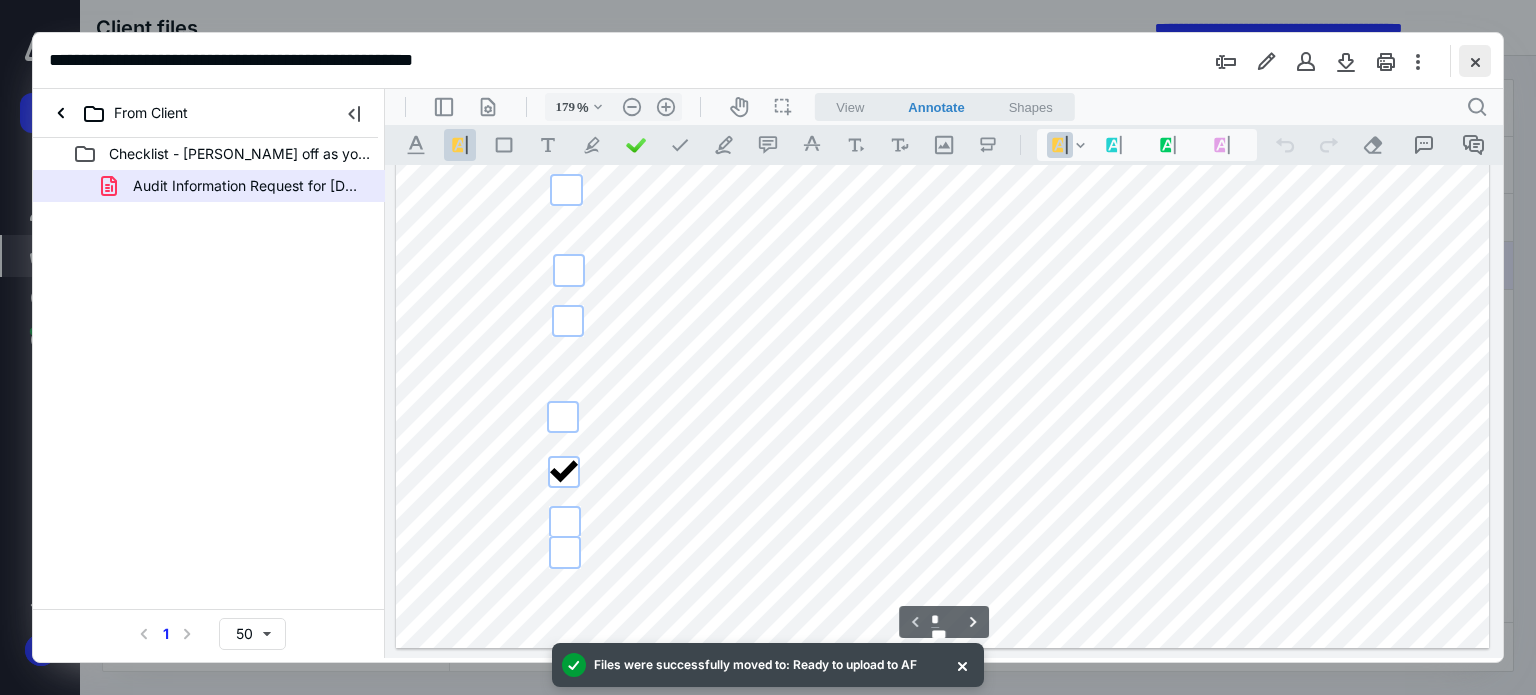 click at bounding box center (1475, 61) 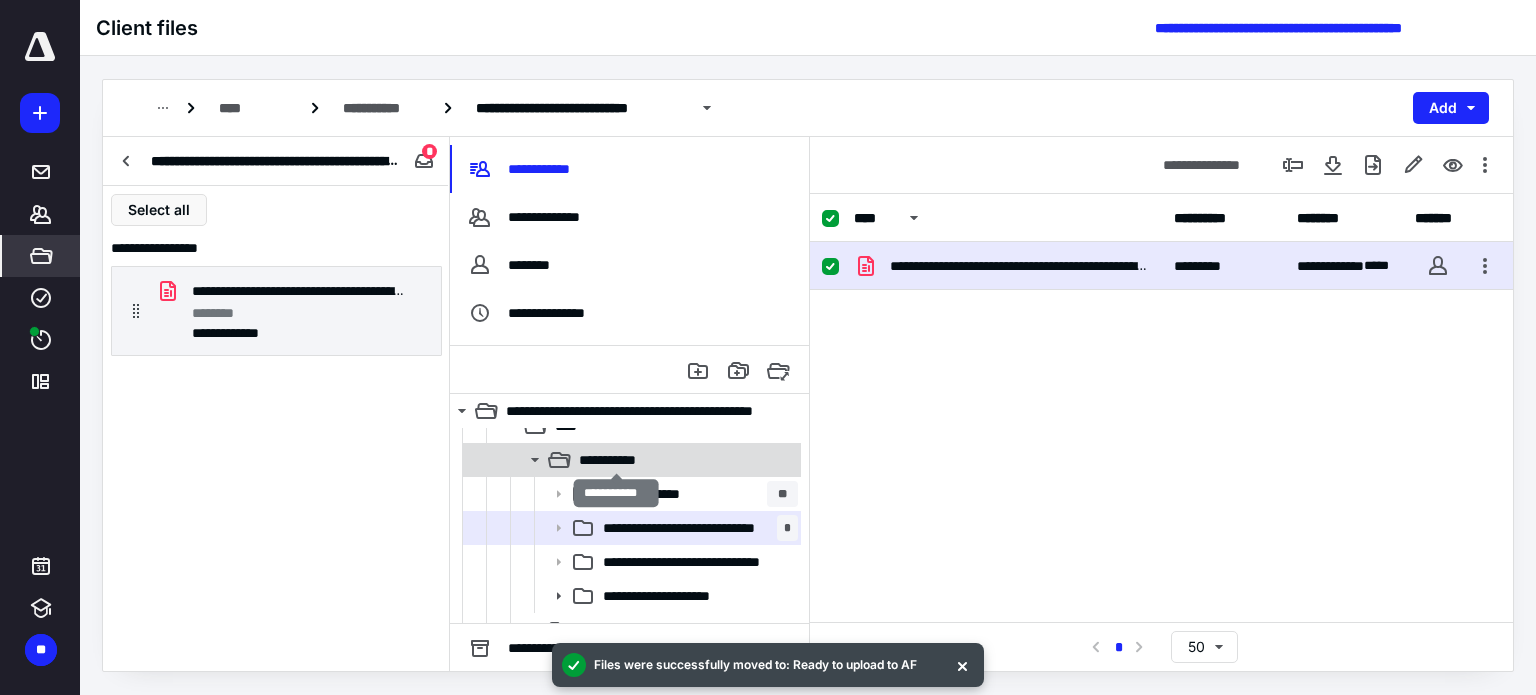 scroll, scrollTop: 156, scrollLeft: 0, axis: vertical 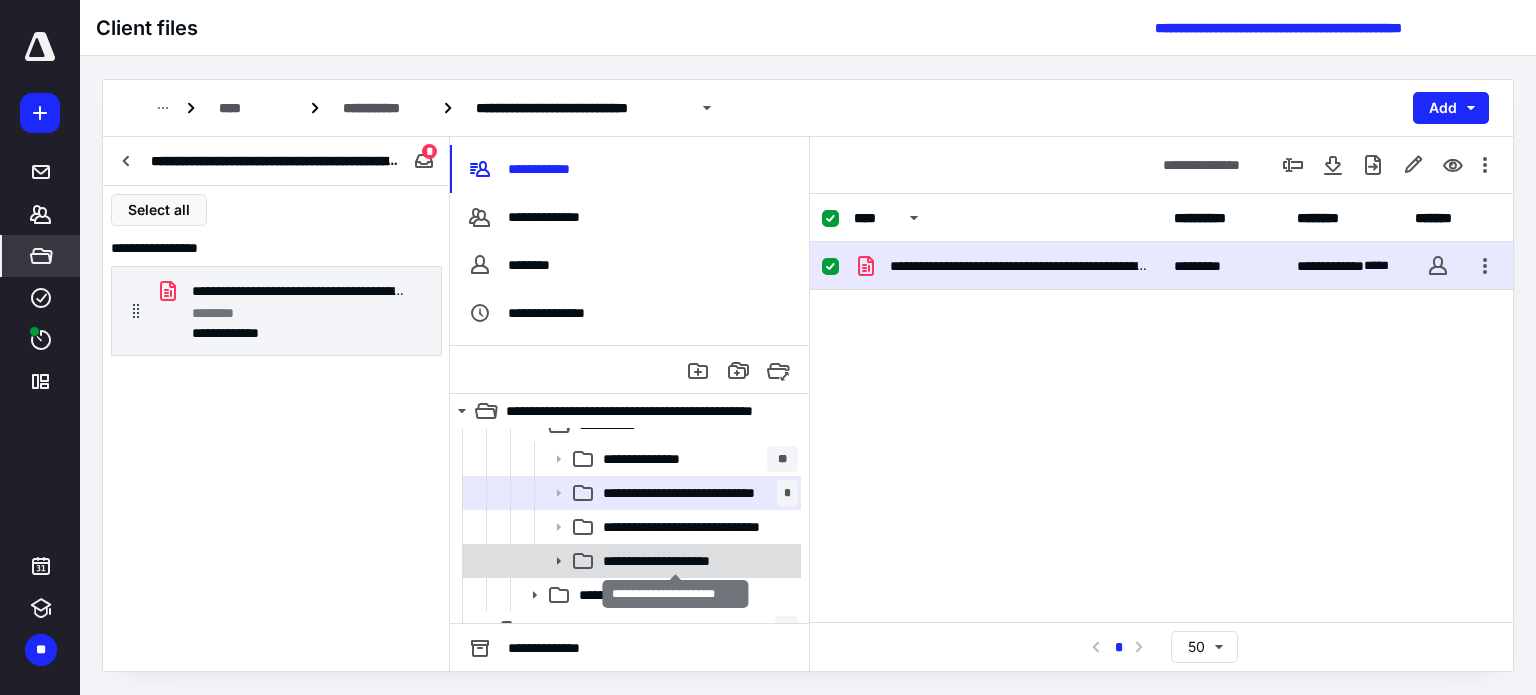click on "**********" at bounding box center [676, 561] 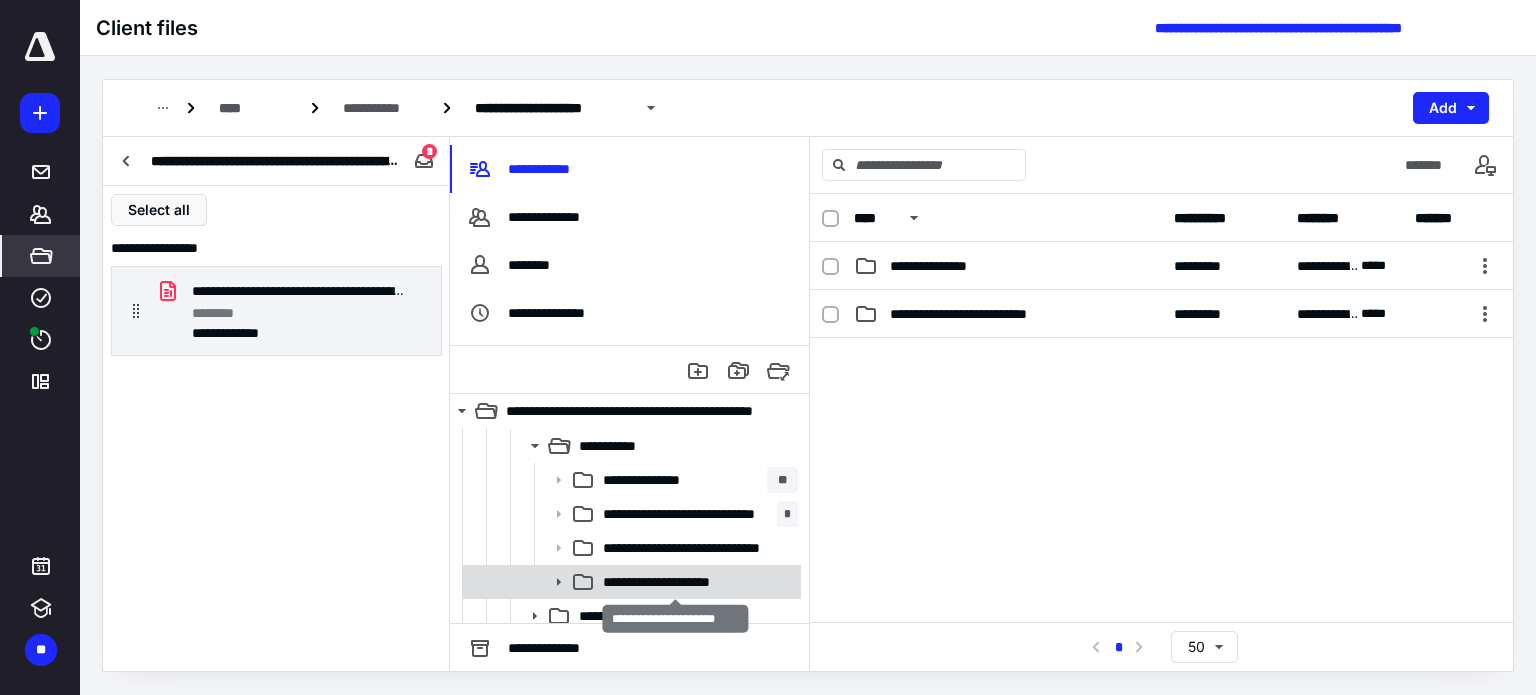 scroll, scrollTop: 132, scrollLeft: 0, axis: vertical 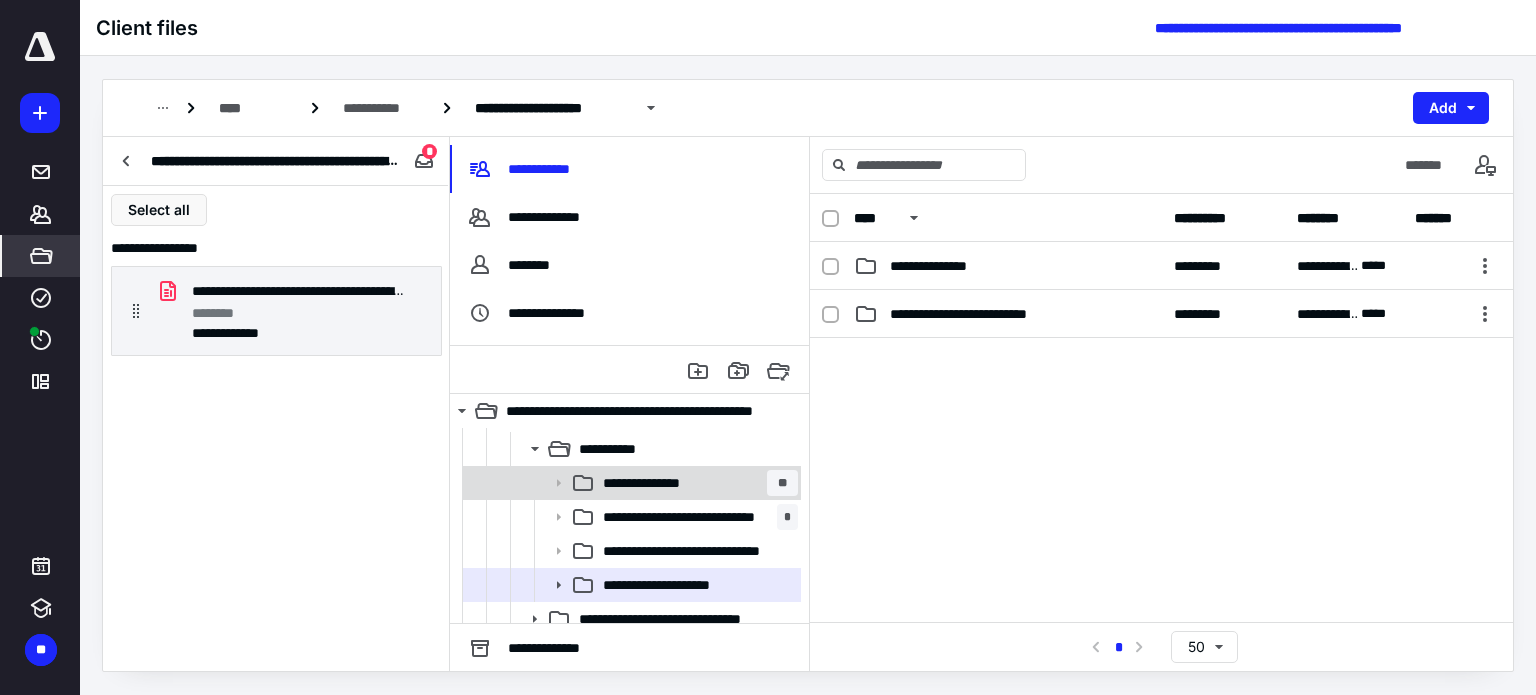 click on "**********" at bounding box center (630, 483) 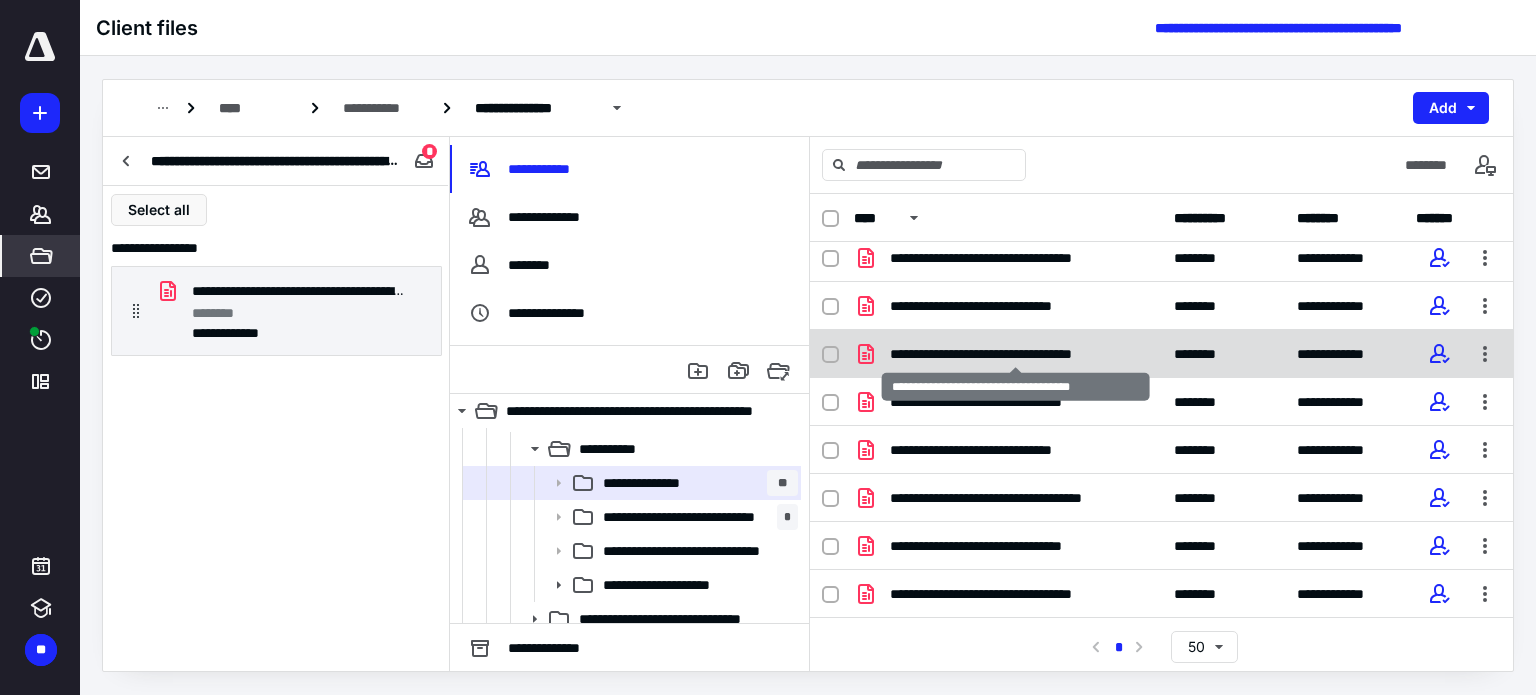 scroll, scrollTop: 106, scrollLeft: 0, axis: vertical 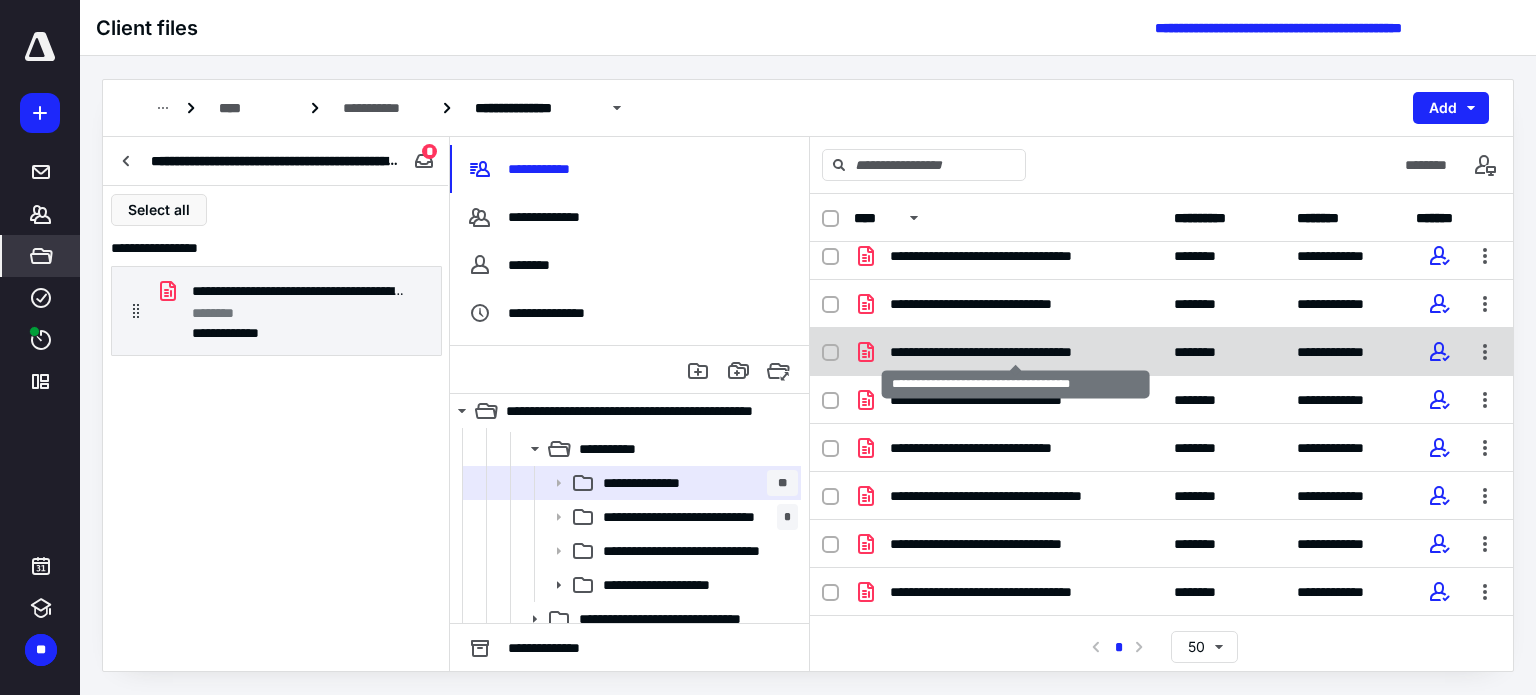click on "**********" at bounding box center (1016, 352) 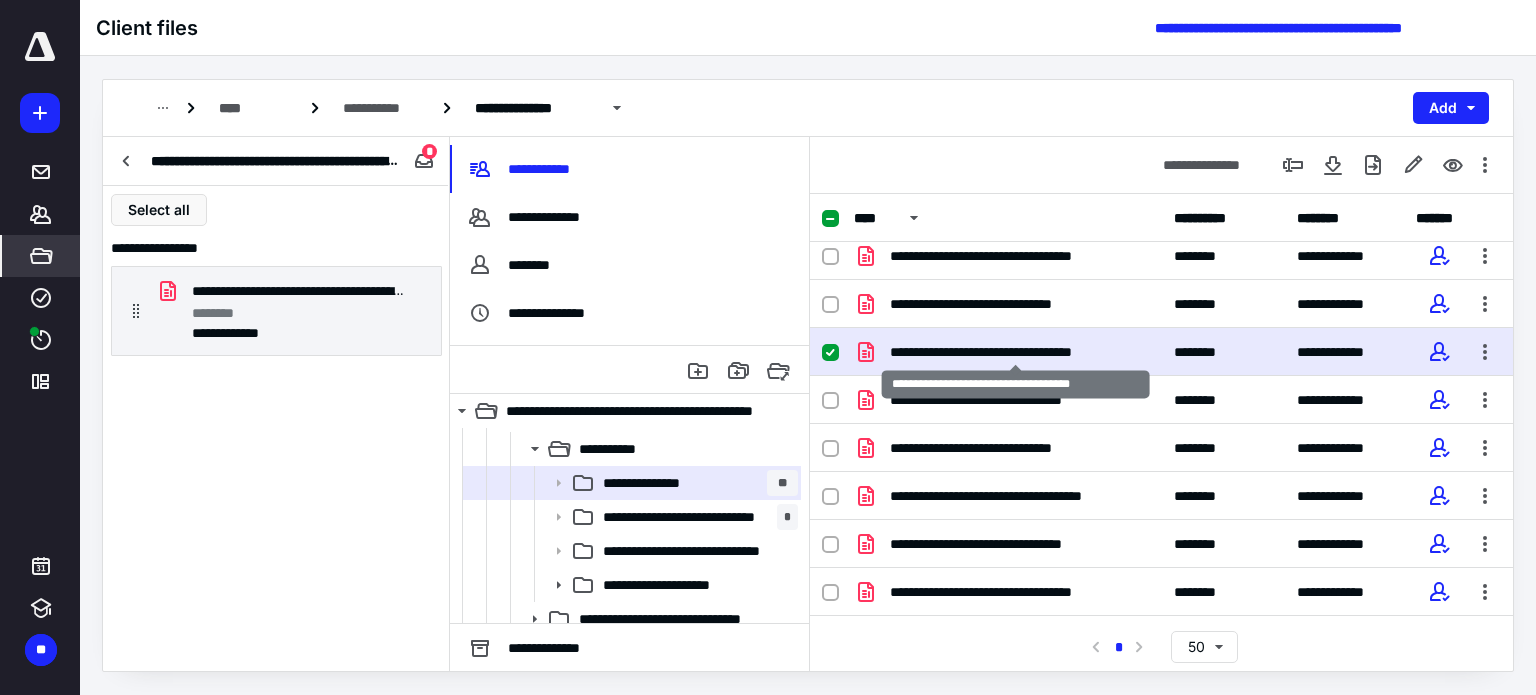 click on "**********" at bounding box center [1016, 352] 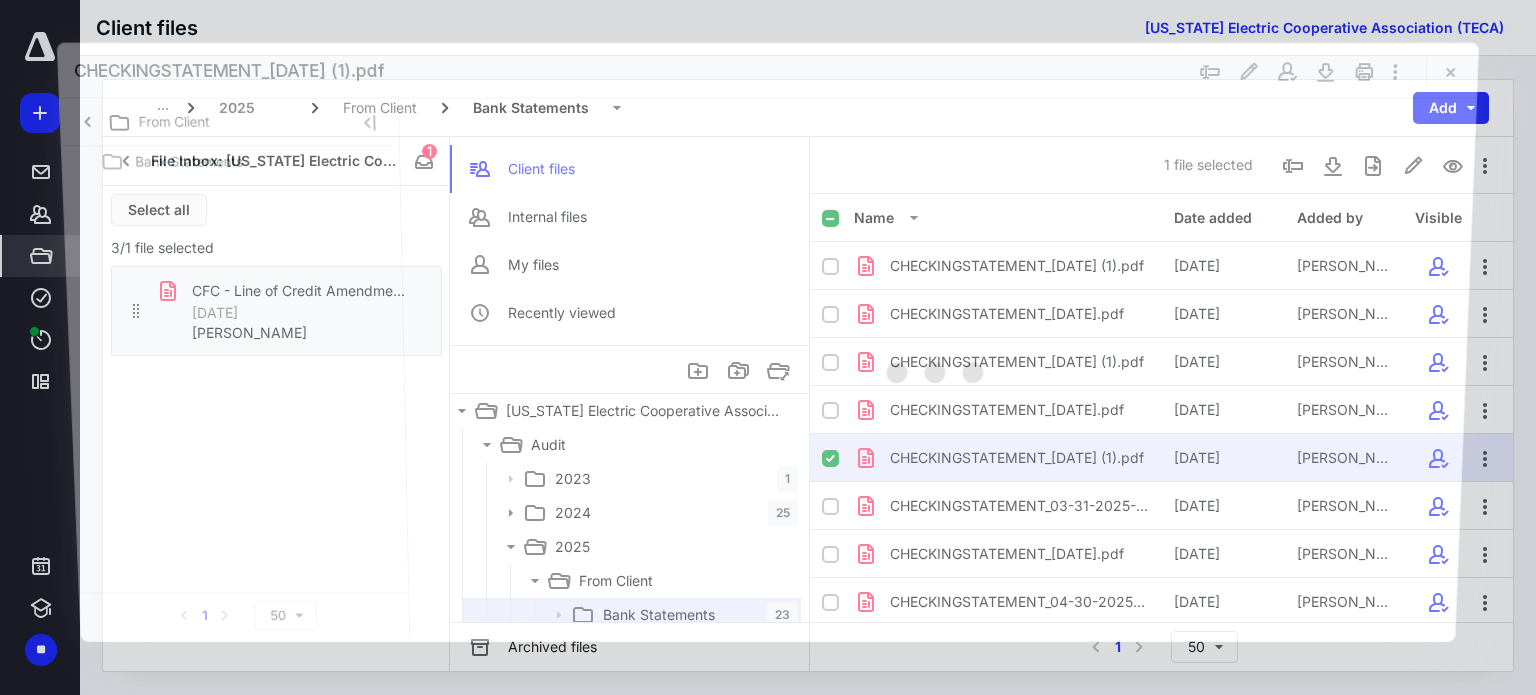 scroll, scrollTop: 132, scrollLeft: 0, axis: vertical 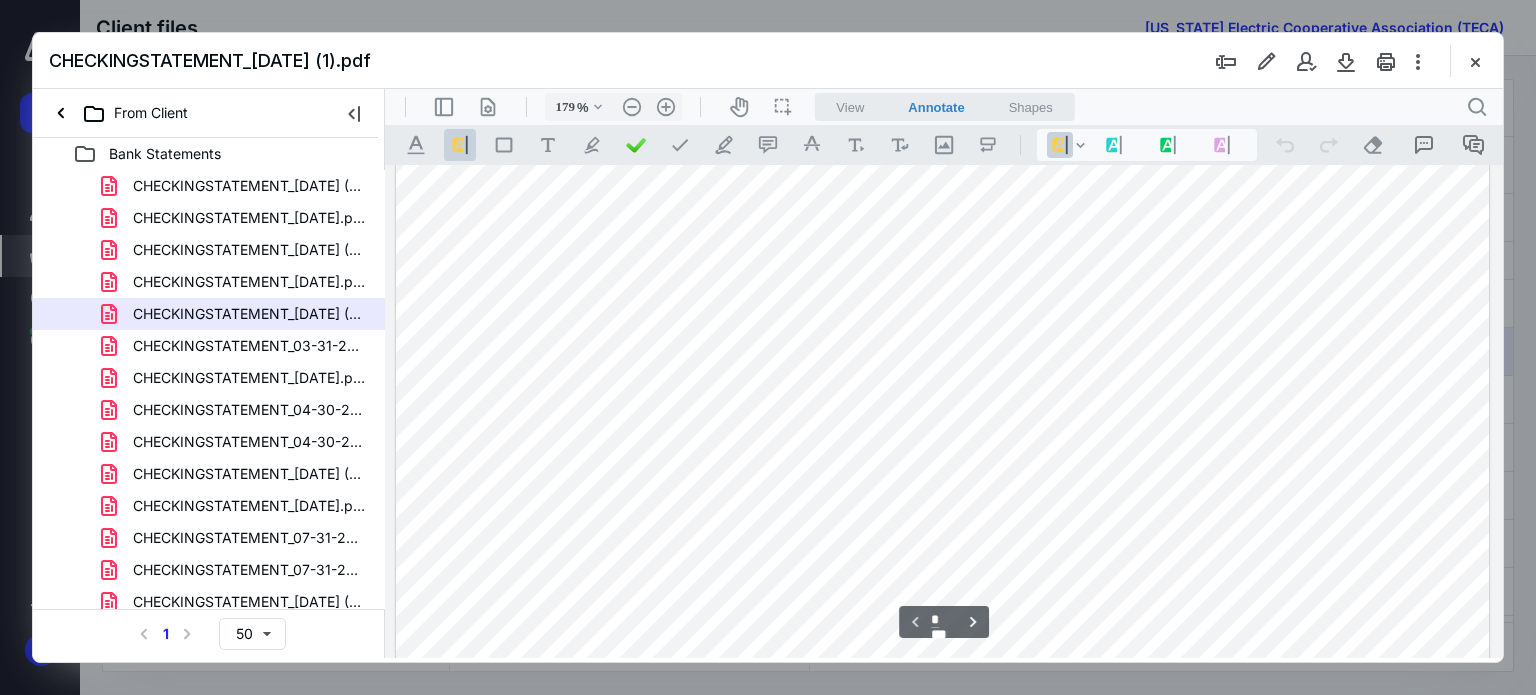 click at bounding box center (943, 797) 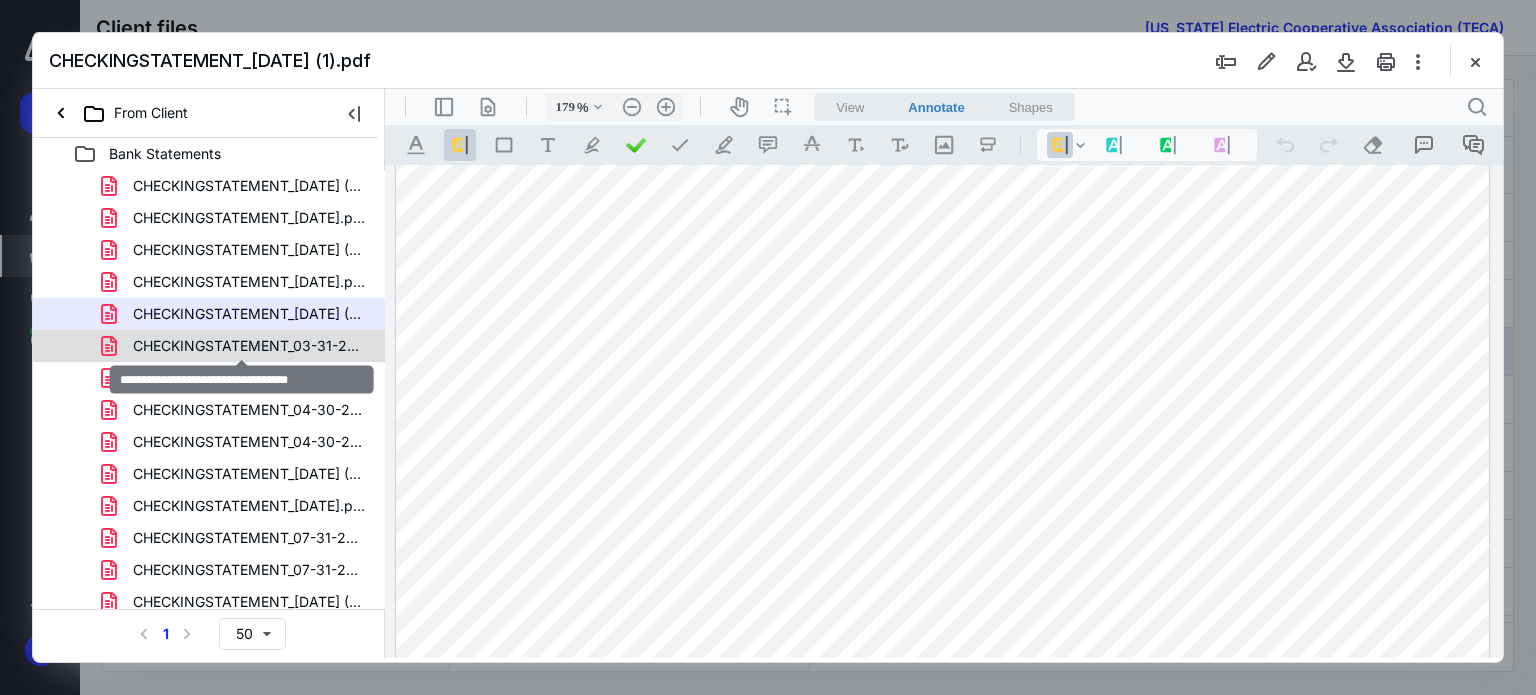 click on "CHECKINGSTATEMENT_03-31-2025-2.pdf" at bounding box center [249, 346] 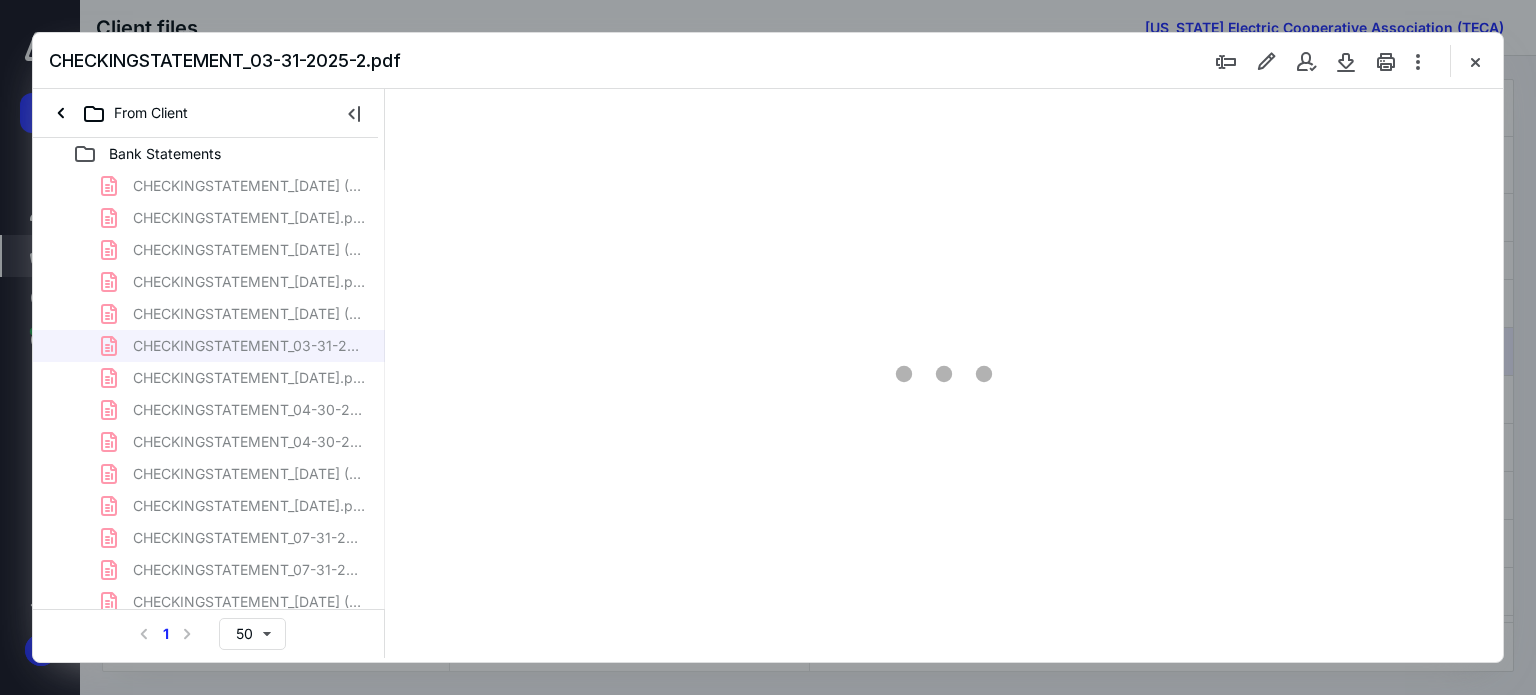 scroll, scrollTop: 83, scrollLeft: 0, axis: vertical 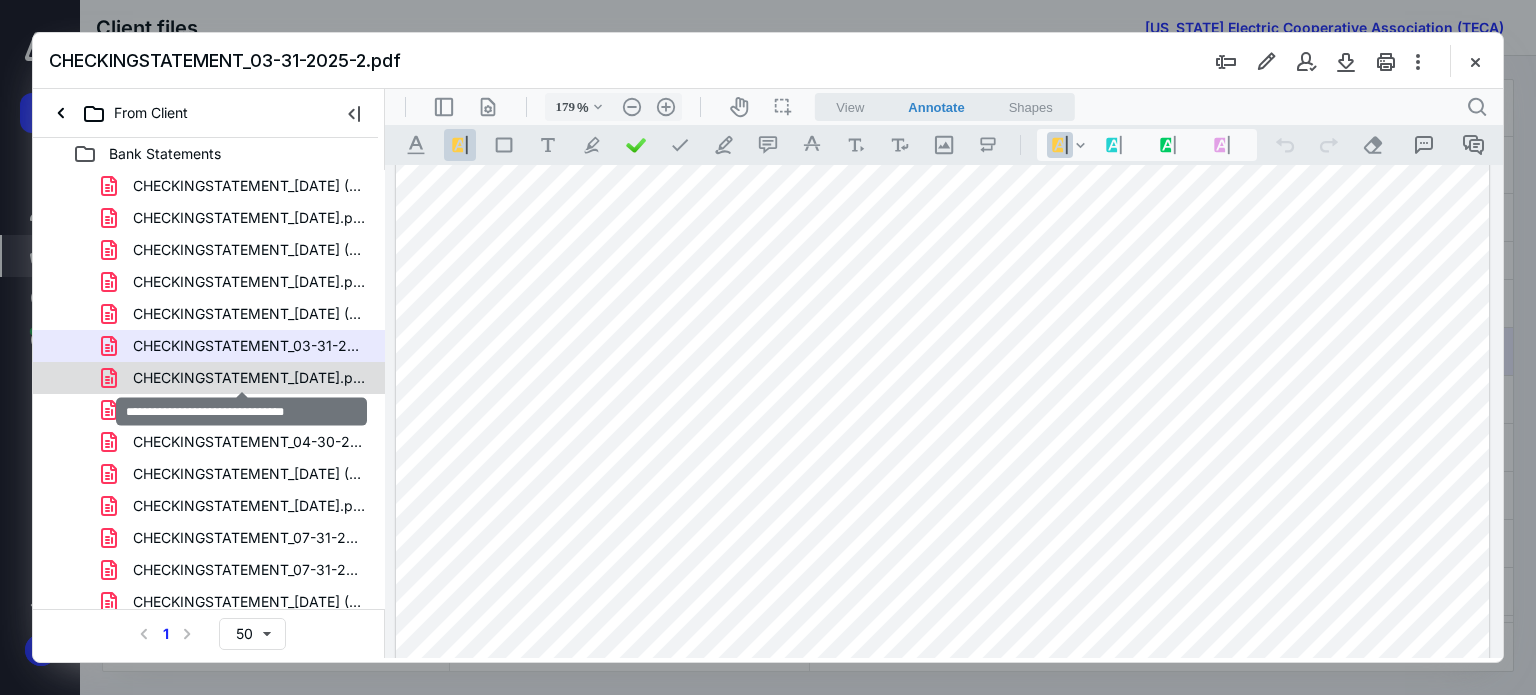 click on "CHECKINGSTATEMENT_03-31-2025.pdf" at bounding box center [249, 378] 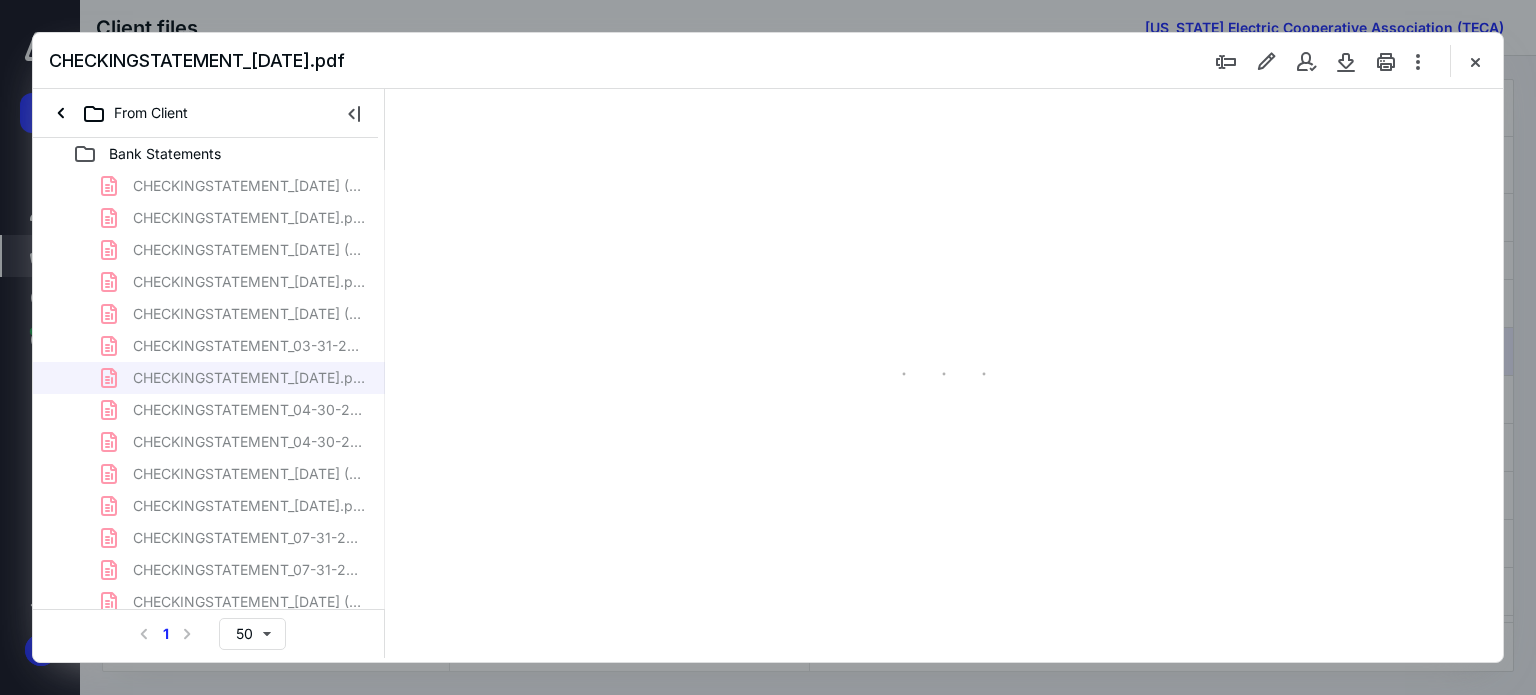 click on "CHECKINGSTATEMENT_01-31-2025 (1).pdf CHECKINGSTATEMENT_01-31-2025.pdf CHECKINGSTATEMENT_02-28-2025 (1).pdf CHECKINGSTATEMENT_02-28-2025.pdf CHECKINGSTATEMENT_03-31-2025 (1).pdf CHECKINGSTATEMENT_03-31-2025-2.pdf CHECKINGSTATEMENT_03-31-2025.pdf CHECKINGSTATEMENT_04-30-2025-2 (1).pdf CHECKINGSTATEMENT_04-30-2025-2.pdf CHECKINGSTATEMENT_05-30-2025 (1).pdf CHECKINGSTATEMENT_05-30-2025.pdf CHECKINGSTATEMENT_07-31-2024-2 (1).pdf CHECKINGSTATEMENT_07-31-2024-2.pdf CHECKINGSTATEMENT_08-30-2024 (1).pdf CHECKINGSTATEMENT_08-30-2024.pdf CHECKINGSTATEMENT_09-30-2024 (1).pdf CHECKINGSTATEMENT_09-30-2024.pdf CHECKINGSTATEMENT_10-31-2024 (1).pdf CHECKINGSTATEMENT_10-31-2024.pdf CHECKINGSTATEMENT_11-29-2024 (1).pdf CHECKINGSTATEMENT_11-29-2024.pdf CHECKINGSTATEMENT_12-31-2024 (1).pdf CHECKINGSTATEMENT_12-31-2024.pdf" at bounding box center [209, 538] 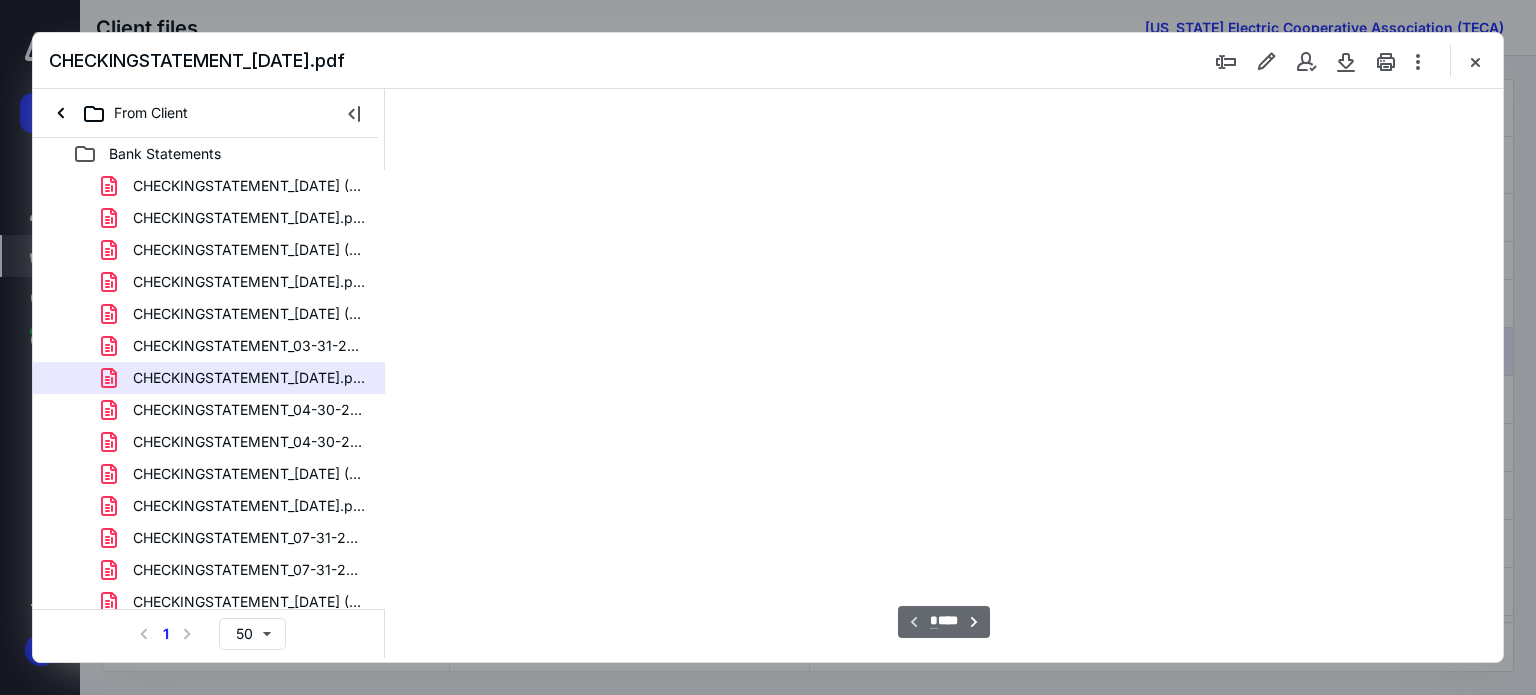 scroll, scrollTop: 83, scrollLeft: 0, axis: vertical 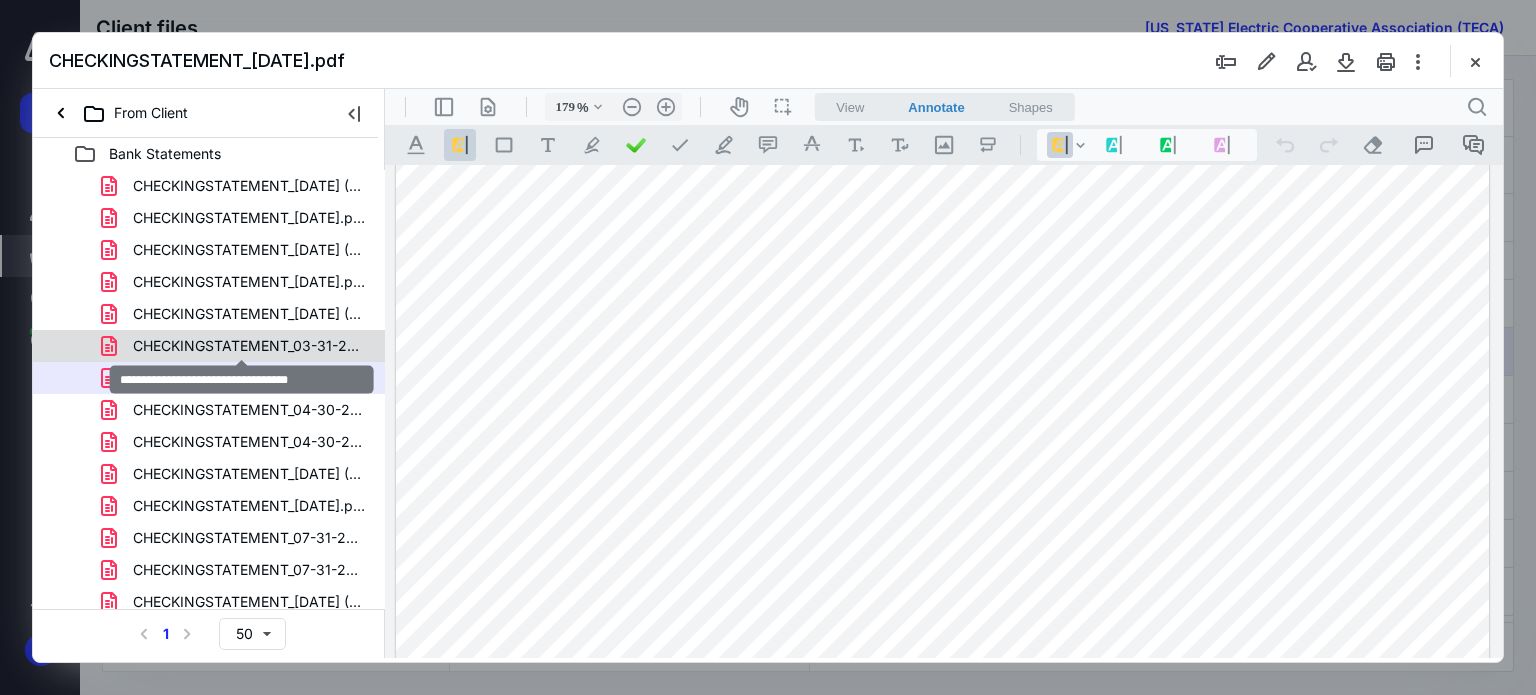 click on "CHECKINGSTATEMENT_03-31-2025-2.pdf" at bounding box center [249, 346] 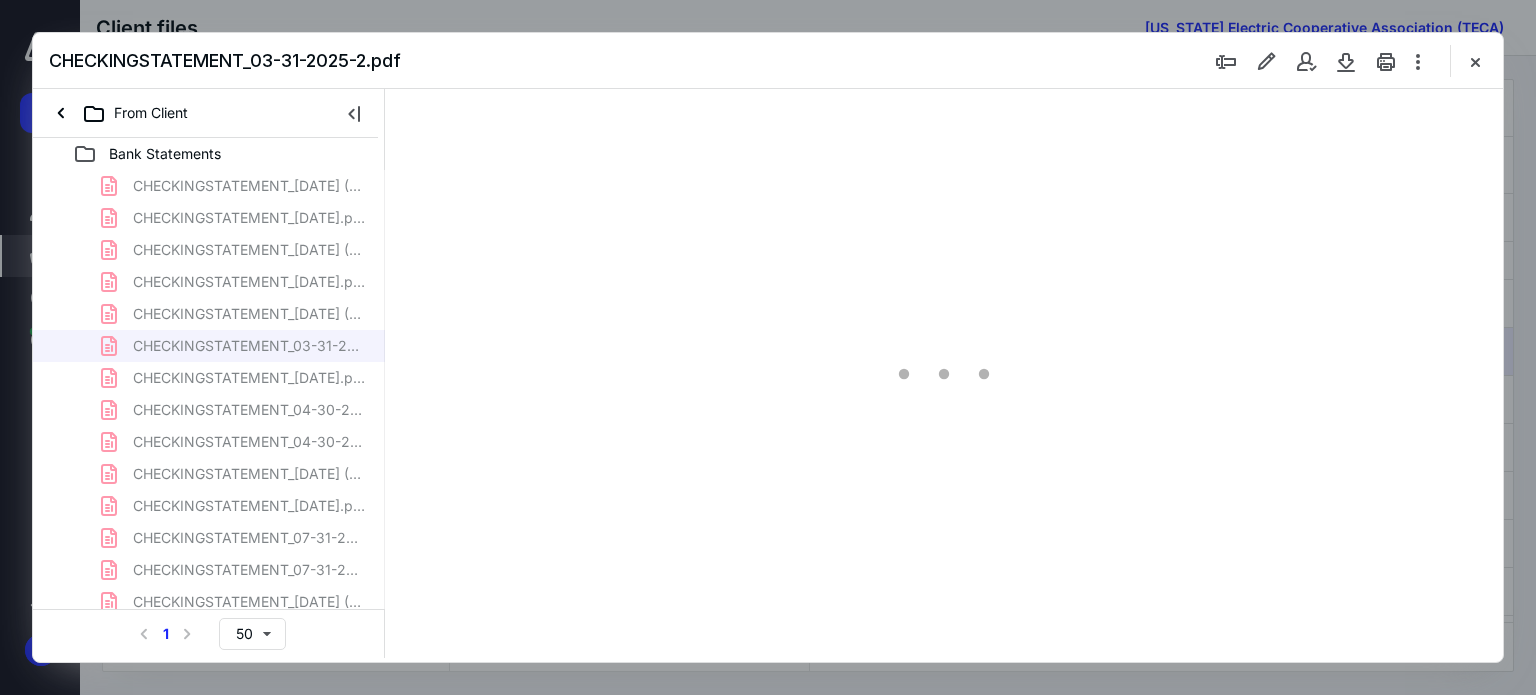 scroll, scrollTop: 83, scrollLeft: 0, axis: vertical 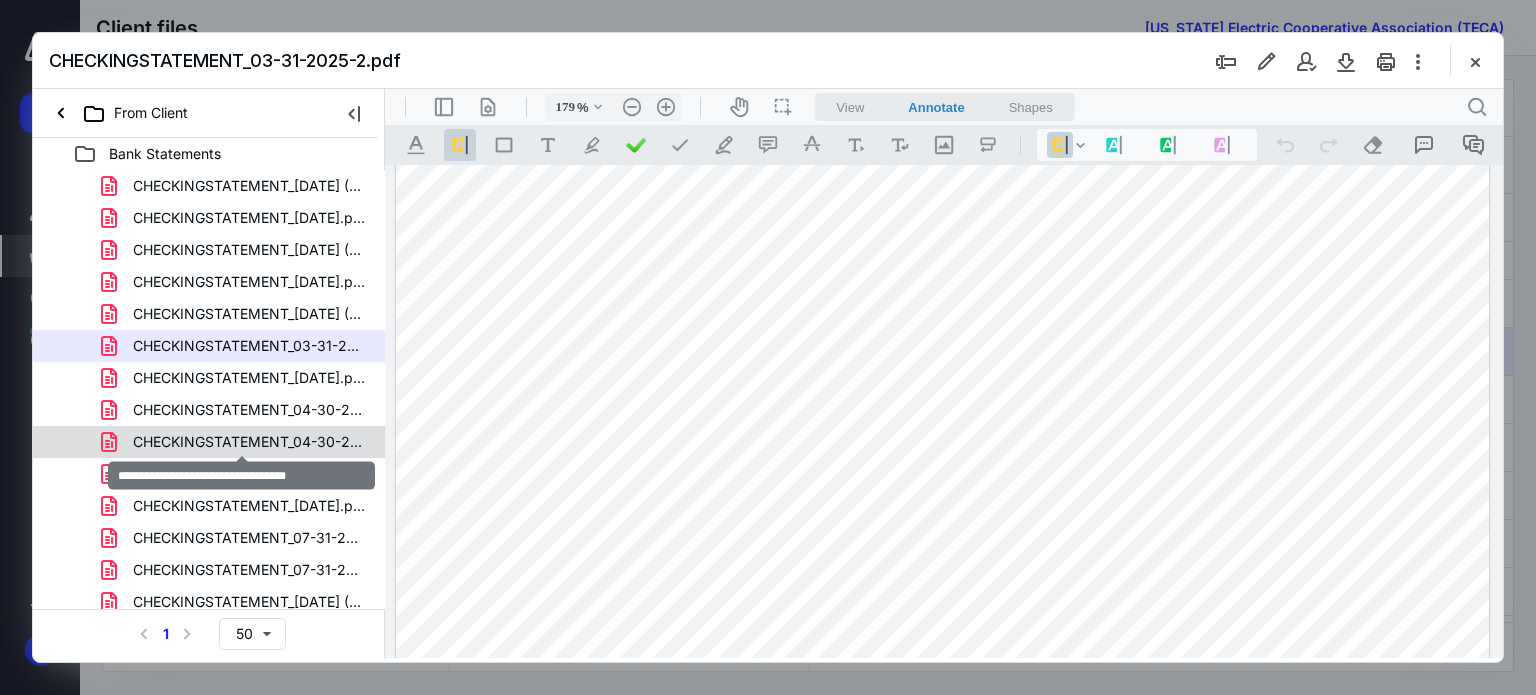 click on "CHECKINGSTATEMENT_04-30-2025-2.pdf" at bounding box center [249, 442] 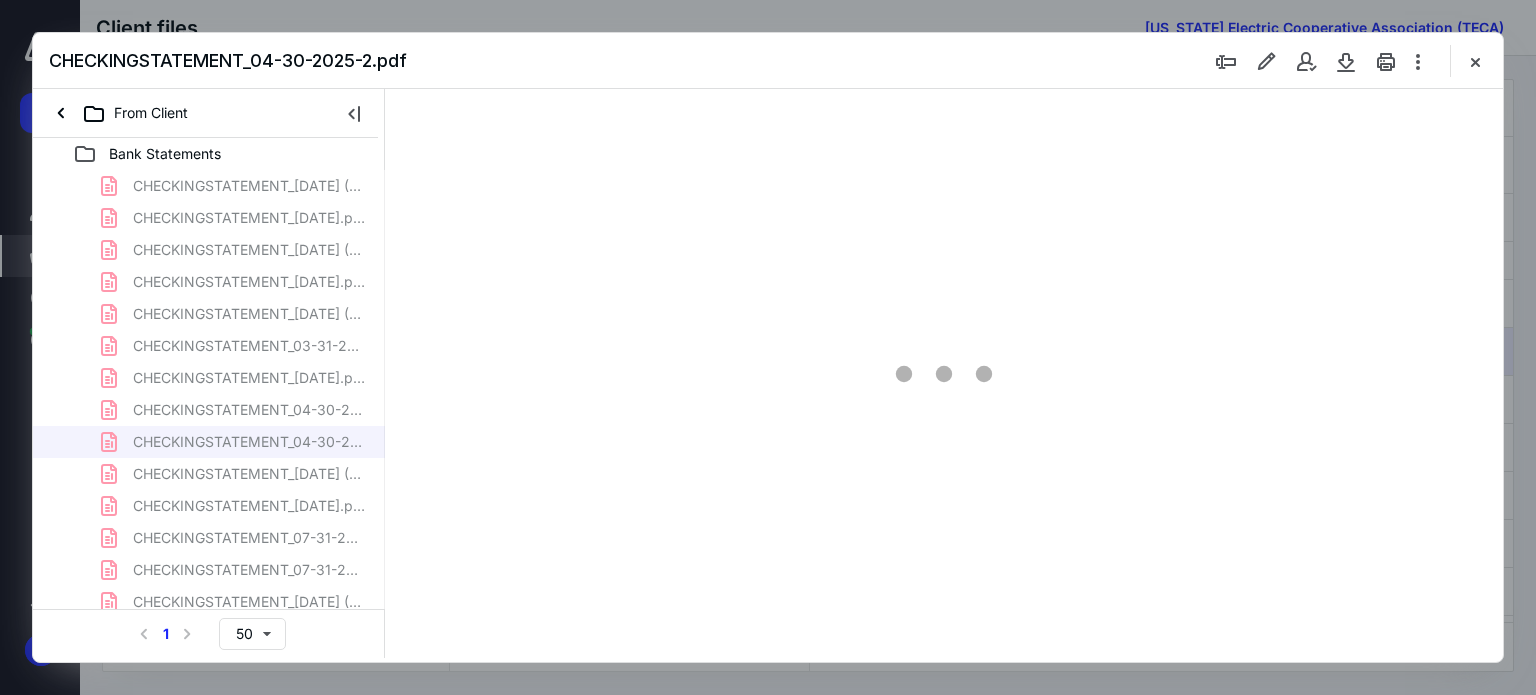 type on "179" 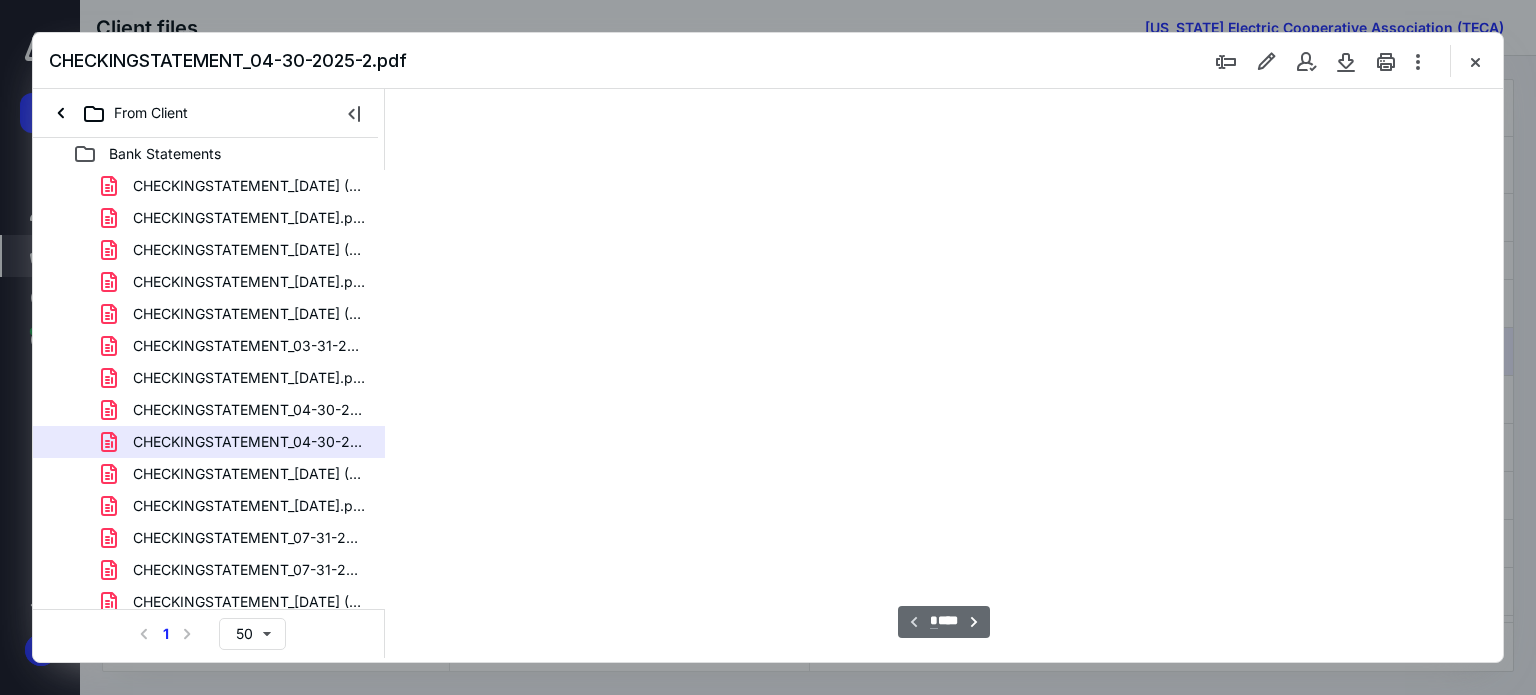 scroll, scrollTop: 83, scrollLeft: 0, axis: vertical 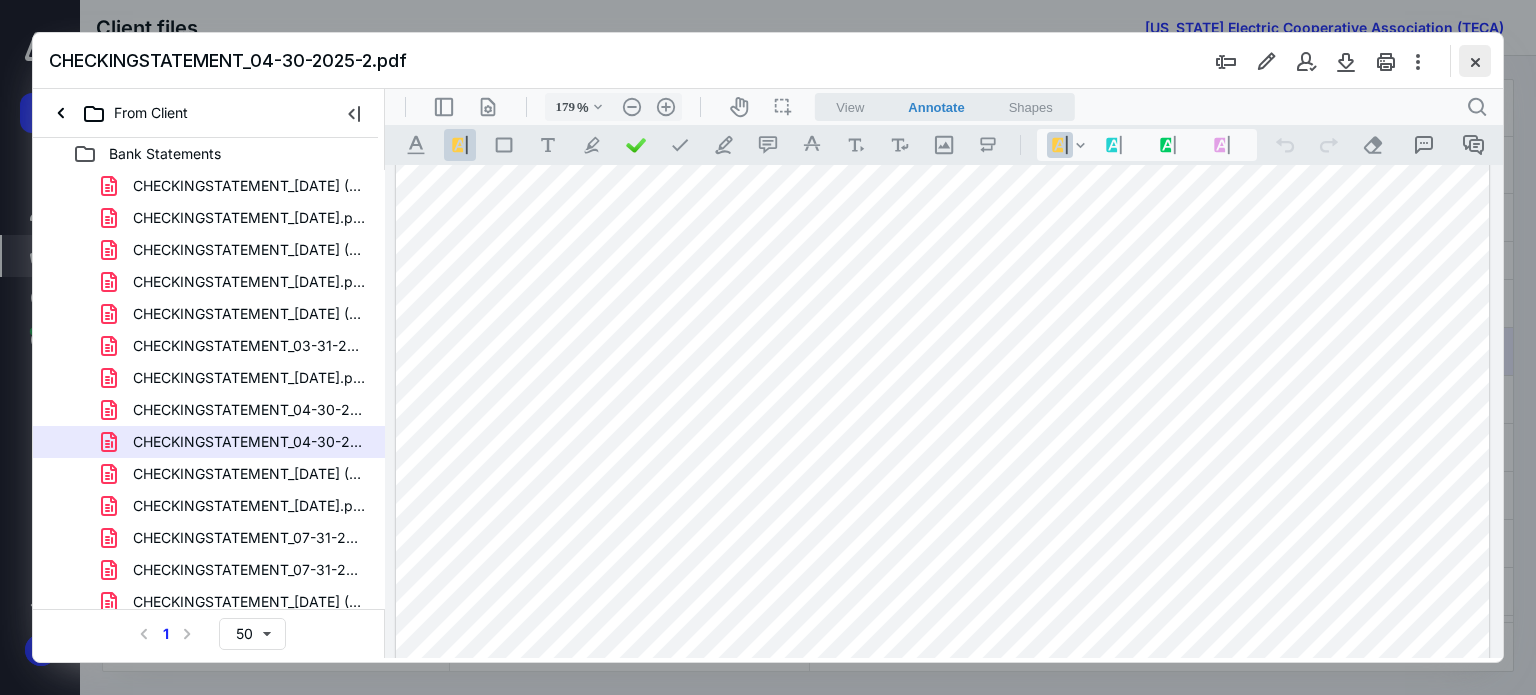click at bounding box center (1475, 61) 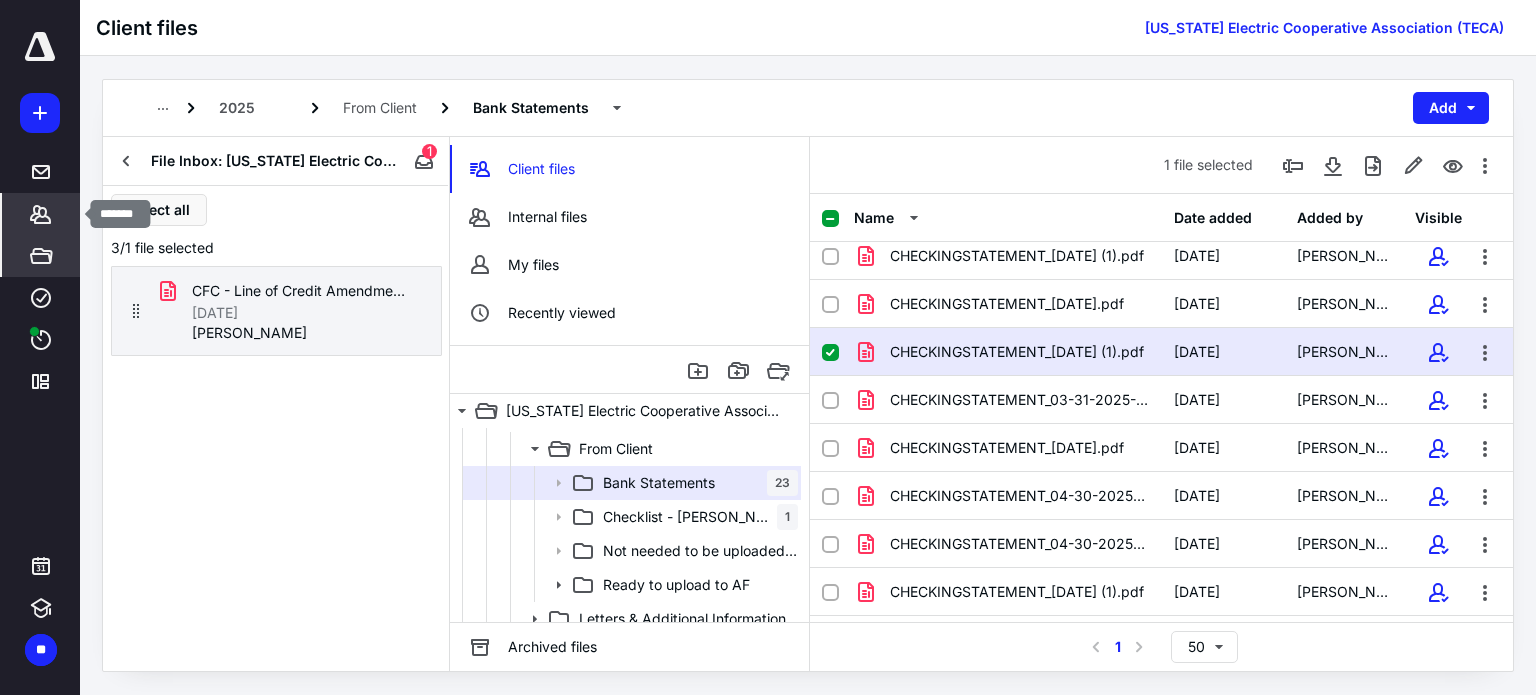 click on "*******" at bounding box center (41, 214) 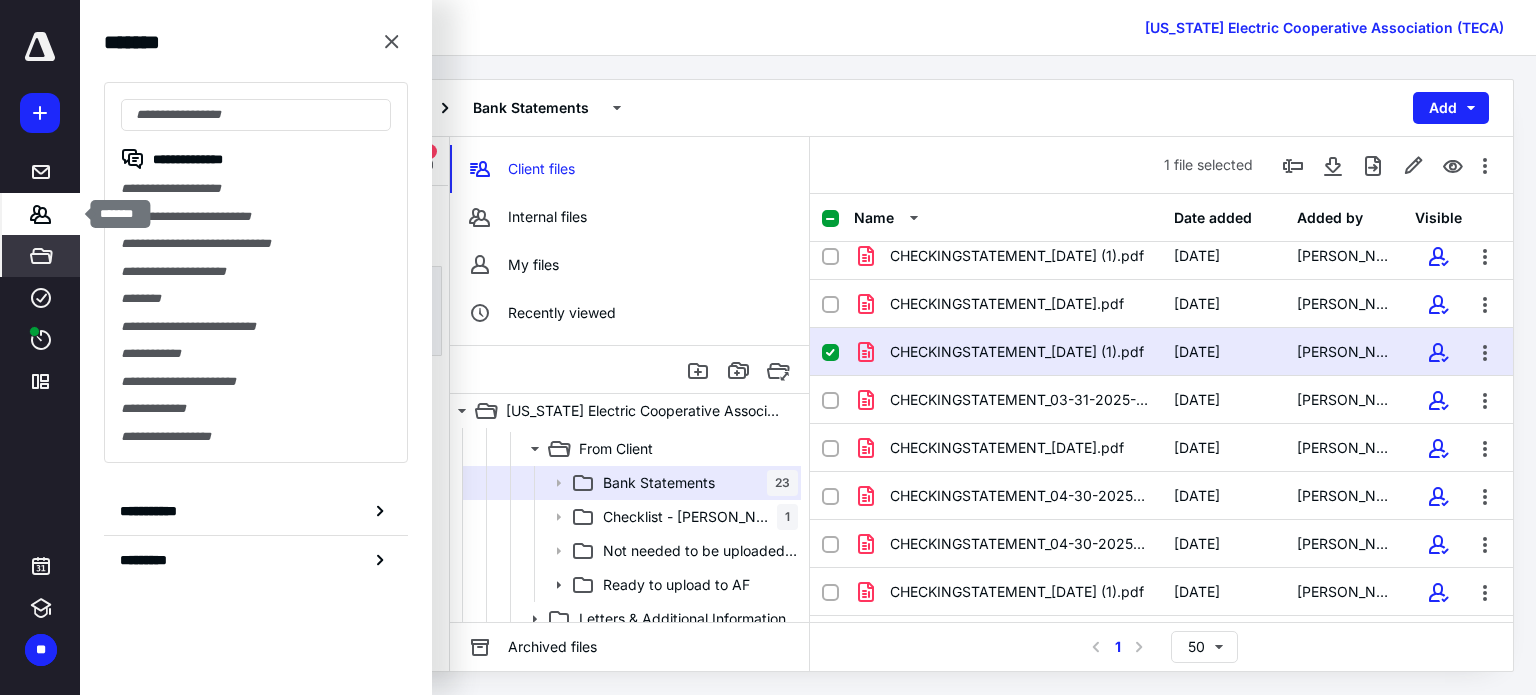click on "*******" at bounding box center [41, 214] 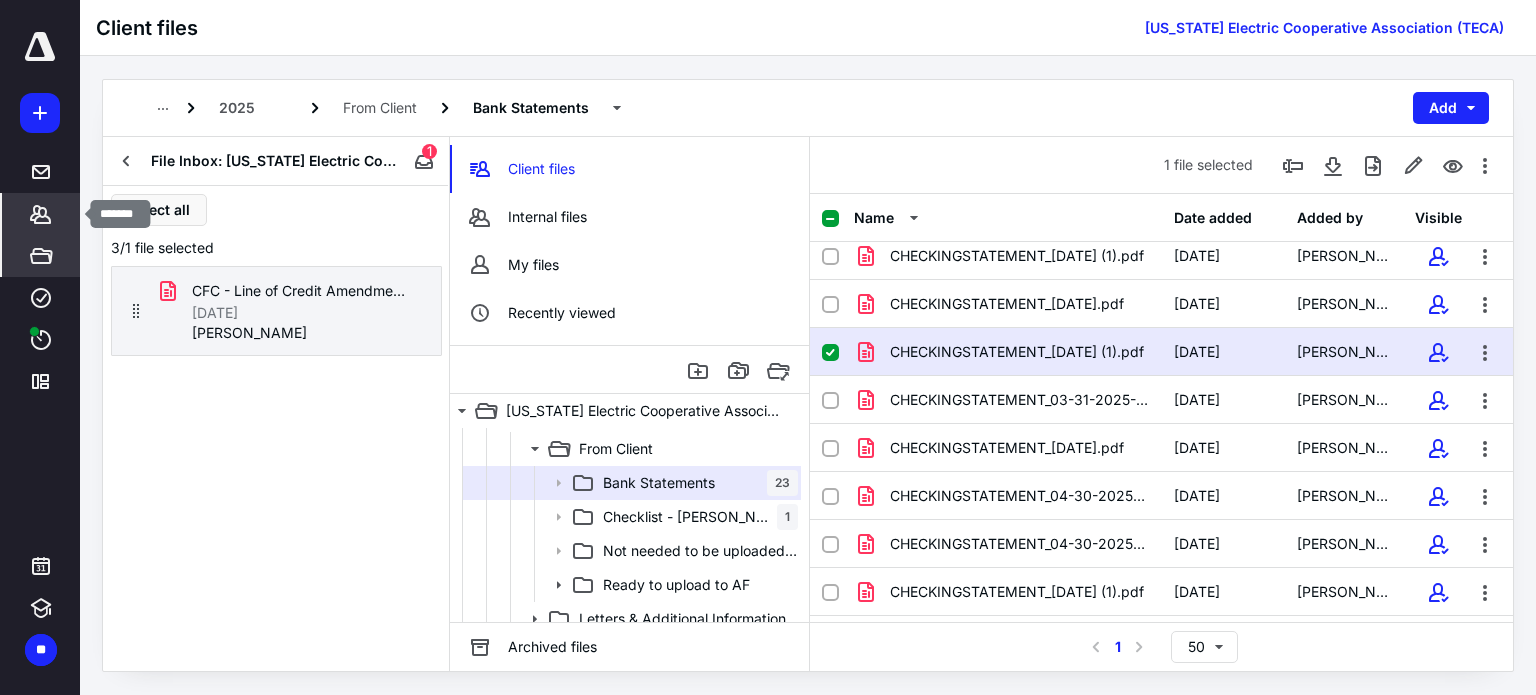 click on "*******" at bounding box center (41, 214) 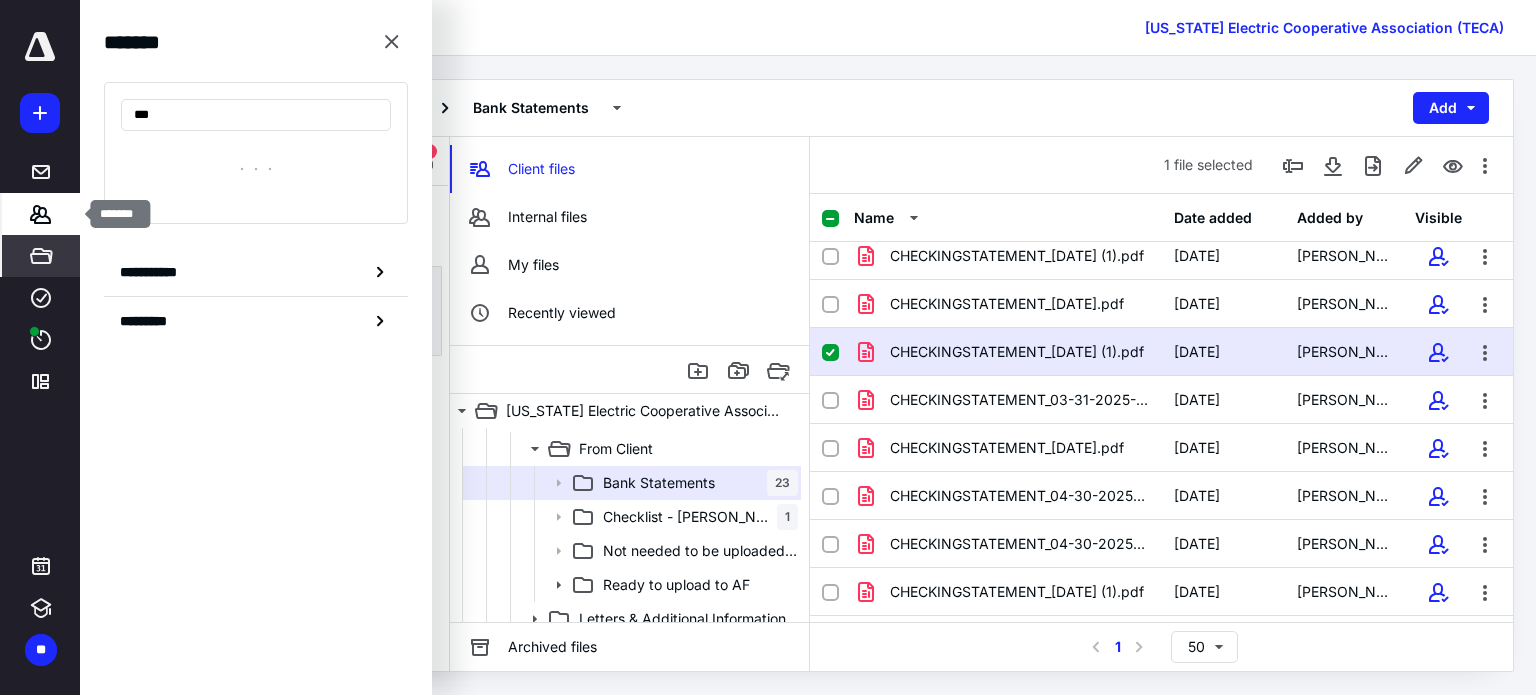 type on "****" 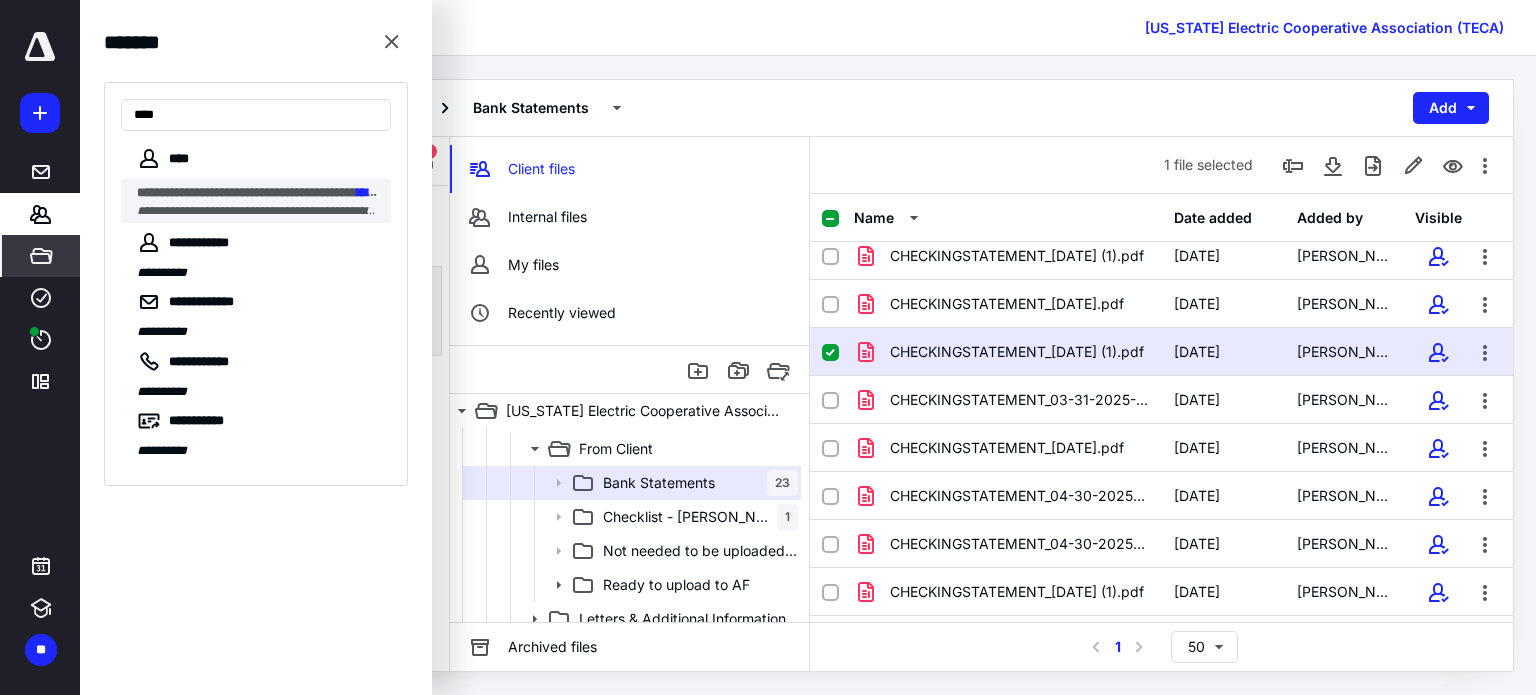 click on "**********" at bounding box center (258, 211) 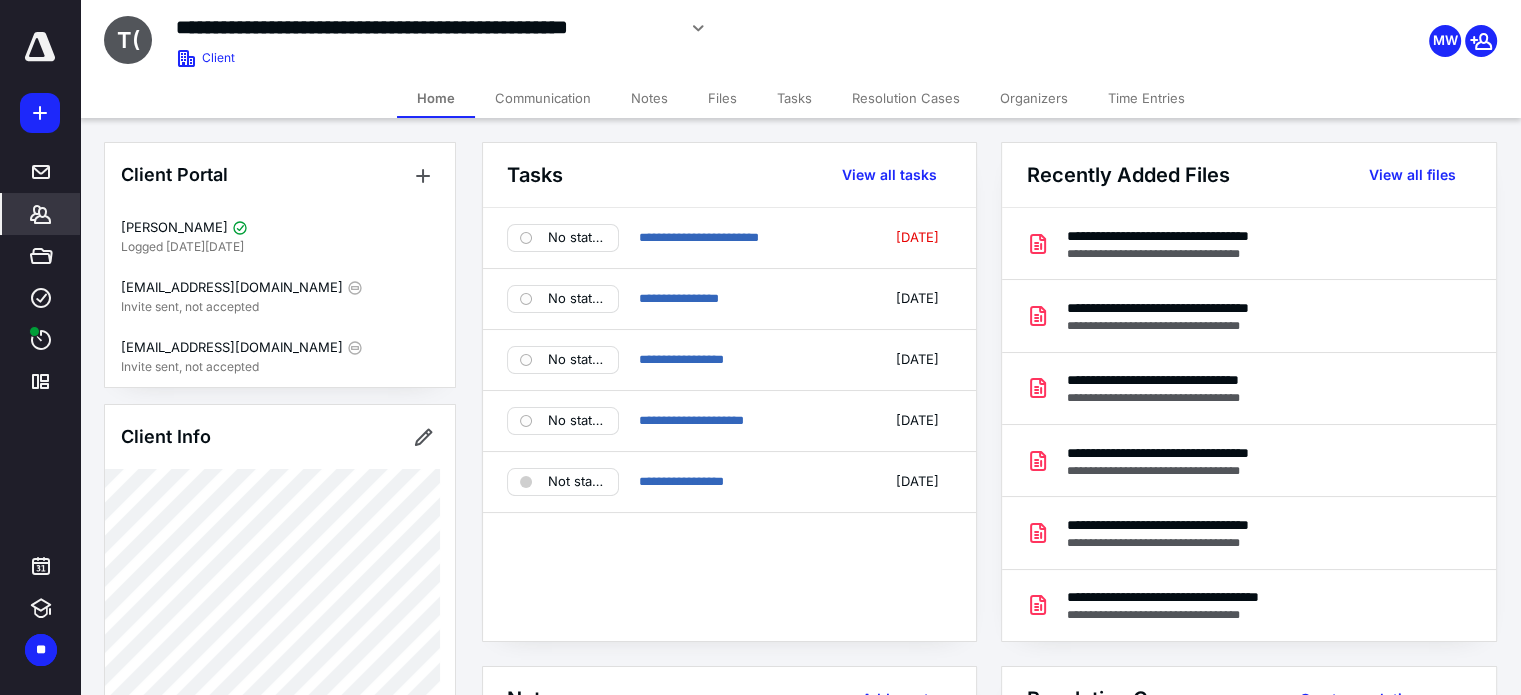 click on "Files" at bounding box center [722, 98] 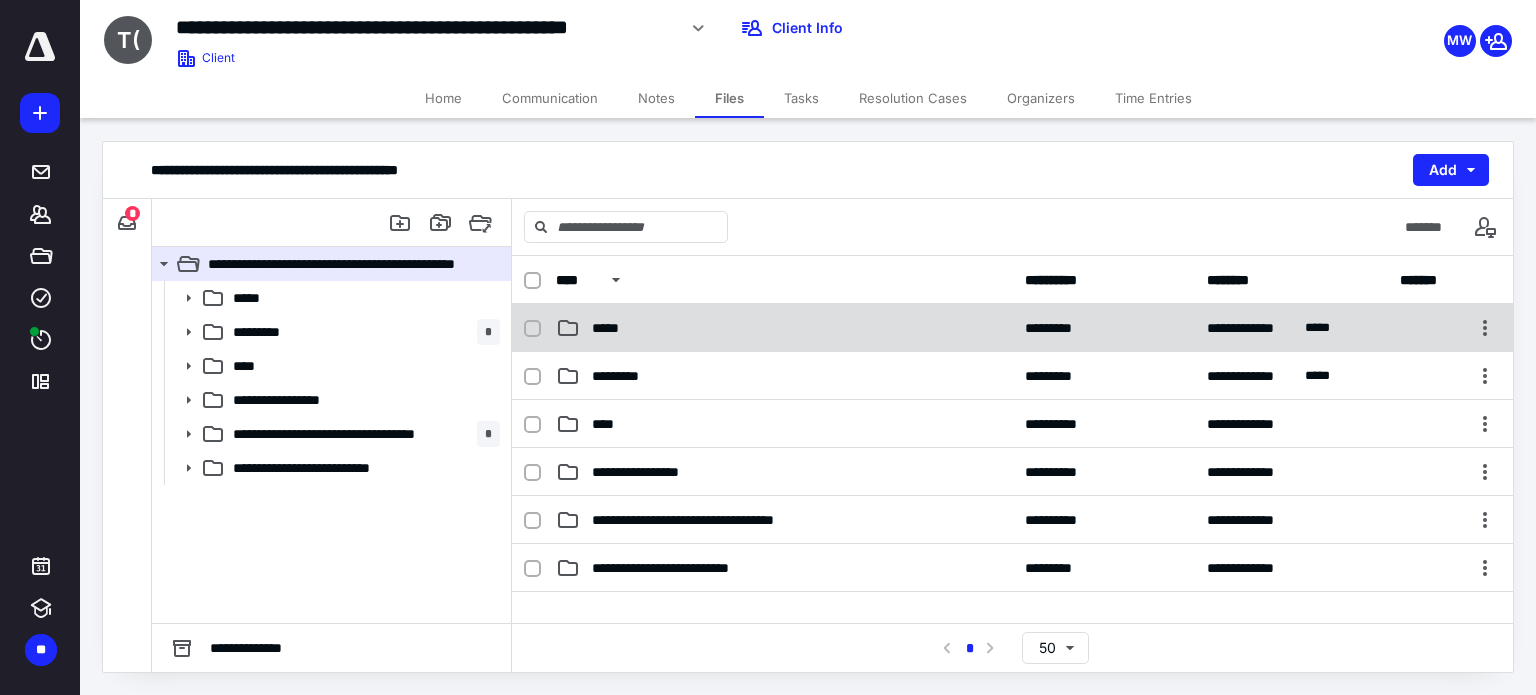 click on "**********" at bounding box center [1012, 328] 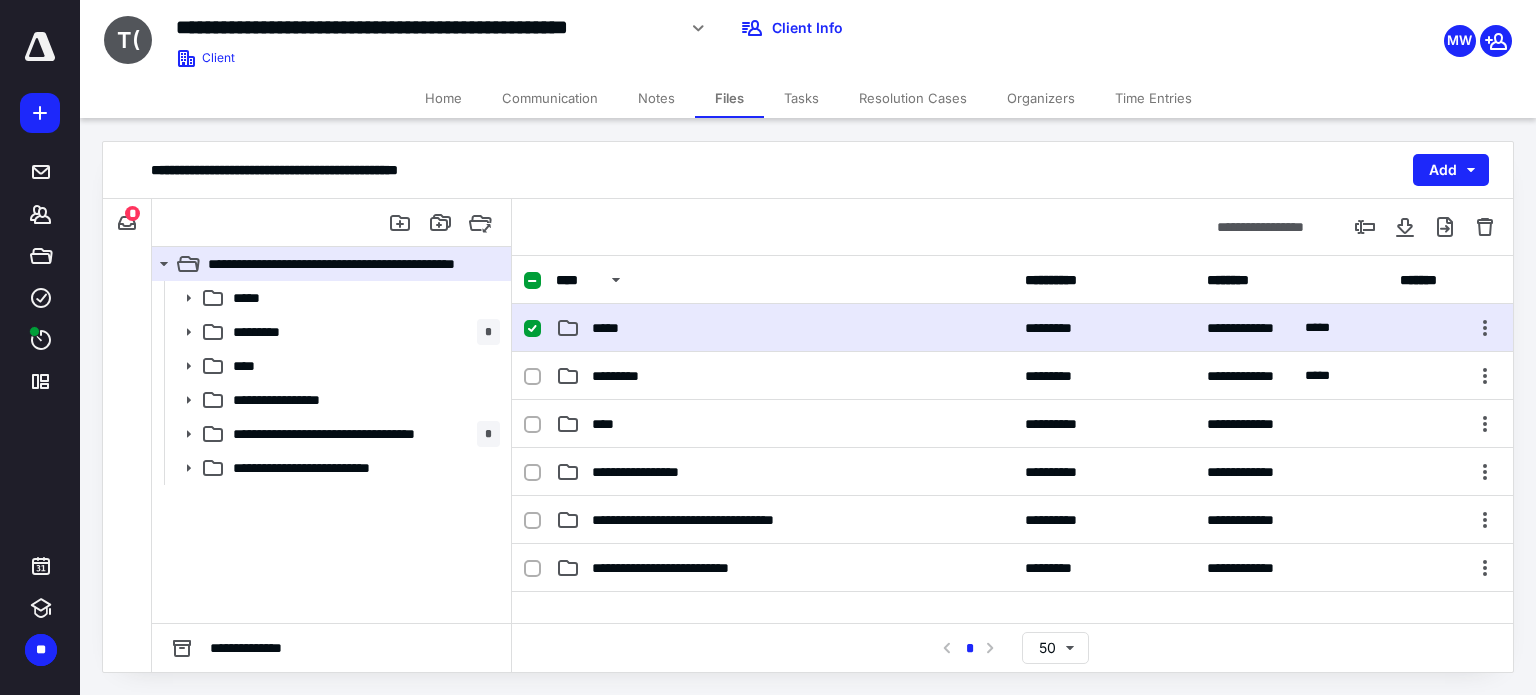 click on "**********" at bounding box center [1012, 328] 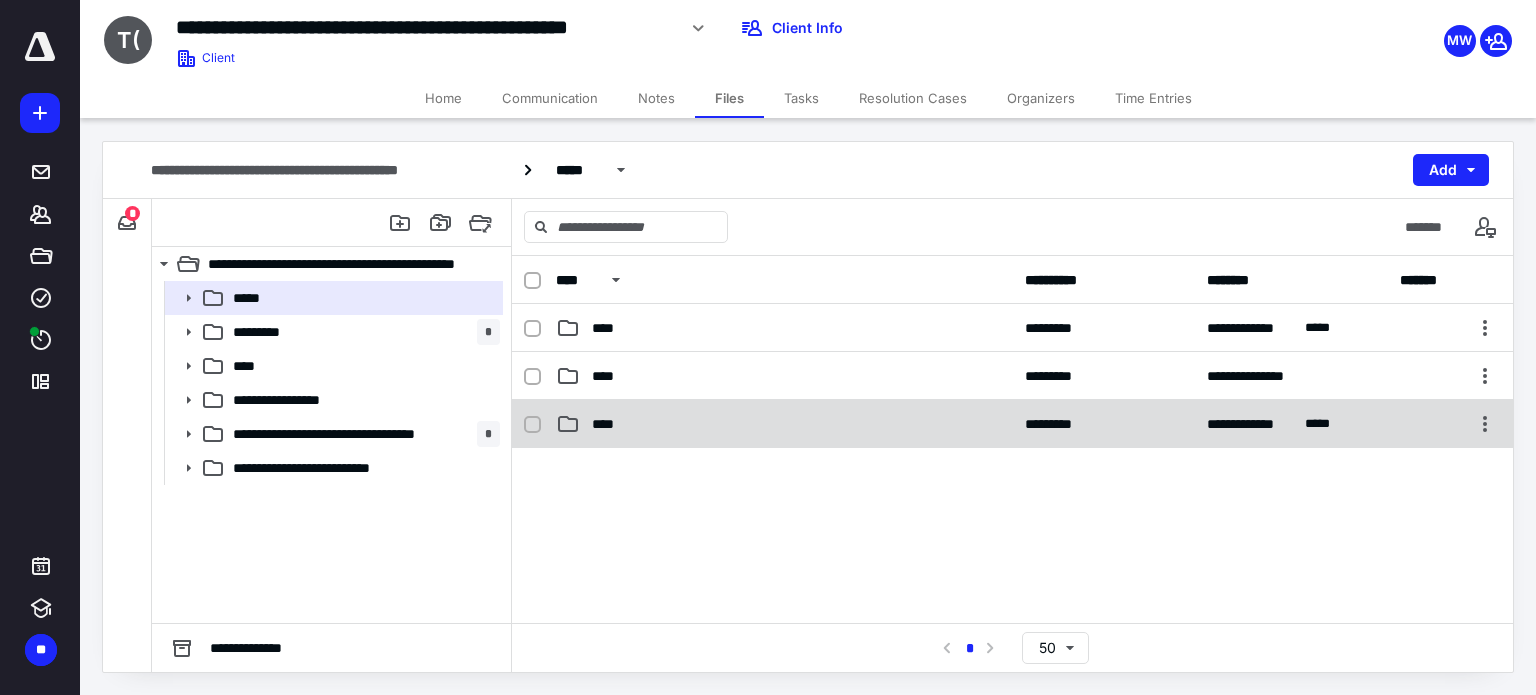 click on "**********" at bounding box center [1012, 424] 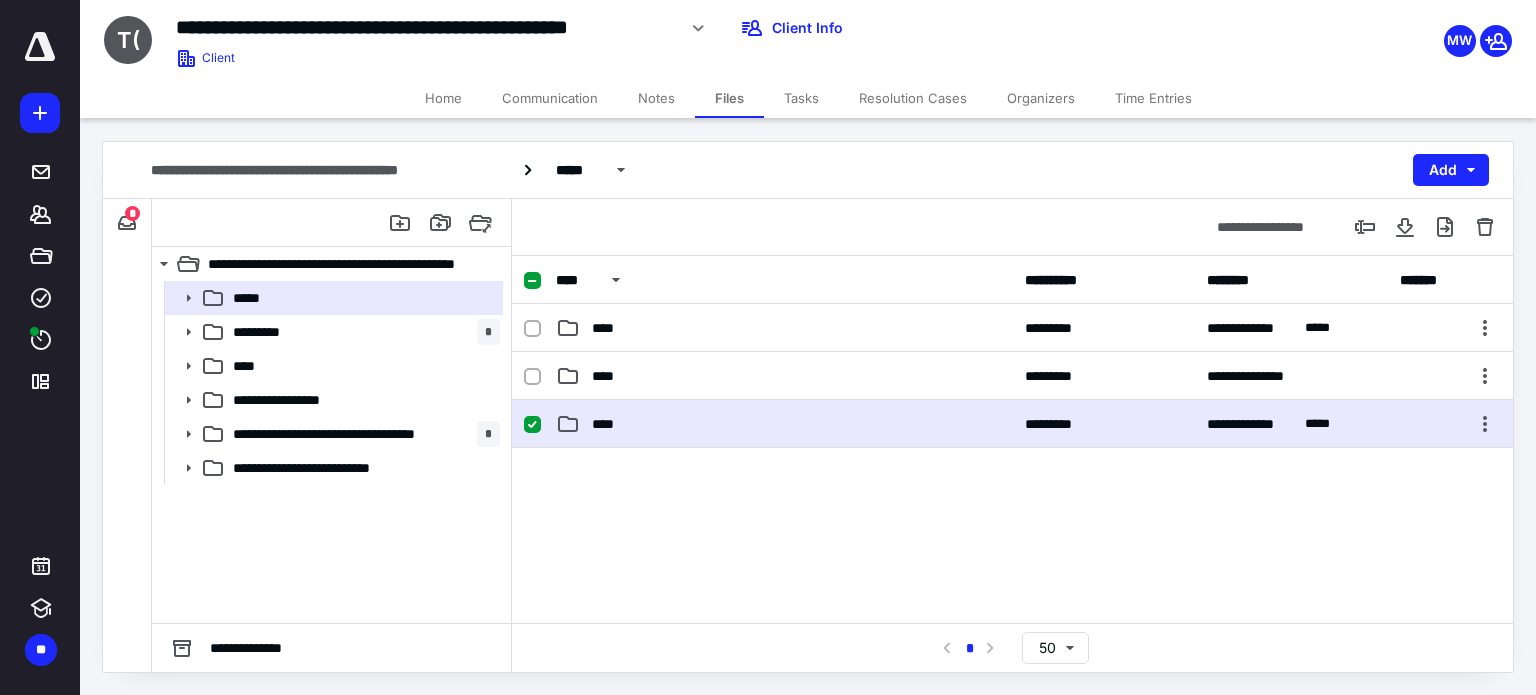 click on "**********" at bounding box center [1012, 424] 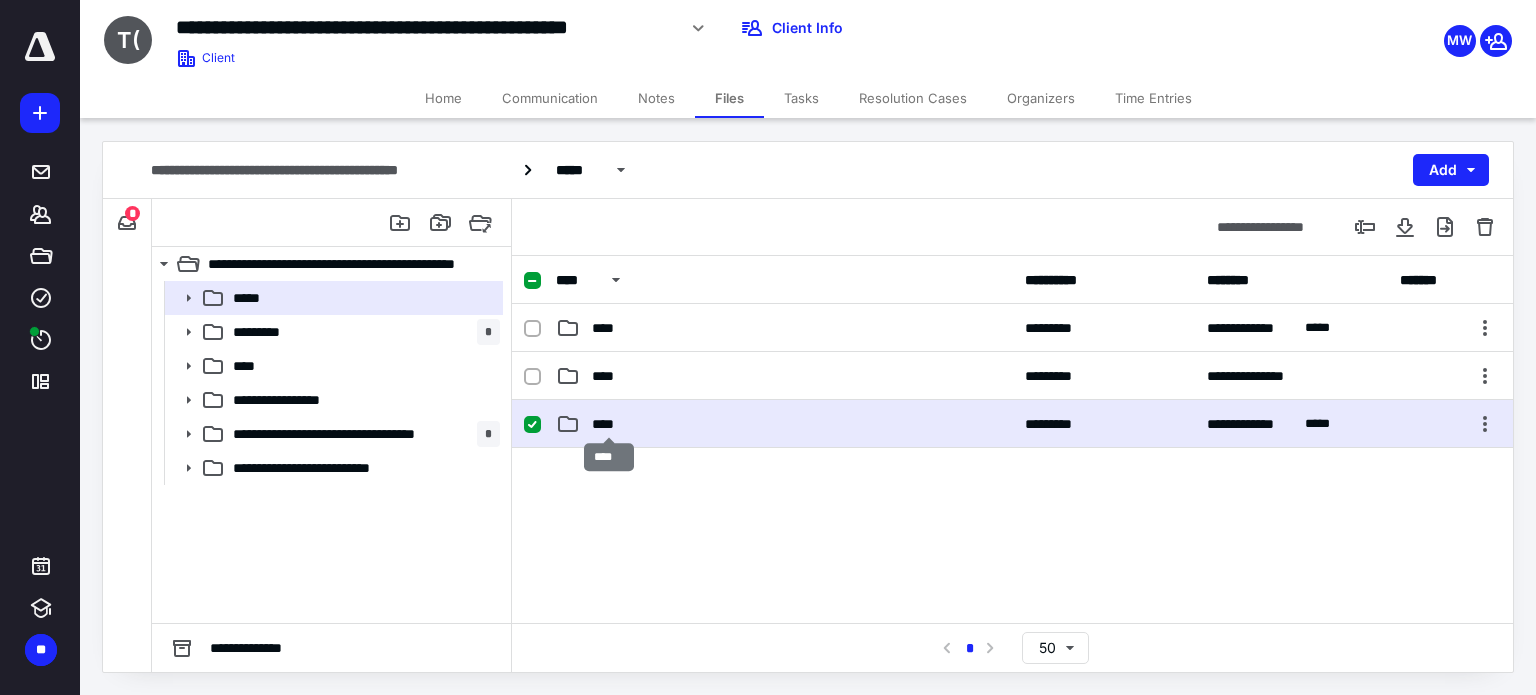 click on "****" at bounding box center (609, 424) 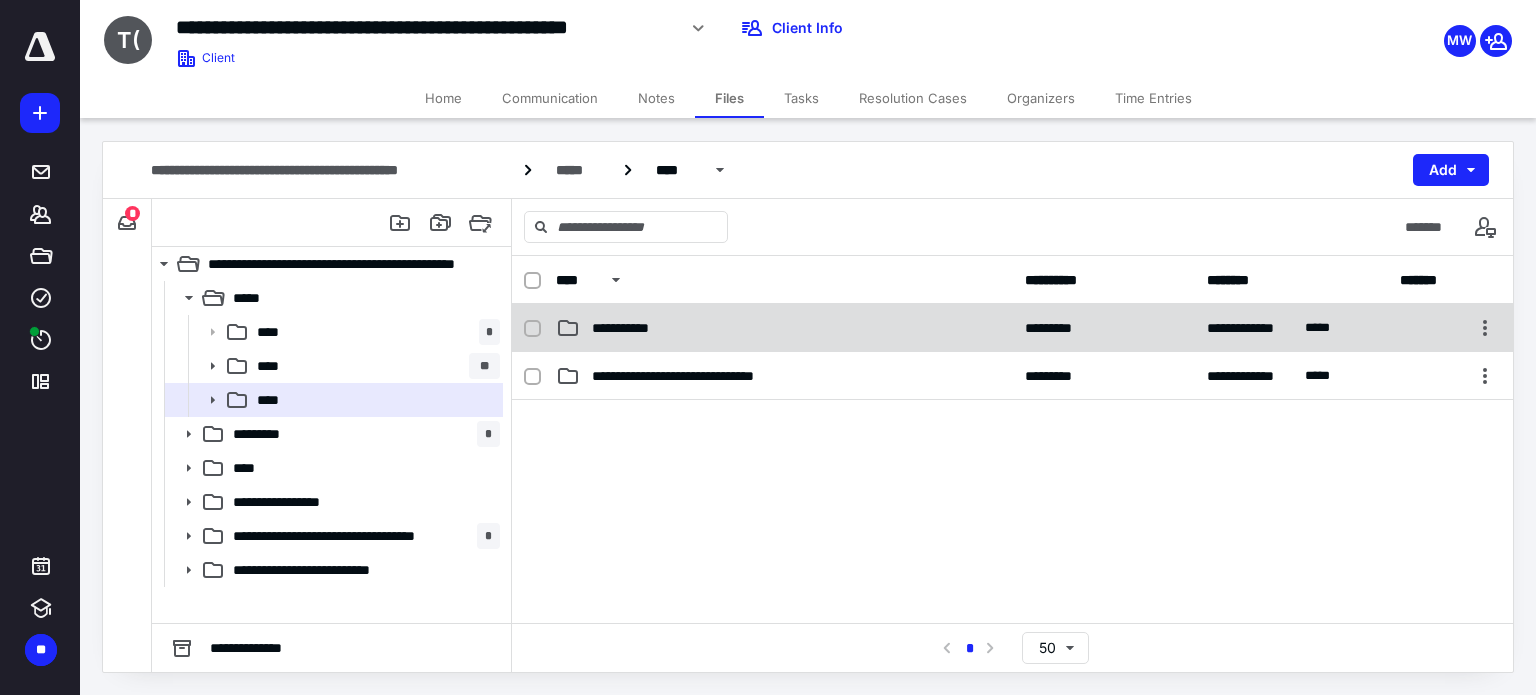 click on "**********" at bounding box center (1012, 328) 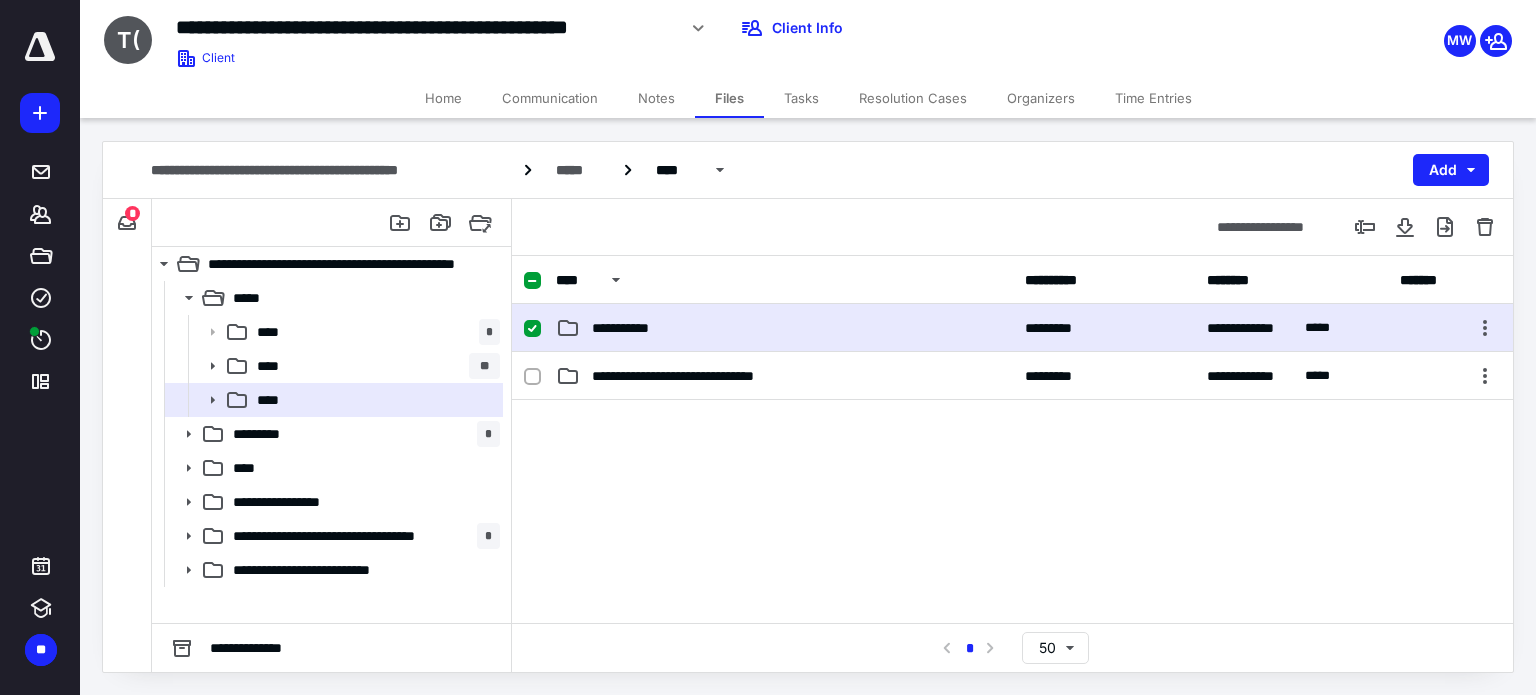 click on "**********" at bounding box center [1012, 328] 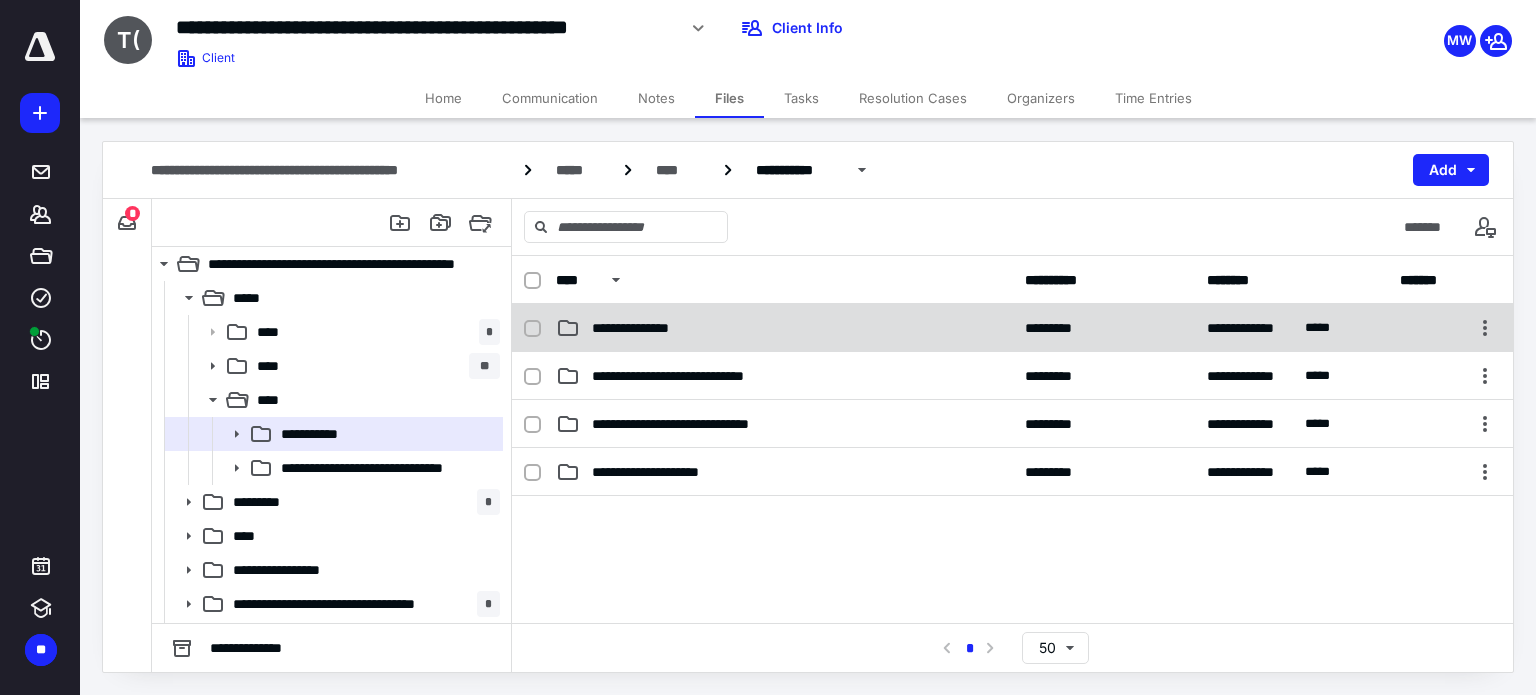 click on "**********" at bounding box center (648, 328) 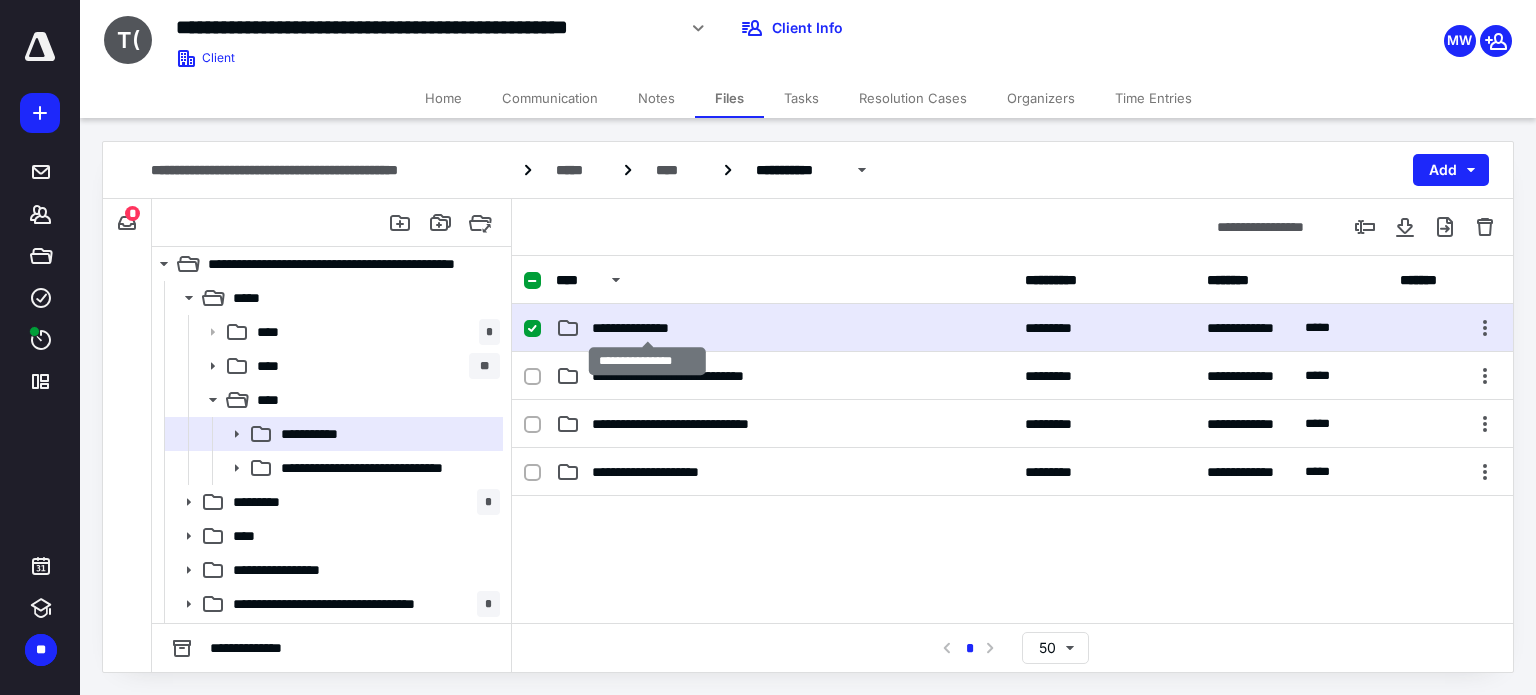 click on "**********" at bounding box center [648, 328] 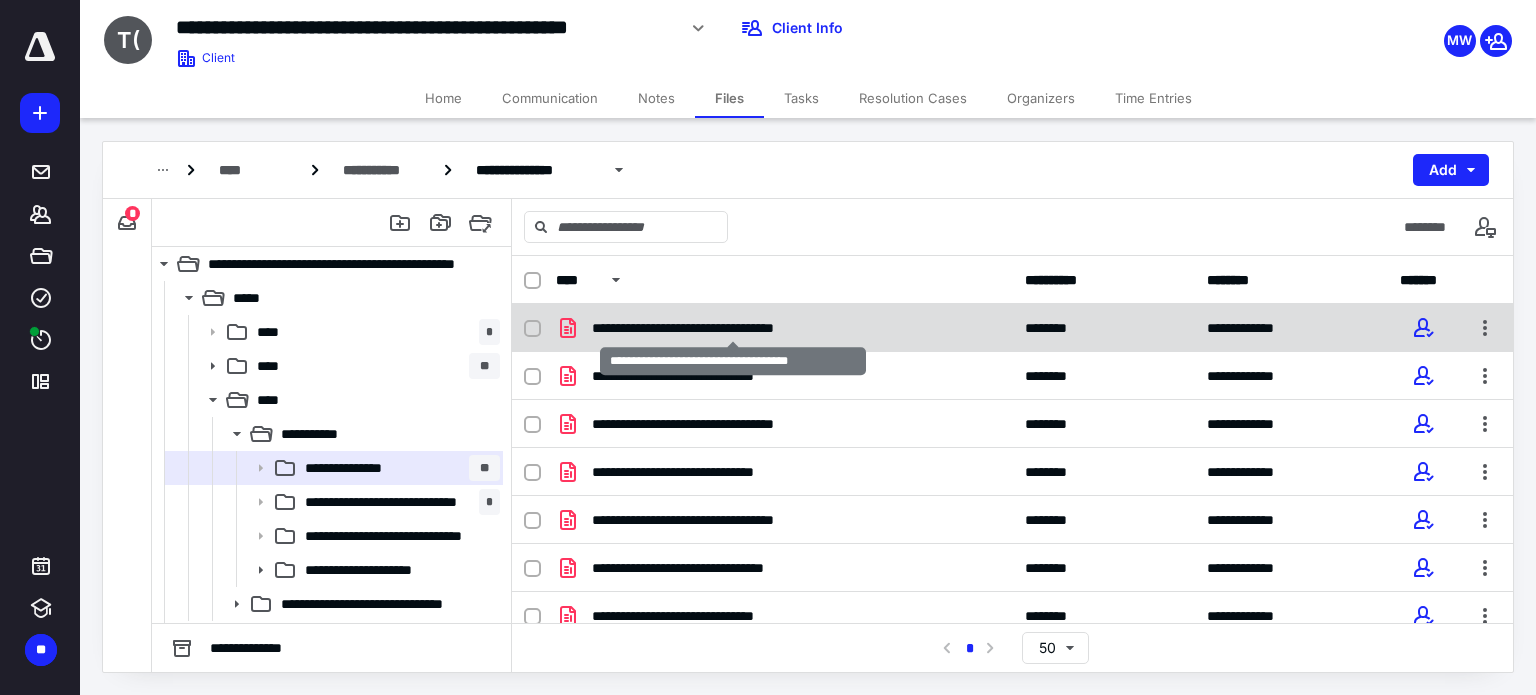 click on "**********" at bounding box center [733, 328] 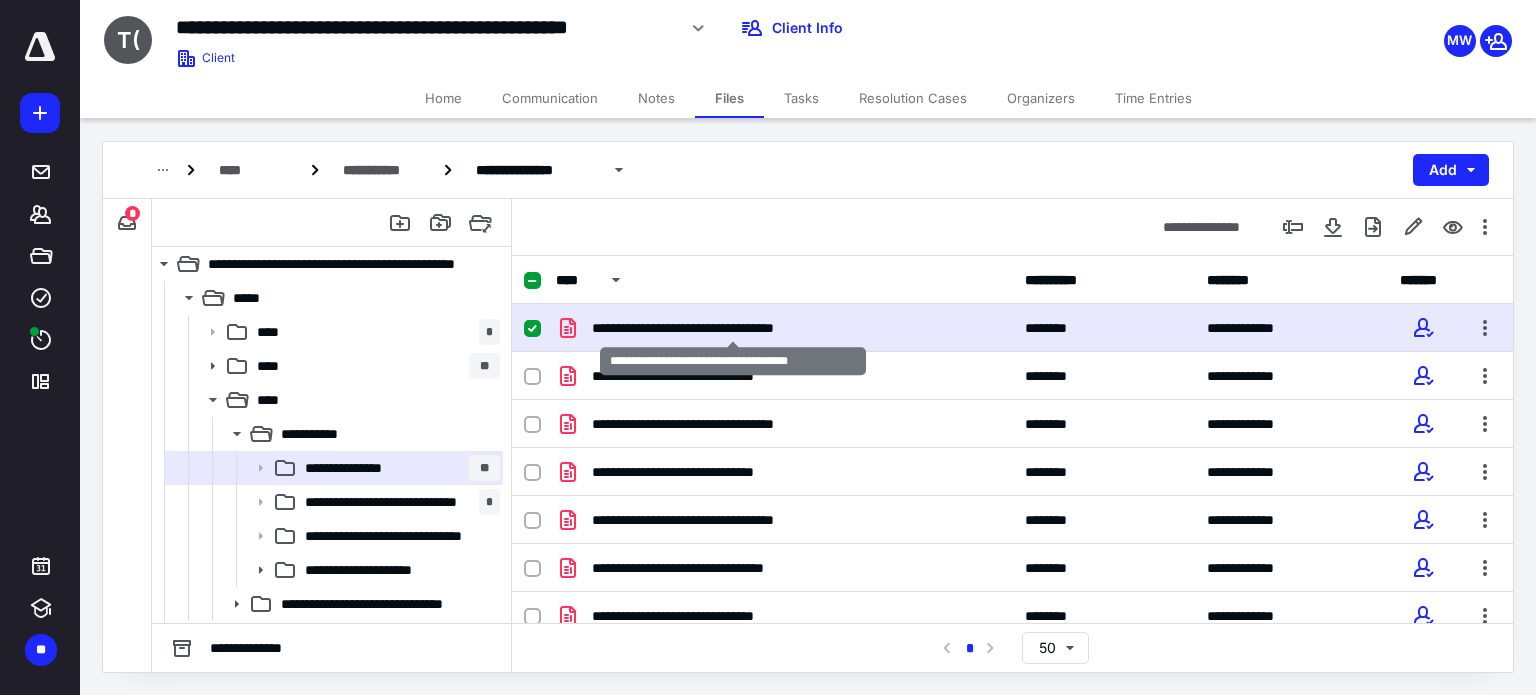 click on "**********" at bounding box center [733, 328] 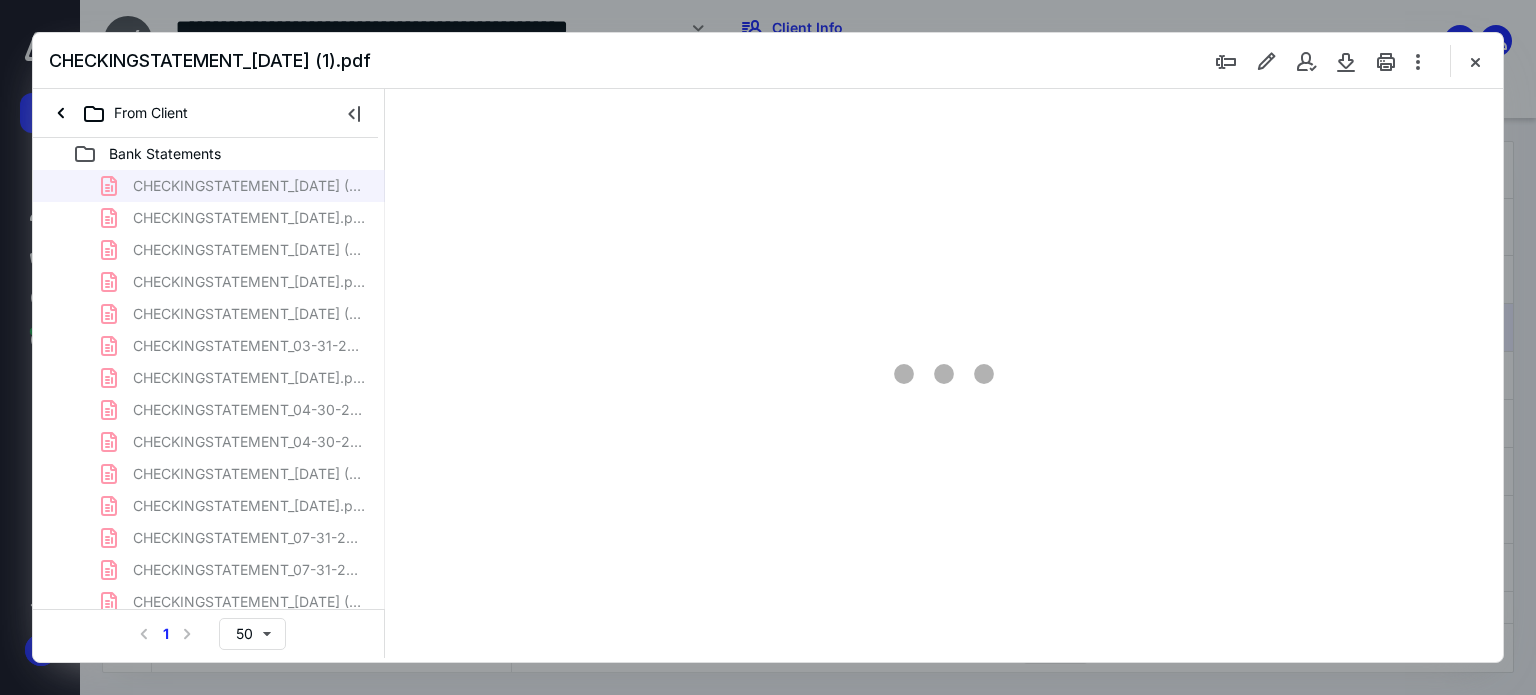 scroll, scrollTop: 0, scrollLeft: 0, axis: both 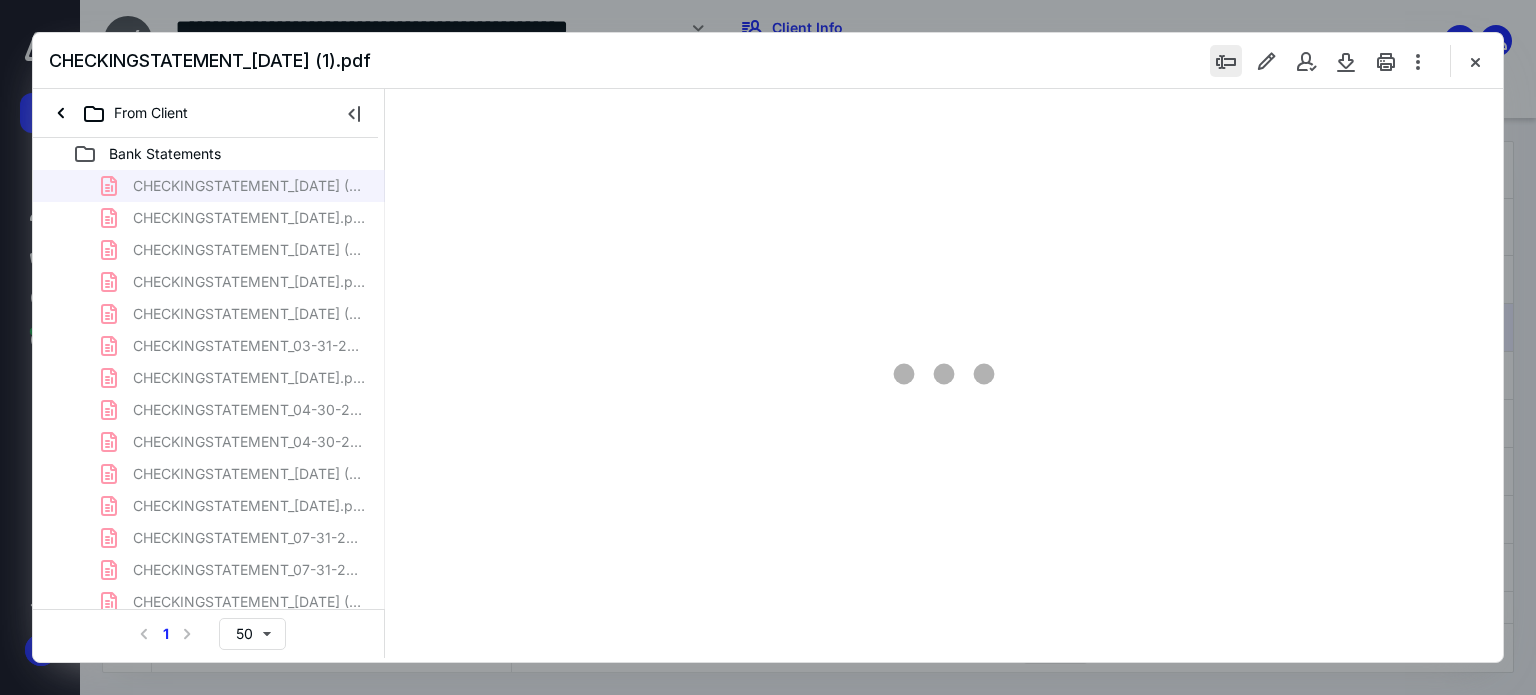 type on "179" 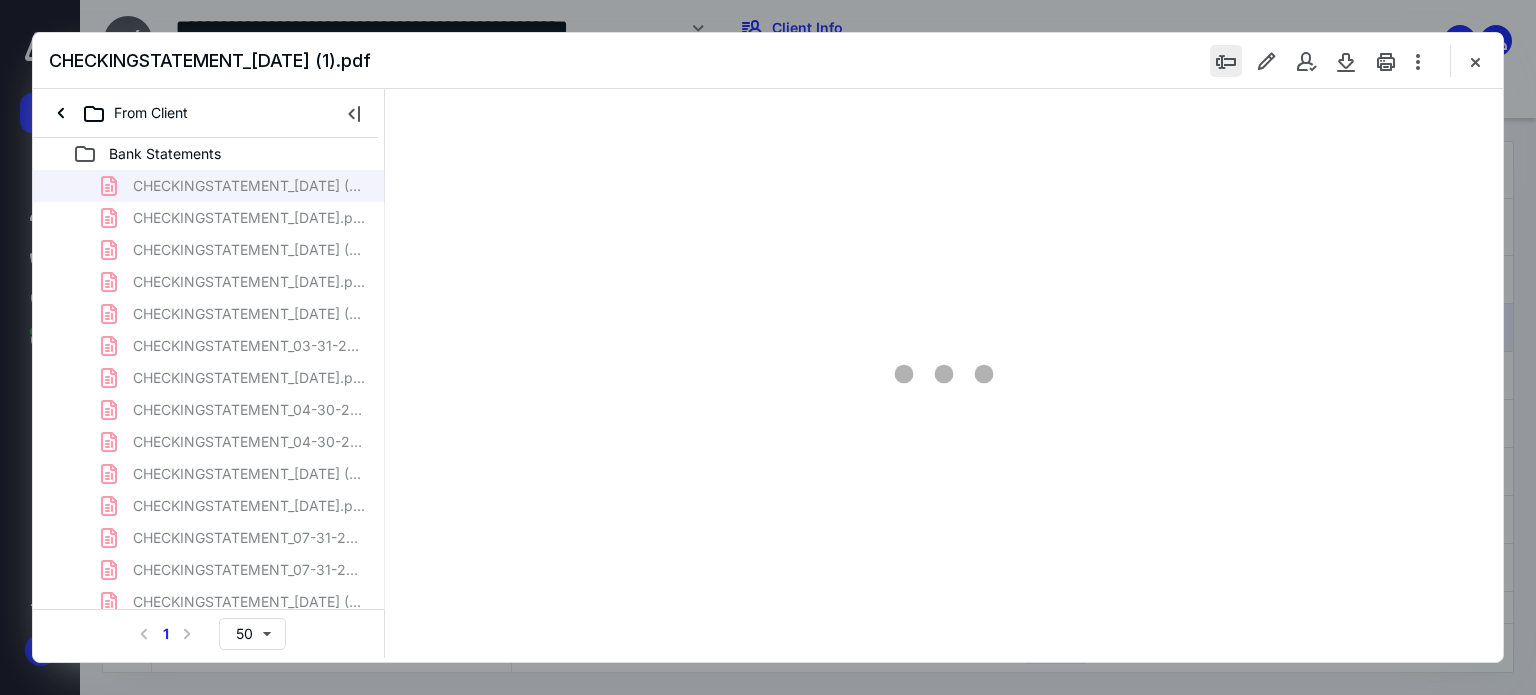 scroll, scrollTop: 83, scrollLeft: 0, axis: vertical 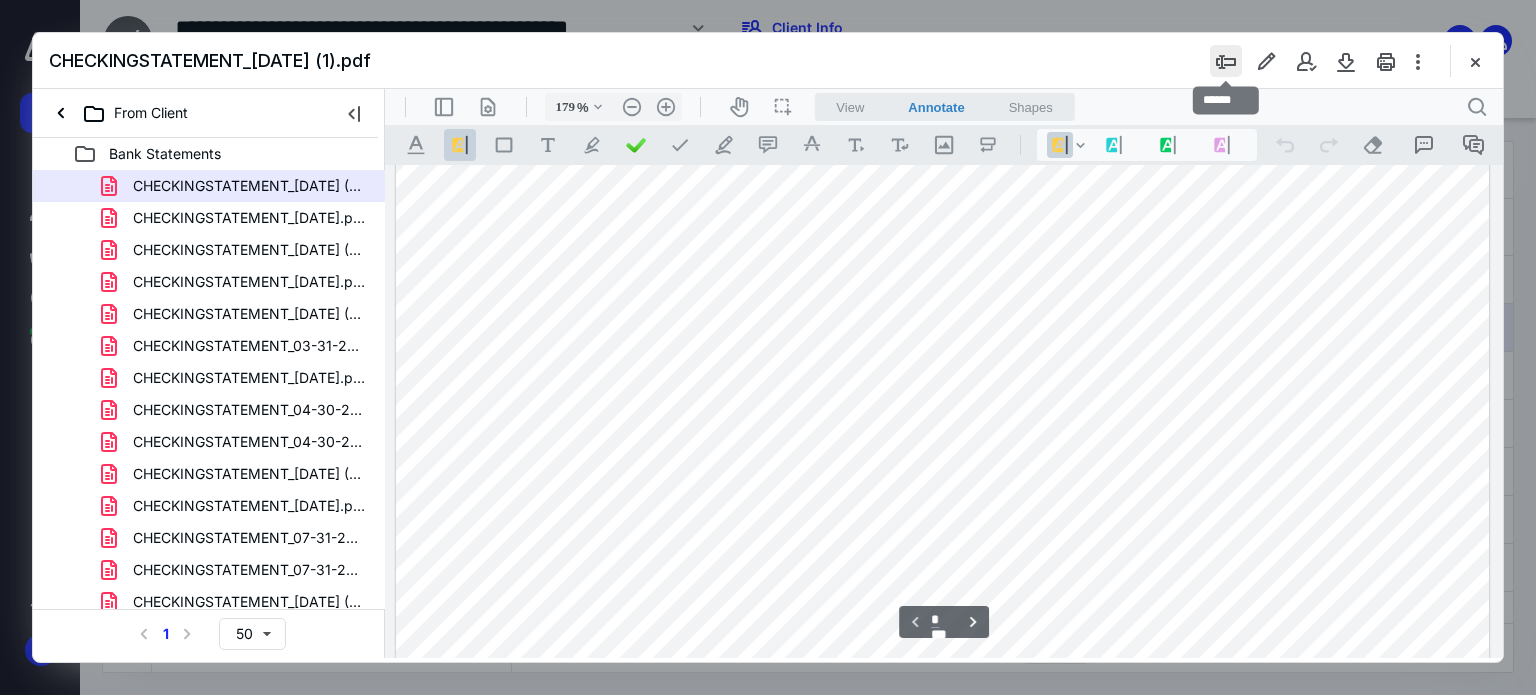 click at bounding box center (1226, 61) 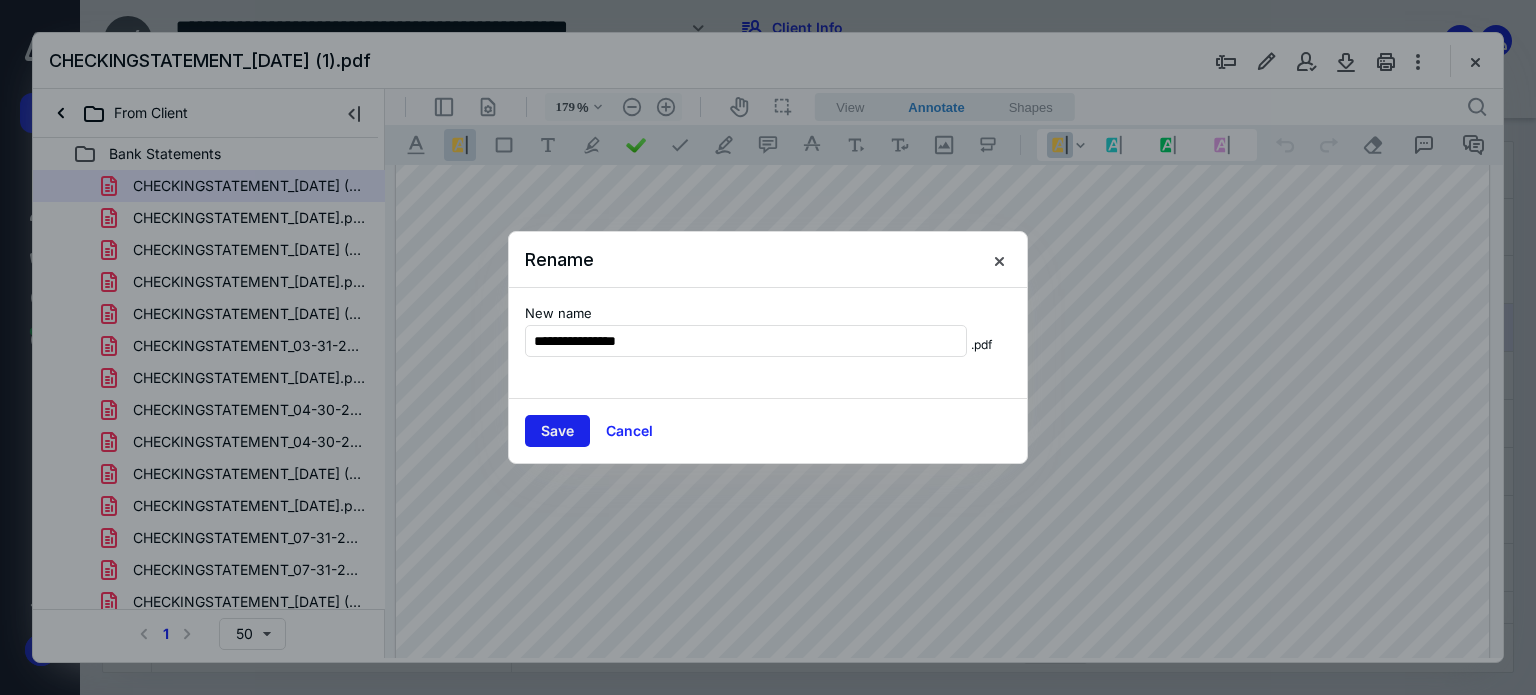 type on "**********" 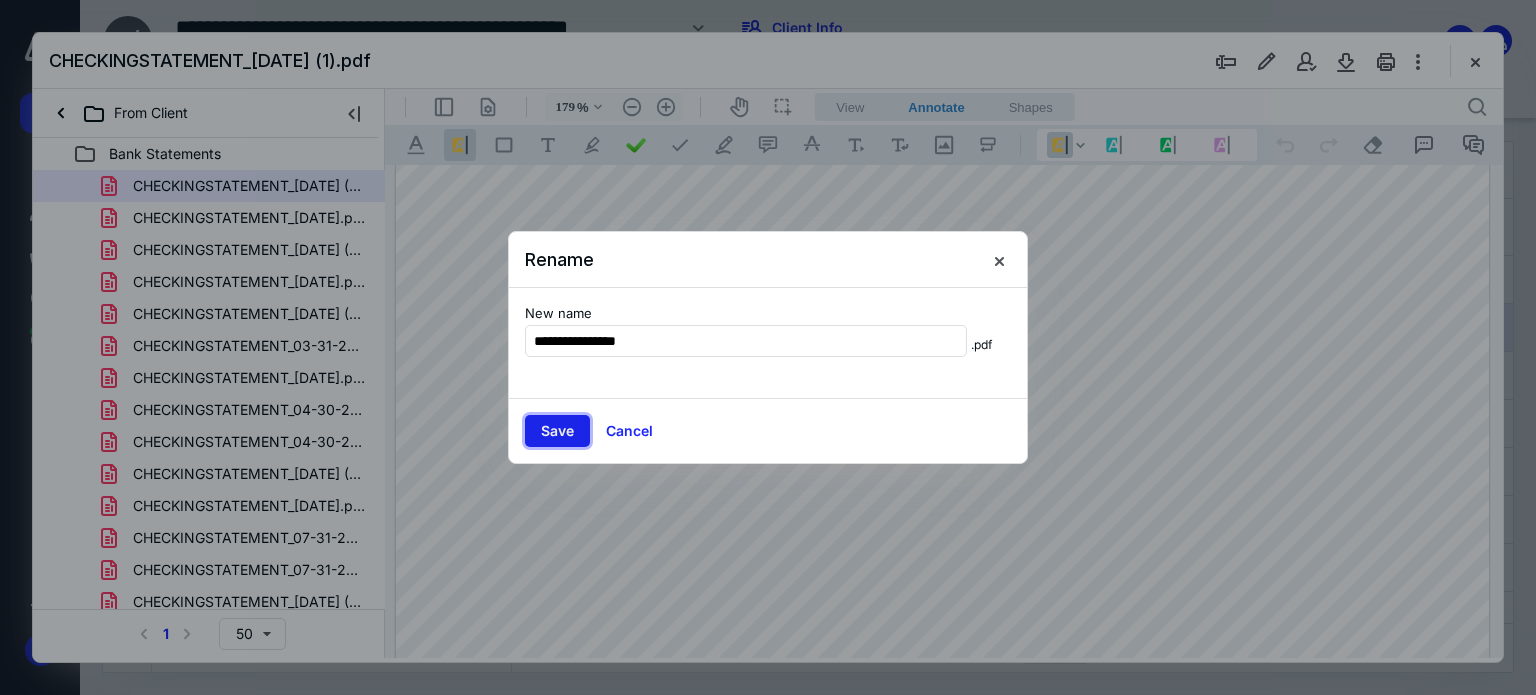 click on "Save" at bounding box center [557, 431] 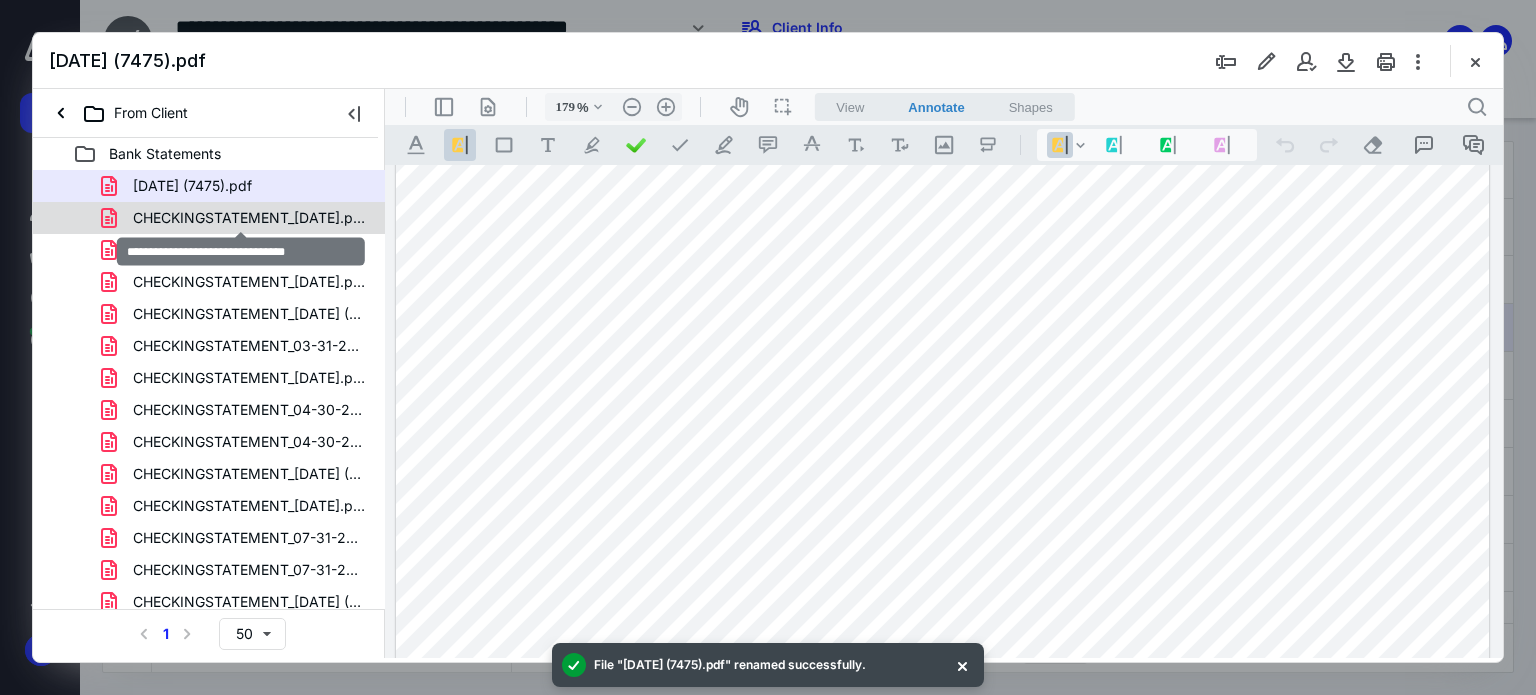 click on "CHECKINGSTATEMENT_01-31-2025.pdf" at bounding box center (249, 218) 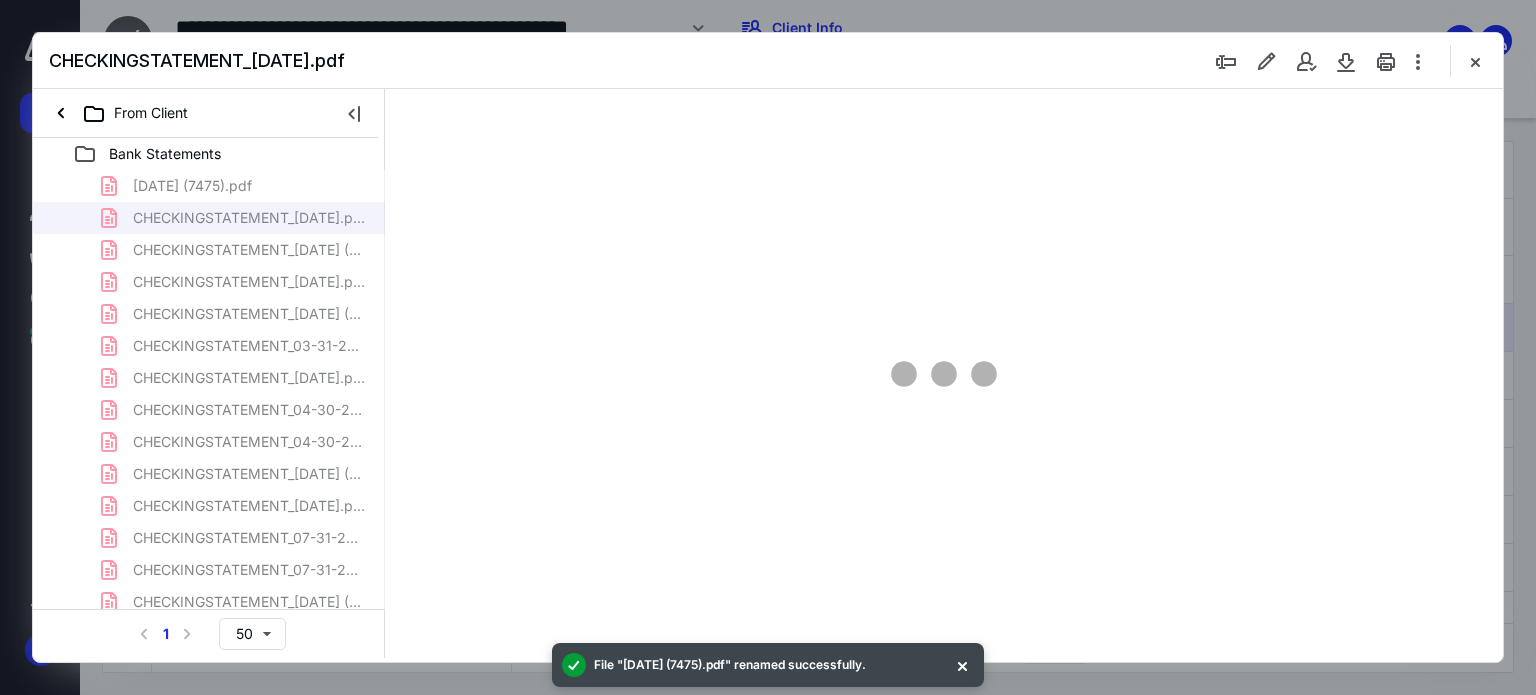 type on "179" 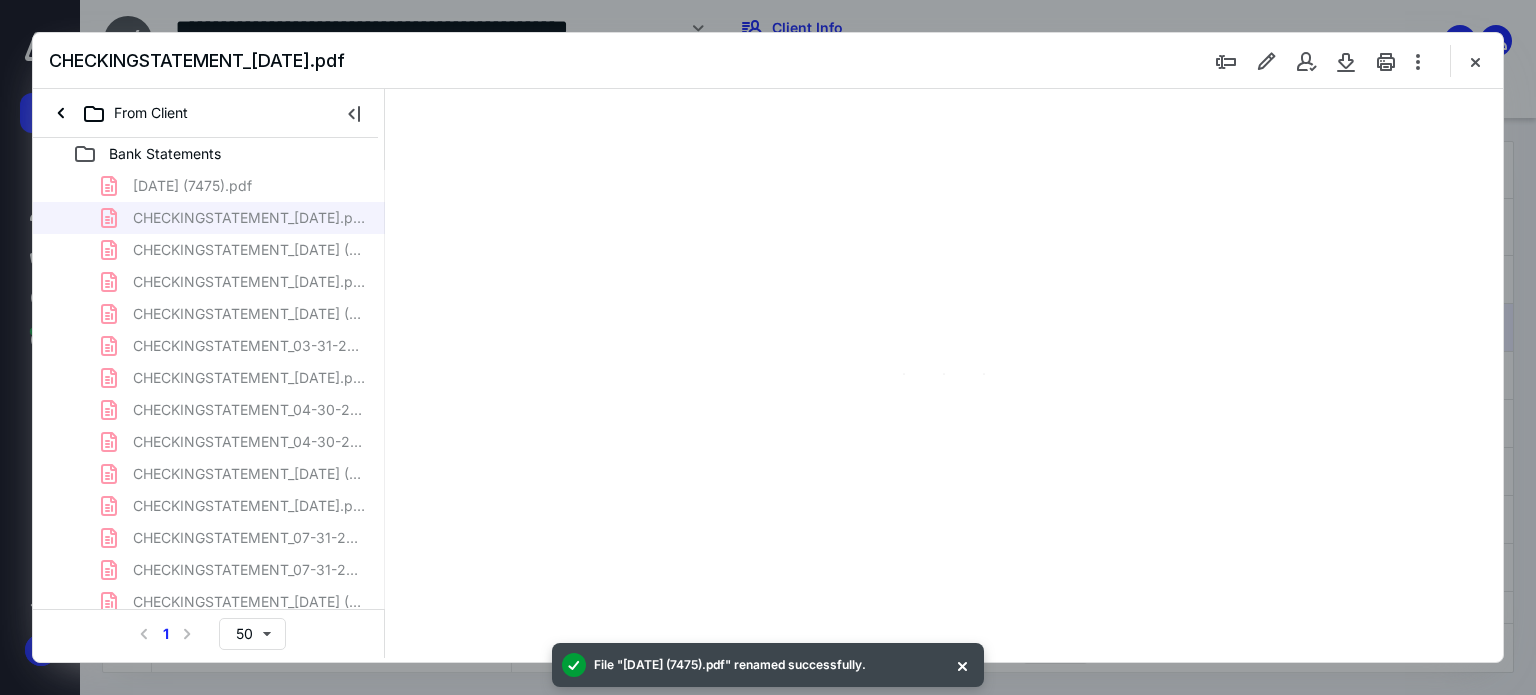 scroll, scrollTop: 83, scrollLeft: 0, axis: vertical 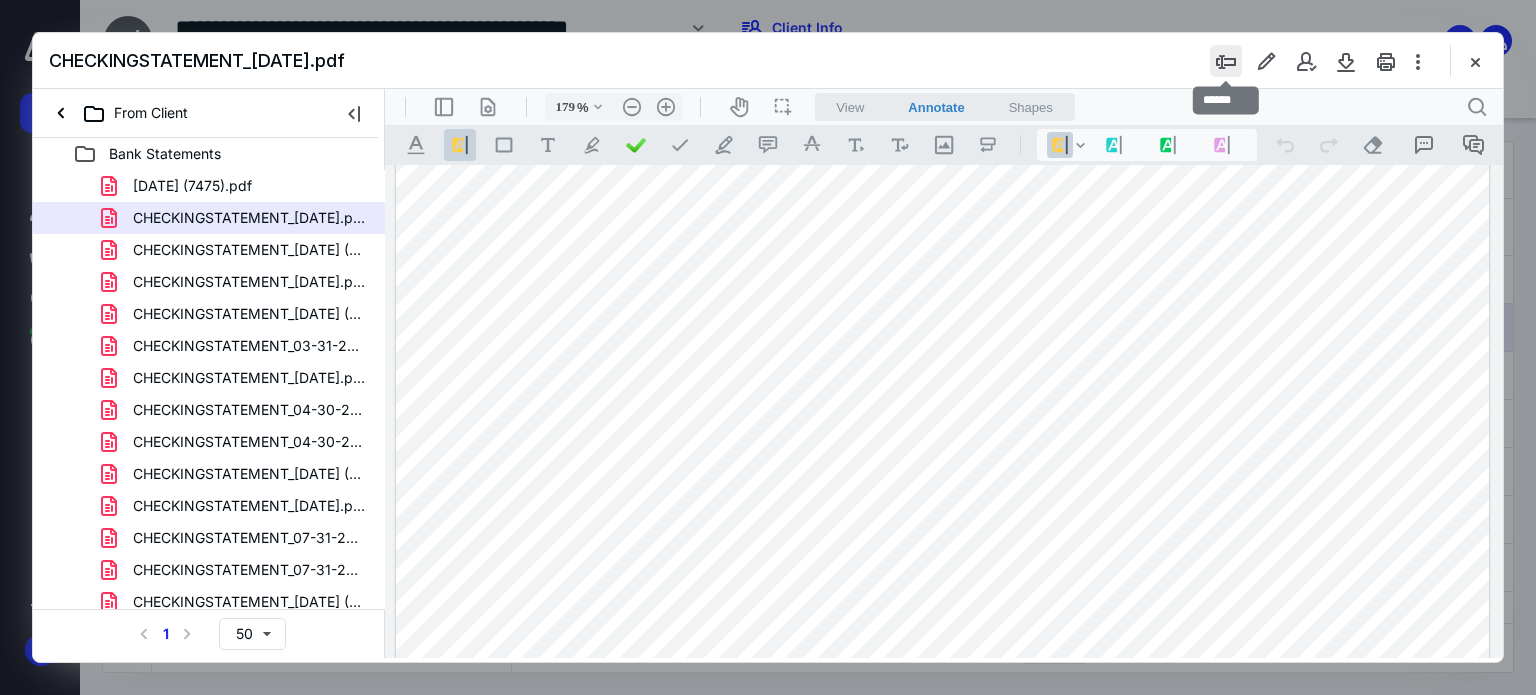 click at bounding box center (1226, 61) 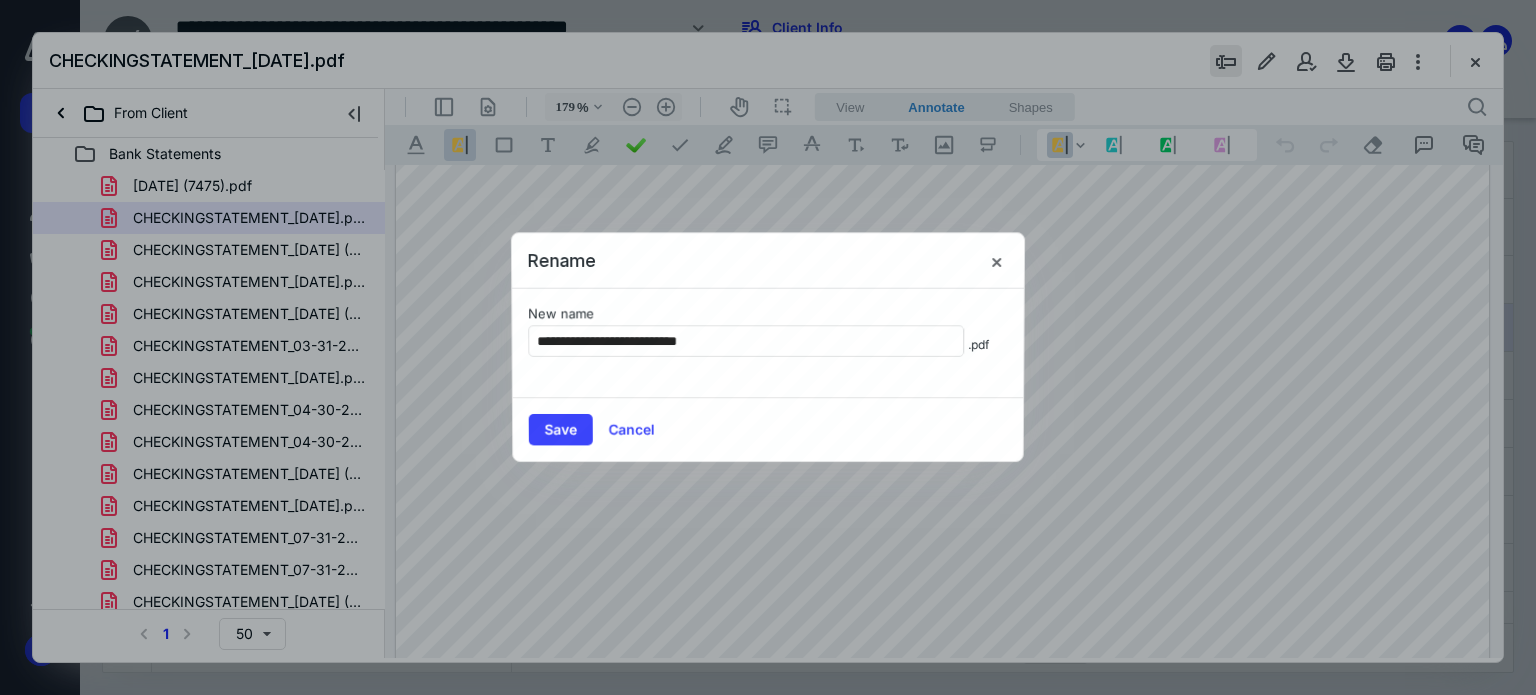 click at bounding box center (768, 347) 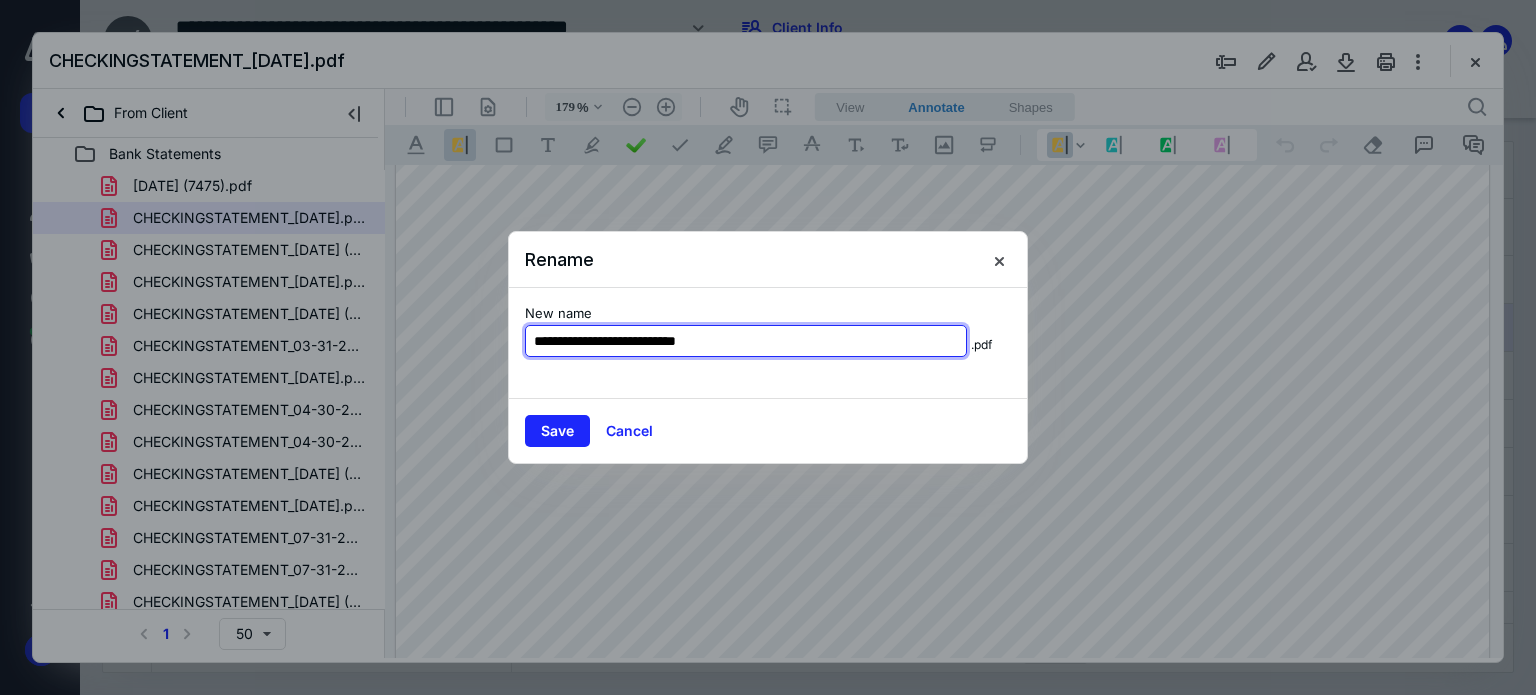 click on "**********" at bounding box center [746, 341] 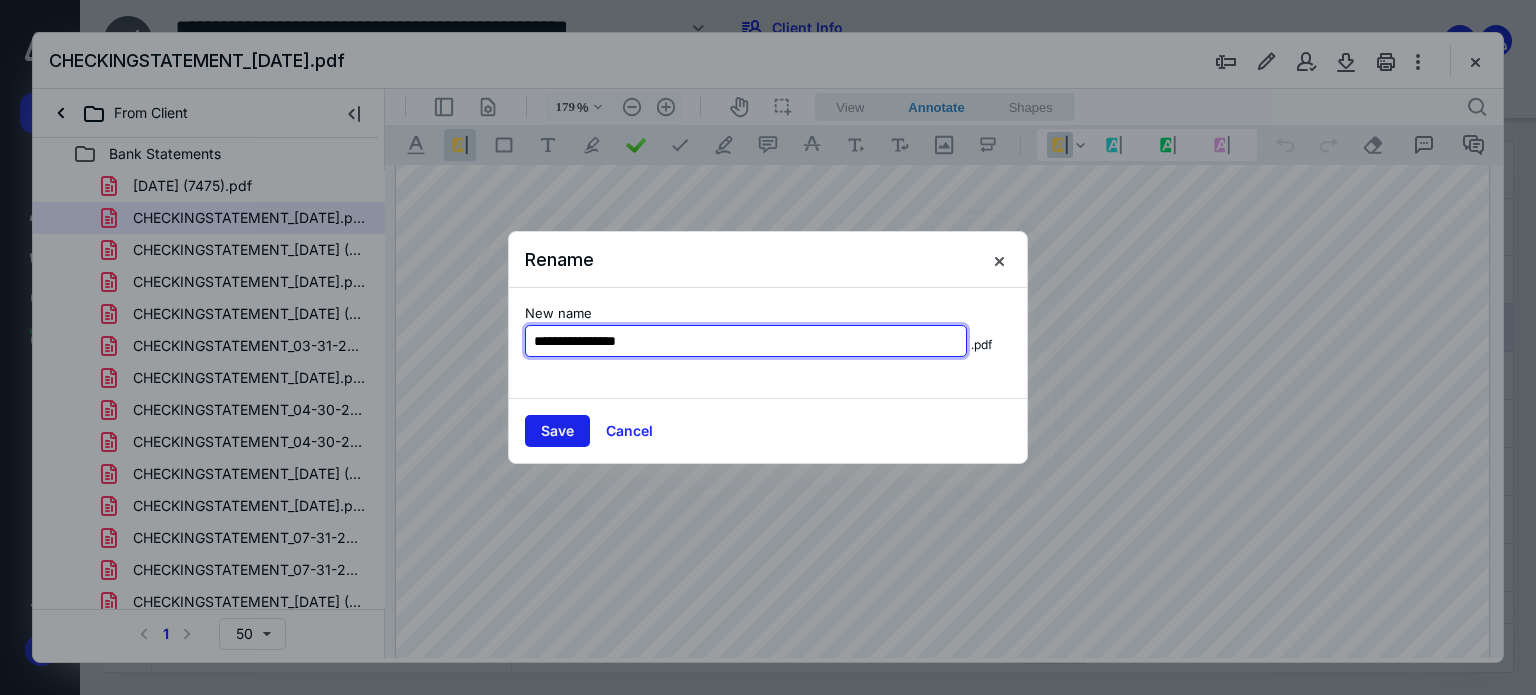 type on "**********" 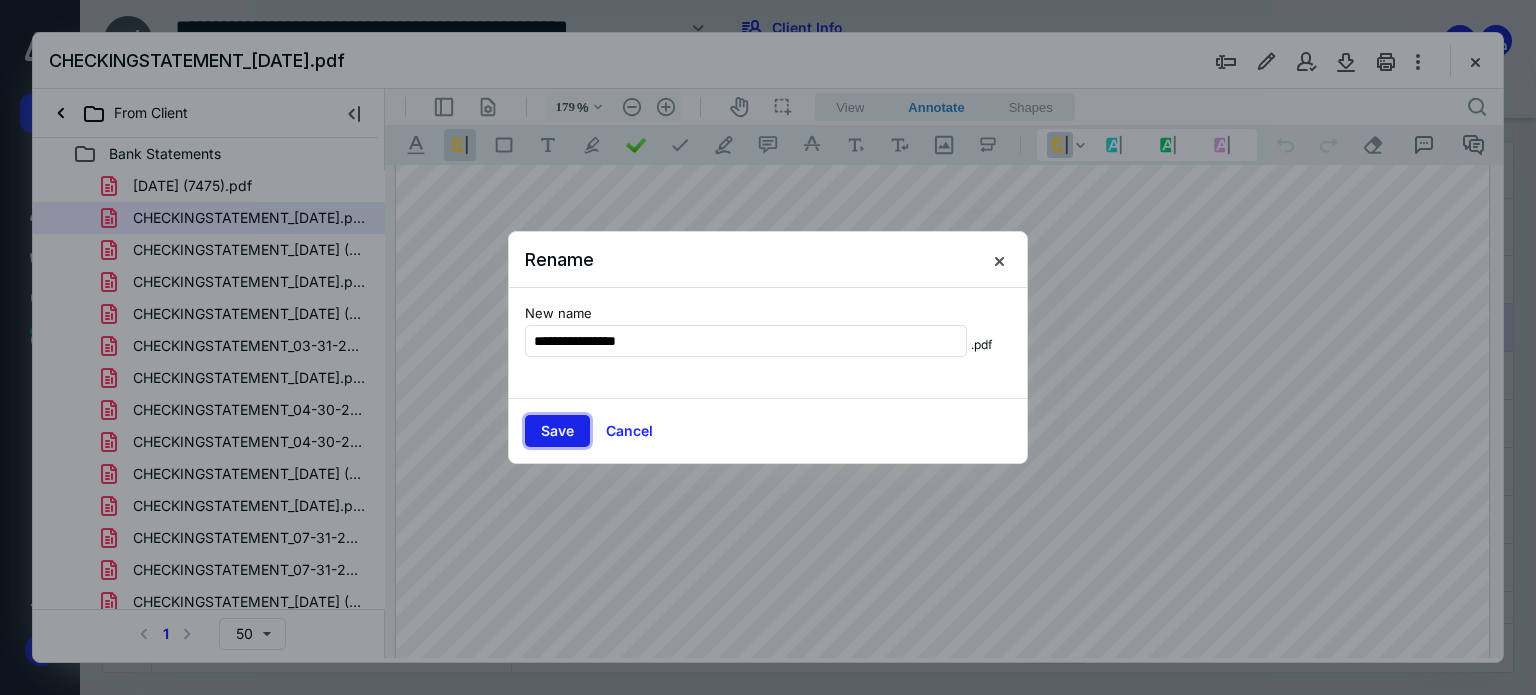 click on "Save" at bounding box center (557, 431) 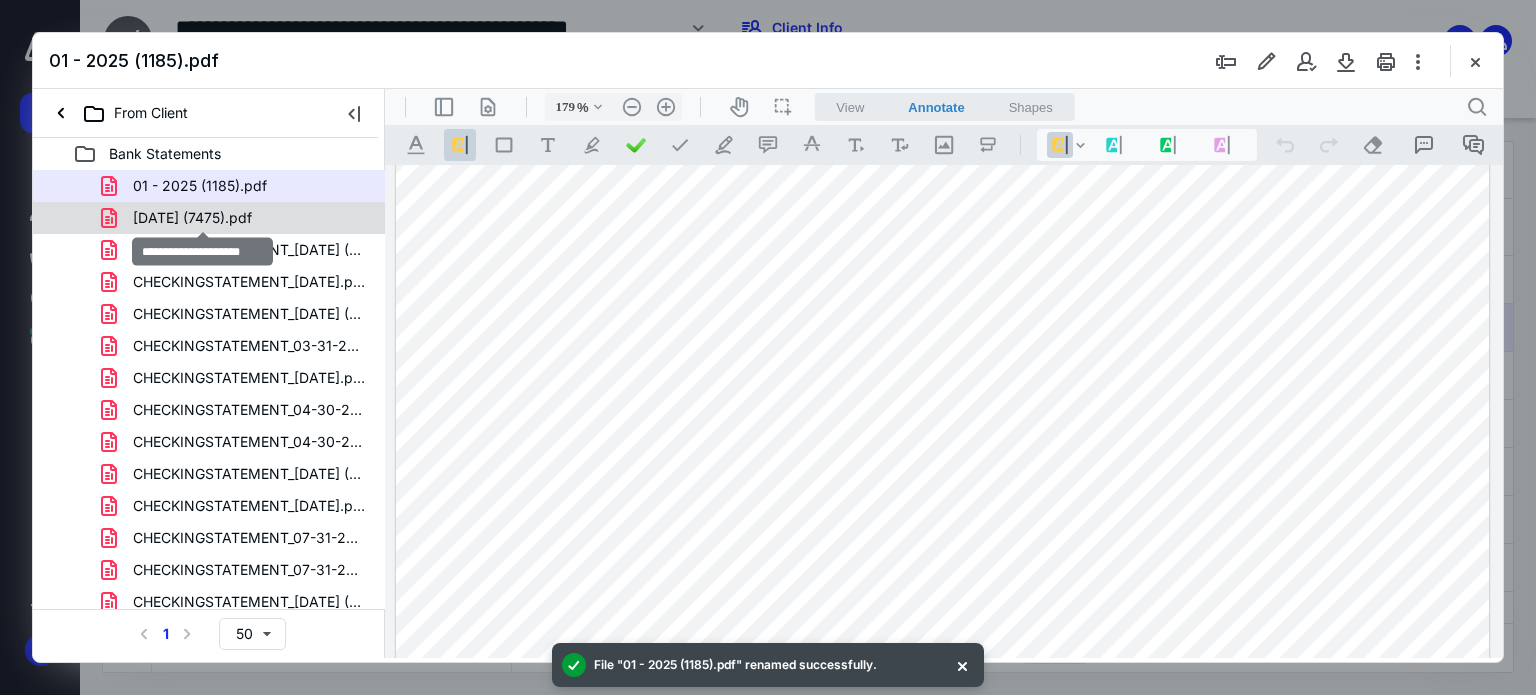 click on "1-31-2025 (7475).pdf" at bounding box center (192, 218) 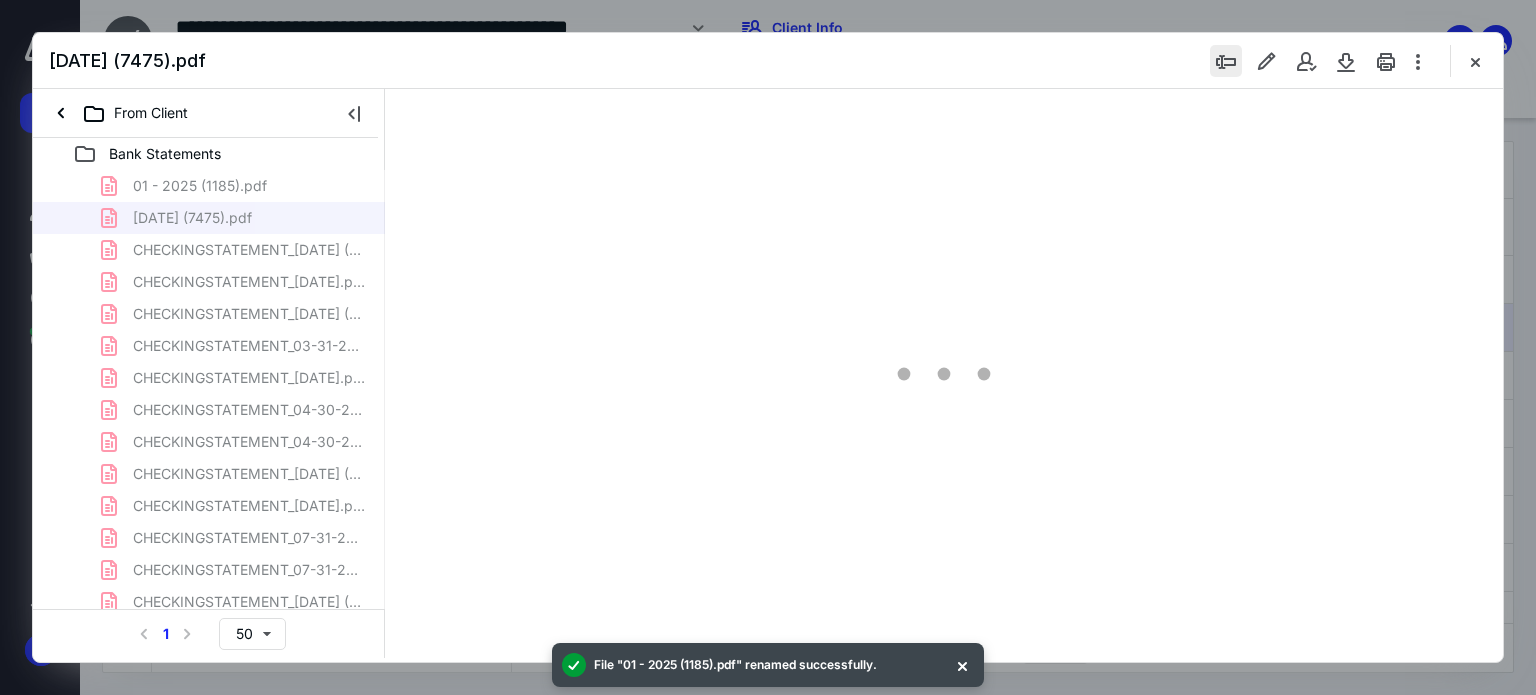type on "179" 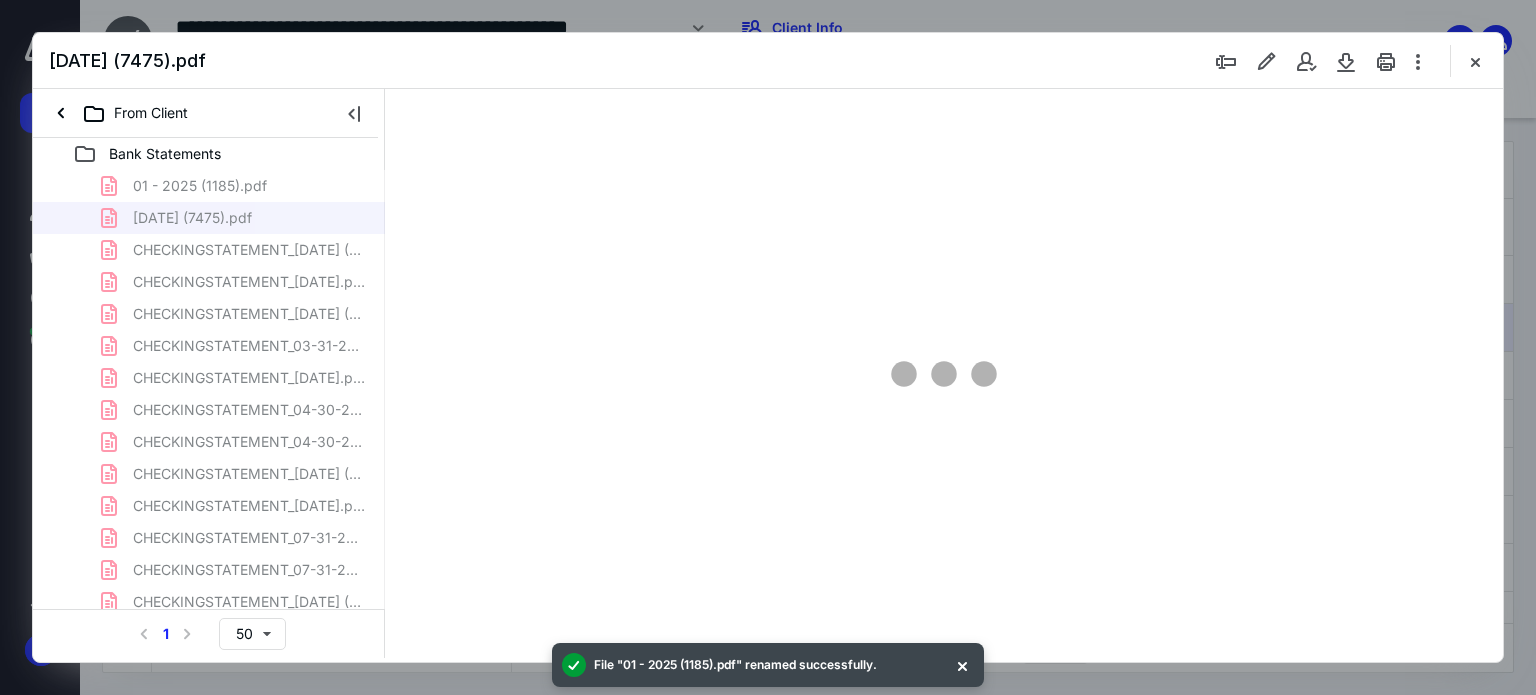 scroll, scrollTop: 83, scrollLeft: 0, axis: vertical 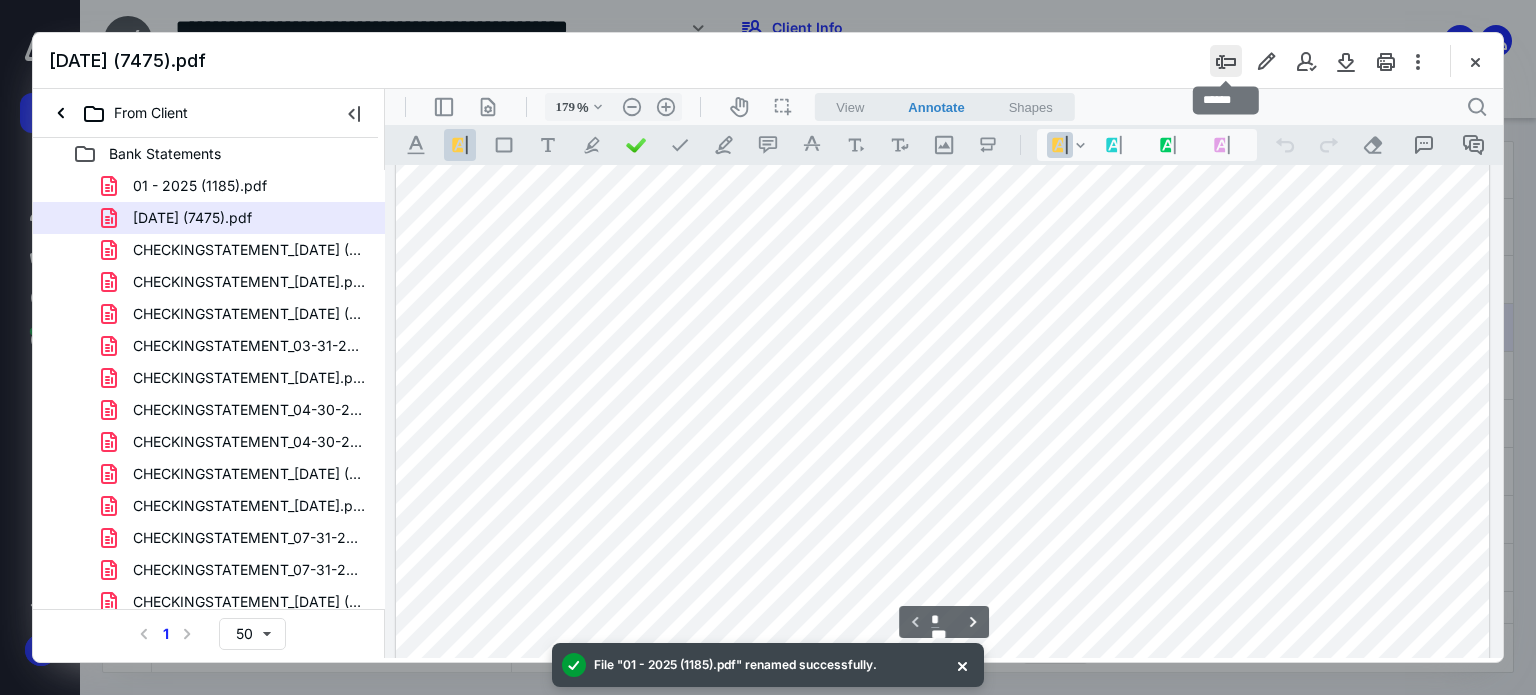 click at bounding box center [1226, 61] 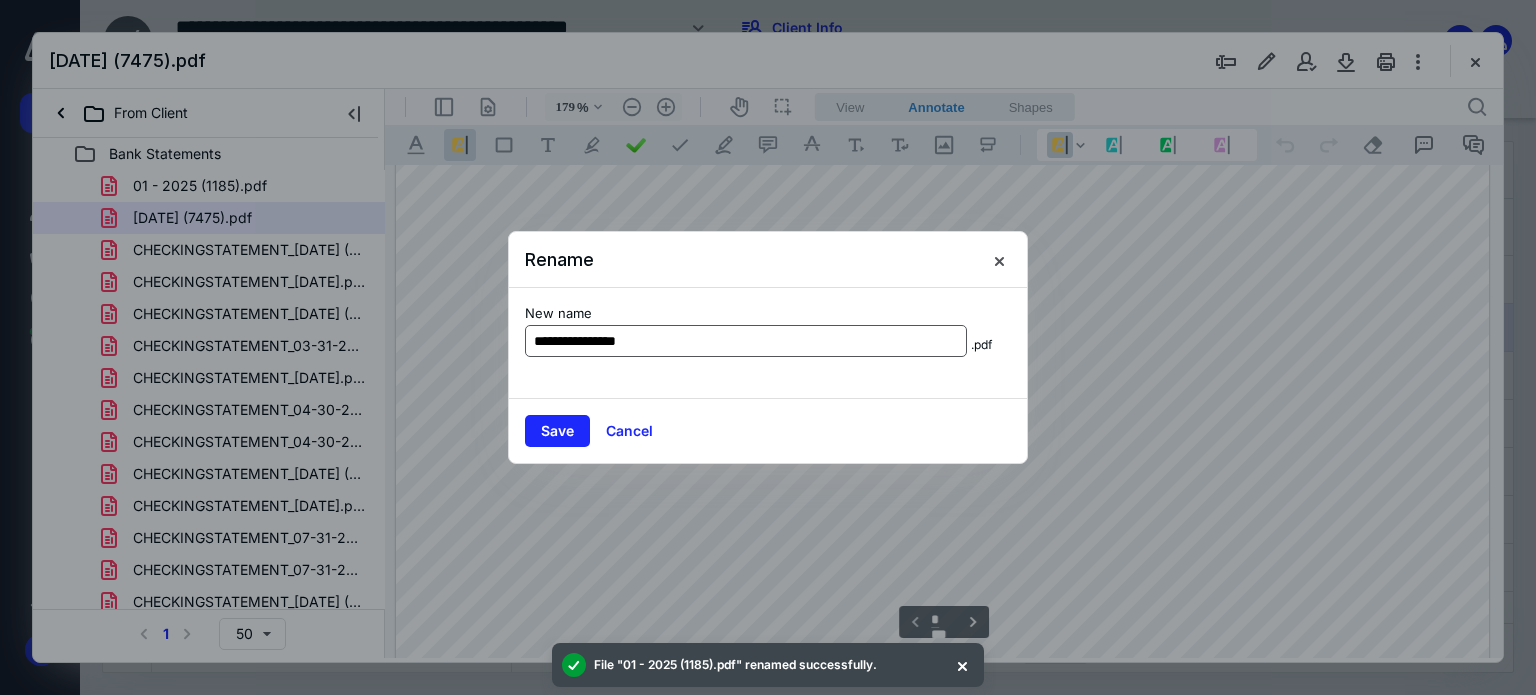 click on "**********" at bounding box center (746, 341) 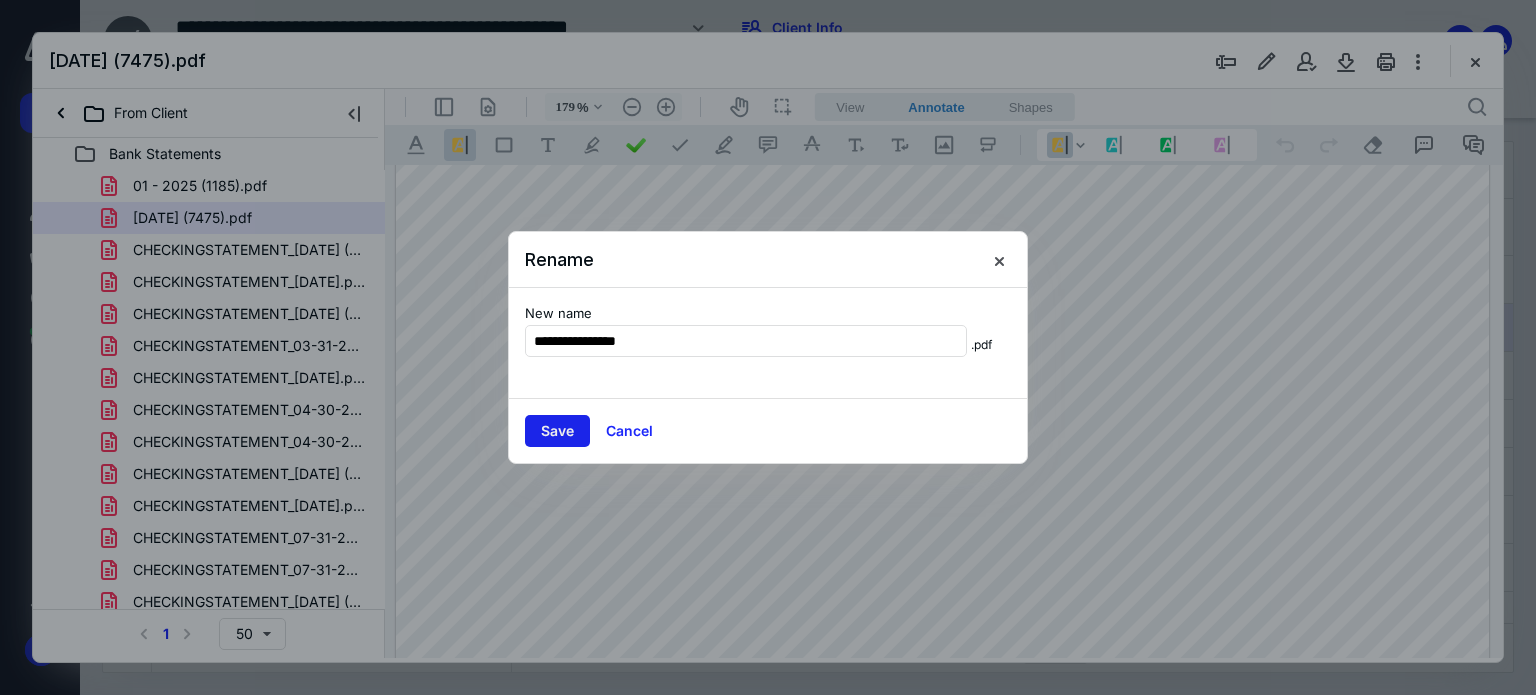type on "**********" 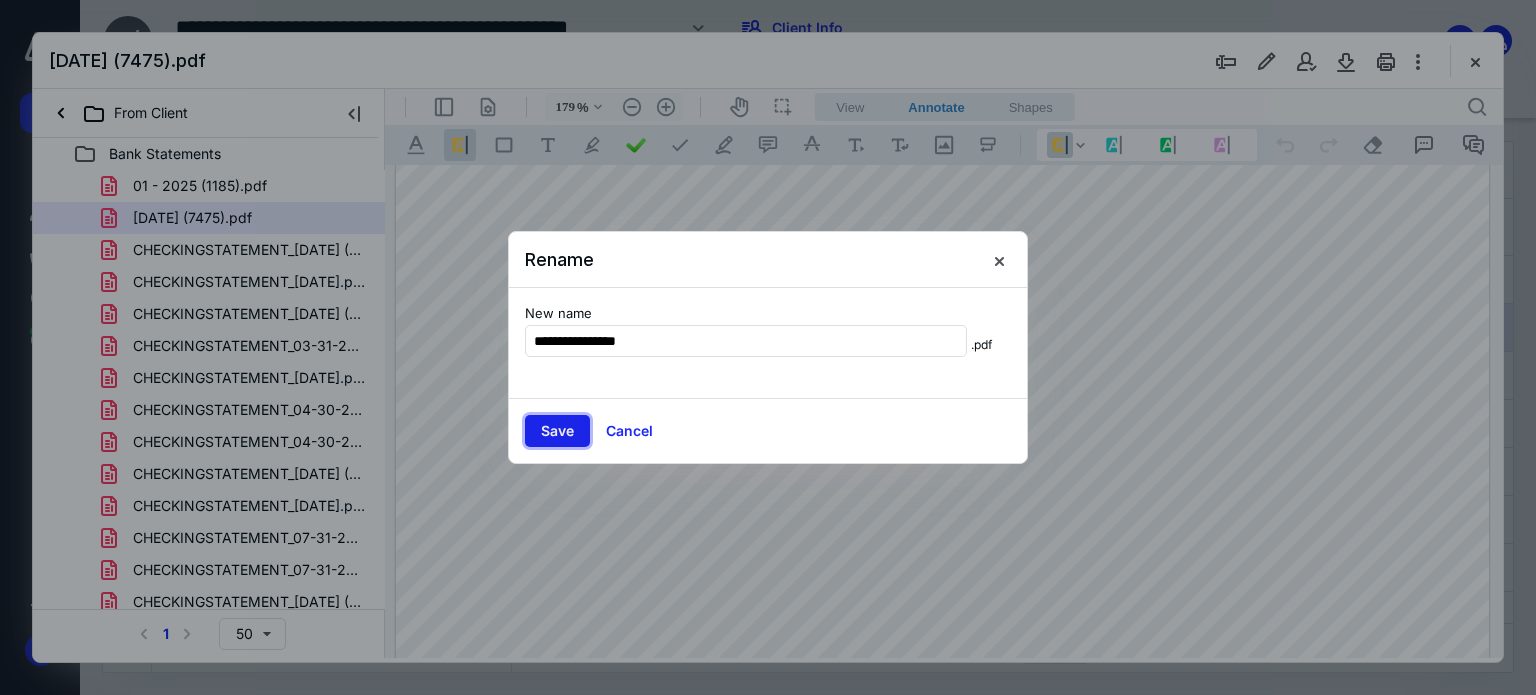 click on "Save" at bounding box center [557, 431] 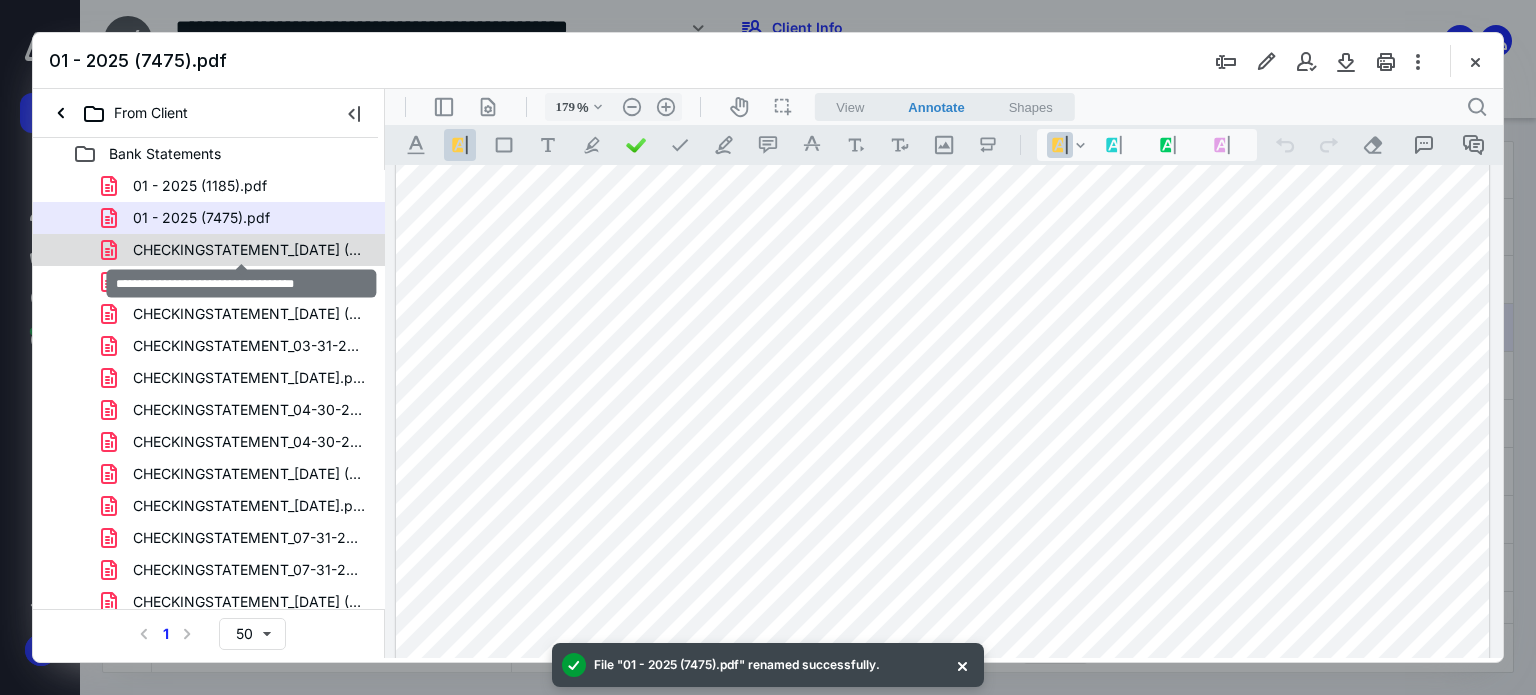 click on "CHECKINGSTATEMENT_02-28-2025 (1).pdf" at bounding box center [249, 250] 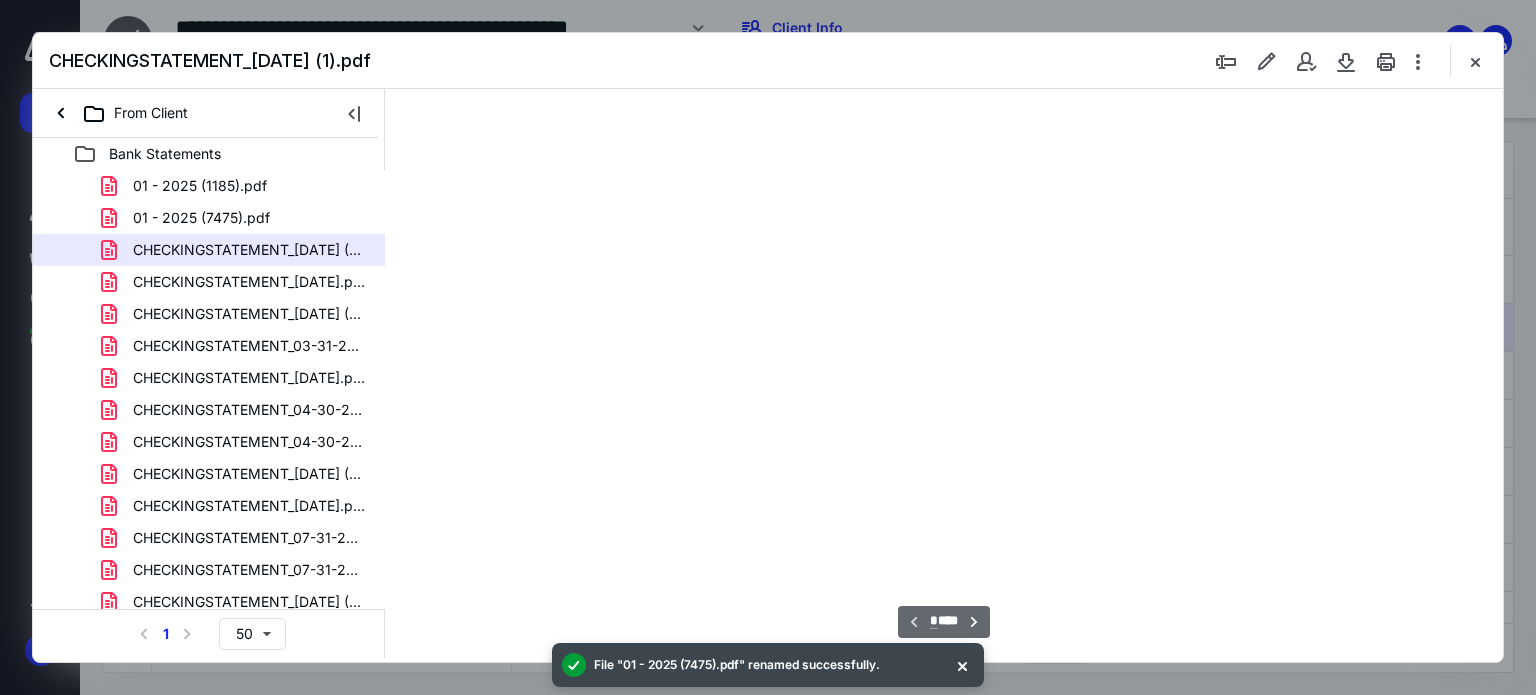 type on "179" 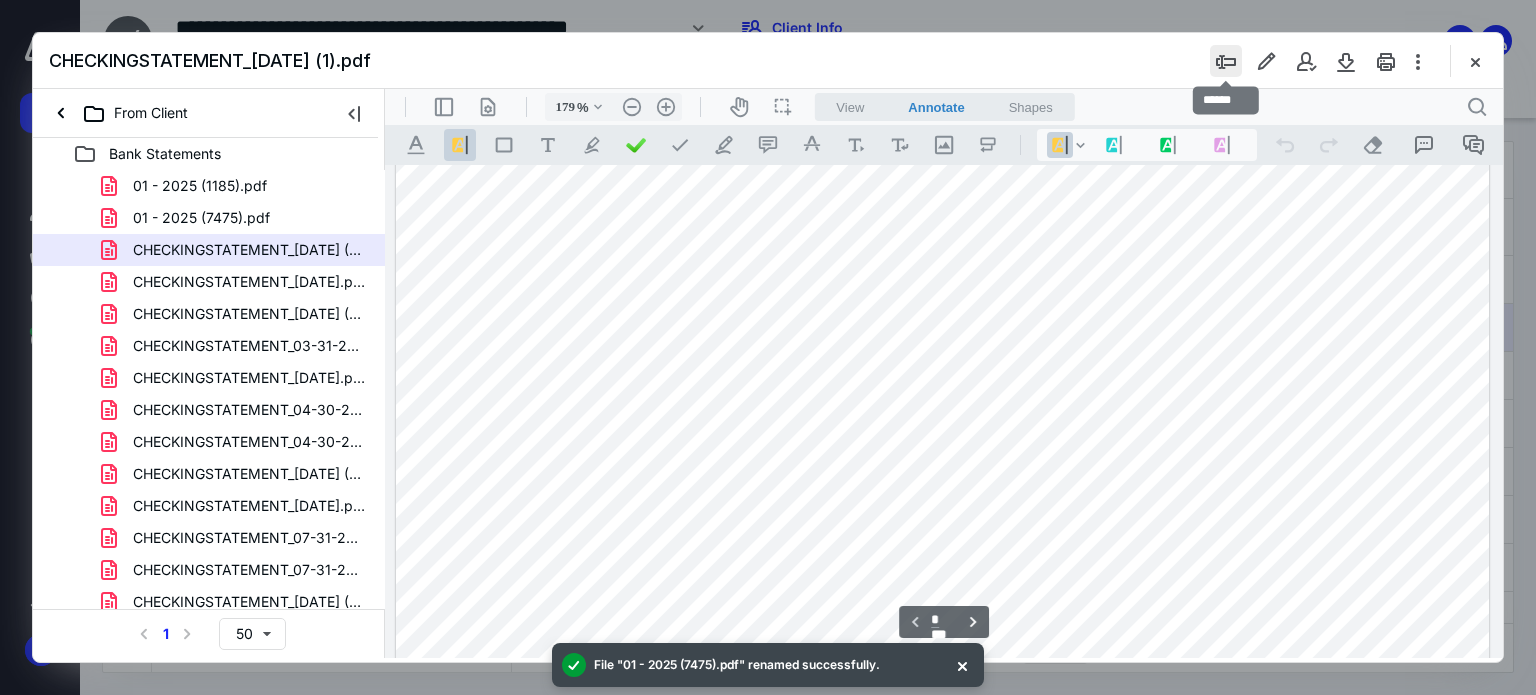click at bounding box center [1226, 61] 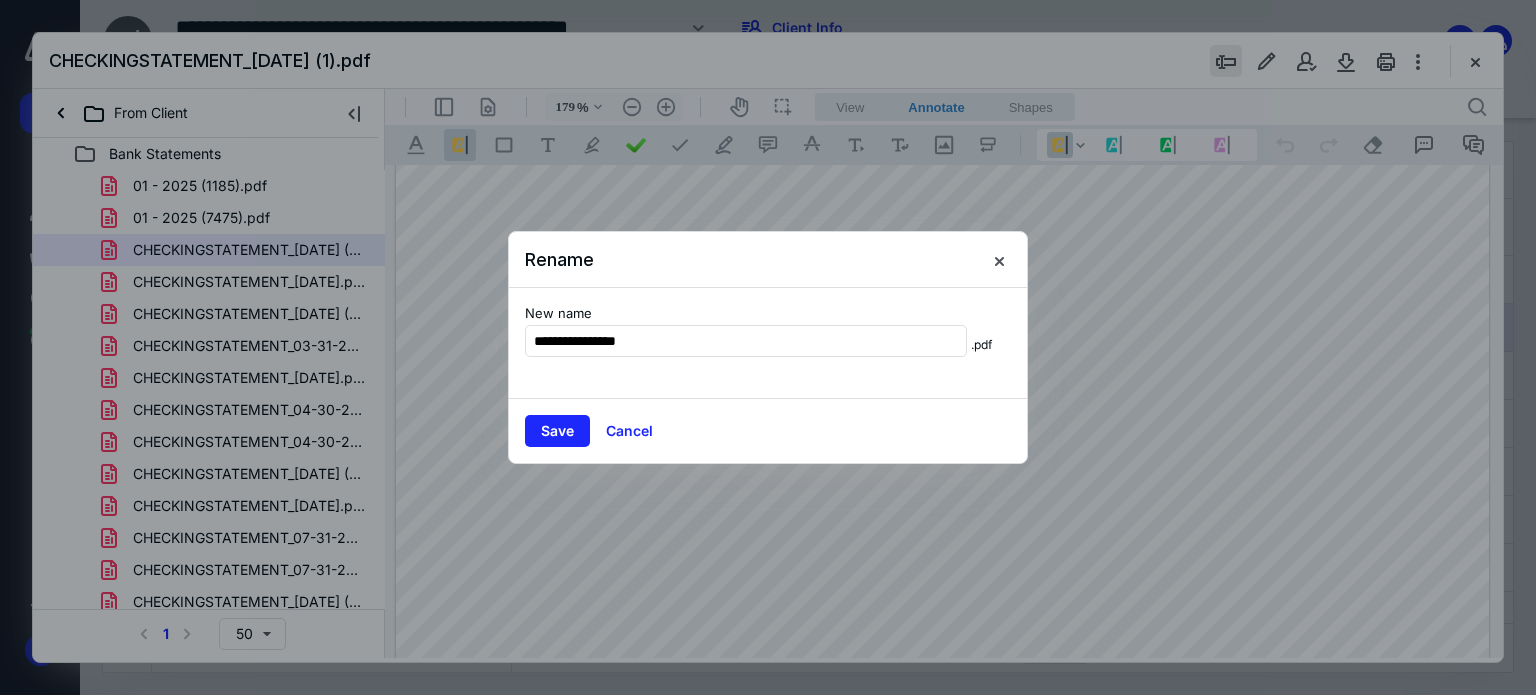 type on "**********" 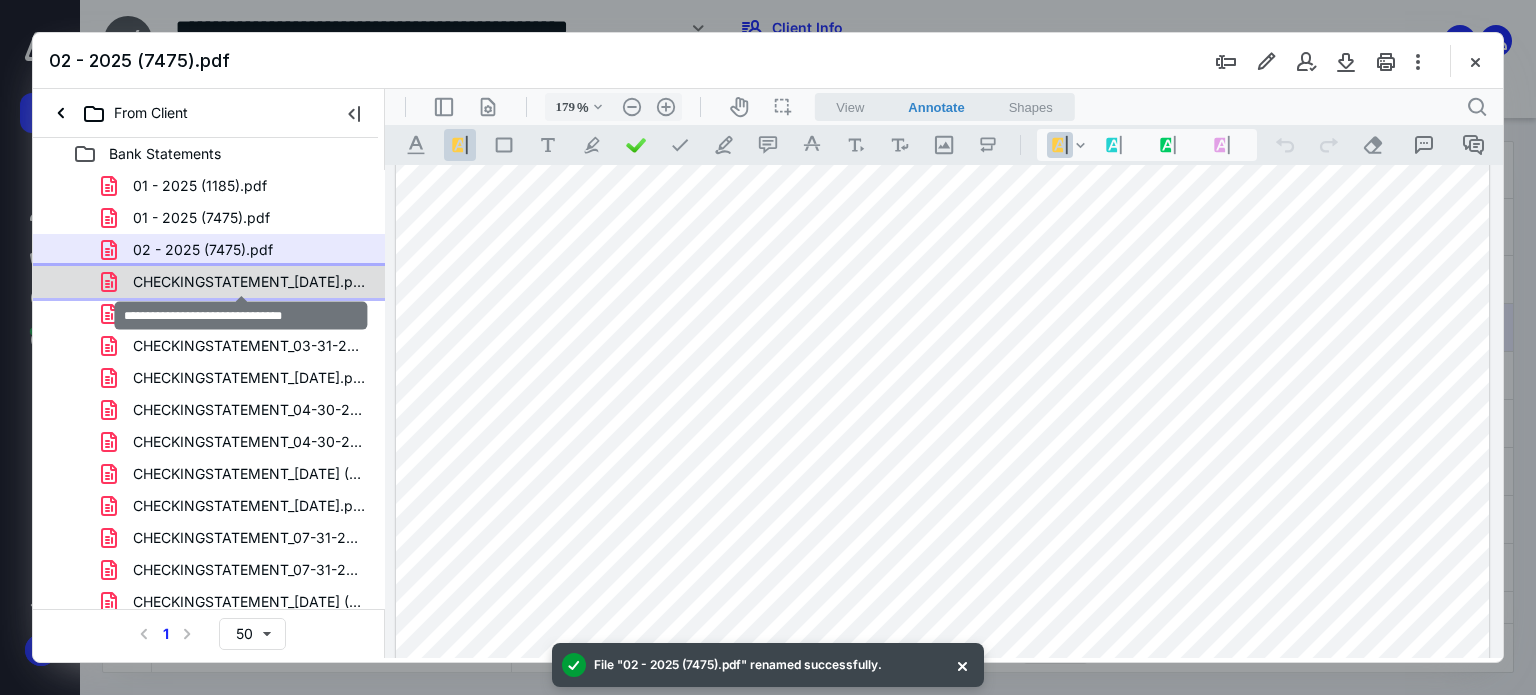 click on "CHECKINGSTATEMENT_02-28-2025.pdf" at bounding box center (249, 282) 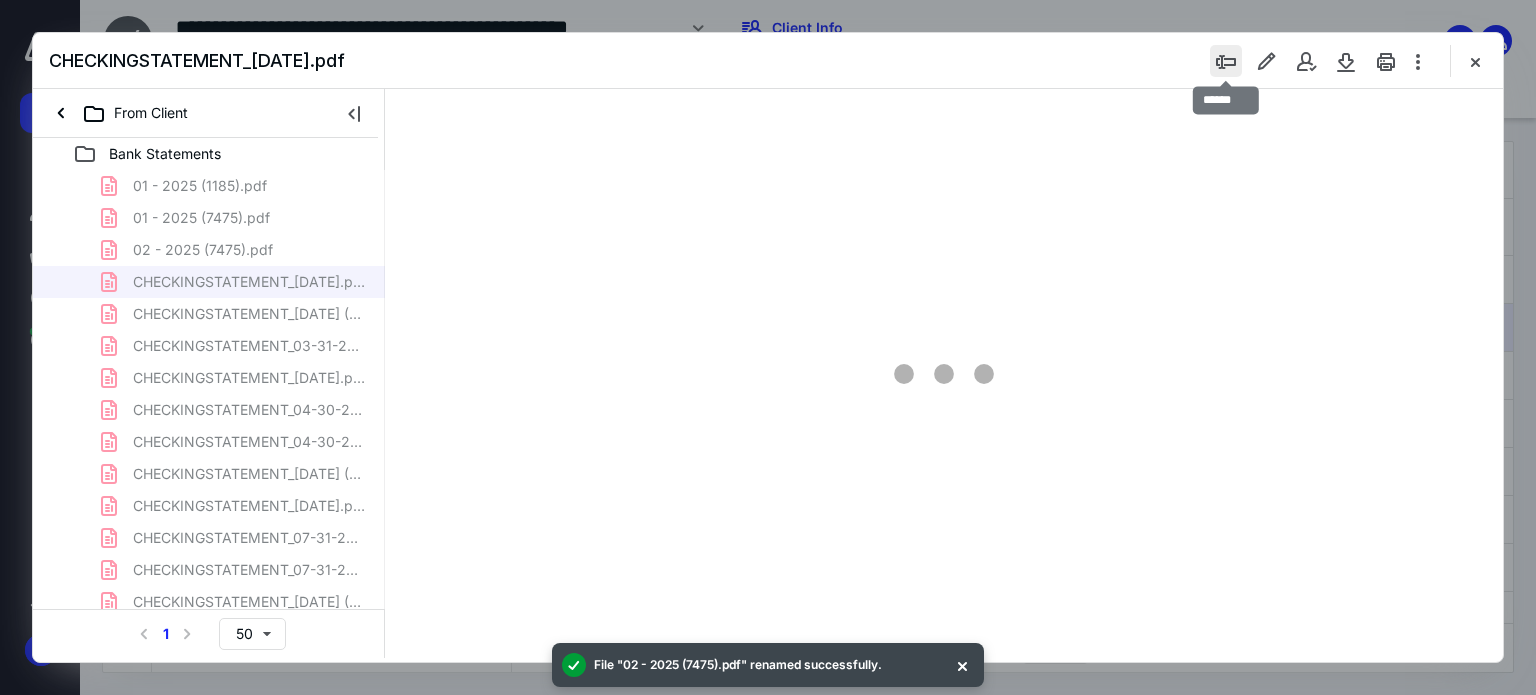 click at bounding box center (1226, 61) 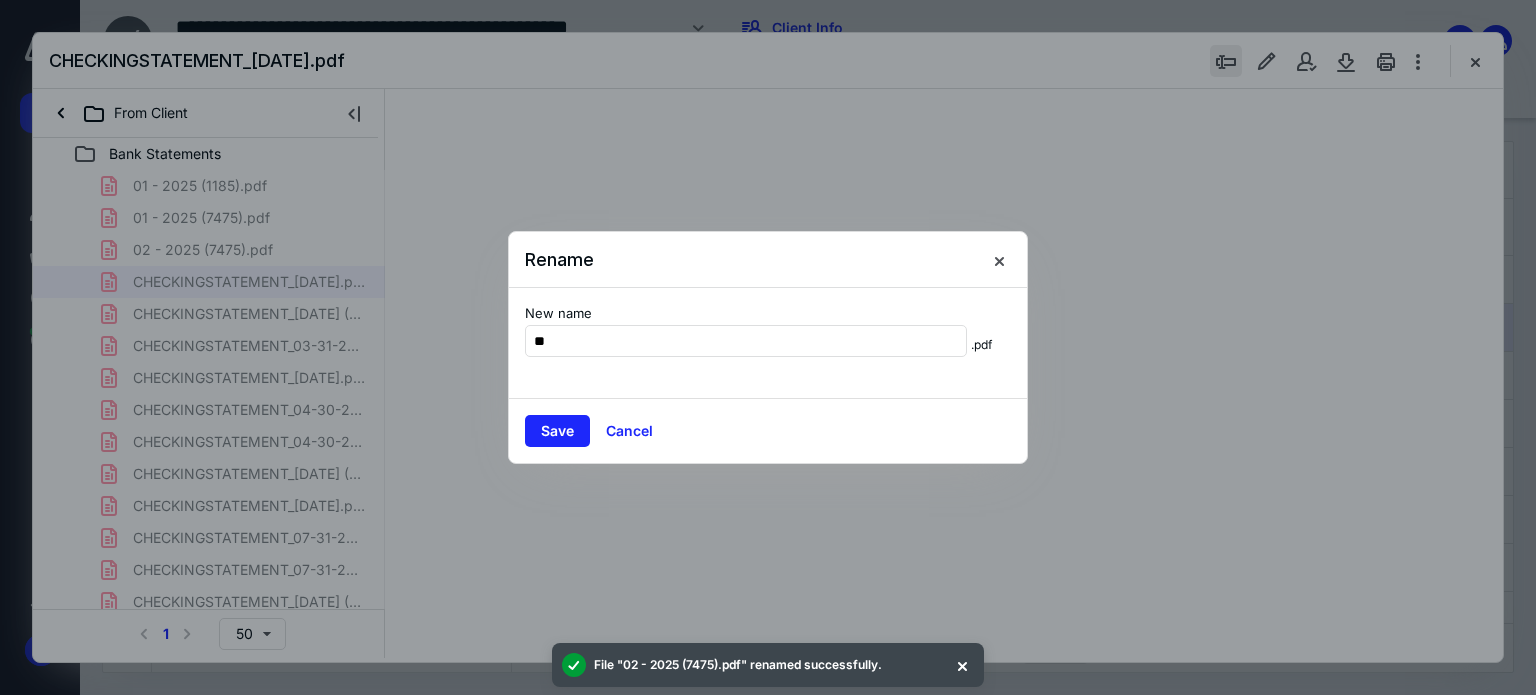 type on "**" 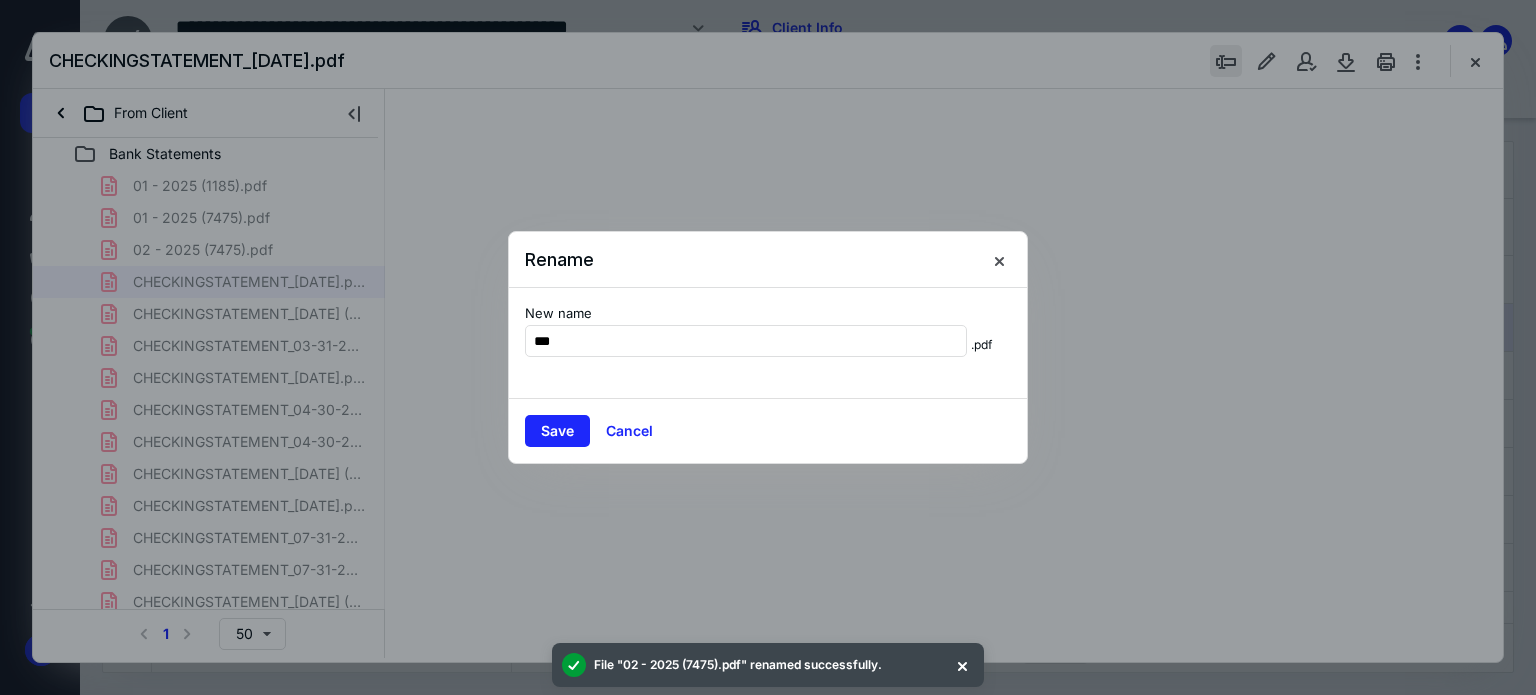 type on "179" 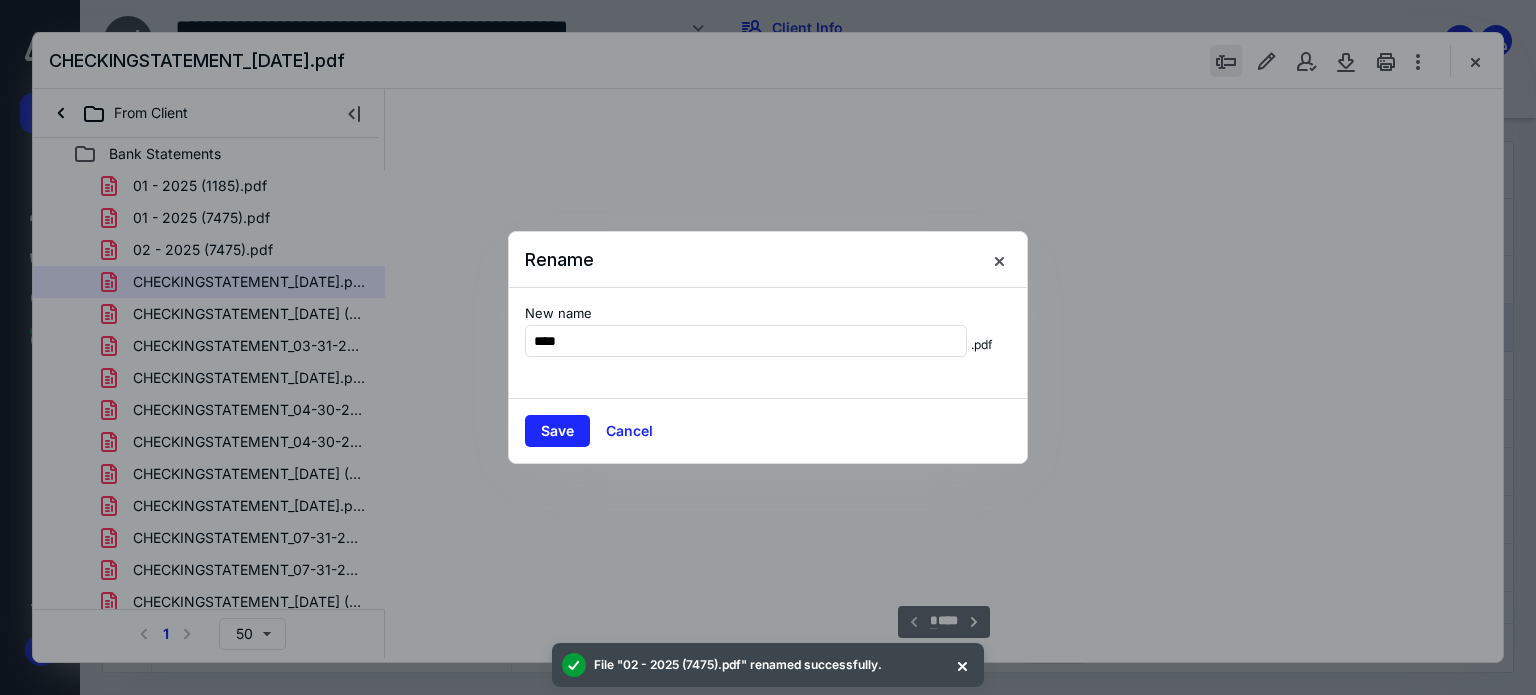 scroll, scrollTop: 83, scrollLeft: 0, axis: vertical 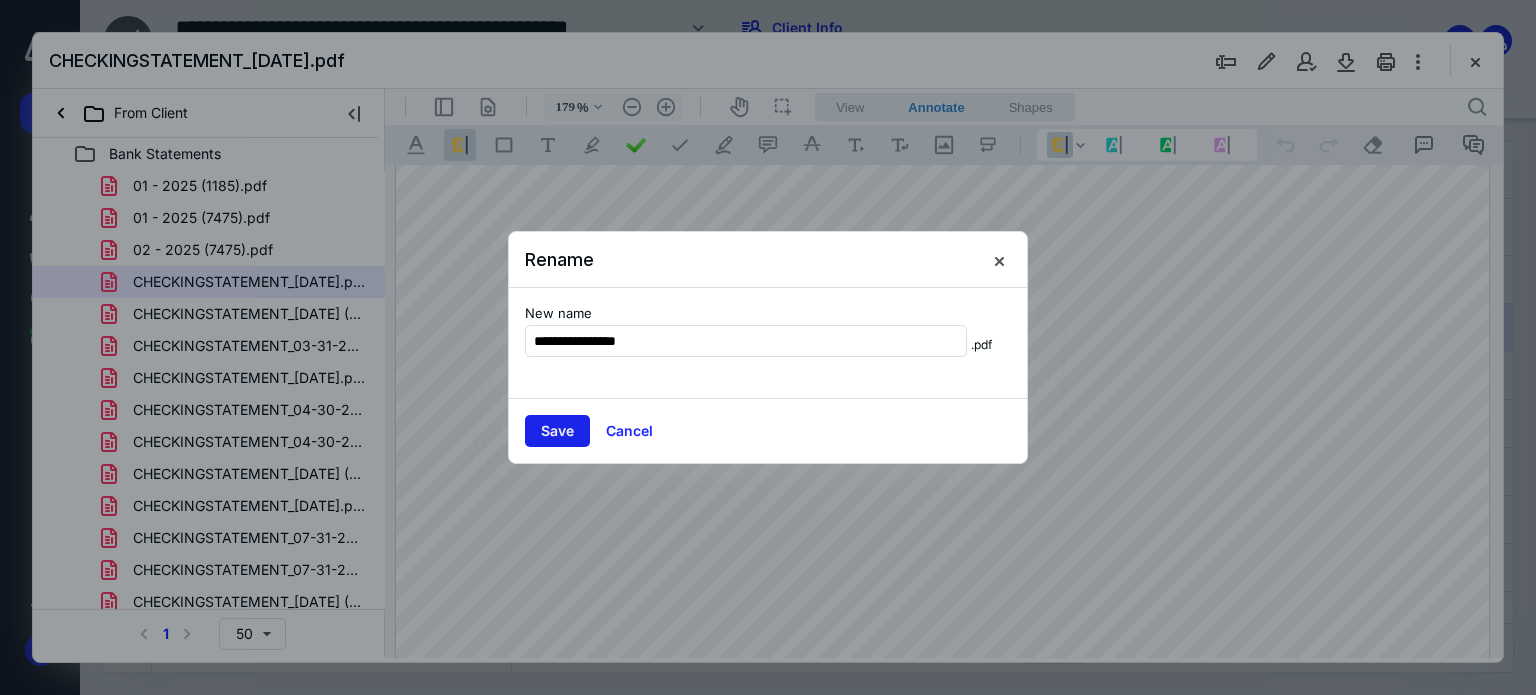 type on "**********" 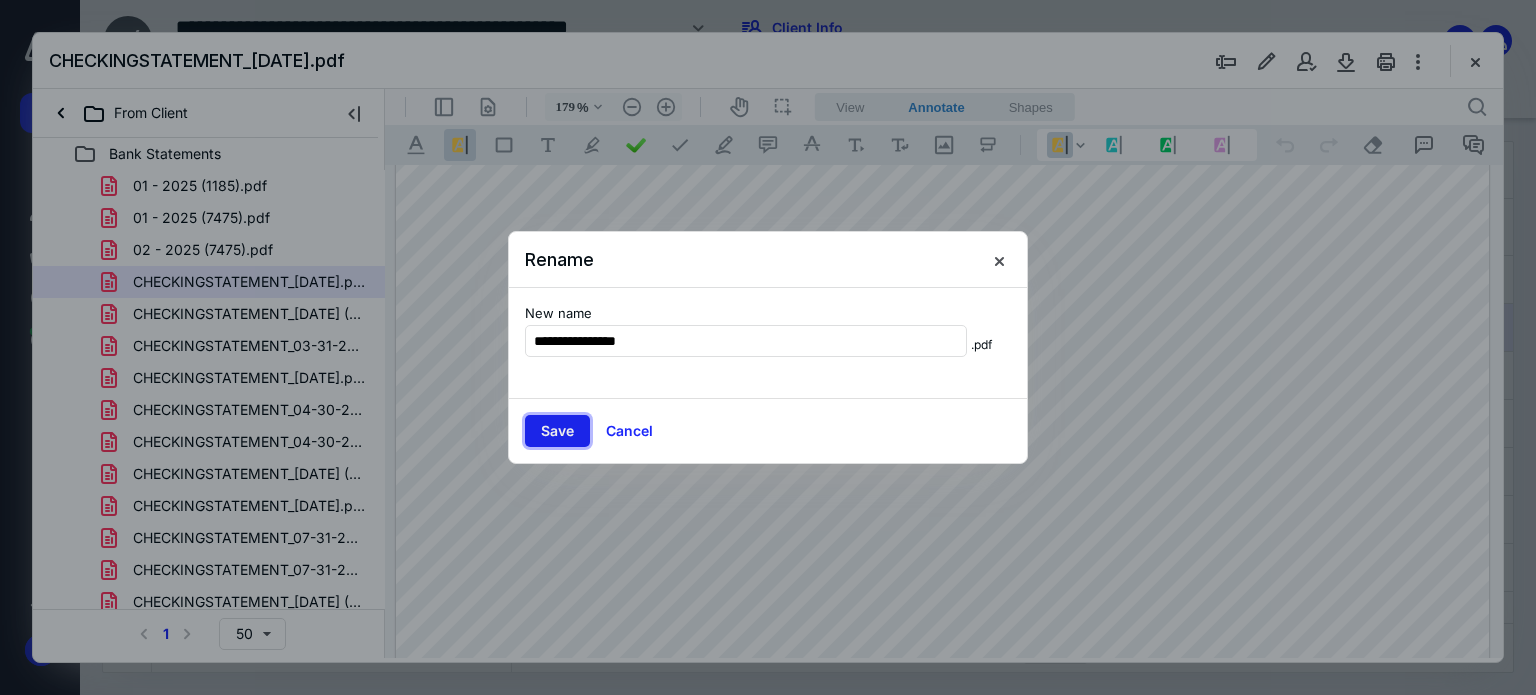 click on "Save" at bounding box center (557, 431) 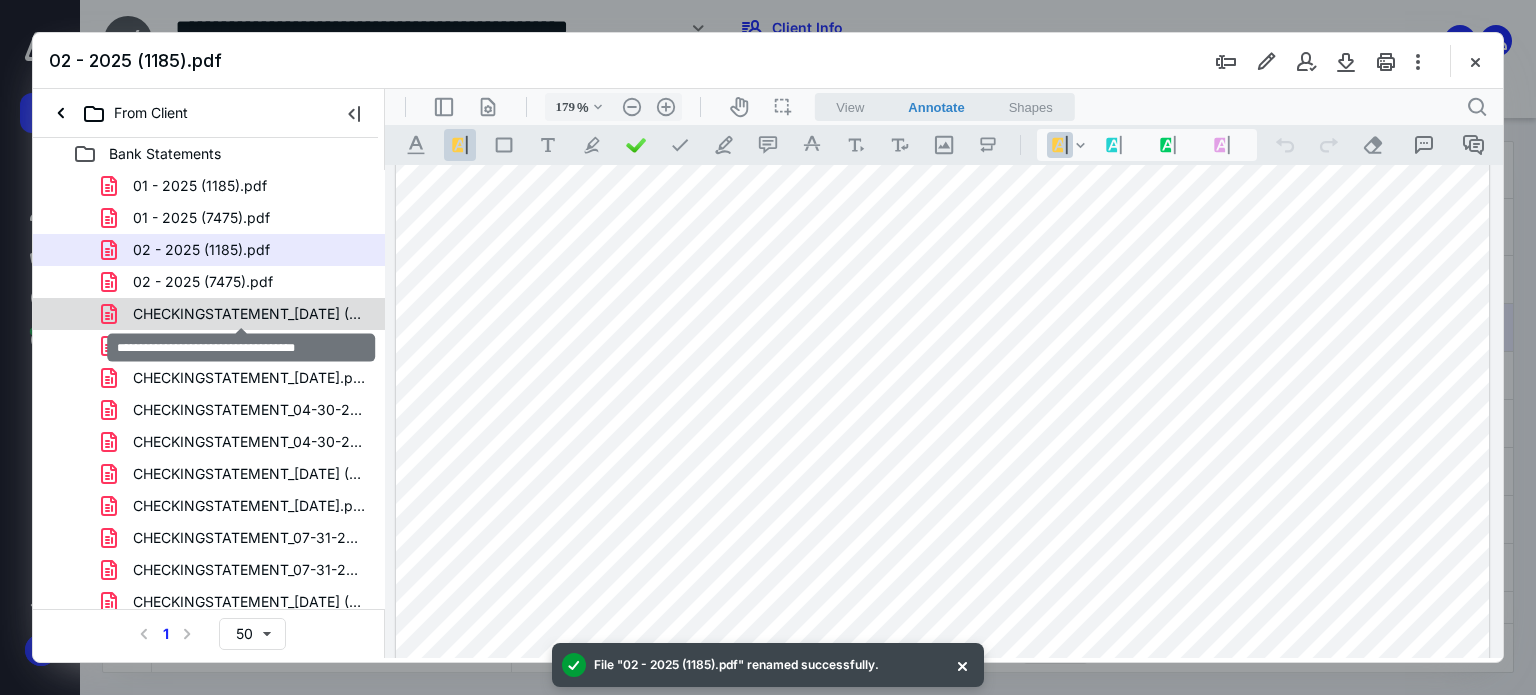 click on "CHECKINGSTATEMENT_03-31-2025 (1).pdf" at bounding box center (249, 314) 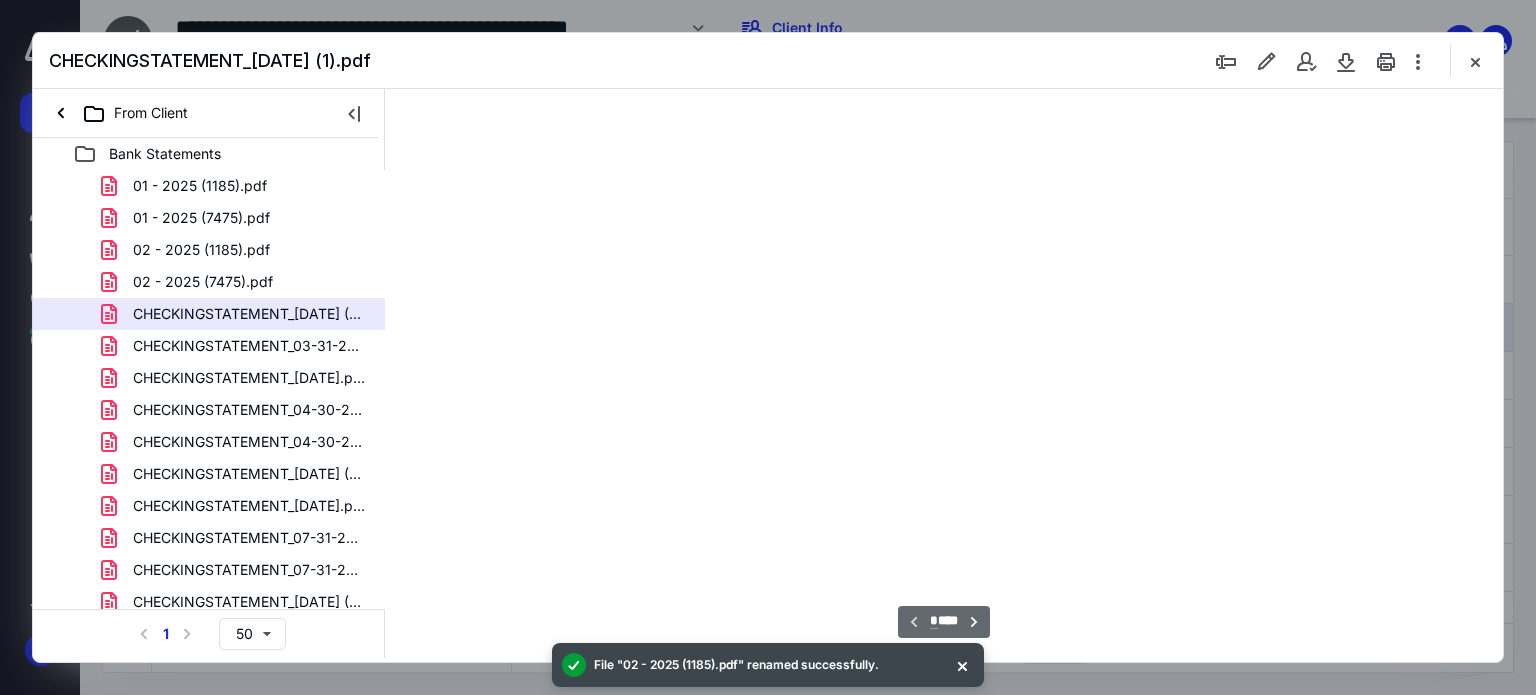 type on "179" 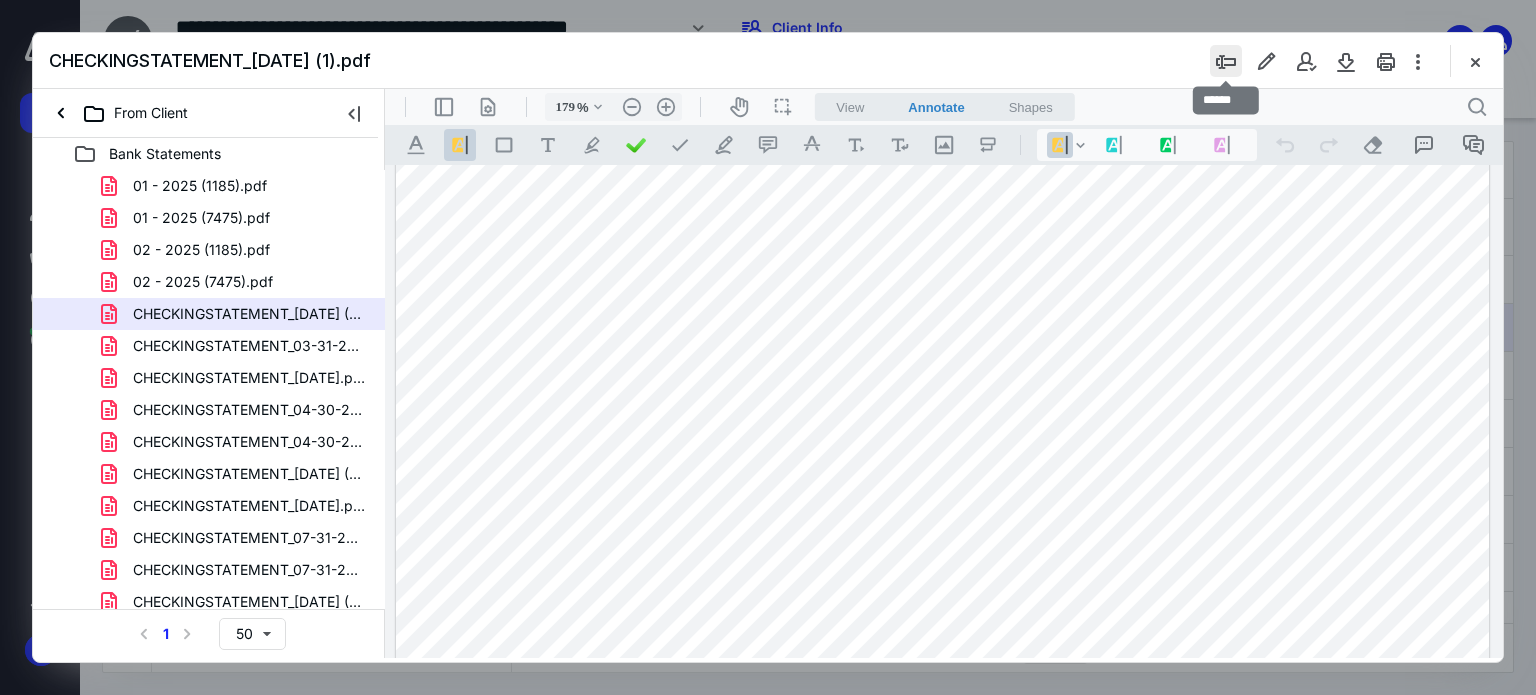 click at bounding box center [1226, 61] 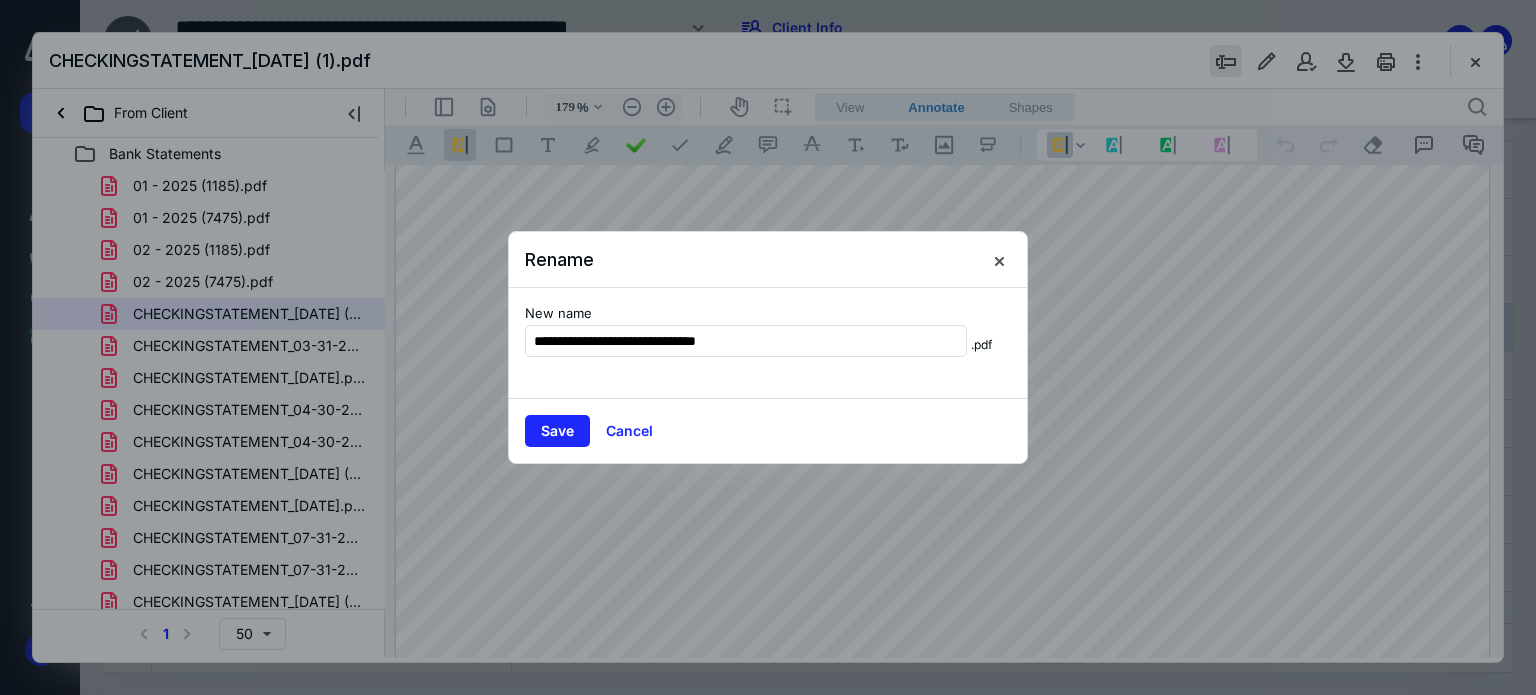 click at bounding box center [768, 347] 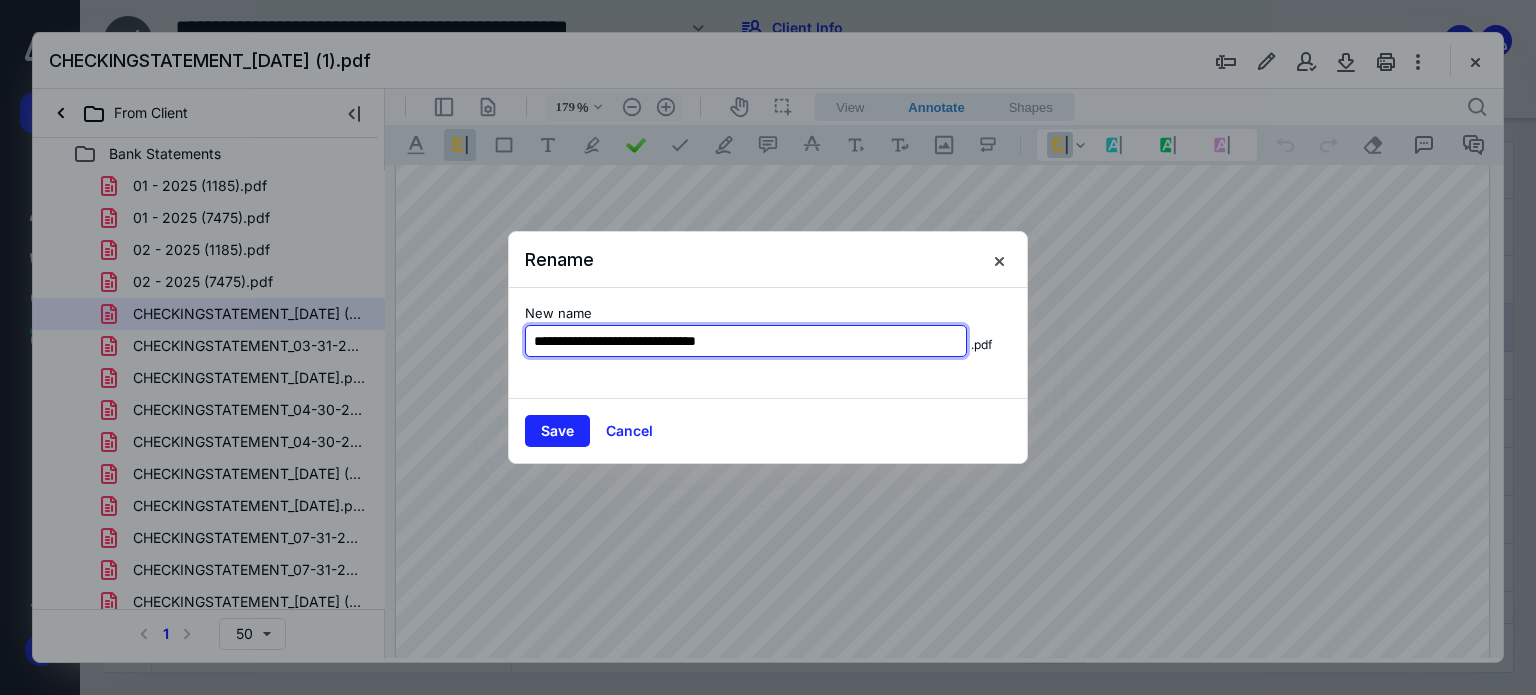 click on "**********" at bounding box center (746, 341) 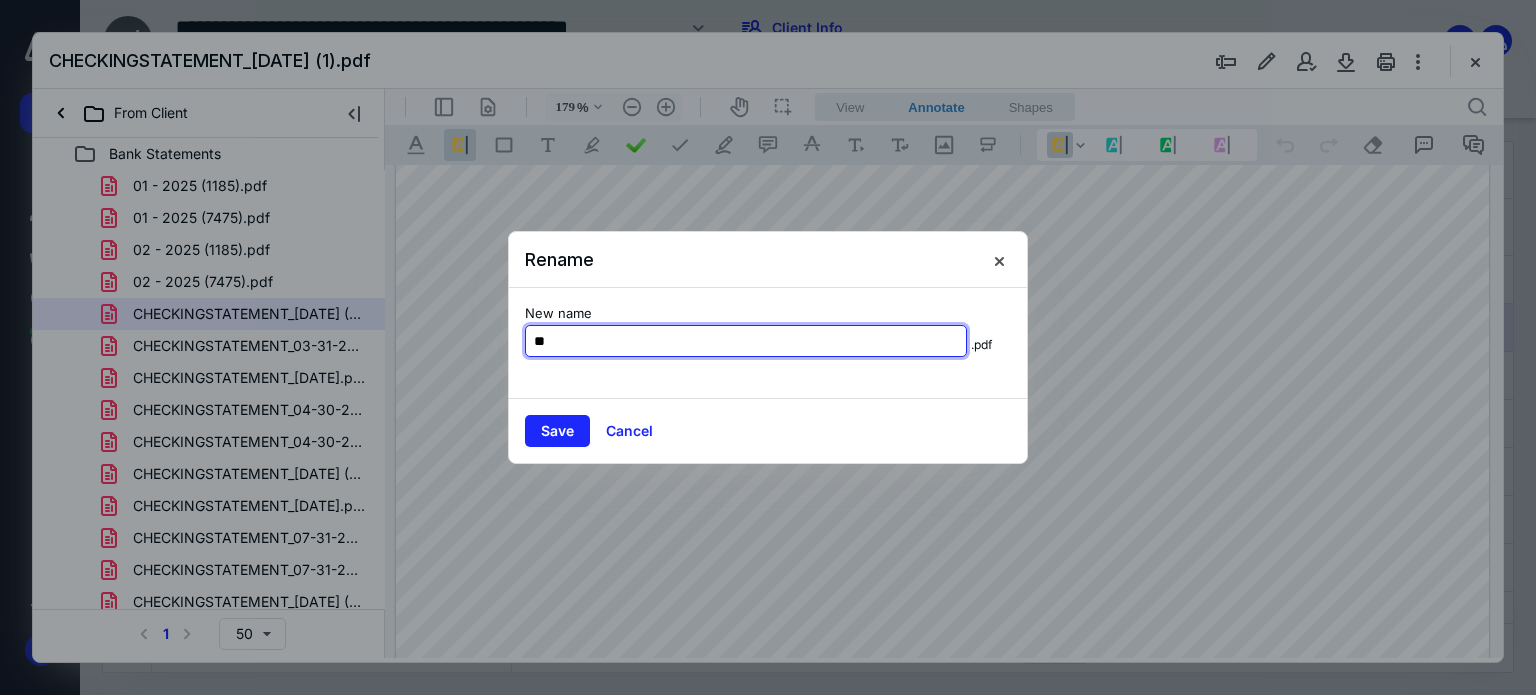type on "*" 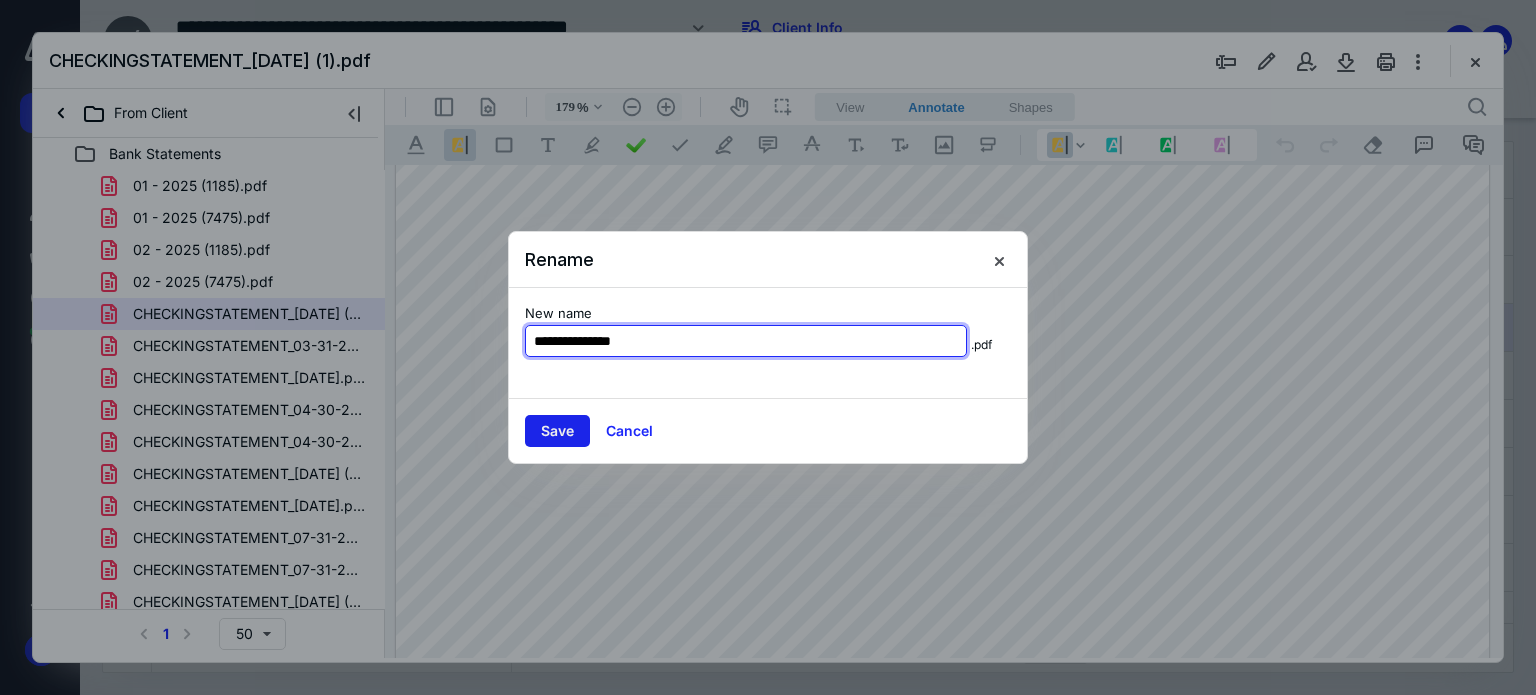 type on "**********" 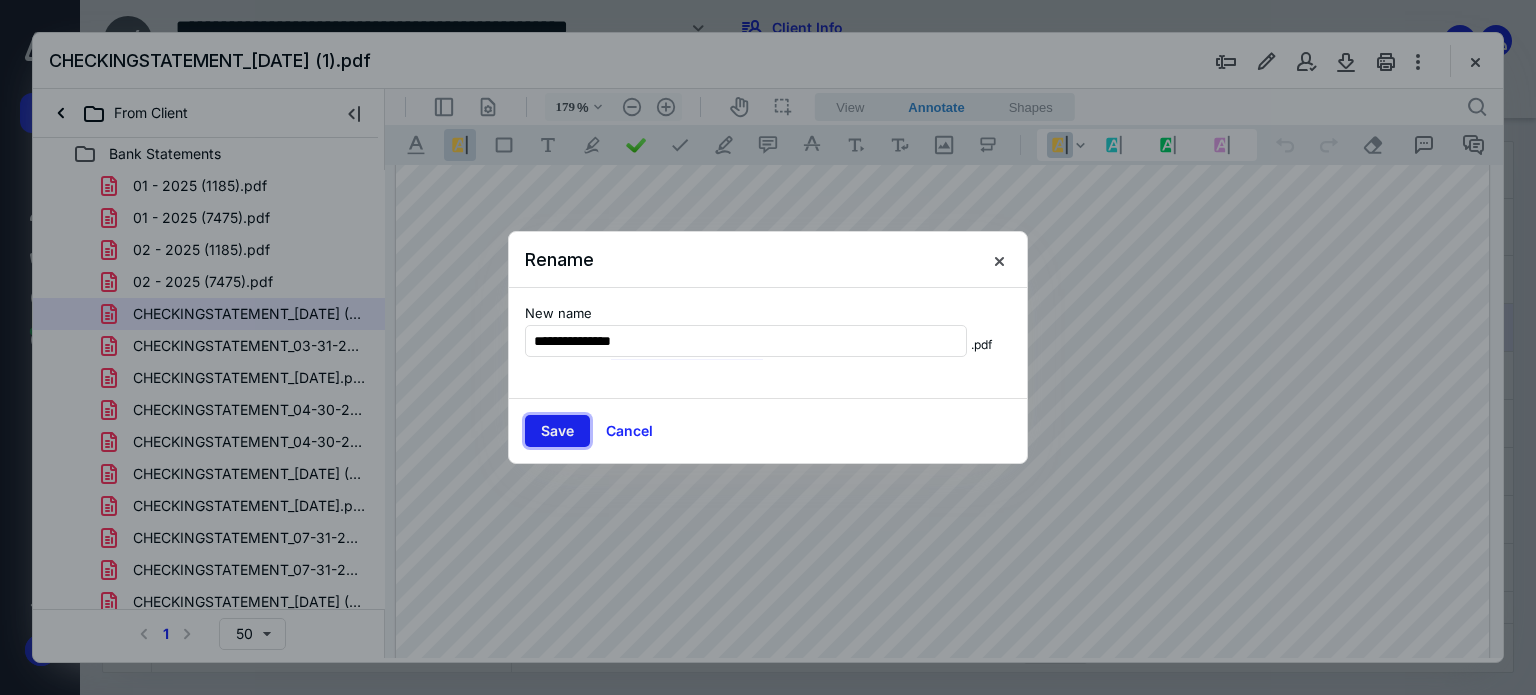 click on "Save" at bounding box center [557, 431] 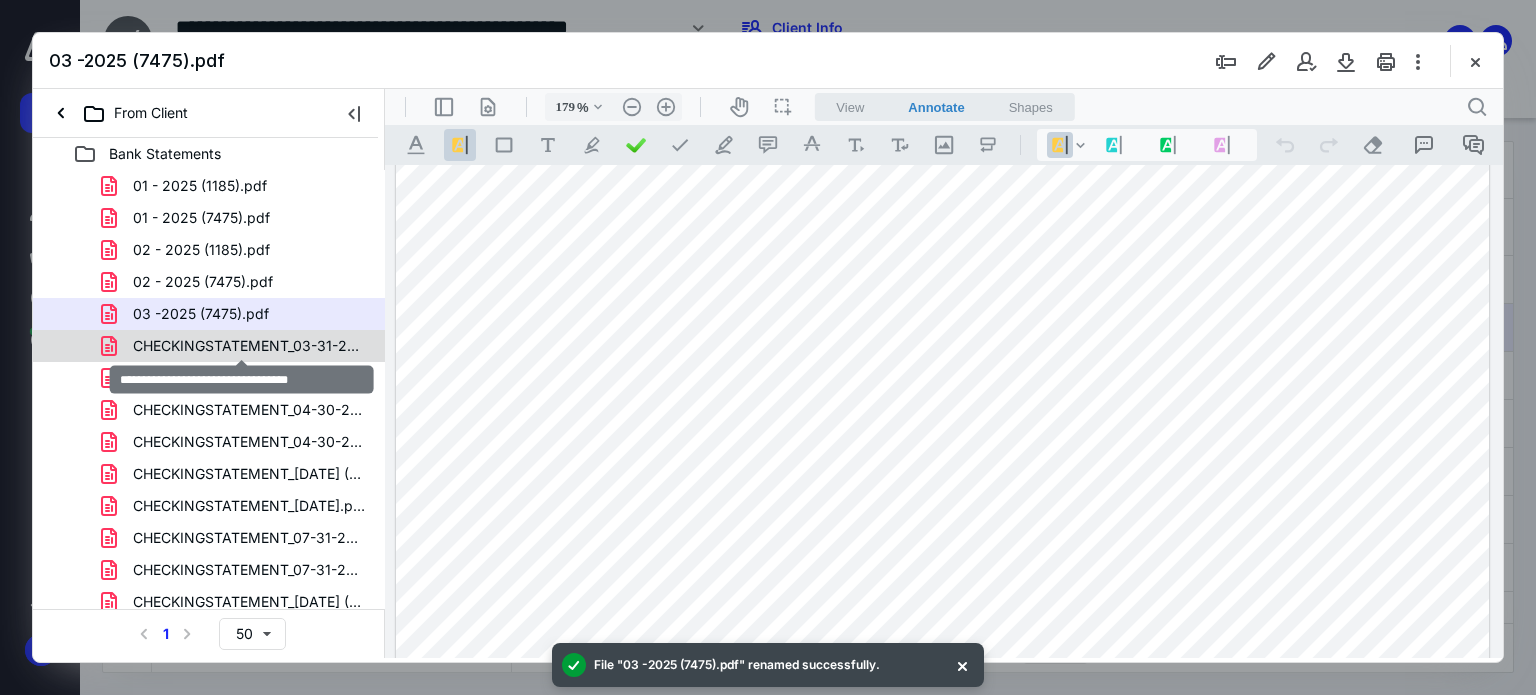 click on "CHECKINGSTATEMENT_03-31-2025-2.pdf" at bounding box center (249, 346) 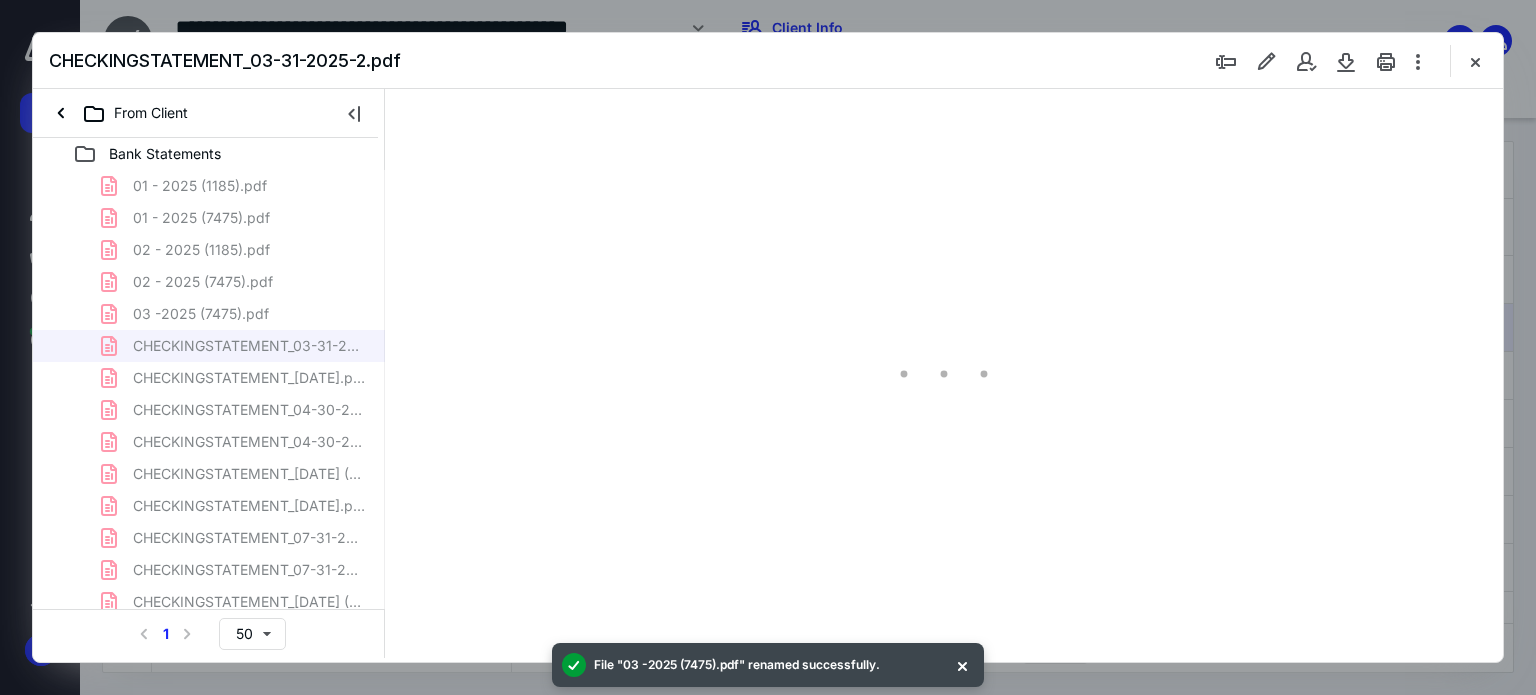 type on "179" 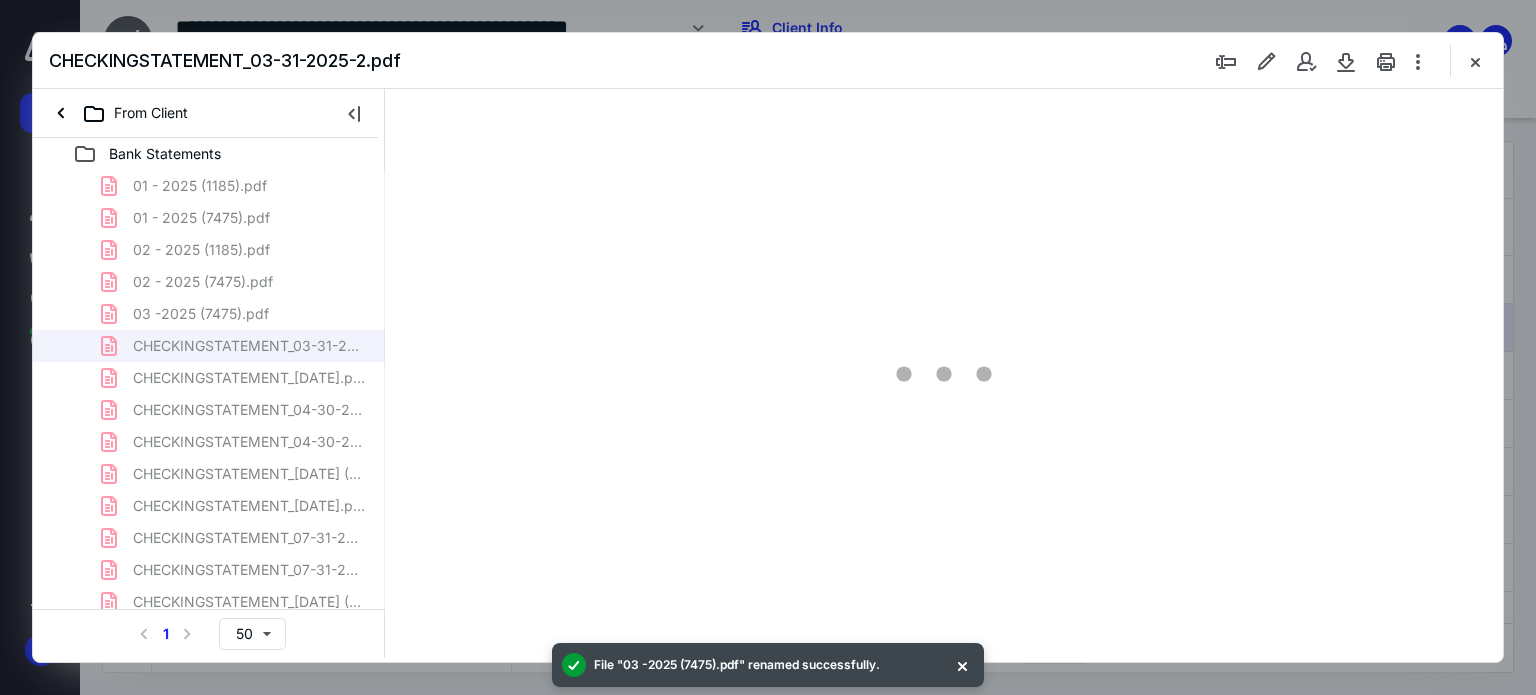scroll, scrollTop: 83, scrollLeft: 0, axis: vertical 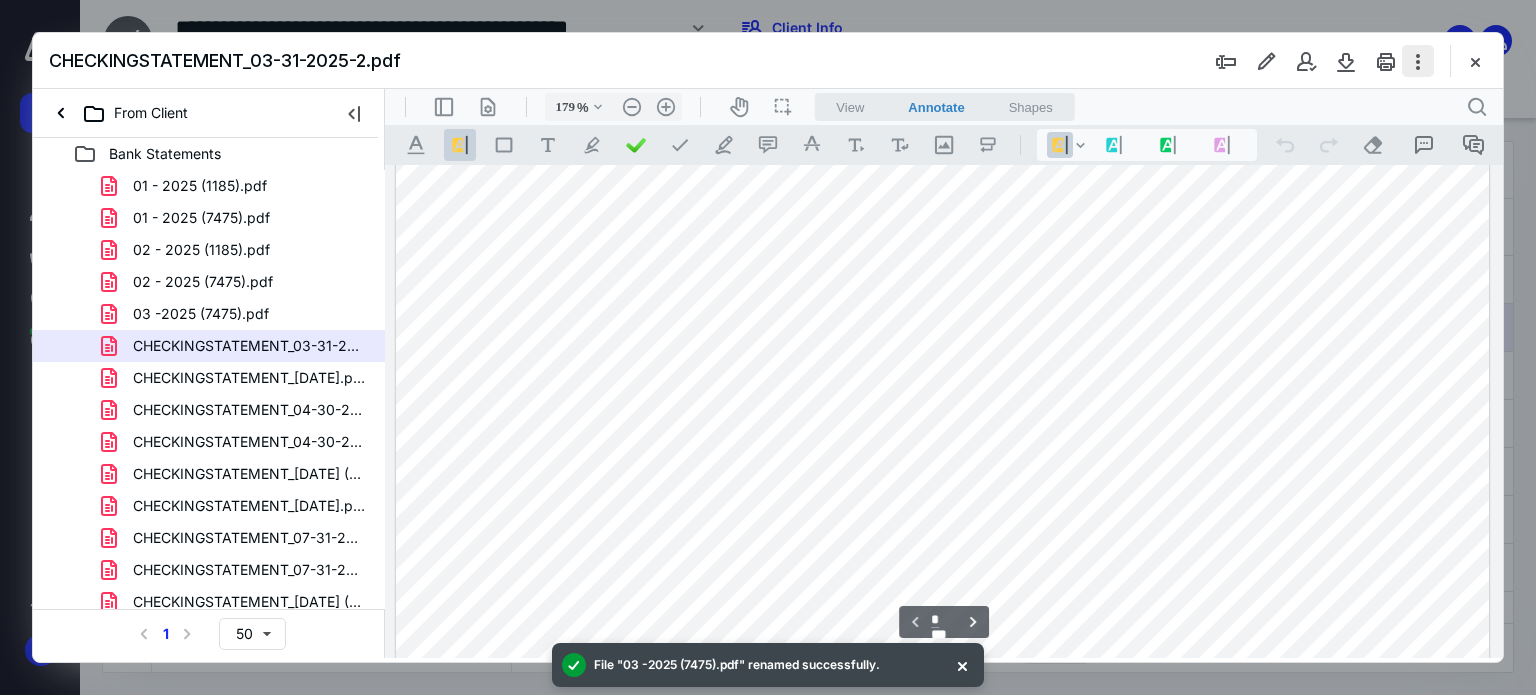 click at bounding box center (1418, 61) 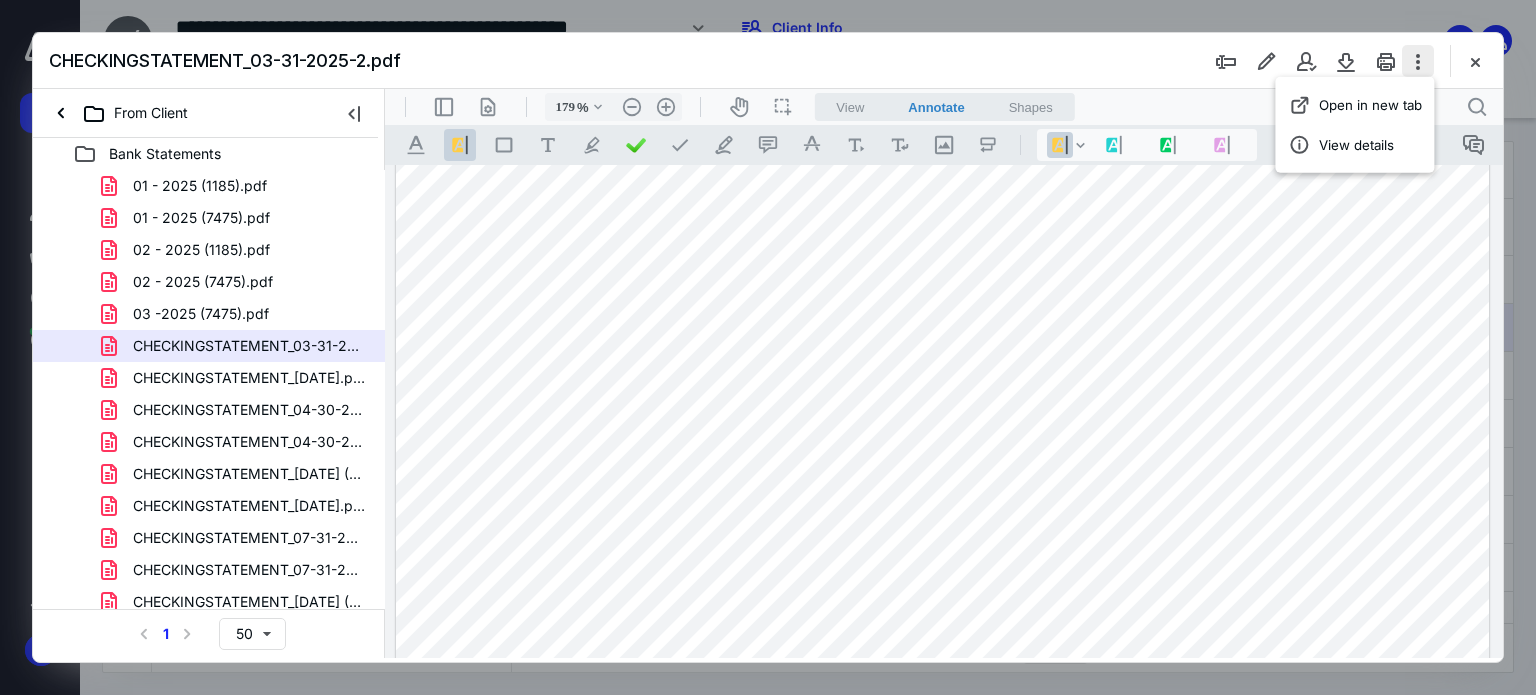 click at bounding box center [1418, 61] 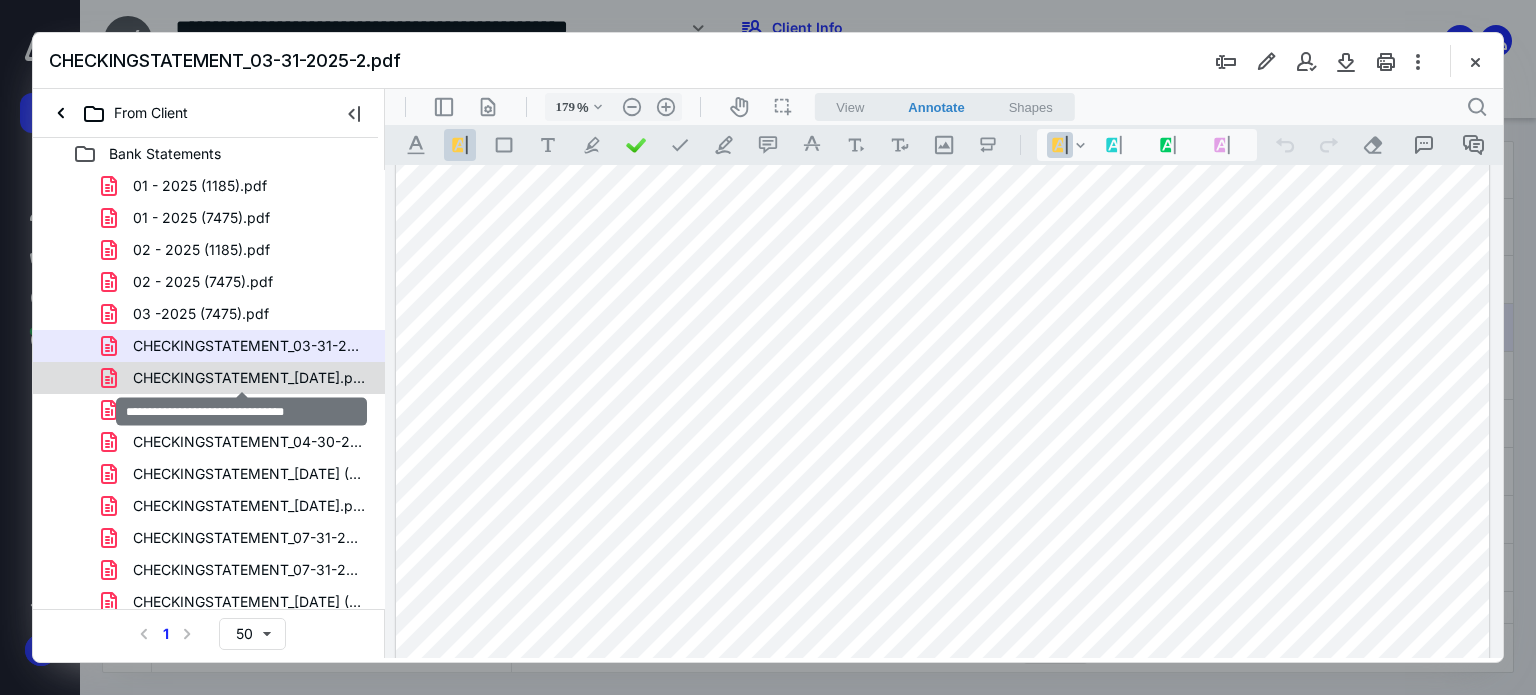 click on "CHECKINGSTATEMENT_03-31-2025.pdf" at bounding box center (249, 378) 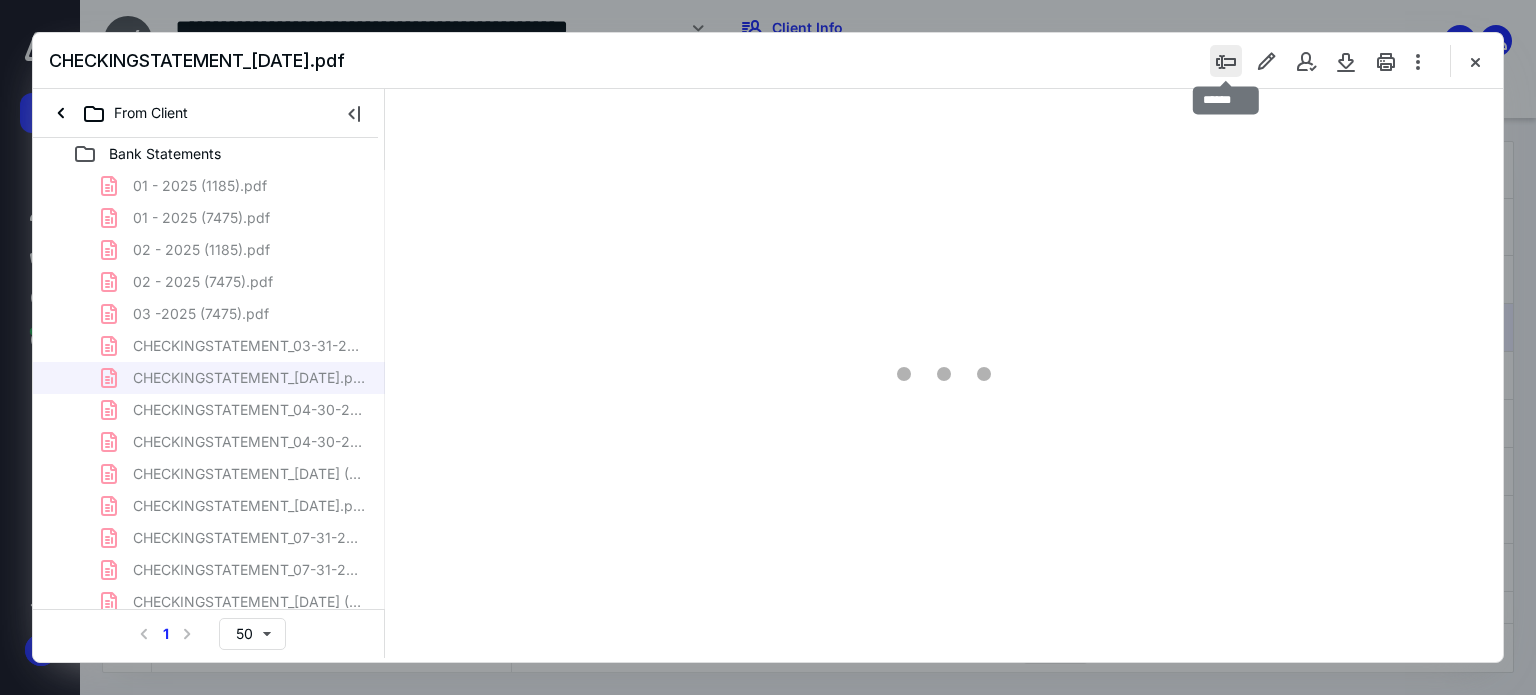 click at bounding box center [1226, 61] 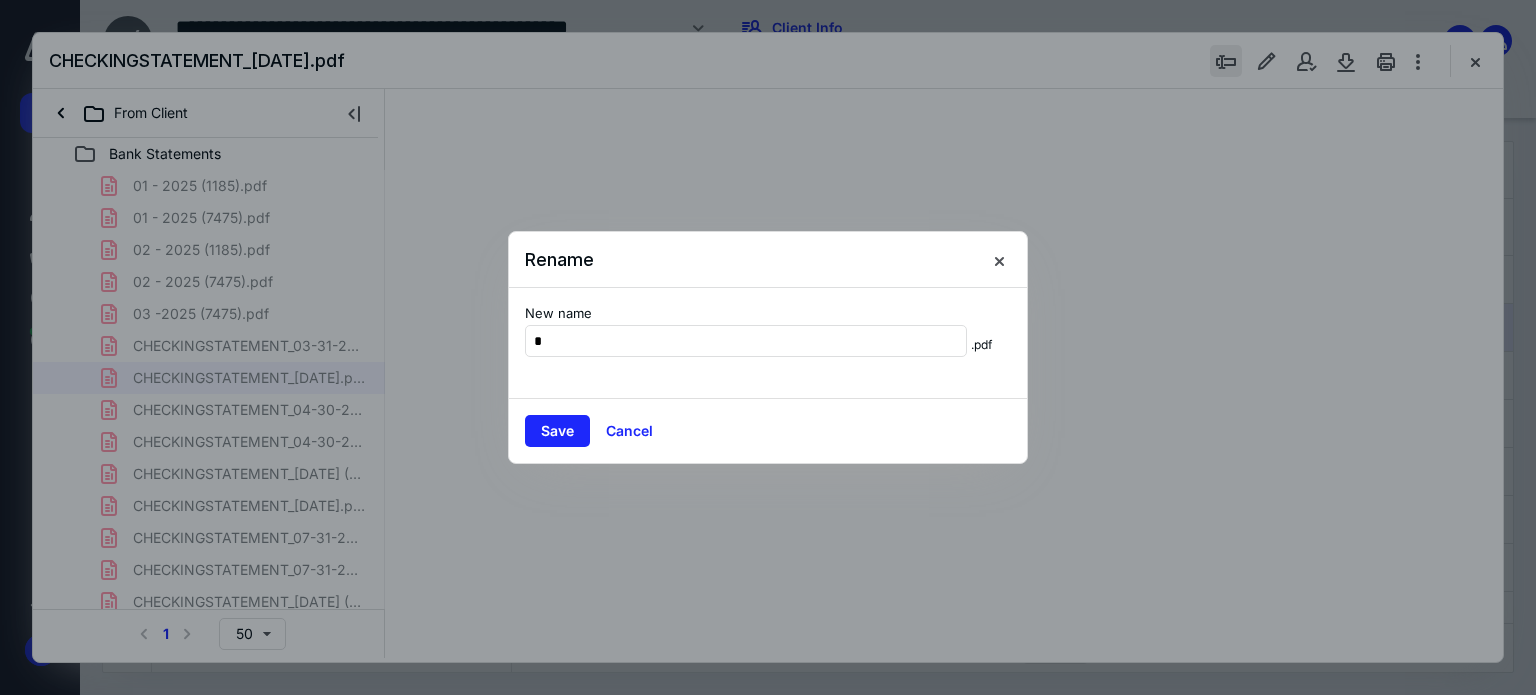 type on "**" 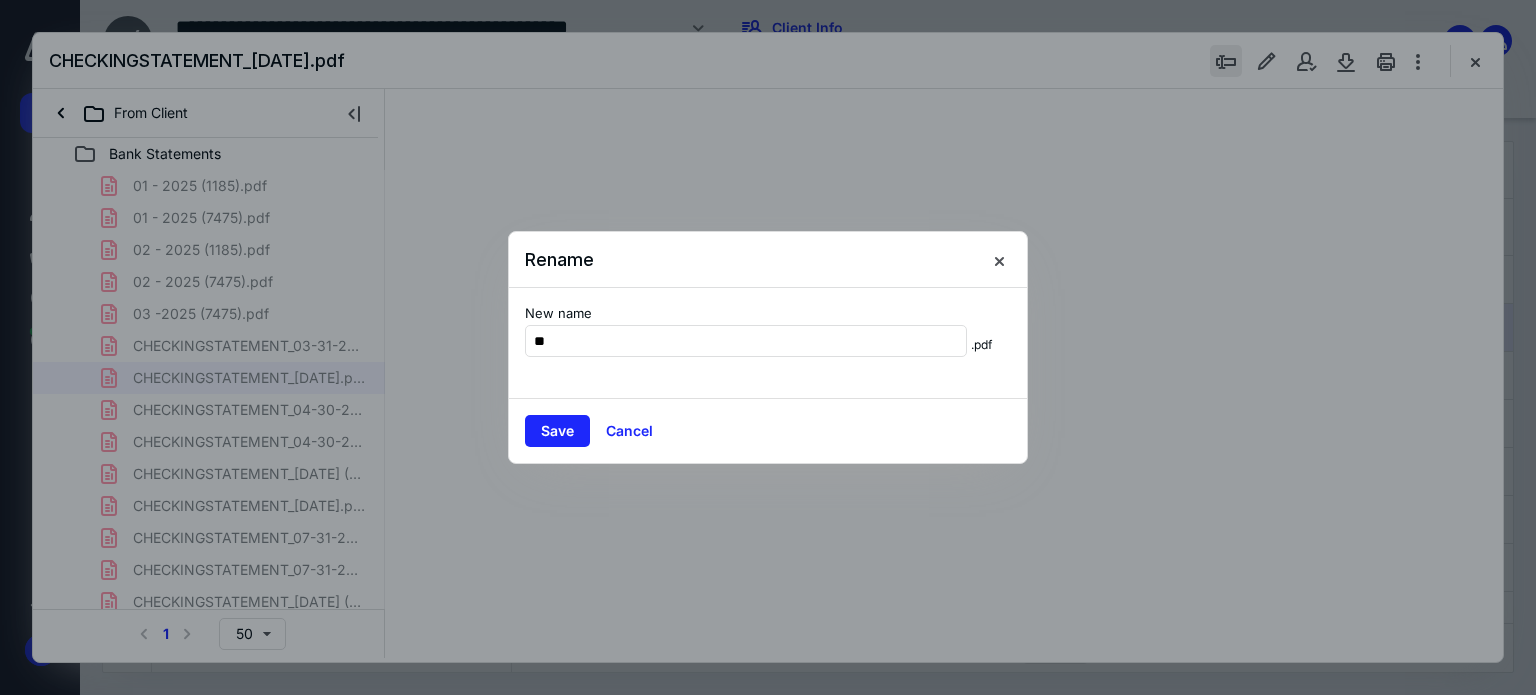 type on "179" 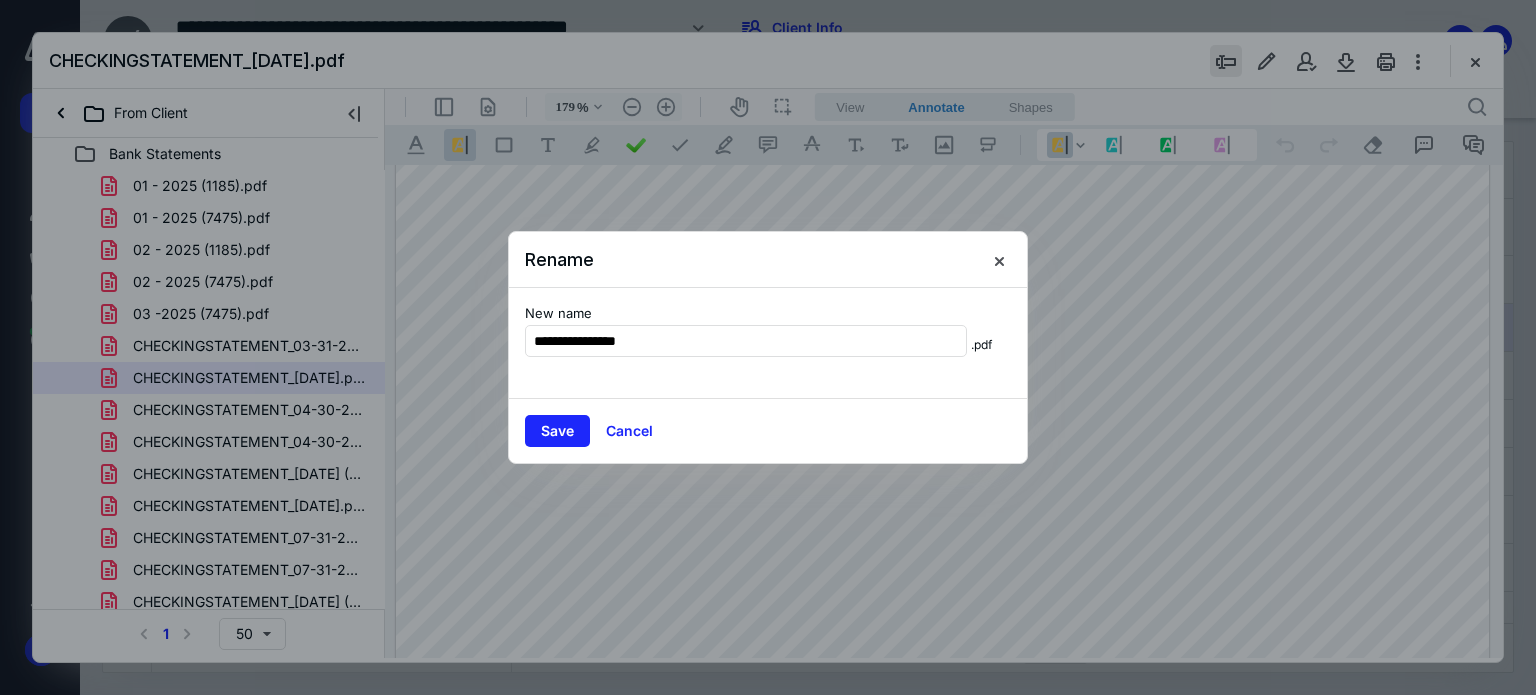 type on "**********" 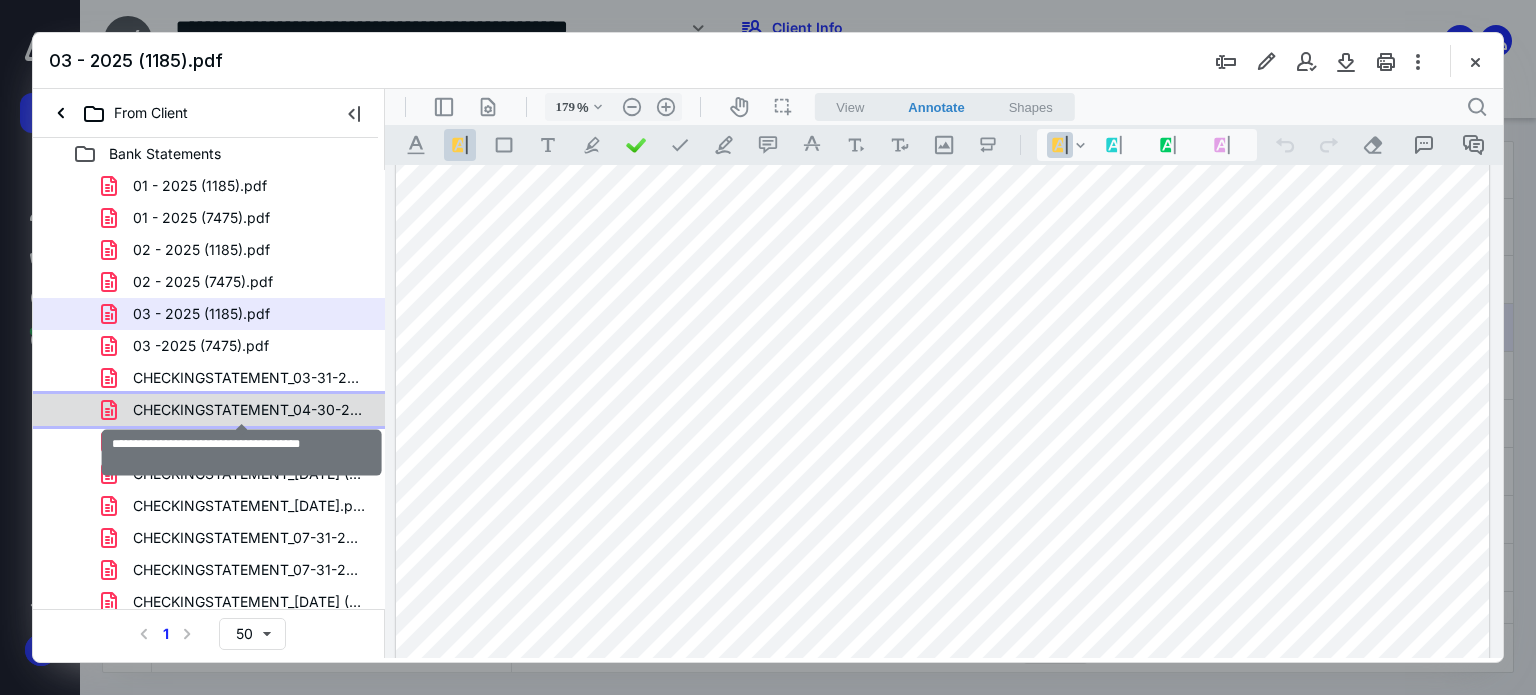 click on "CHECKINGSTATEMENT_04-30-2025-2 (1).pdf" at bounding box center [249, 410] 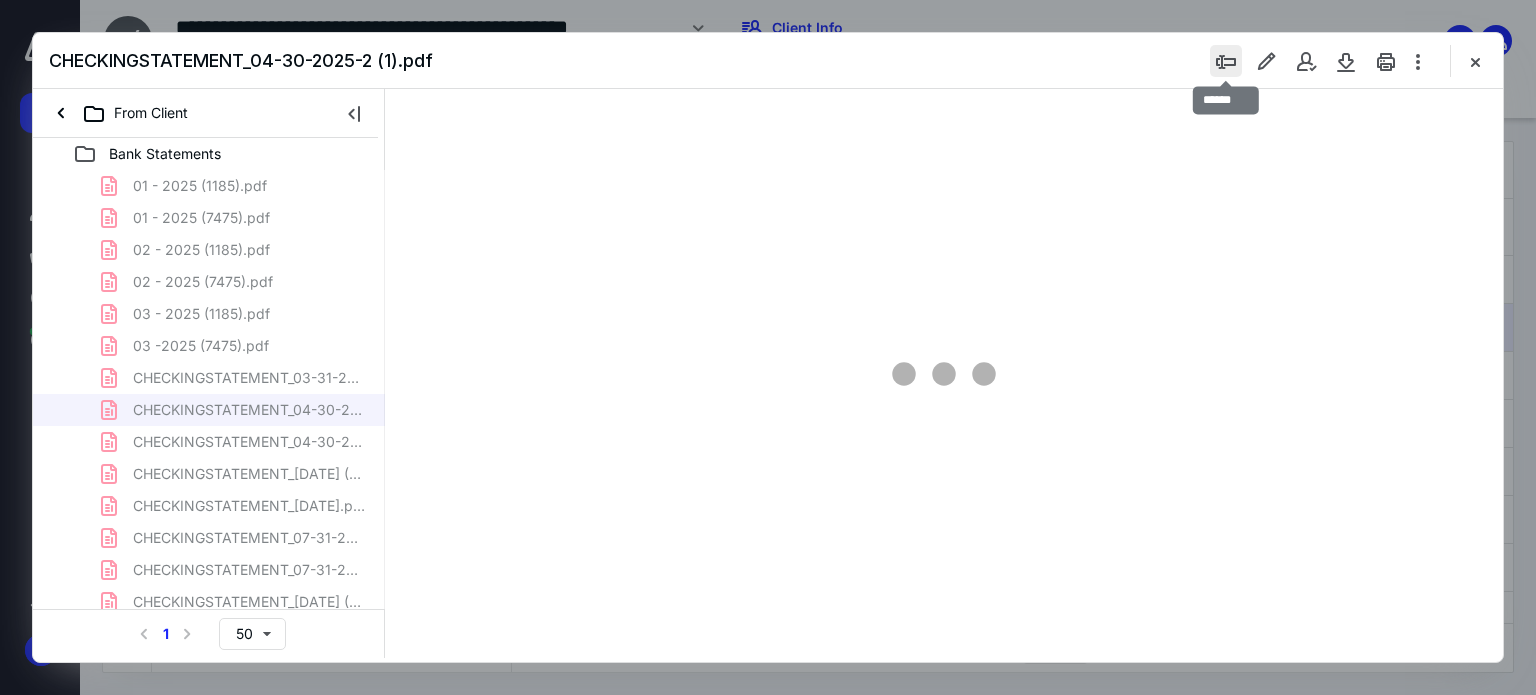 click at bounding box center (1226, 61) 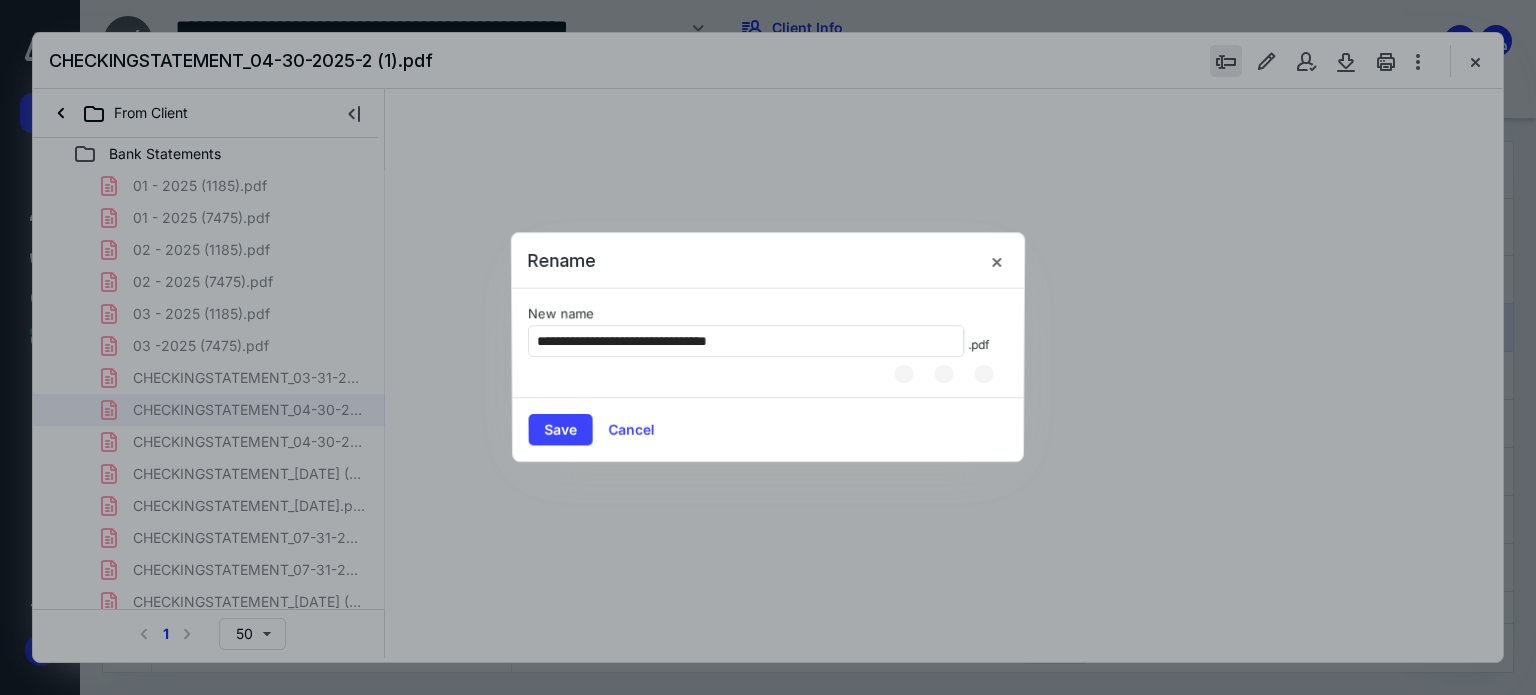 type on "179" 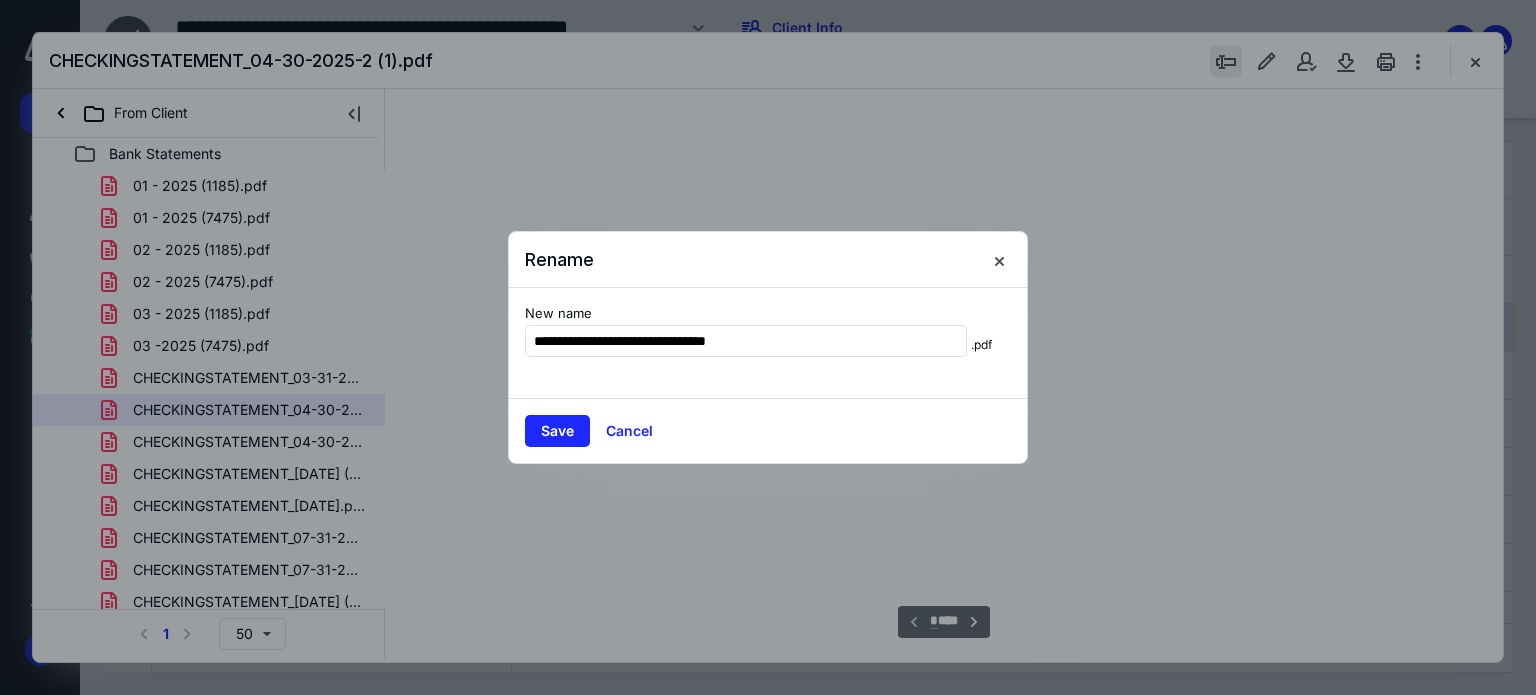 scroll, scrollTop: 83, scrollLeft: 0, axis: vertical 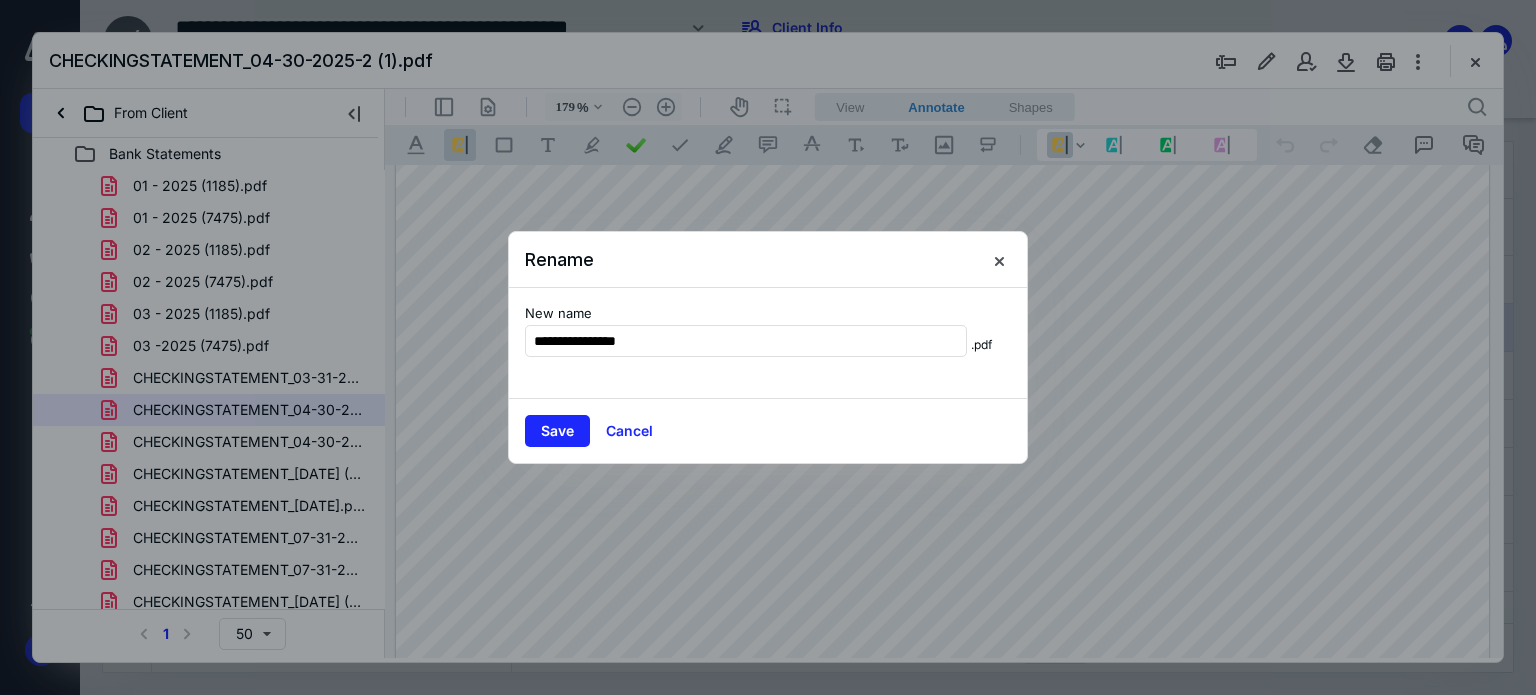 type on "**********" 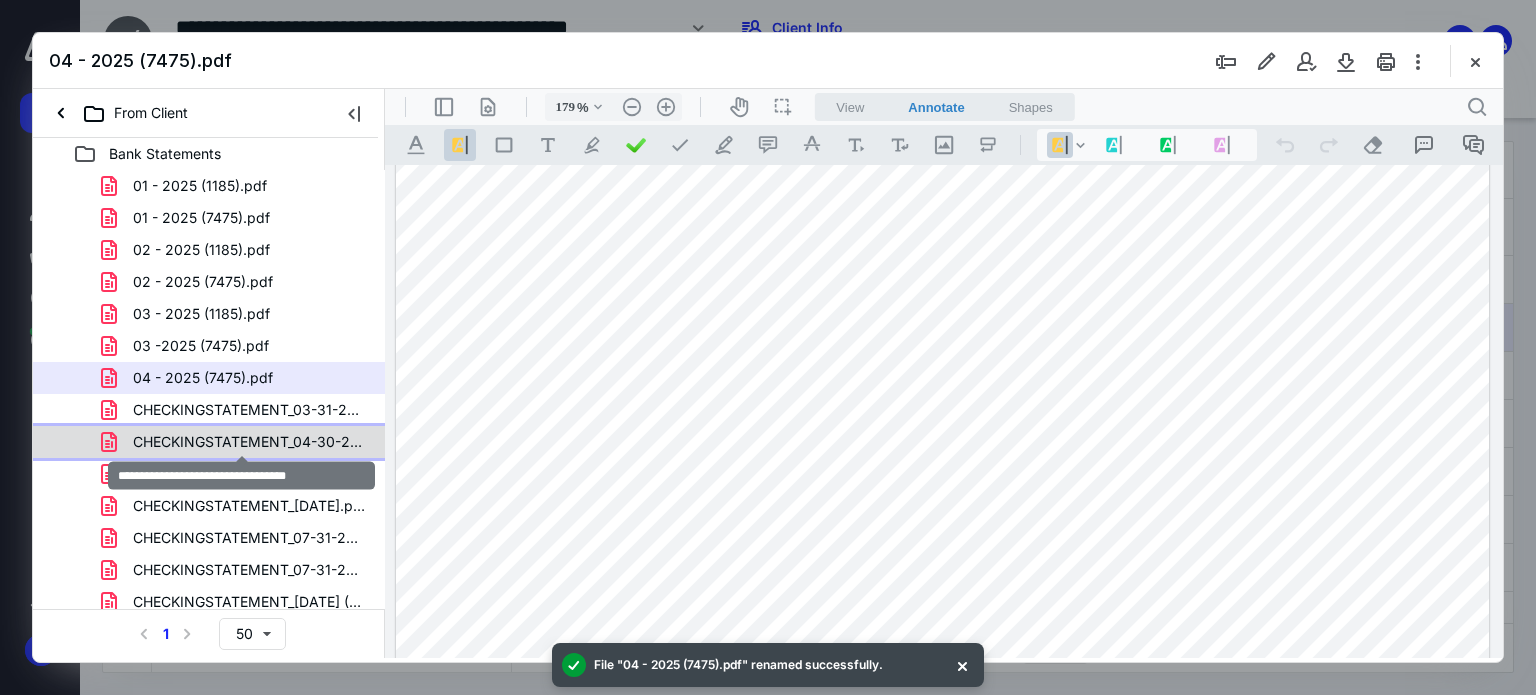 click on "CHECKINGSTATEMENT_04-30-2025-2.pdf" at bounding box center [249, 442] 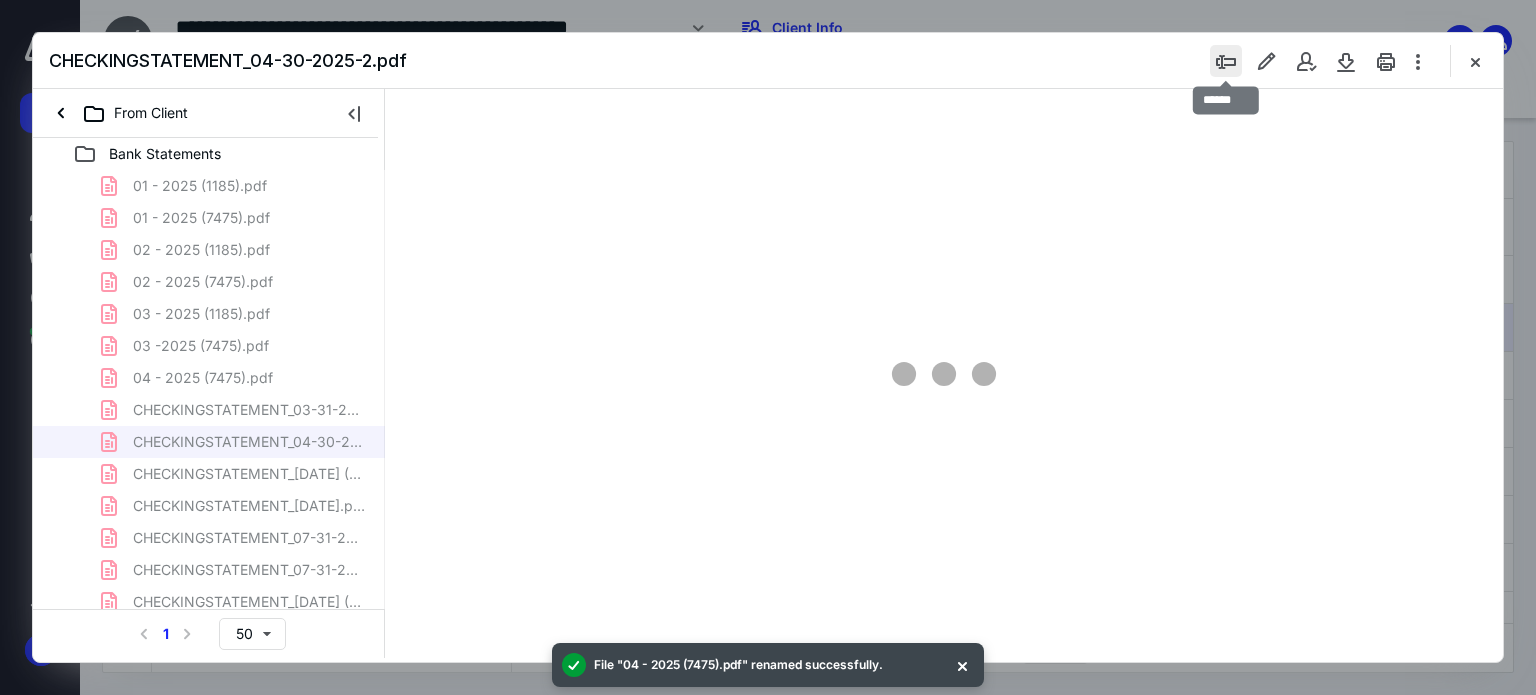 click at bounding box center [1226, 61] 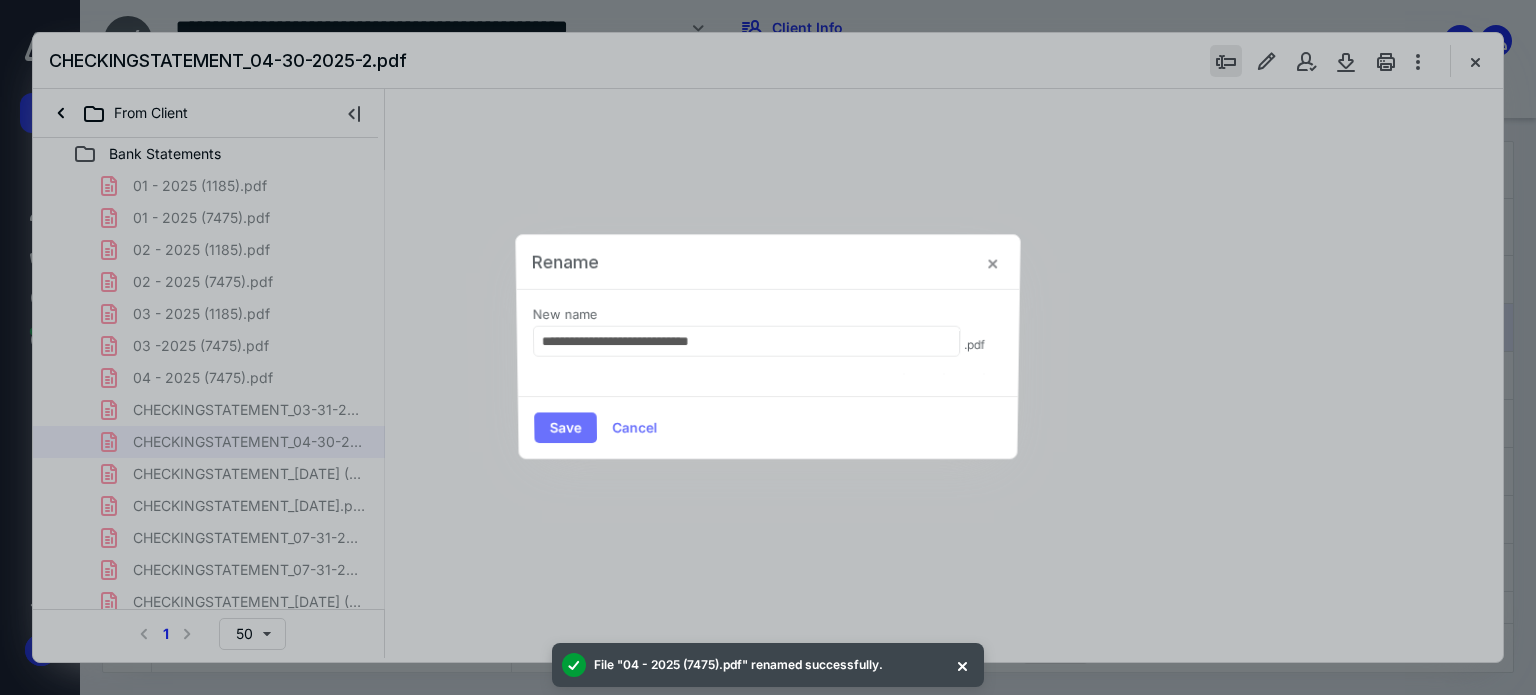 type on "179" 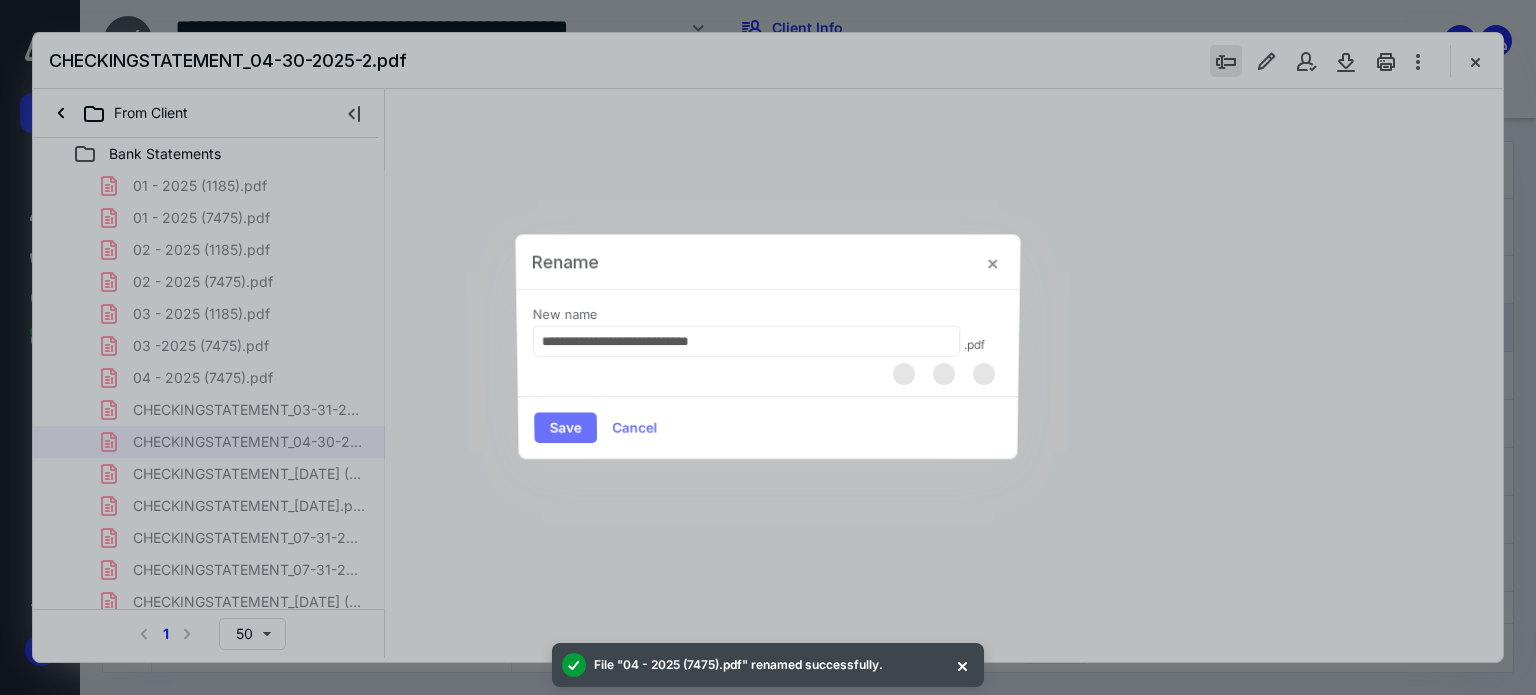 scroll, scrollTop: 83, scrollLeft: 0, axis: vertical 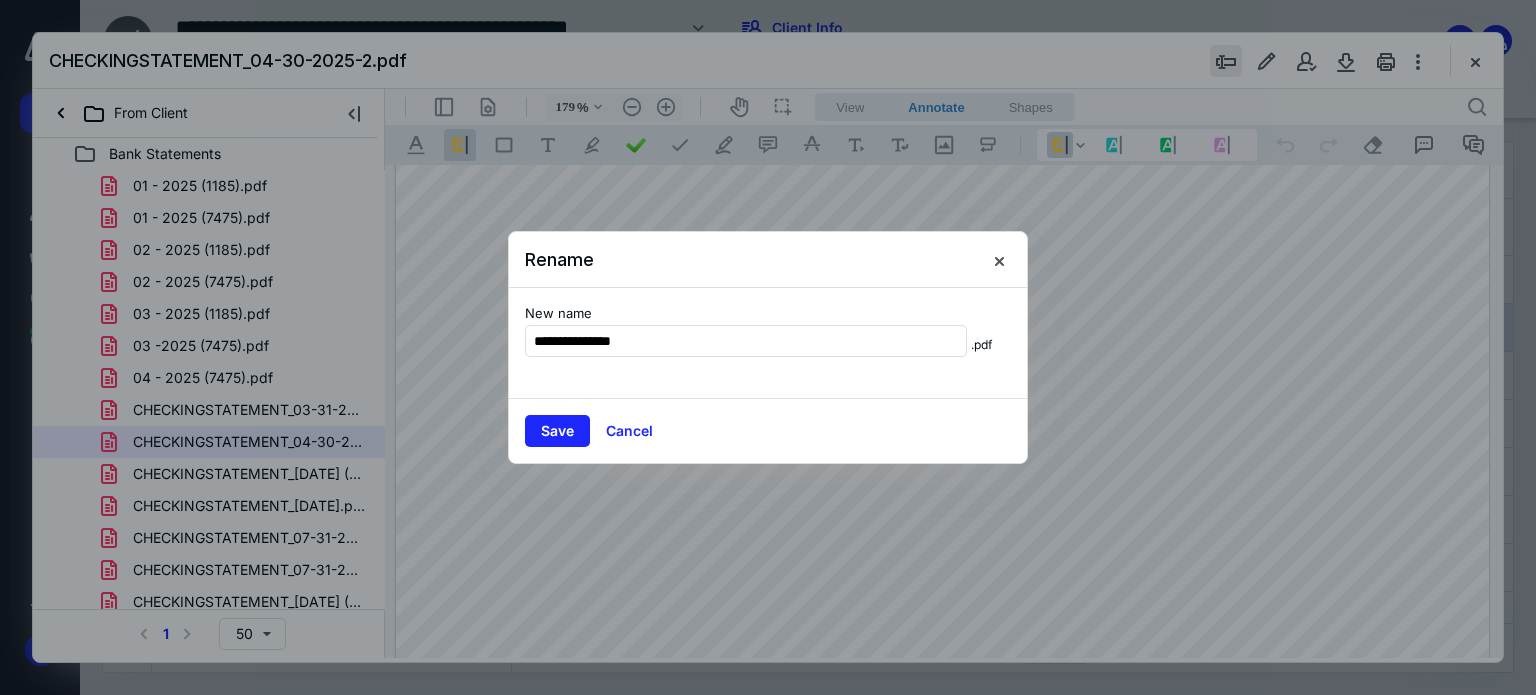 type on "**********" 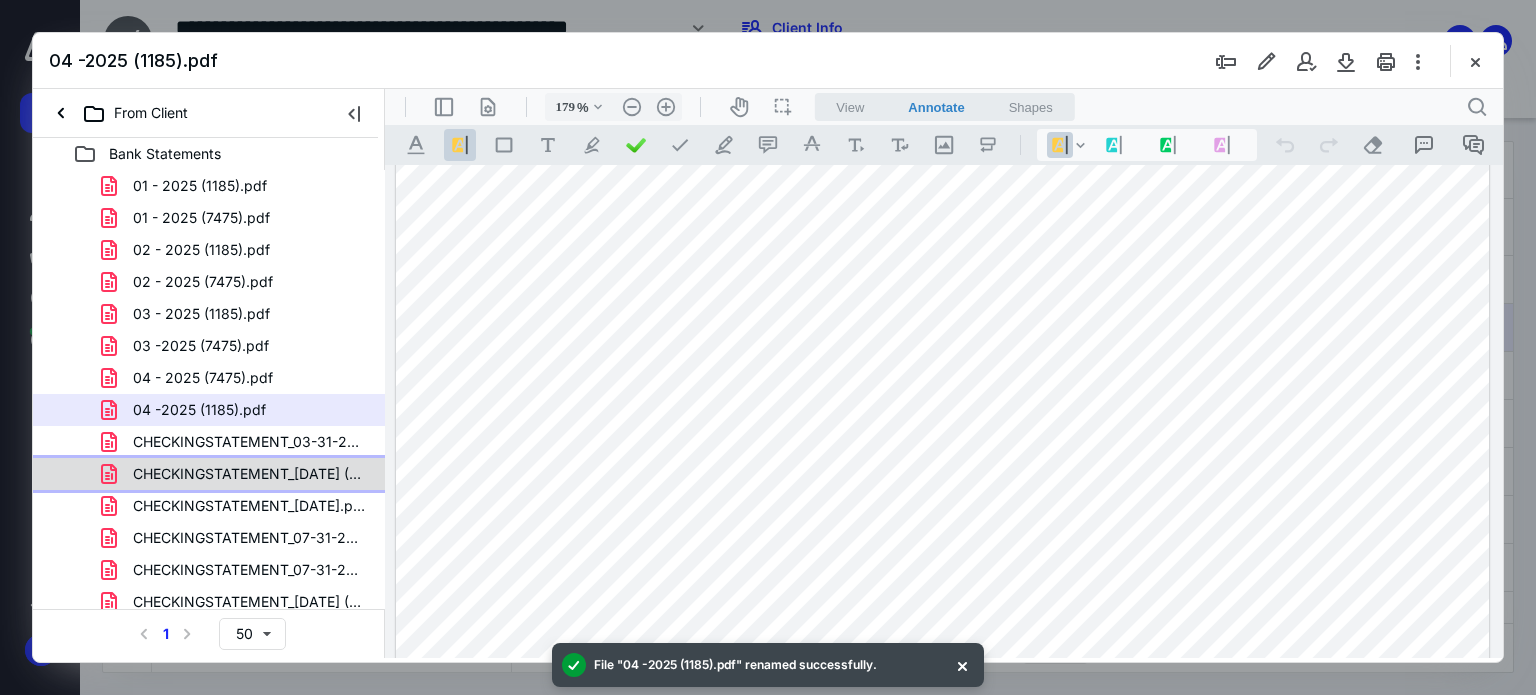 click on "CHECKINGSTATEMENT_05-30-2025 (1).pdf" at bounding box center (249, 474) 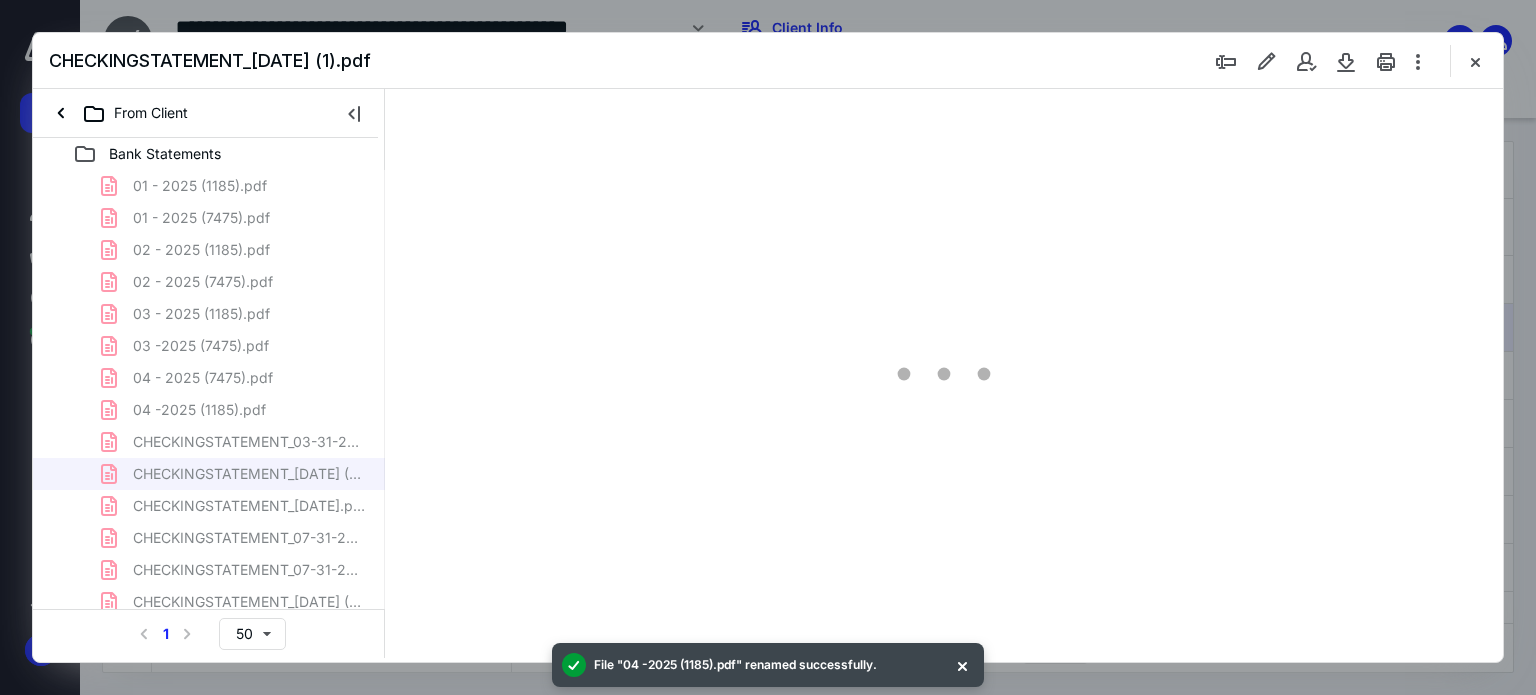 type on "179" 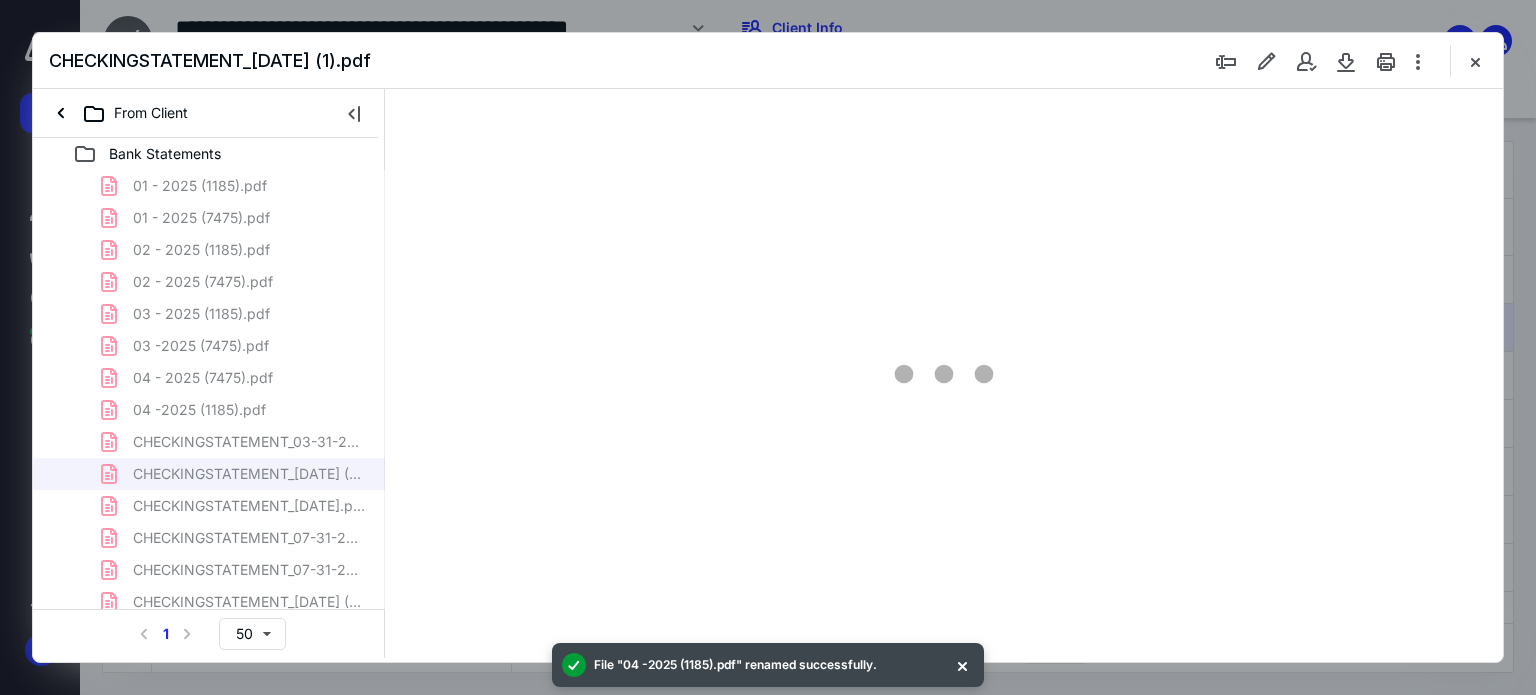 scroll, scrollTop: 83, scrollLeft: 0, axis: vertical 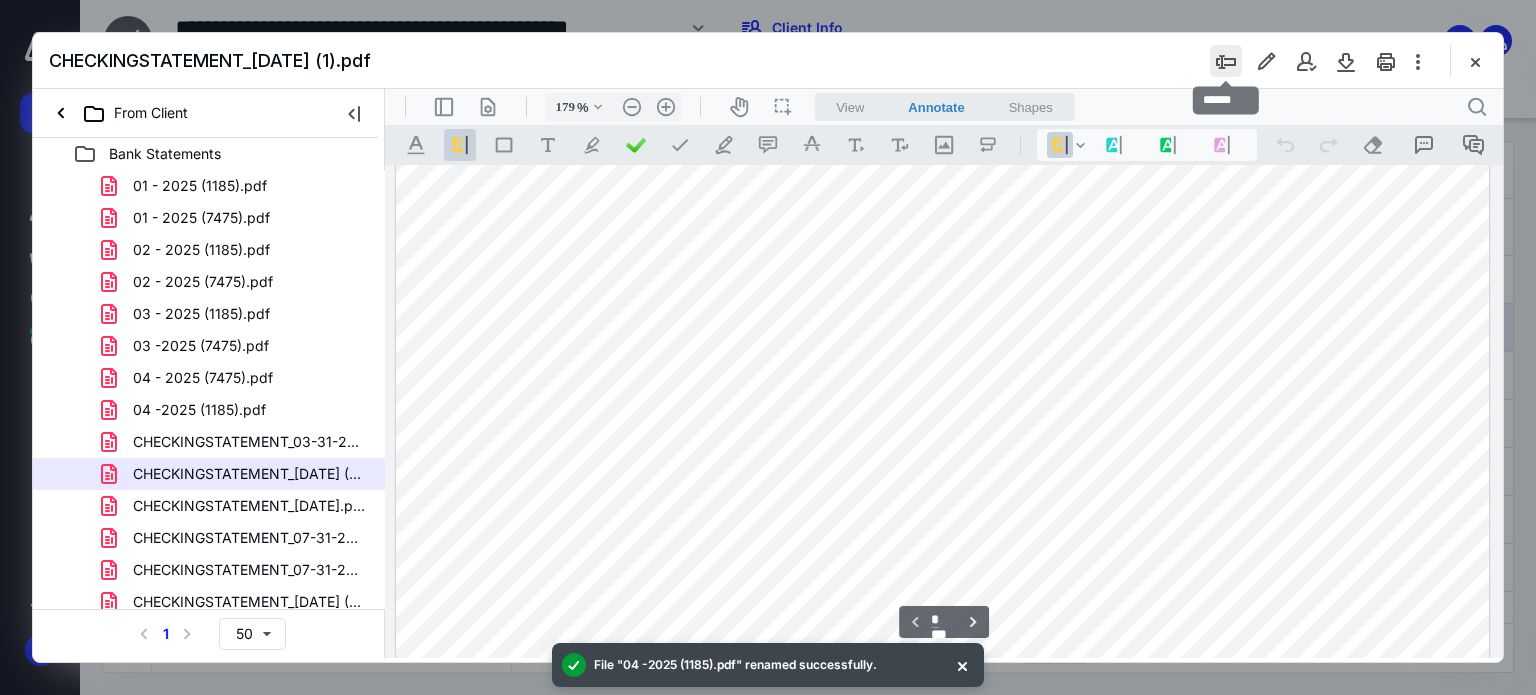 click at bounding box center [1226, 61] 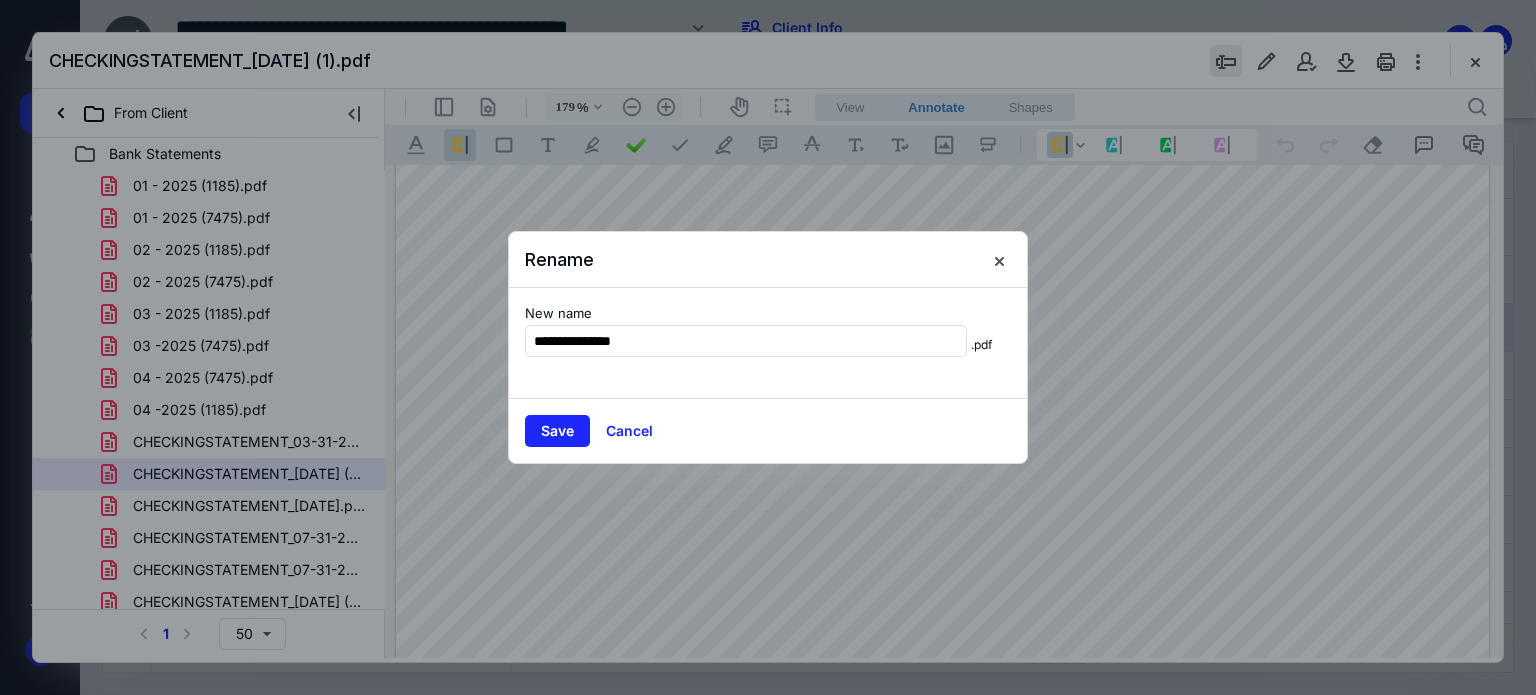type on "**********" 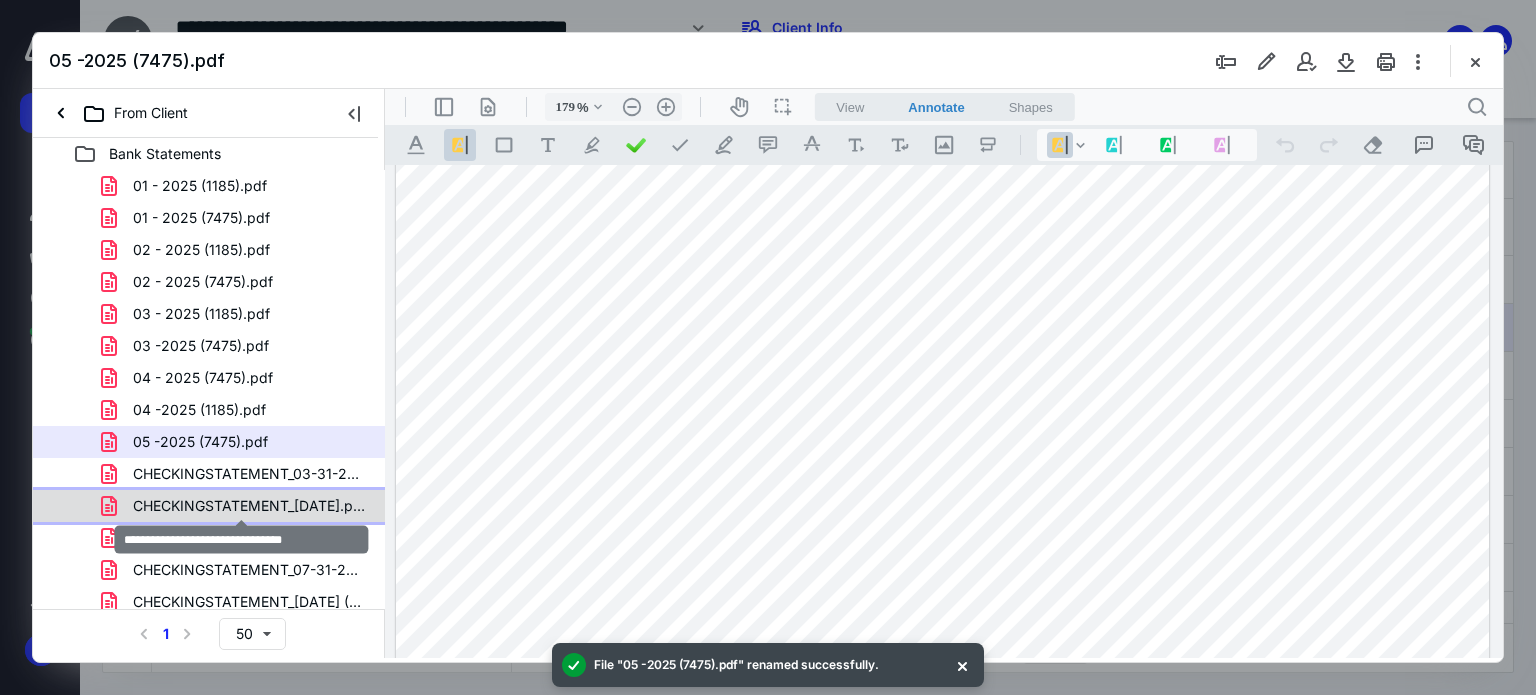 click on "CHECKINGSTATEMENT_05-30-2025.pdf" at bounding box center [249, 506] 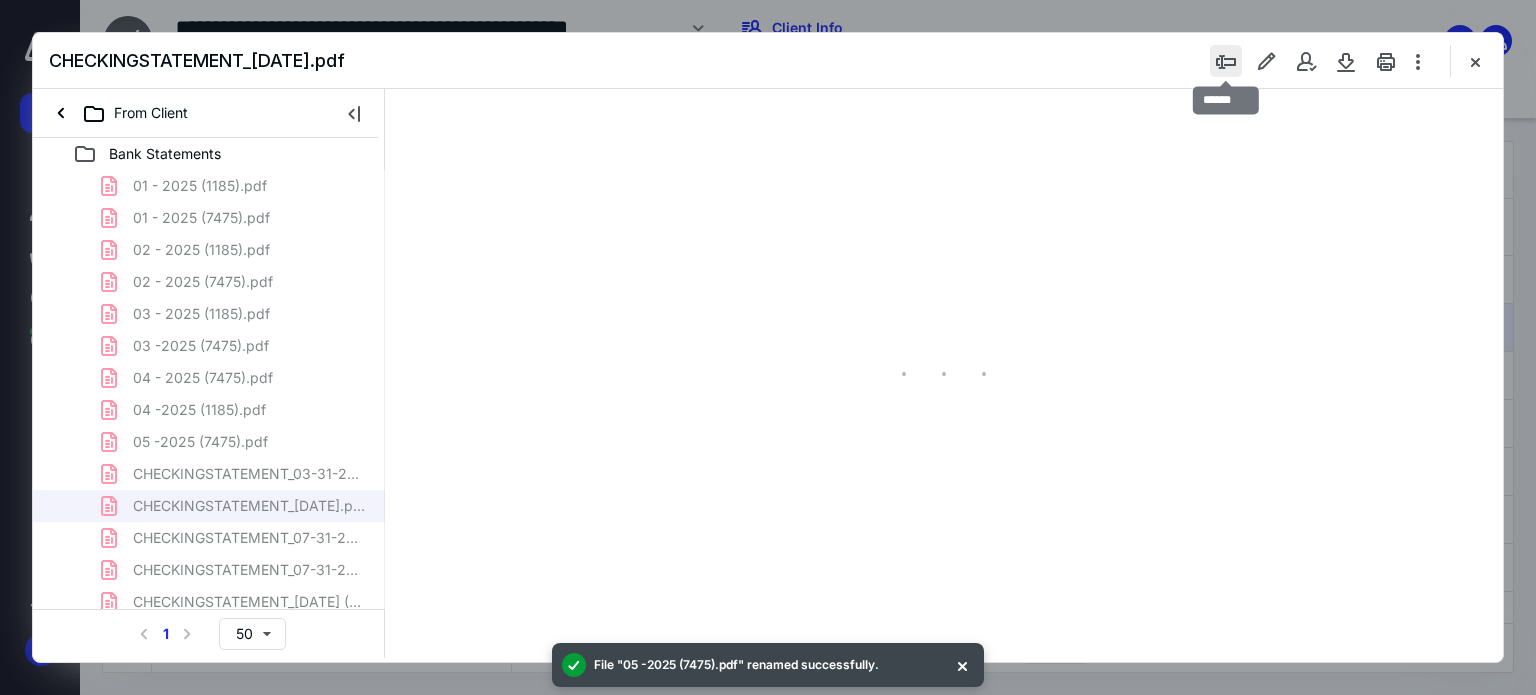 type on "179" 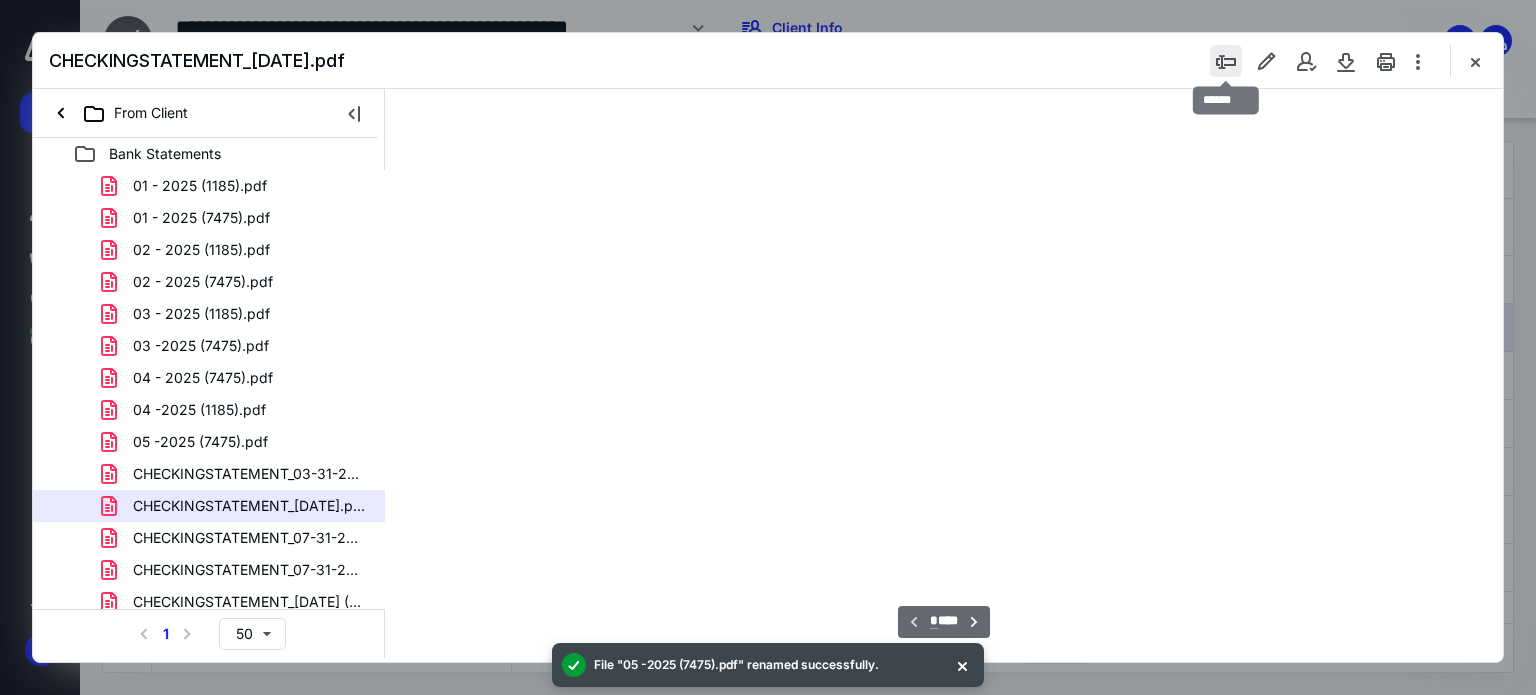 scroll, scrollTop: 83, scrollLeft: 0, axis: vertical 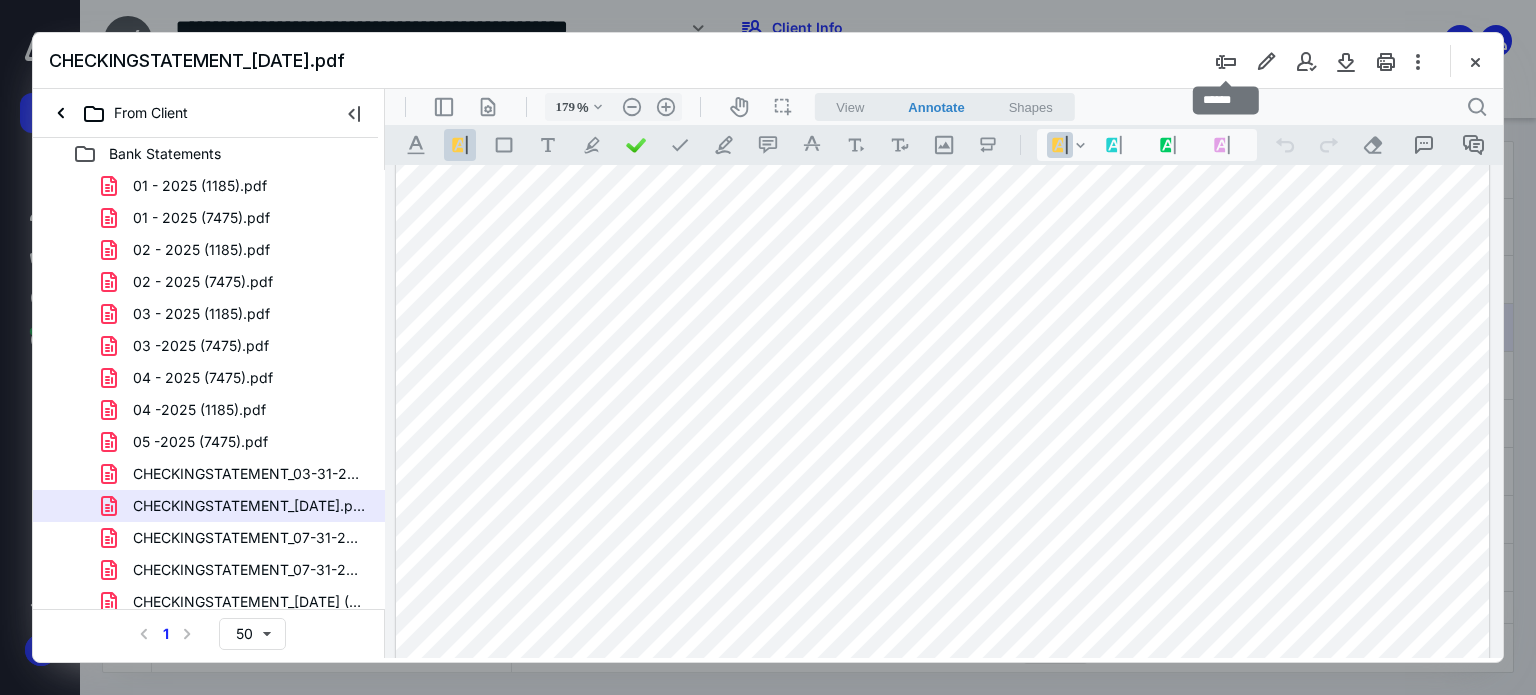drag, startPoint x: 1605, startPoint y: 141, endPoint x: 1291, endPoint y: 276, distance: 341.79086 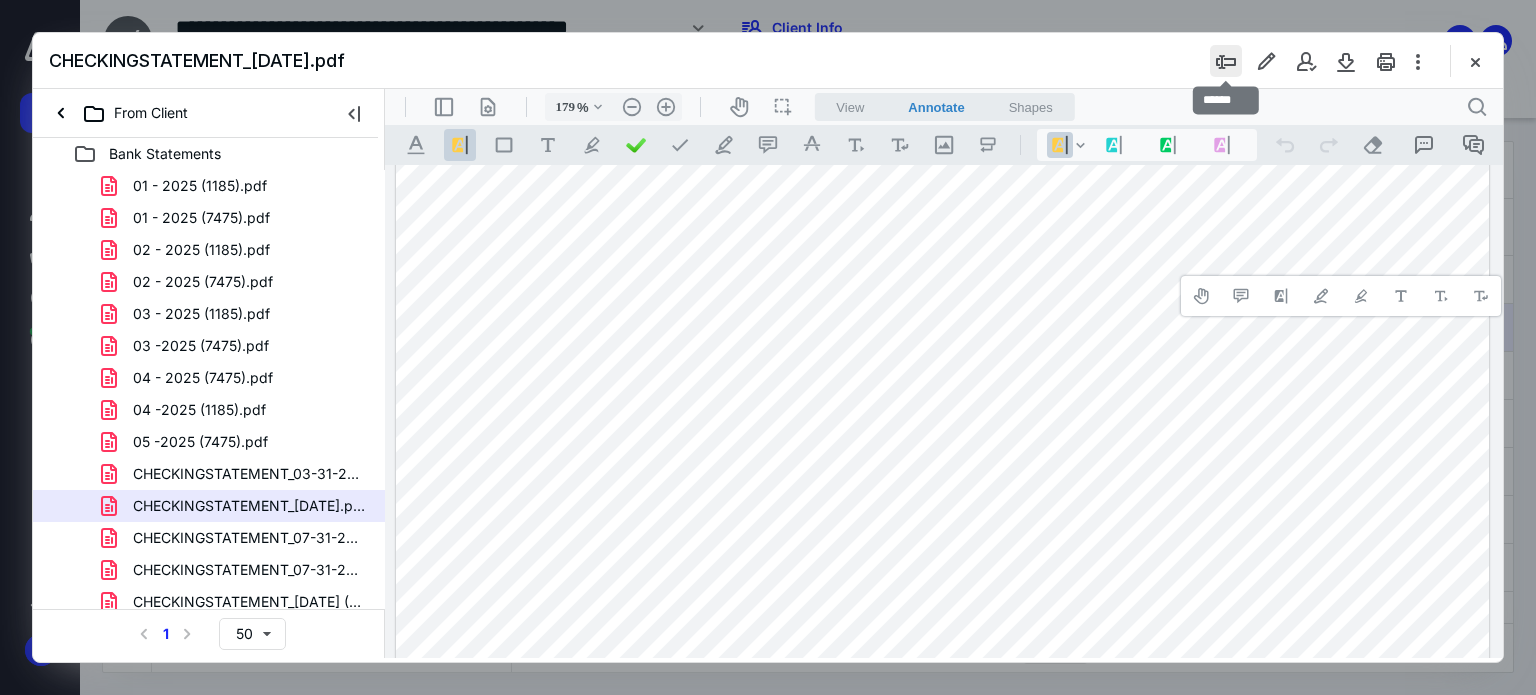 drag, startPoint x: 1219, startPoint y: 66, endPoint x: 1234, endPoint y: 55, distance: 18.601076 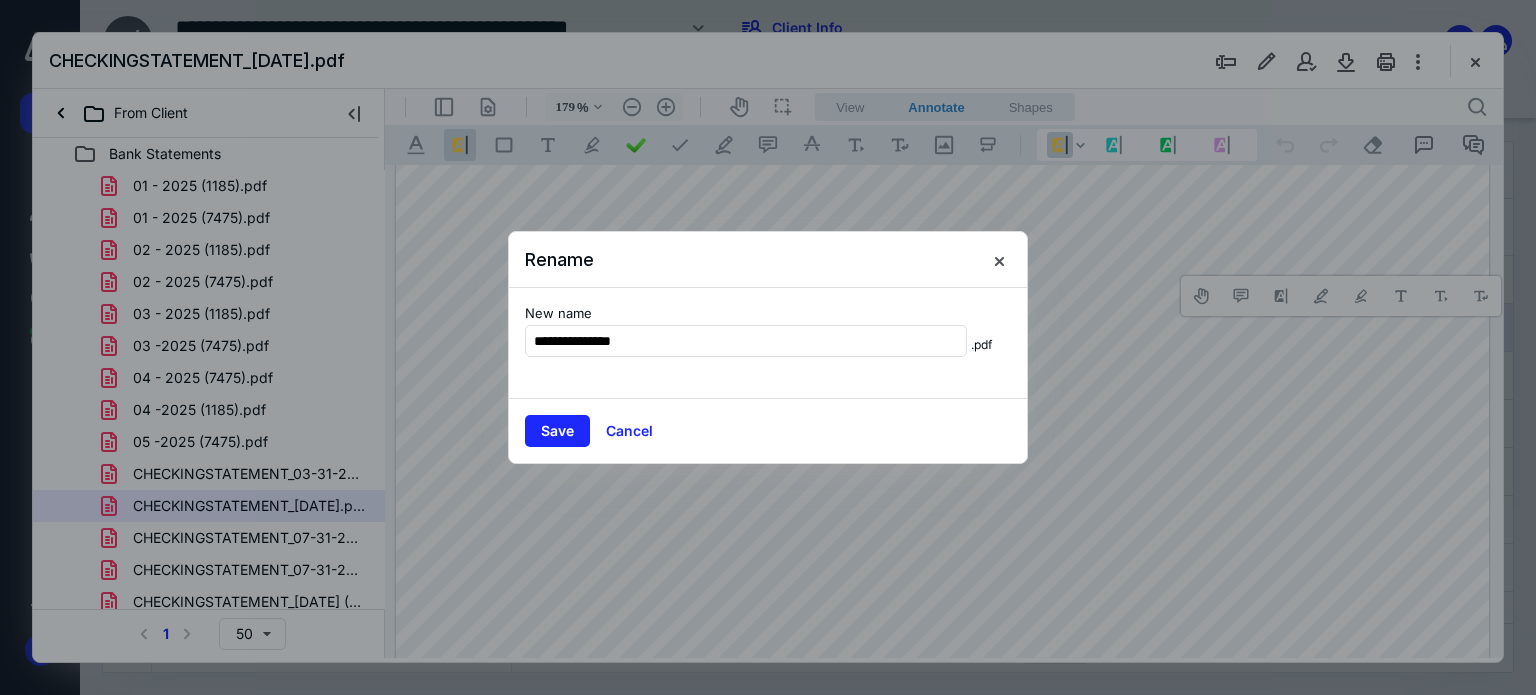 type on "**********" 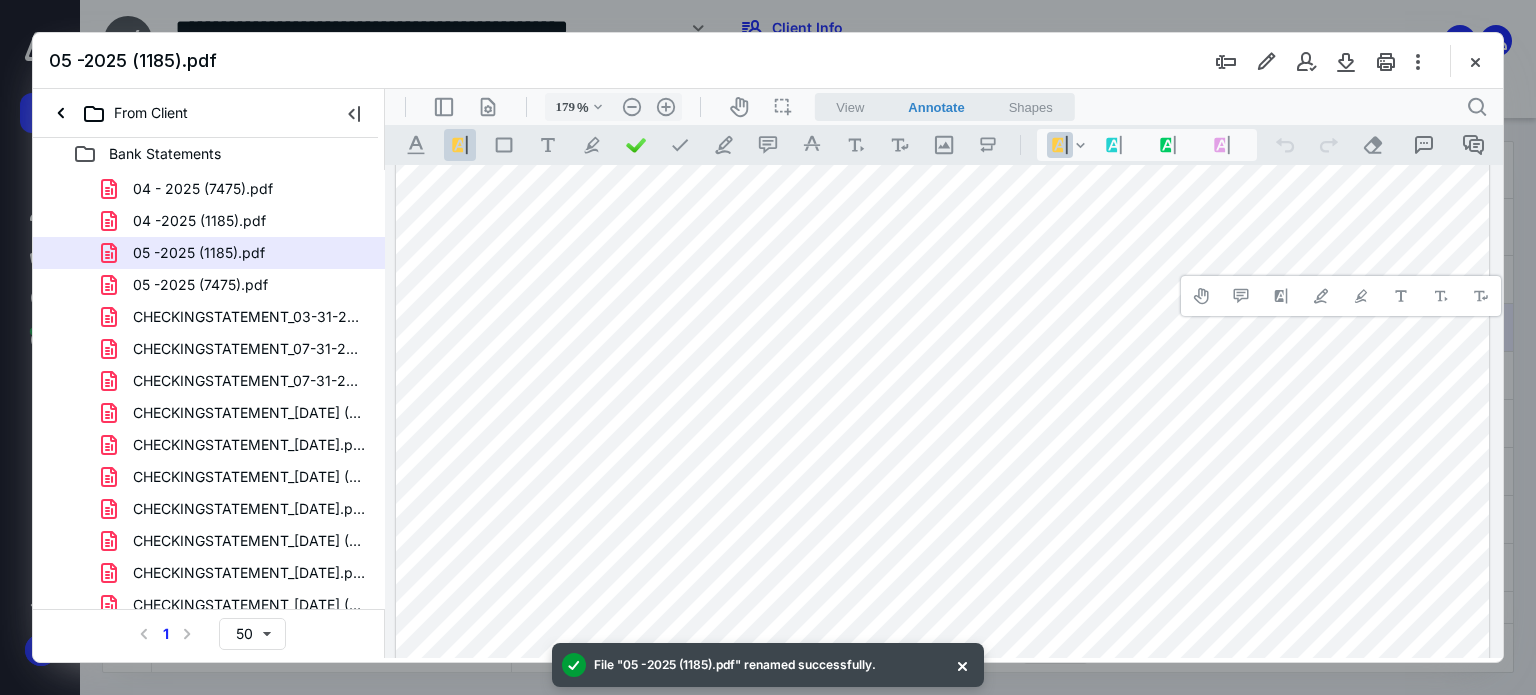scroll, scrollTop: 201, scrollLeft: 0, axis: vertical 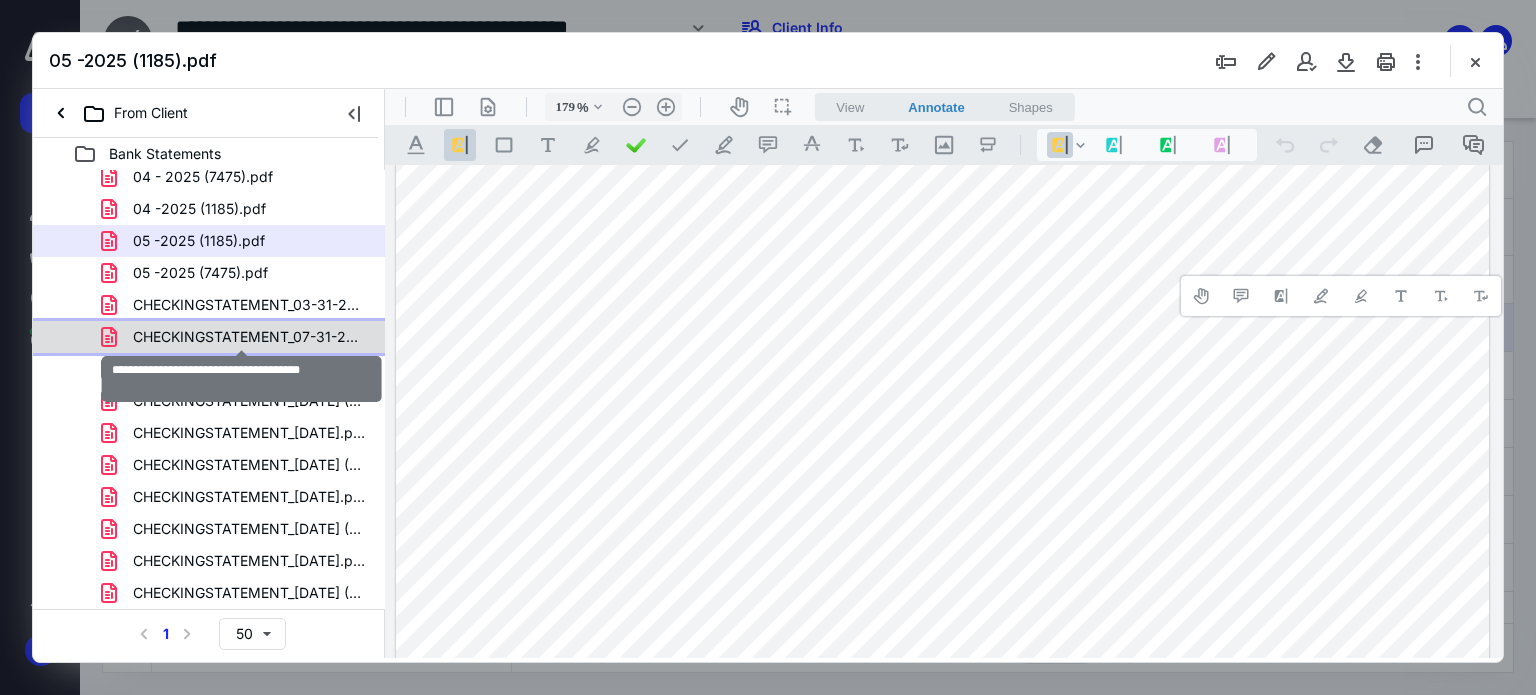 click on "CHECKINGSTATEMENT_07-31-2024-2 (1).pdf" at bounding box center (249, 337) 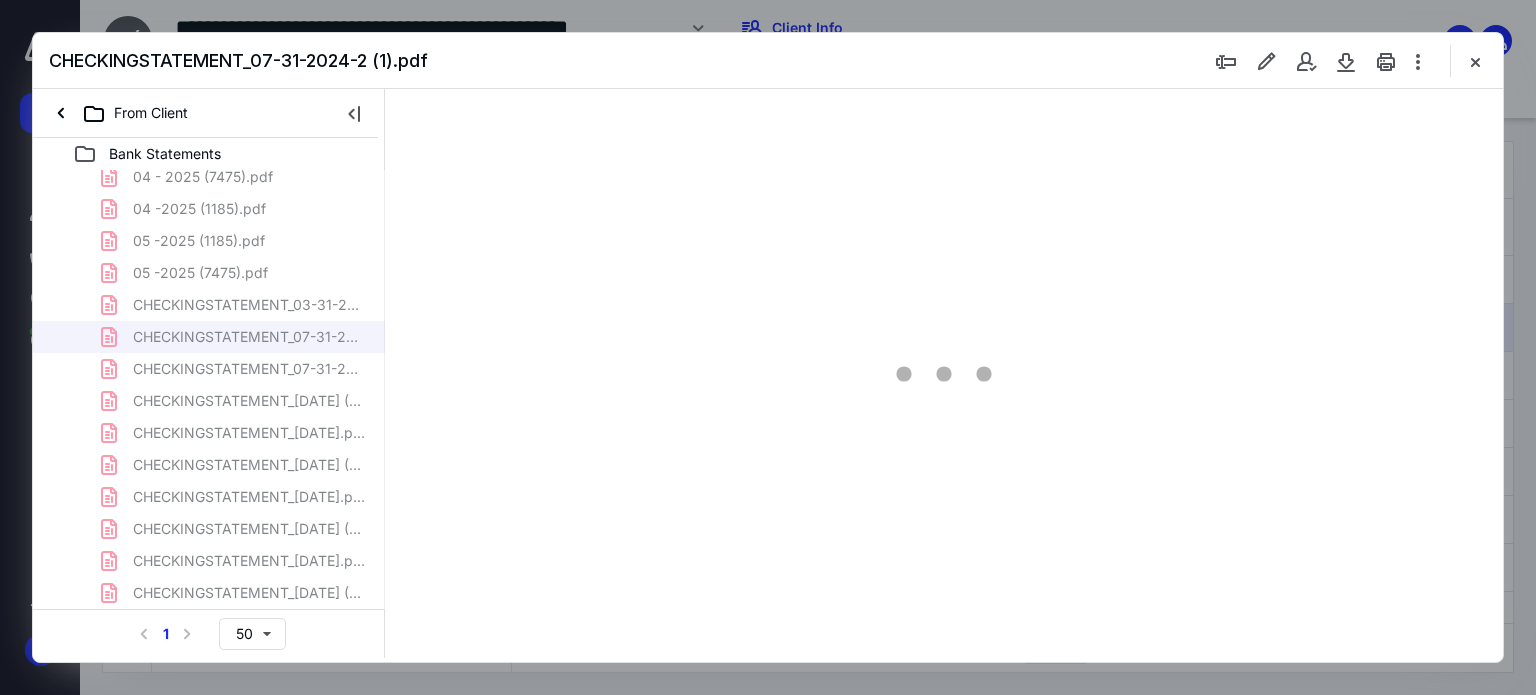 type on "179" 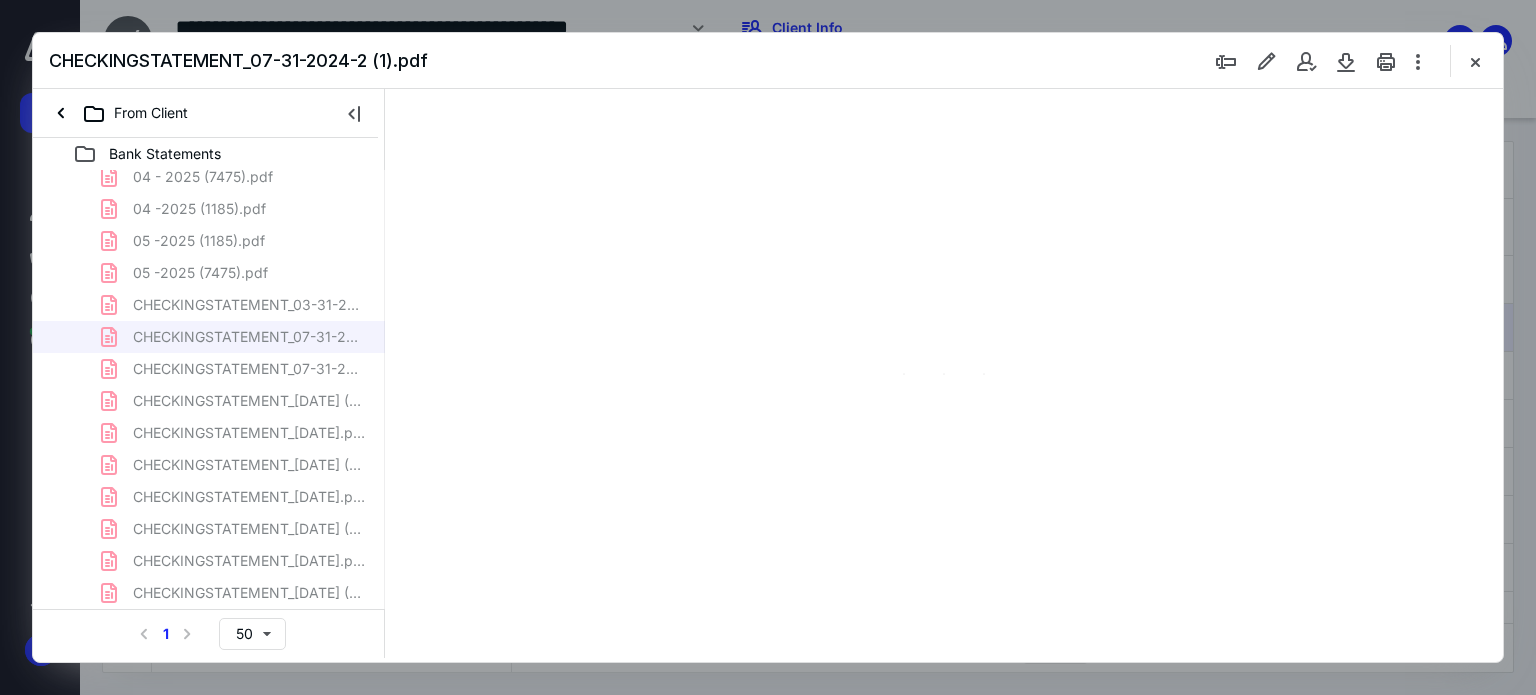 scroll, scrollTop: 83, scrollLeft: 0, axis: vertical 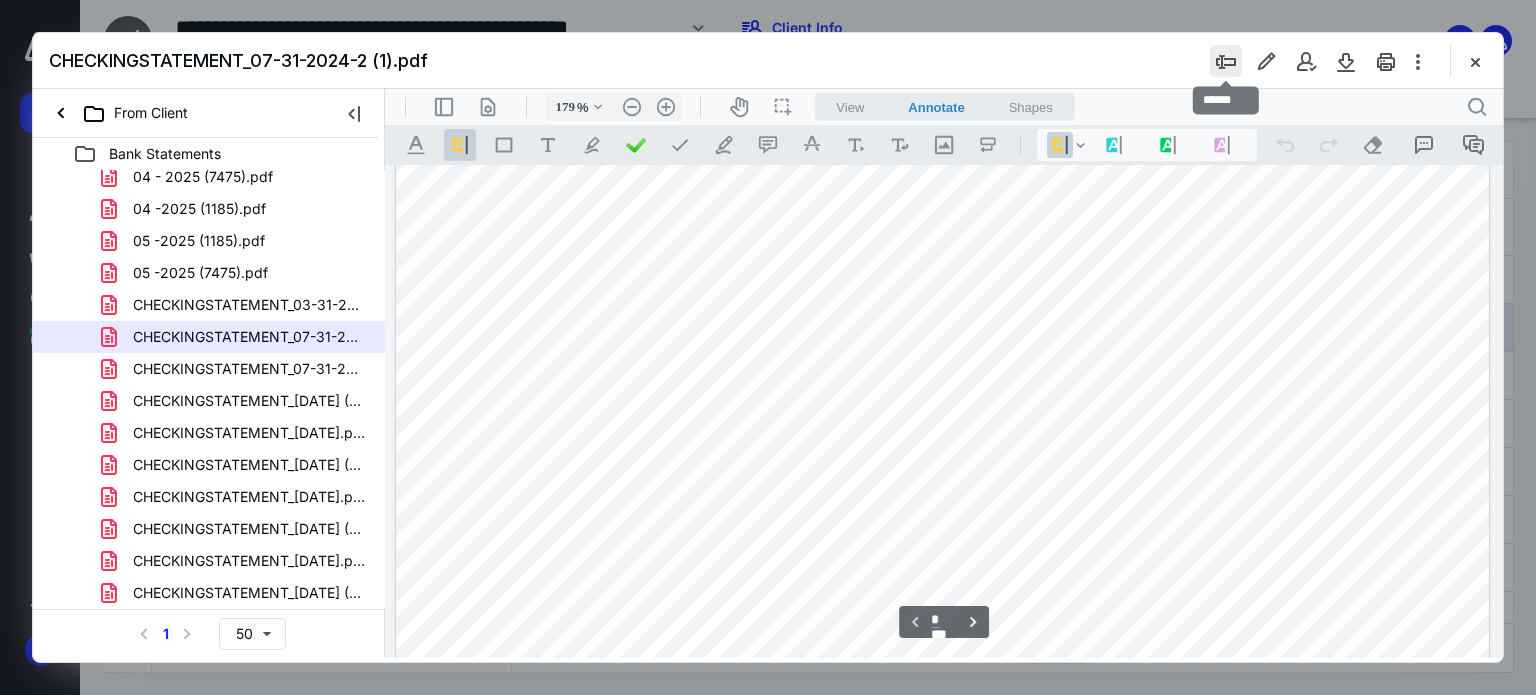 click at bounding box center (1226, 61) 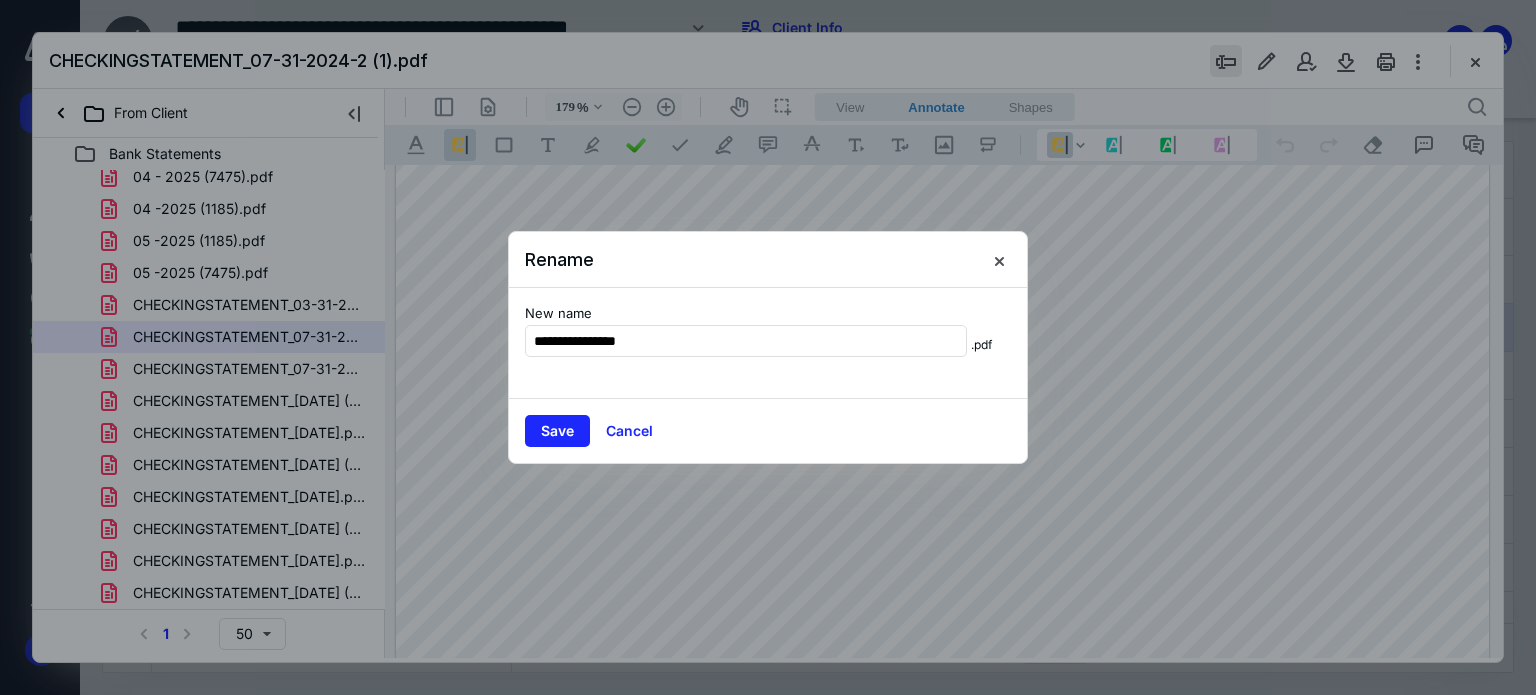 type on "**********" 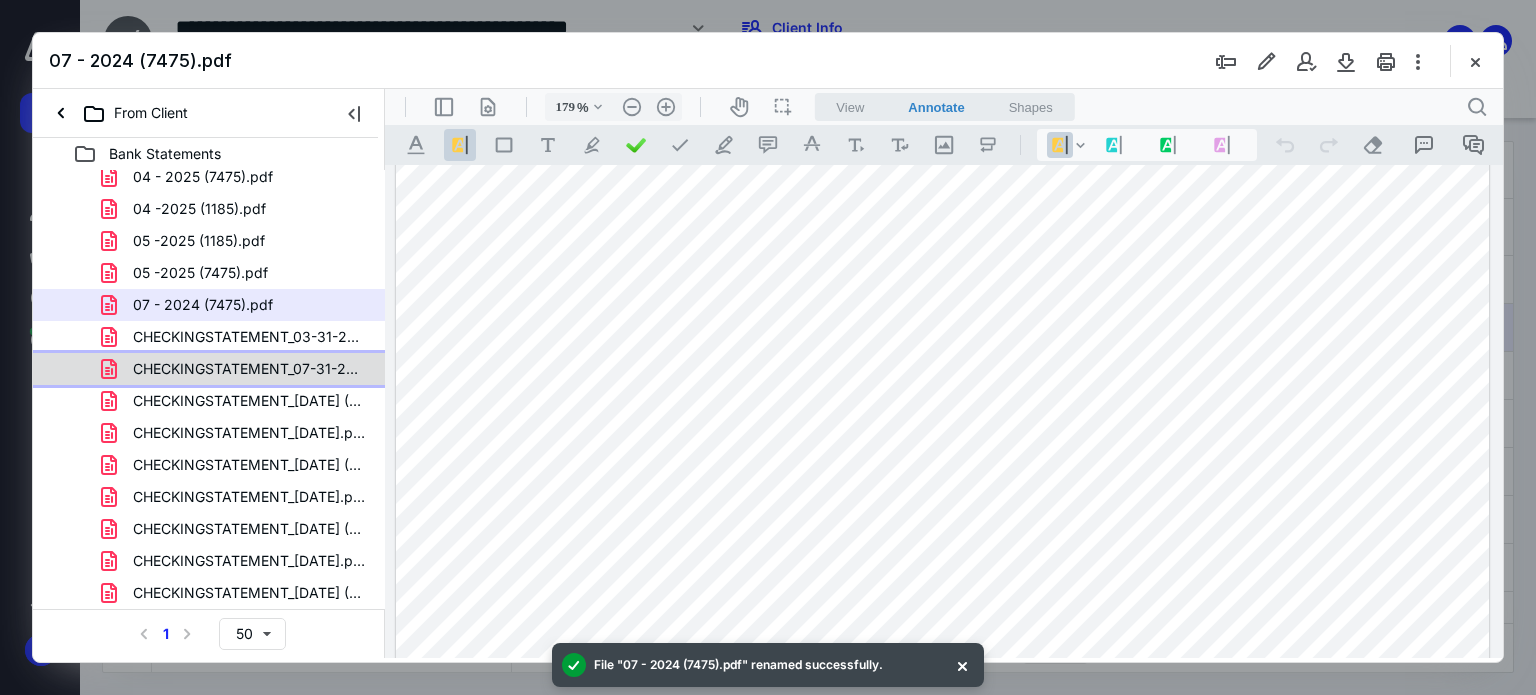 click on "CHECKINGSTATEMENT_07-31-2024-2.pdf" at bounding box center (249, 369) 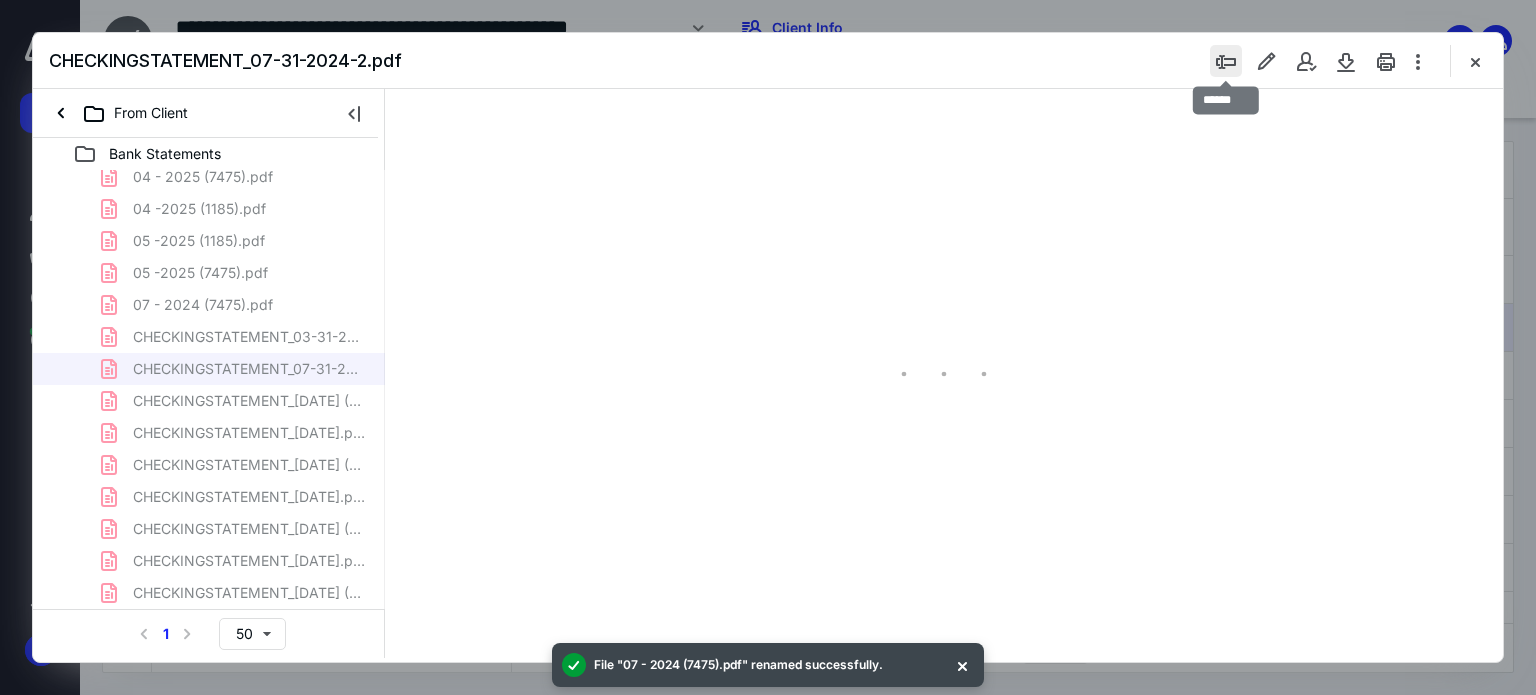 click at bounding box center (1226, 61) 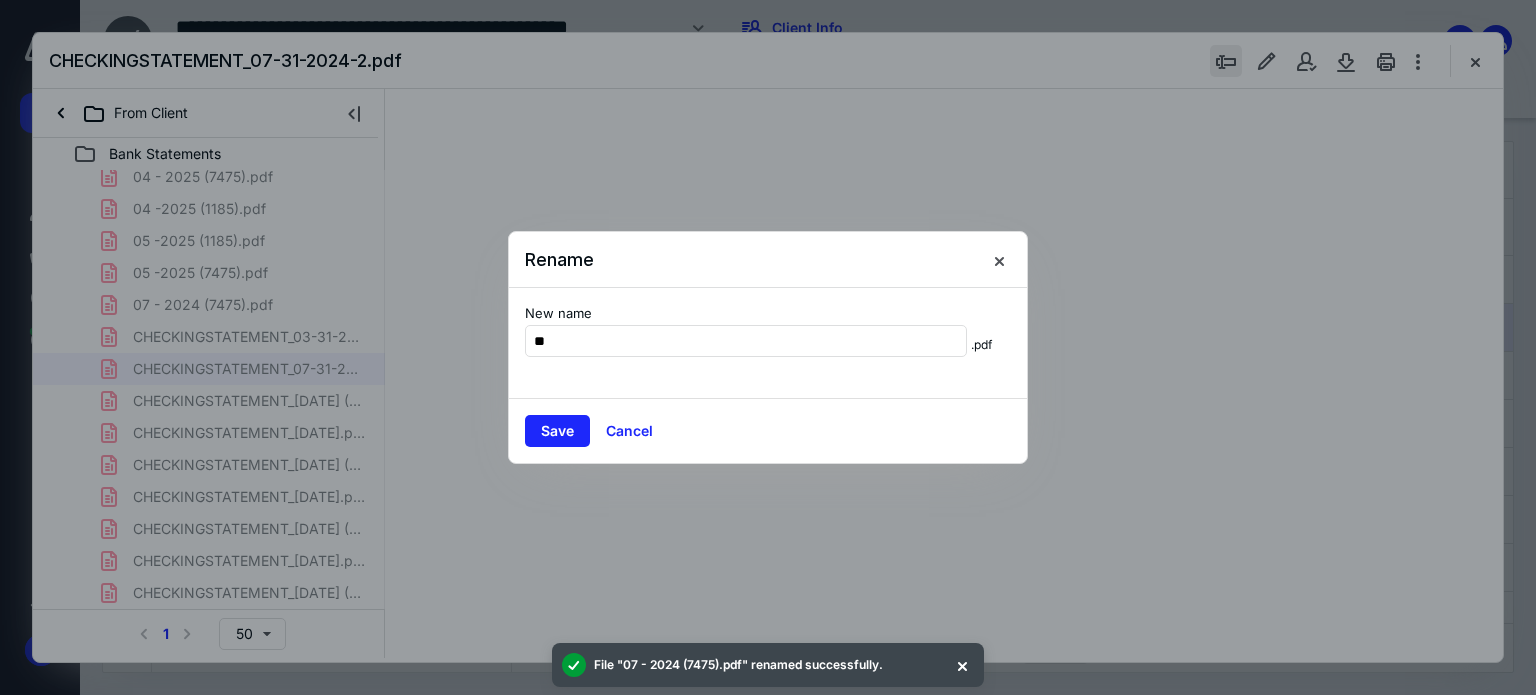 type on "***" 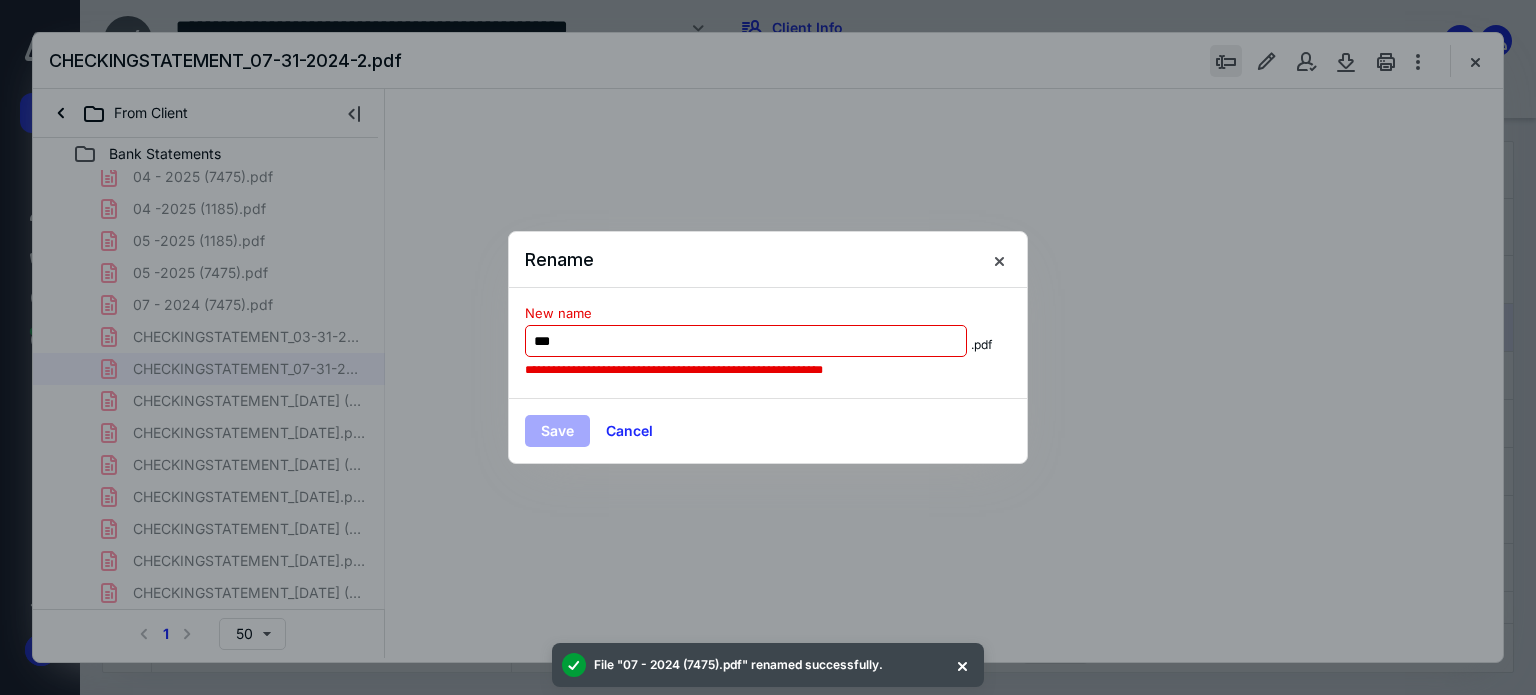 type on "179" 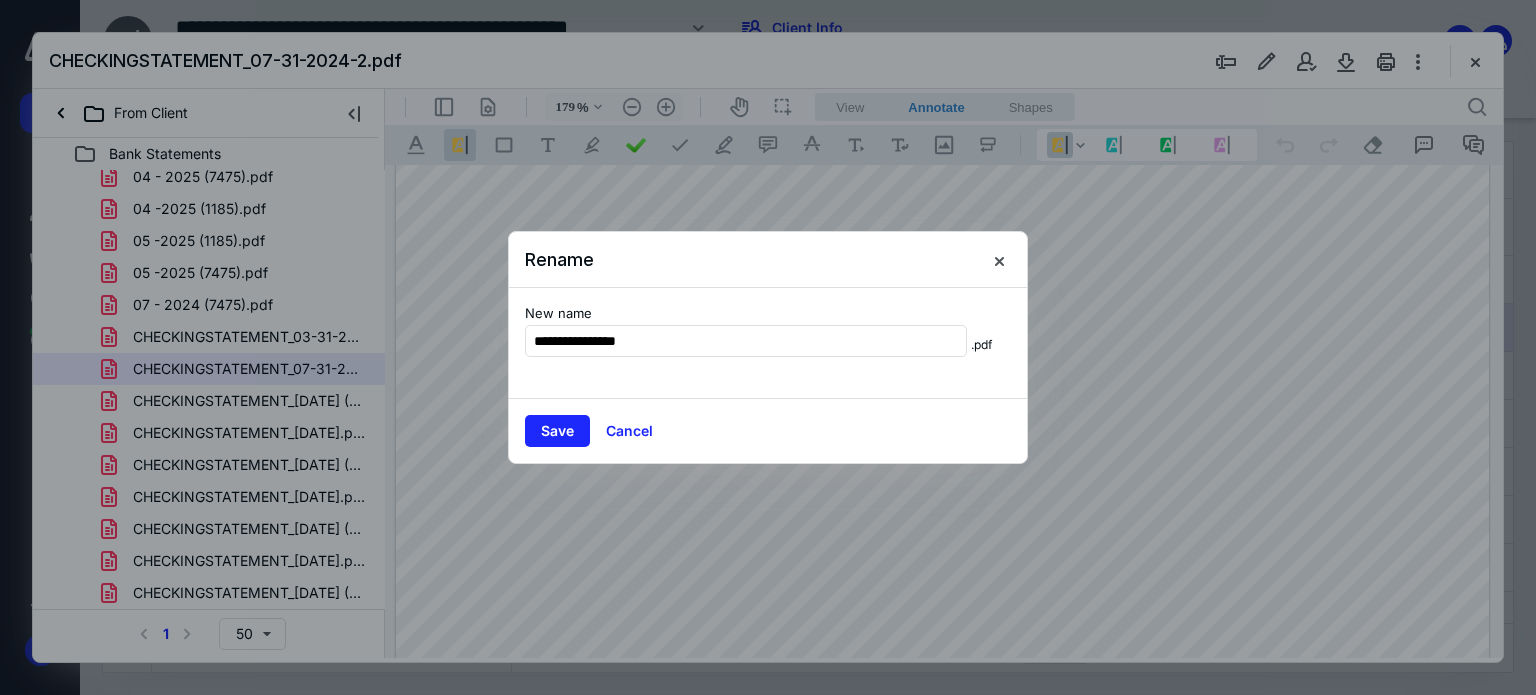 type on "**********" 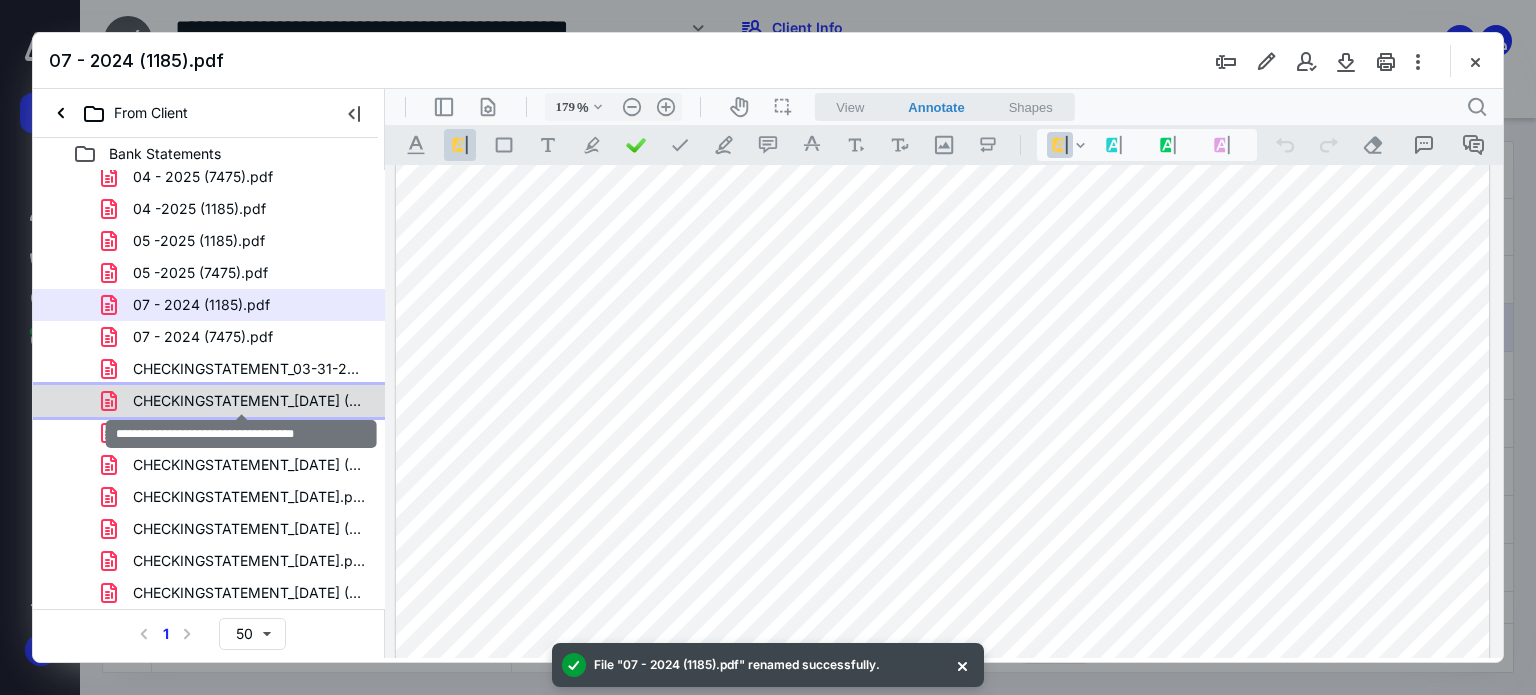 click on "CHECKINGSTATEMENT_08-30-2024 (1).pdf" at bounding box center (249, 401) 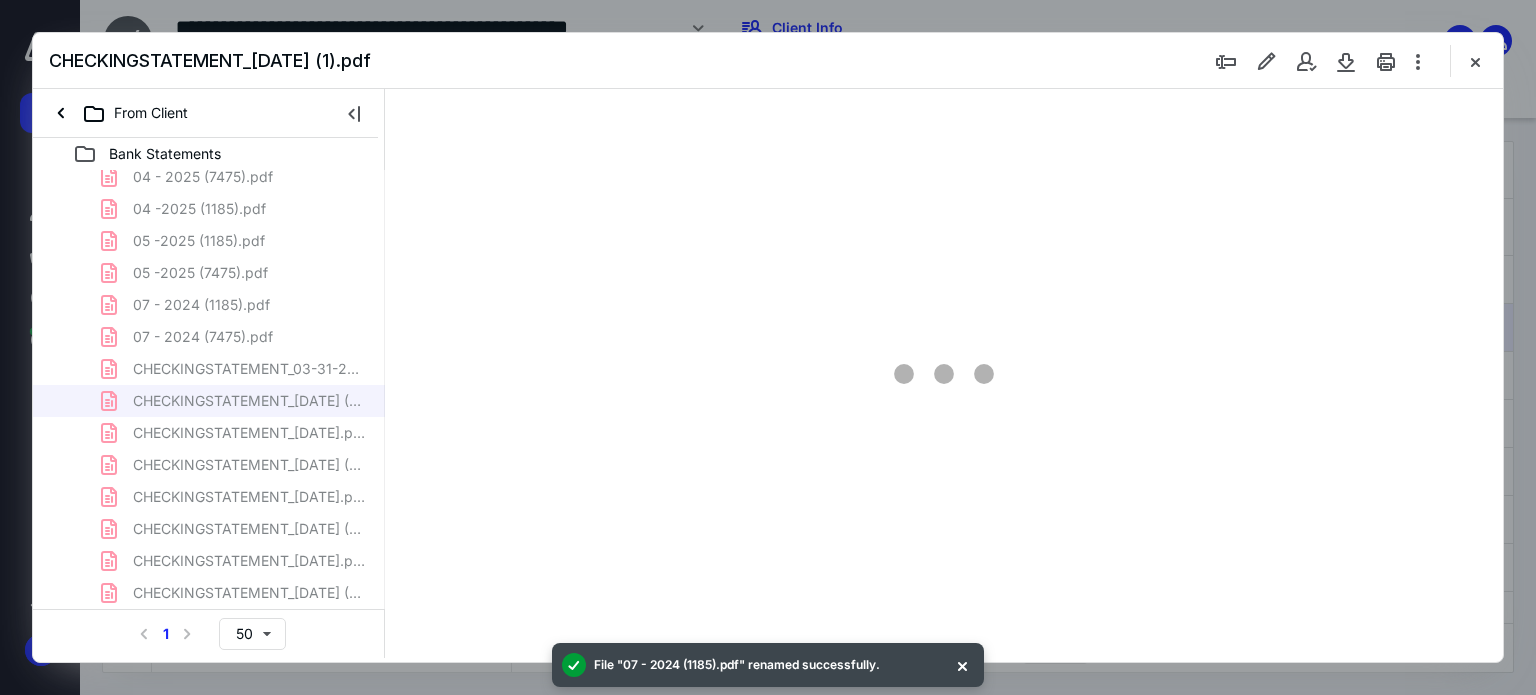 type on "179" 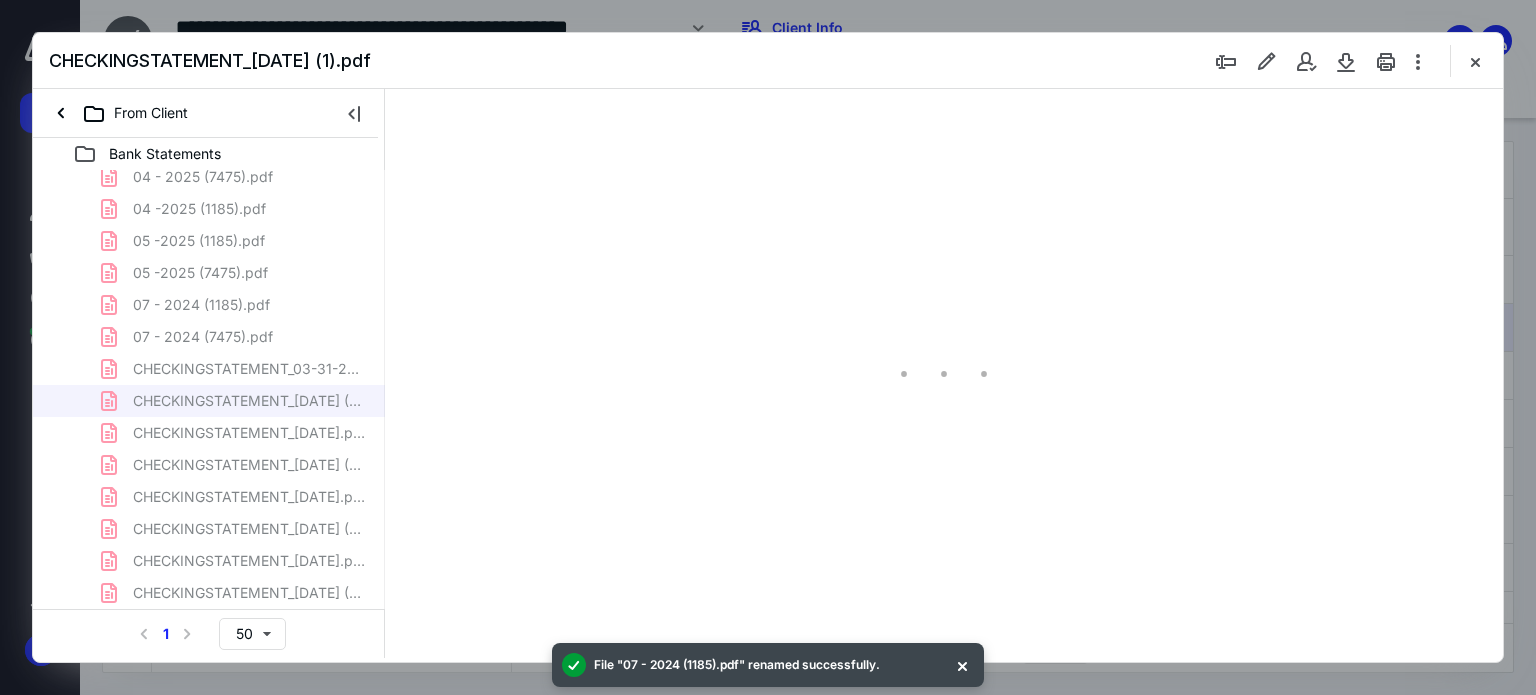 scroll, scrollTop: 83, scrollLeft: 0, axis: vertical 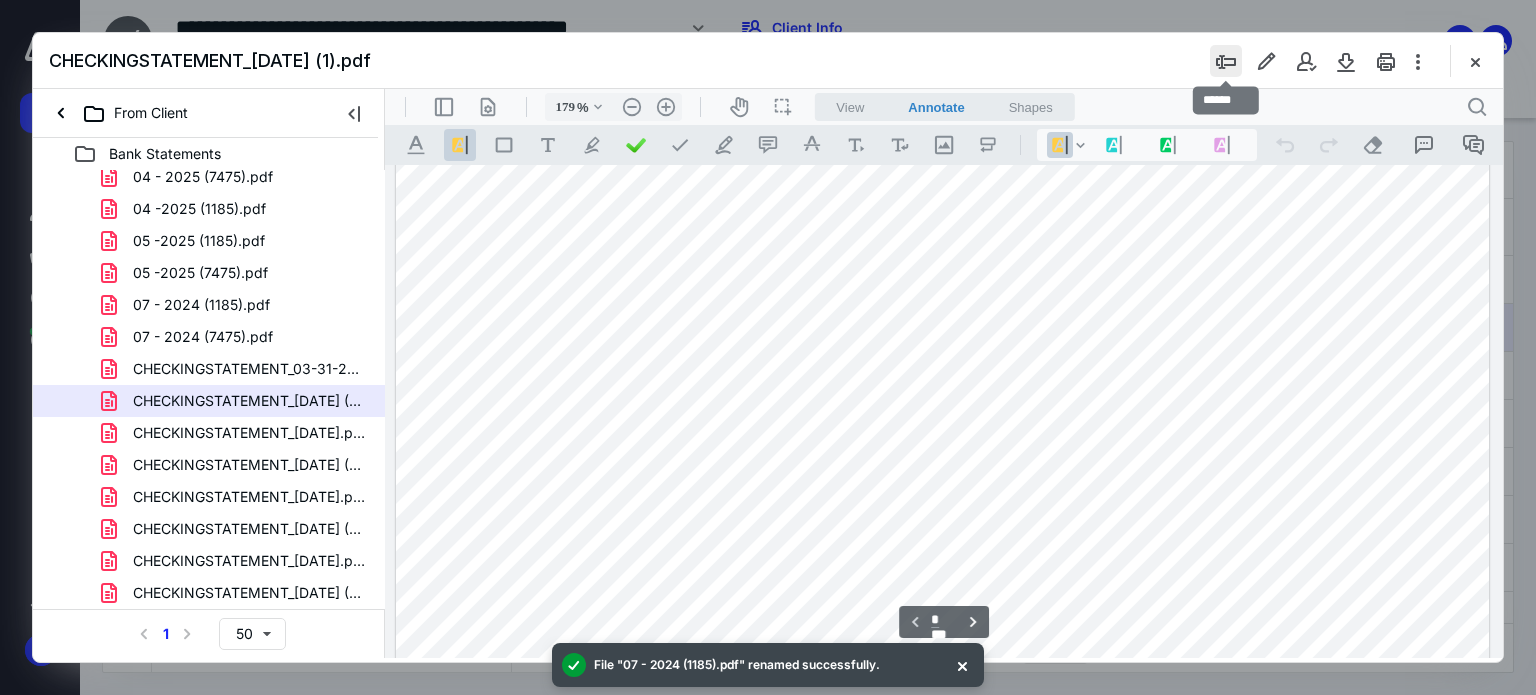 click at bounding box center [1226, 61] 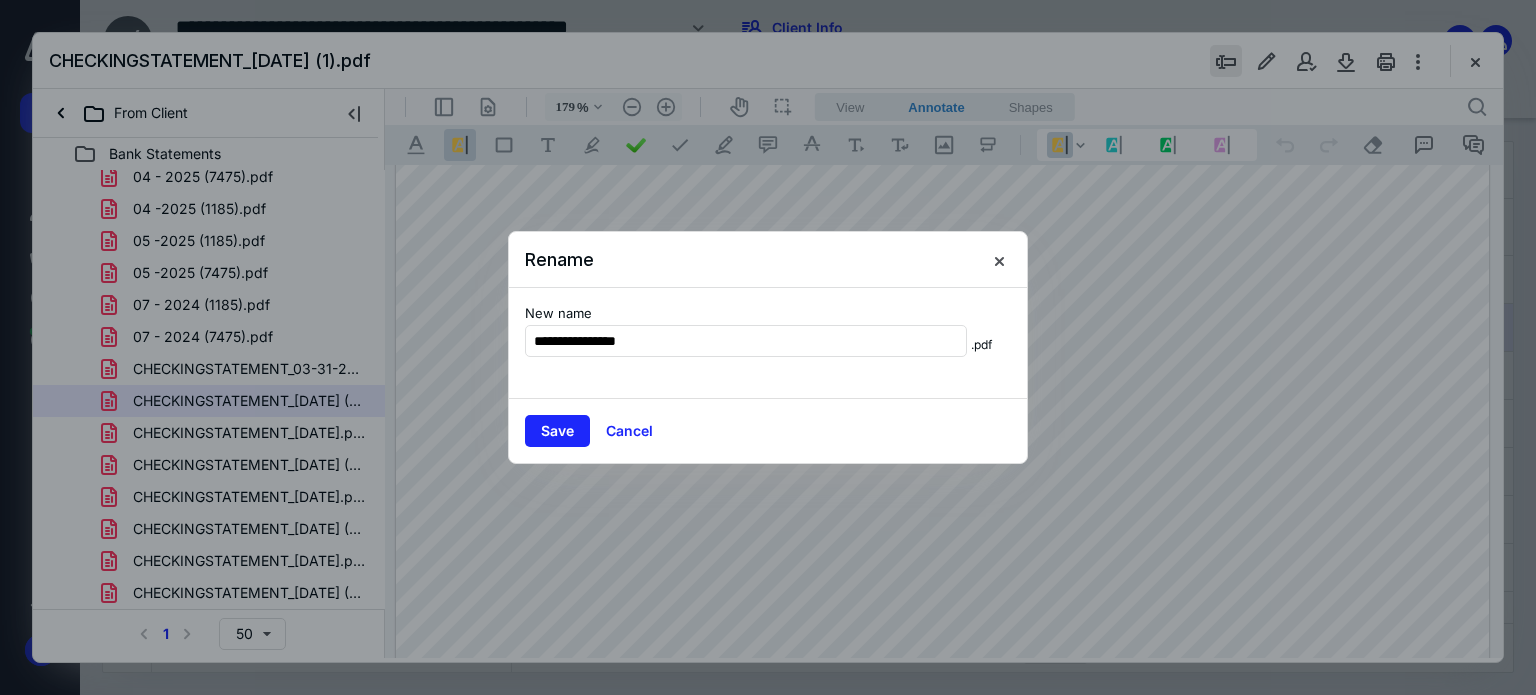 type on "**********" 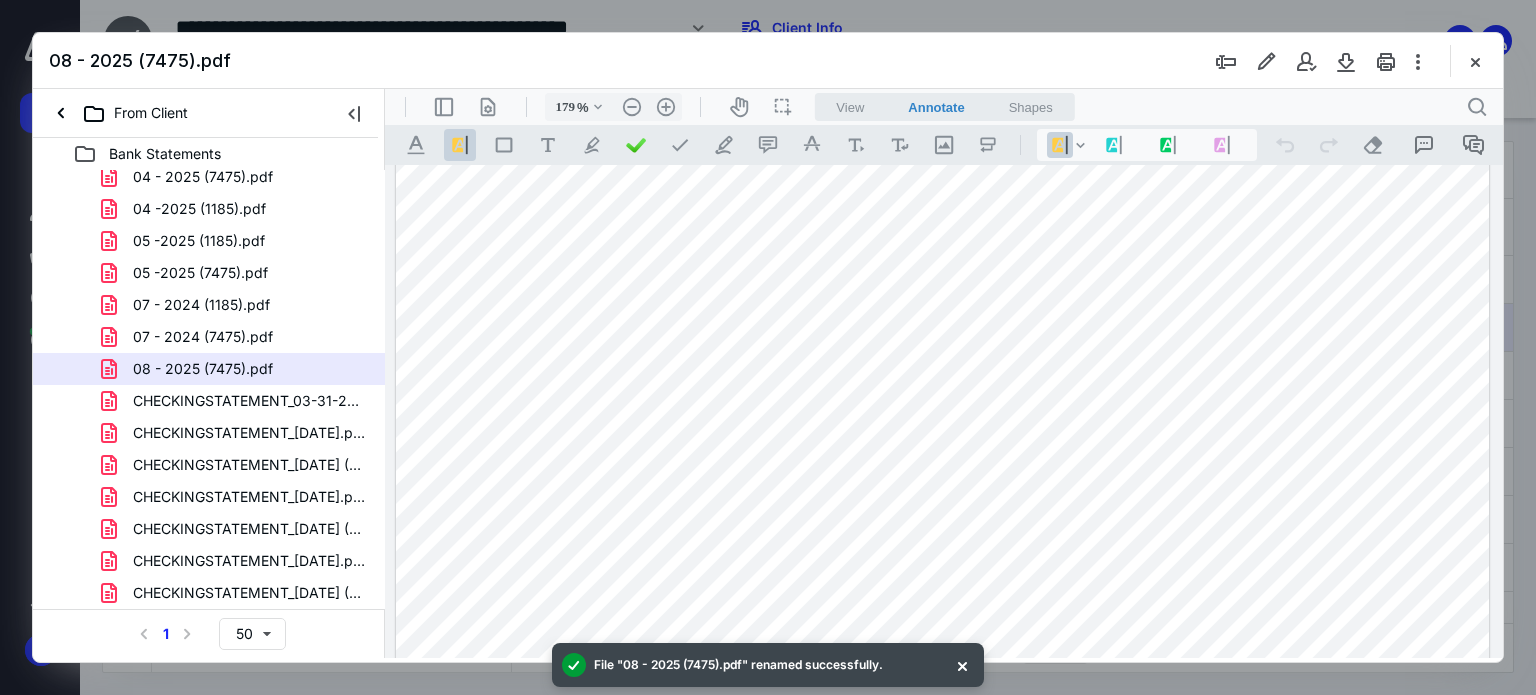 click at bounding box center (943, 797) 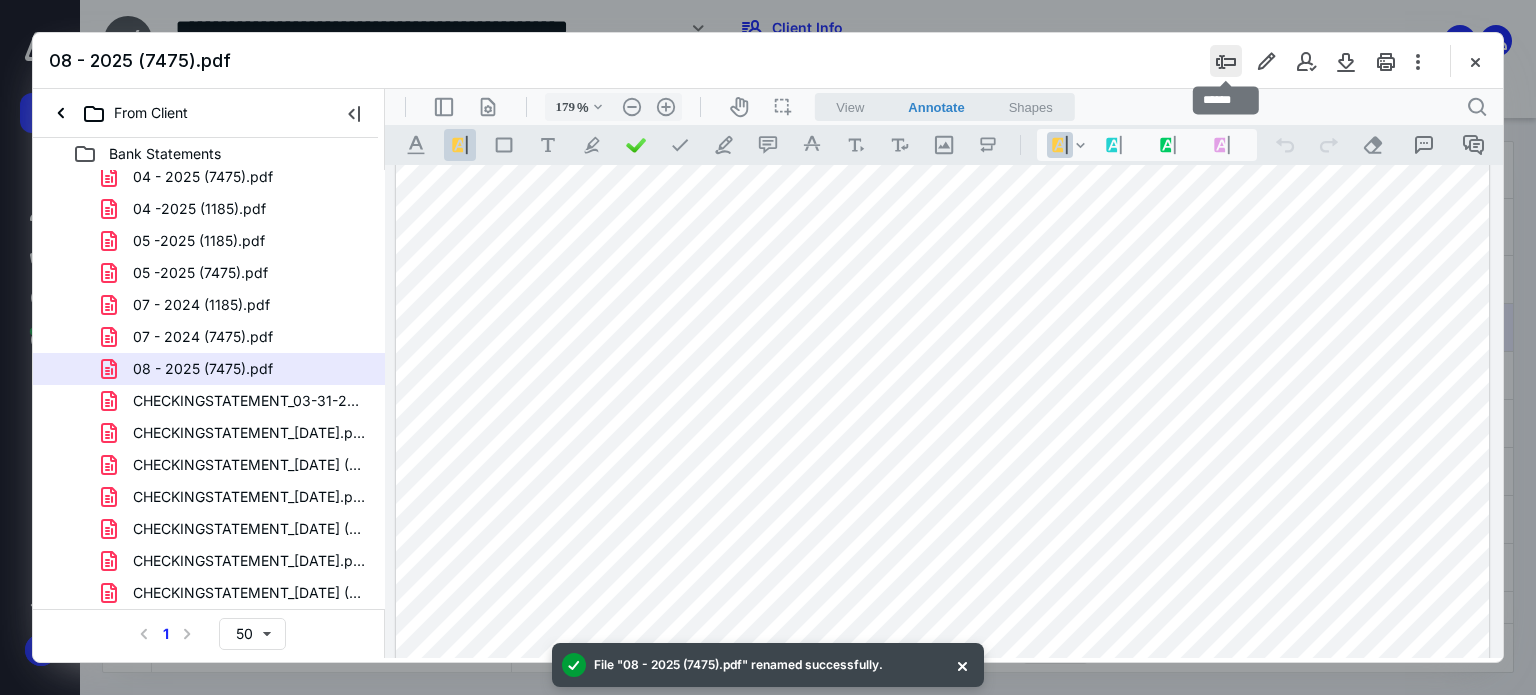 click at bounding box center [1226, 61] 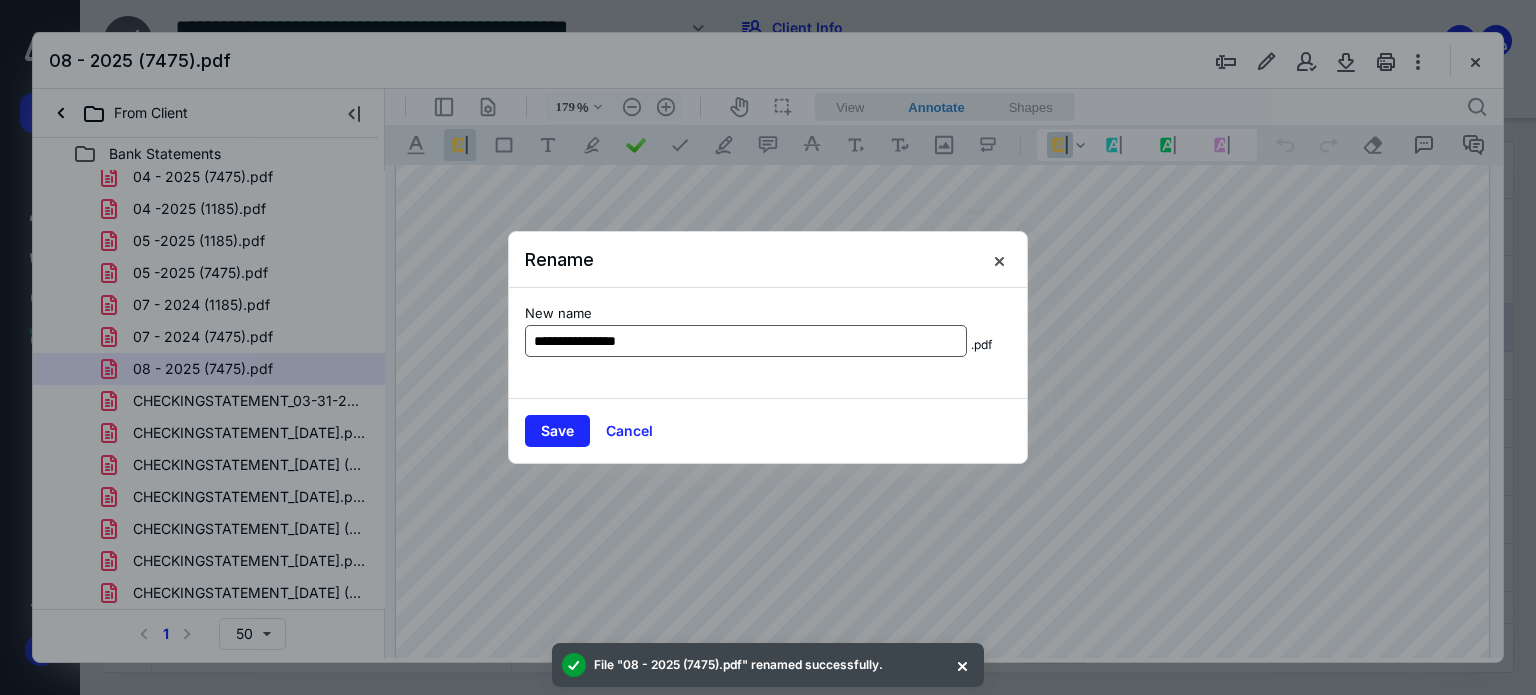 click on "**********" at bounding box center (746, 341) 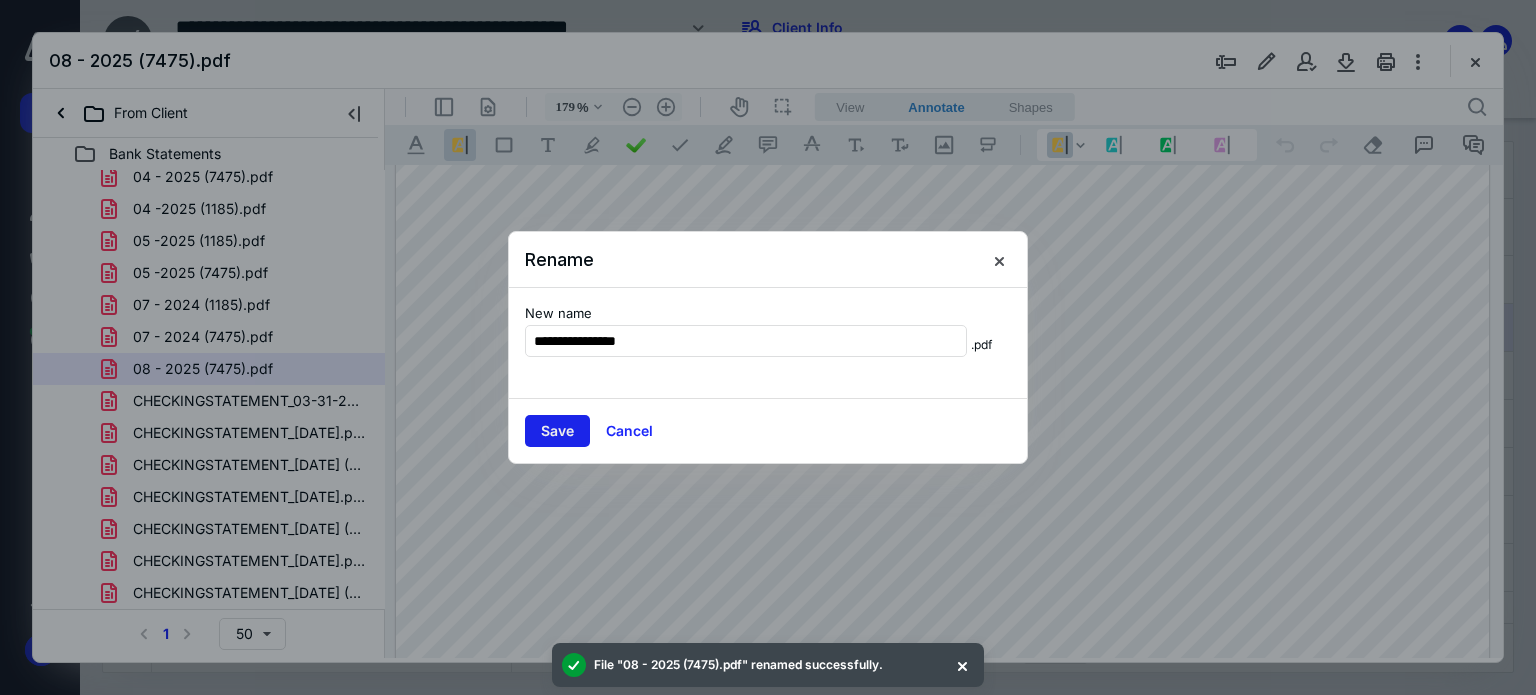 type on "**********" 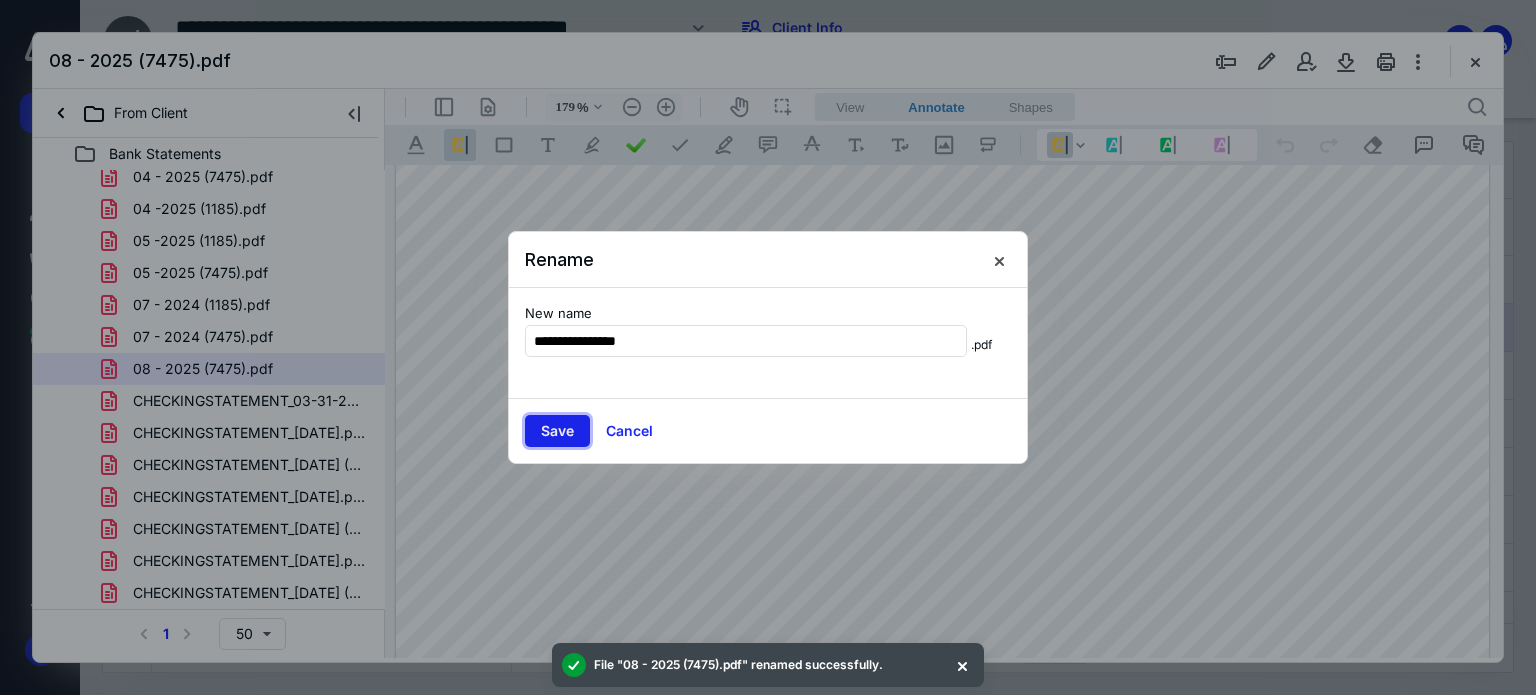 click on "Save" at bounding box center [557, 431] 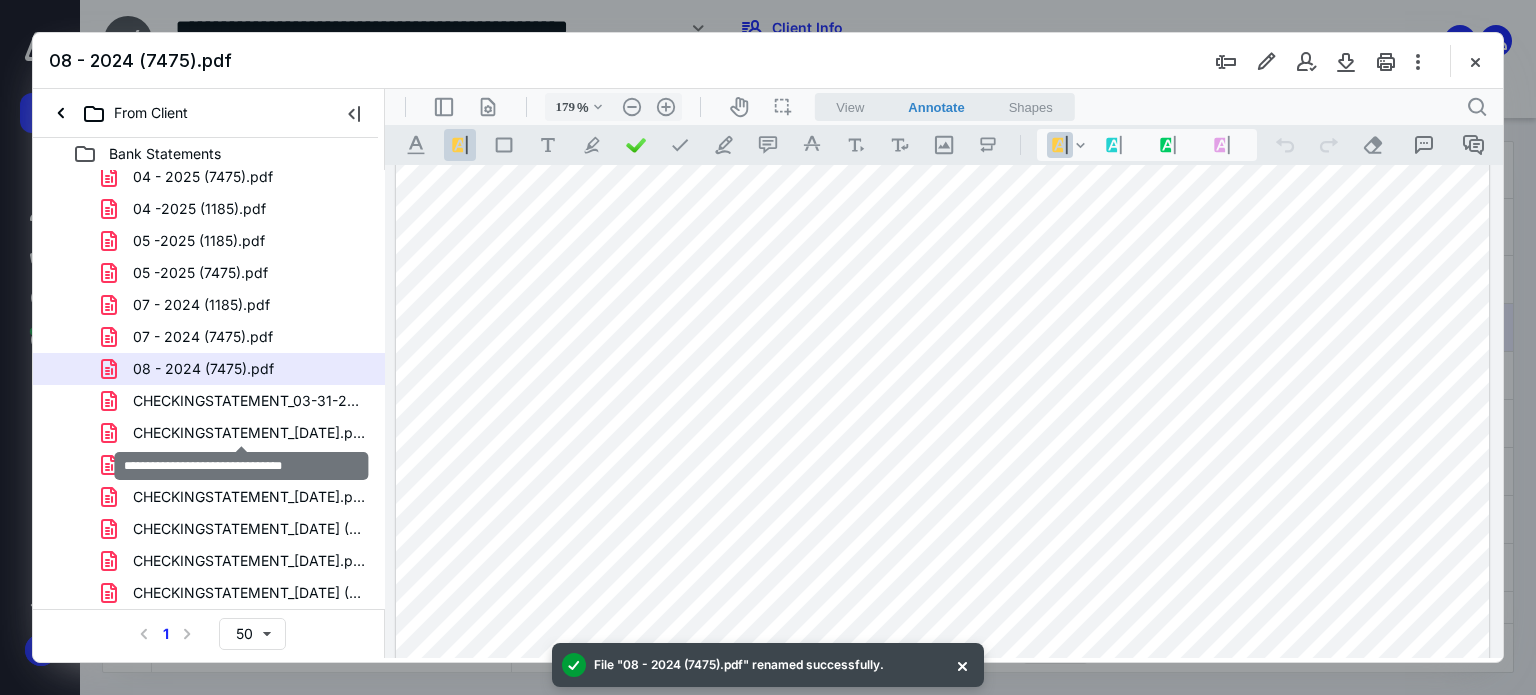 click on "CHECKINGSTATEMENT_08-30-2024.pdf" at bounding box center [249, 433] 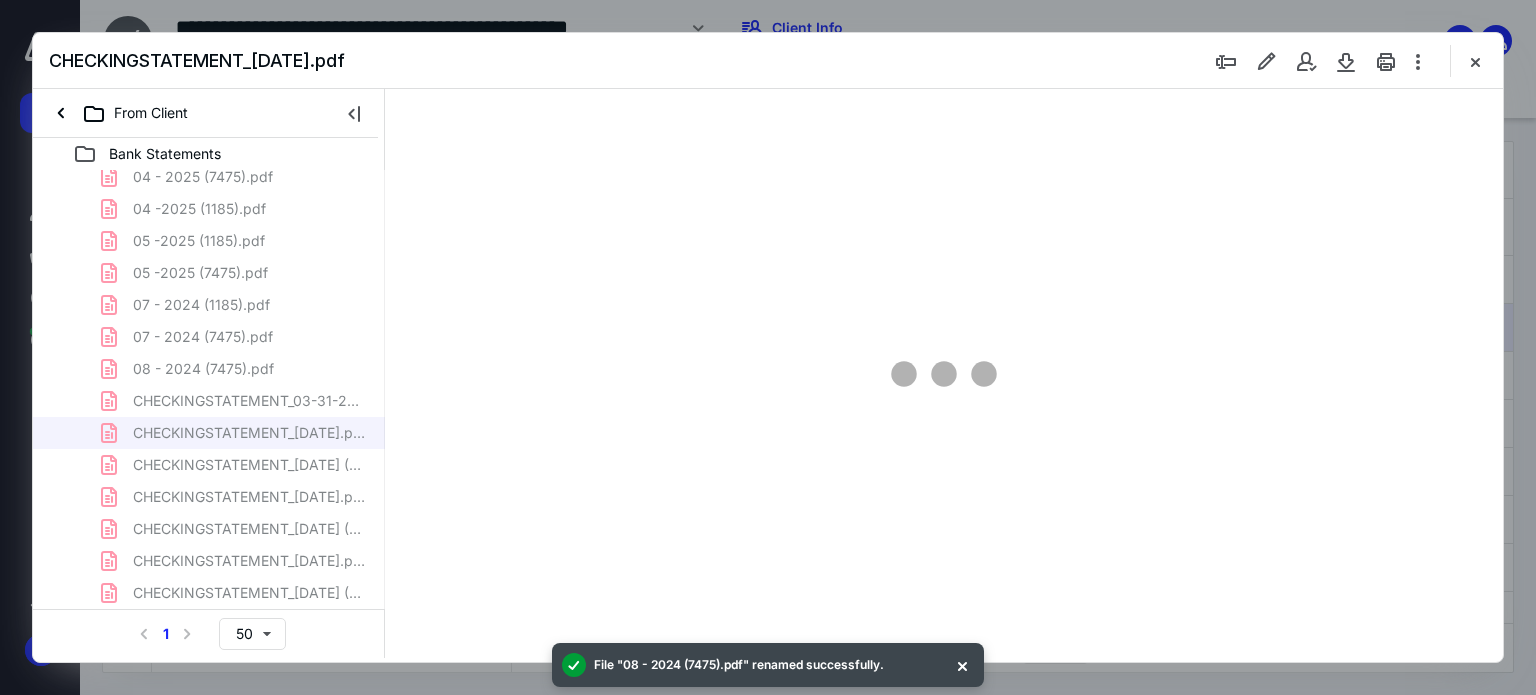 click at bounding box center [944, 373] 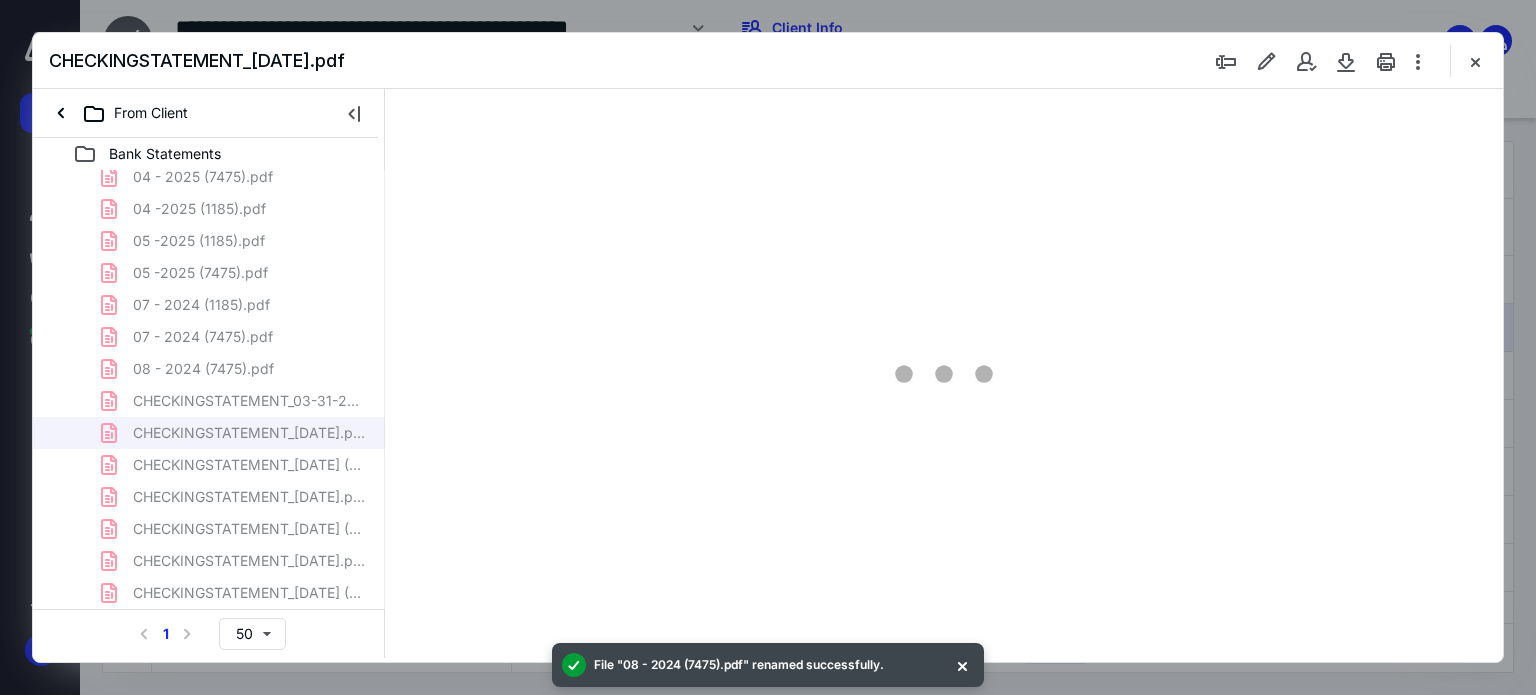 type on "179" 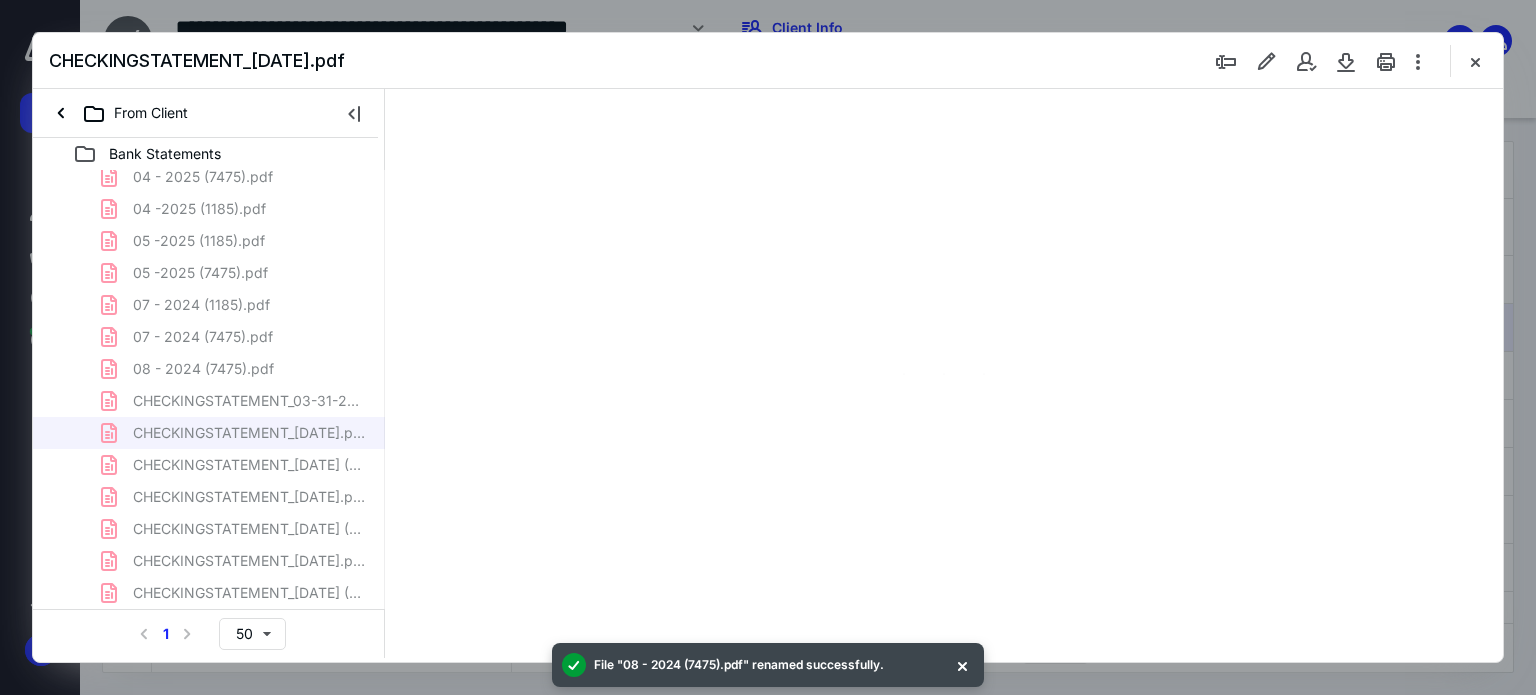scroll, scrollTop: 83, scrollLeft: 0, axis: vertical 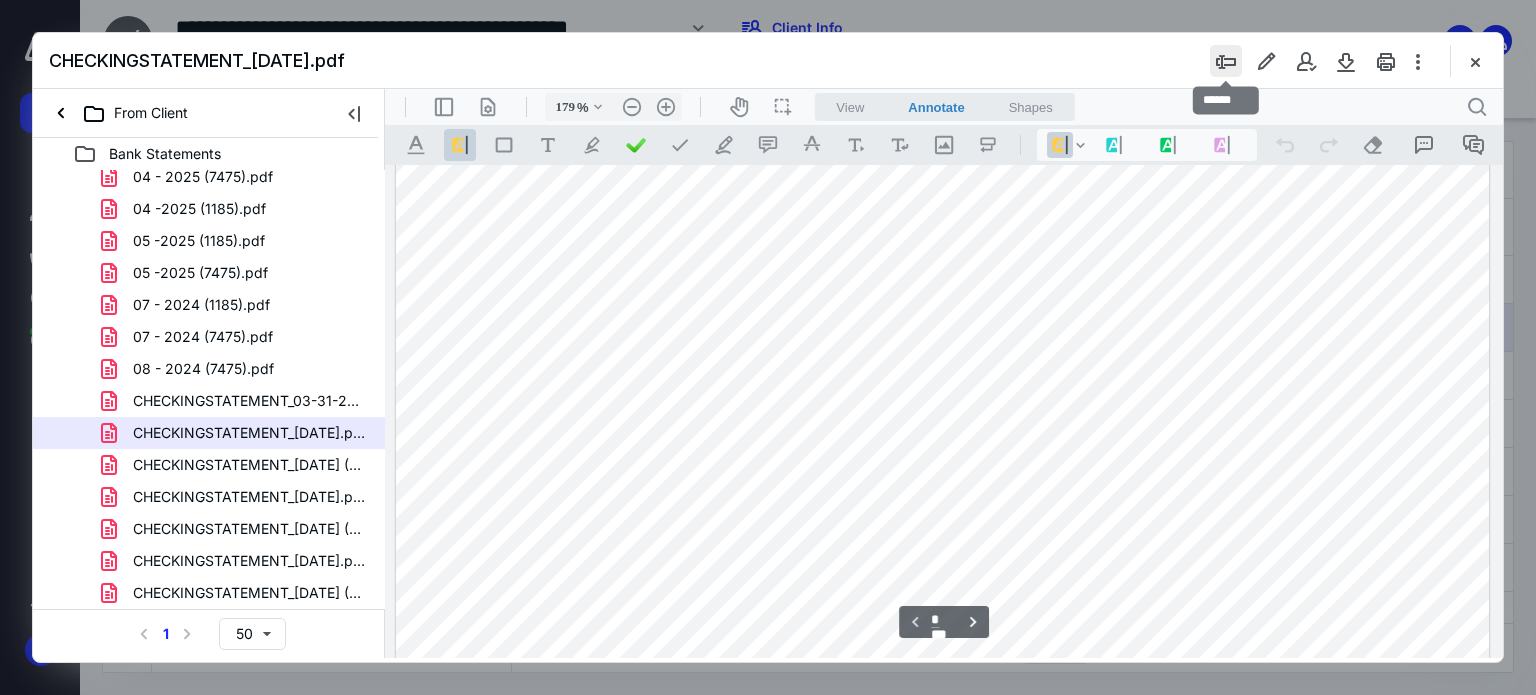 click at bounding box center [1226, 61] 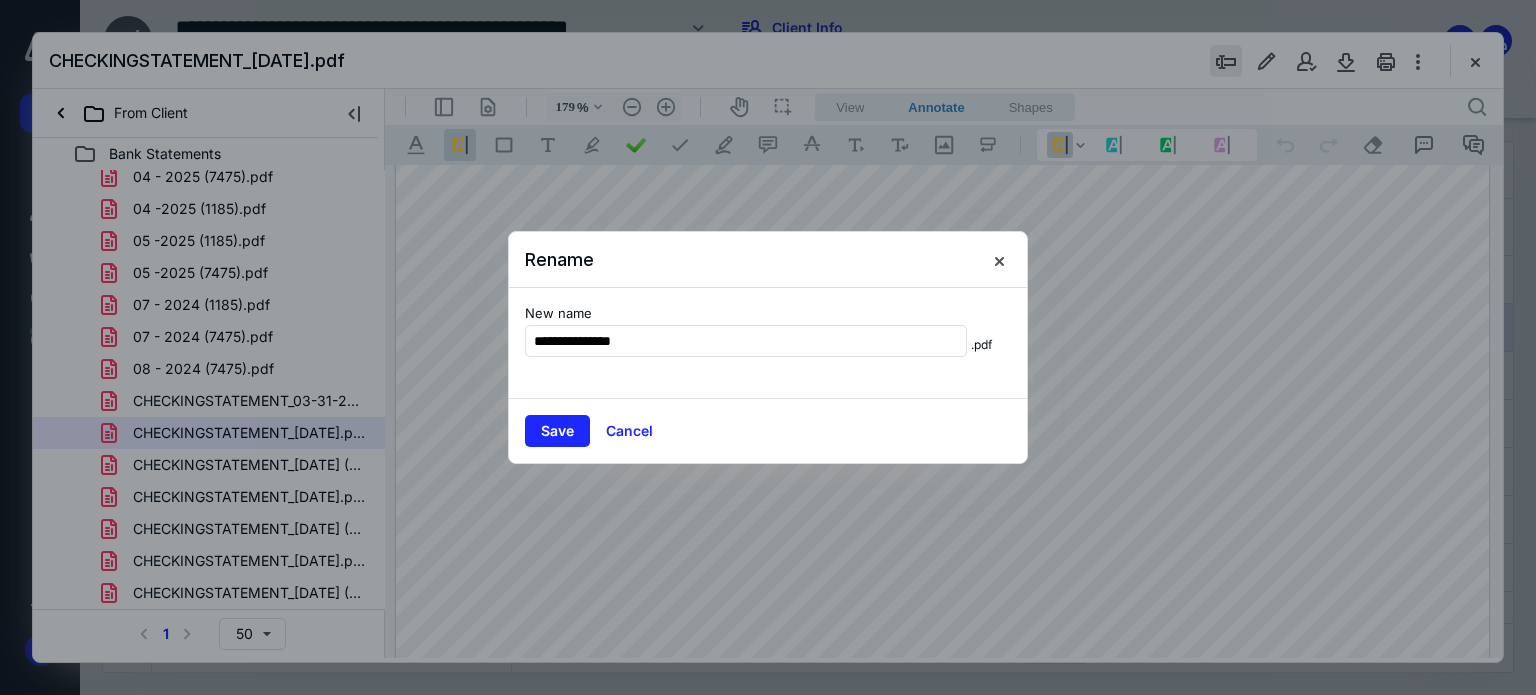 type on "**********" 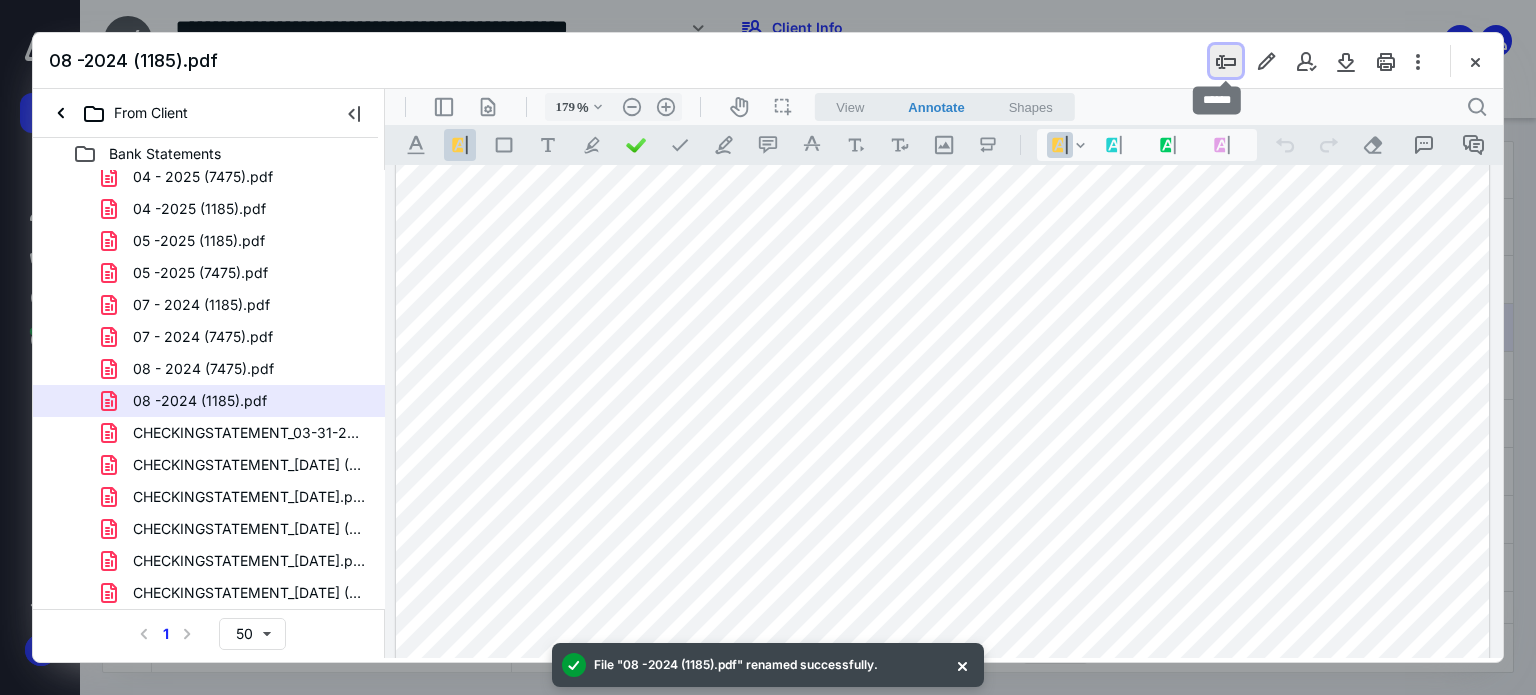 click at bounding box center [1226, 61] 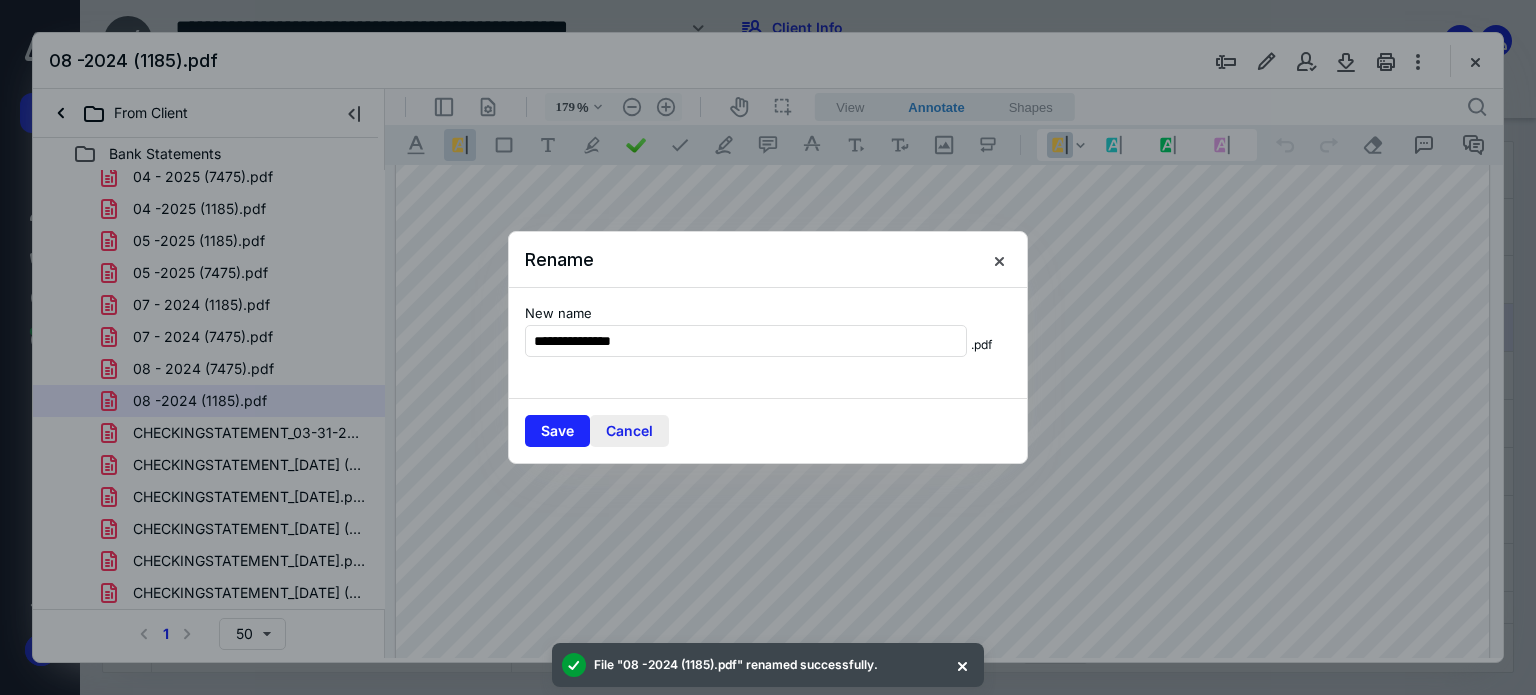 click on "Cancel" at bounding box center [629, 431] 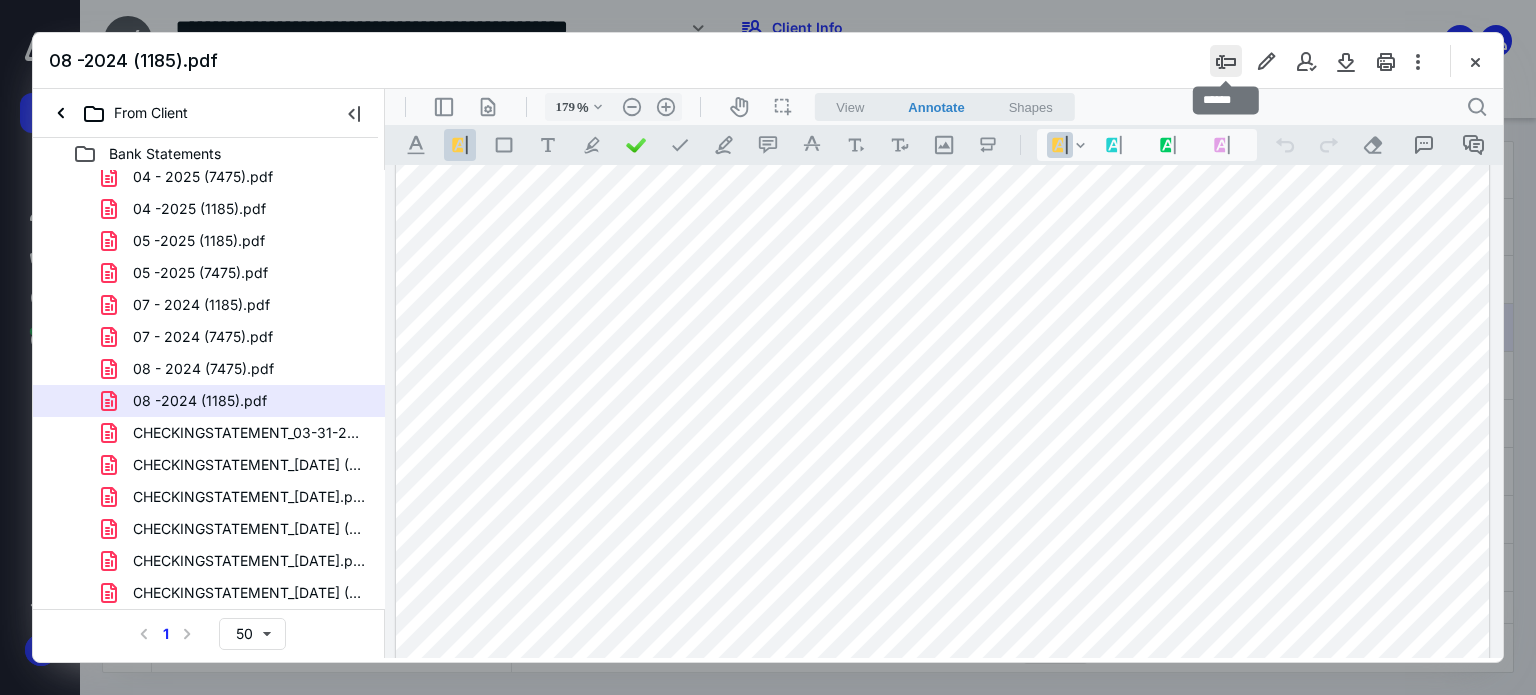 click at bounding box center (1226, 61) 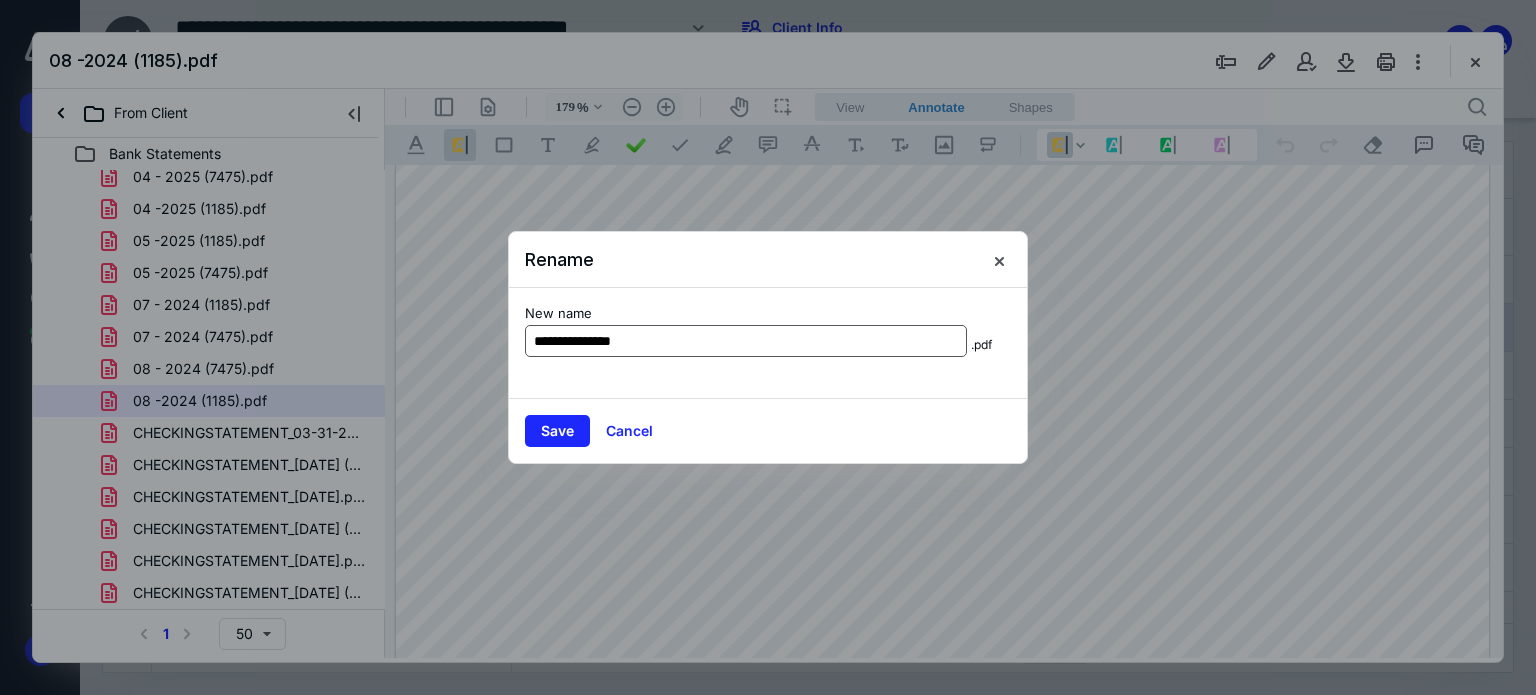 click on "**********" at bounding box center [746, 341] 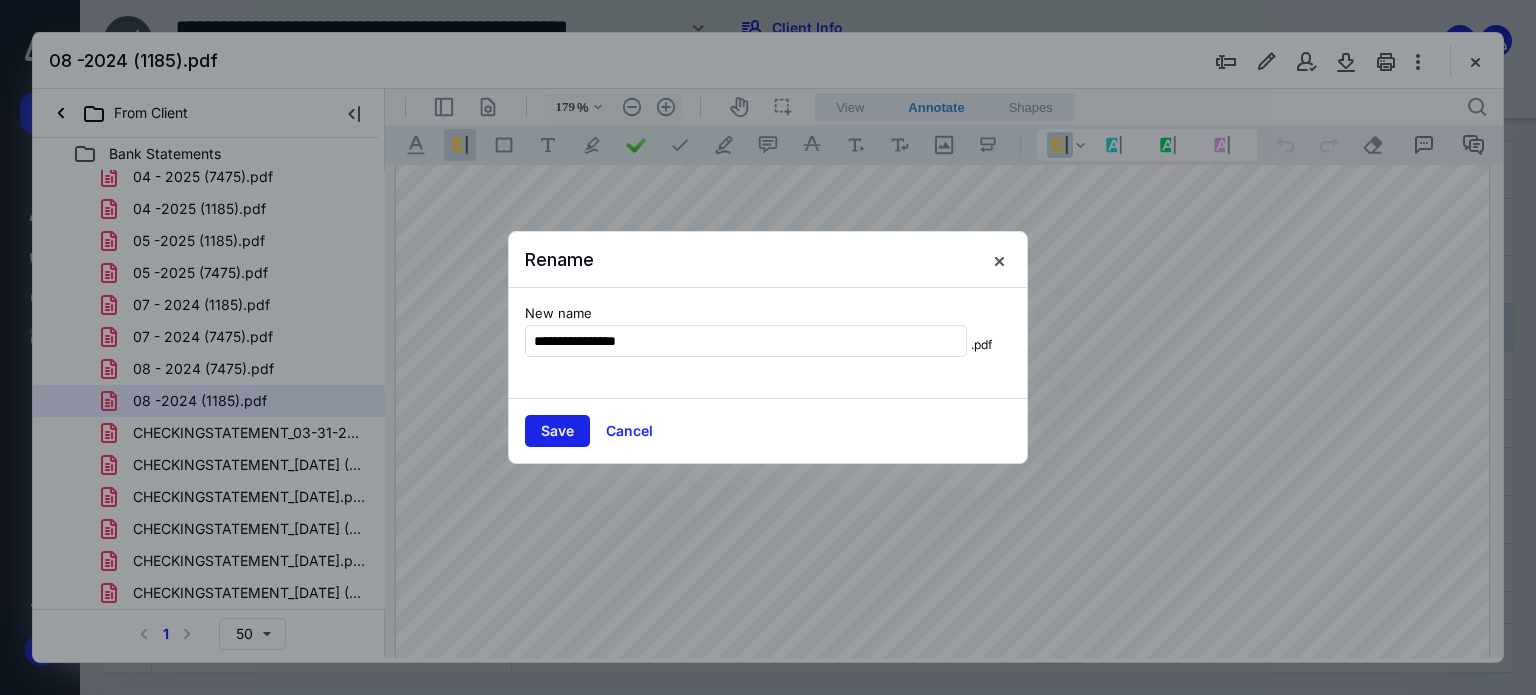 type on "**********" 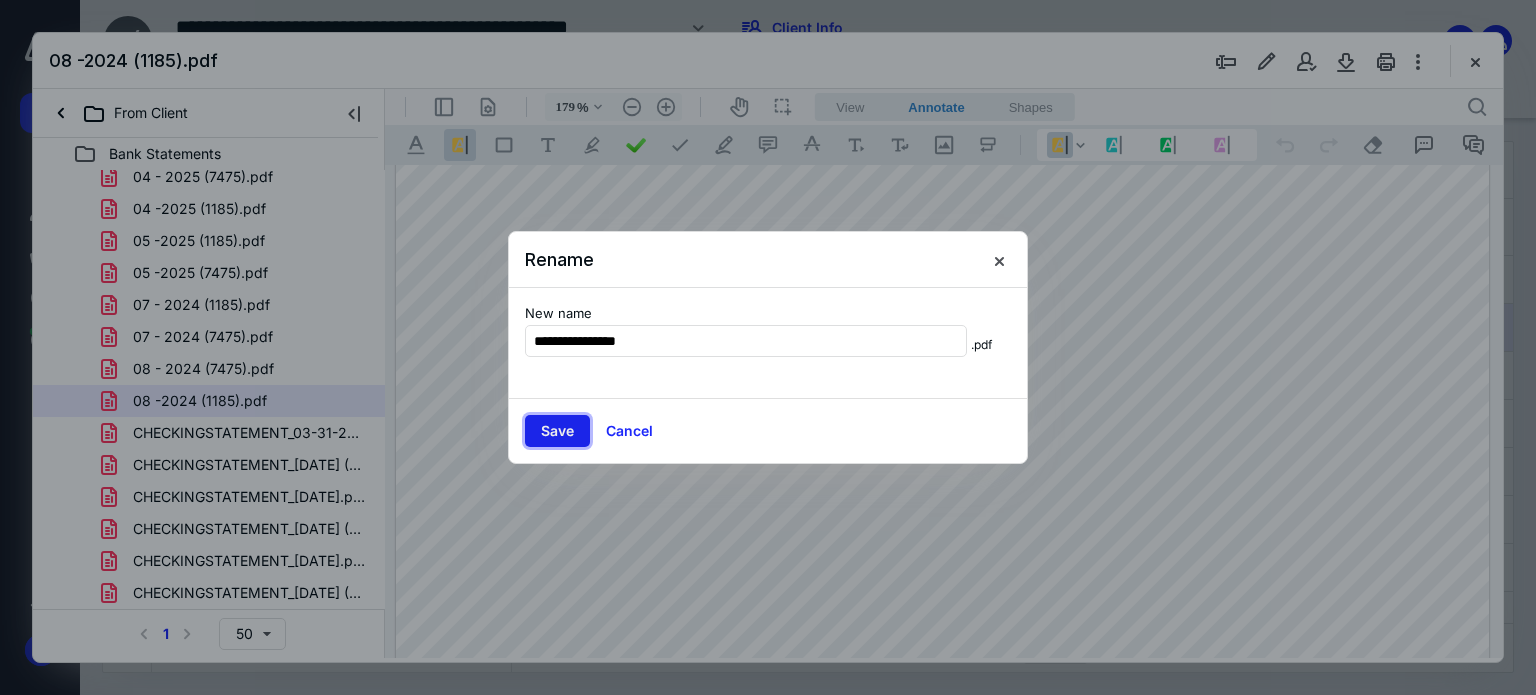 click on "Save" at bounding box center (557, 431) 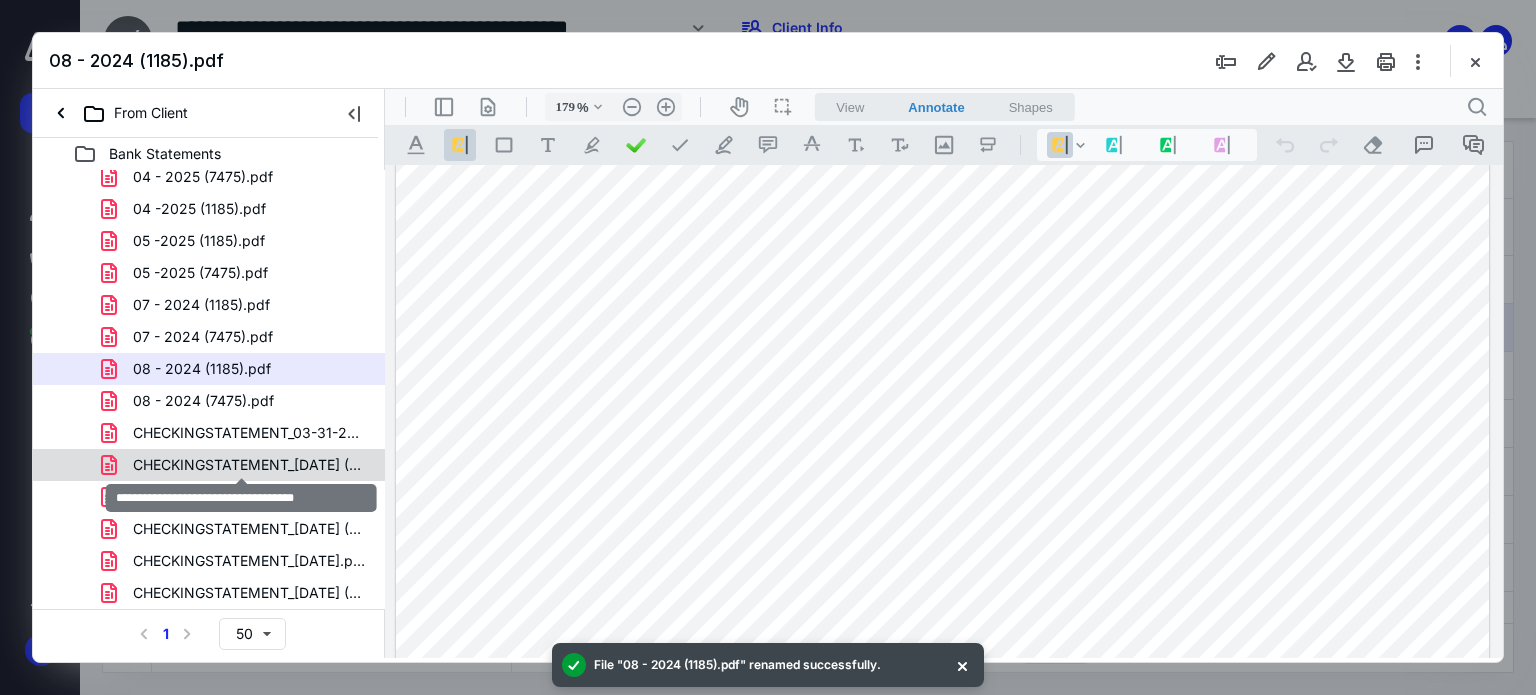 click on "CHECKINGSTATEMENT_09-30-2024 (1).pdf" at bounding box center [249, 465] 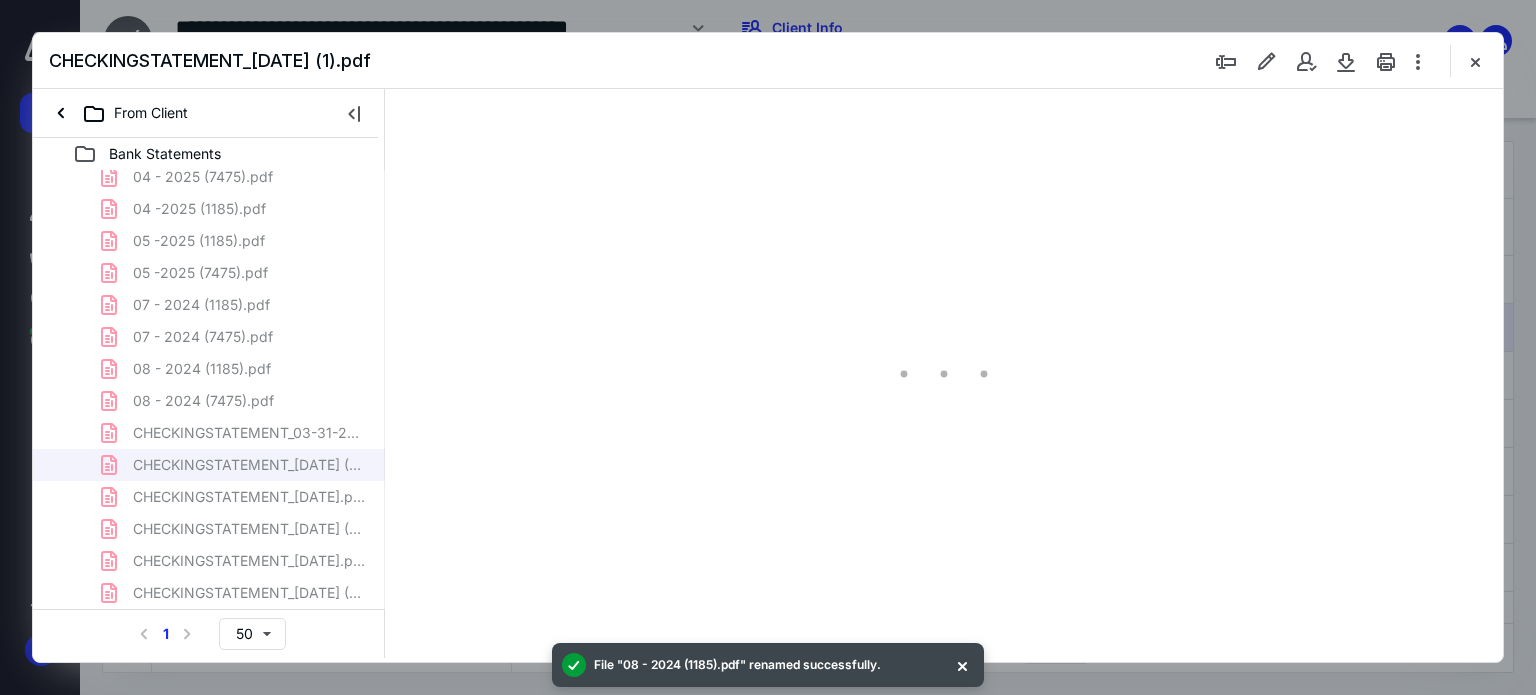 type on "179" 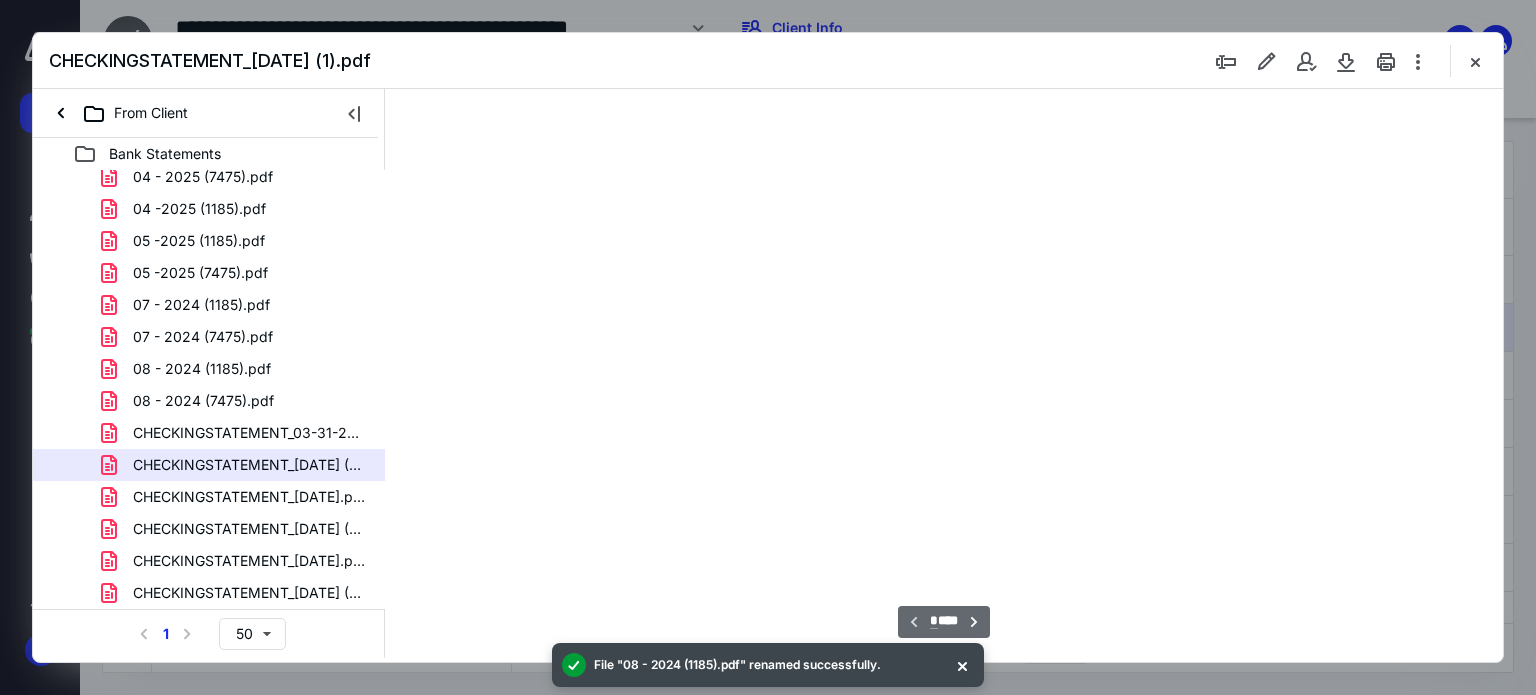 scroll, scrollTop: 83, scrollLeft: 0, axis: vertical 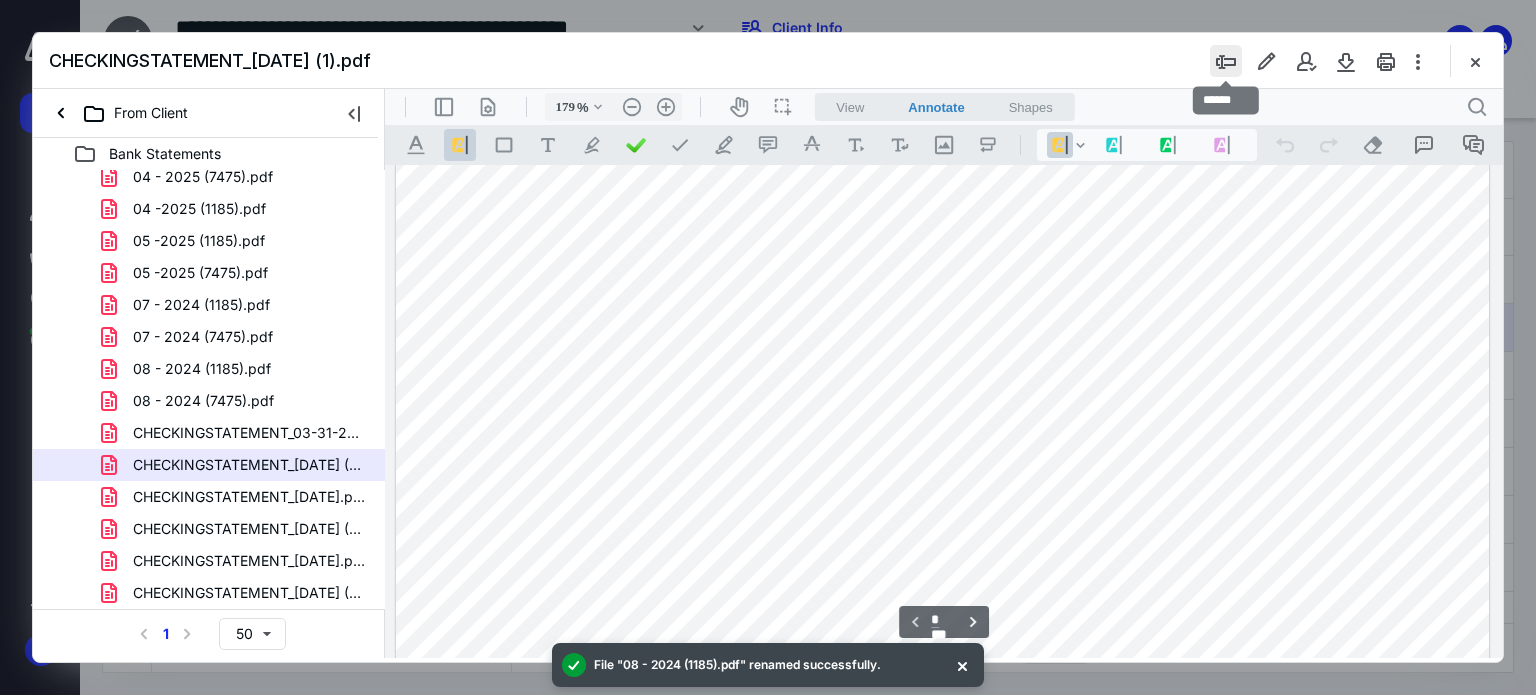 click at bounding box center [1226, 61] 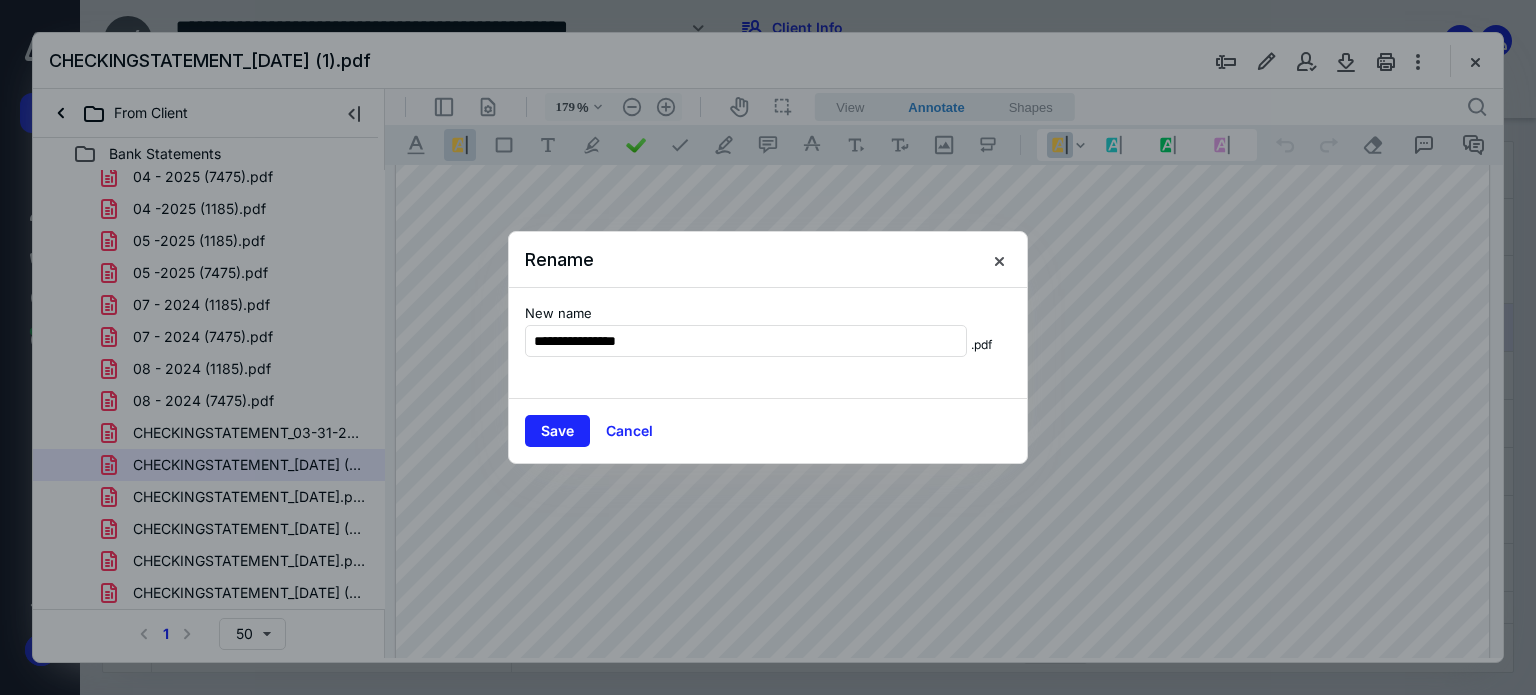 type on "**********" 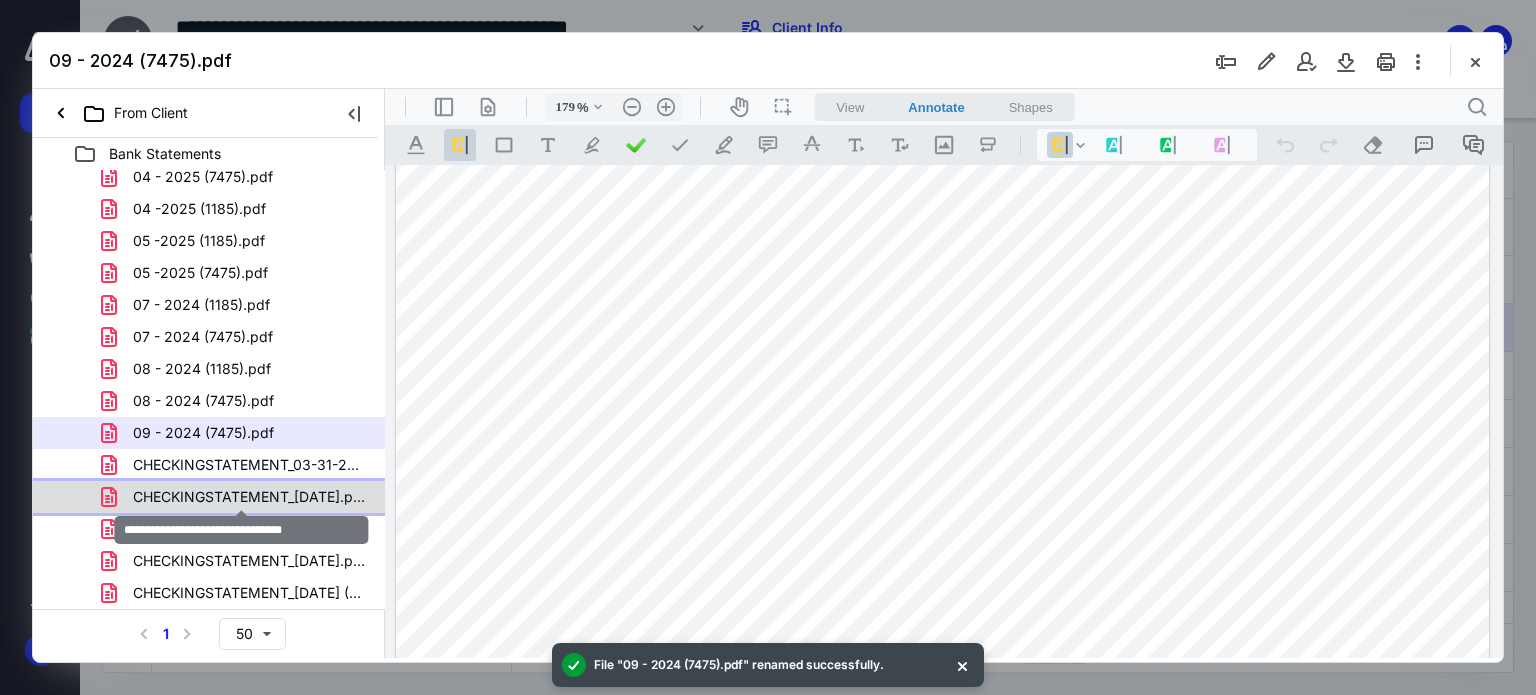 click on "CHECKINGSTATEMENT_09-30-2024.pdf" at bounding box center [249, 497] 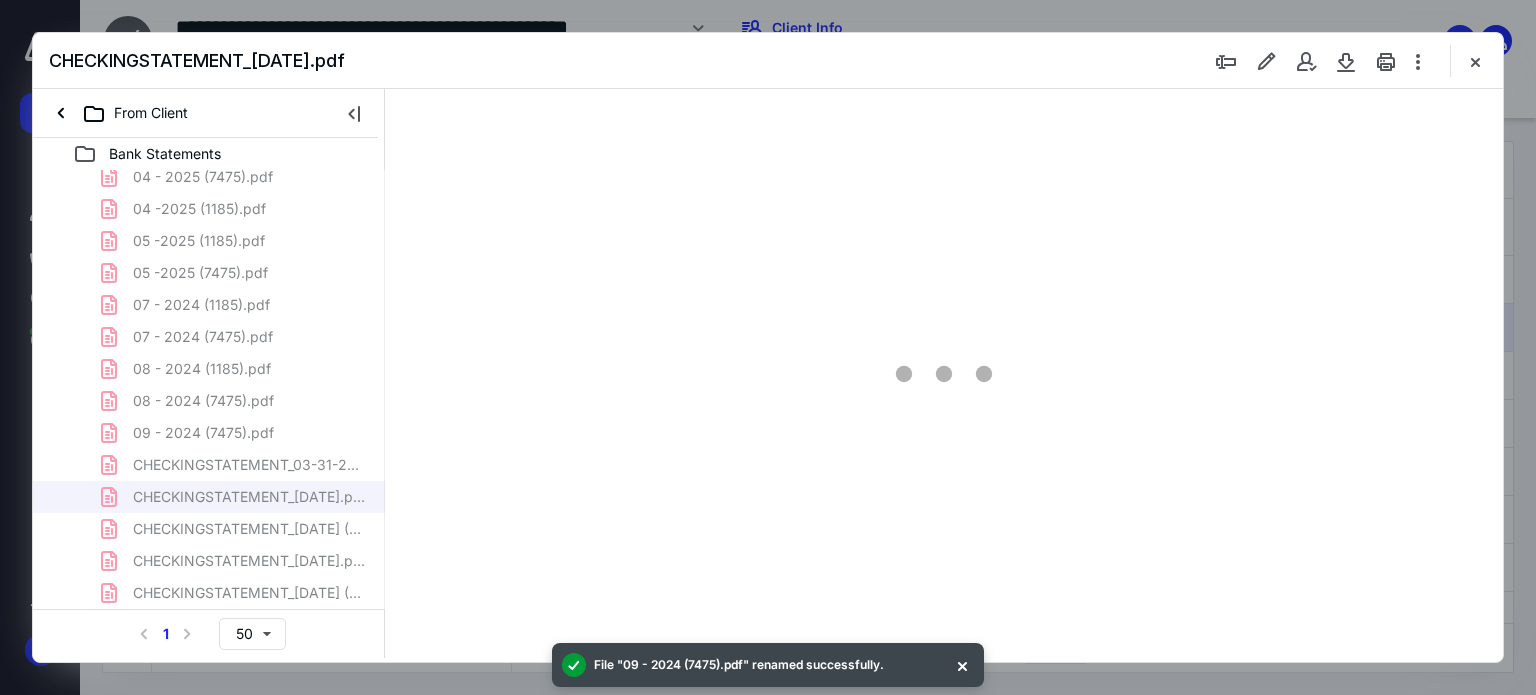 type on "179" 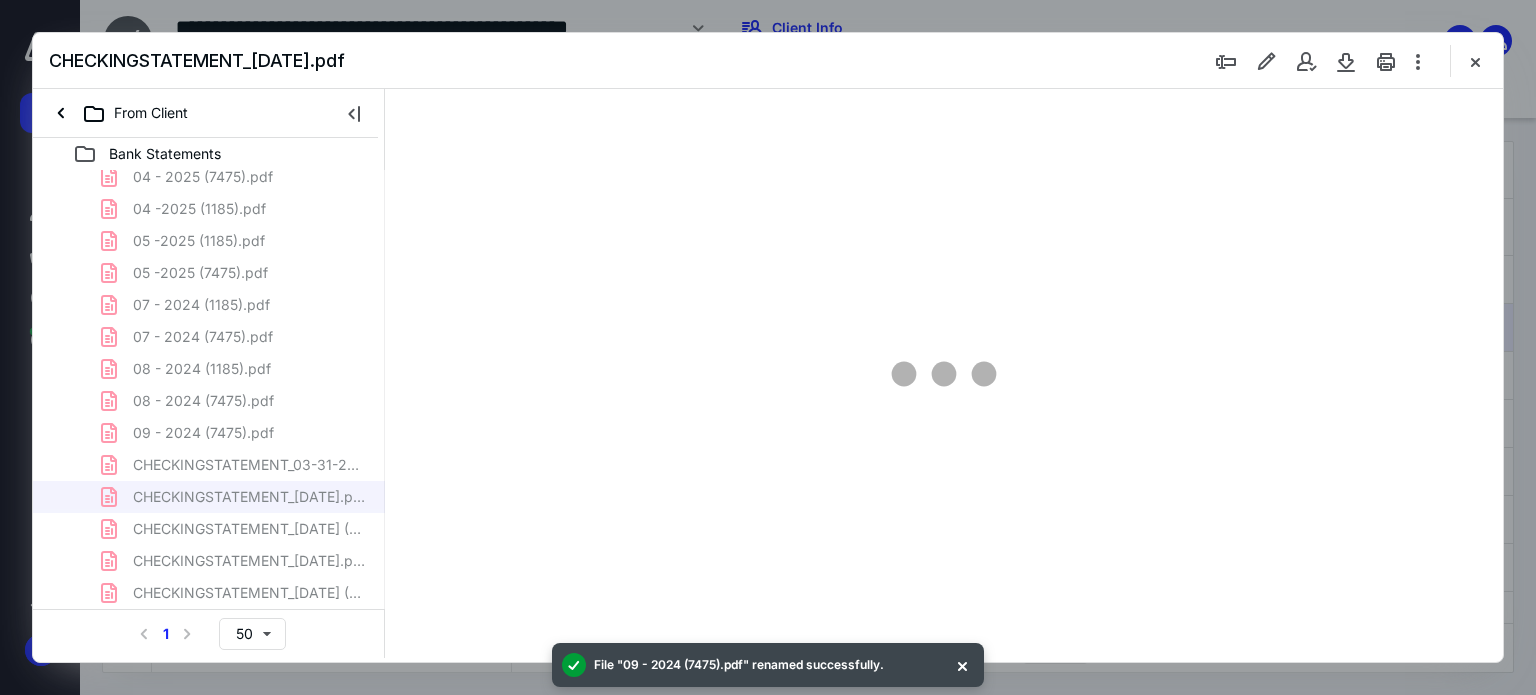 scroll, scrollTop: 83, scrollLeft: 0, axis: vertical 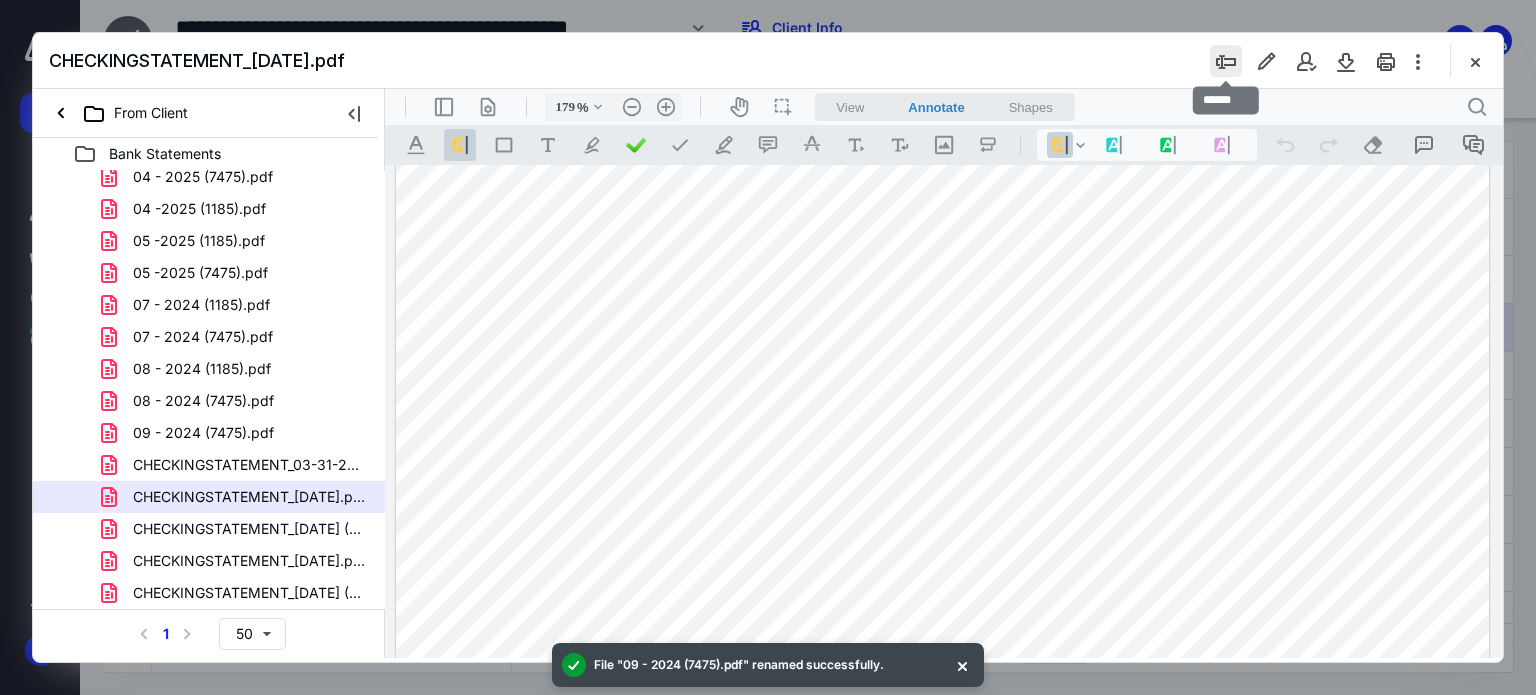 click at bounding box center [1226, 61] 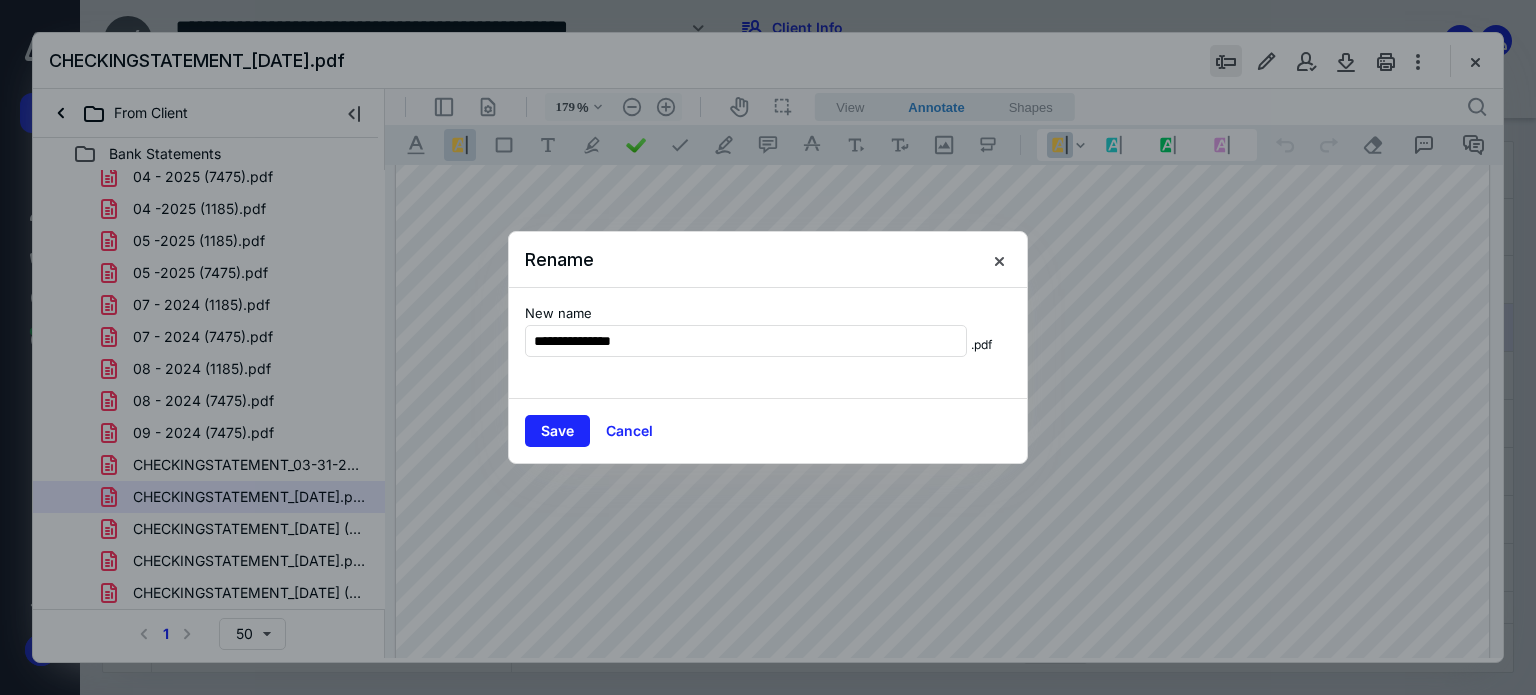 type on "**********" 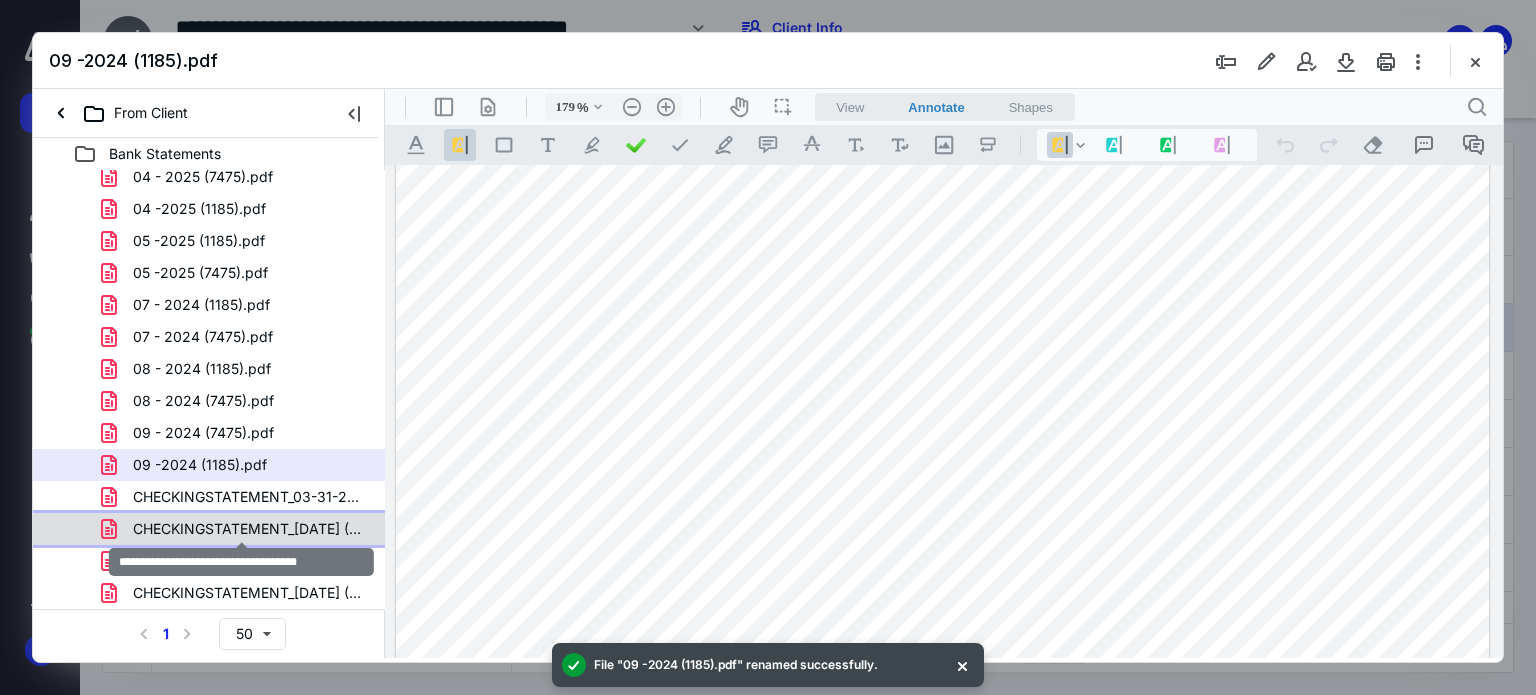 click on "CHECKINGSTATEMENT_10-31-2024 (1).pdf" at bounding box center (249, 529) 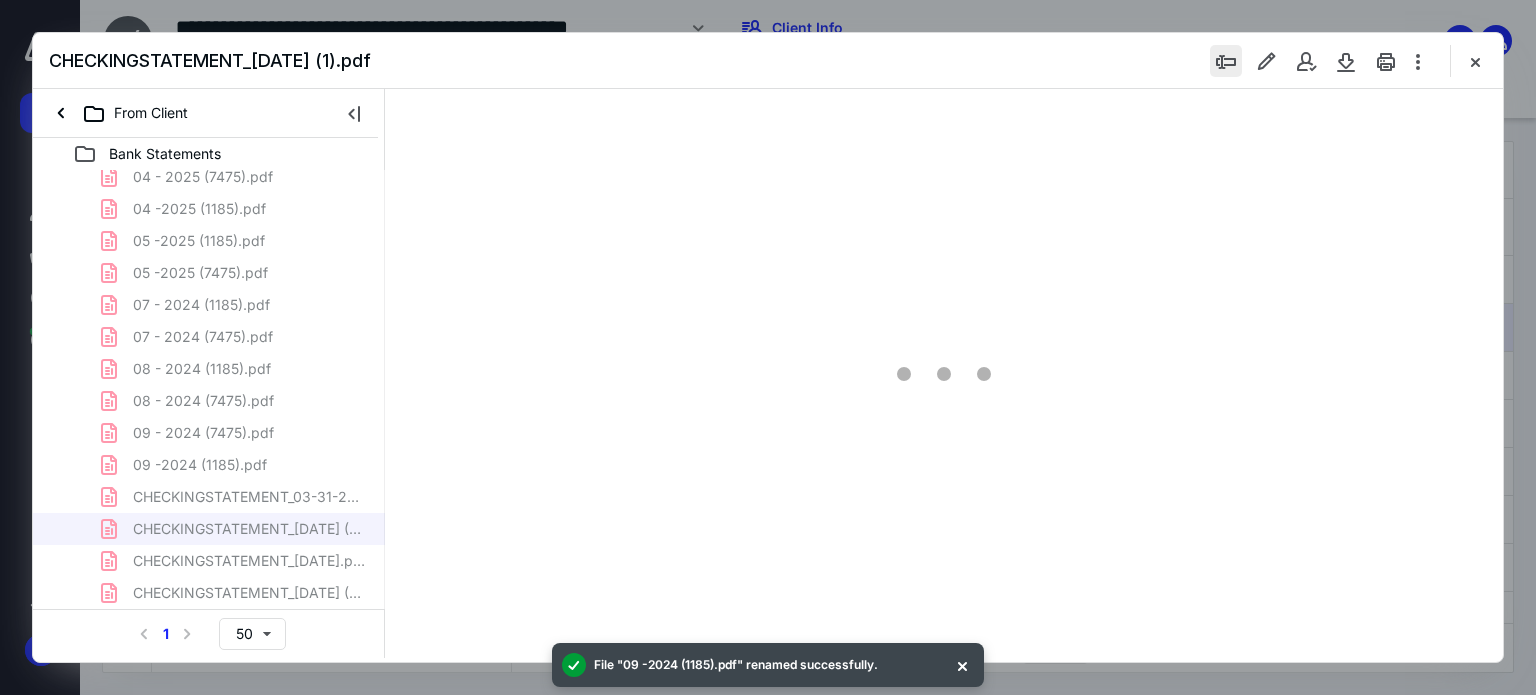 type on "179" 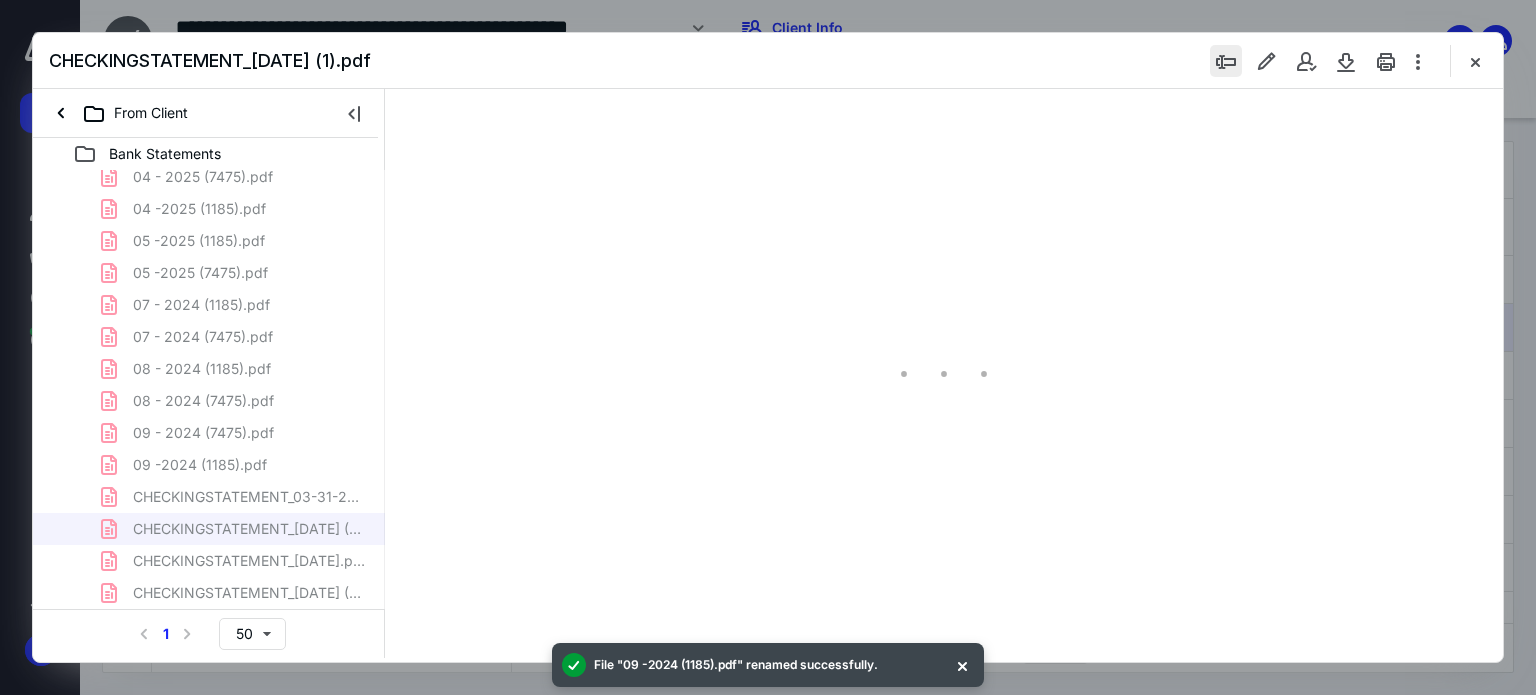 scroll, scrollTop: 83, scrollLeft: 0, axis: vertical 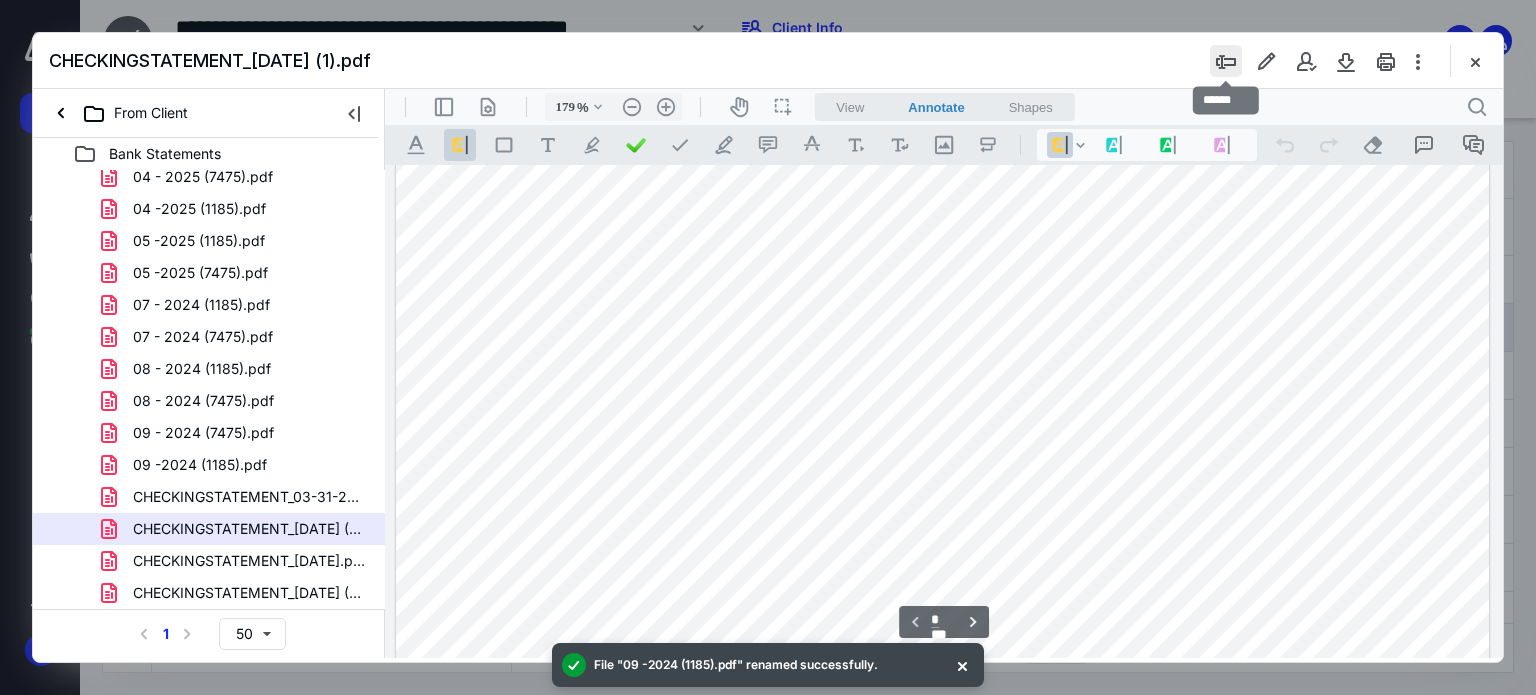 click at bounding box center (1226, 61) 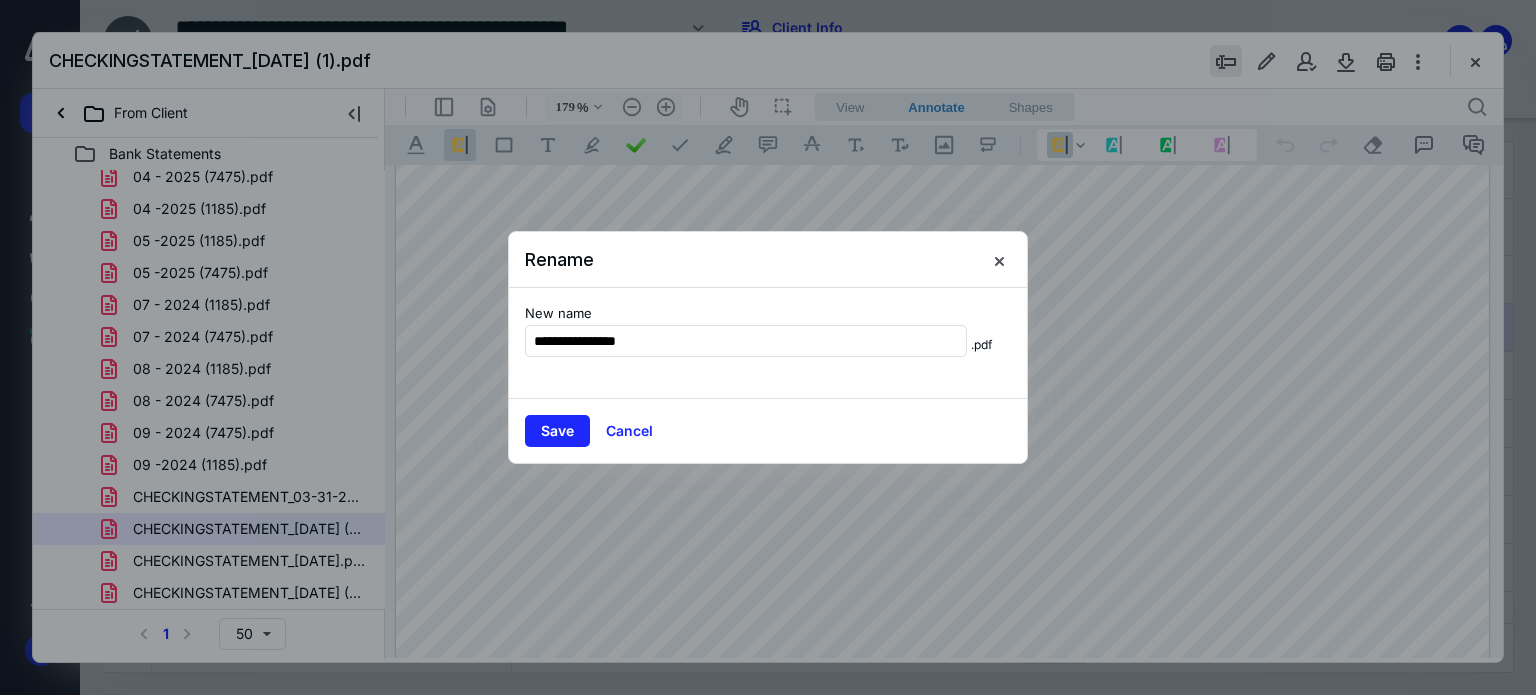 type on "**********" 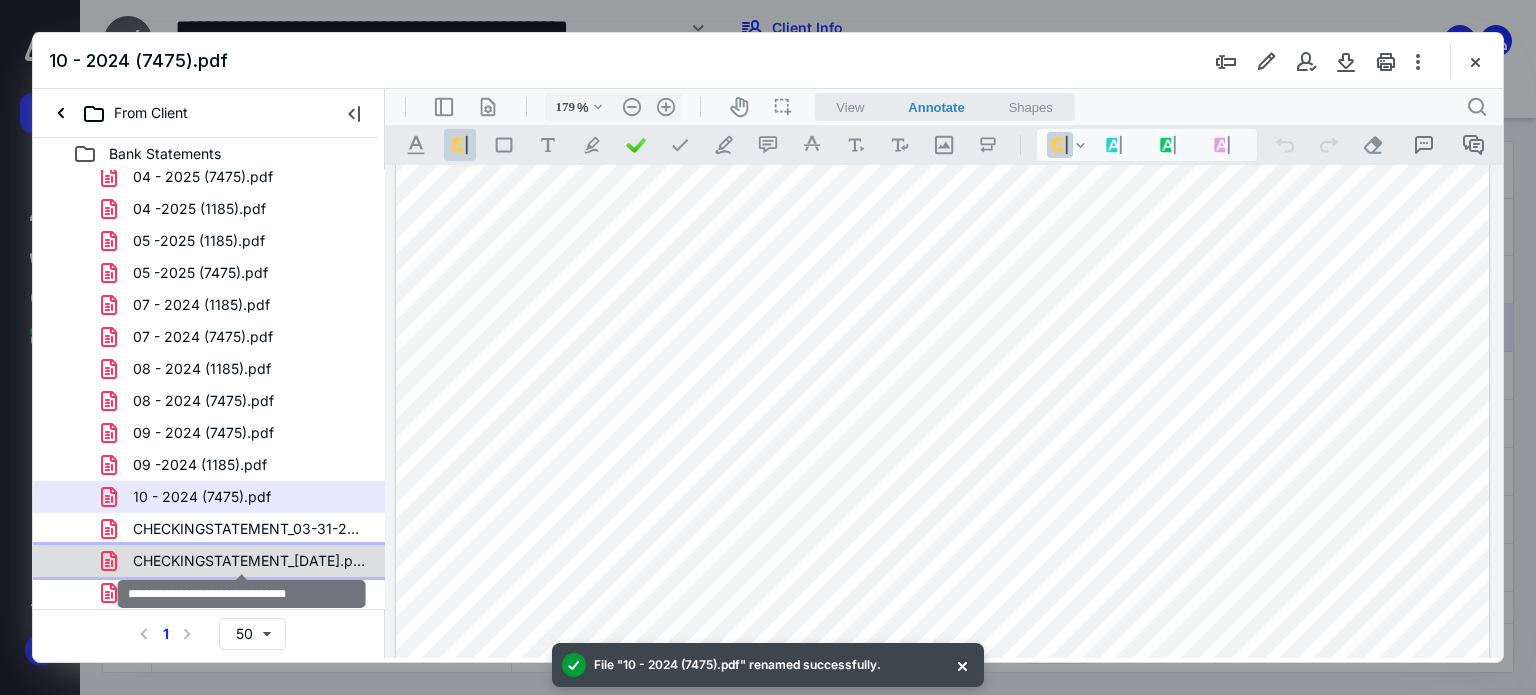 click on "CHECKINGSTATEMENT_10-31-2024.pdf" at bounding box center [249, 561] 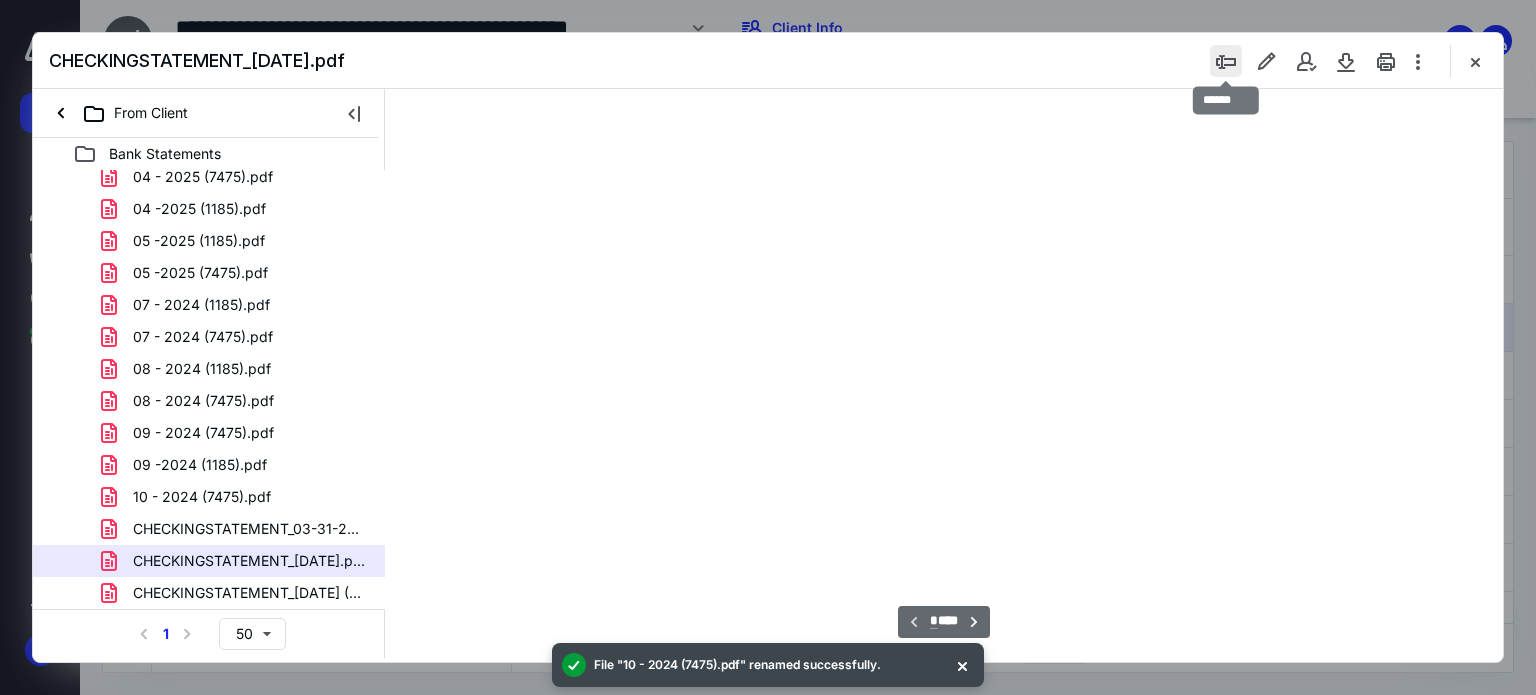 type on "179" 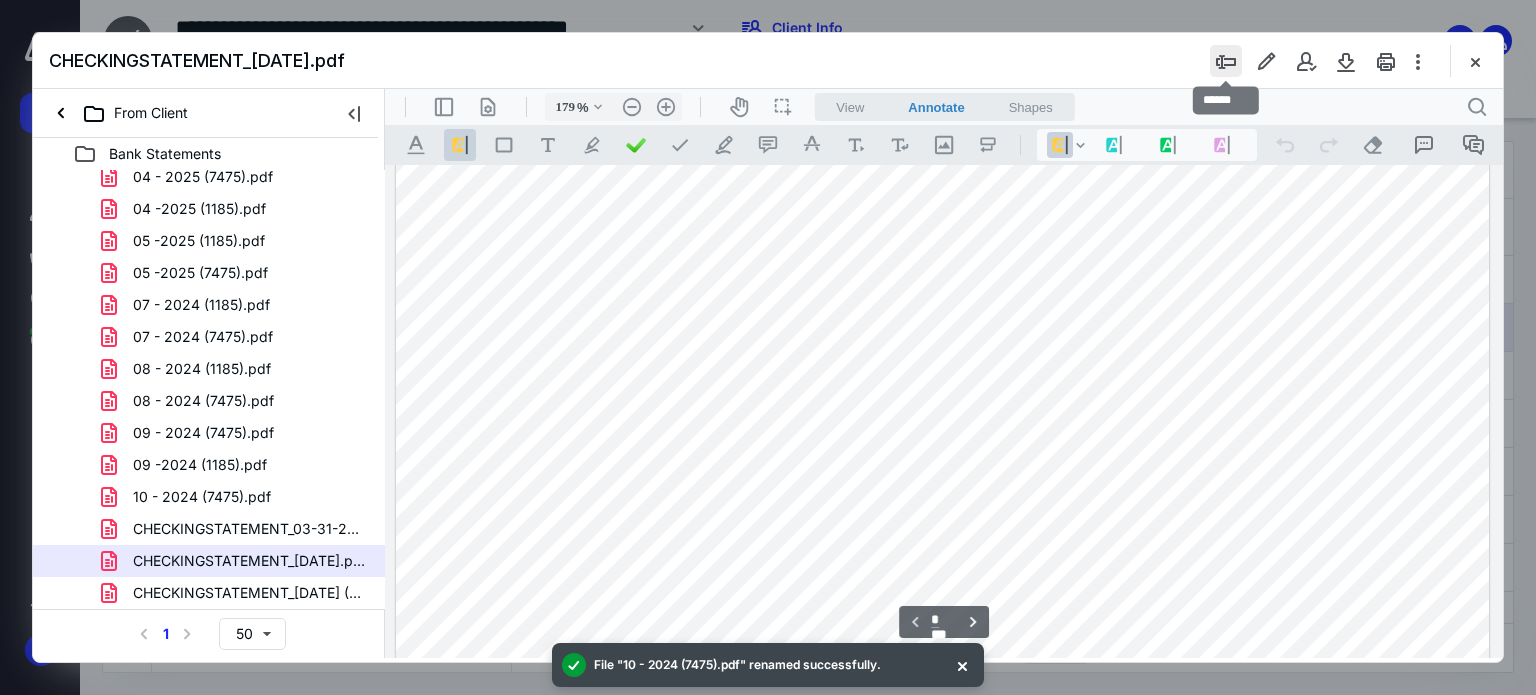 click at bounding box center (1226, 61) 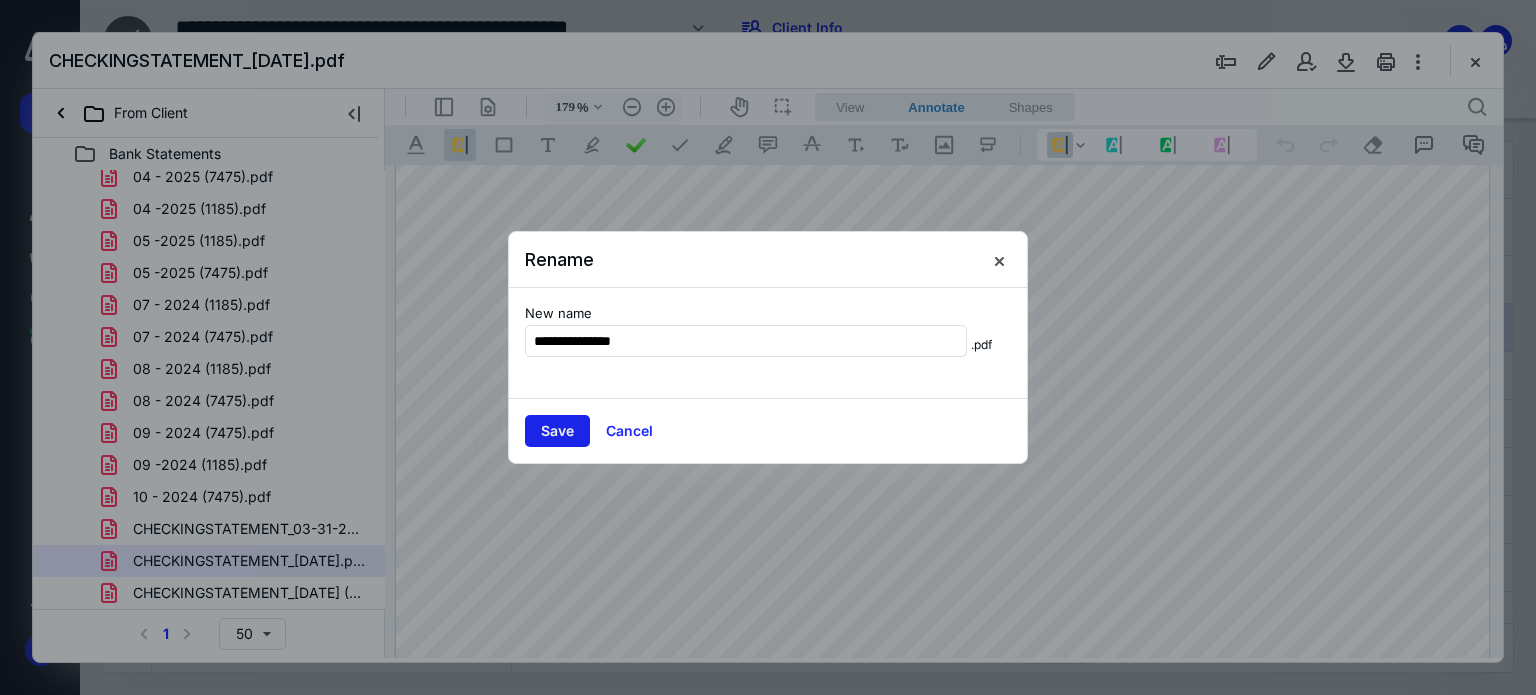 type on "**********" 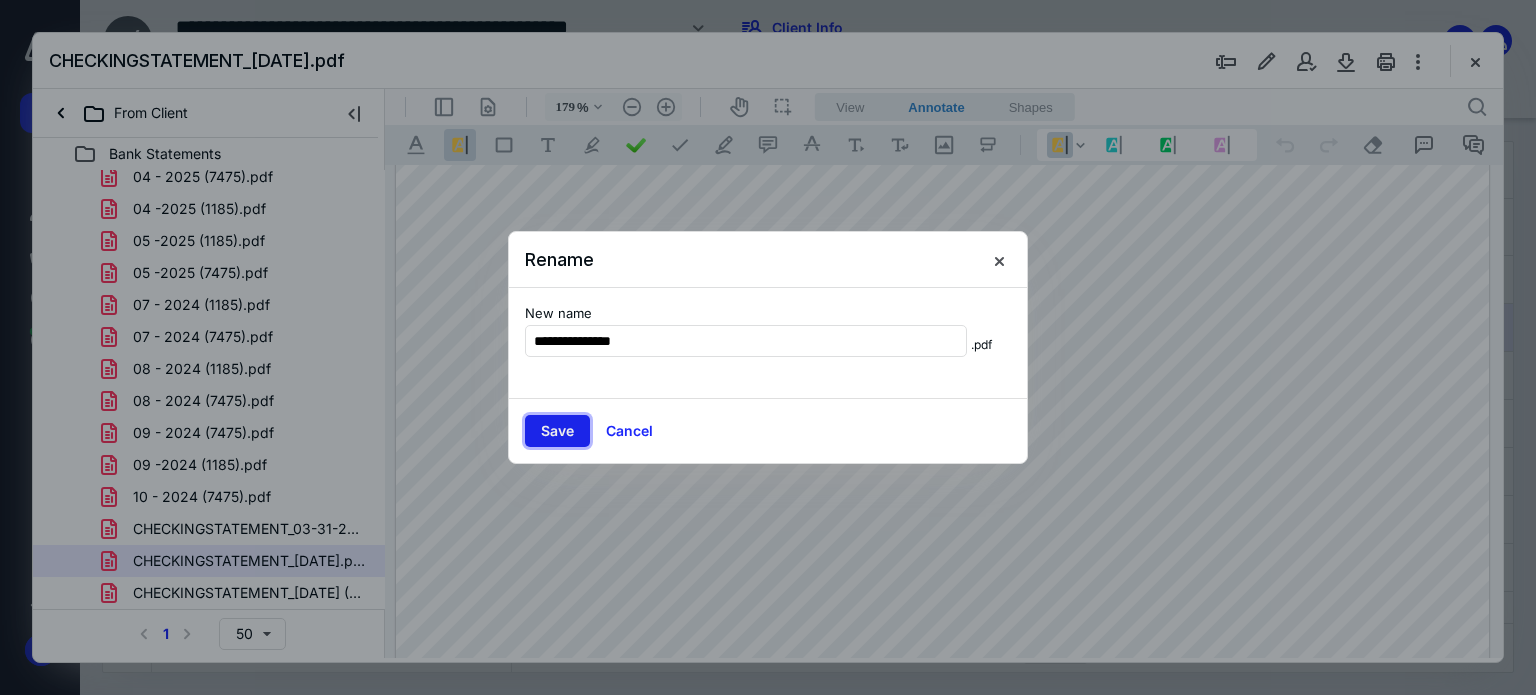 click on "Save" at bounding box center [557, 431] 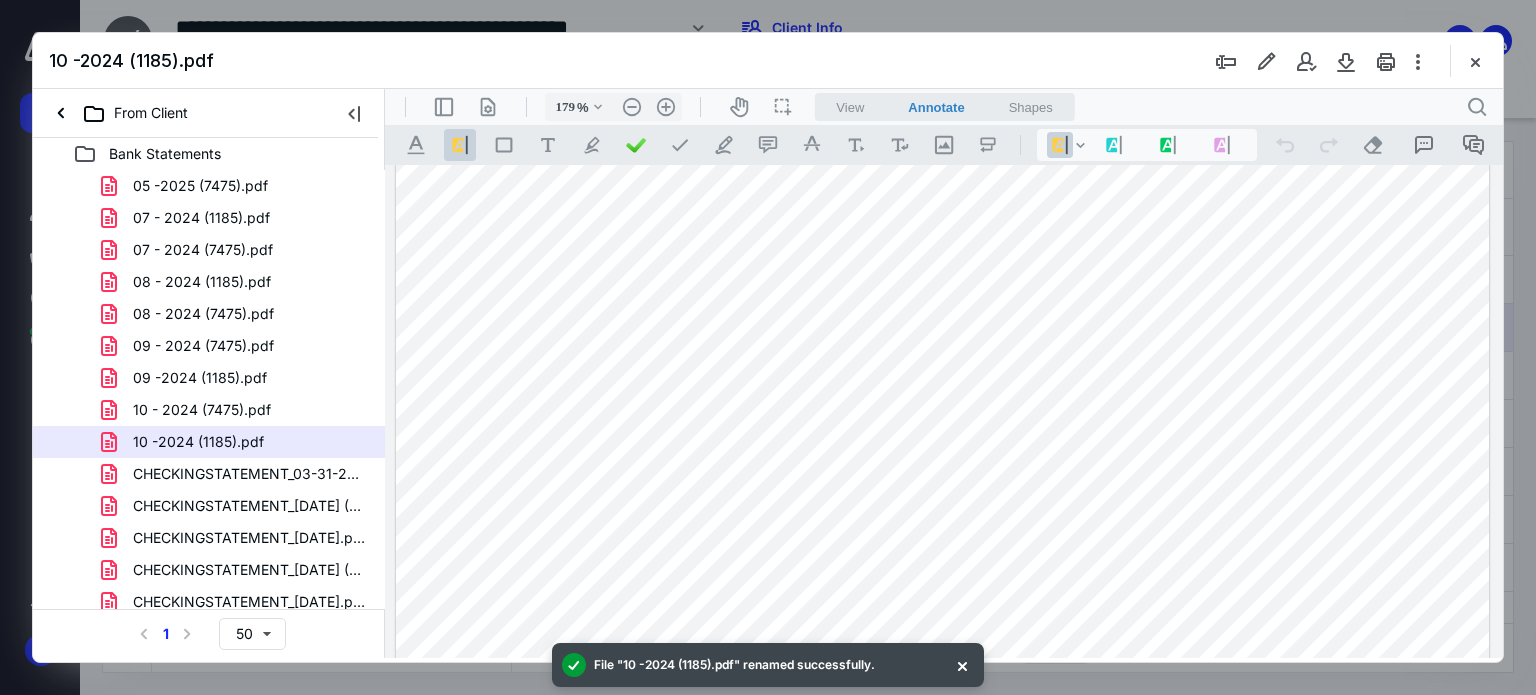 scroll, scrollTop: 296, scrollLeft: 0, axis: vertical 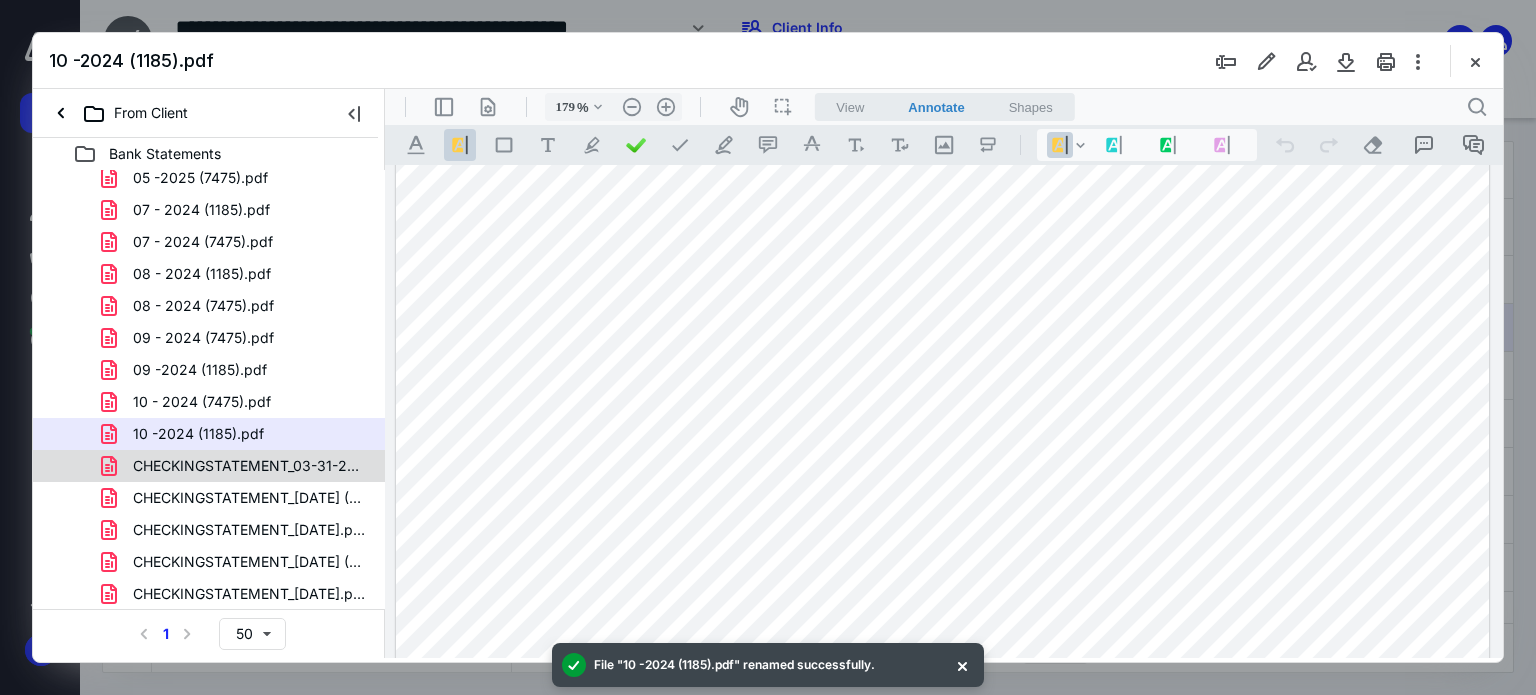 click on "CHECKINGSTATEMENT_03-31-2025-2.pdf" at bounding box center (209, 466) 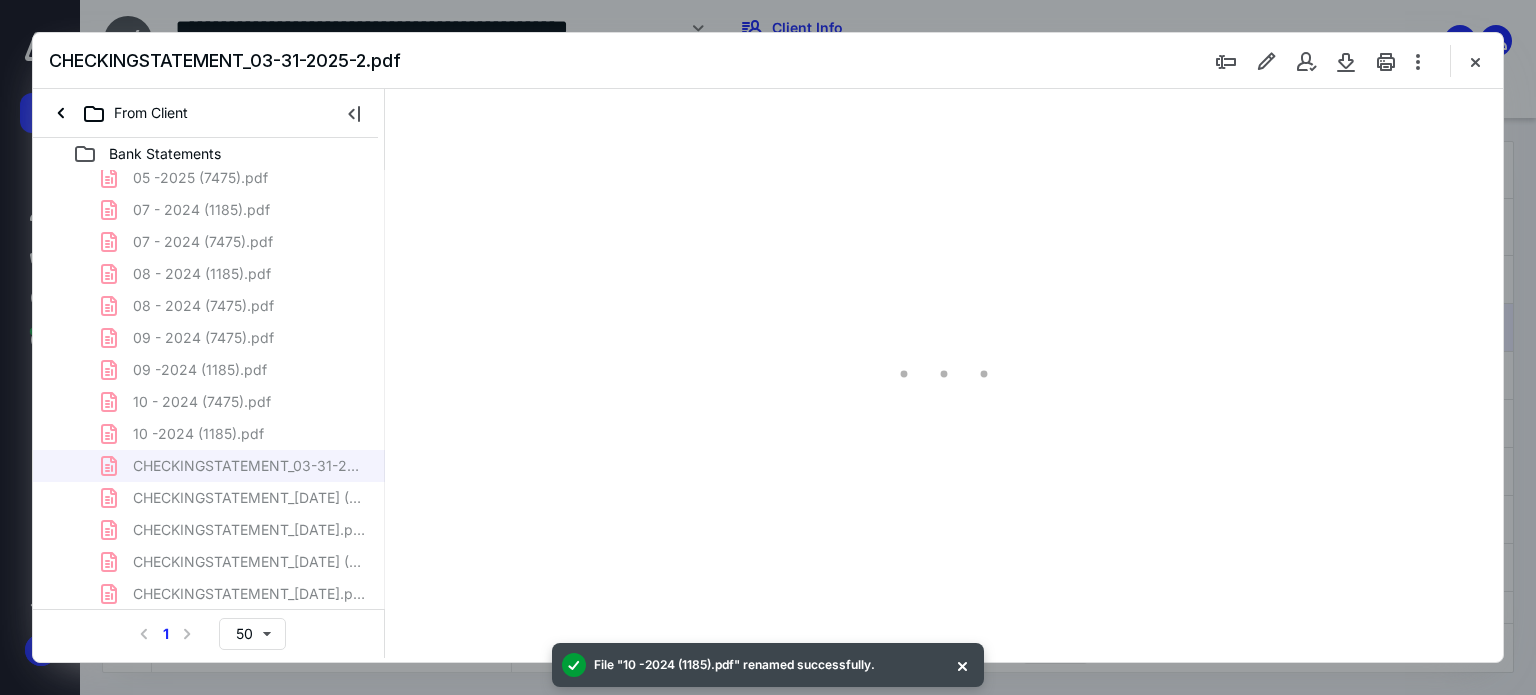 type on "179" 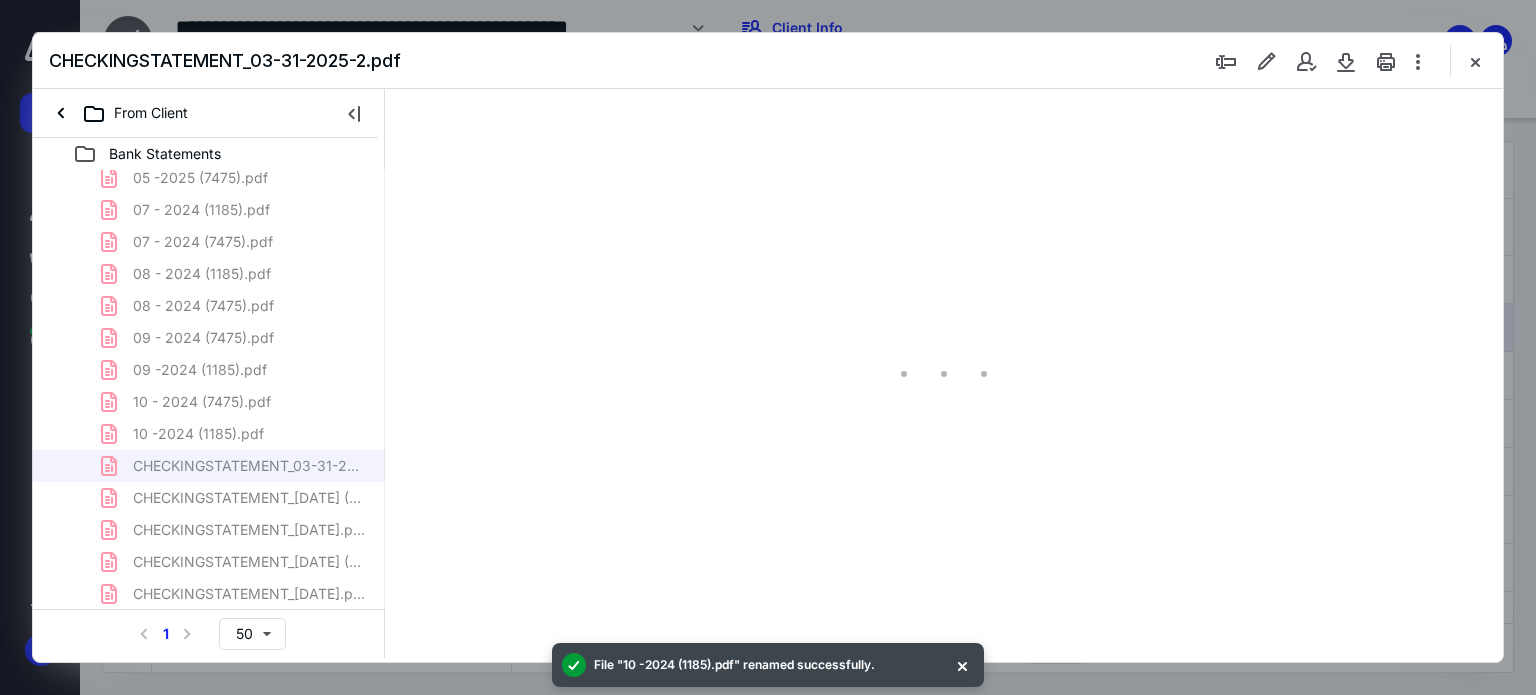 scroll, scrollTop: 83, scrollLeft: 0, axis: vertical 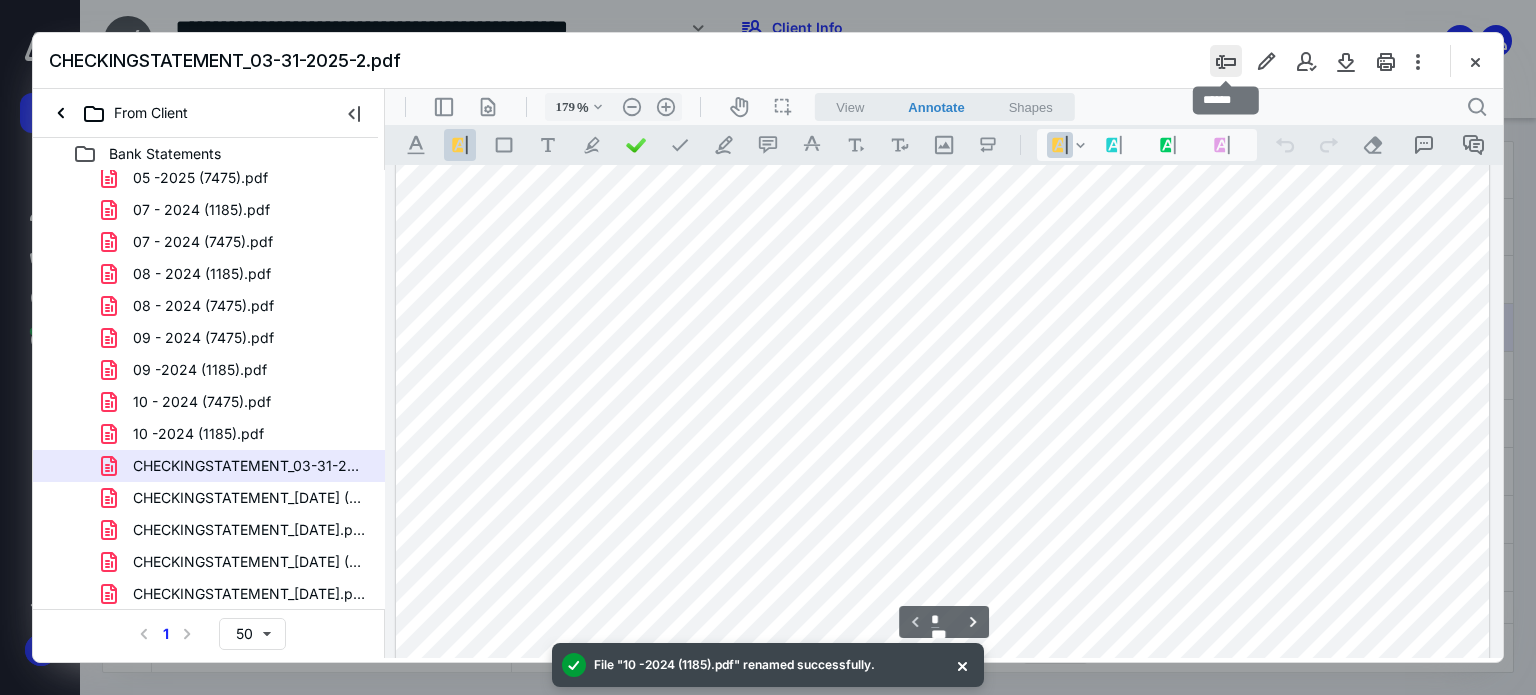 click at bounding box center (1226, 61) 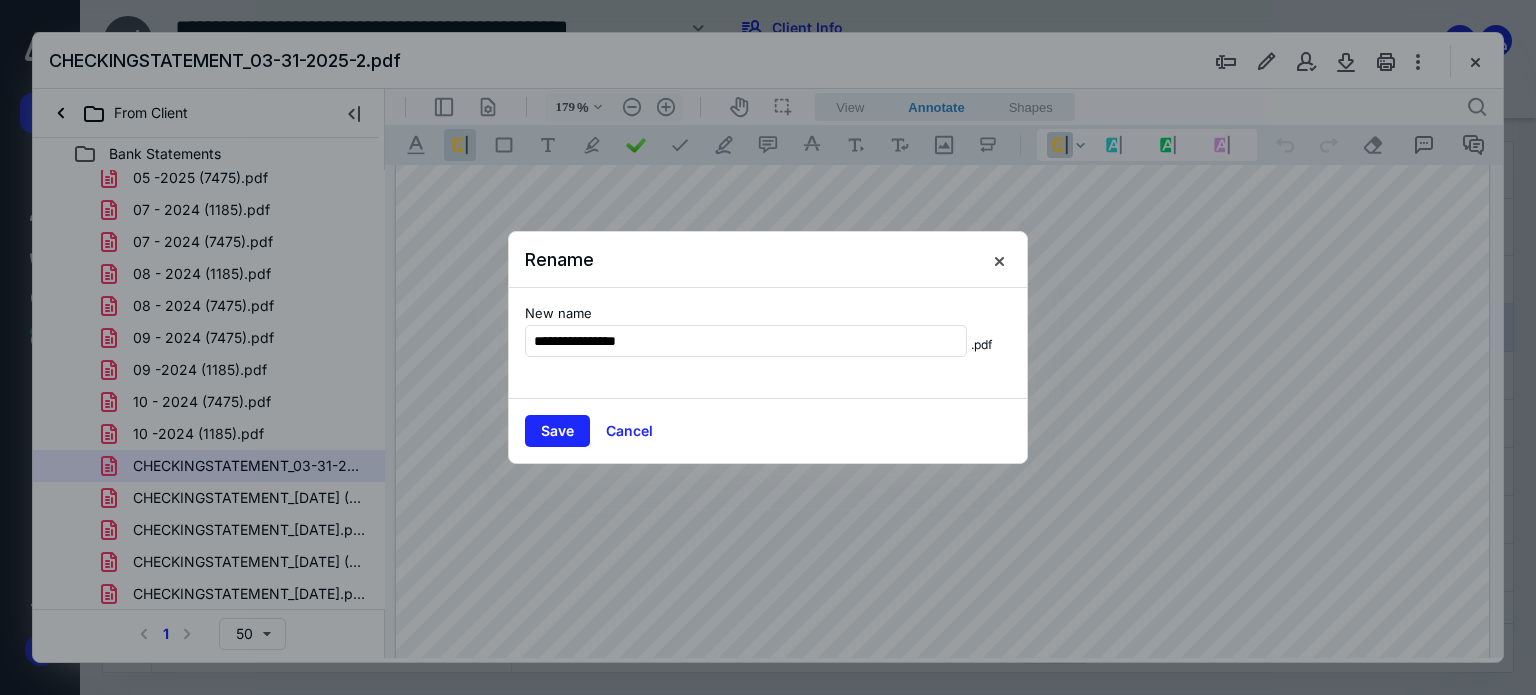type on "**********" 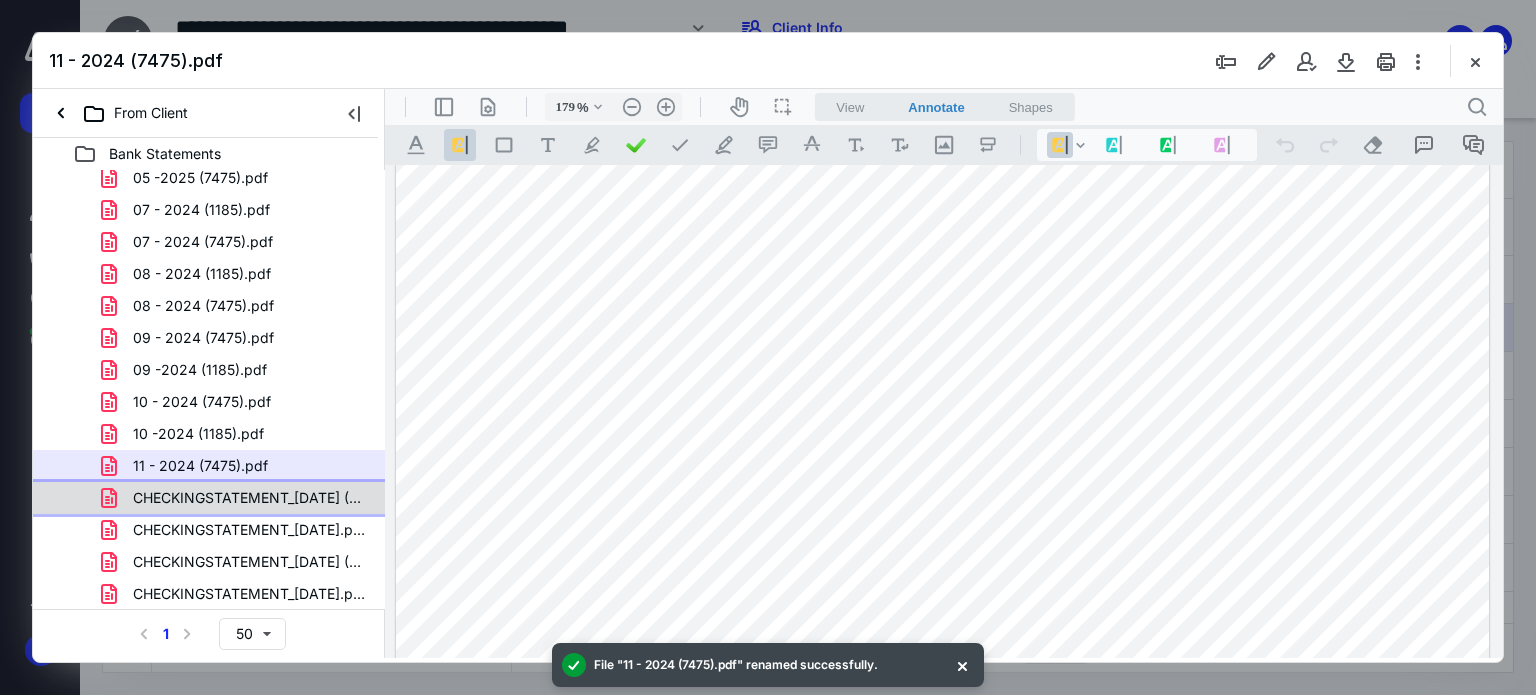 click on "CHECKINGSTATEMENT_11-29-2024 (1).pdf" at bounding box center [249, 498] 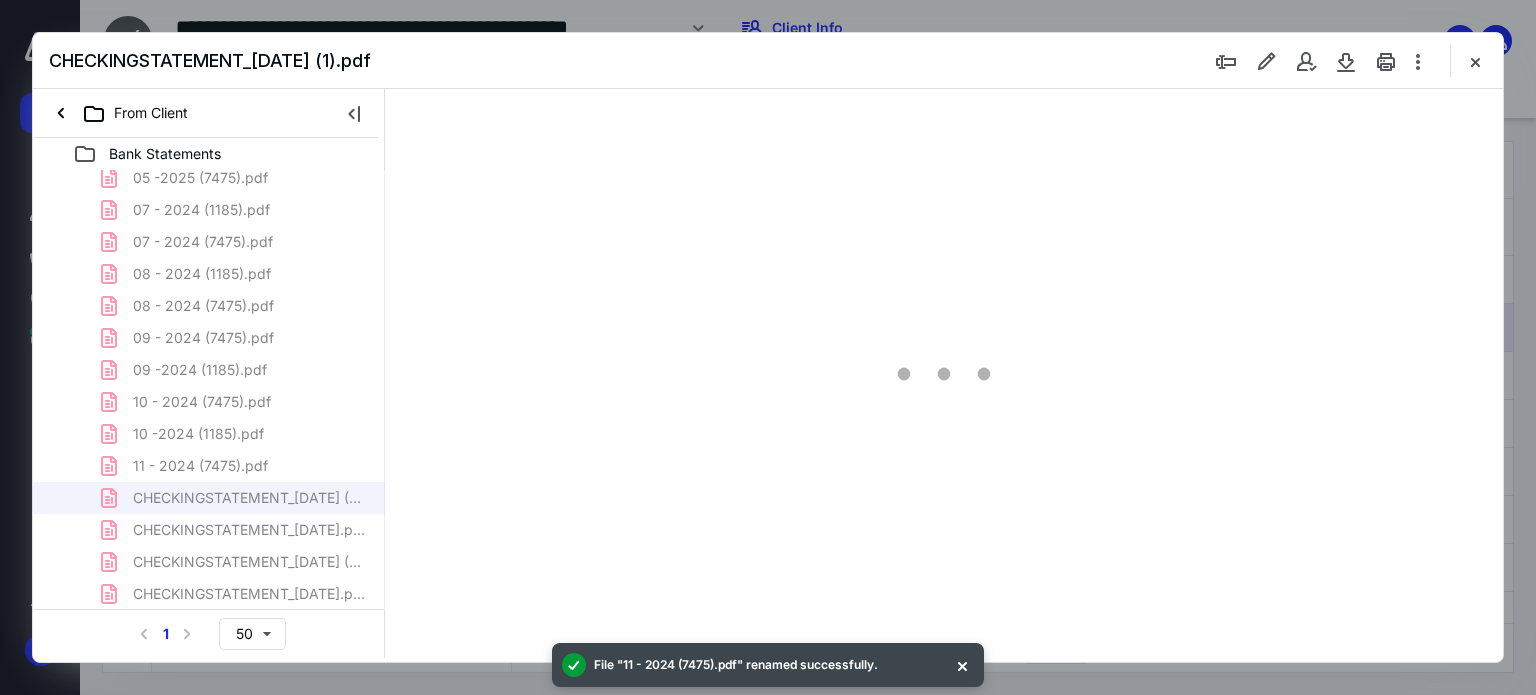 type on "179" 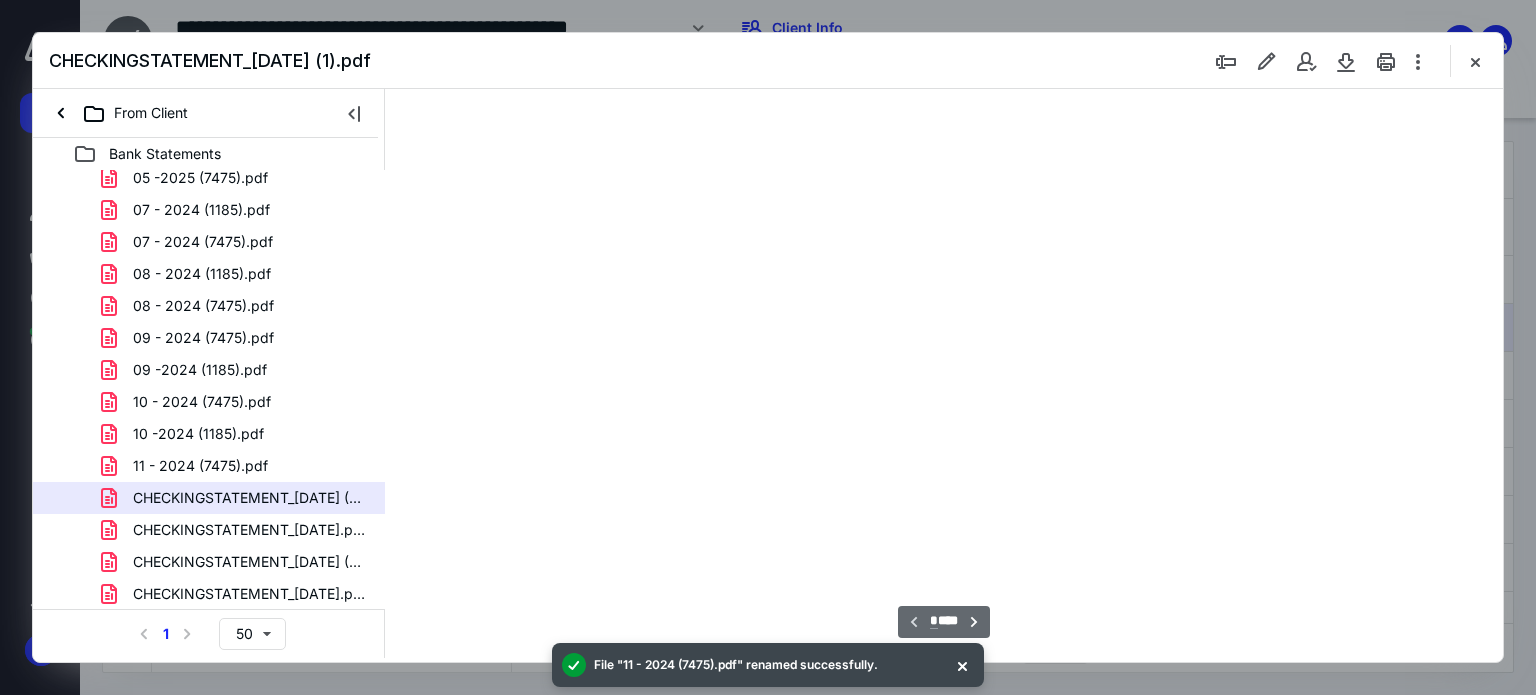 scroll, scrollTop: 83, scrollLeft: 0, axis: vertical 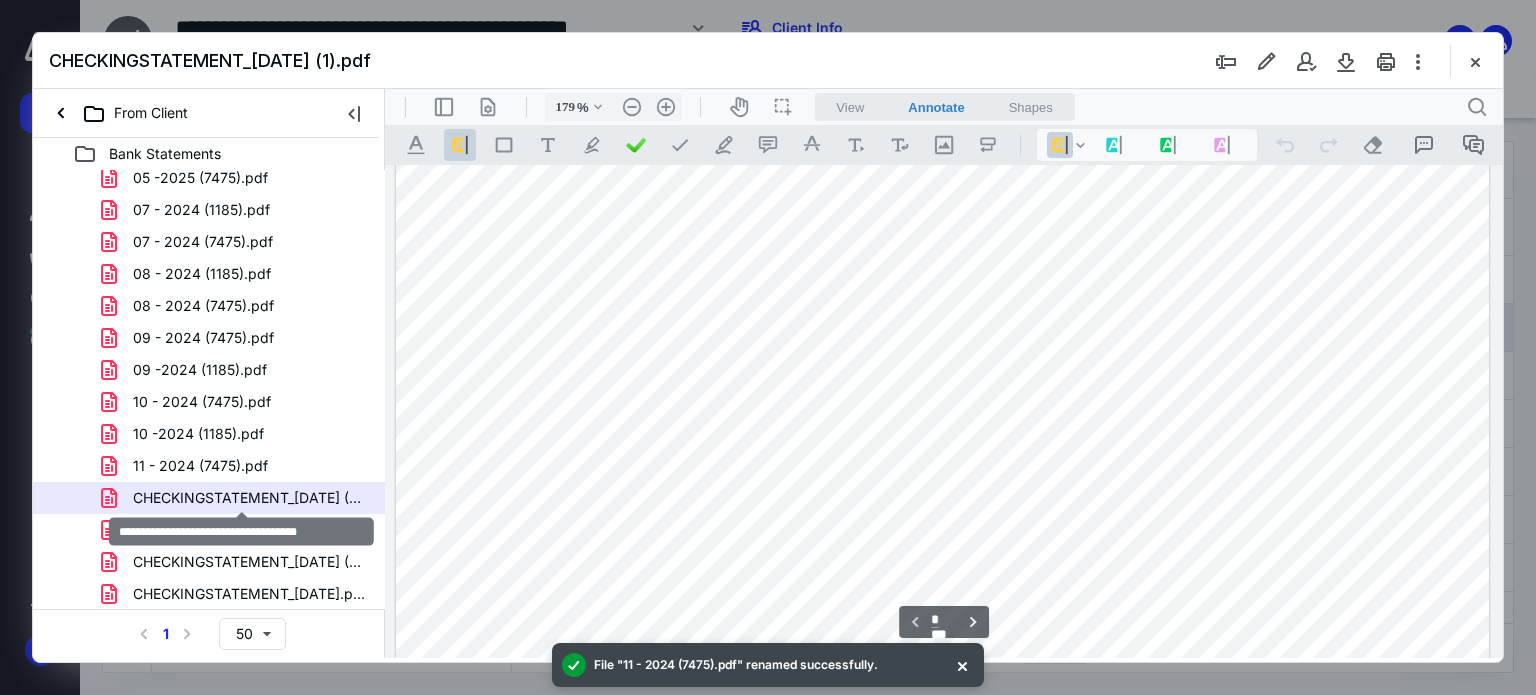 click on "CHECKINGSTATEMENT_11-29-2024 (1).pdf" at bounding box center (249, 498) 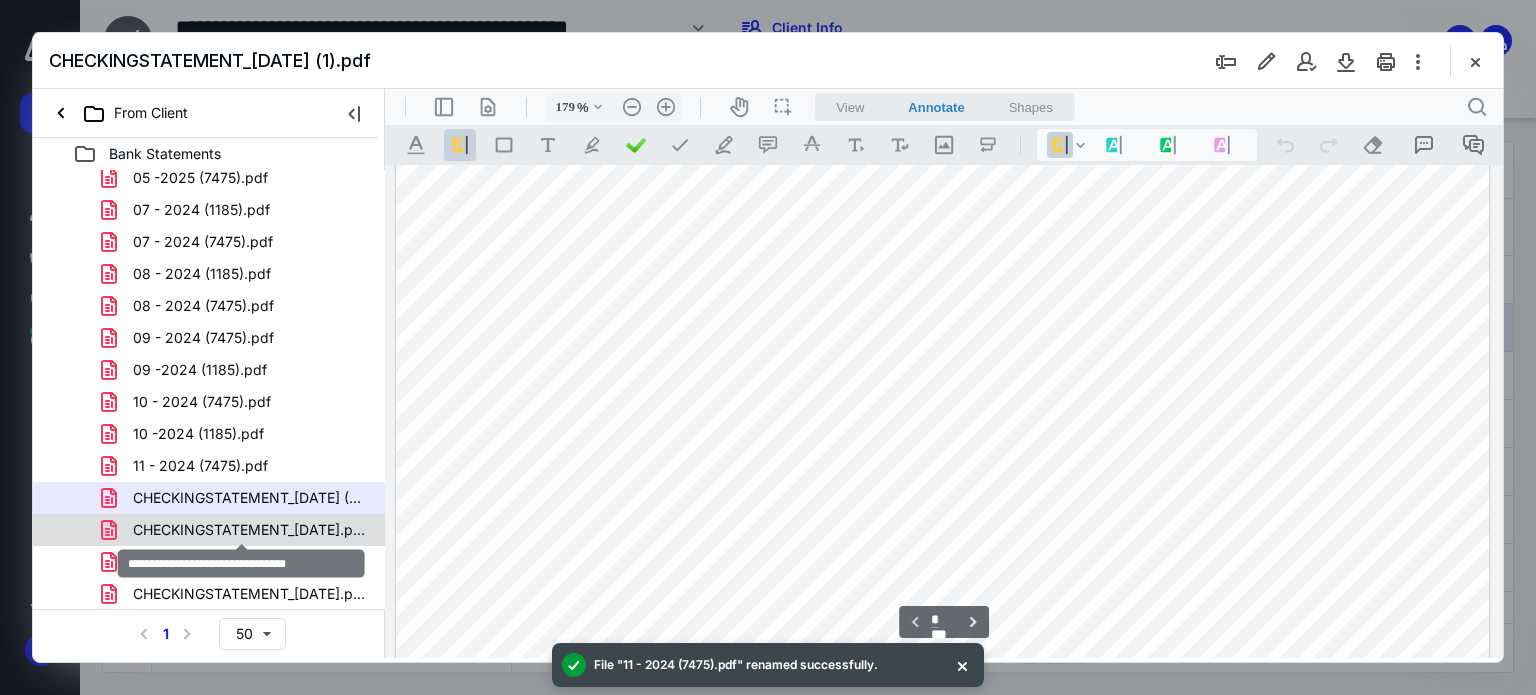click on "CHECKINGSTATEMENT_11-29-2024.pdf" at bounding box center (249, 530) 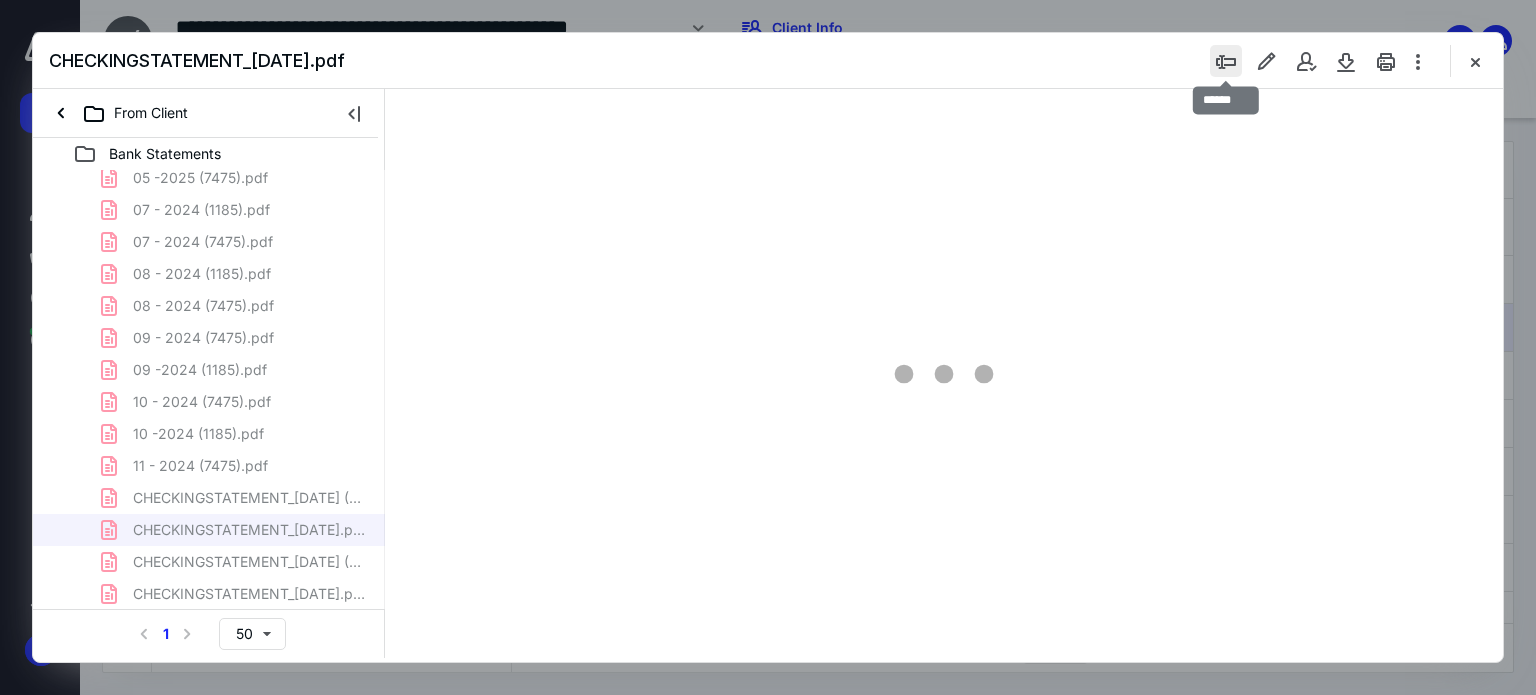 click at bounding box center (1226, 61) 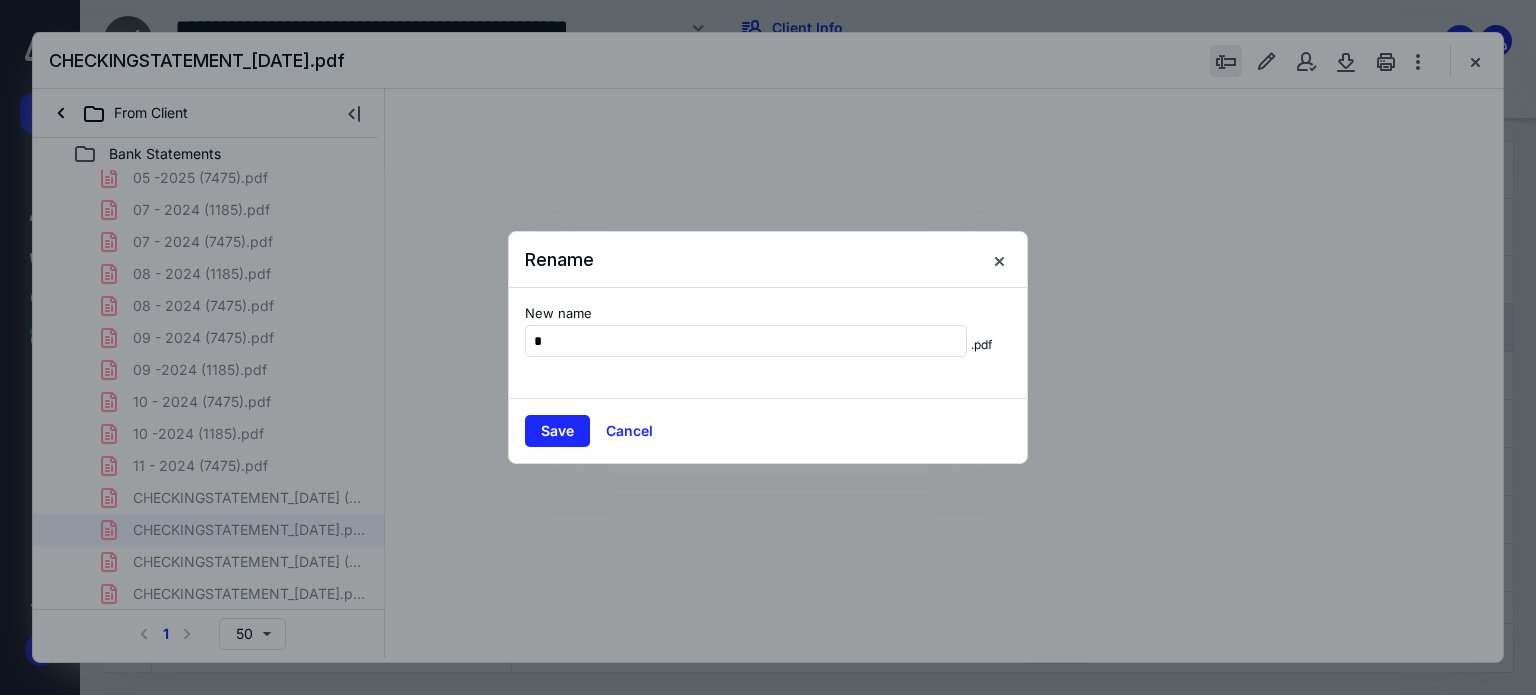 type on "**" 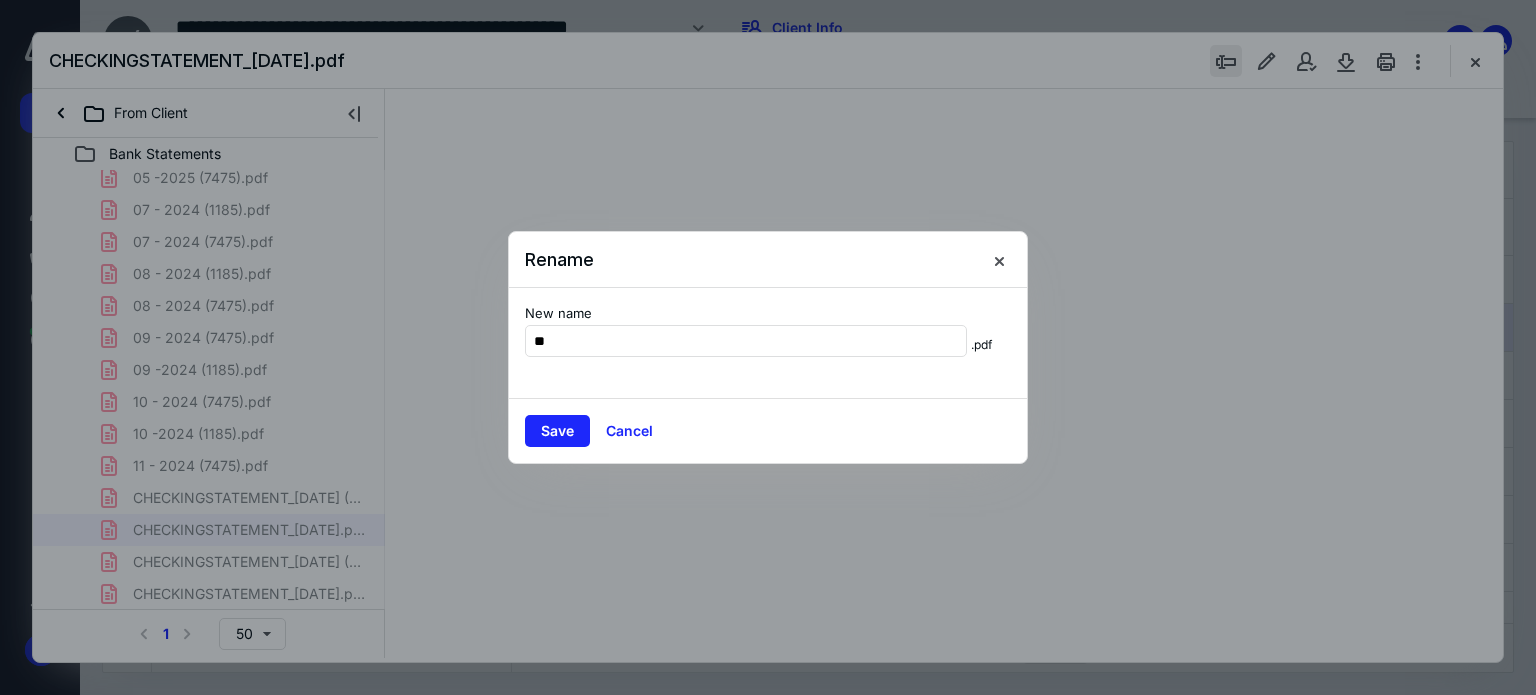type on "179" 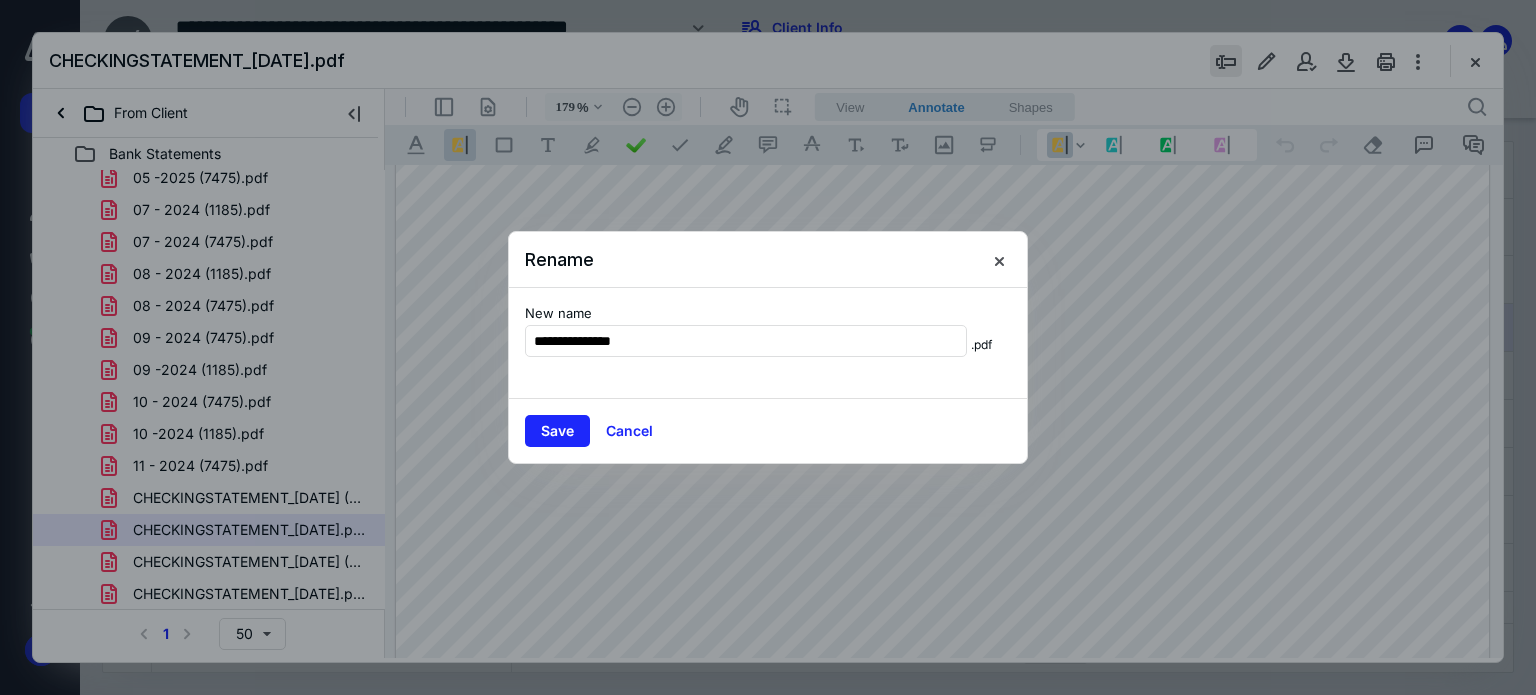 type on "**********" 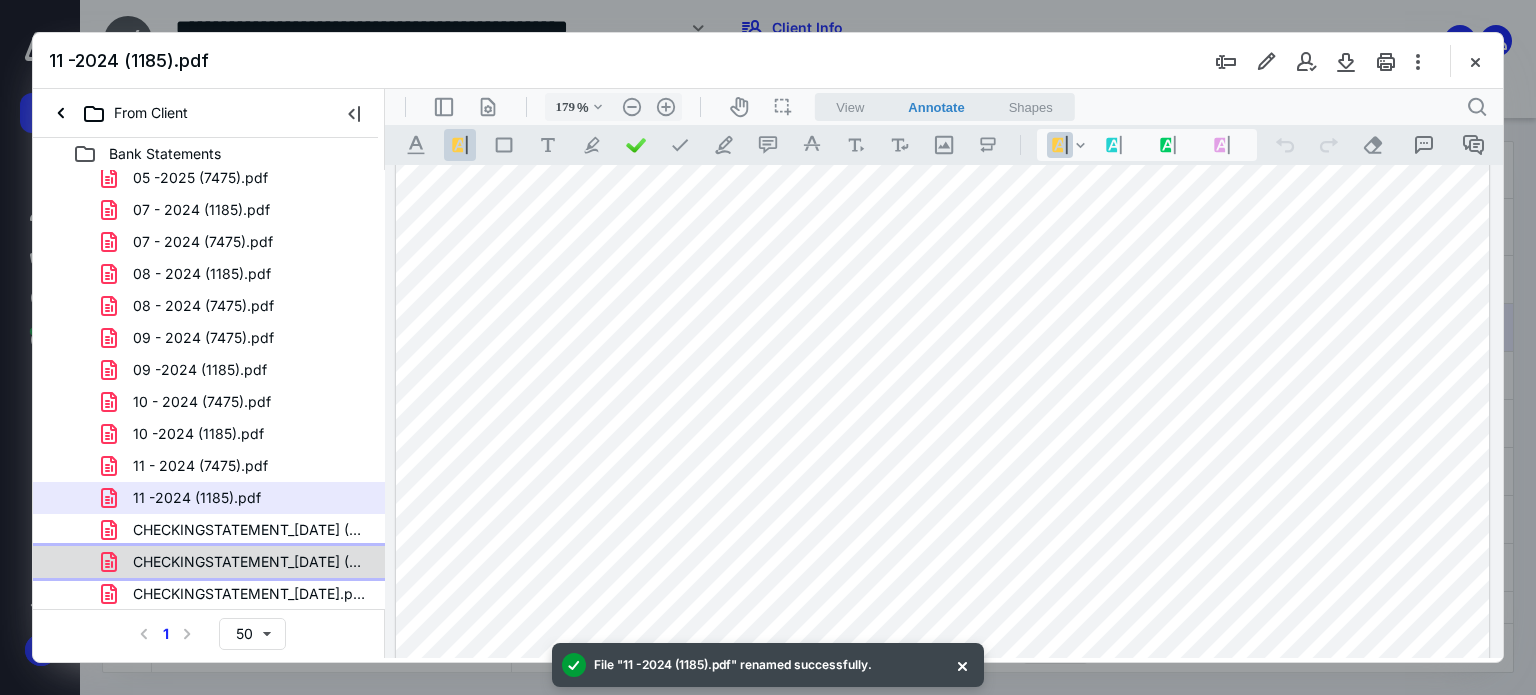 click on "CHECKINGSTATEMENT_12-31-2024 (1).pdf" at bounding box center [209, 562] 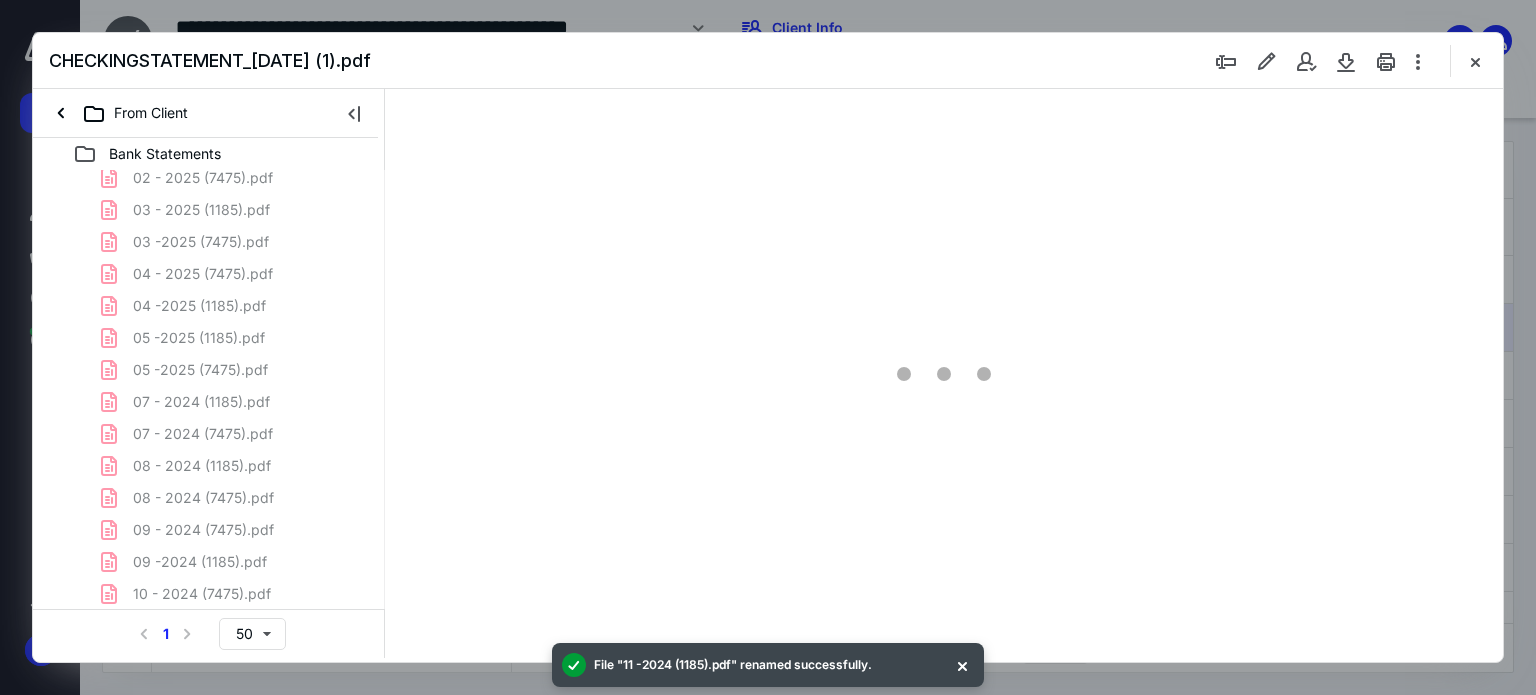 scroll, scrollTop: 83, scrollLeft: 0, axis: vertical 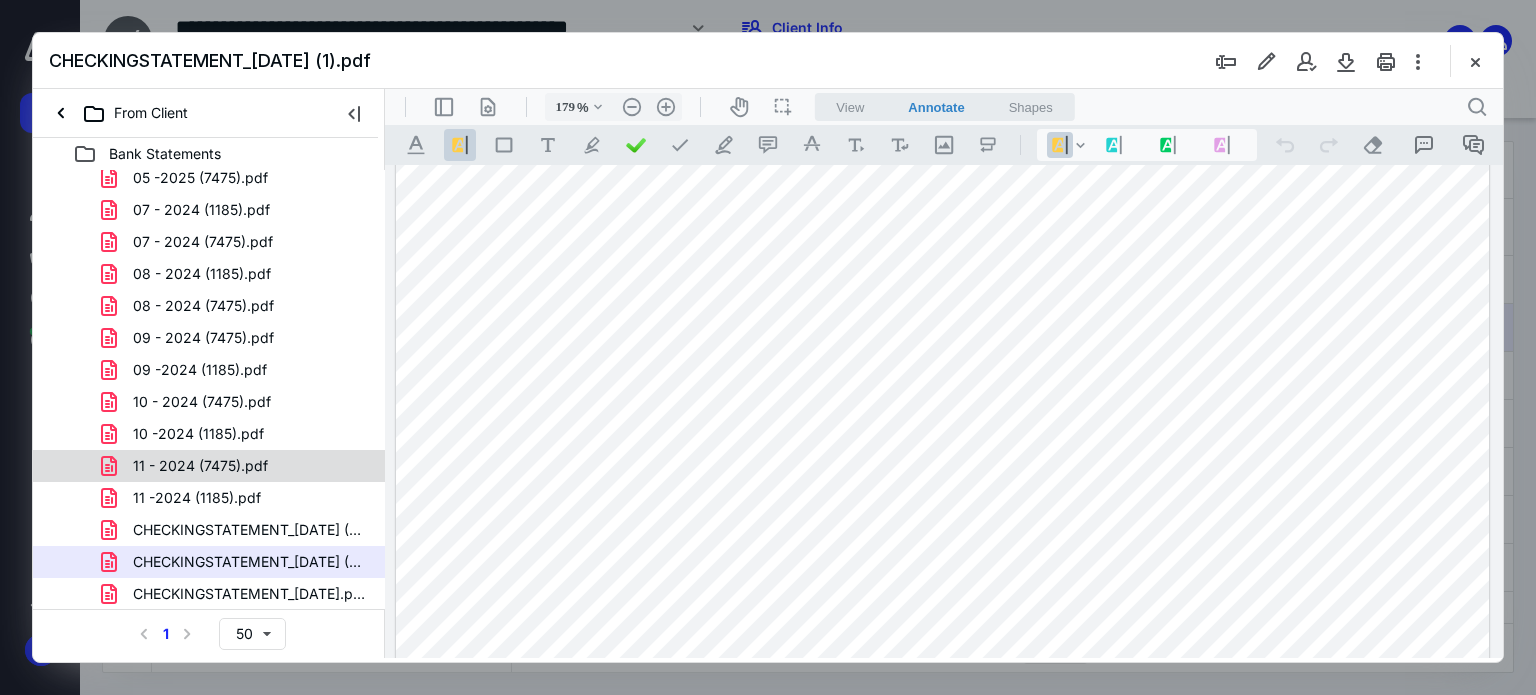 click on "11 - 2024 (7475).pdf" at bounding box center [209, 466] 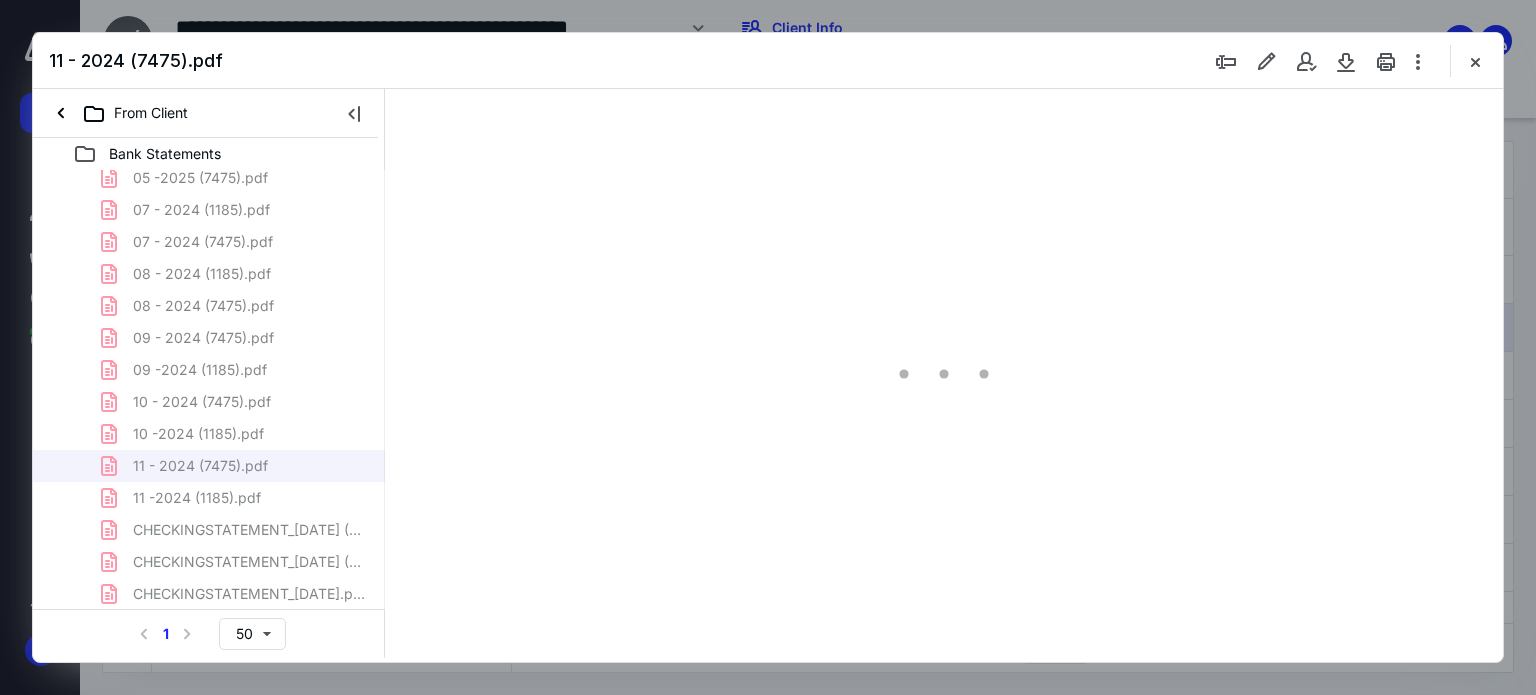 type on "179" 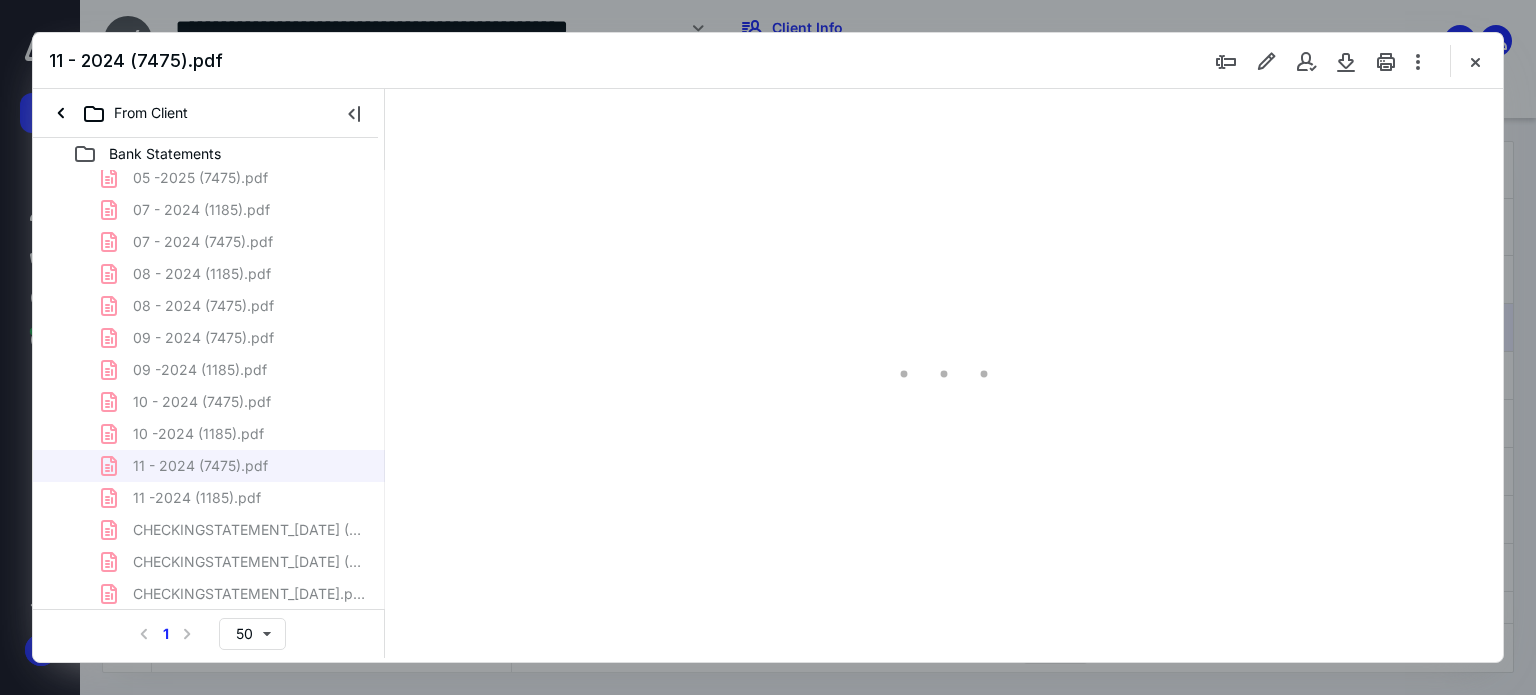 scroll, scrollTop: 83, scrollLeft: 0, axis: vertical 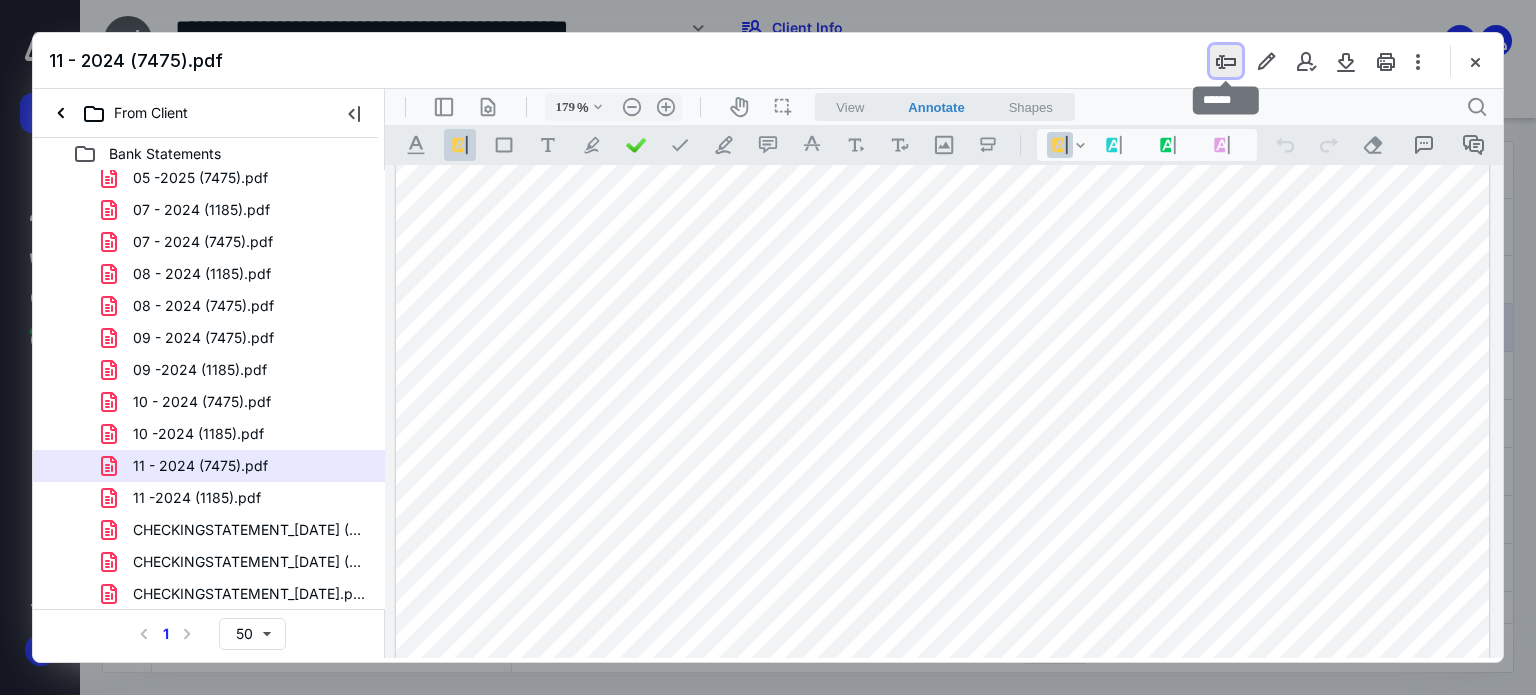 click at bounding box center (1226, 61) 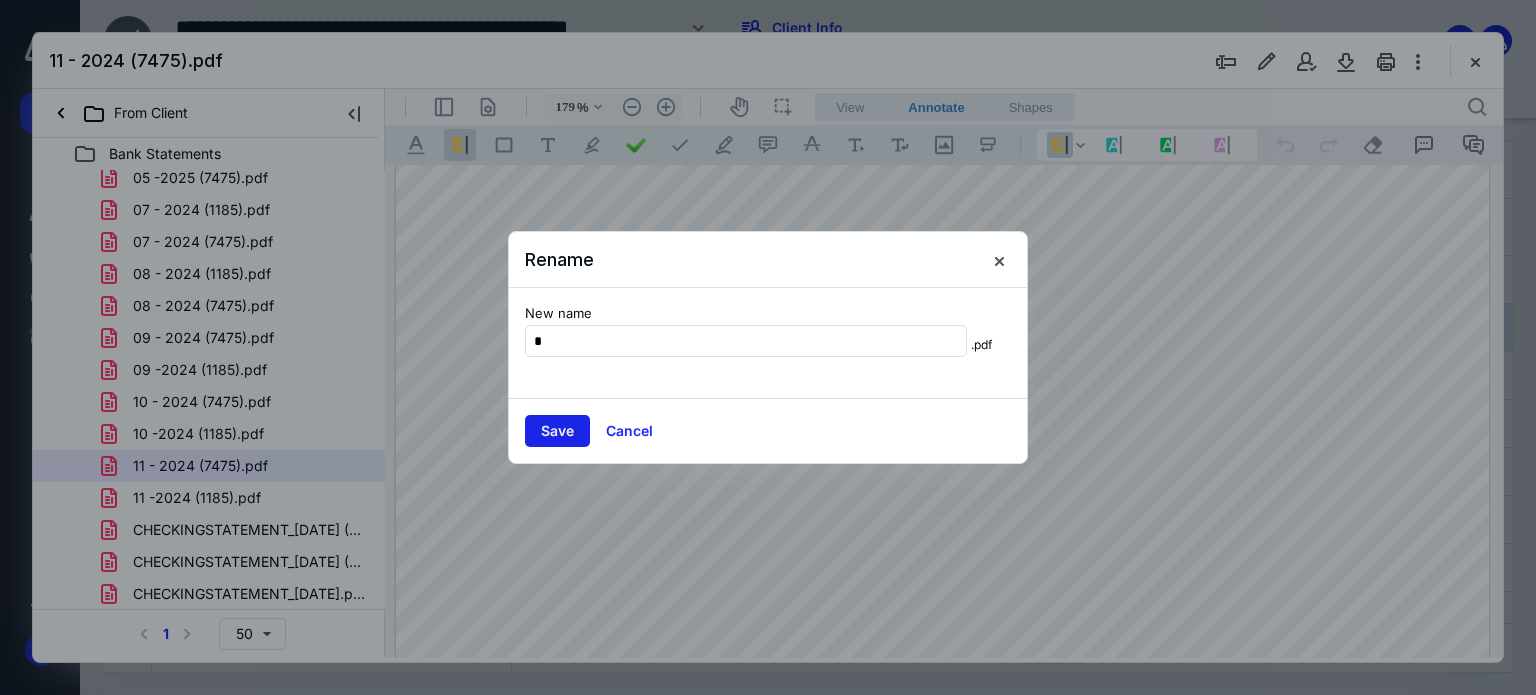type on "*" 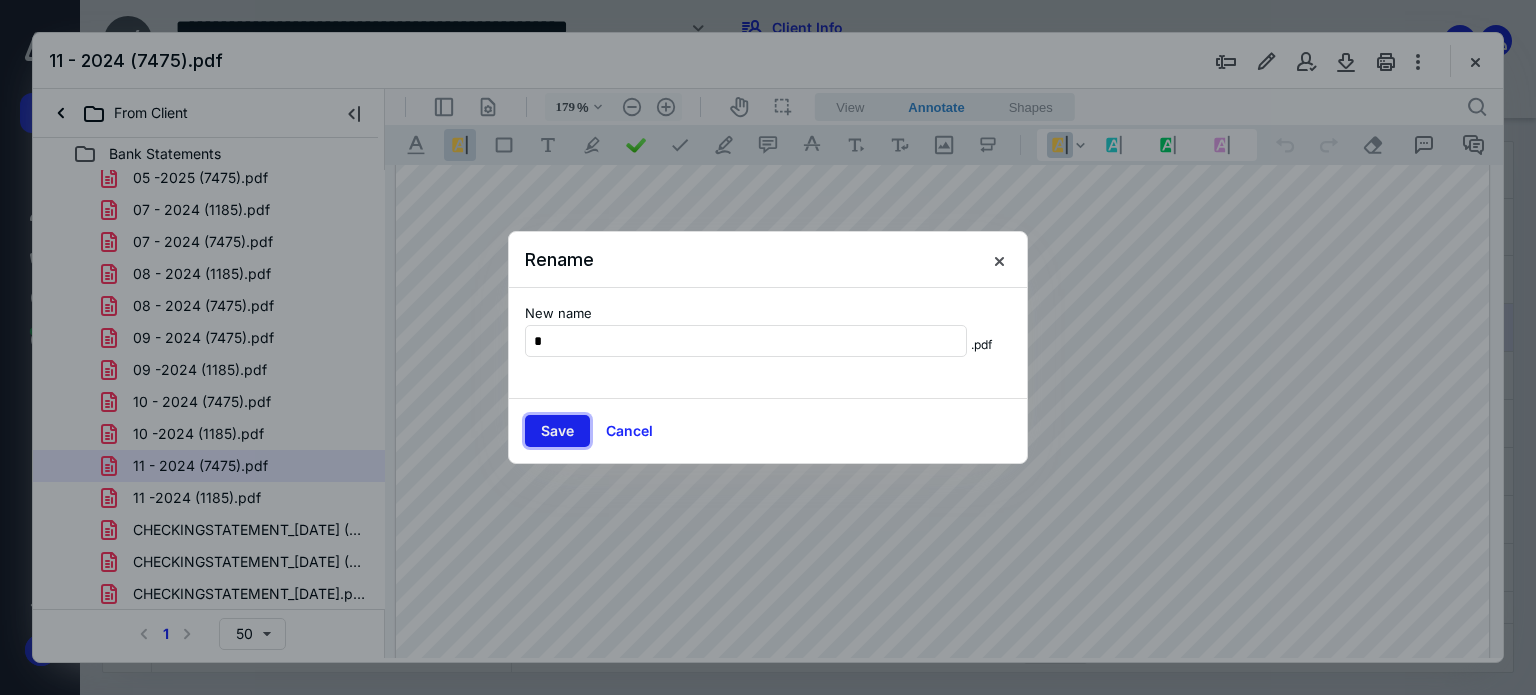 click on "Save" at bounding box center [557, 431] 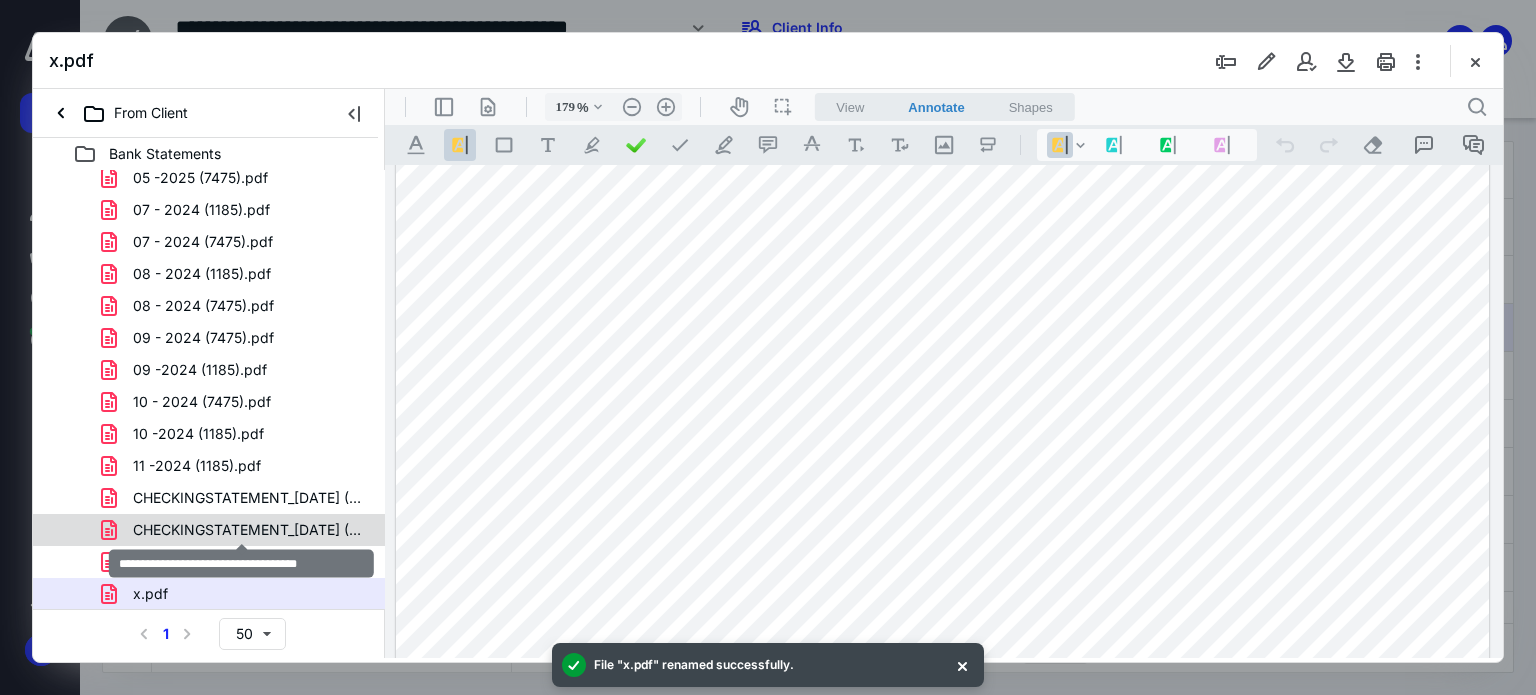 click on "CHECKINGSTATEMENT_12-31-2024 (1).pdf" at bounding box center (249, 530) 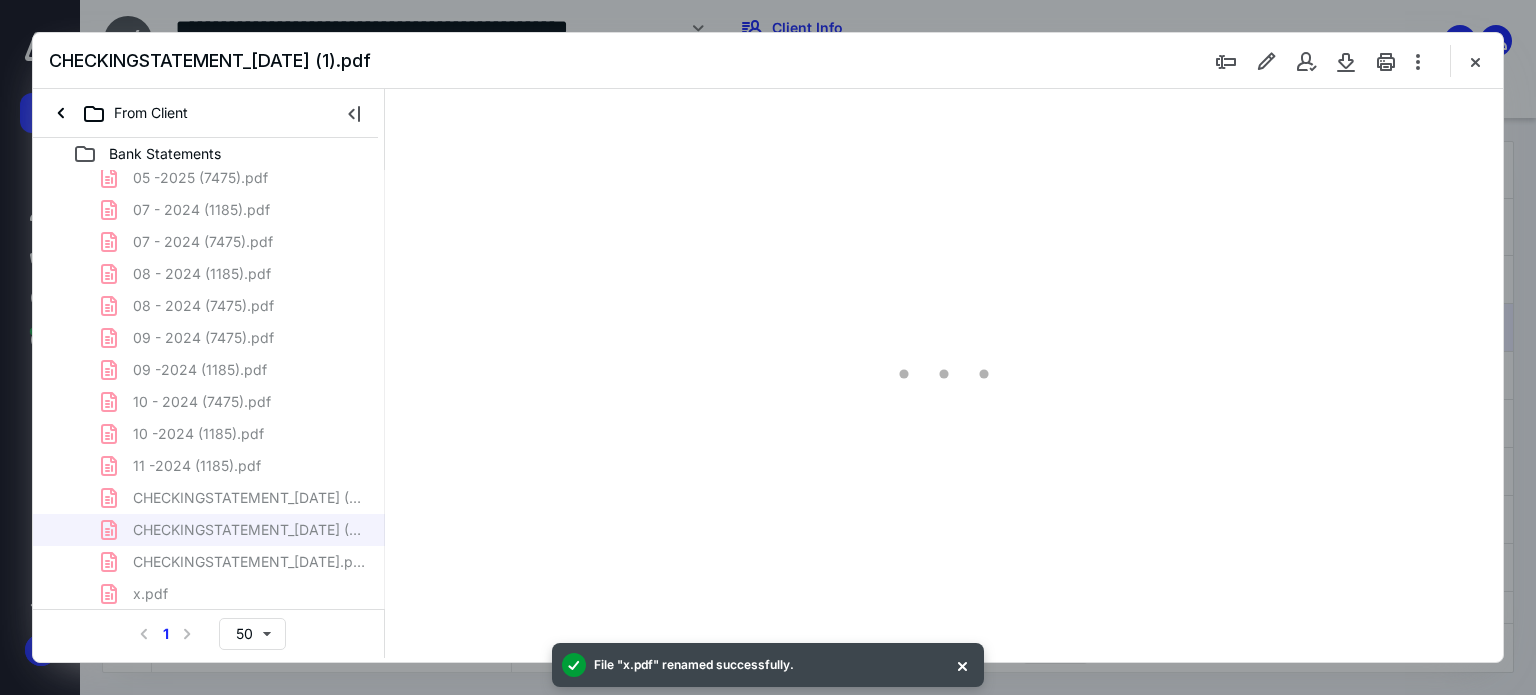click on "01 - 2025 (1185).pdf 01 - 2025 (7475).pdf 02 - 2025 (1185).pdf 02 - 2025 (7475).pdf 03 - 2025 (1185).pdf 03 -2025 (7475).pdf 04 - 2025 (7475).pdf 04 -2025 (1185).pdf 05 -2025 (1185).pdf 05 -2025 (7475).pdf 07 - 2024 (1185).pdf 07 - 2024 (7475).pdf 08 - 2024 (1185).pdf 08 - 2024 (7475).pdf 09 - 2024 (7475).pdf 09 -2024 (1185).pdf 10 - 2024 (7475).pdf 10 -2024 (1185).pdf 11 -2024 (1185).pdf CHECKINGSTATEMENT_11-29-2024 (1).pdf CHECKINGSTATEMENT_12-31-2024 (1).pdf CHECKINGSTATEMENT_12-31-2024.pdf x.pdf" at bounding box center [209, 242] 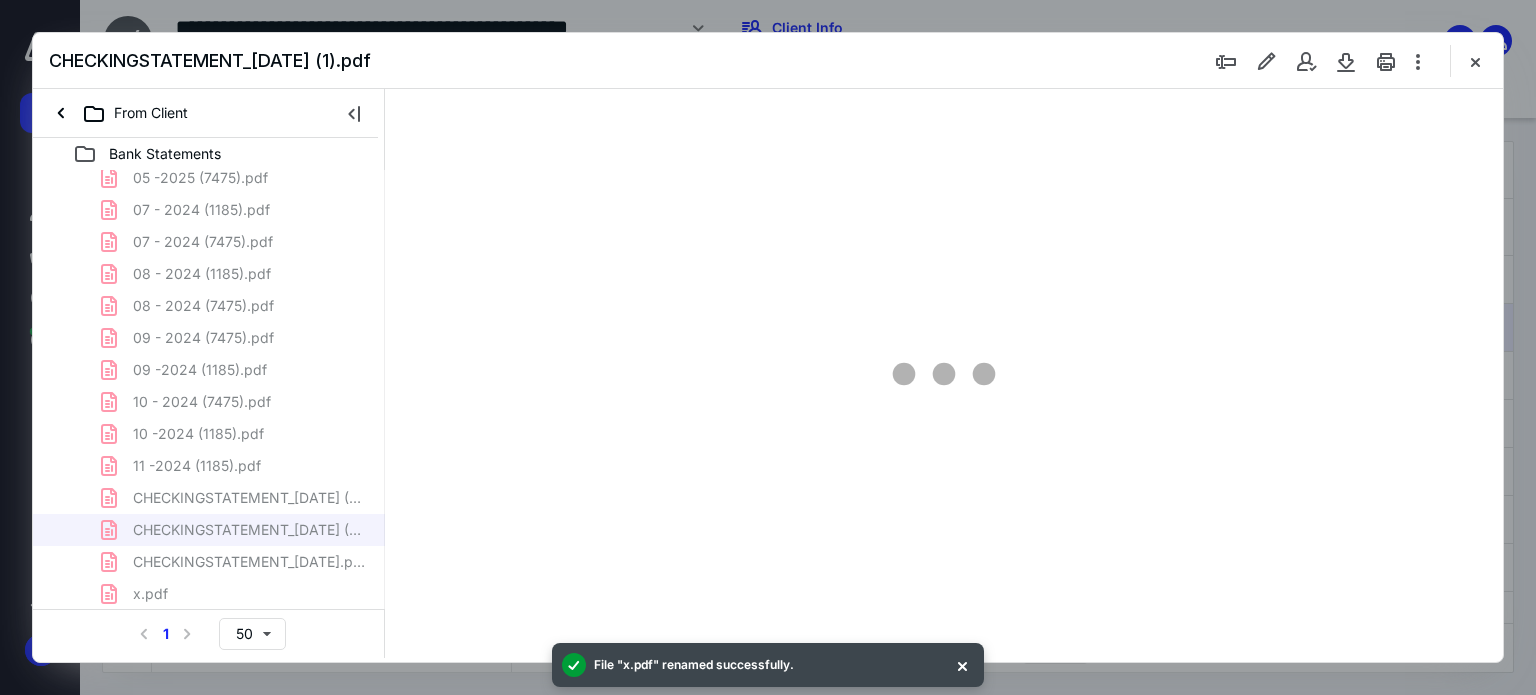 scroll, scrollTop: 83, scrollLeft: 0, axis: vertical 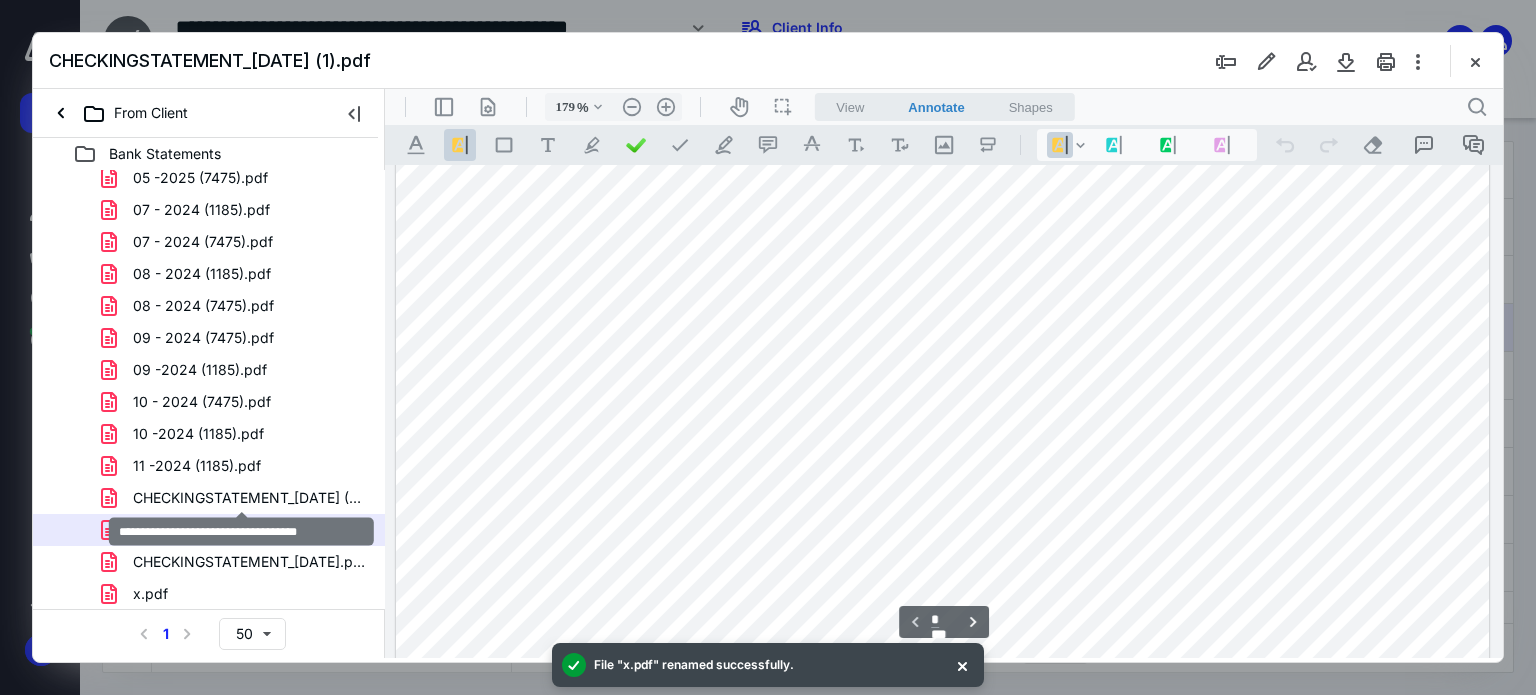 click on "CHECKINGSTATEMENT_11-29-2024 (1).pdf" at bounding box center (249, 498) 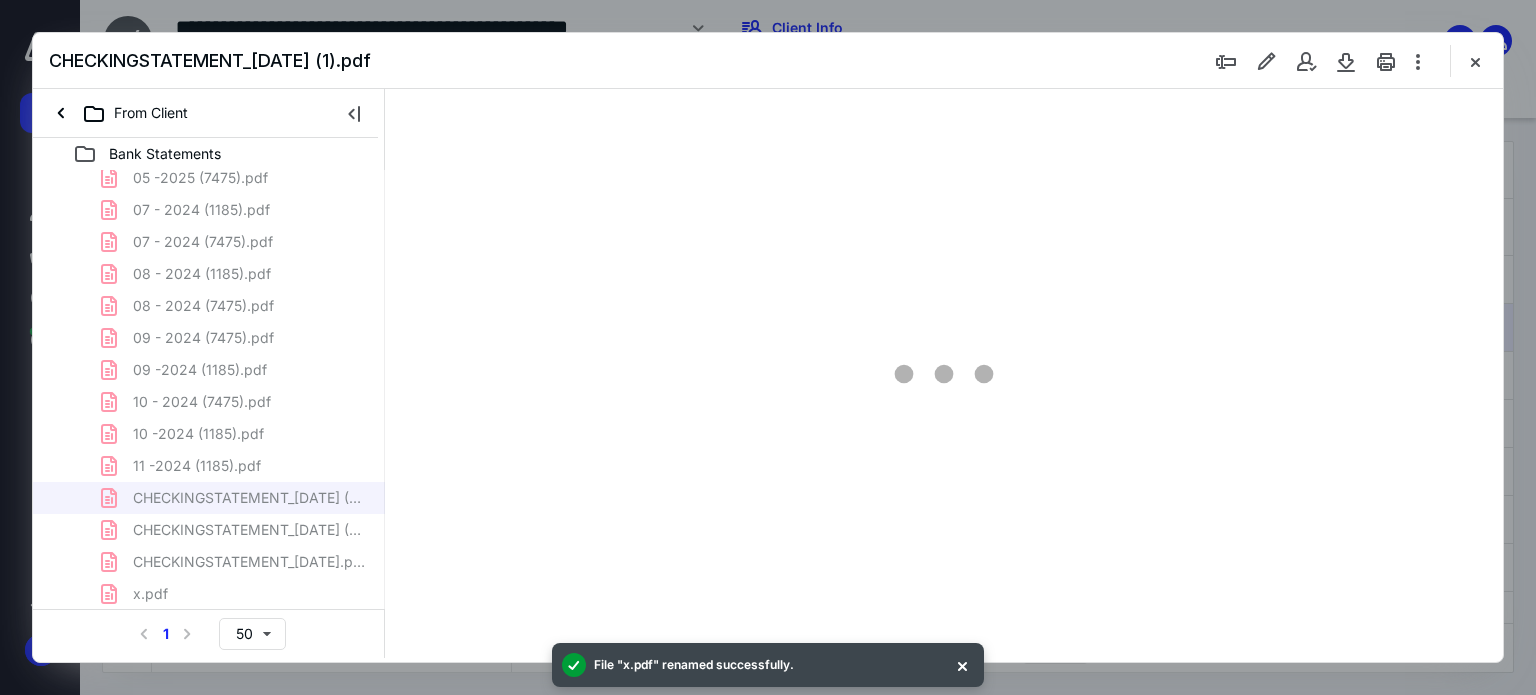 type on "179" 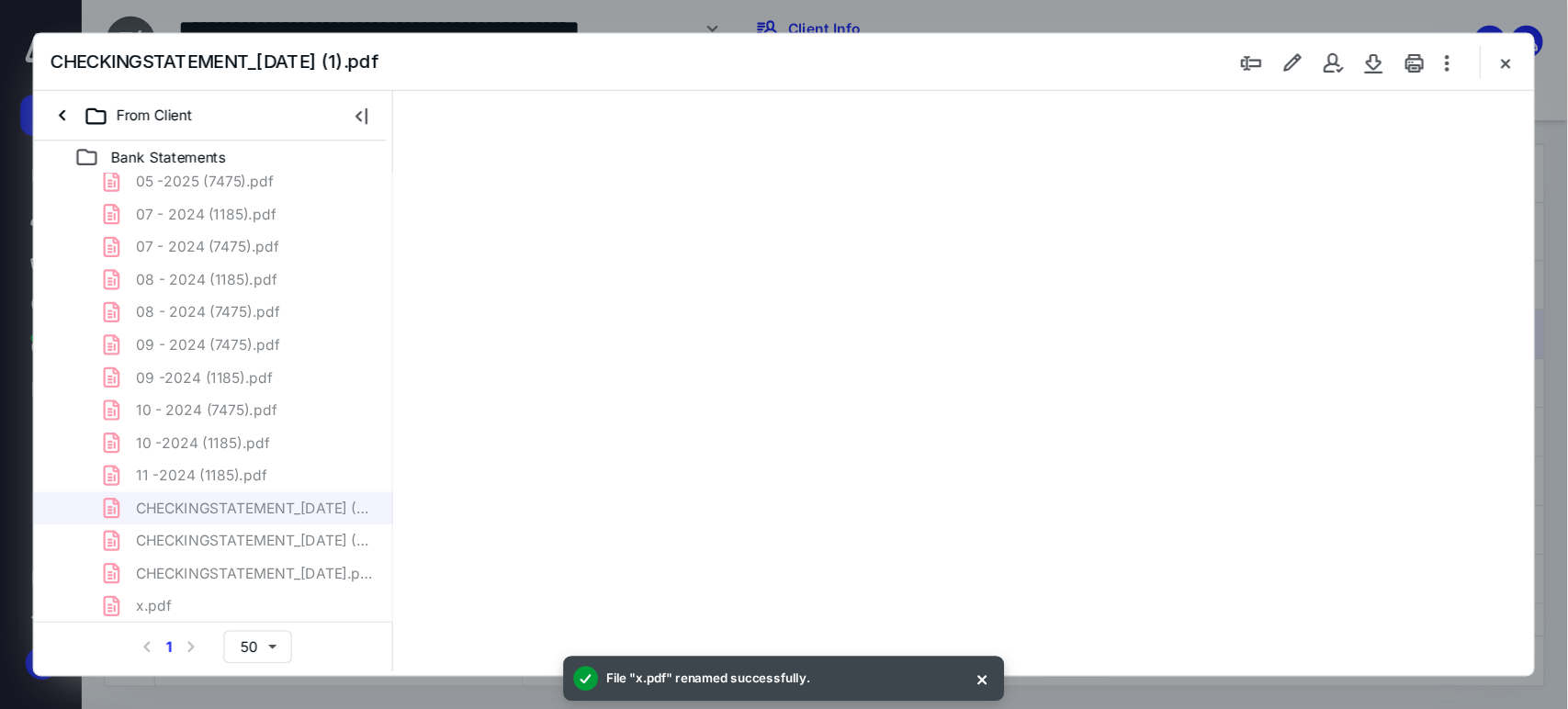 scroll, scrollTop: 76, scrollLeft: 0, axis: vertical 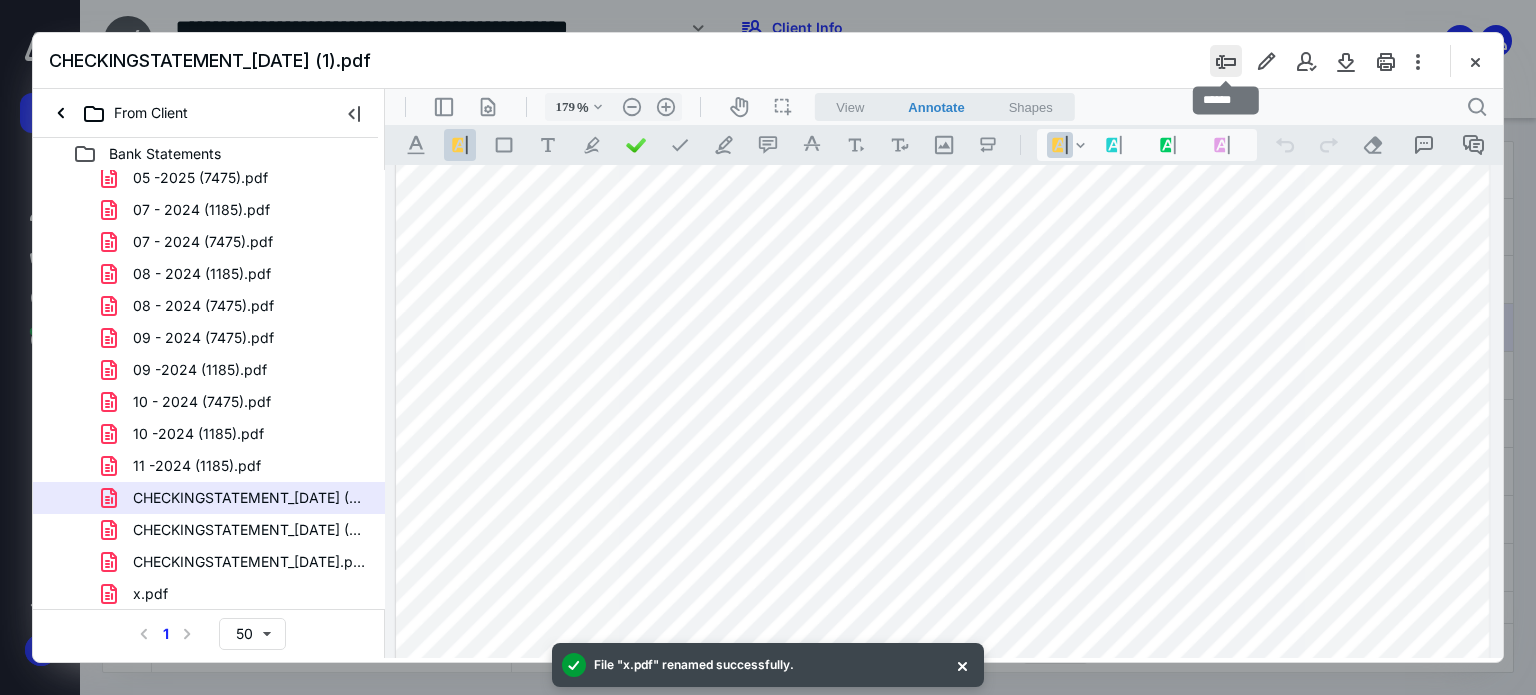 click at bounding box center (1226, 61) 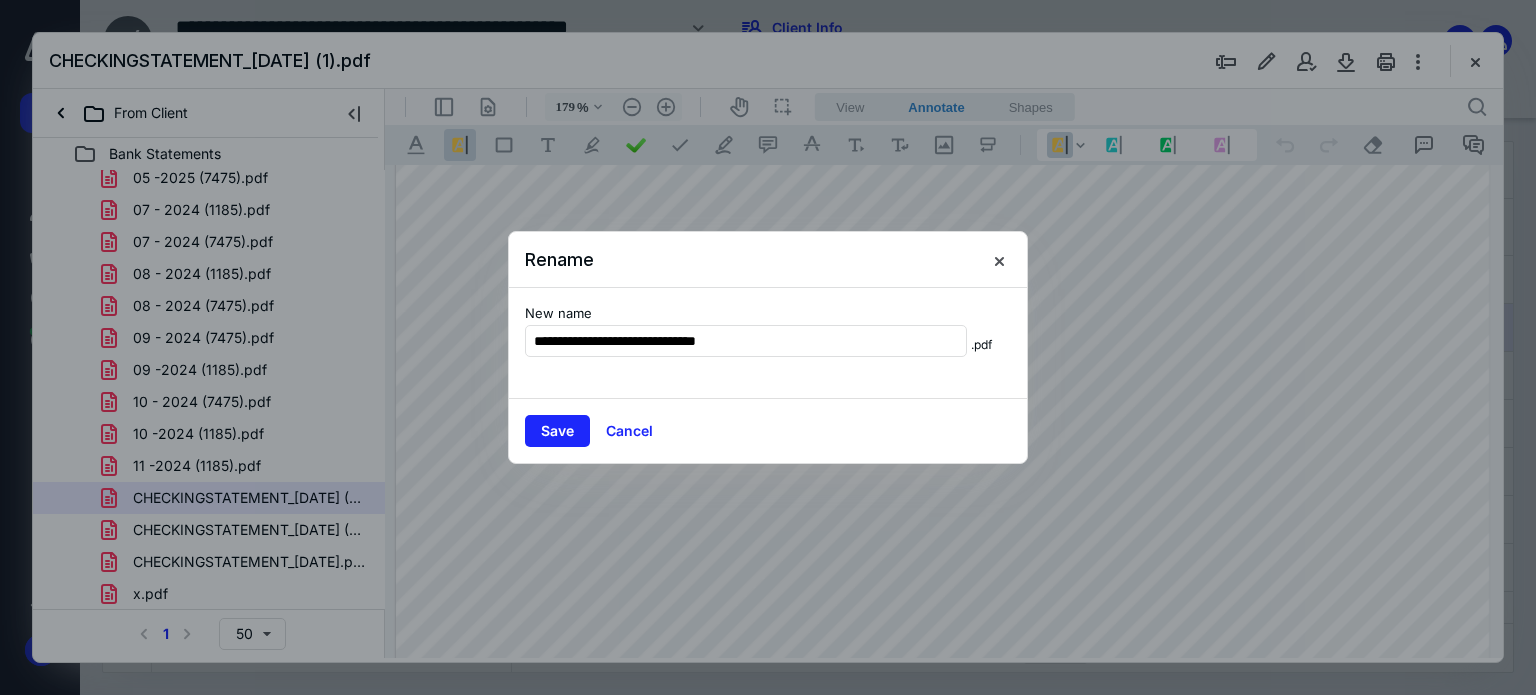 type on "**********" 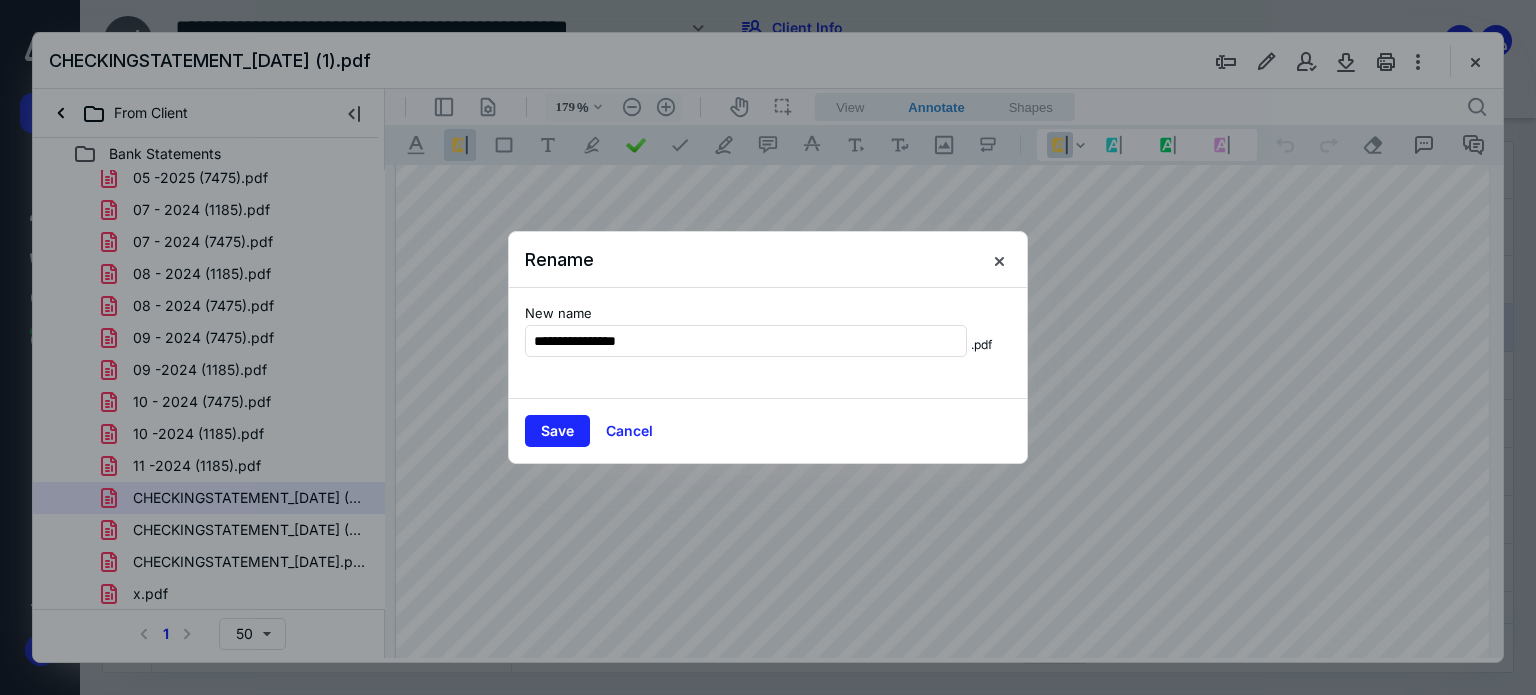 type on "206" 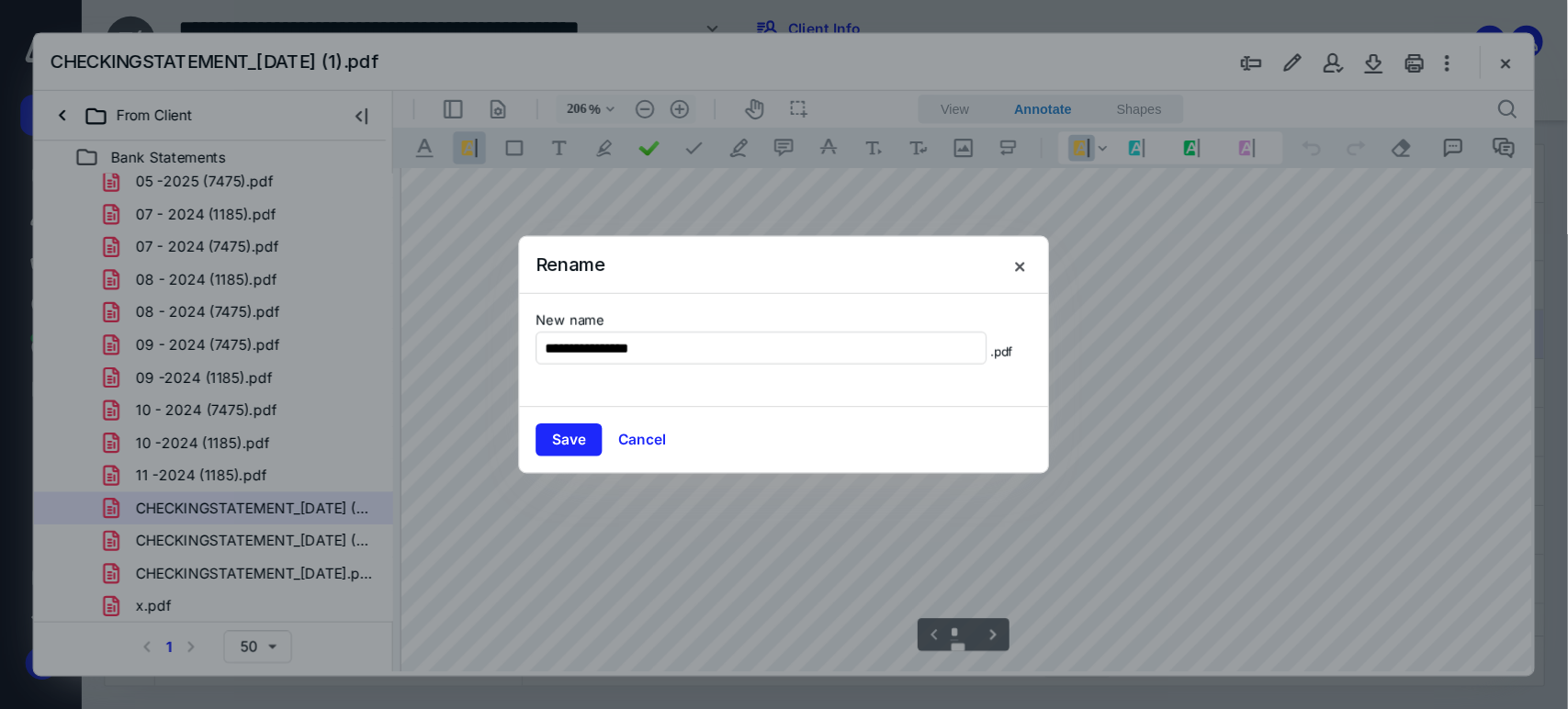 scroll, scrollTop: 200, scrollLeft: 0, axis: vertical 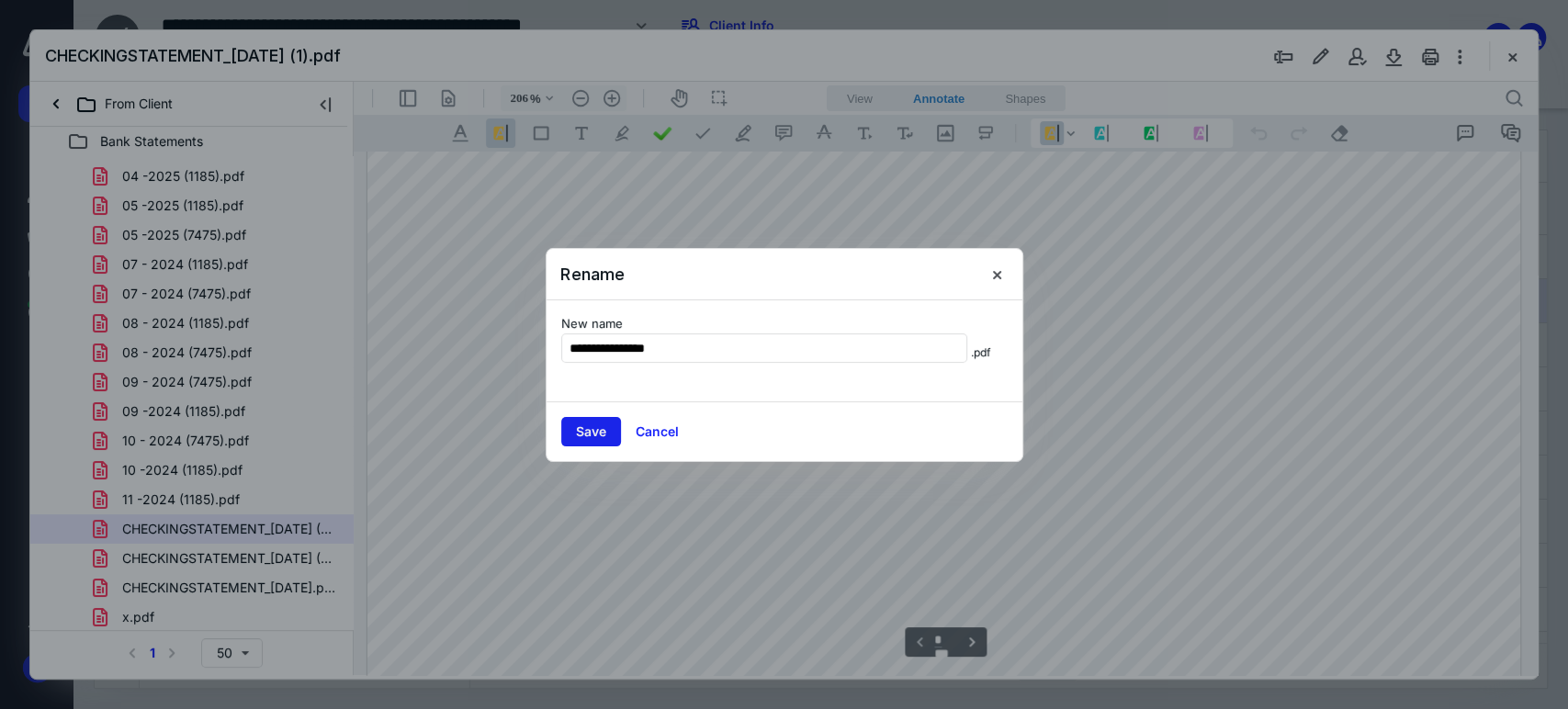 type on "**********" 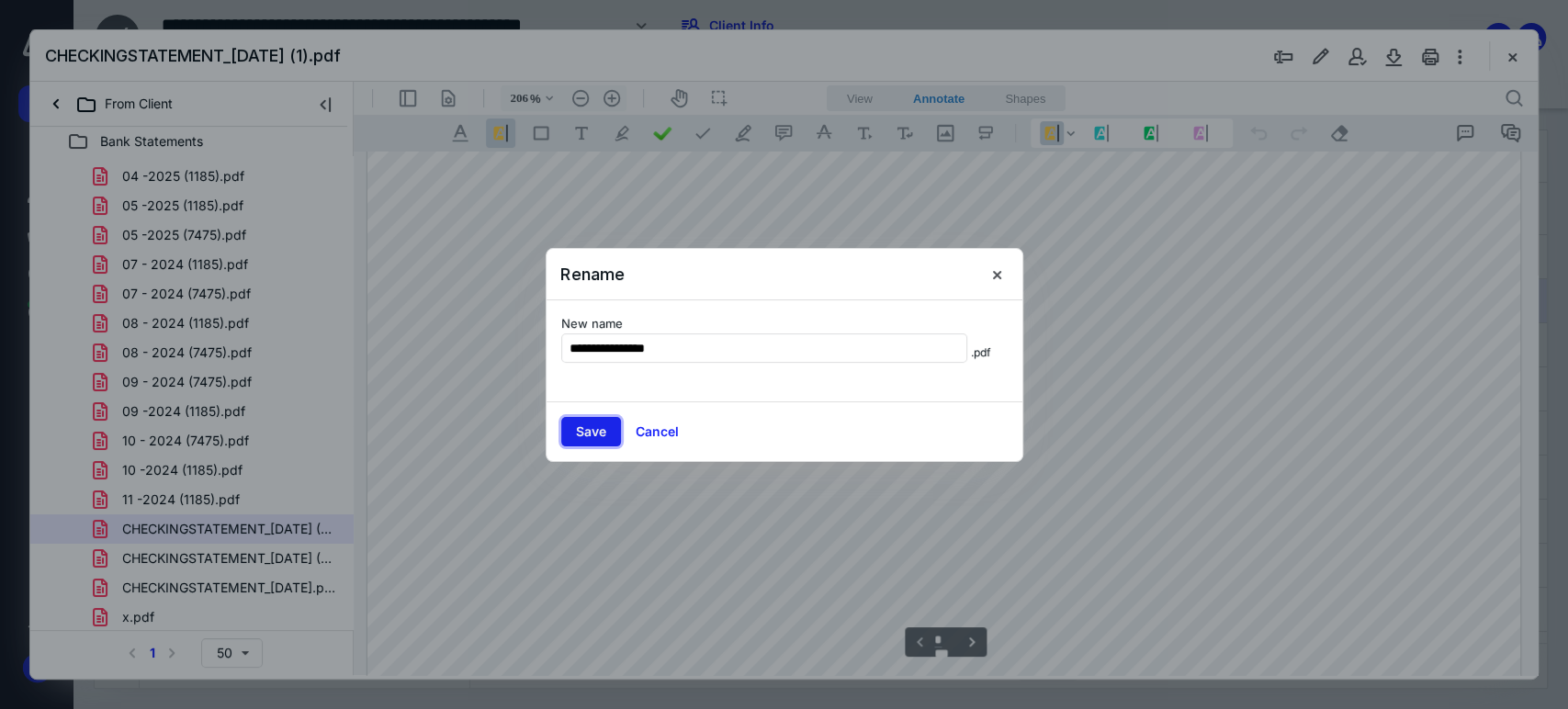 click on "Save" at bounding box center (591, 432) 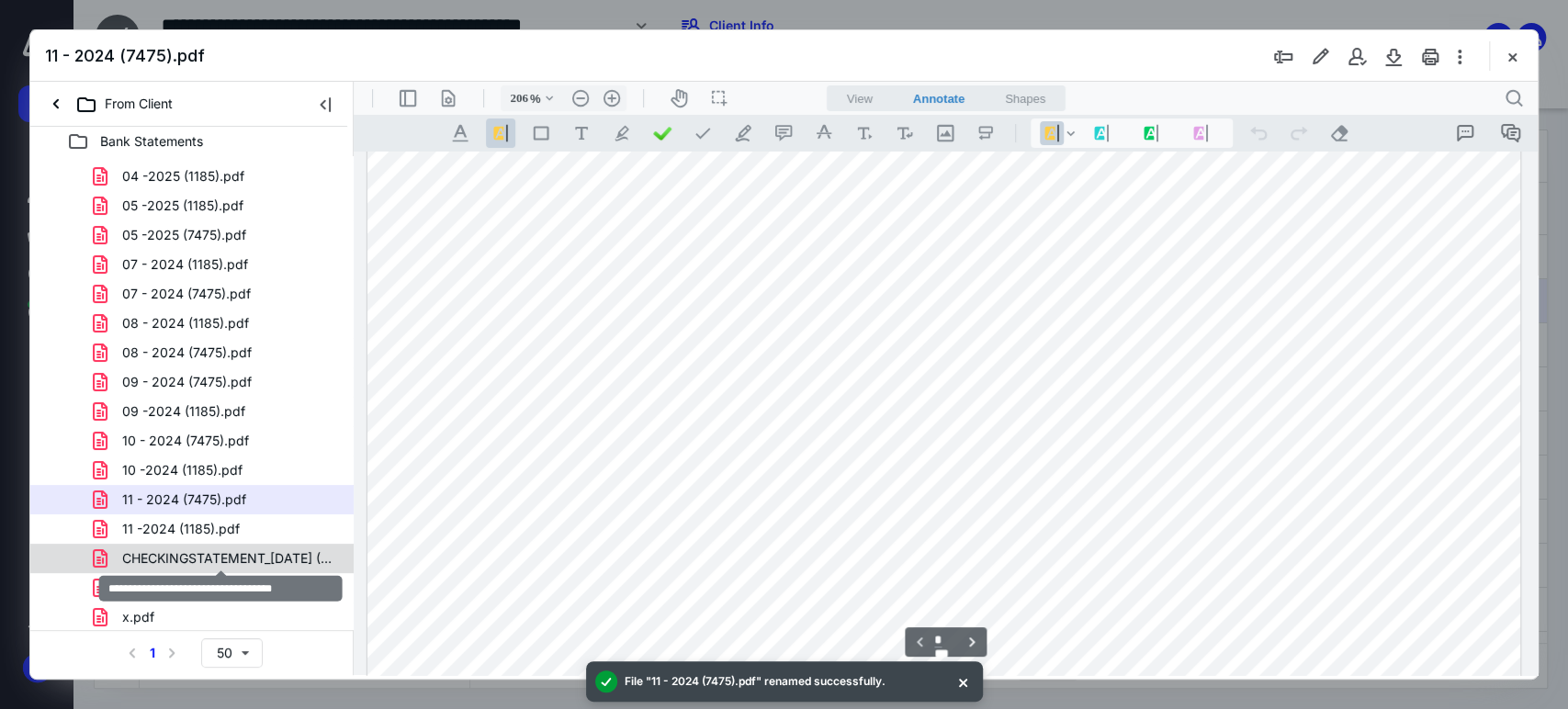 click on "CHECKINGSTATEMENT_12-31-2024 (1).pdf" at bounding box center [229, 558] 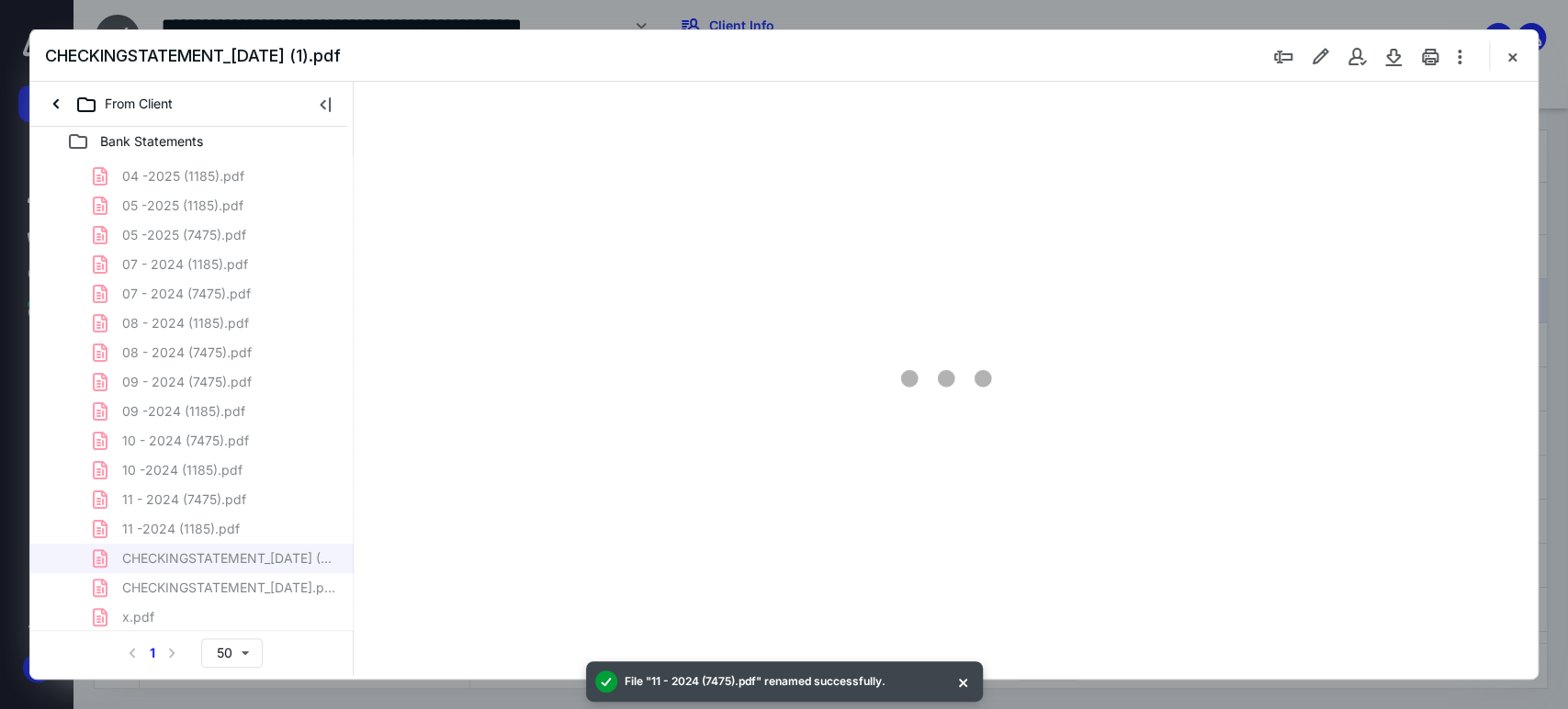 click on "01 - 2025 (1185).pdf 01 - 2025 (7475).pdf 02 - 2025 (1185).pdf 02 - 2025 (7475).pdf 03 - 2025 (1185).pdf 03 -2025 (7475).pdf 04 - 2025 (7475).pdf 04 -2025 (1185).pdf 05 -2025 (1185).pdf 05 -2025 (7475).pdf 07 - 2024 (1185).pdf 07 - 2024 (7475).pdf 08 - 2024 (1185).pdf 08 - 2024 (7475).pdf 09 - 2024 (7475).pdf 09 -2024 (1185).pdf 10 - 2024 (7475).pdf 10 -2024 (1185).pdf 11 - 2024 (7475).pdf 11 -2024 (1185).pdf CHECKINGSTATEMENT_12-31-2024 (1).pdf CHECKINGSTATEMENT_12-31-2024.pdf x.pdf" at bounding box center (192, 294) 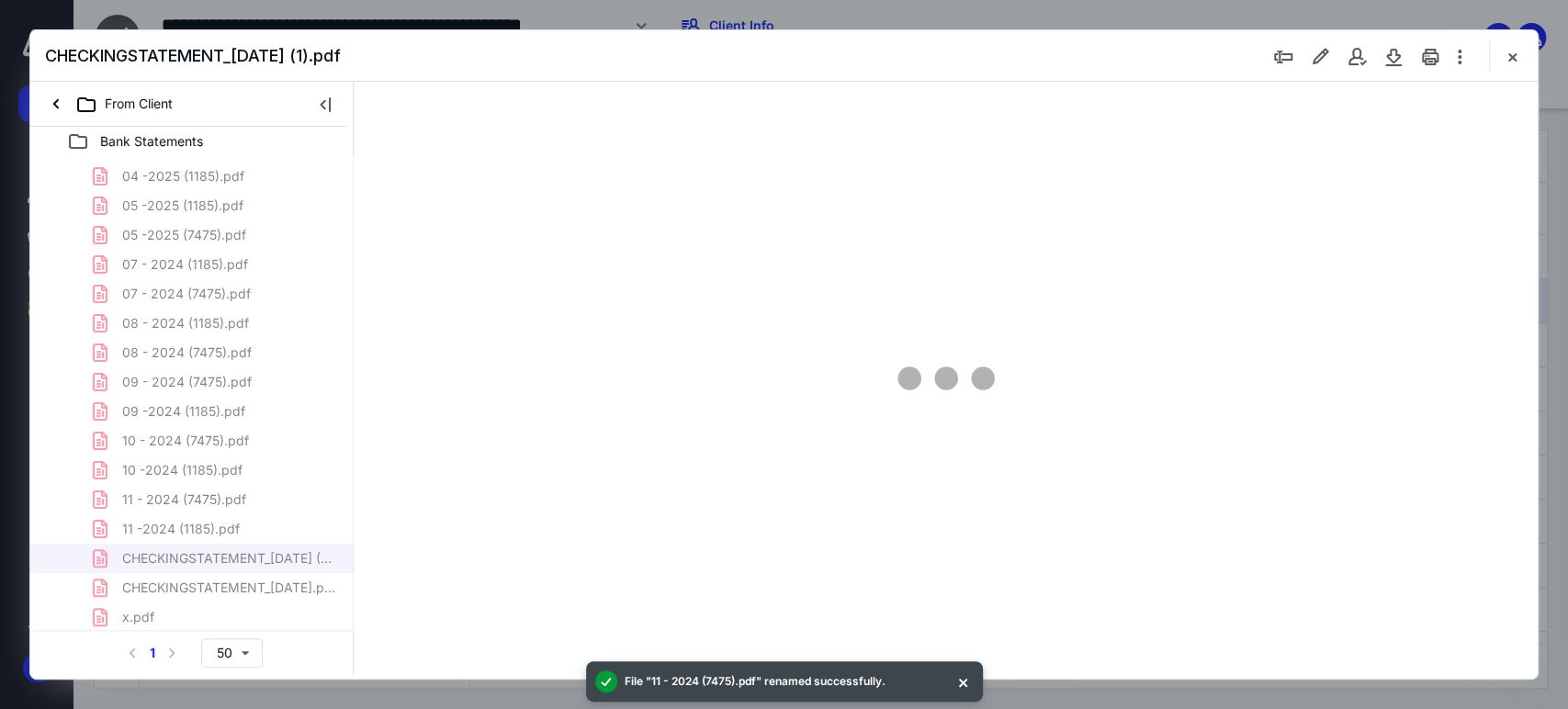 type on "207" 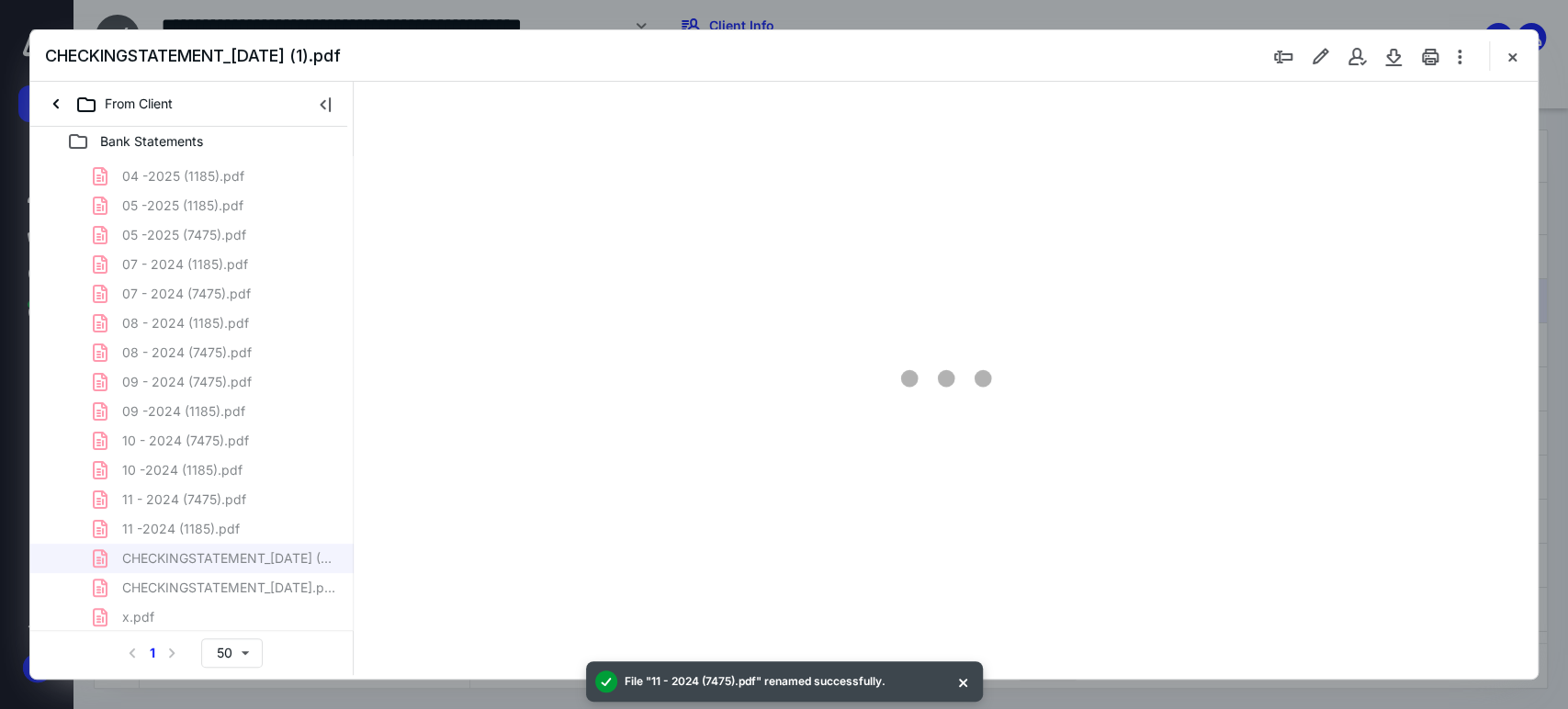 scroll, scrollTop: 77, scrollLeft: 0, axis: vertical 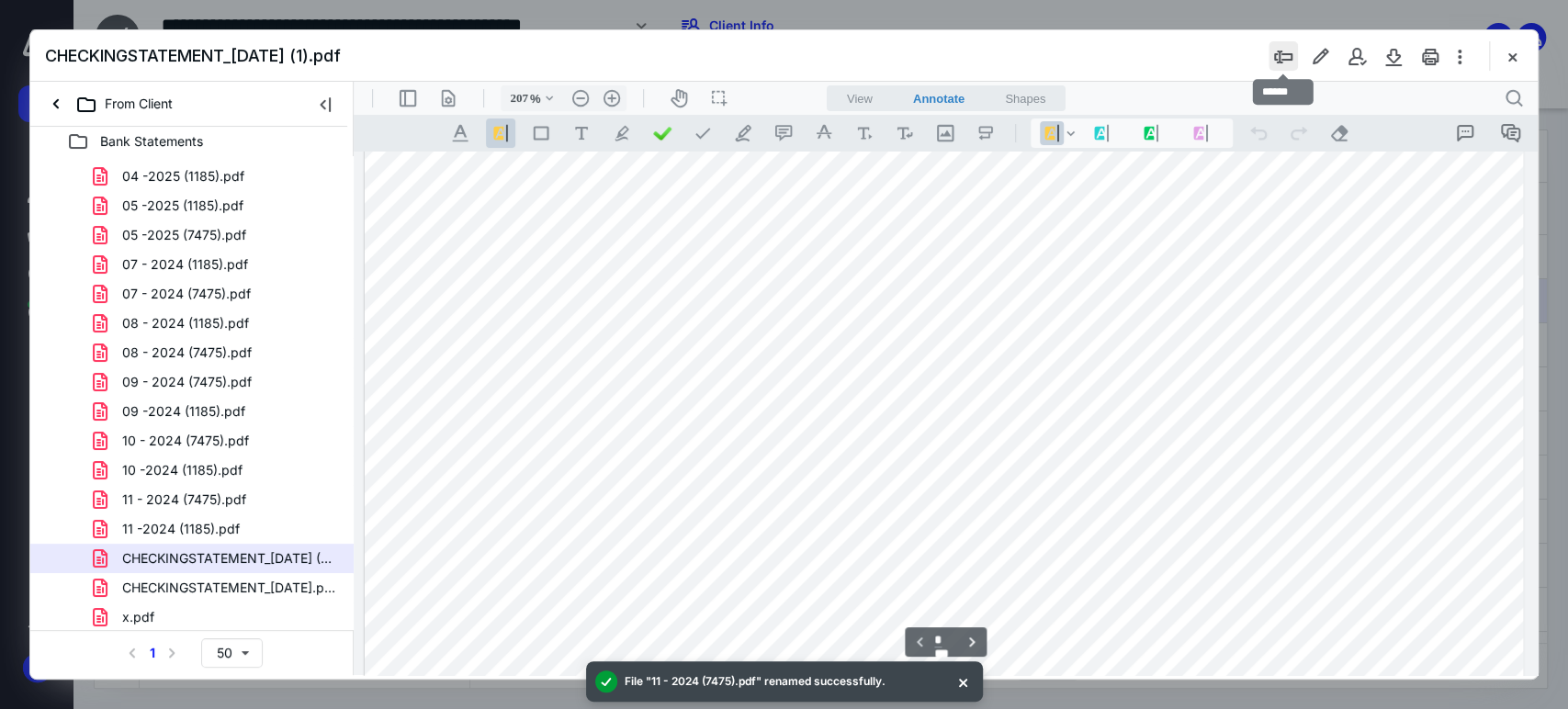 click at bounding box center [1283, 56] 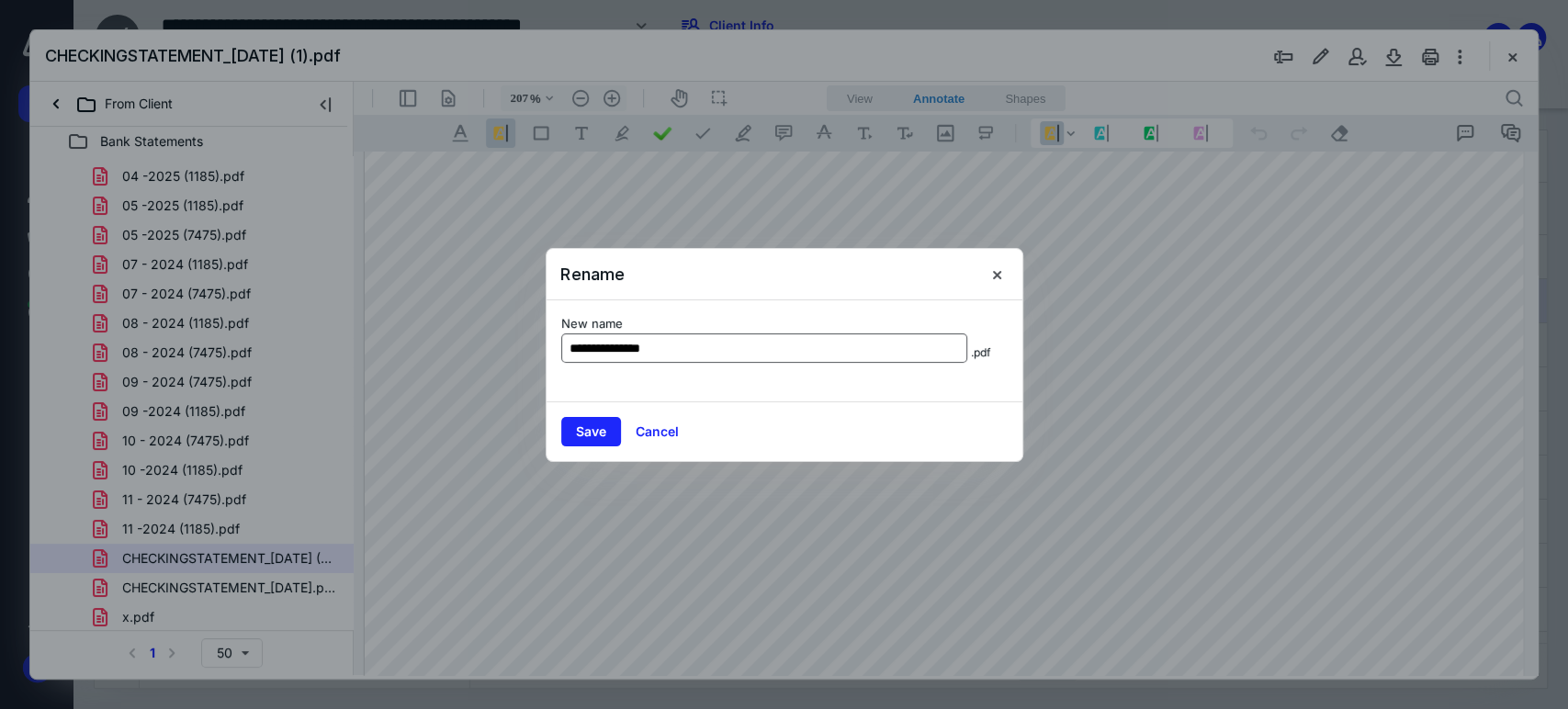 click on "**********" at bounding box center (764, 348) 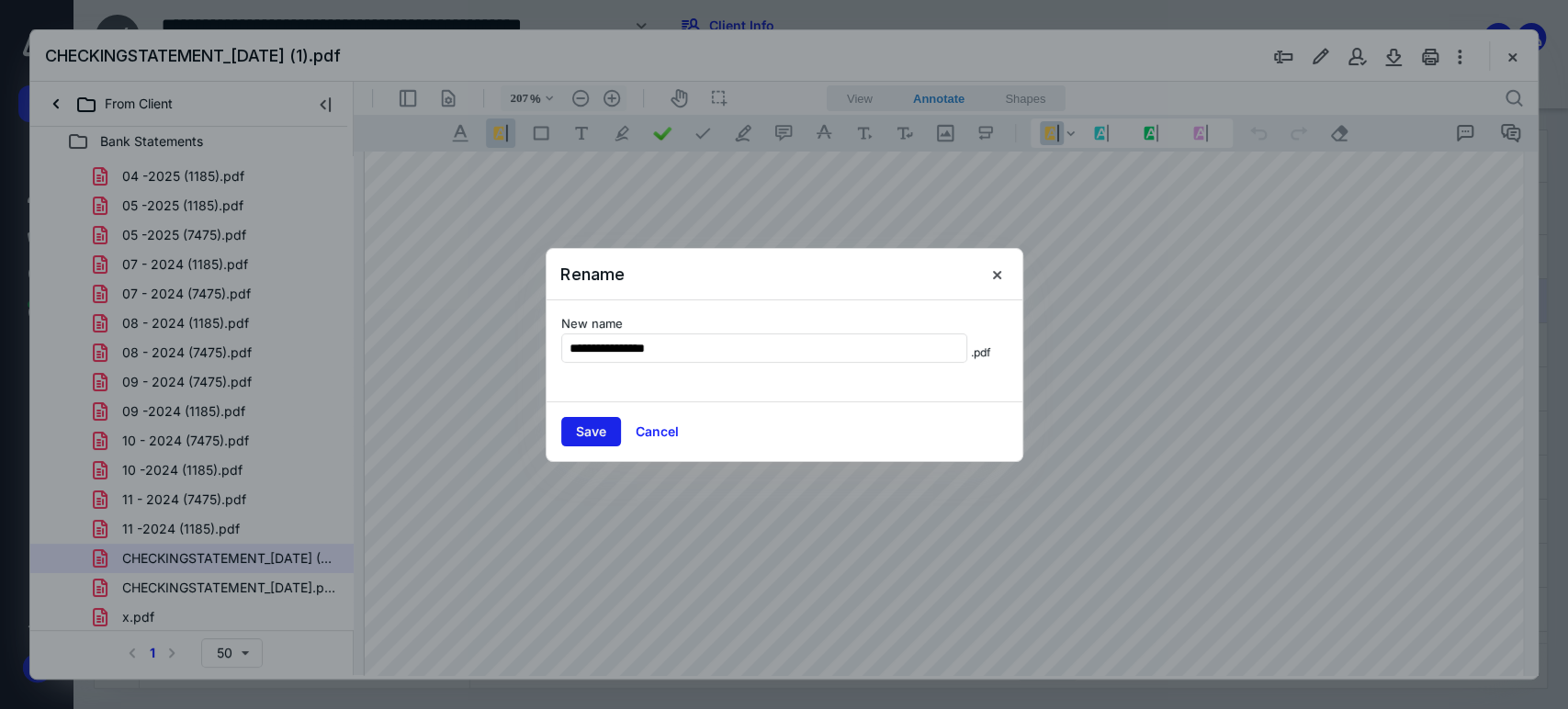 type on "**********" 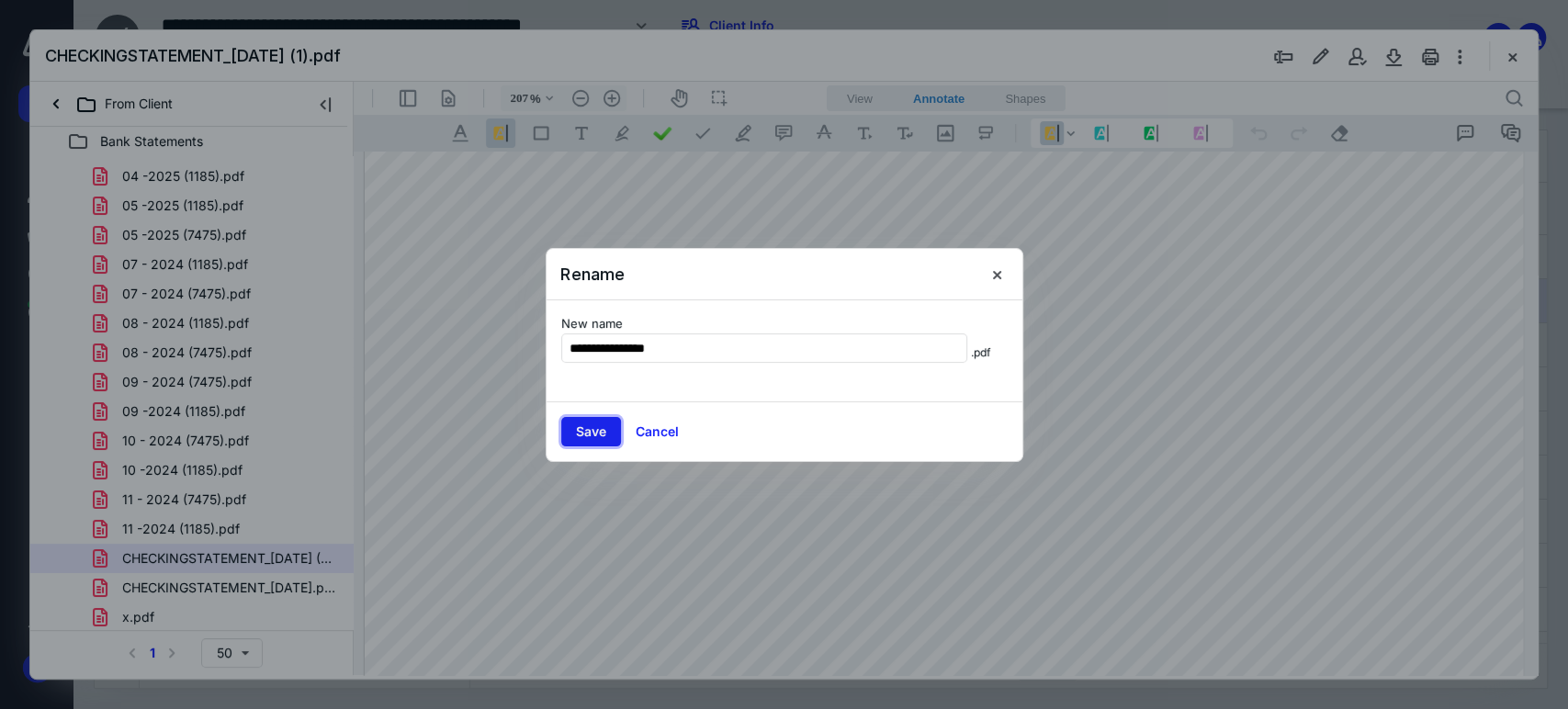 click on "Save" at bounding box center (591, 432) 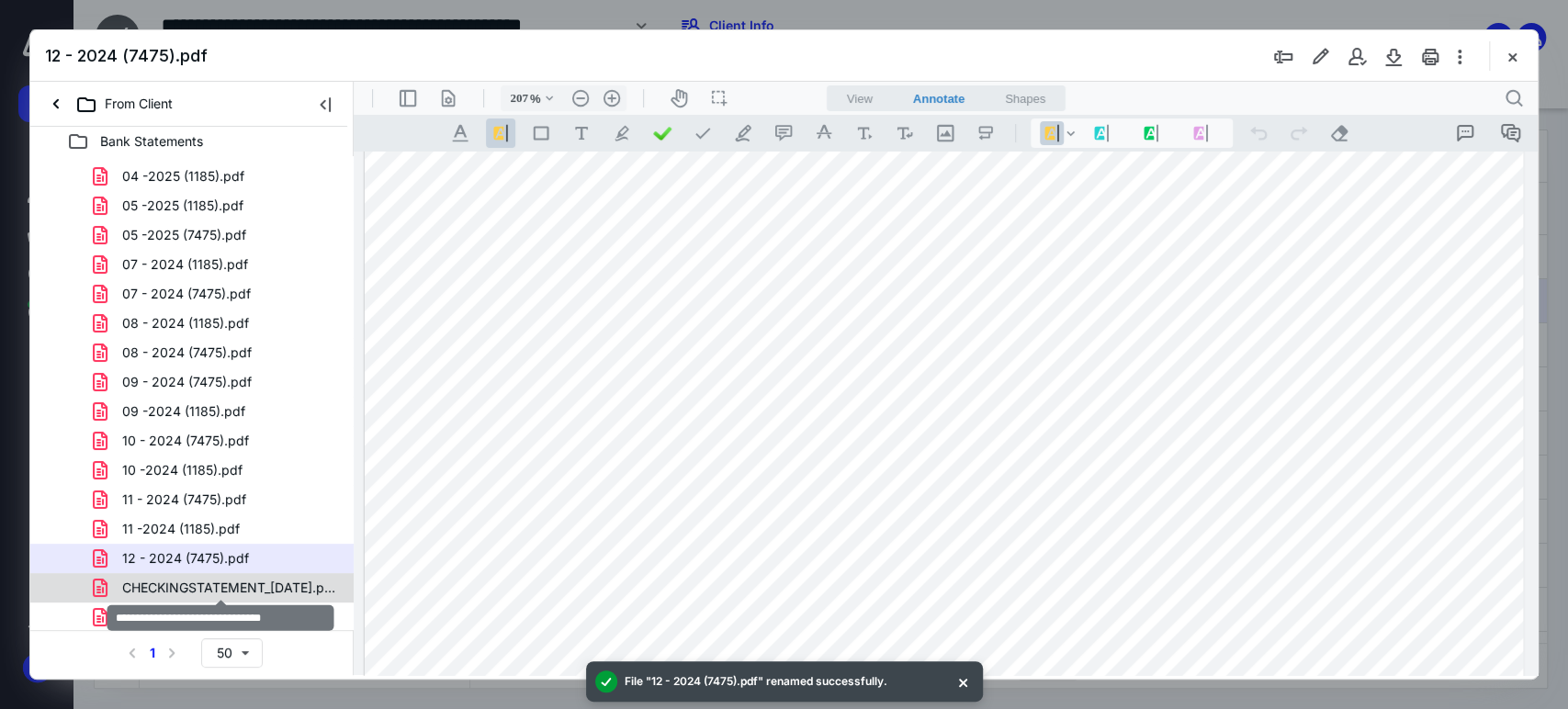 click on "CHECKINGSTATEMENT_12-31-2024.pdf" at bounding box center [229, 588] 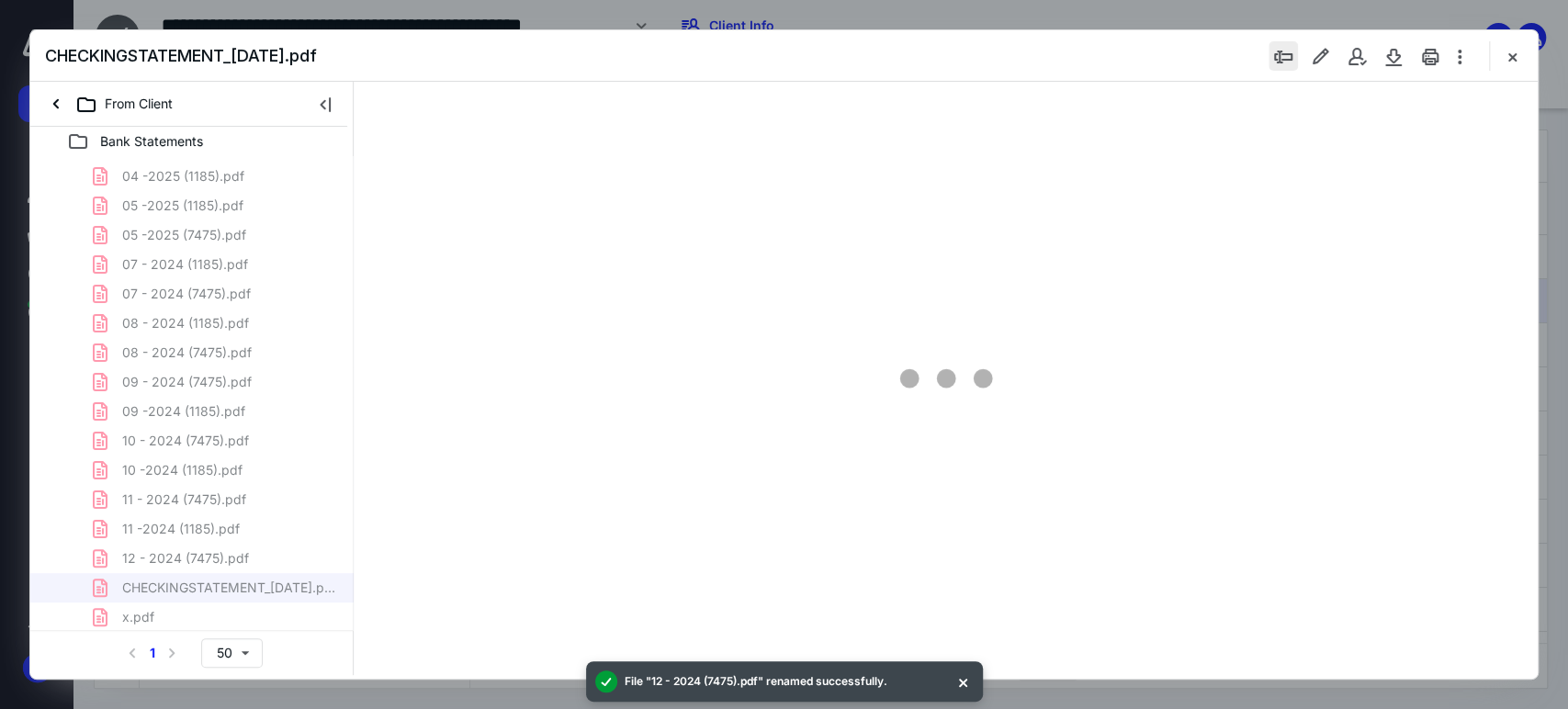 type on "207" 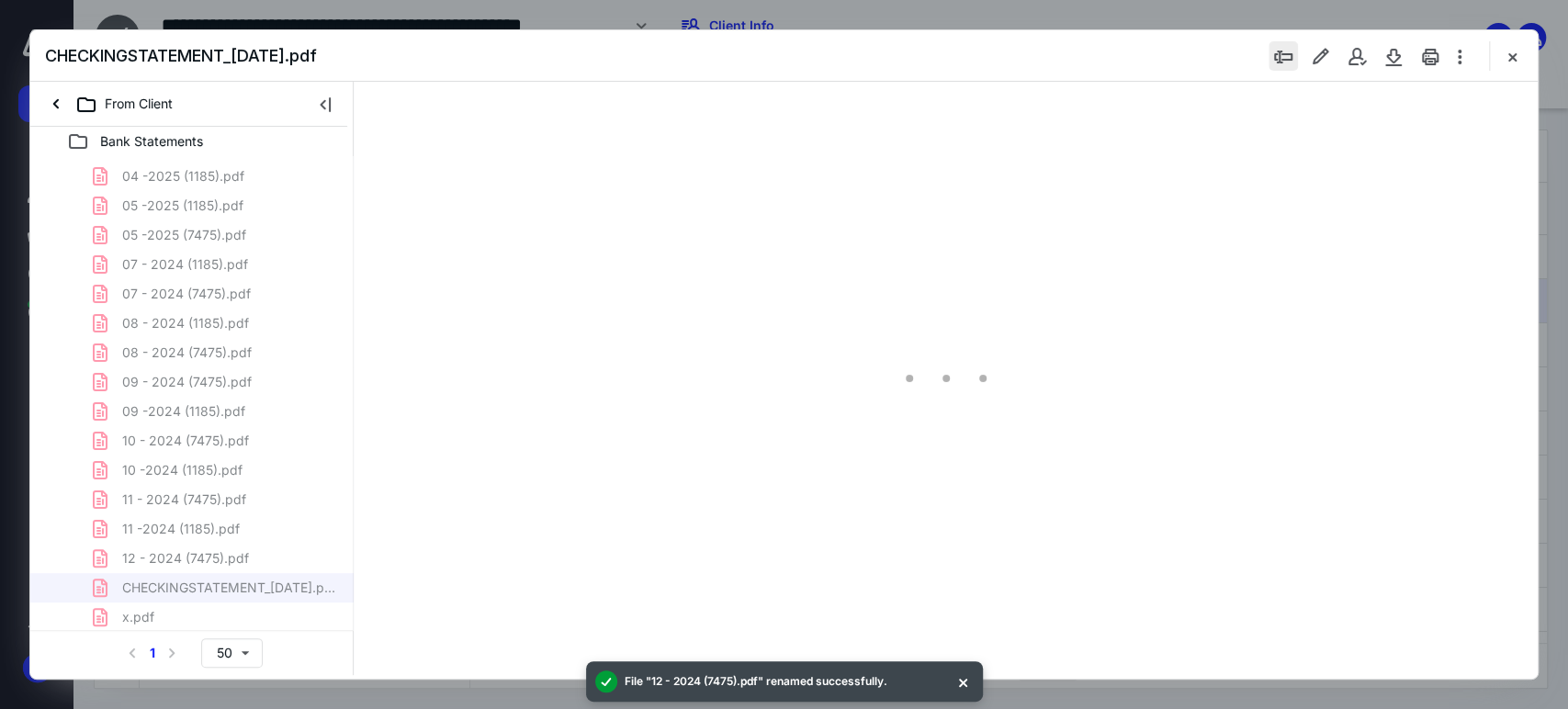 scroll, scrollTop: 77, scrollLeft: 0, axis: vertical 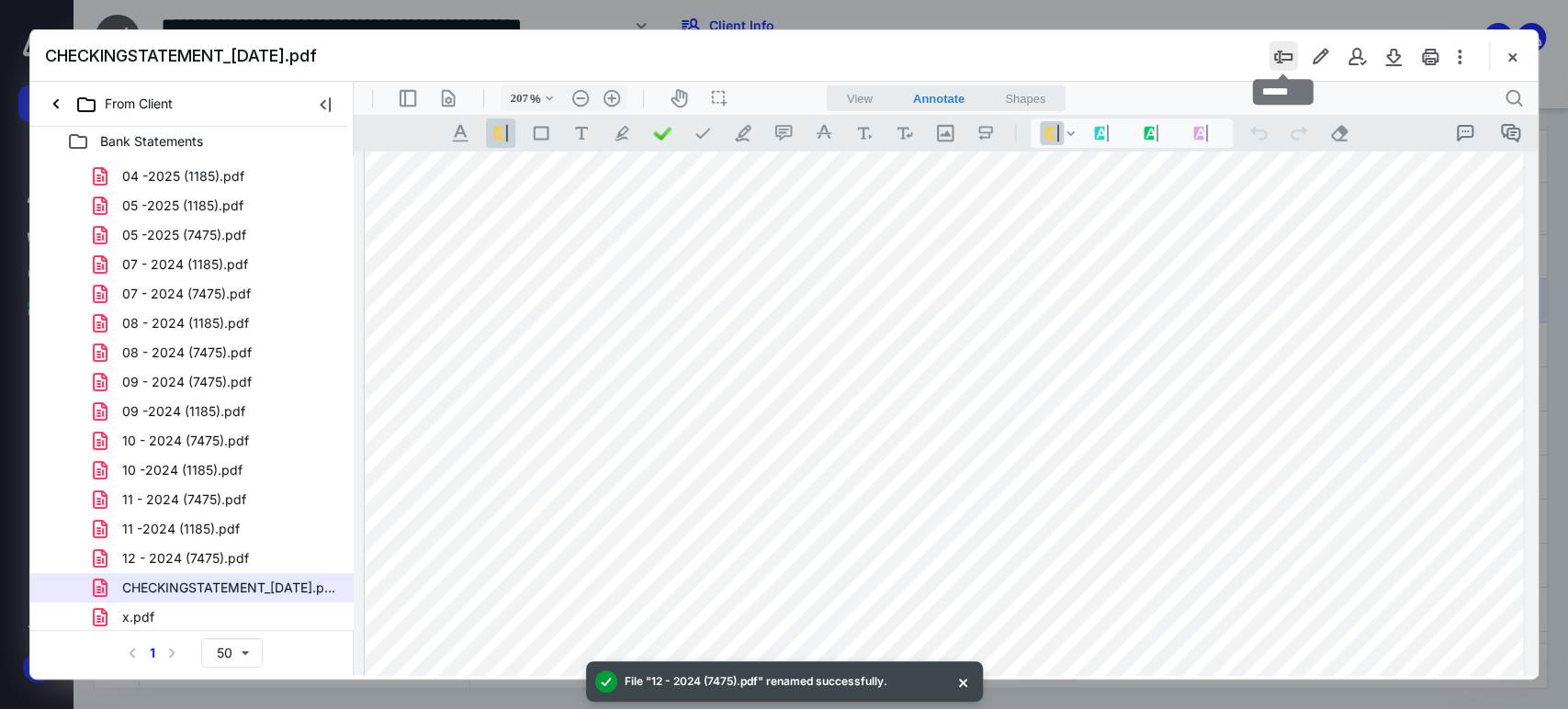 click at bounding box center (1283, 56) 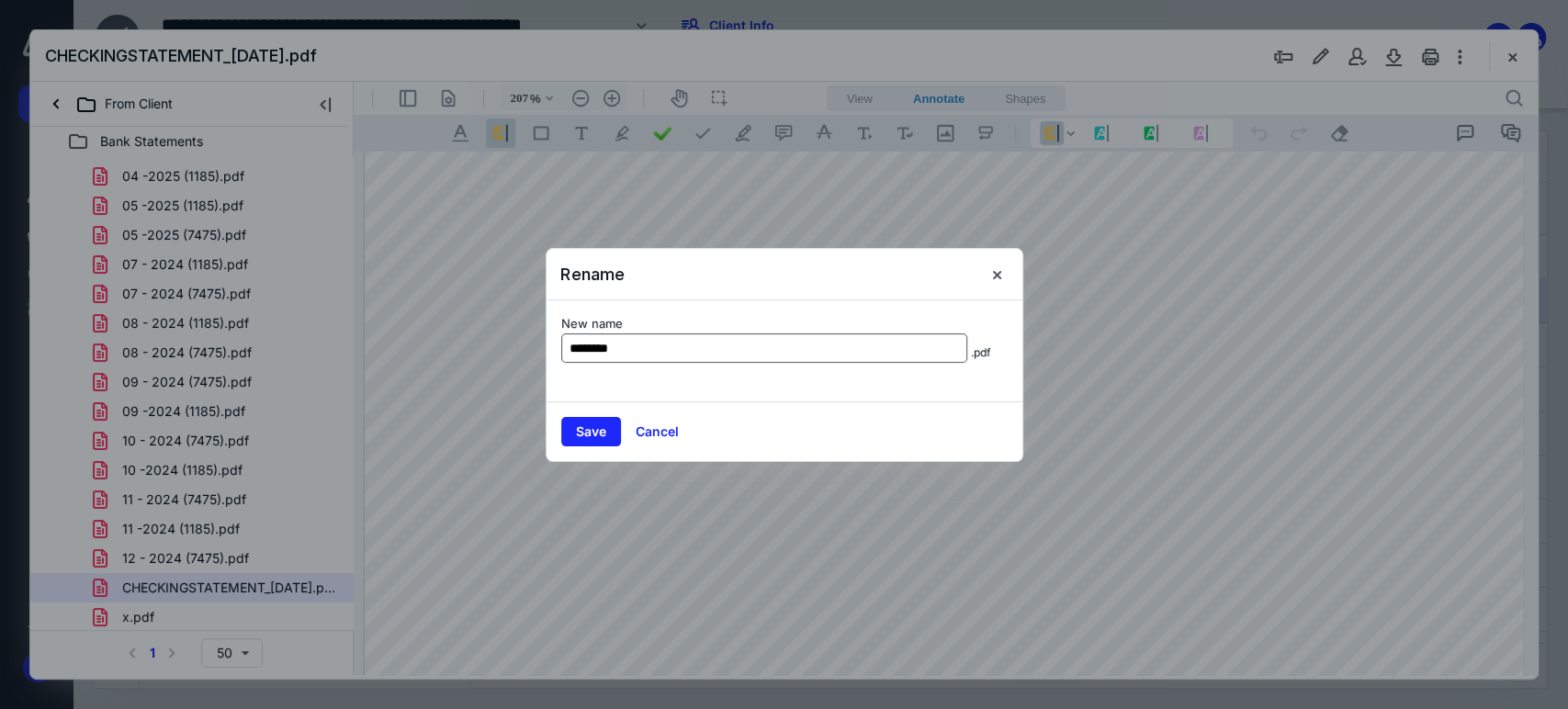 click on "********" at bounding box center (764, 348) 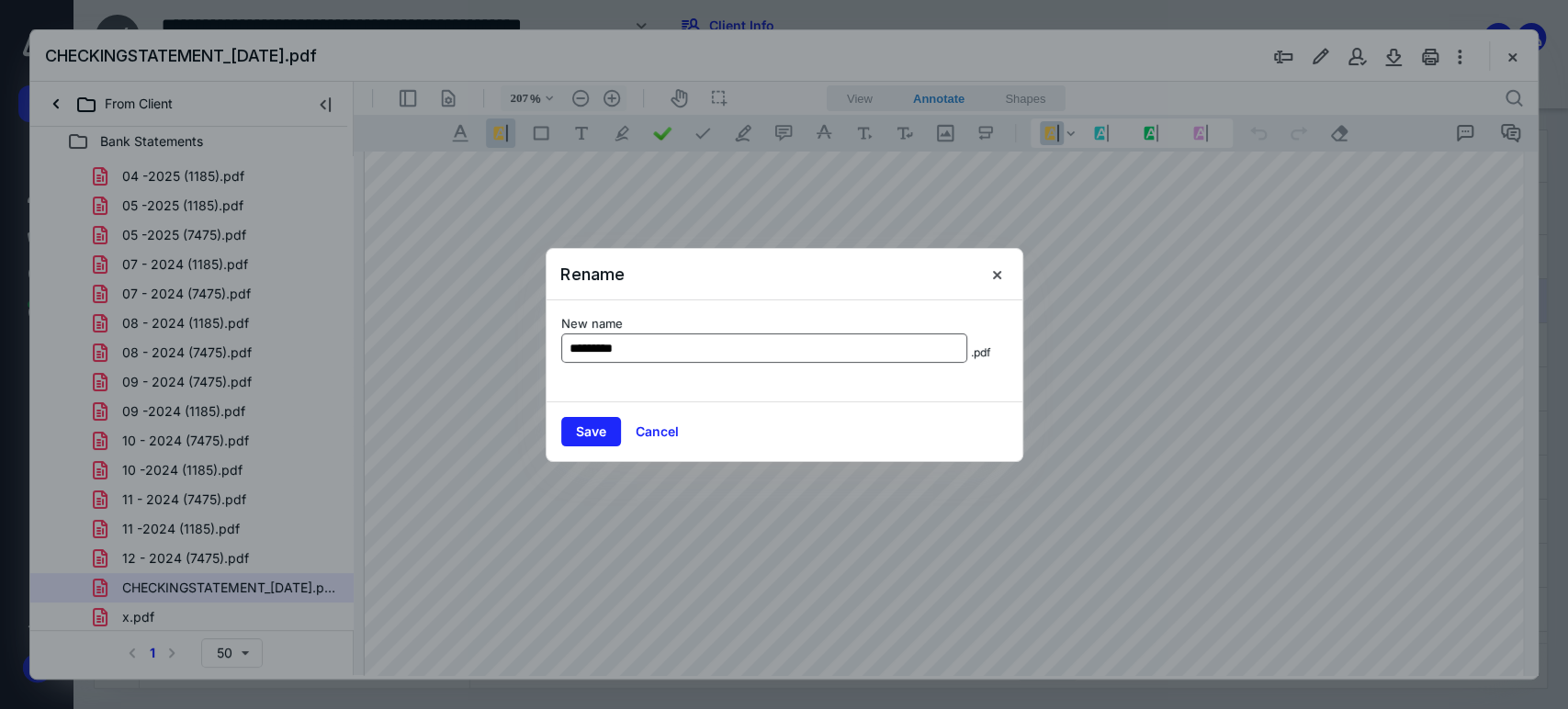 click on "*********" at bounding box center [764, 348] 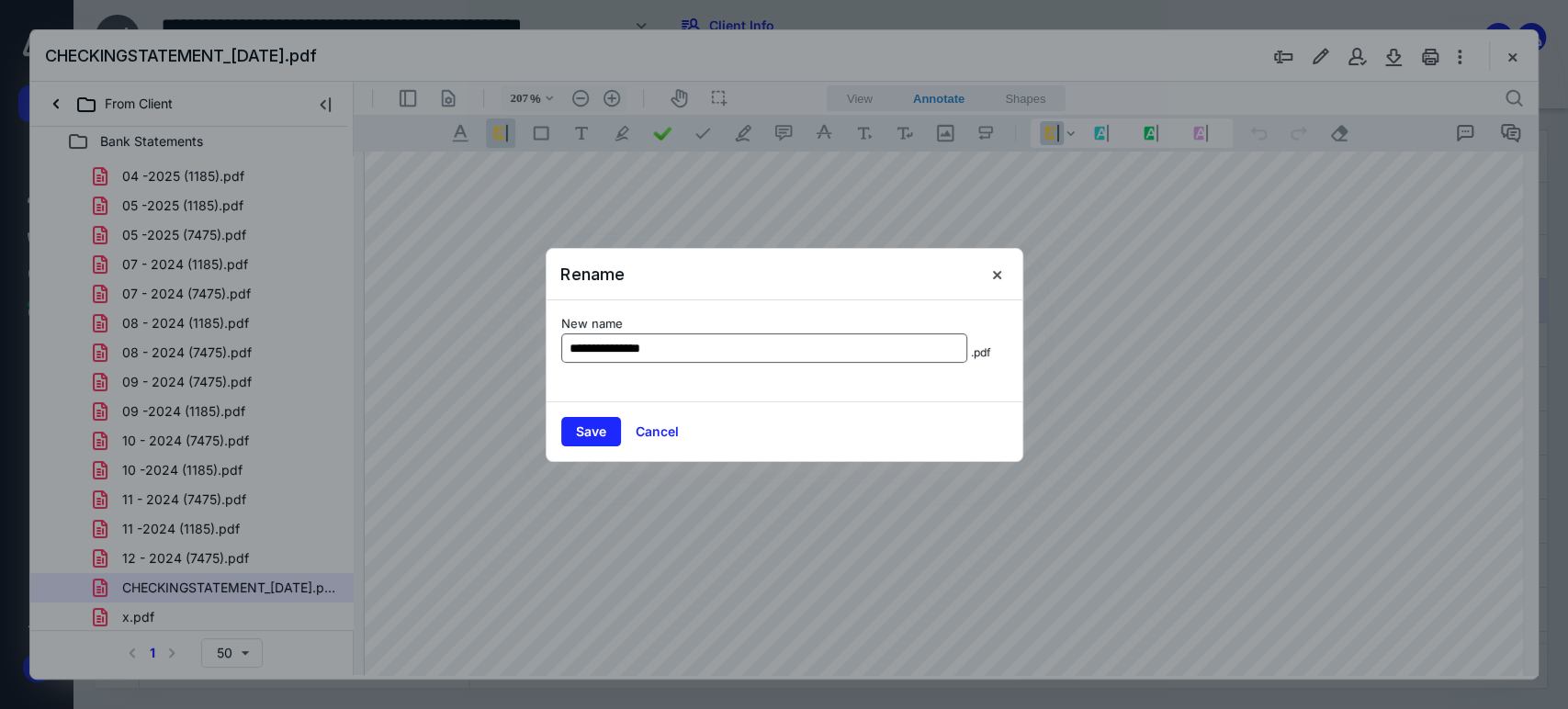 click on "**********" at bounding box center [764, 348] 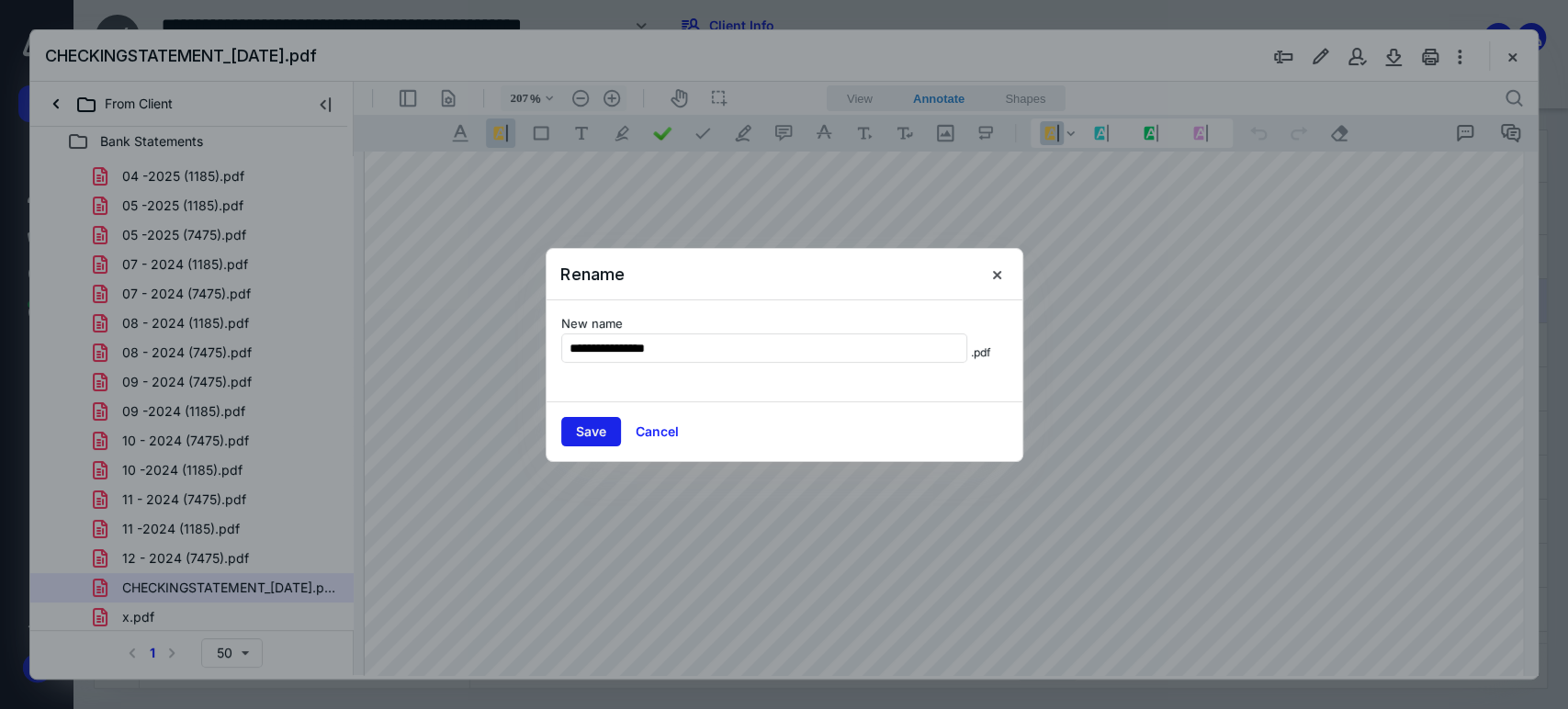 type on "**********" 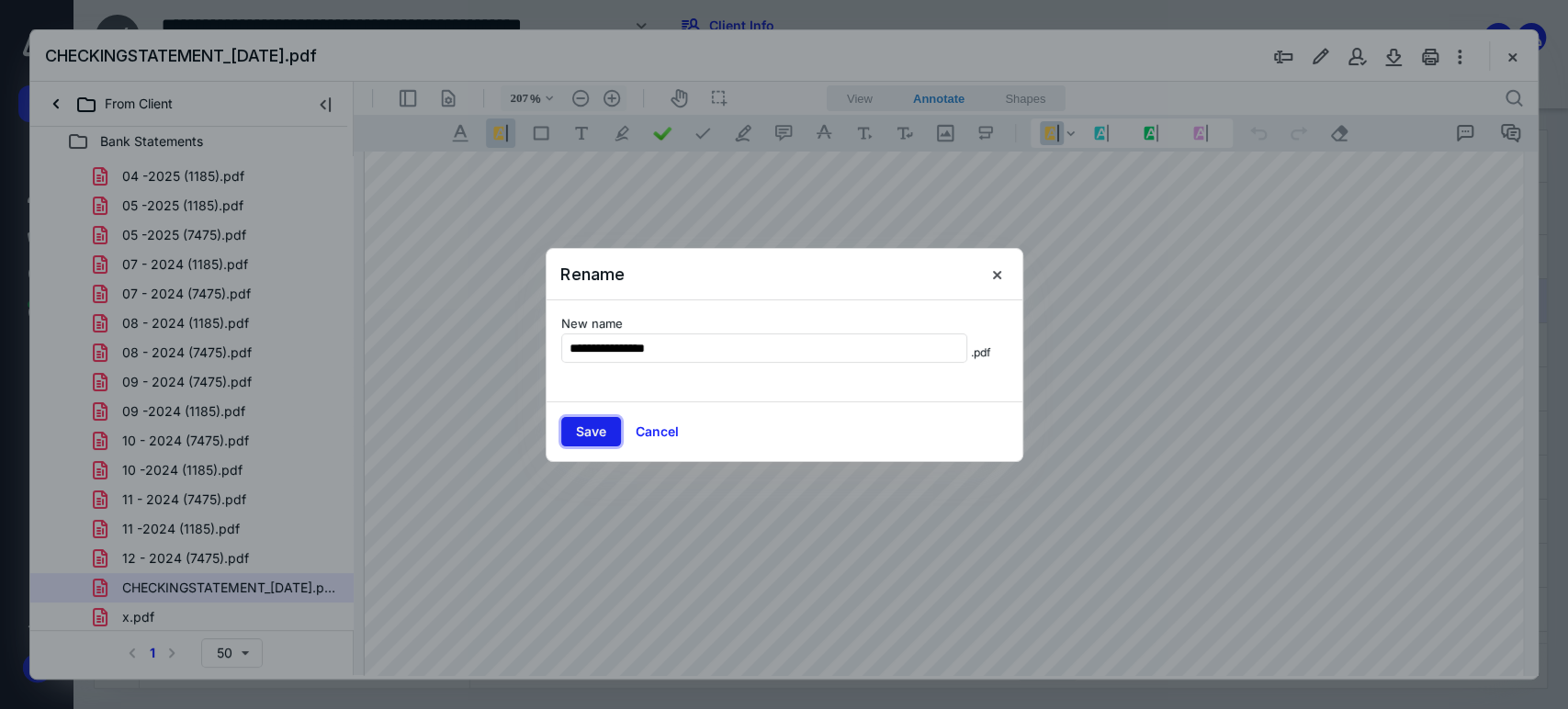 click on "Save" at bounding box center (591, 432) 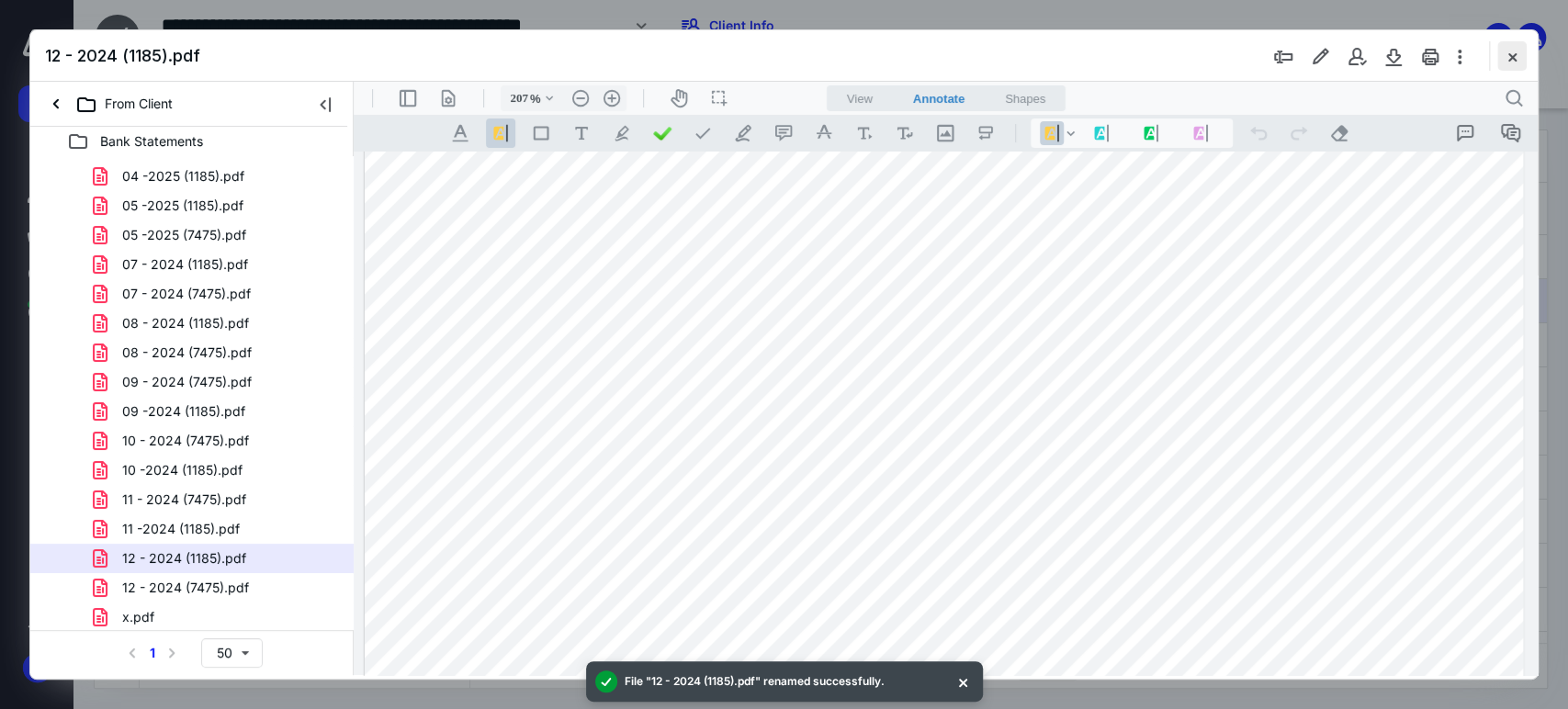 click at bounding box center (1512, 56) 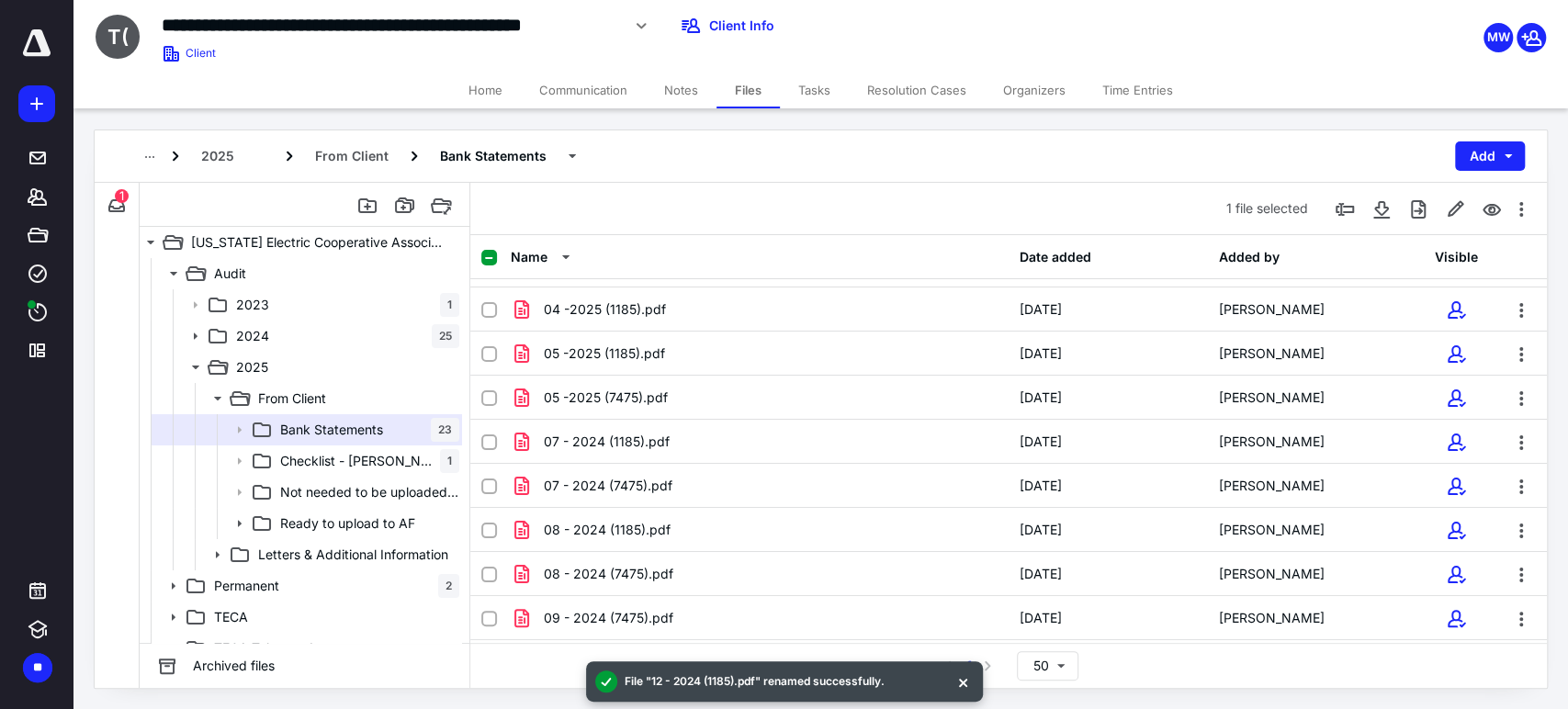 scroll, scrollTop: 647, scrollLeft: 0, axis: vertical 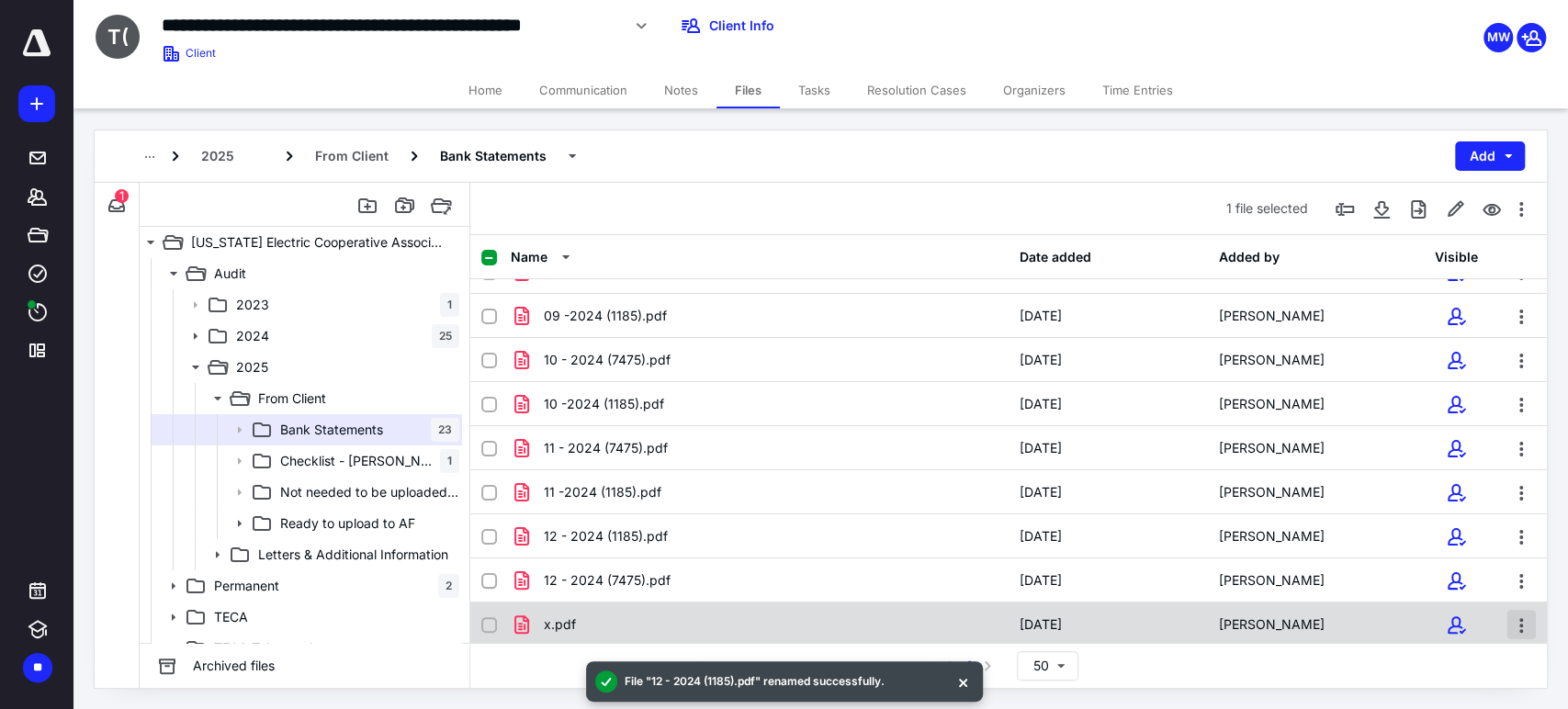 click at bounding box center (1521, 625) 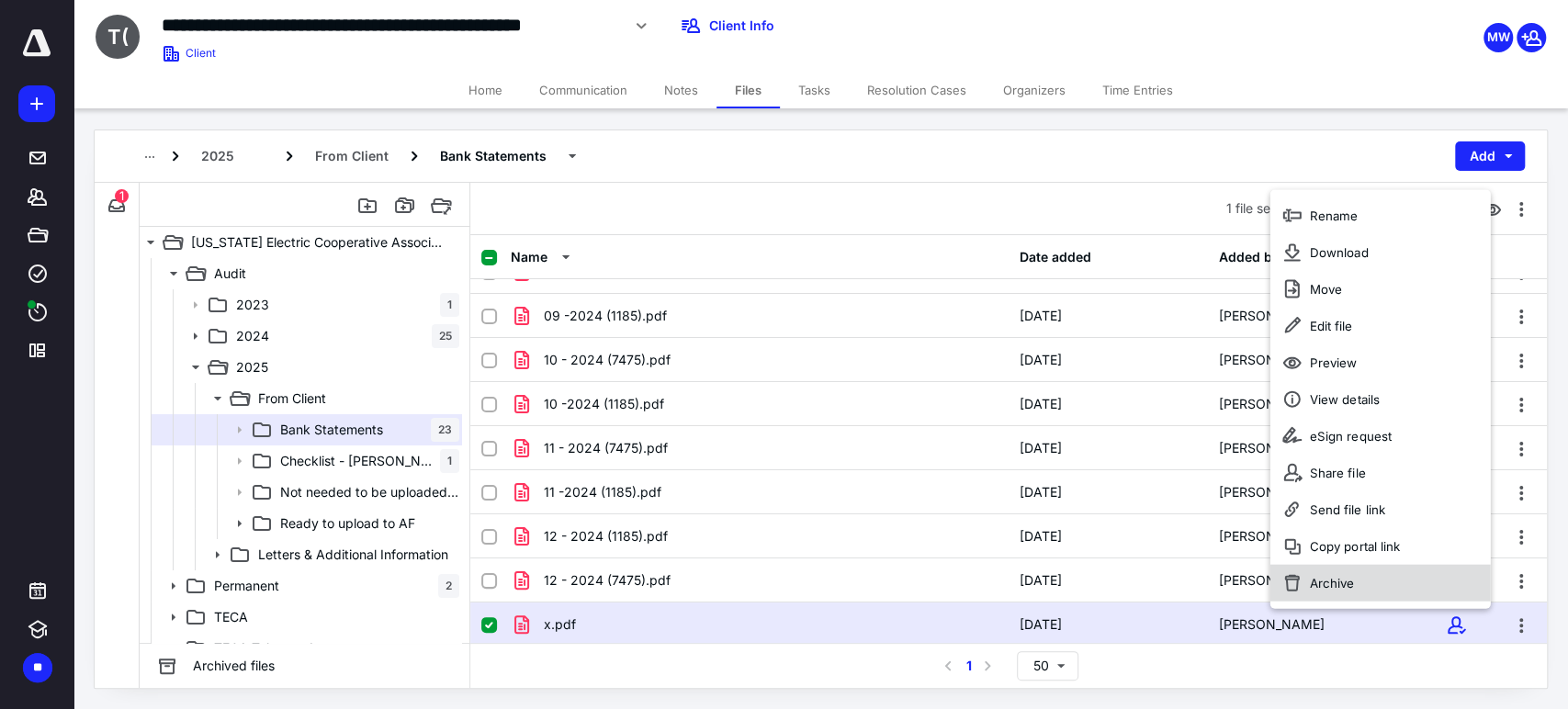 click on "Archive" at bounding box center [1380, 583] 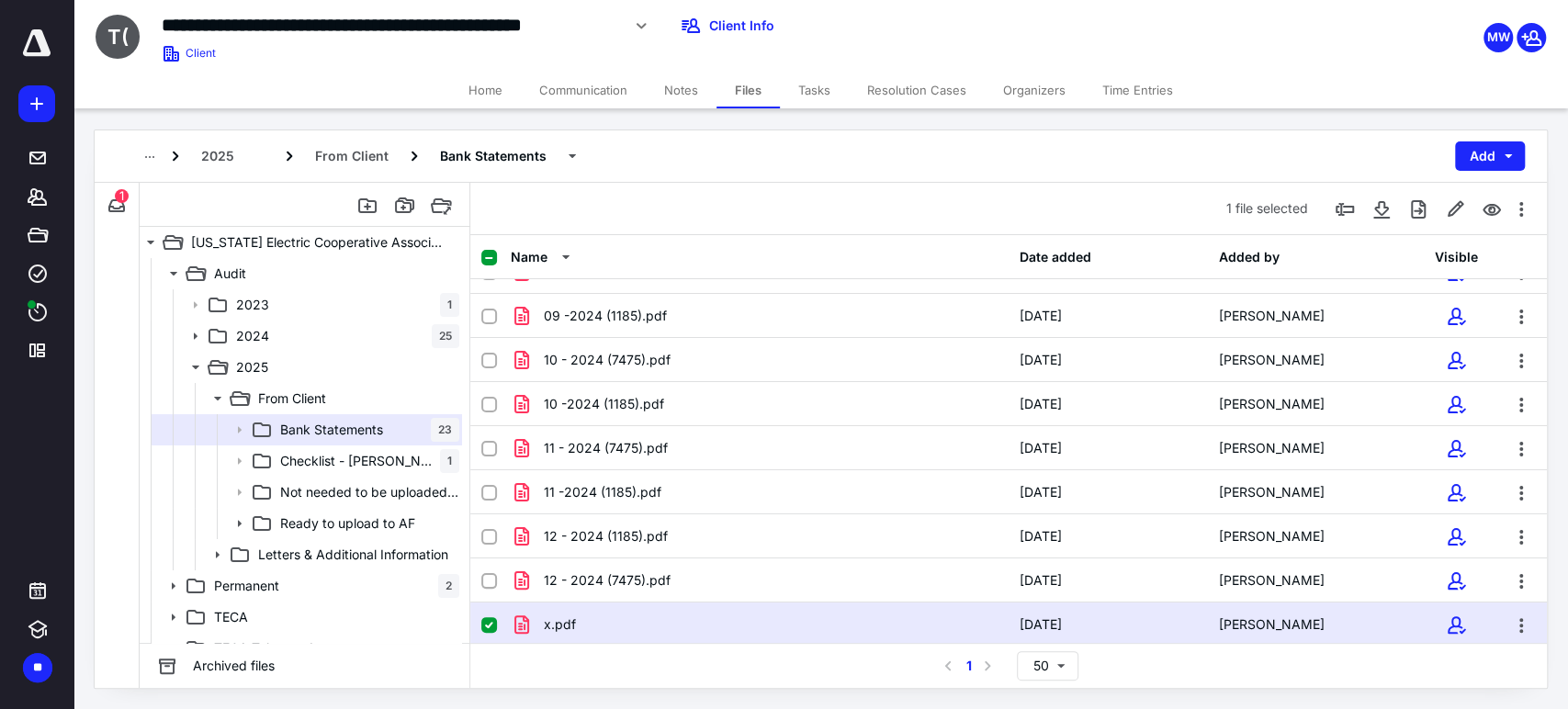 checkbox on "false" 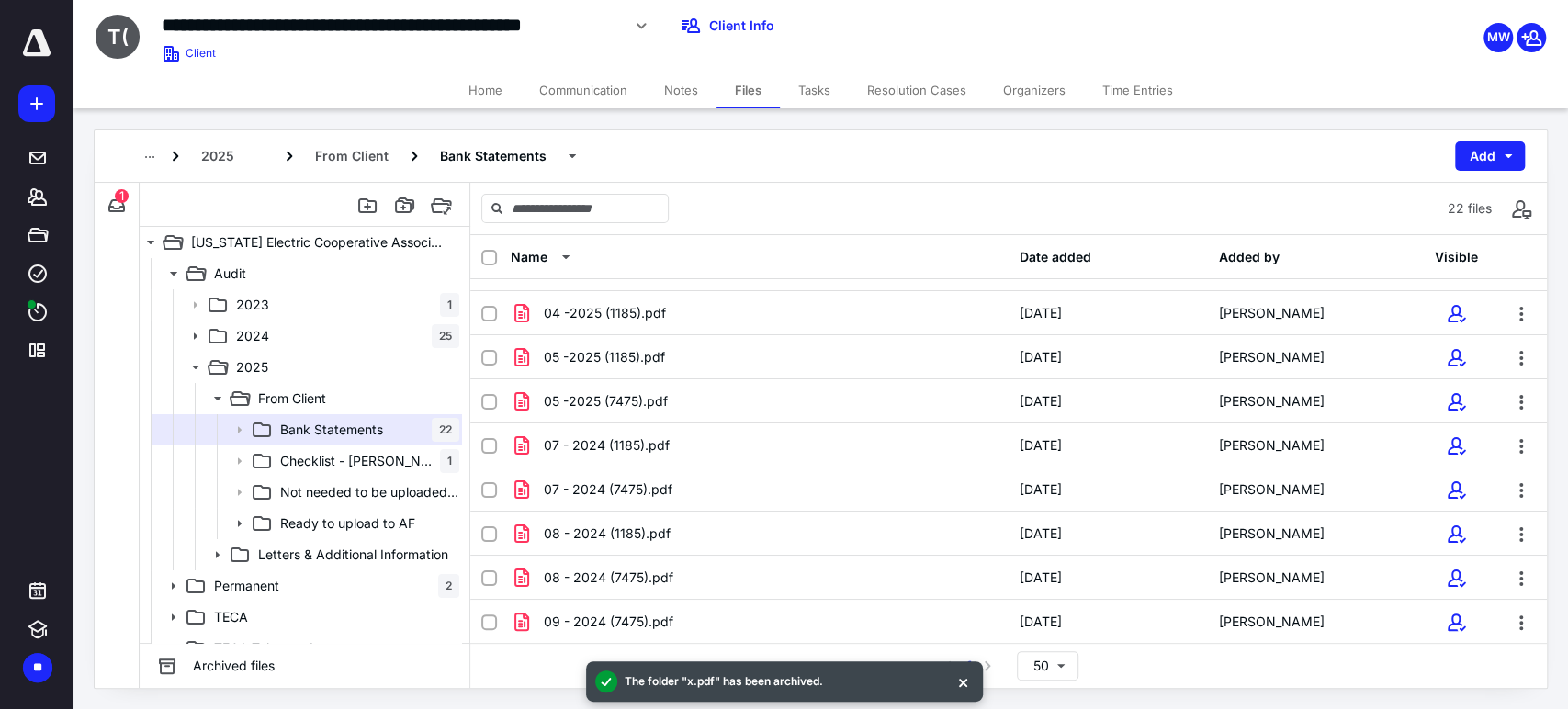 scroll, scrollTop: 138, scrollLeft: 0, axis: vertical 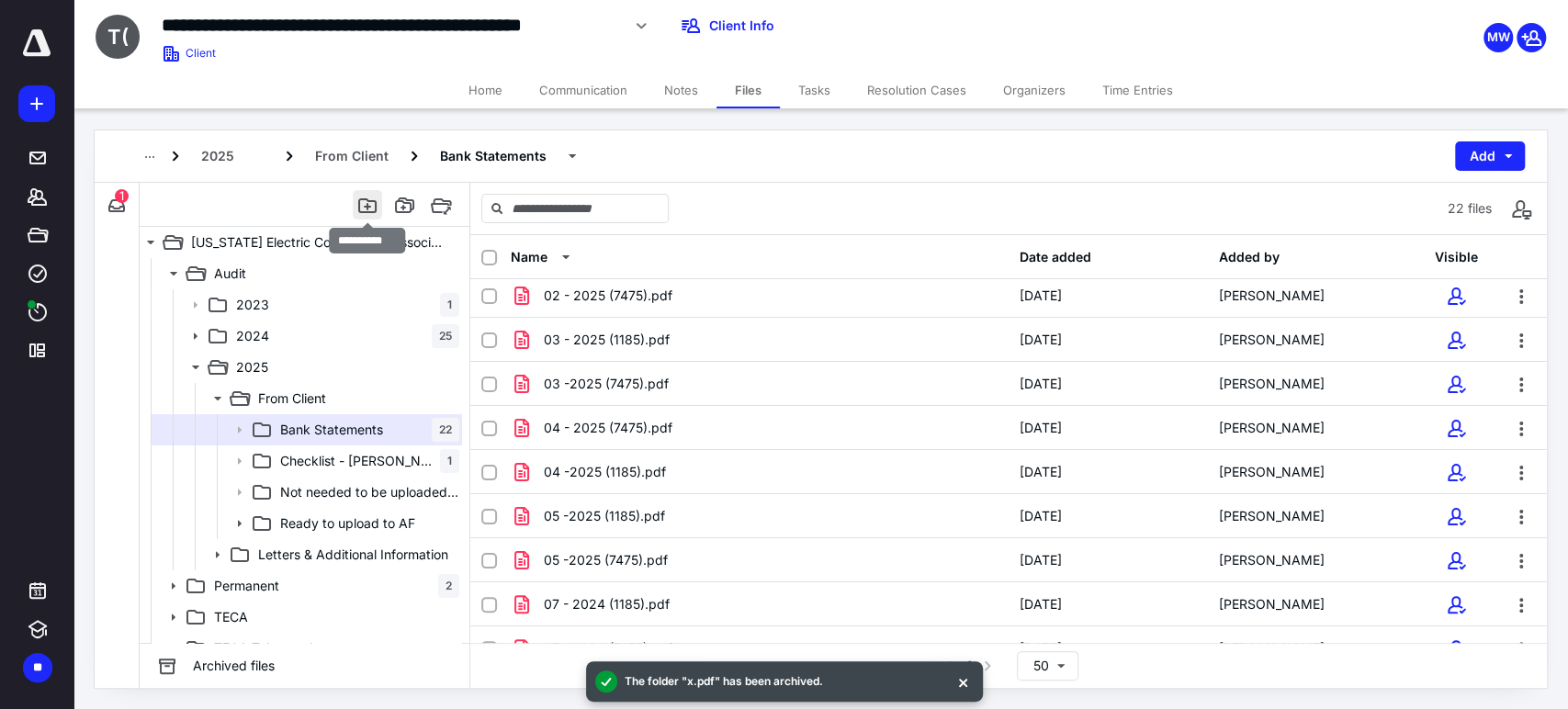 click at bounding box center [367, 205] 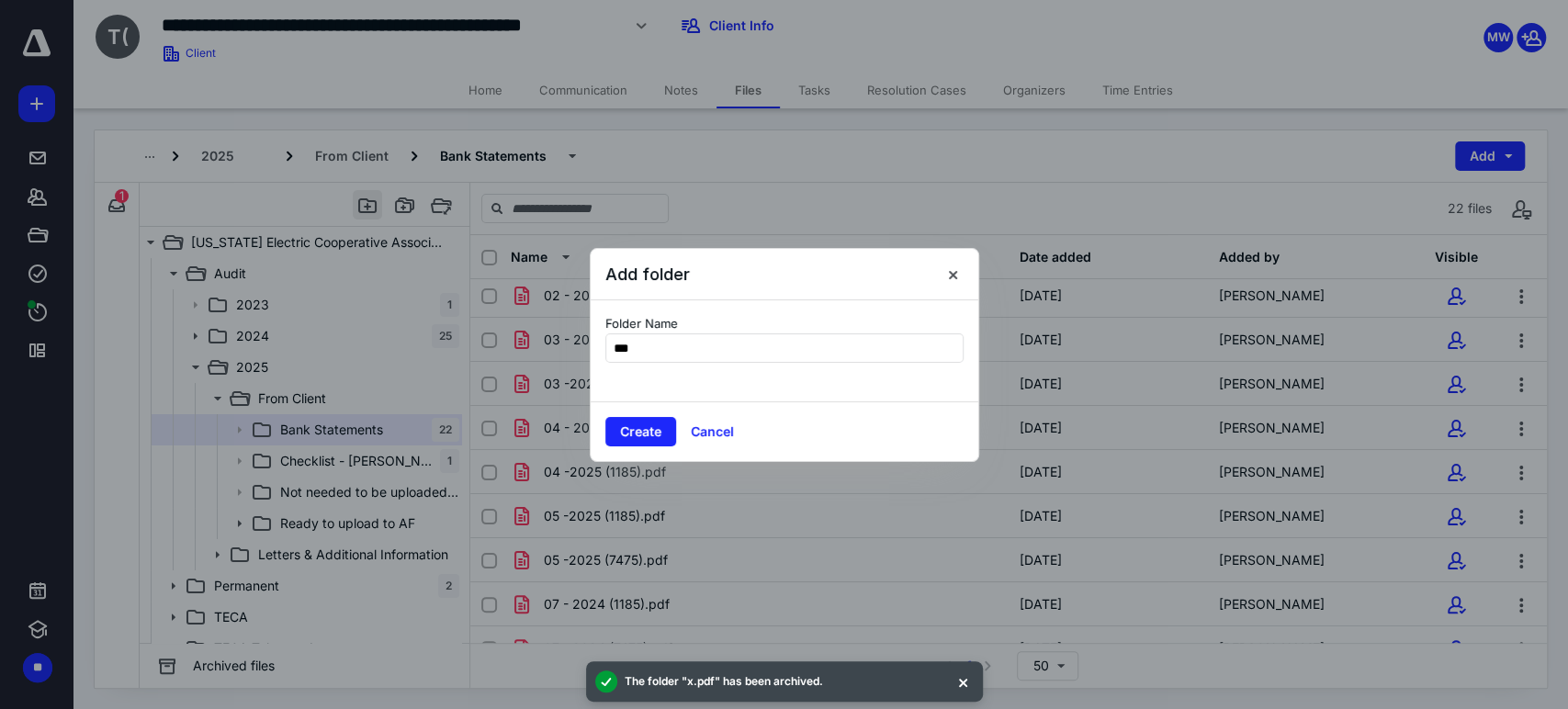 type on "****" 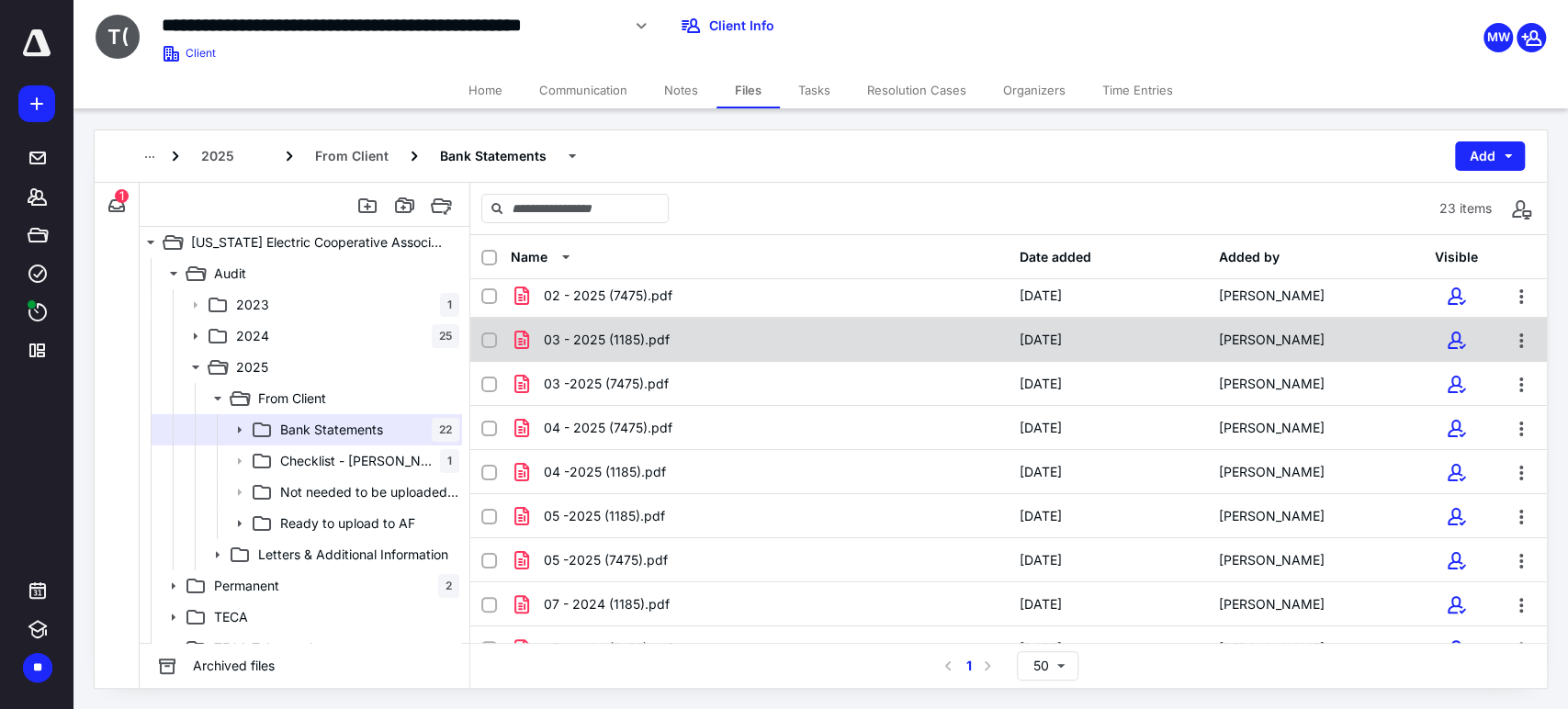 scroll, scrollTop: 0, scrollLeft: 0, axis: both 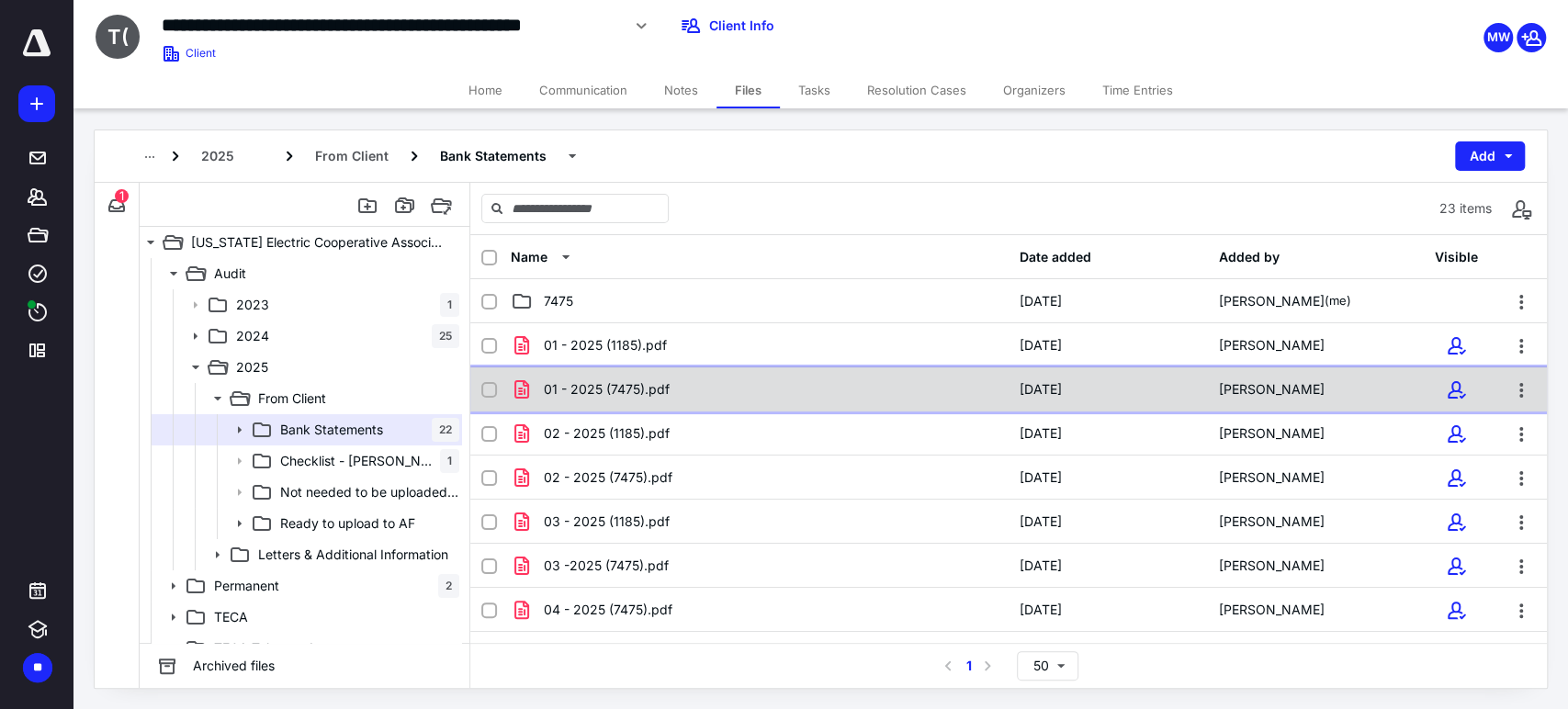 click on "01 - 2025 (7475).pdf" at bounding box center [760, 389] 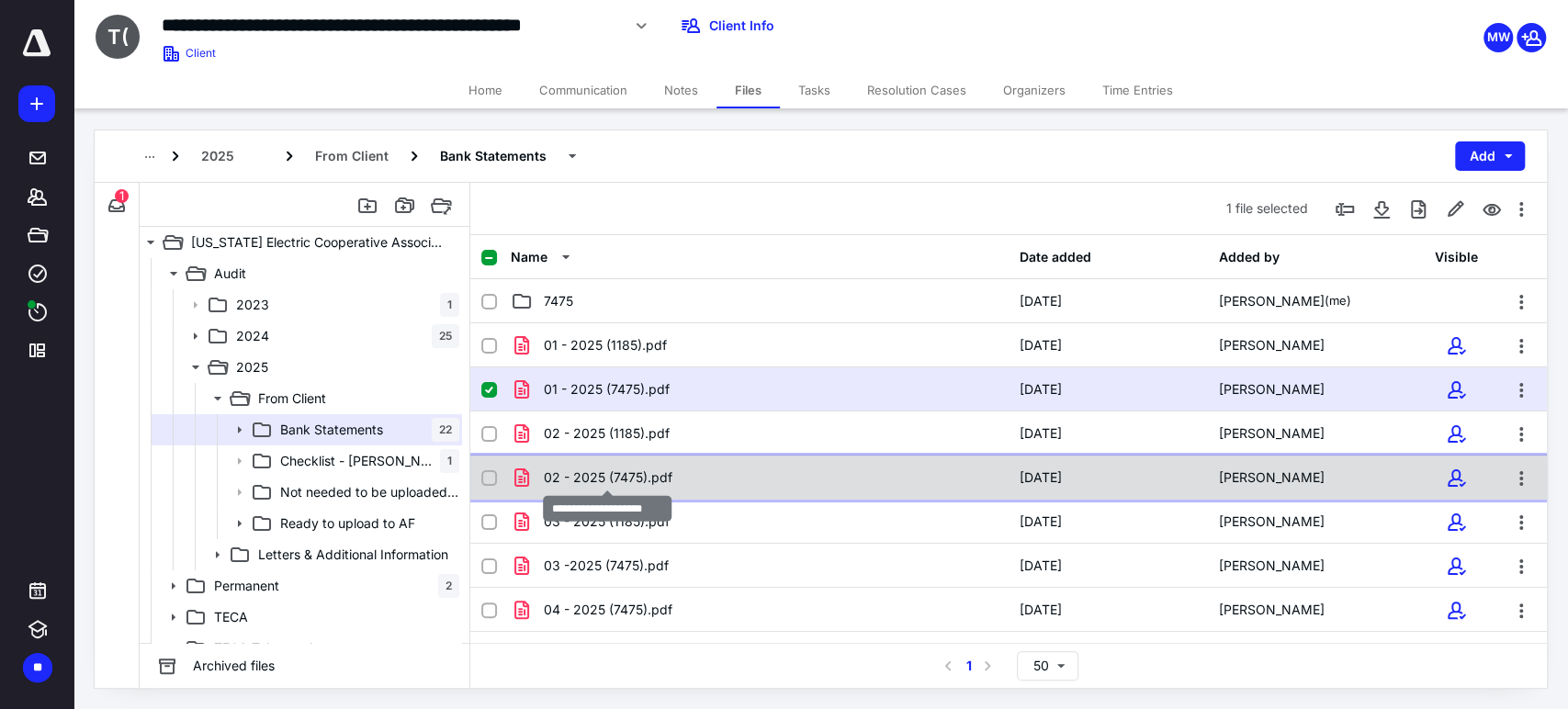 click on "02 - 2025 (7475).pdf" at bounding box center [608, 478] 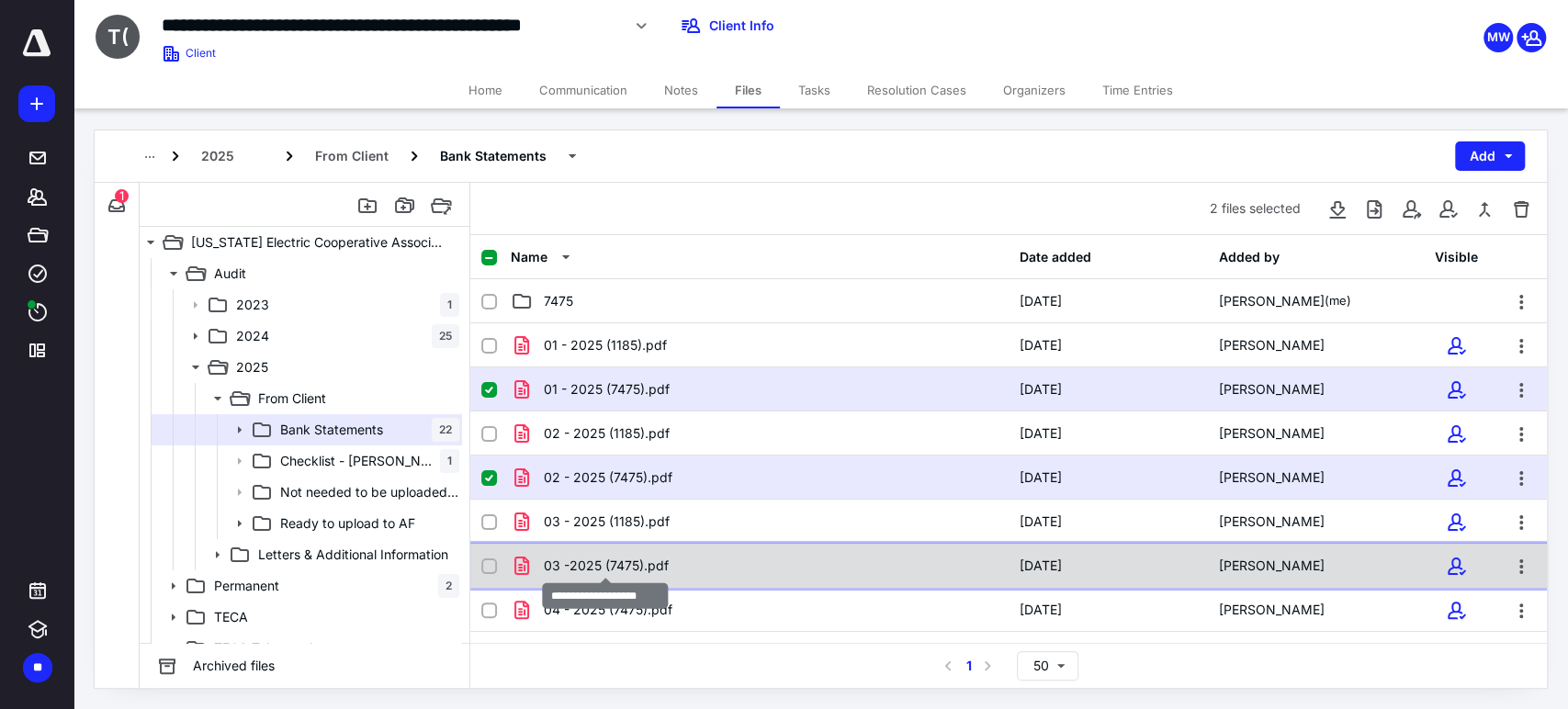 checkbox on "false" 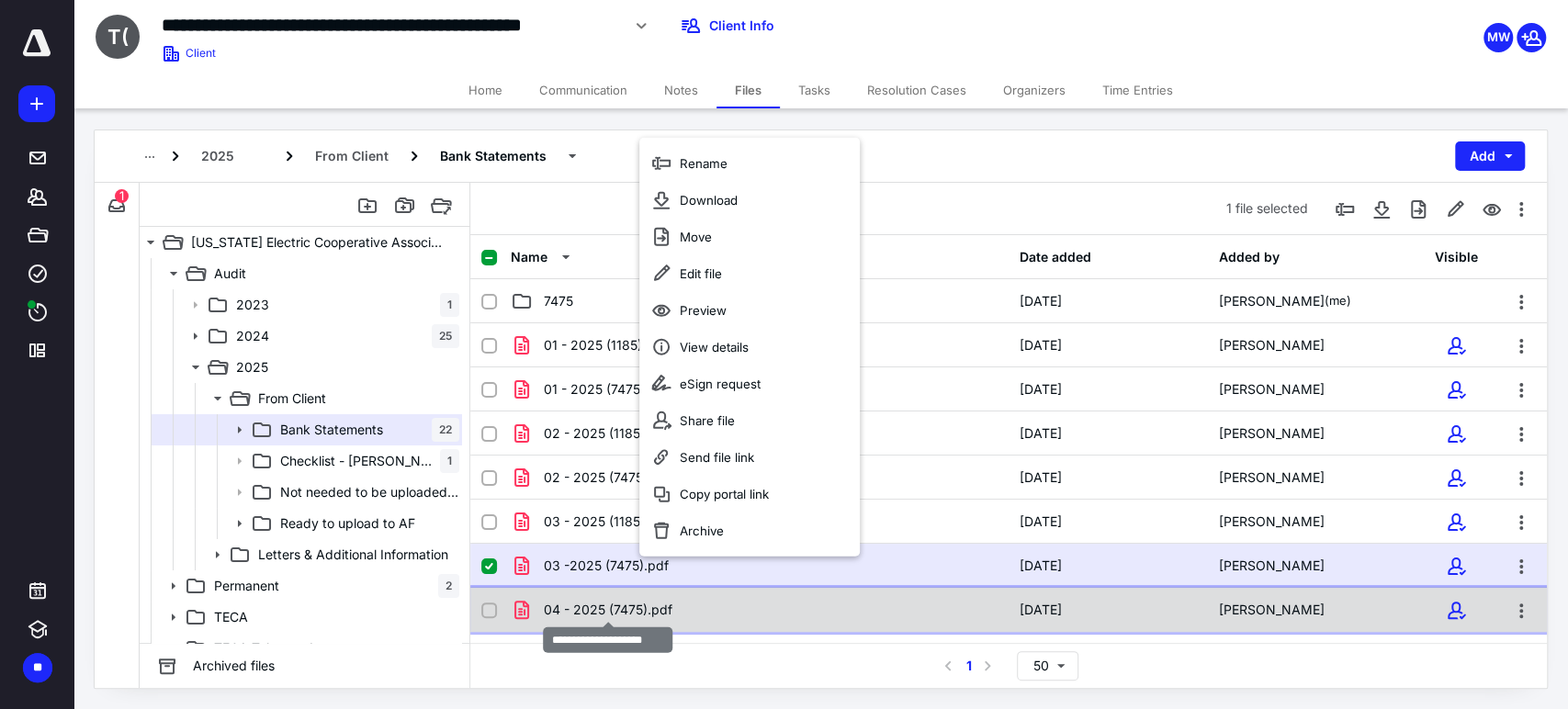 checkbox on "true" 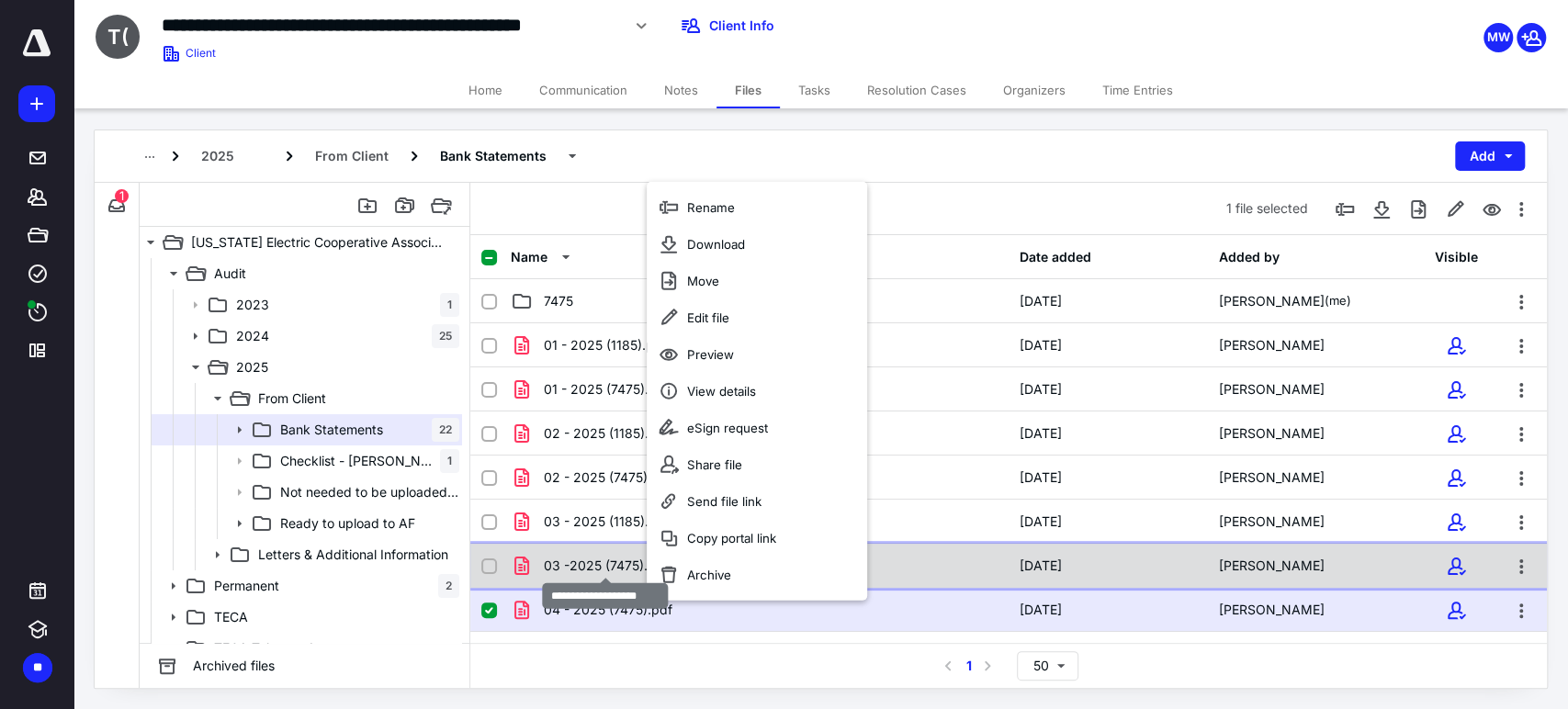 checkbox on "false" 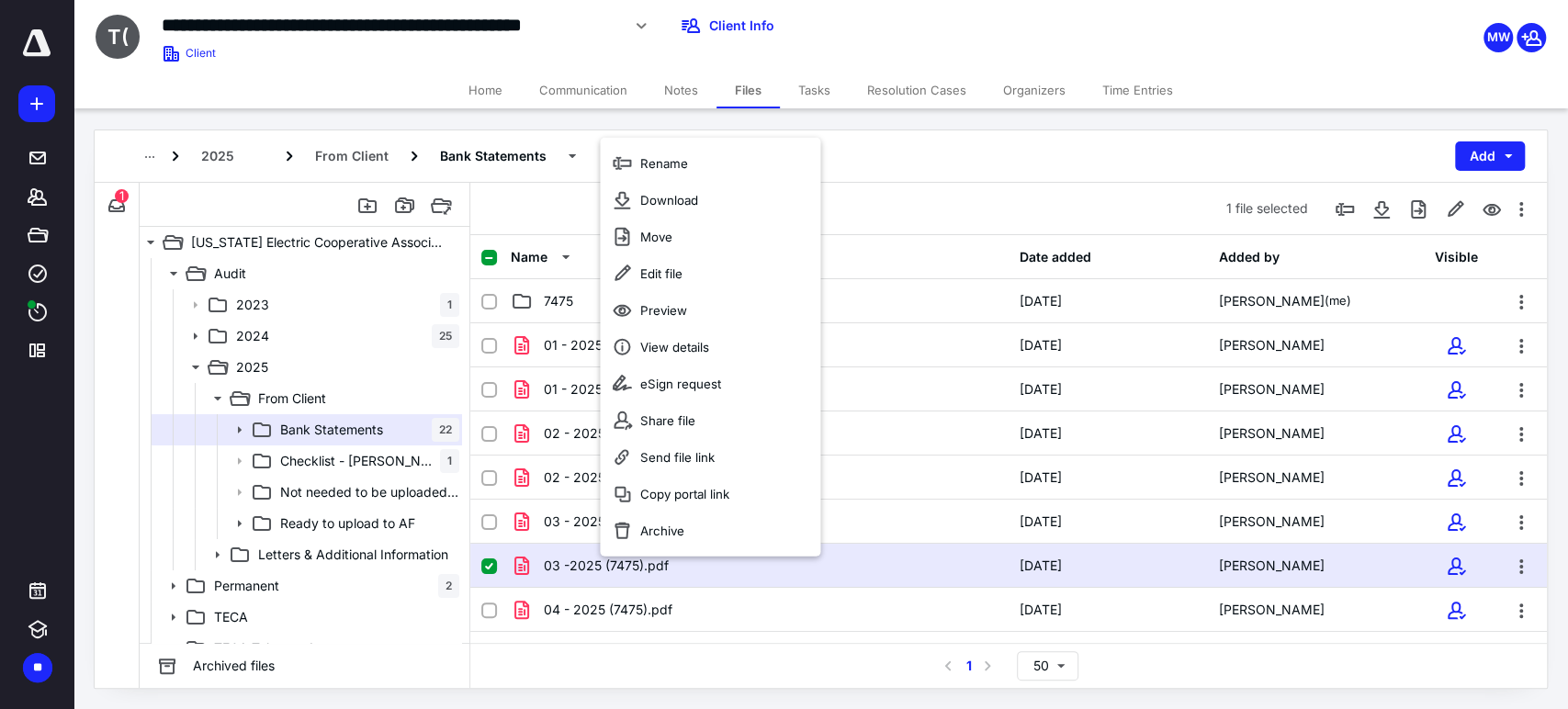click on "2025 From Client Bank Statements   Add" at bounding box center (820, 156) 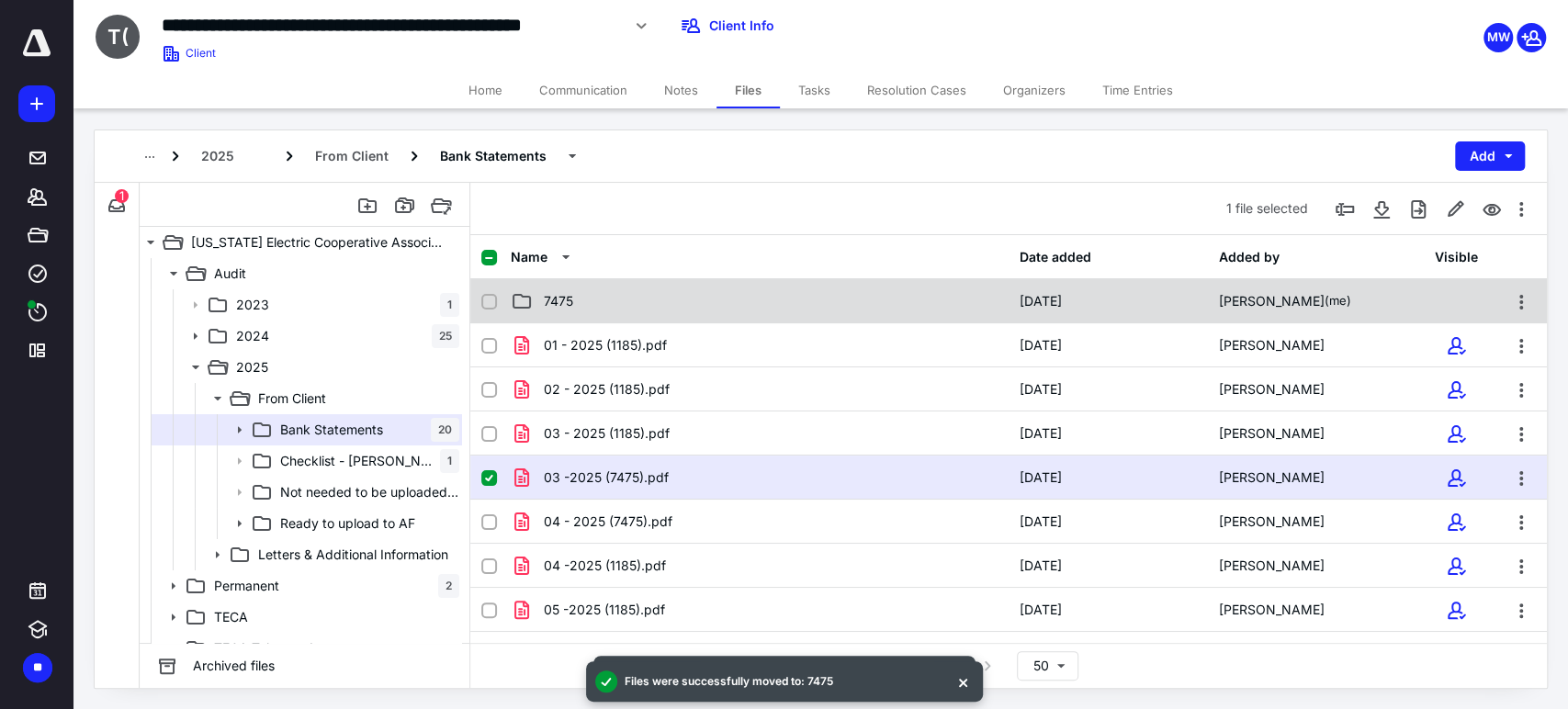 click on "7475" at bounding box center (760, 301) 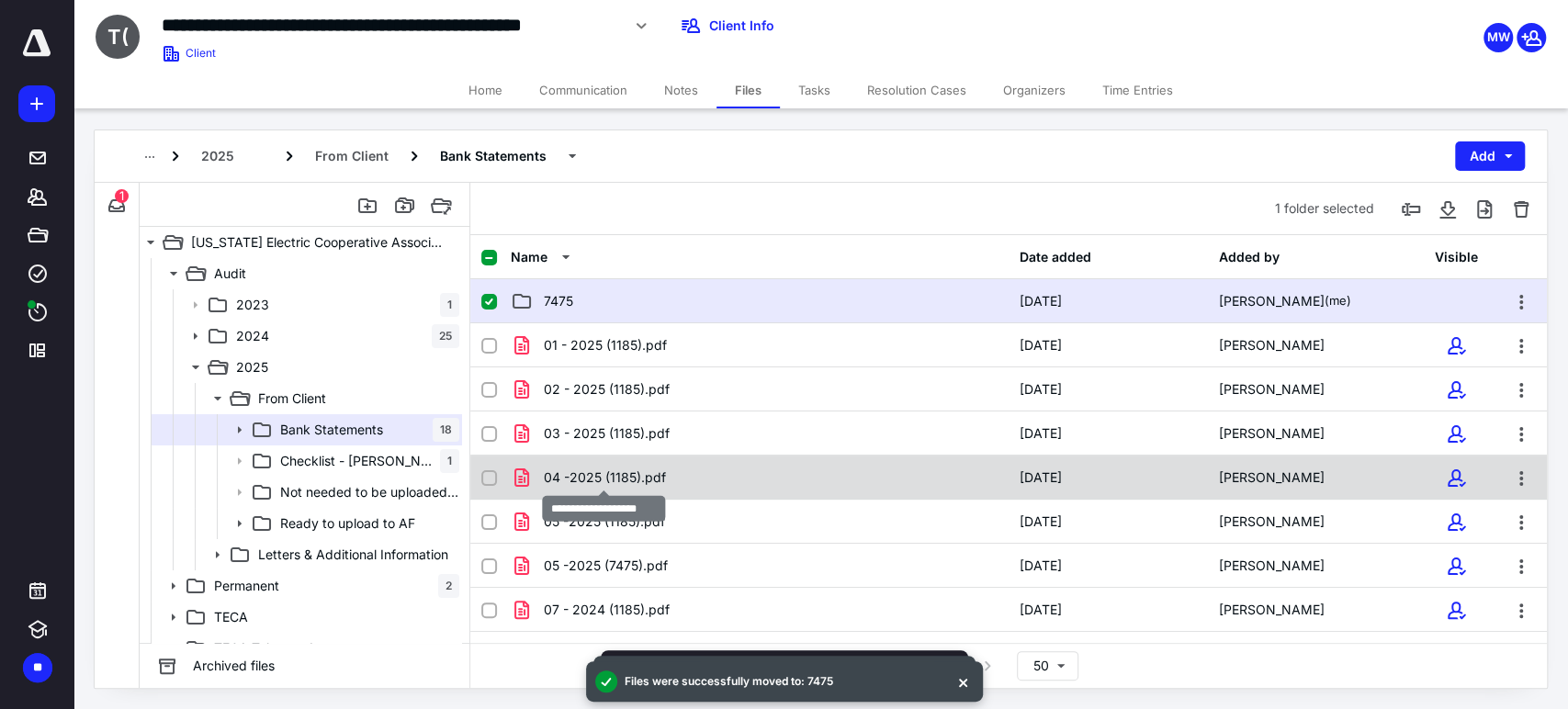 checkbox on "true" 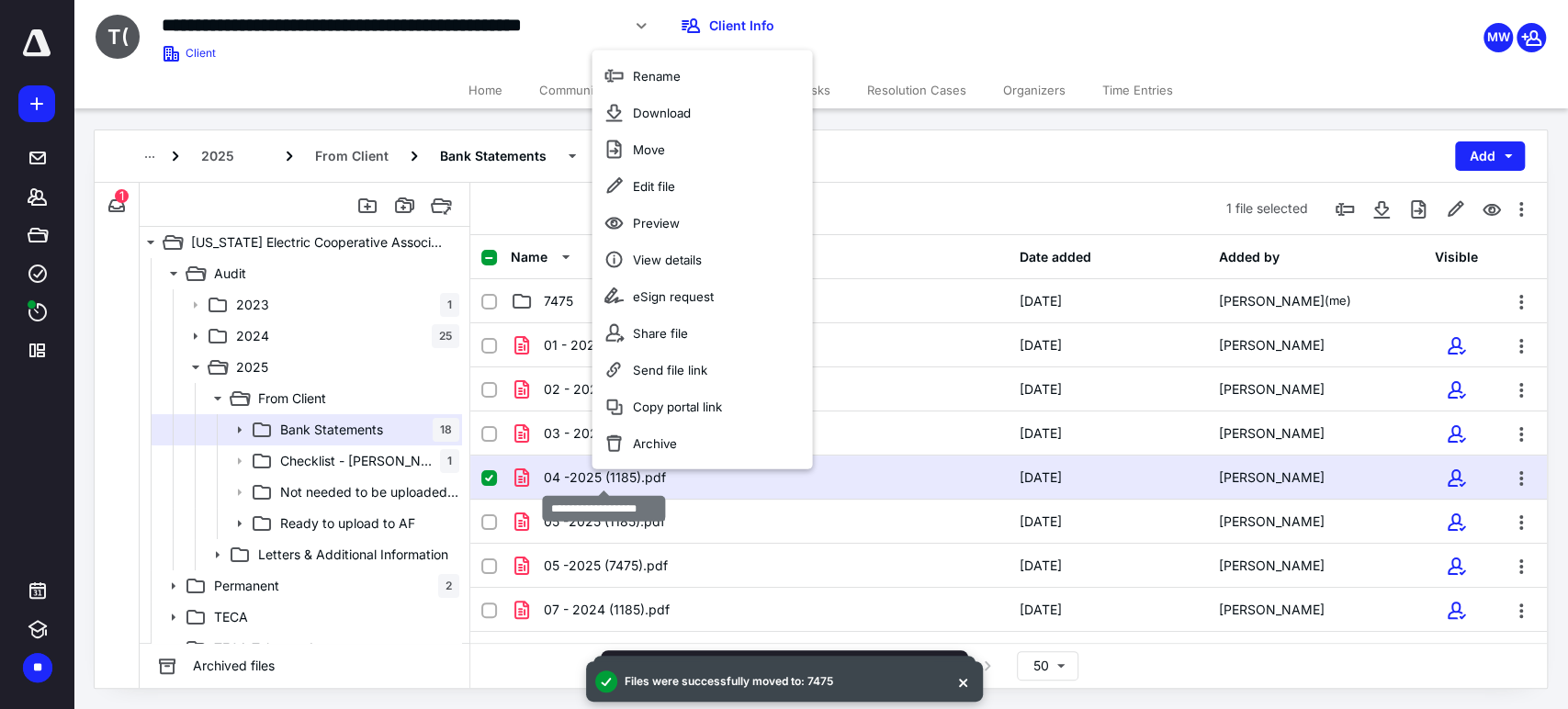 click on "04 -2025 (1185).pdf" at bounding box center (604, 478) 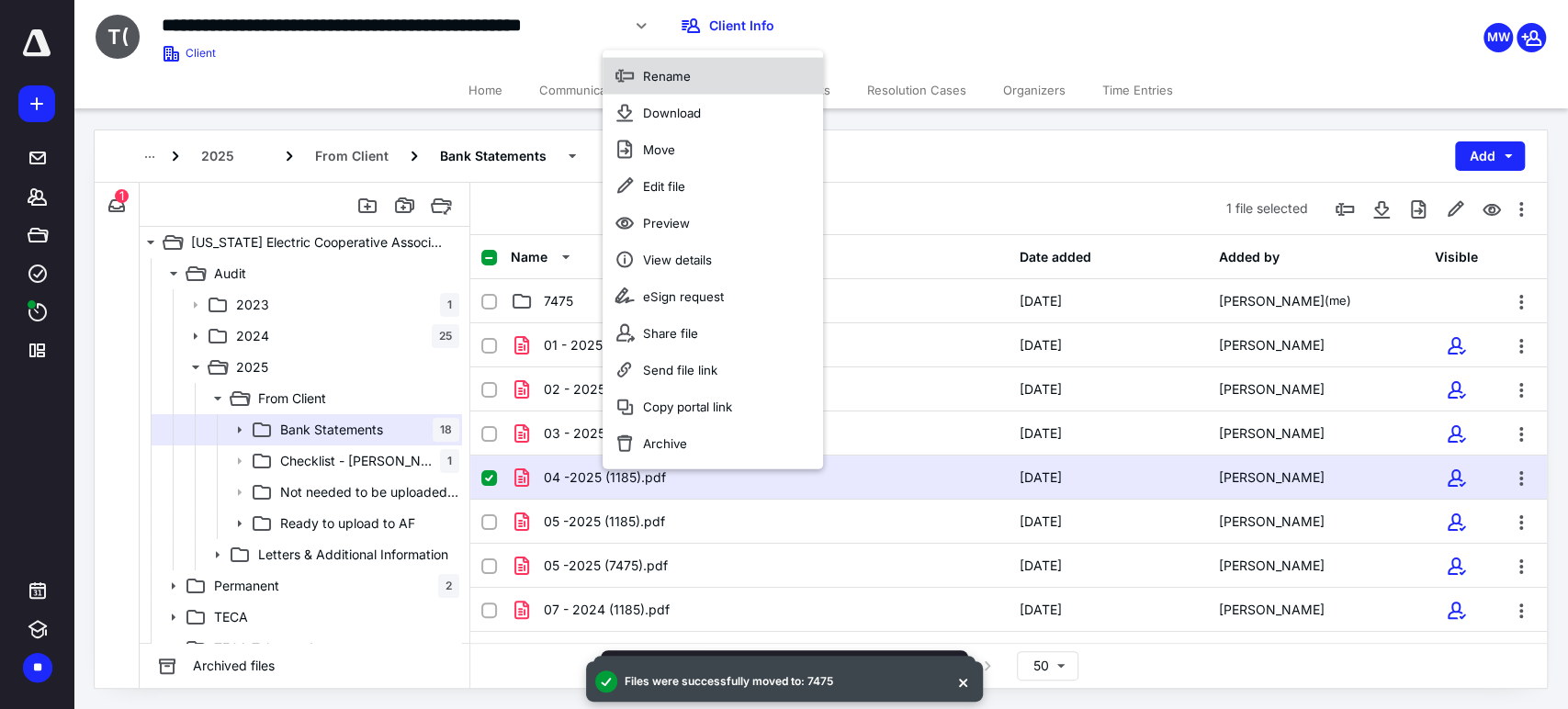 click on "Rename" at bounding box center (667, 76) 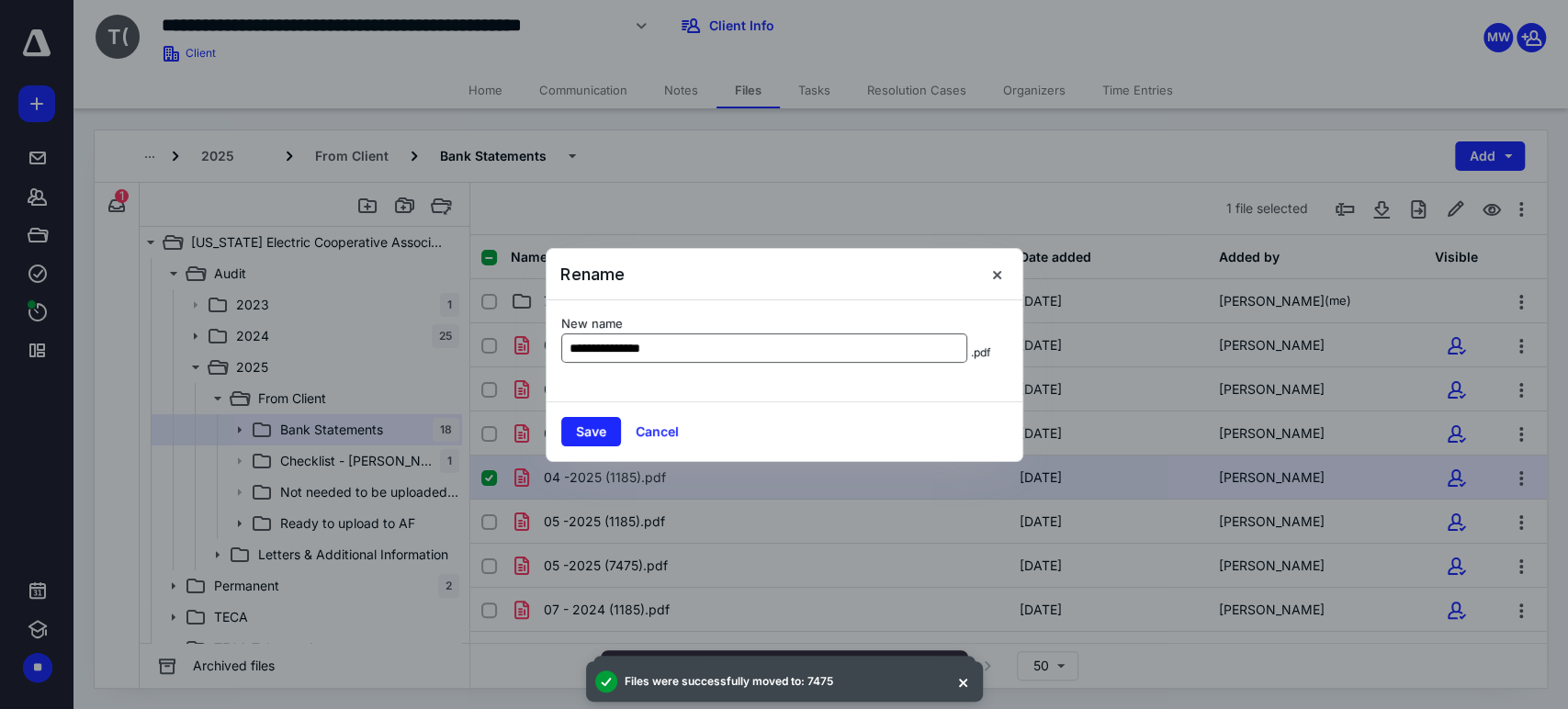click on "**********" at bounding box center (764, 348) 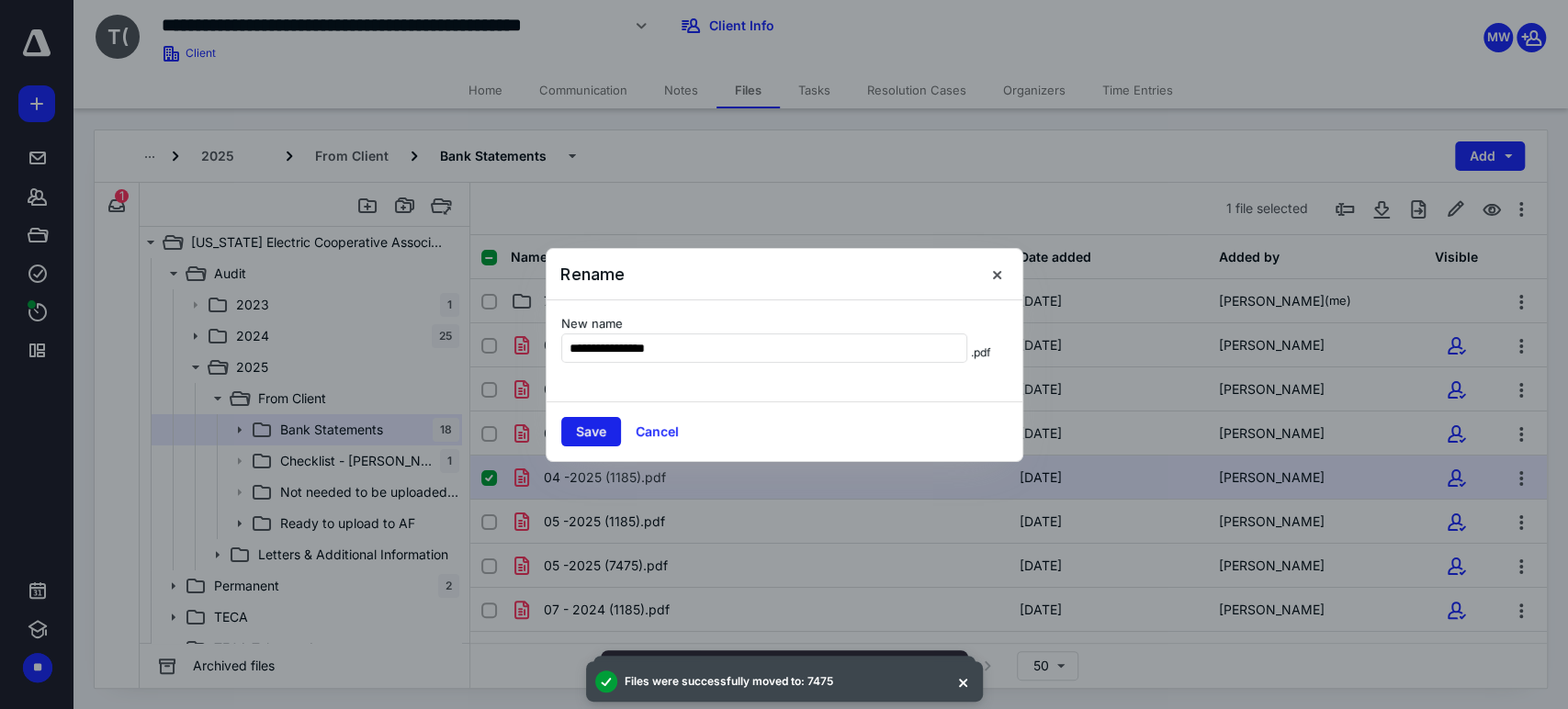 type on "**********" 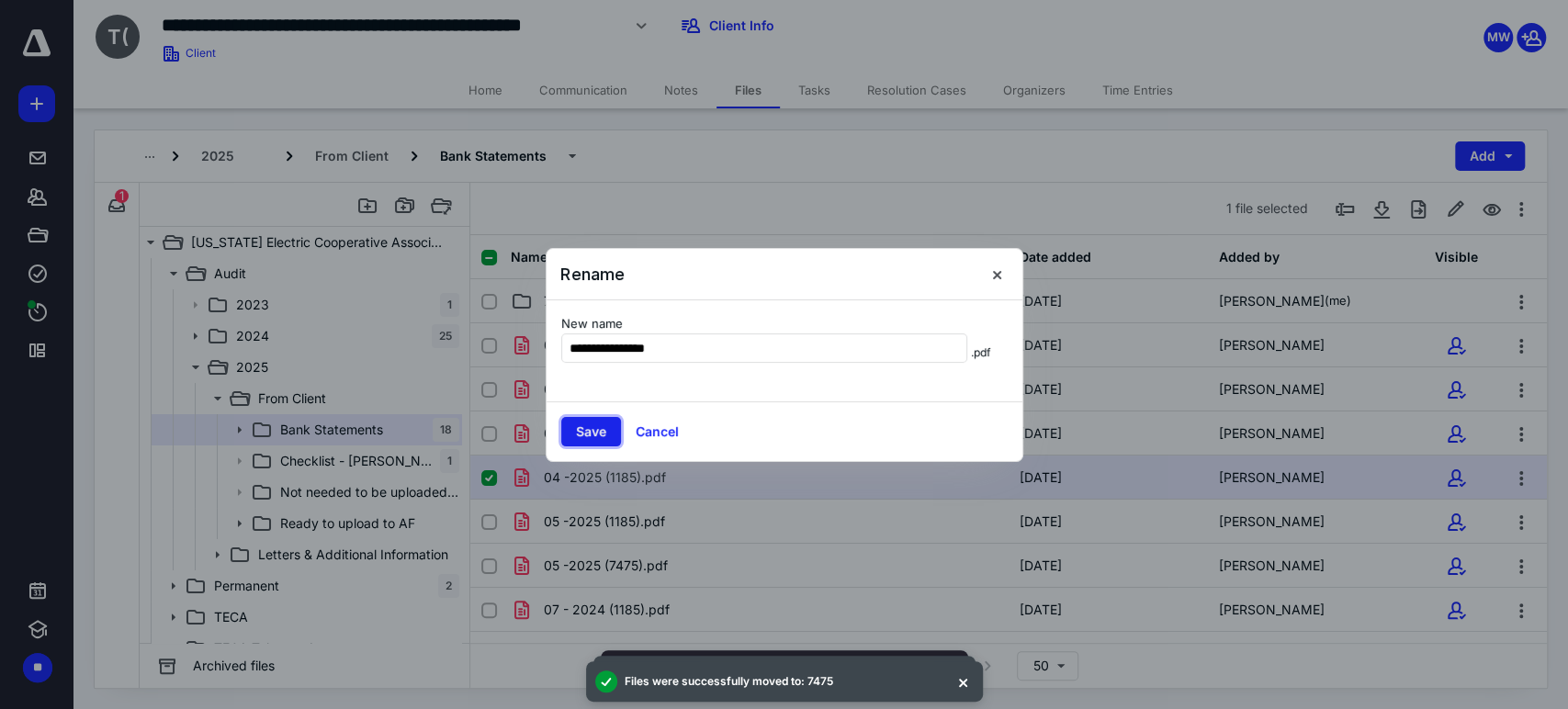 click on "Save" at bounding box center (591, 432) 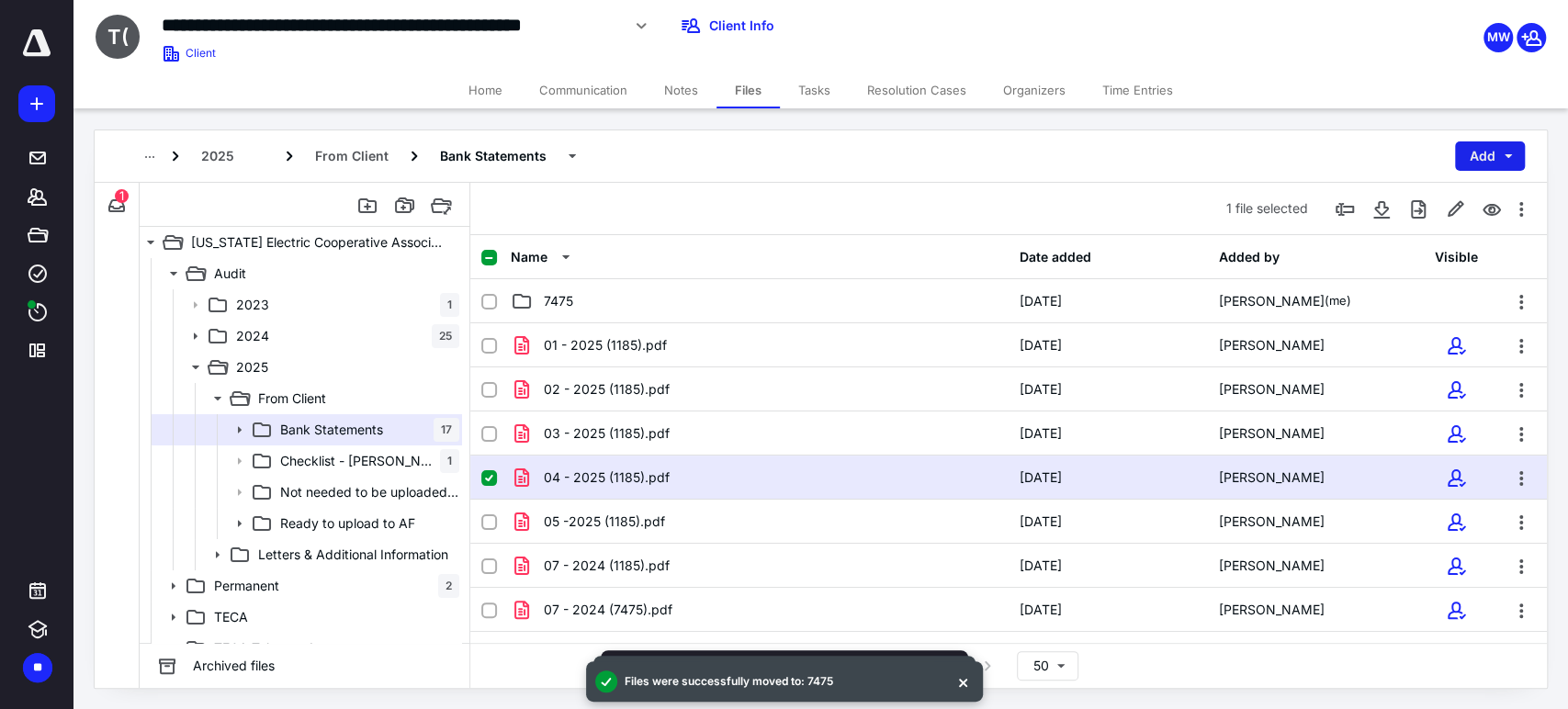 click on "Add" at bounding box center (1490, 156) 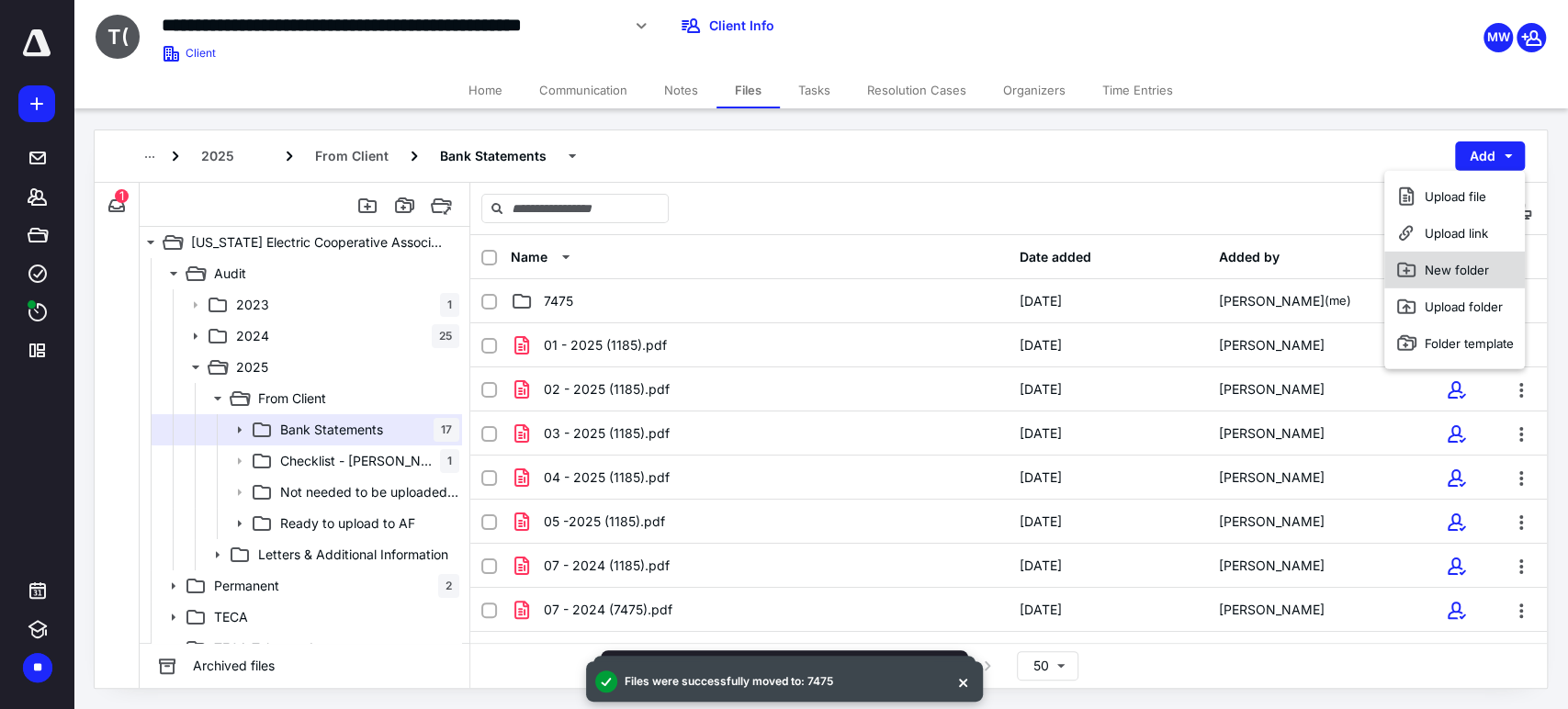 click on "New folder" at bounding box center (1454, 270) 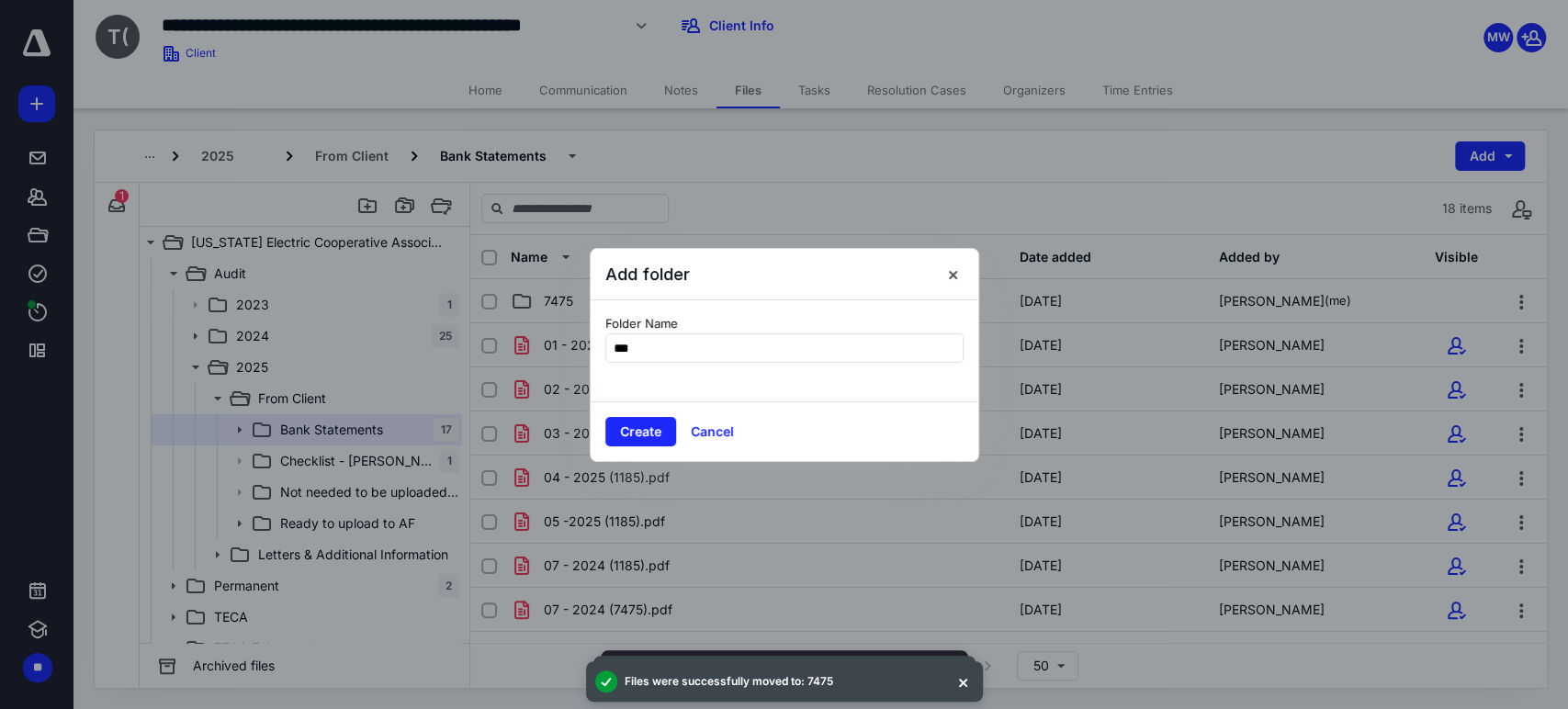 type on "****" 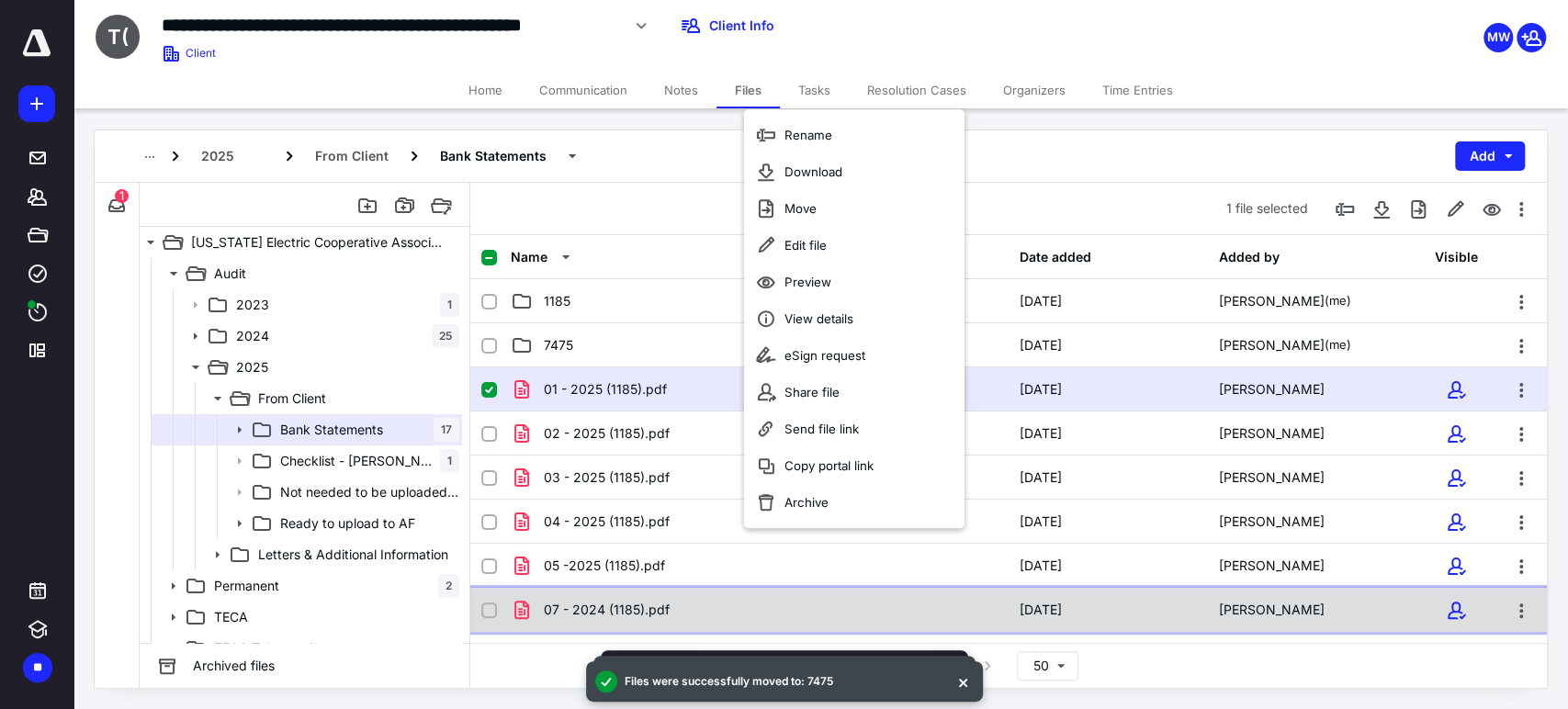 checkbox on "false" 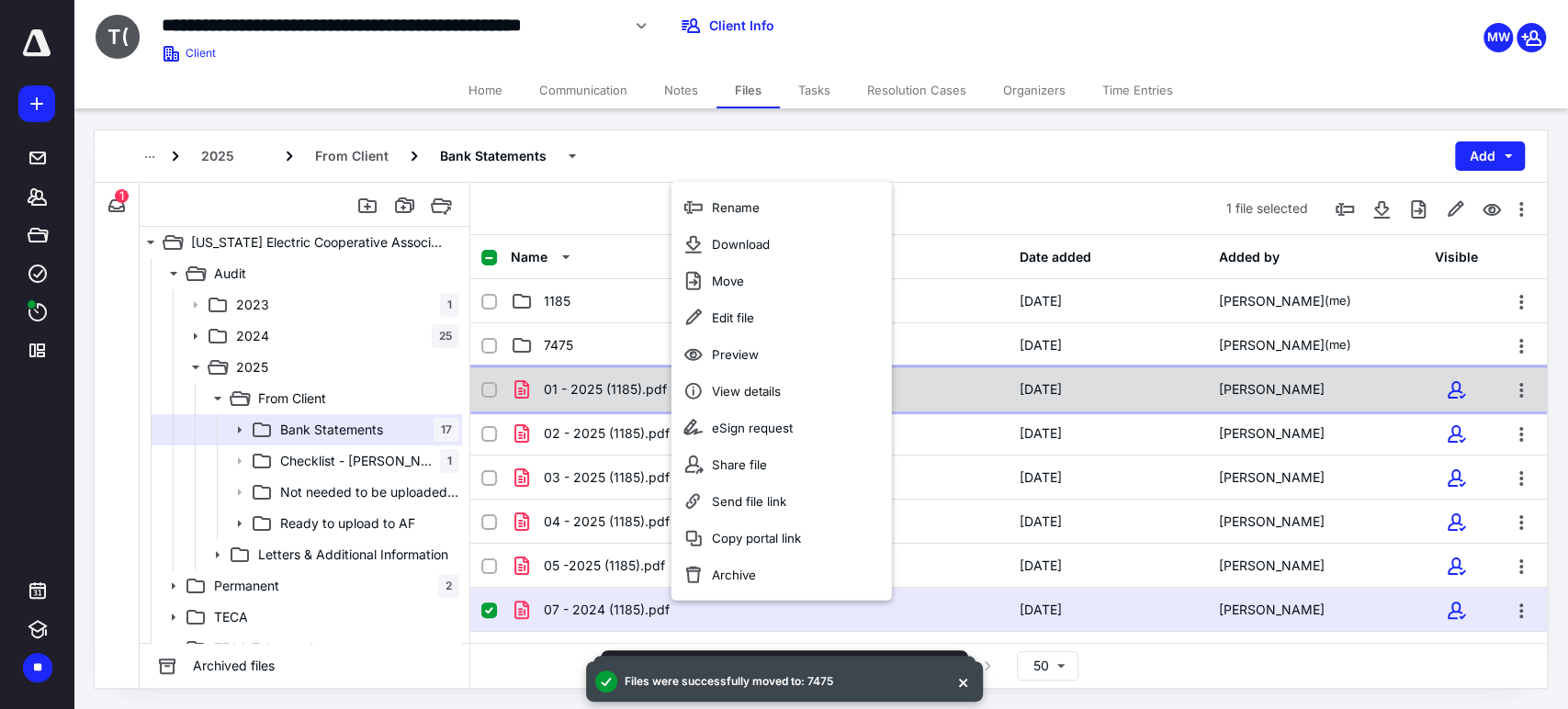 checkbox on "true" 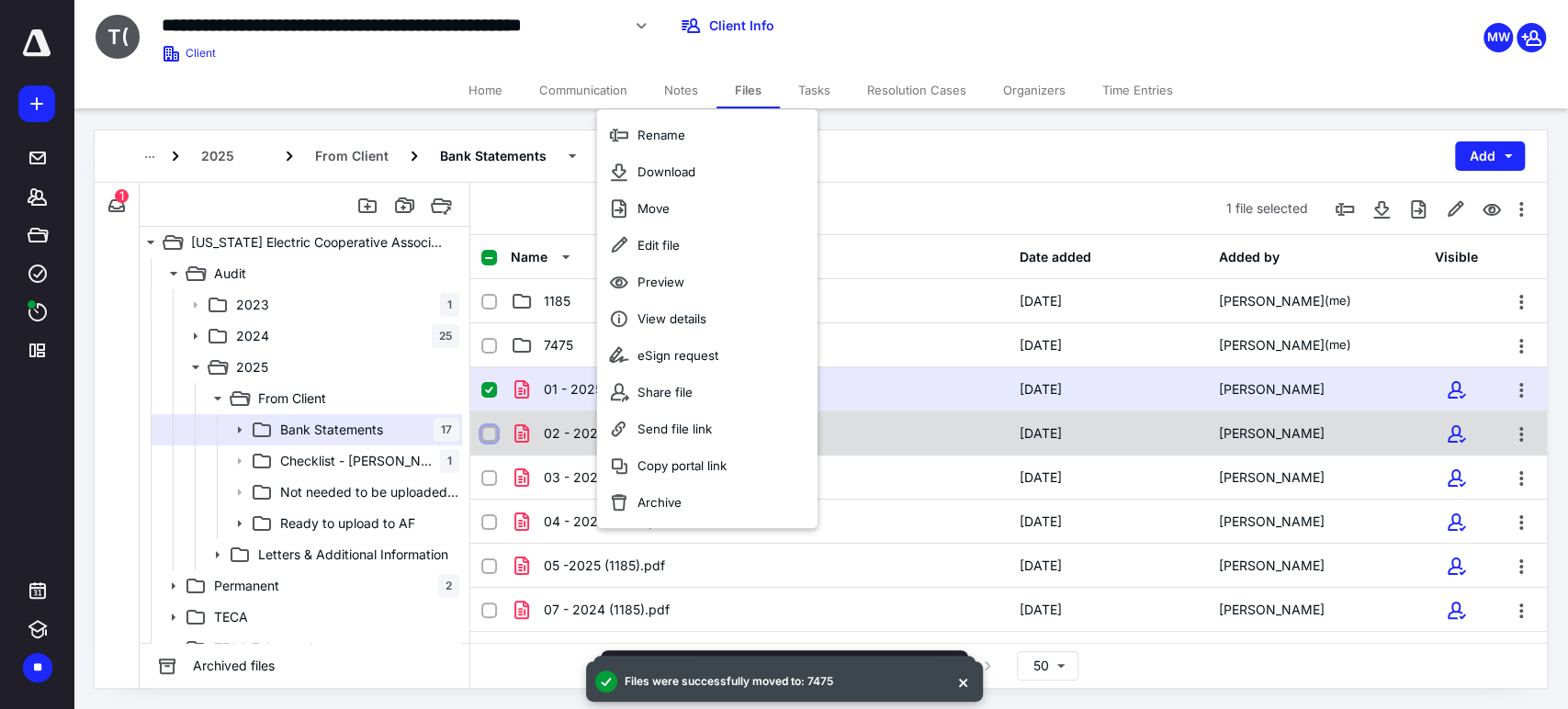 click at bounding box center [489, 434] 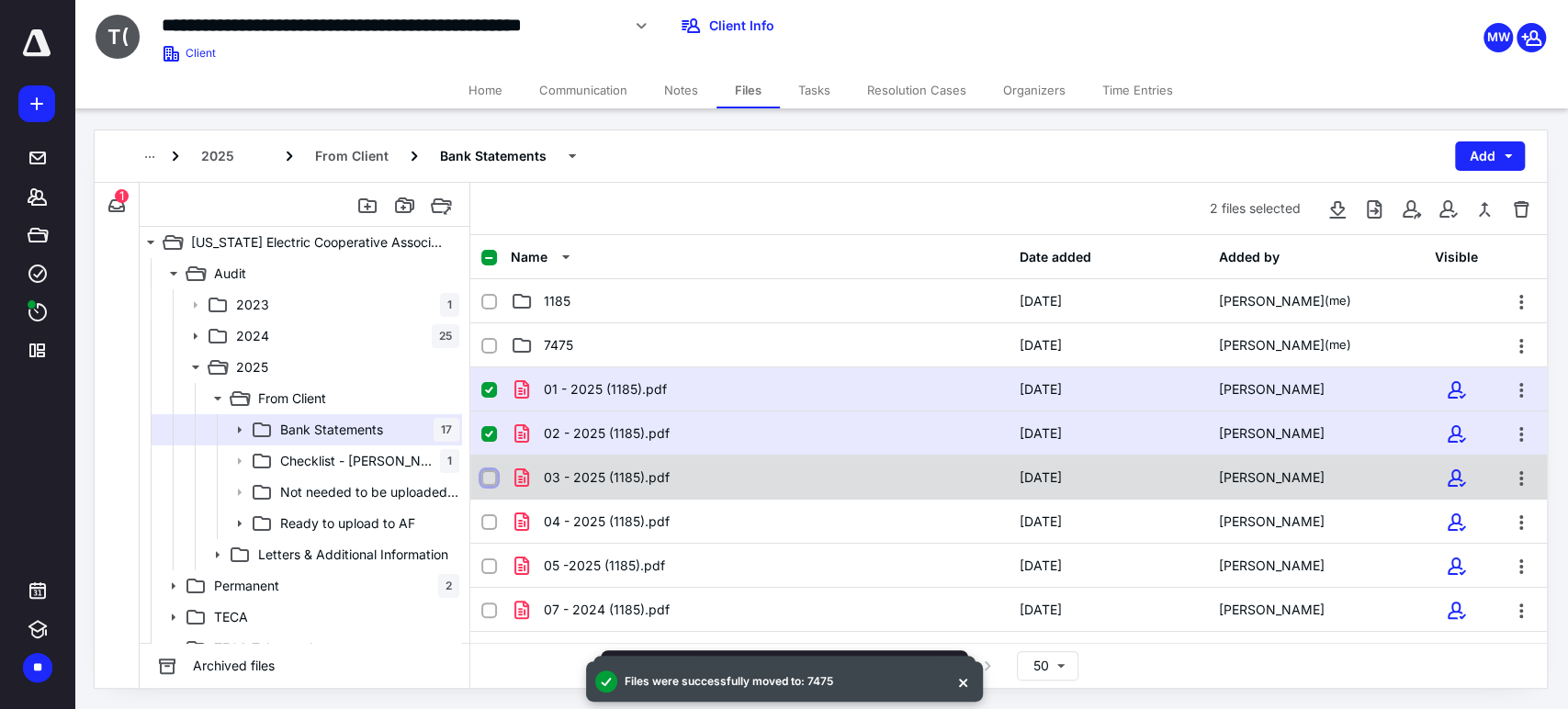 checkbox on "false" 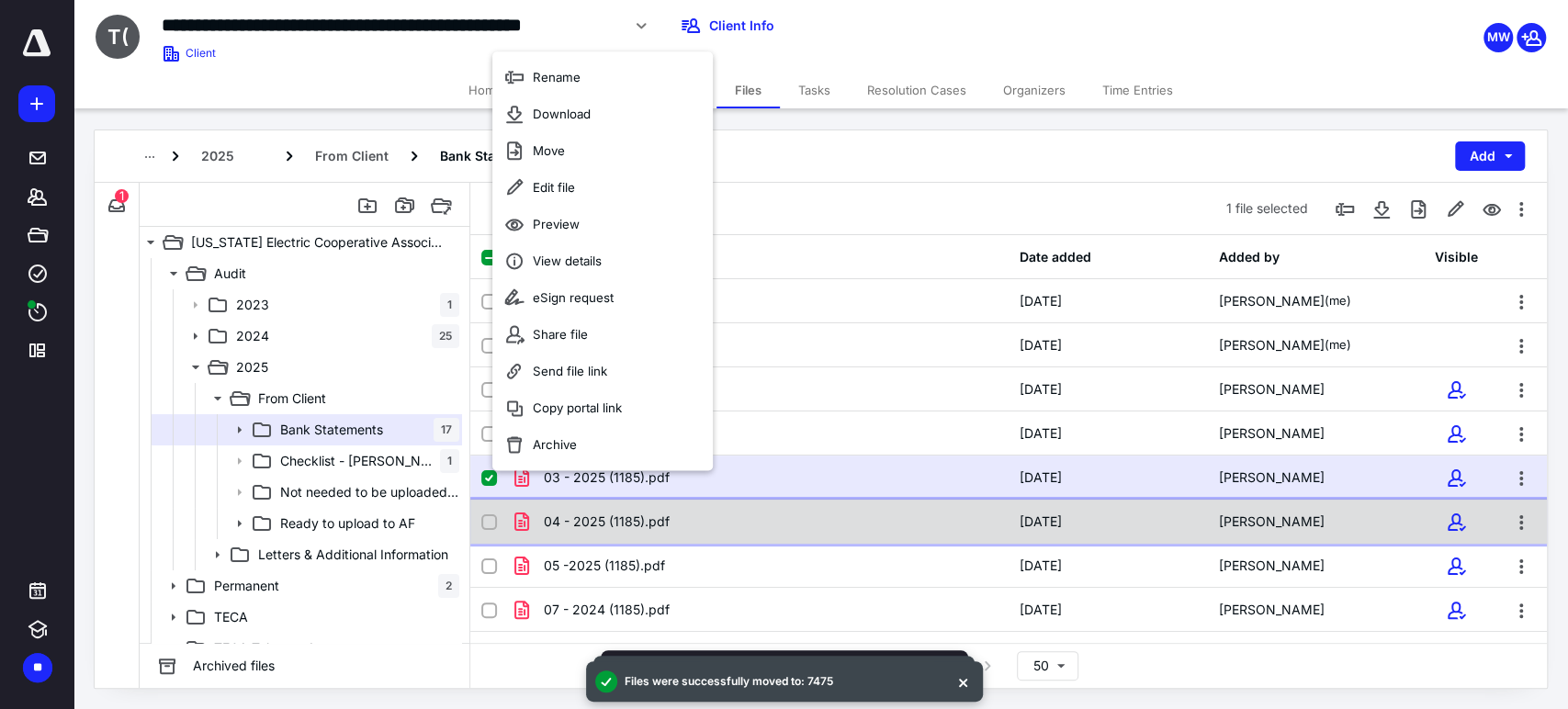 checkbox on "false" 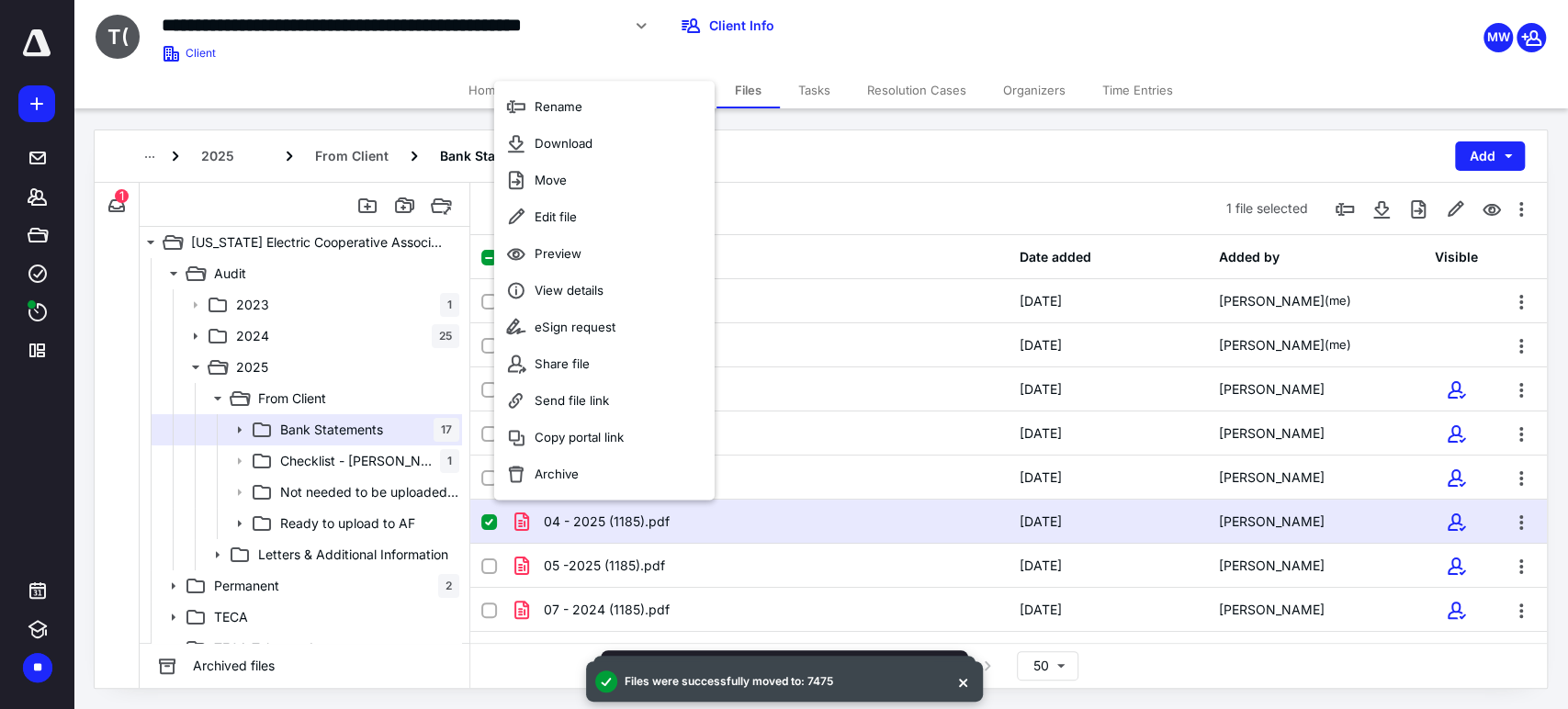 click on "2025 From Client Bank Statements   Add" at bounding box center [820, 156] 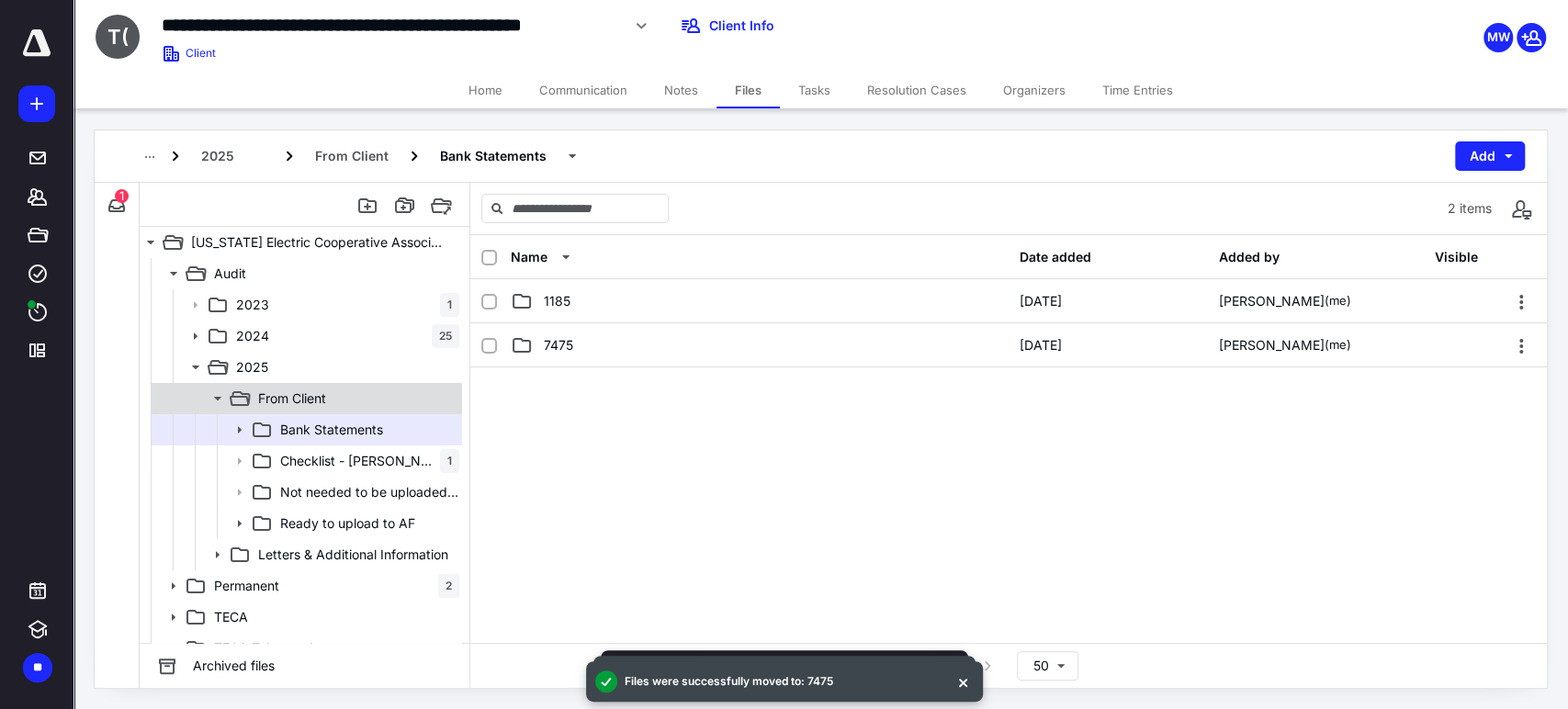 click on "From Client" at bounding box center [355, 399] 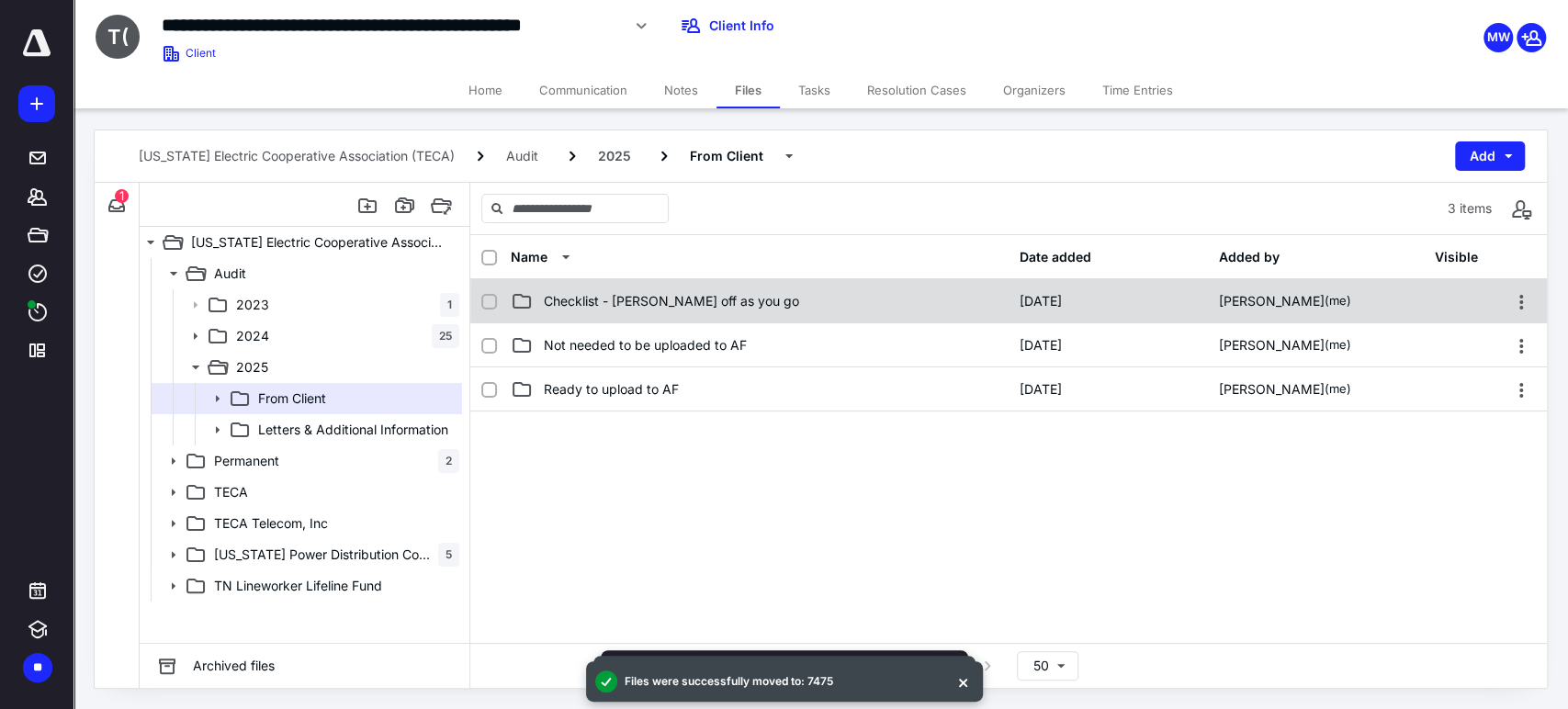 click on "Checklist - [PERSON_NAME] off as you go" at bounding box center (671, 301) 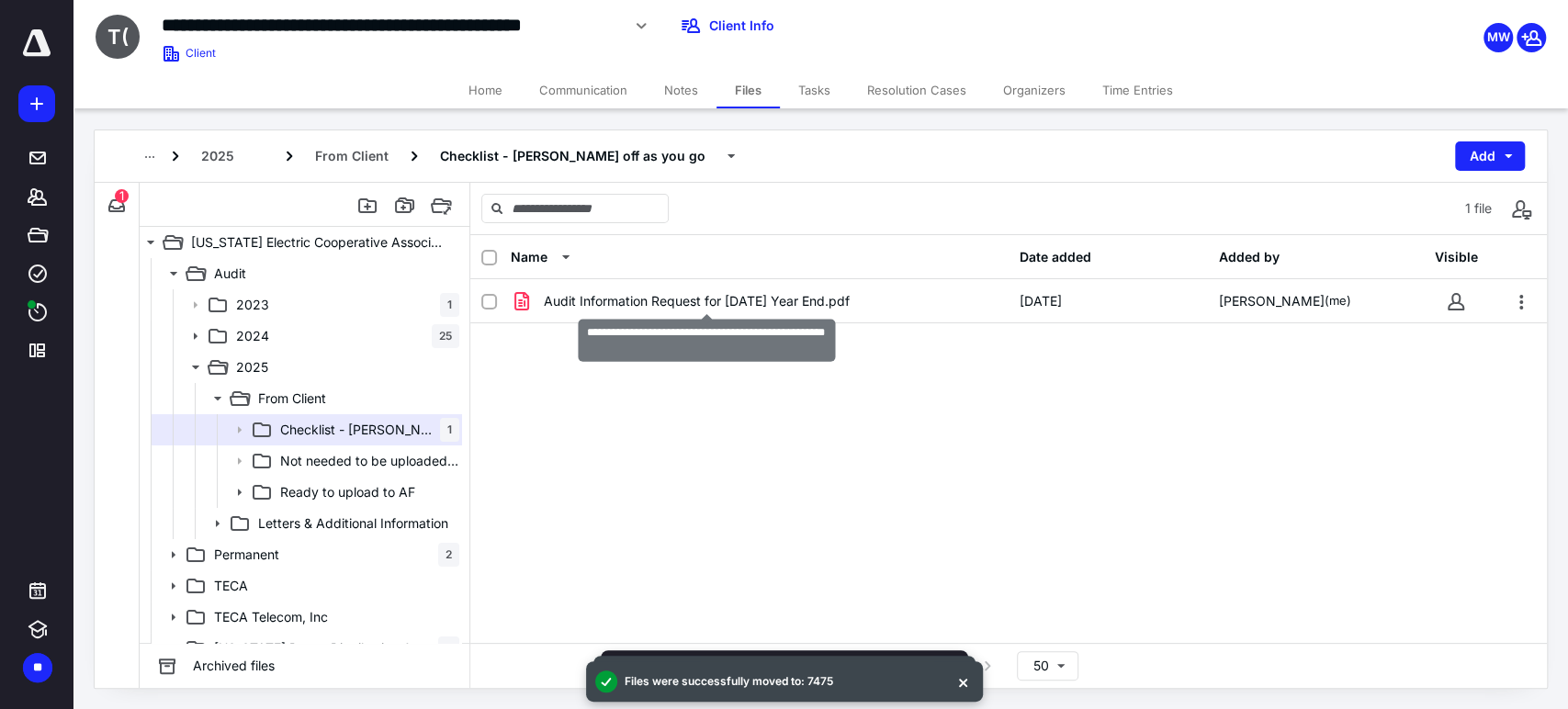 click on "Audit Information Request for 6.30.2025 Year End.pdf" at bounding box center (696, 301) 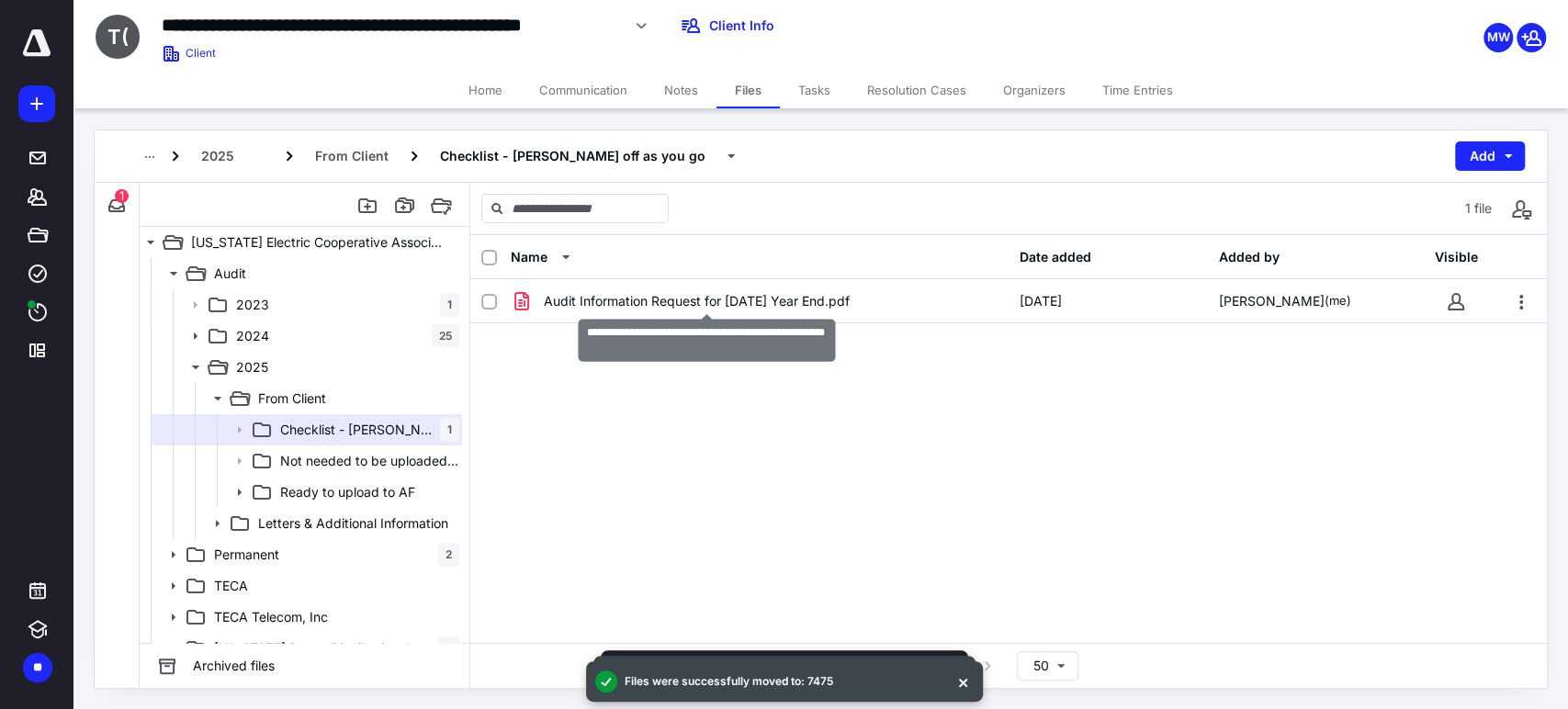 checkbox on "true" 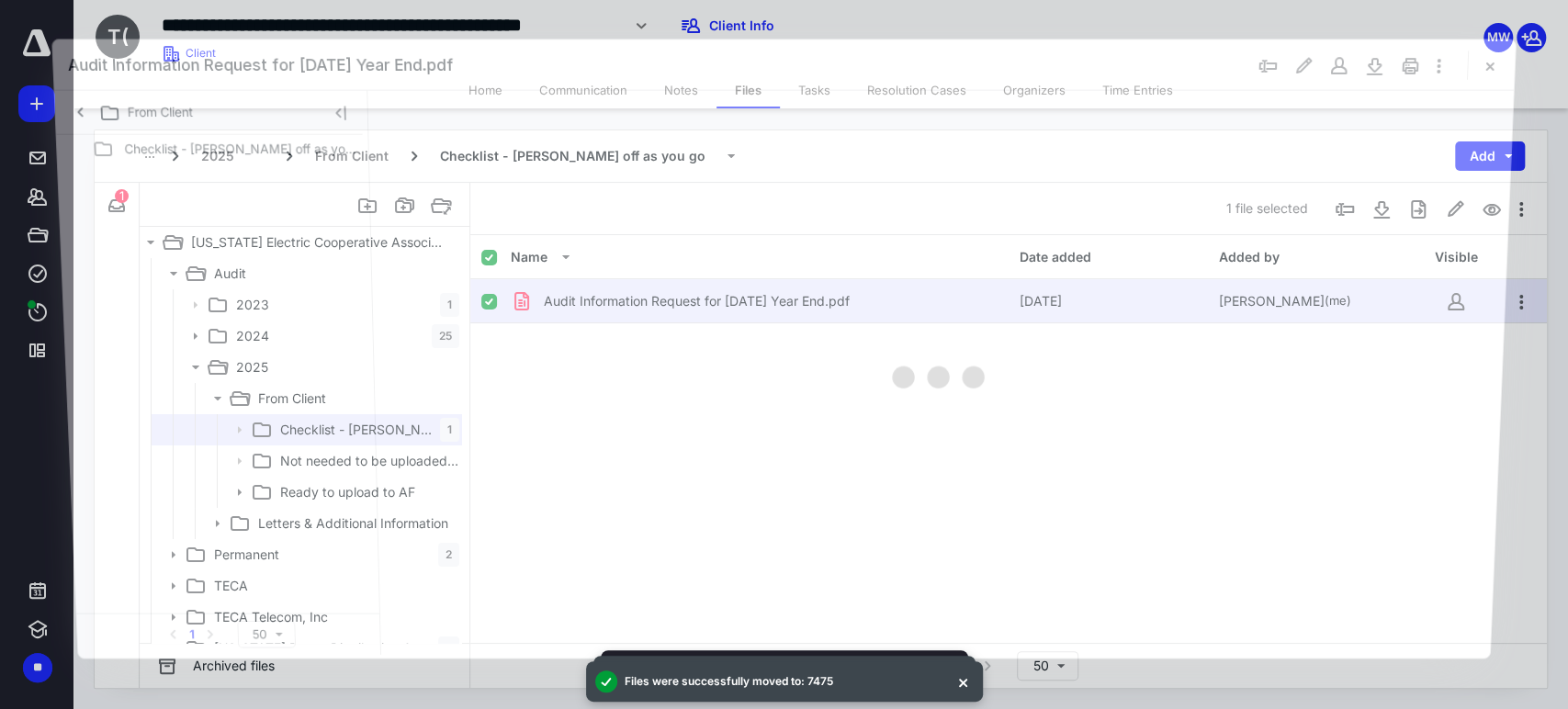 scroll, scrollTop: 0, scrollLeft: 0, axis: both 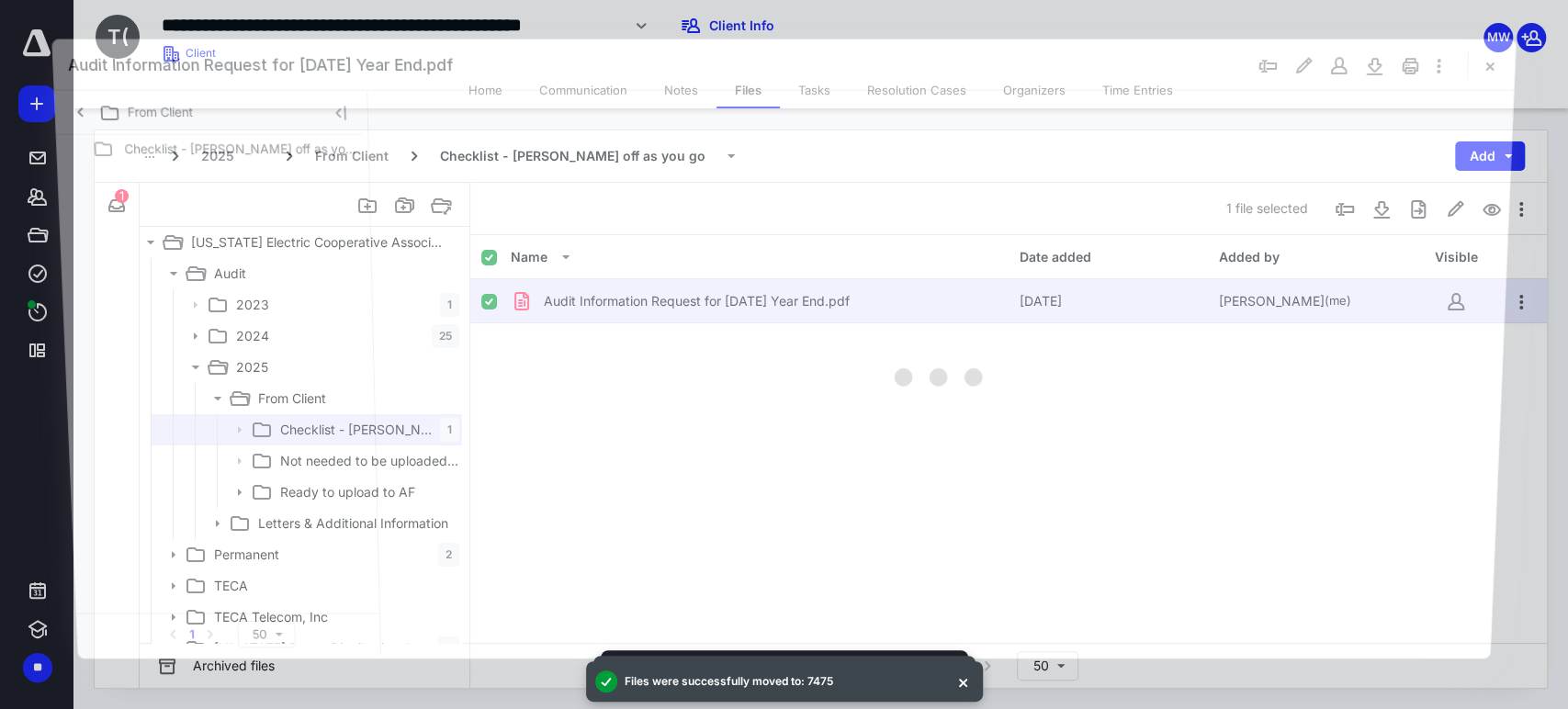 click at bounding box center (940, 373) 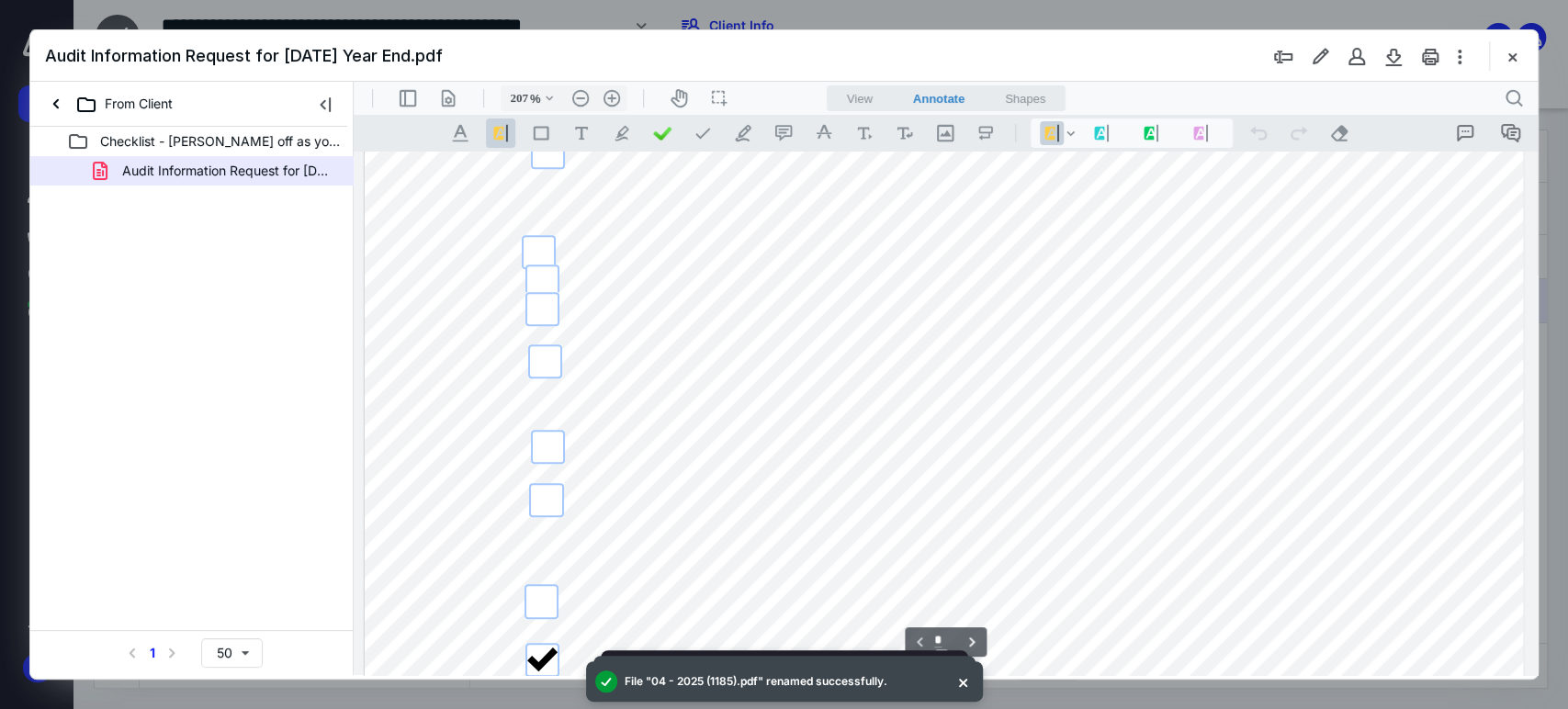 scroll, scrollTop: 812, scrollLeft: 0, axis: vertical 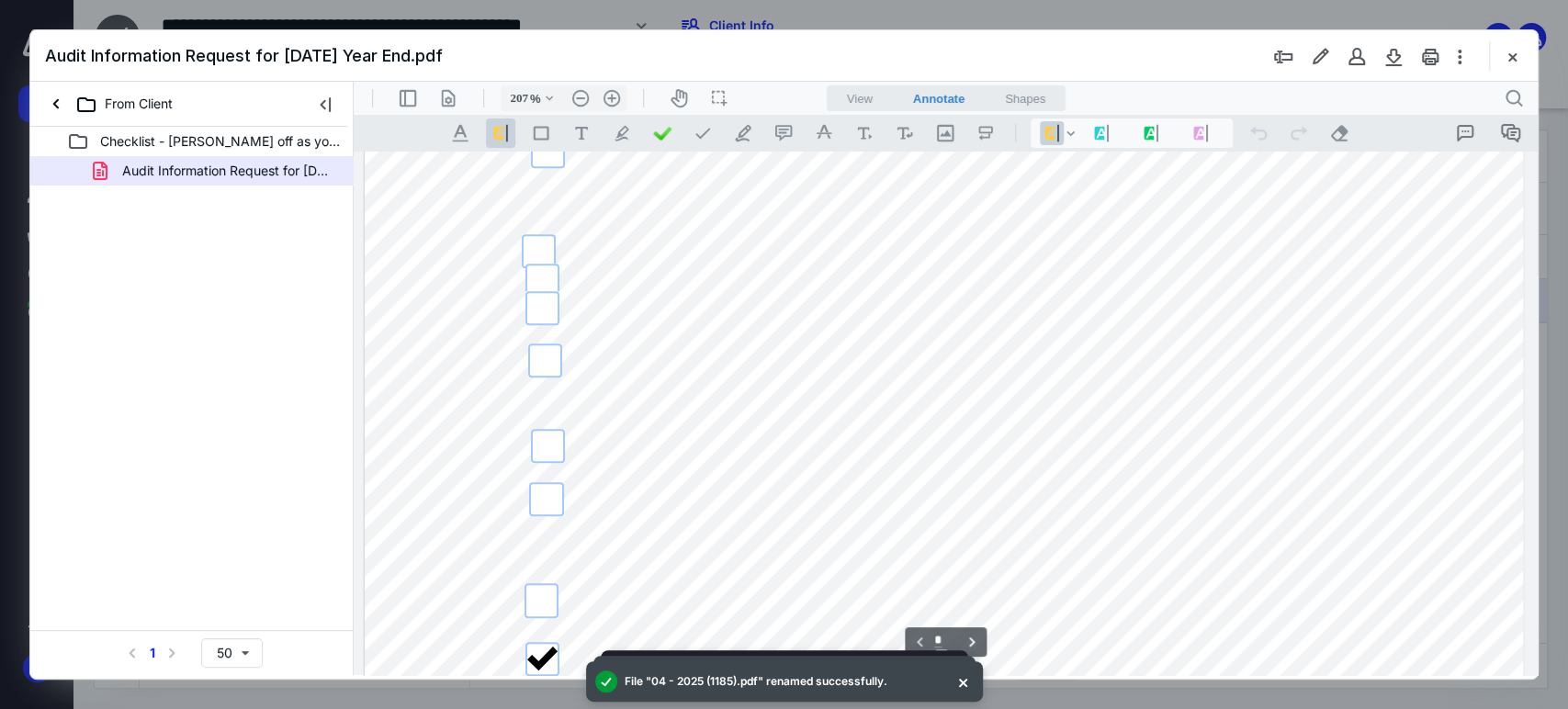 click at bounding box center [541, 600] 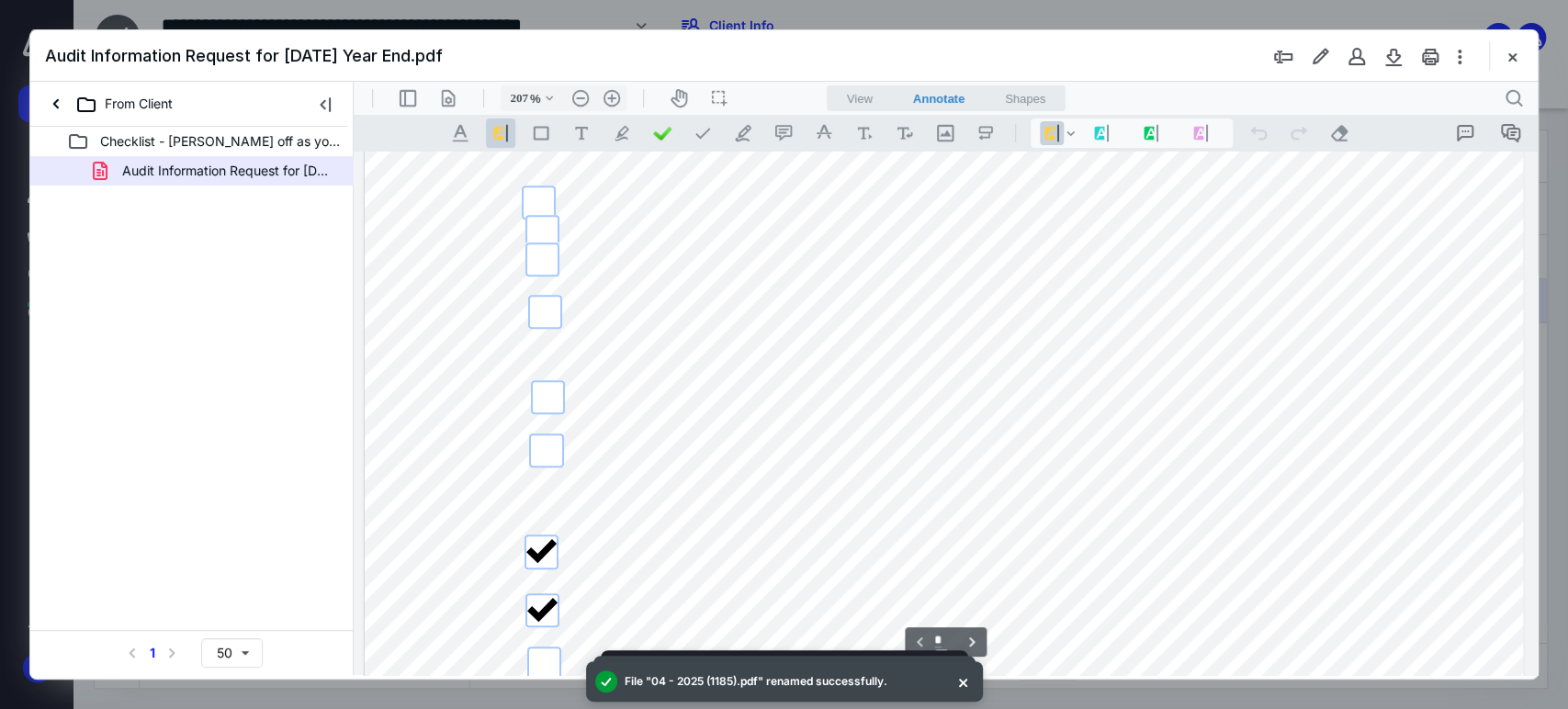 scroll, scrollTop: 861, scrollLeft: 0, axis: vertical 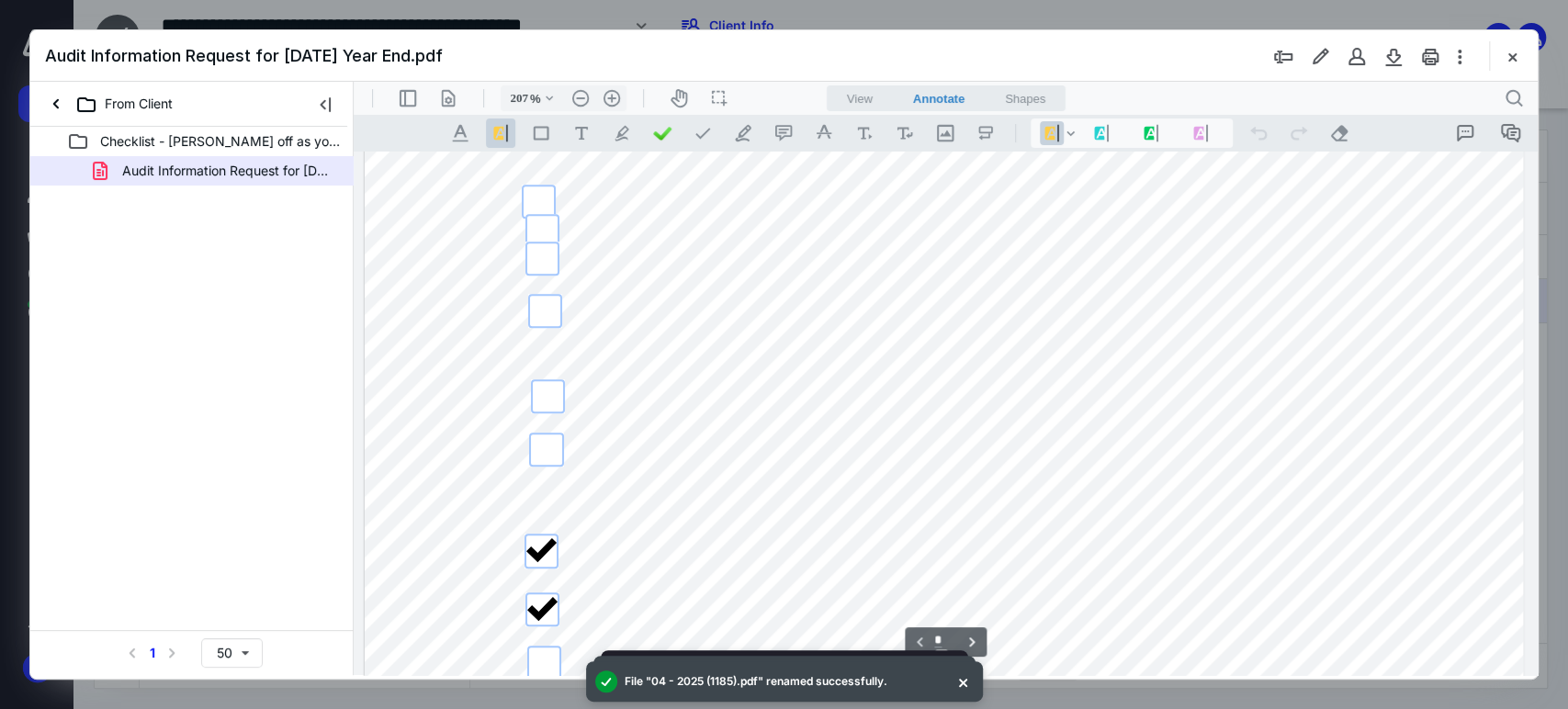 drag, startPoint x: 762, startPoint y: 550, endPoint x: 898, endPoint y: 554, distance: 136.05881 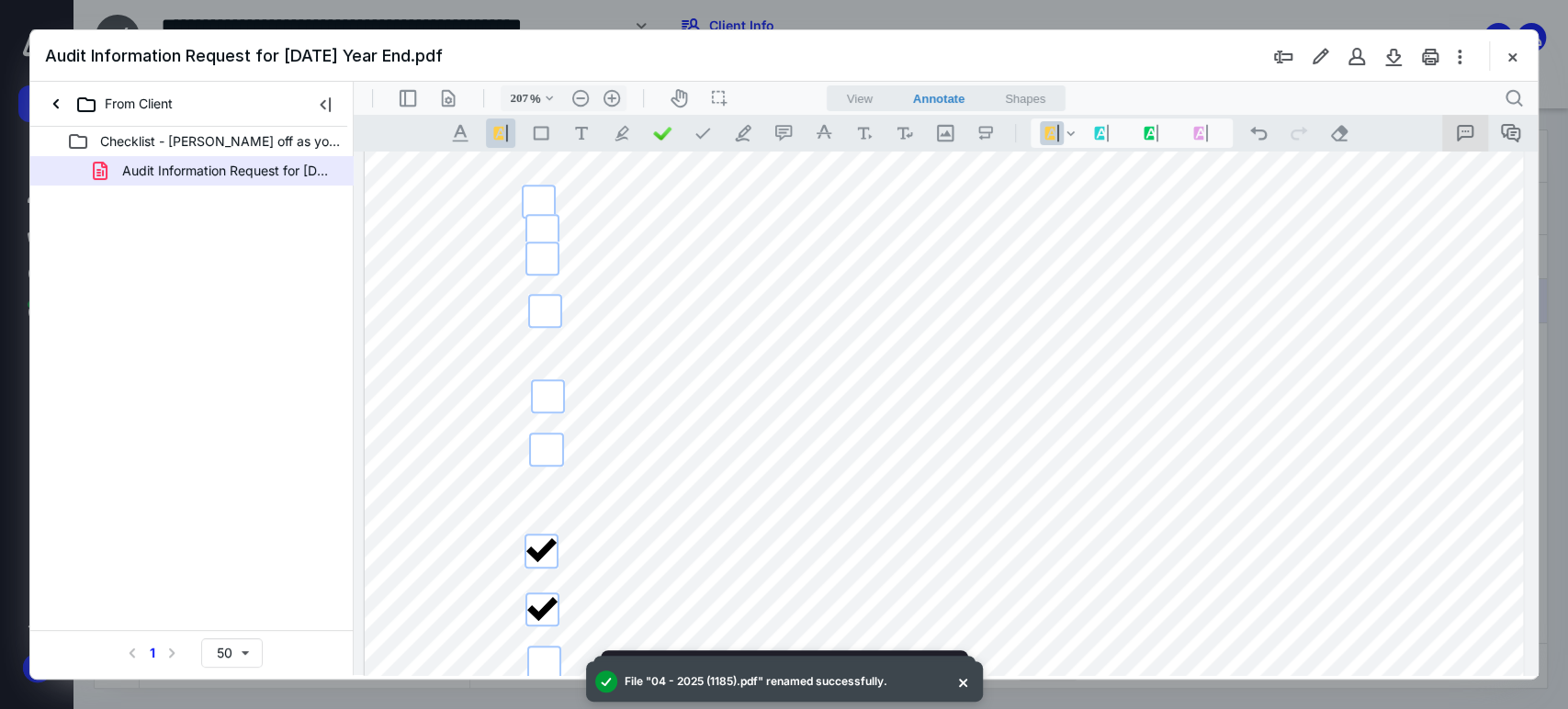 click at bounding box center (1465, 133) 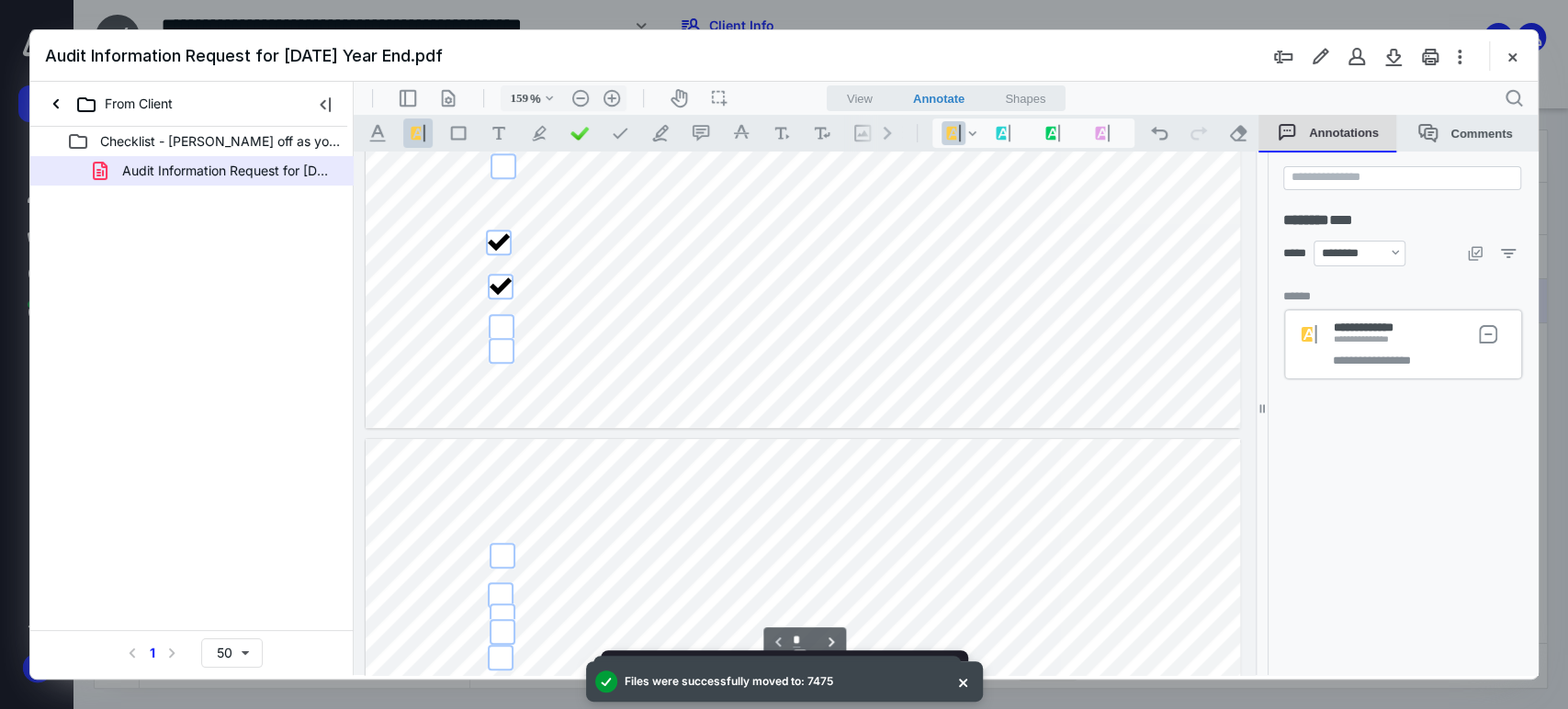 type on "156" 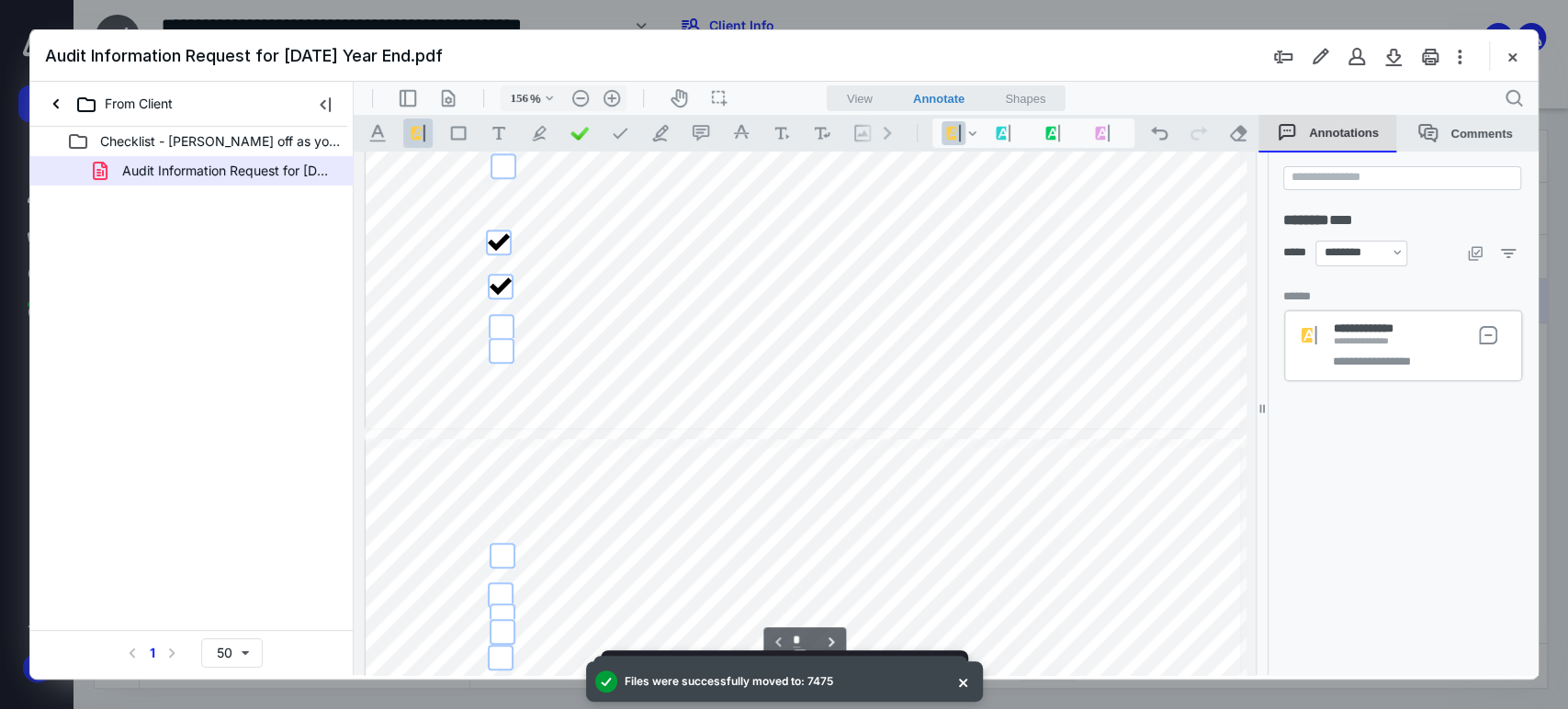 scroll, scrollTop: 860, scrollLeft: 0, axis: vertical 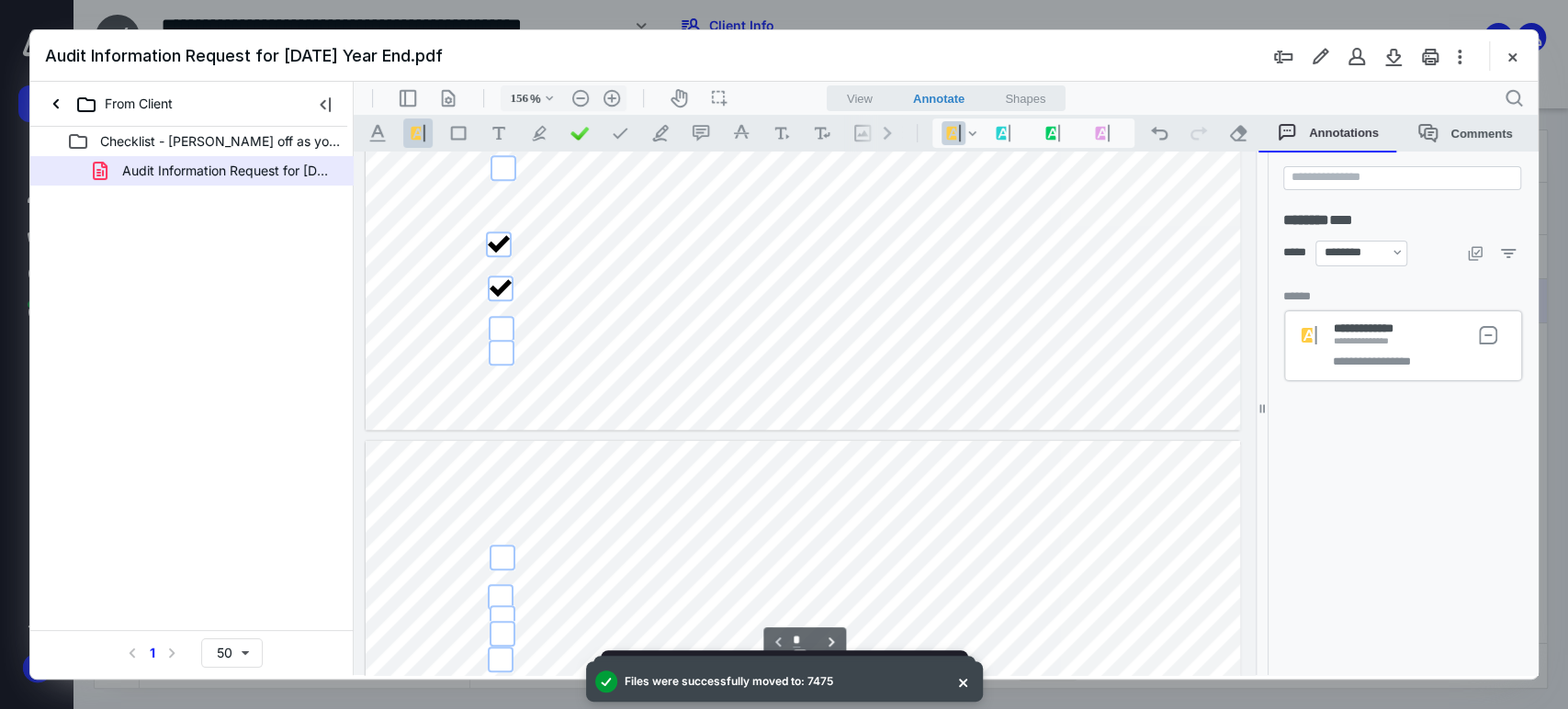 click on "**********" at bounding box center (1421, 362) 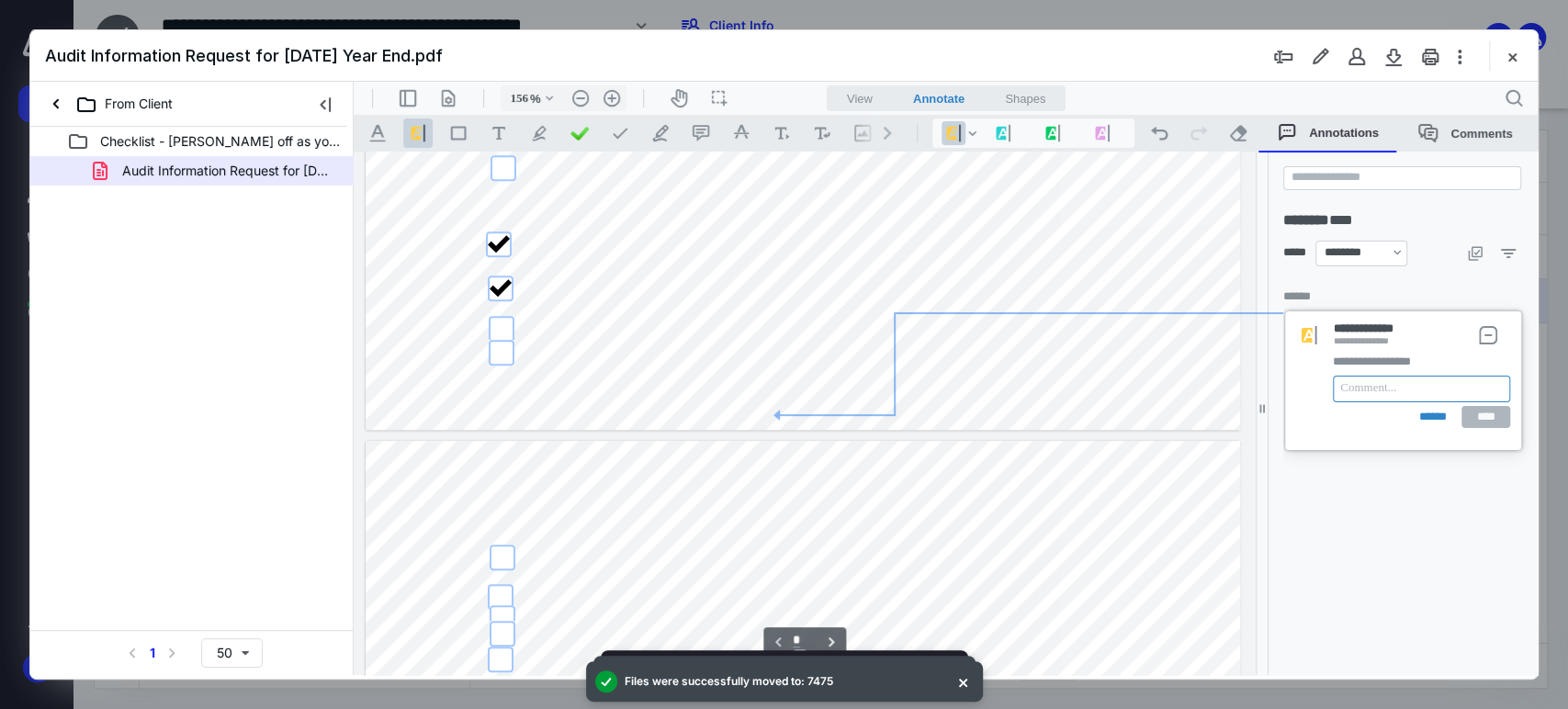 scroll, scrollTop: 693, scrollLeft: 0, axis: vertical 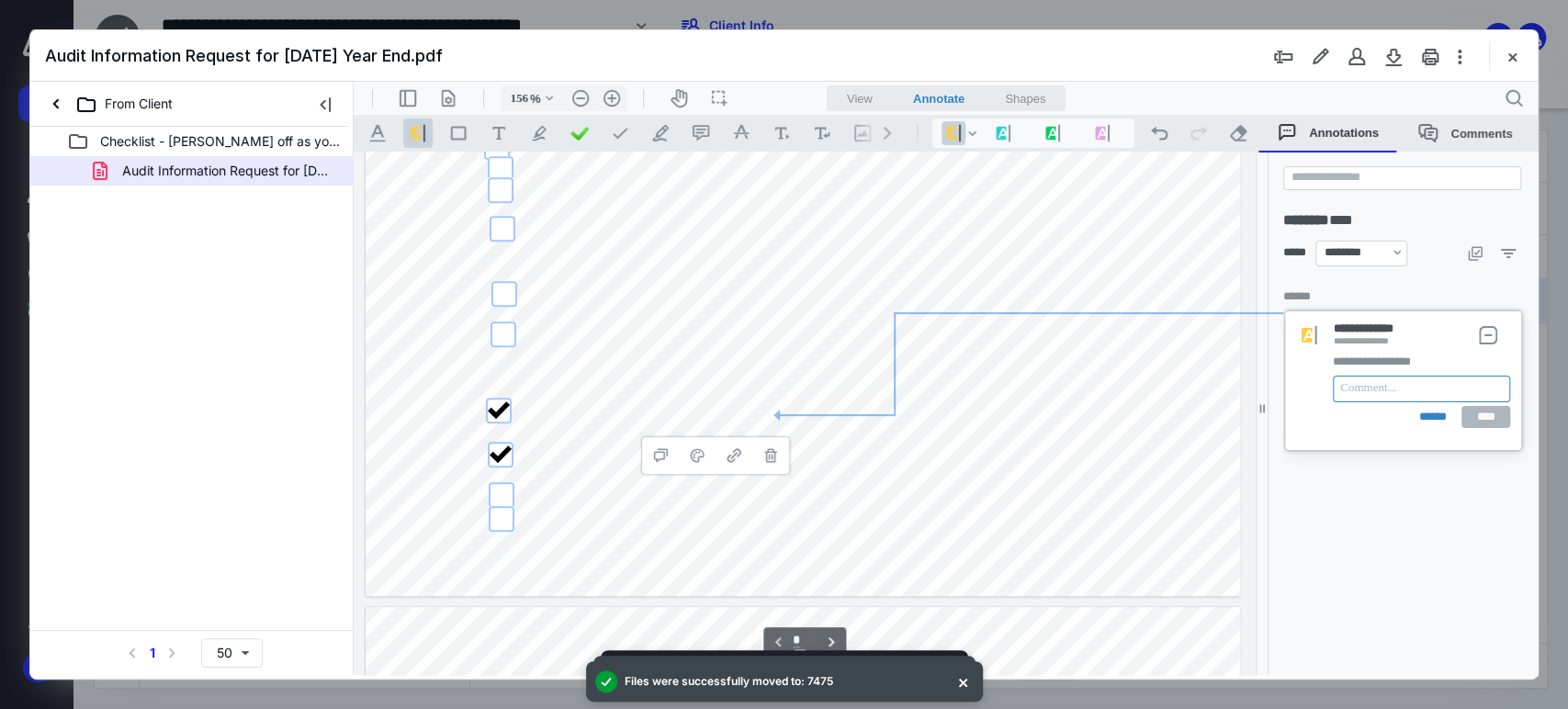 type 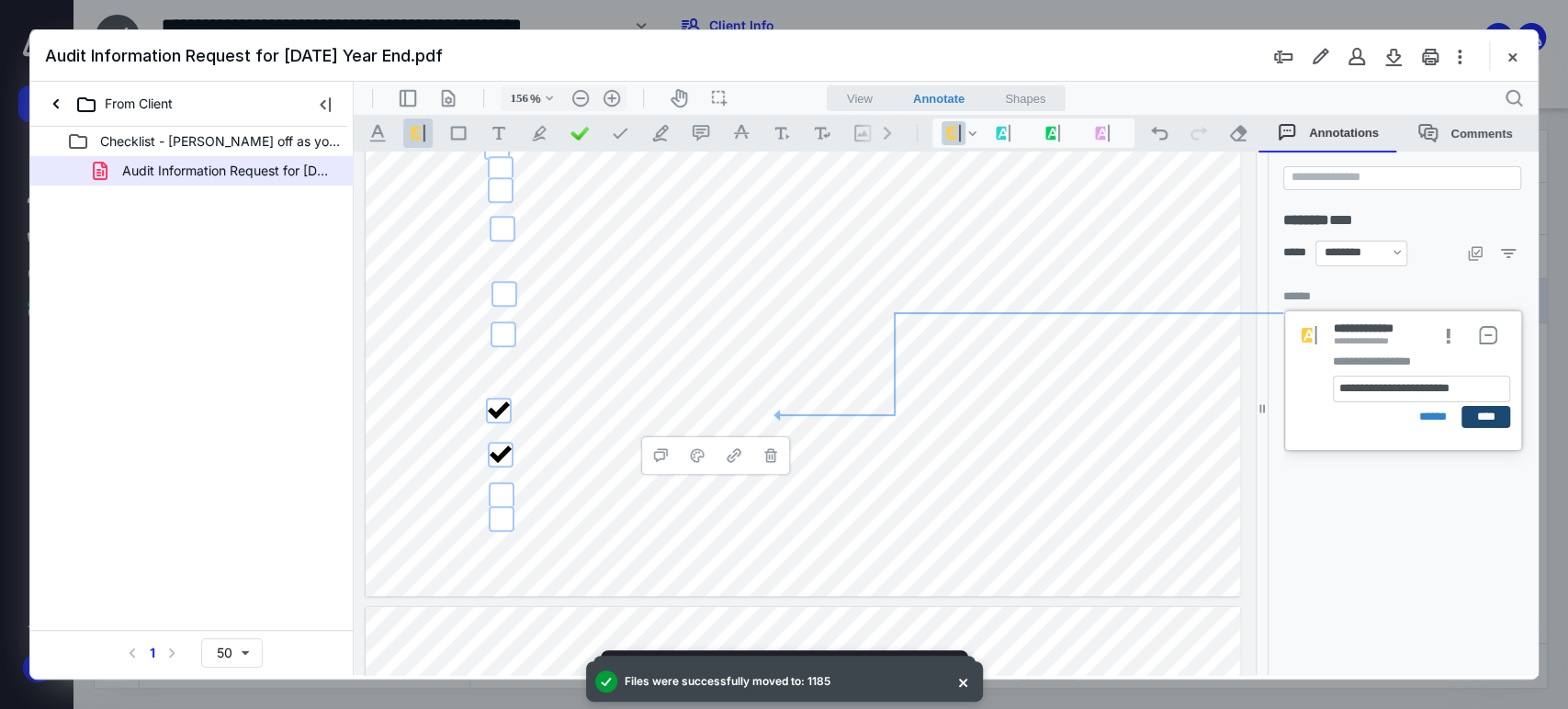 click on "****" at bounding box center (1485, 417) 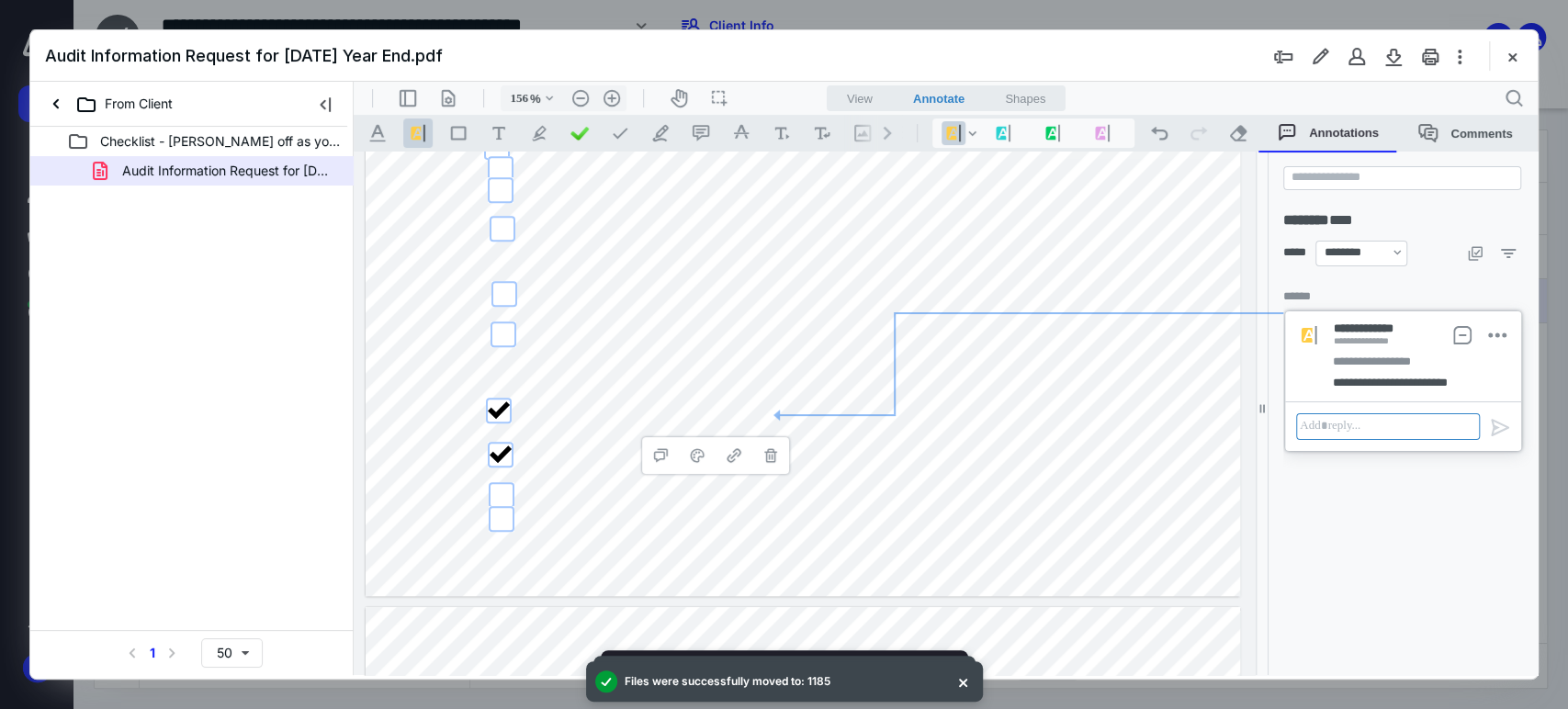 click at bounding box center [1403, 426] 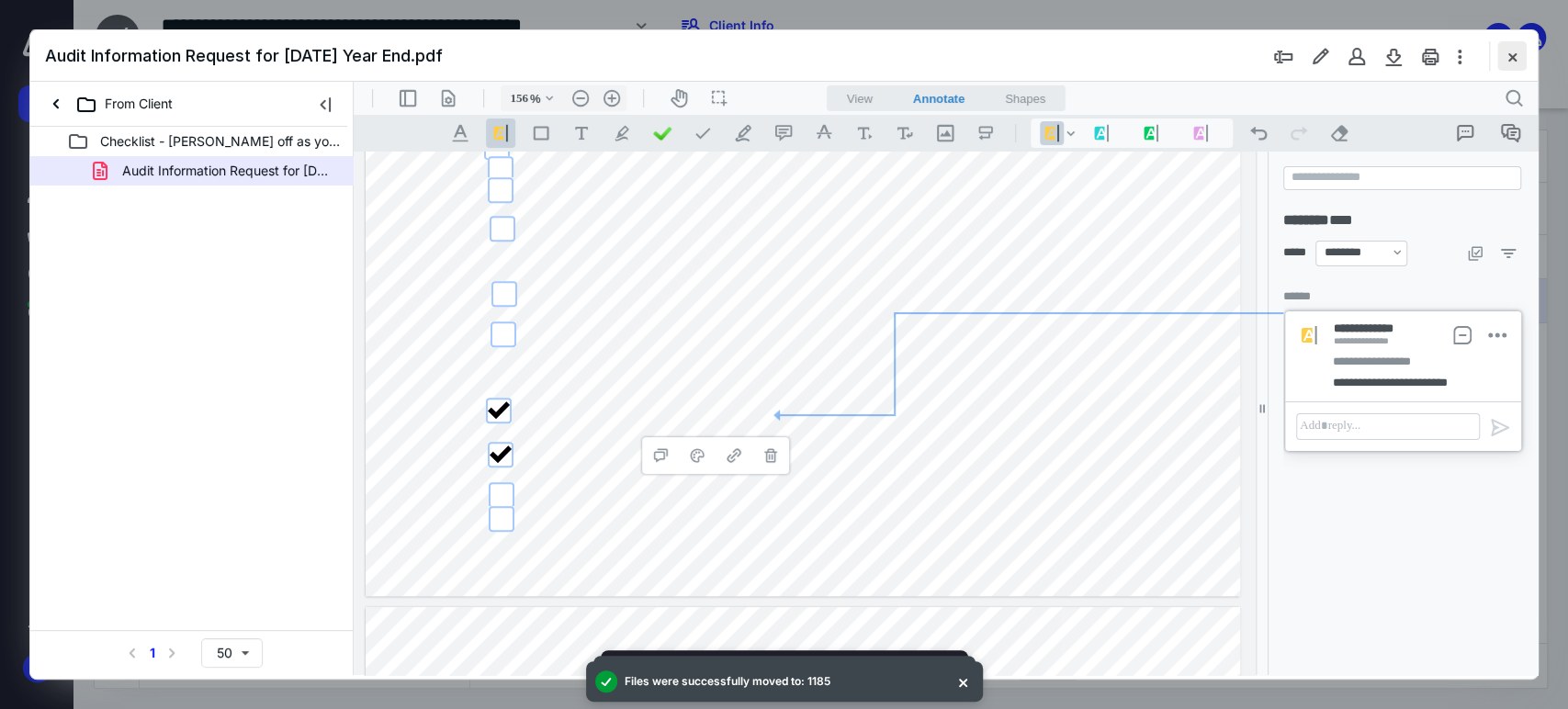 click at bounding box center (1512, 56) 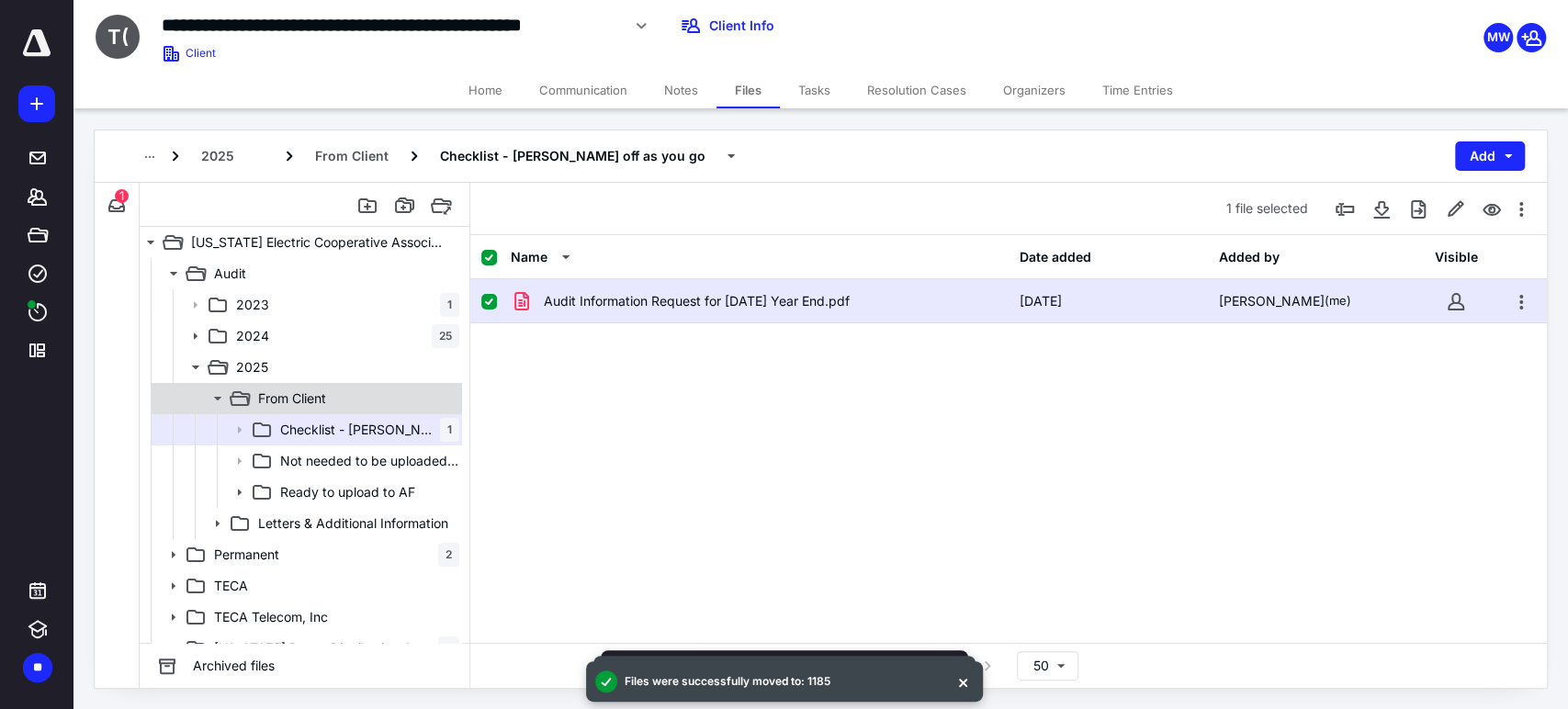 click on "From Client" at bounding box center (292, 399) 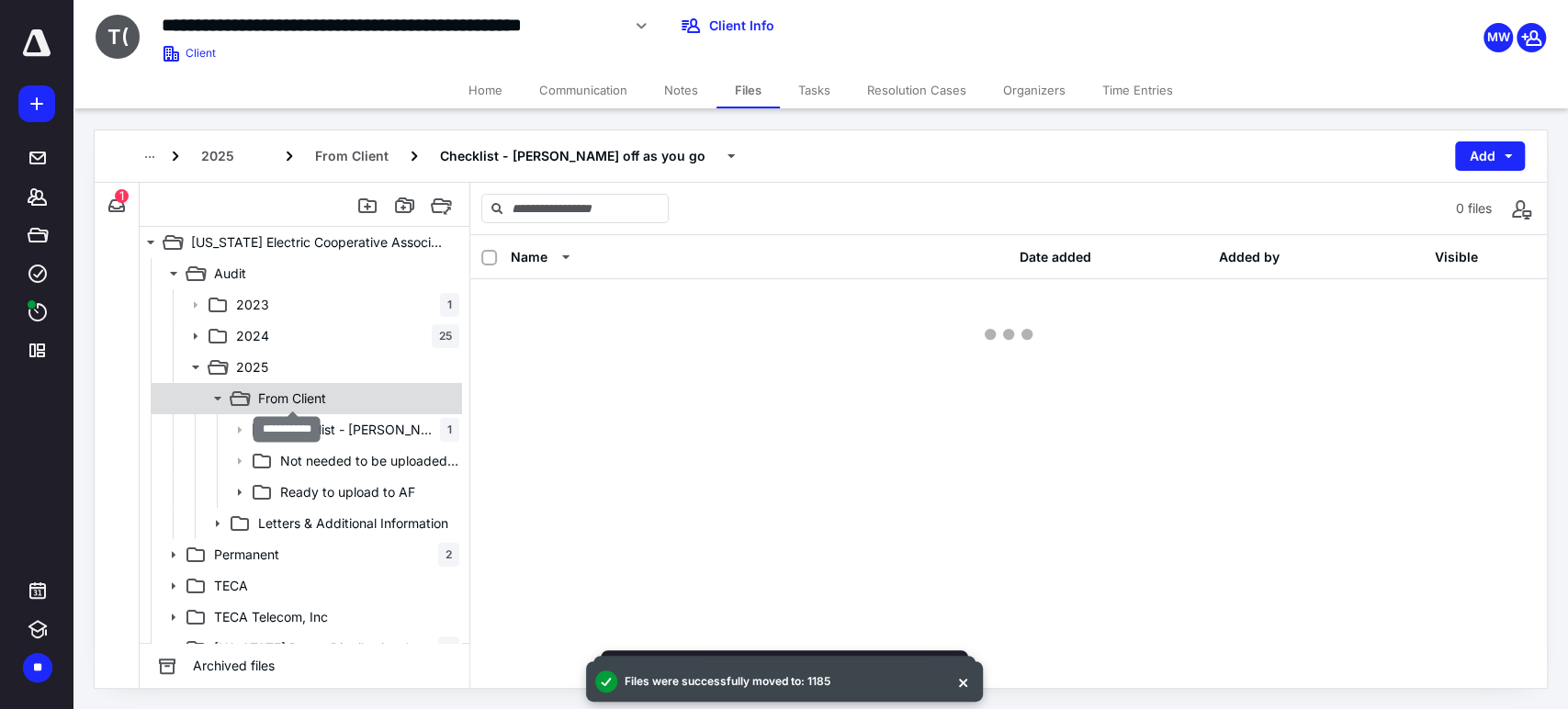 checkbox on "false" 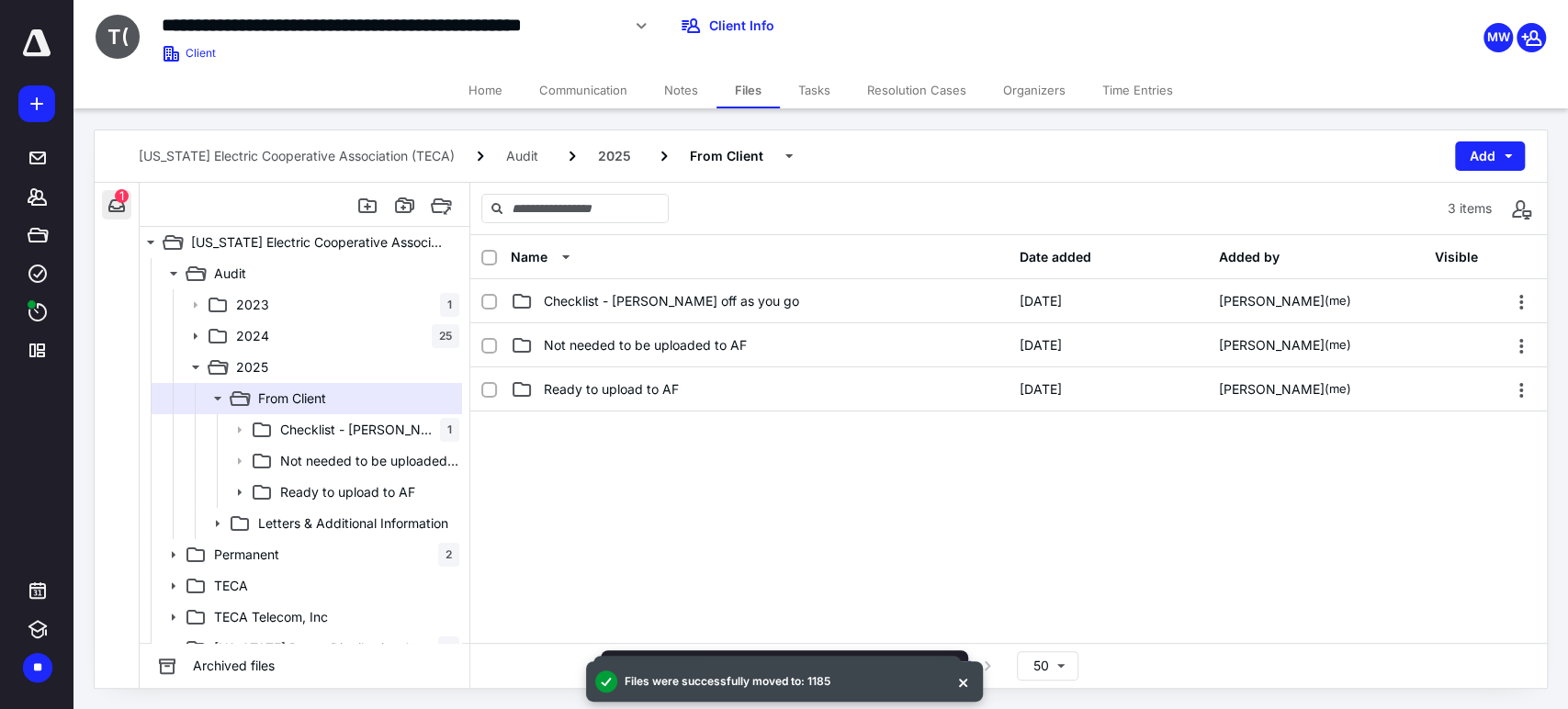 click at bounding box center (117, 205) 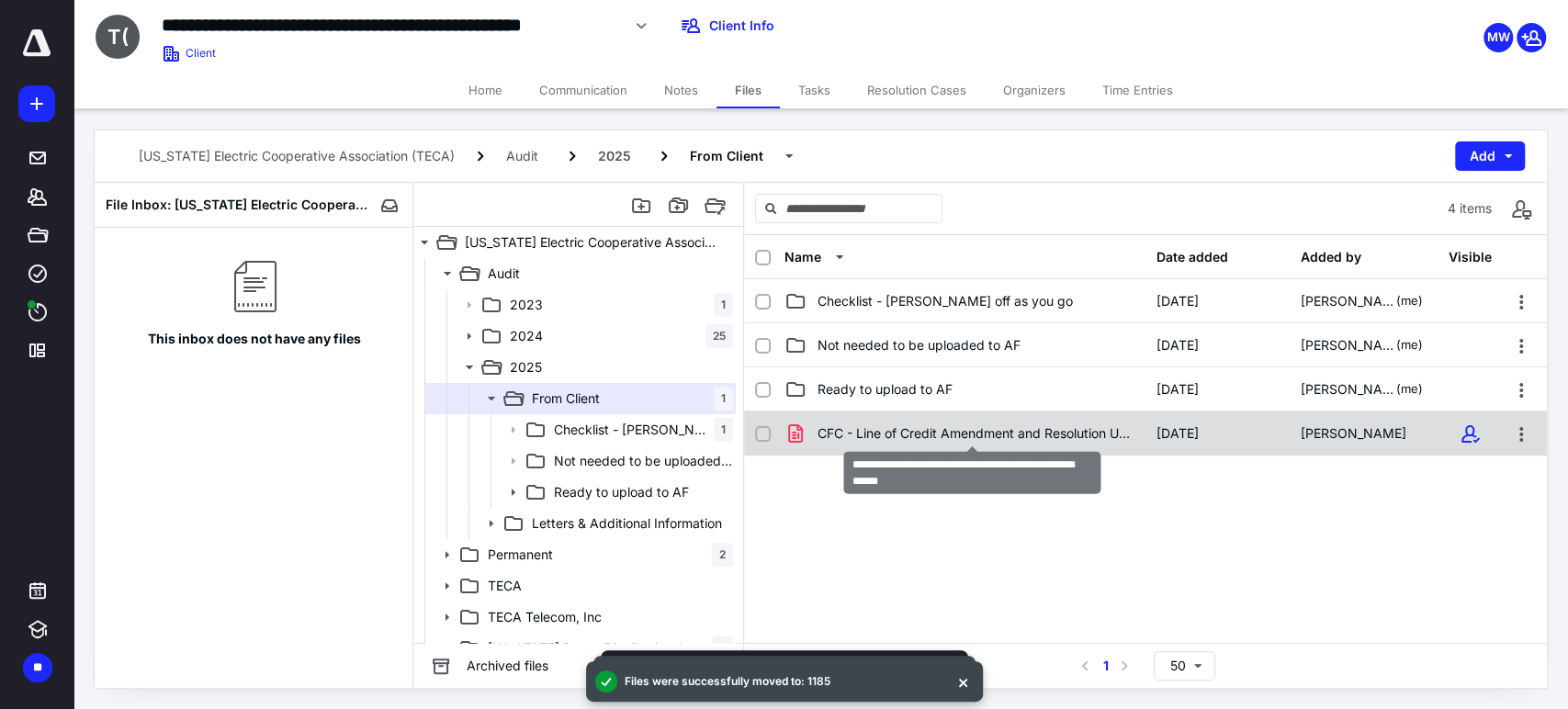 click on "CFC - Line of Credit Amendment and Resolution Update.pdf" at bounding box center (976, 433) 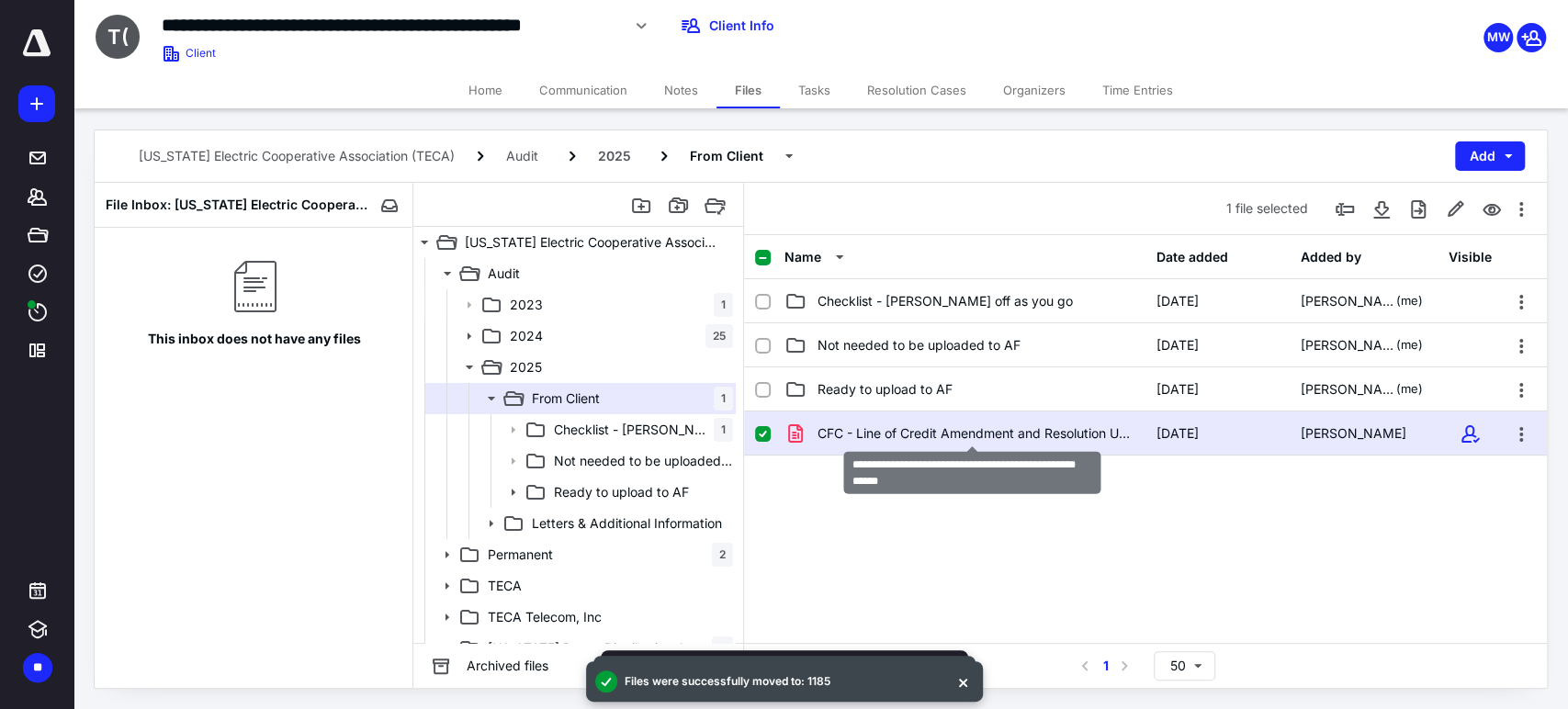 click on "CFC - Line of Credit Amendment and Resolution Update.pdf" at bounding box center (976, 433) 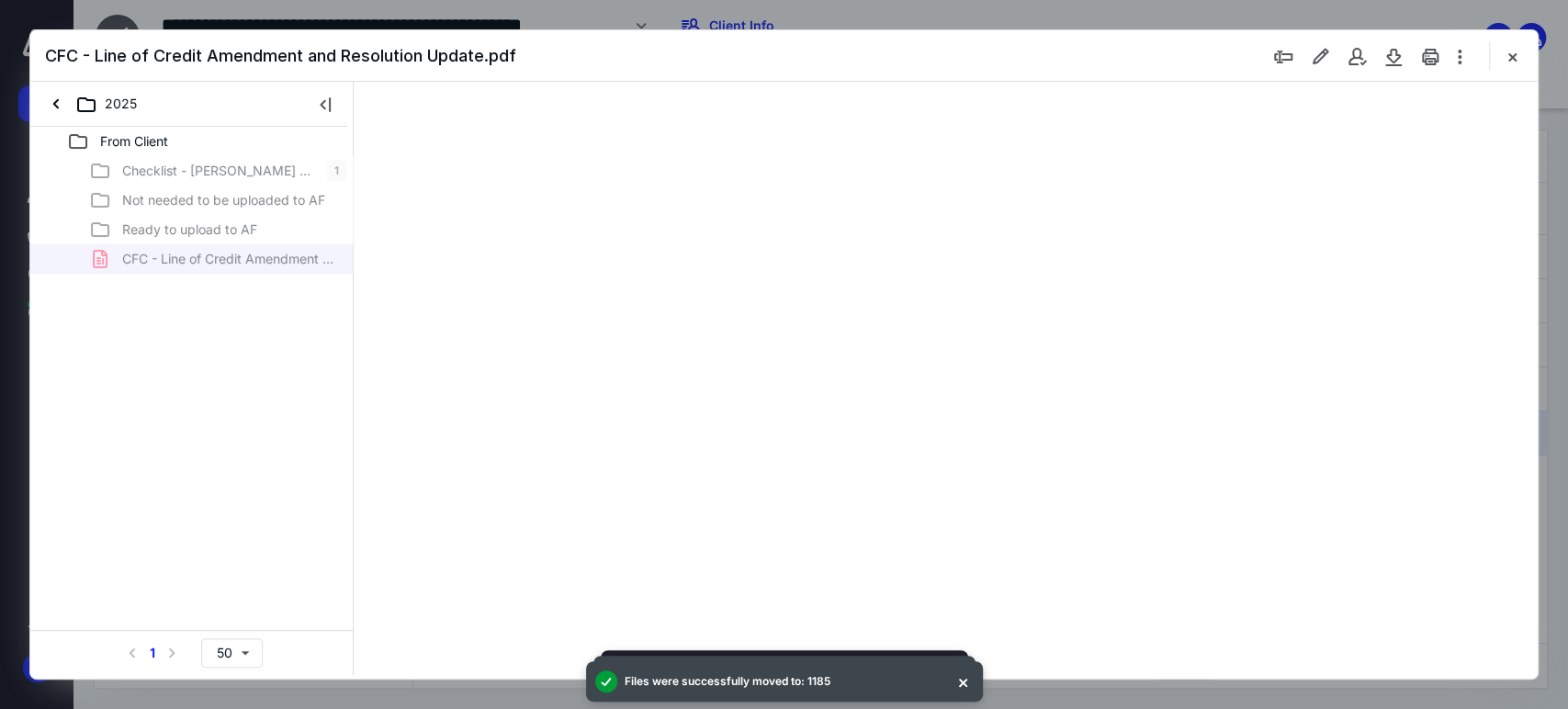 scroll, scrollTop: 0, scrollLeft: 0, axis: both 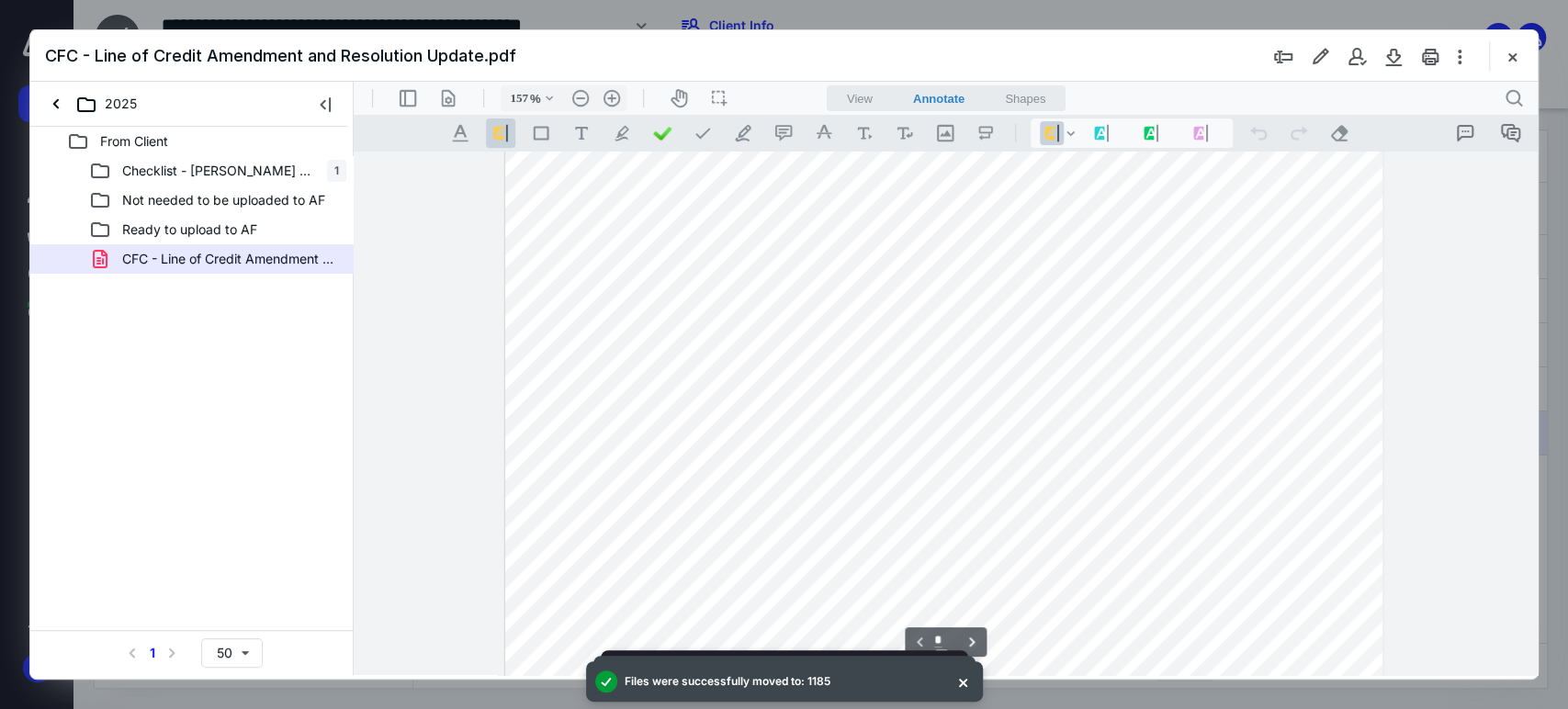 type on "107" 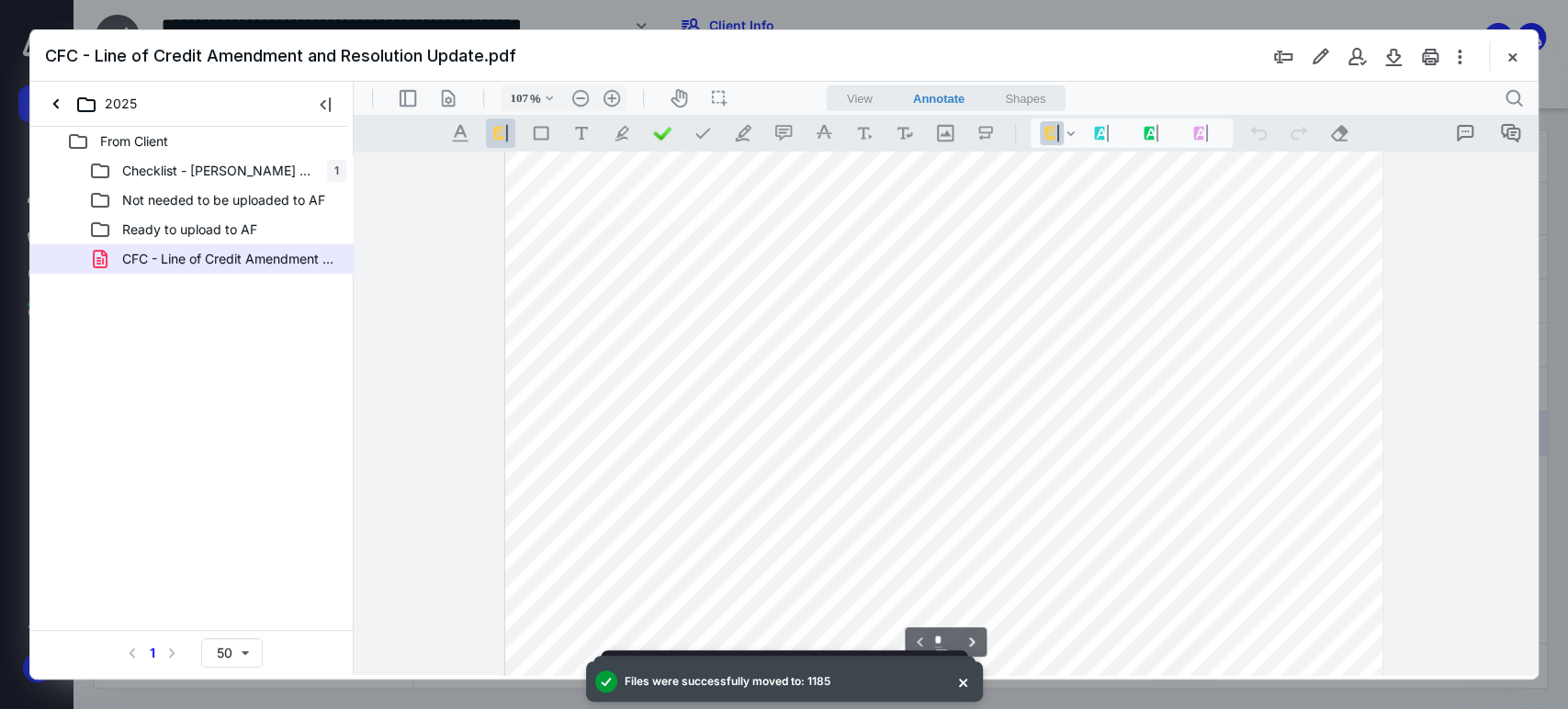 scroll, scrollTop: 0, scrollLeft: 0, axis: both 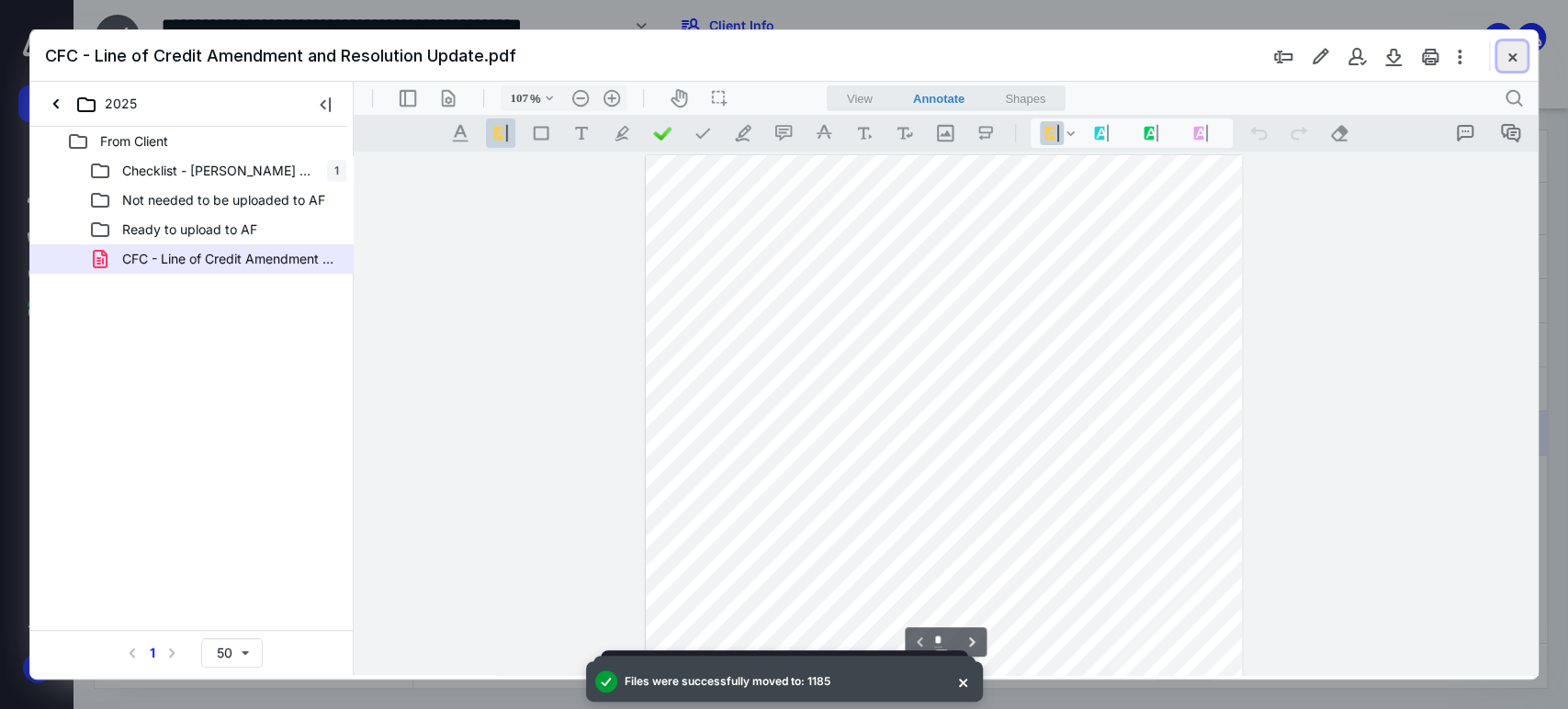 click at bounding box center [1512, 56] 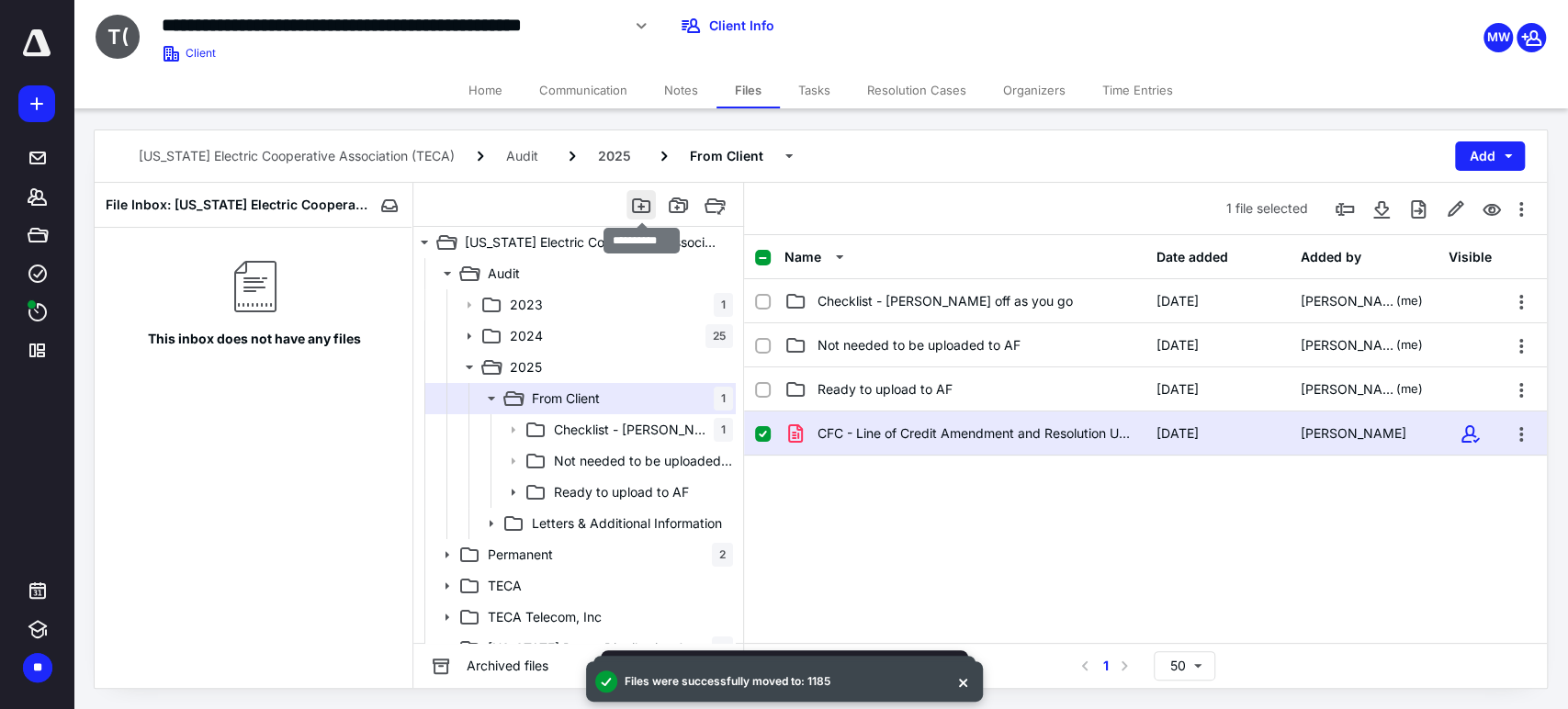 click at bounding box center [641, 205] 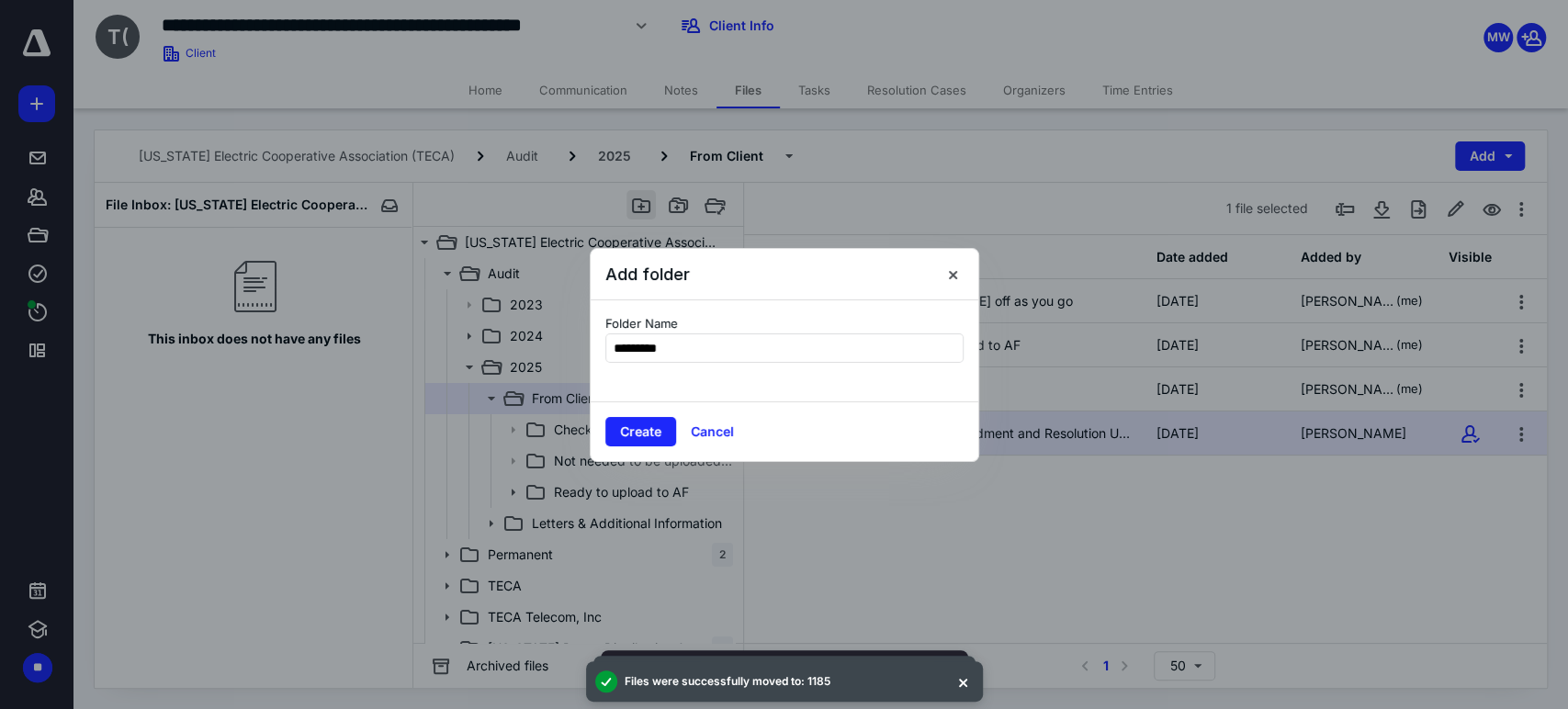 type on "*********" 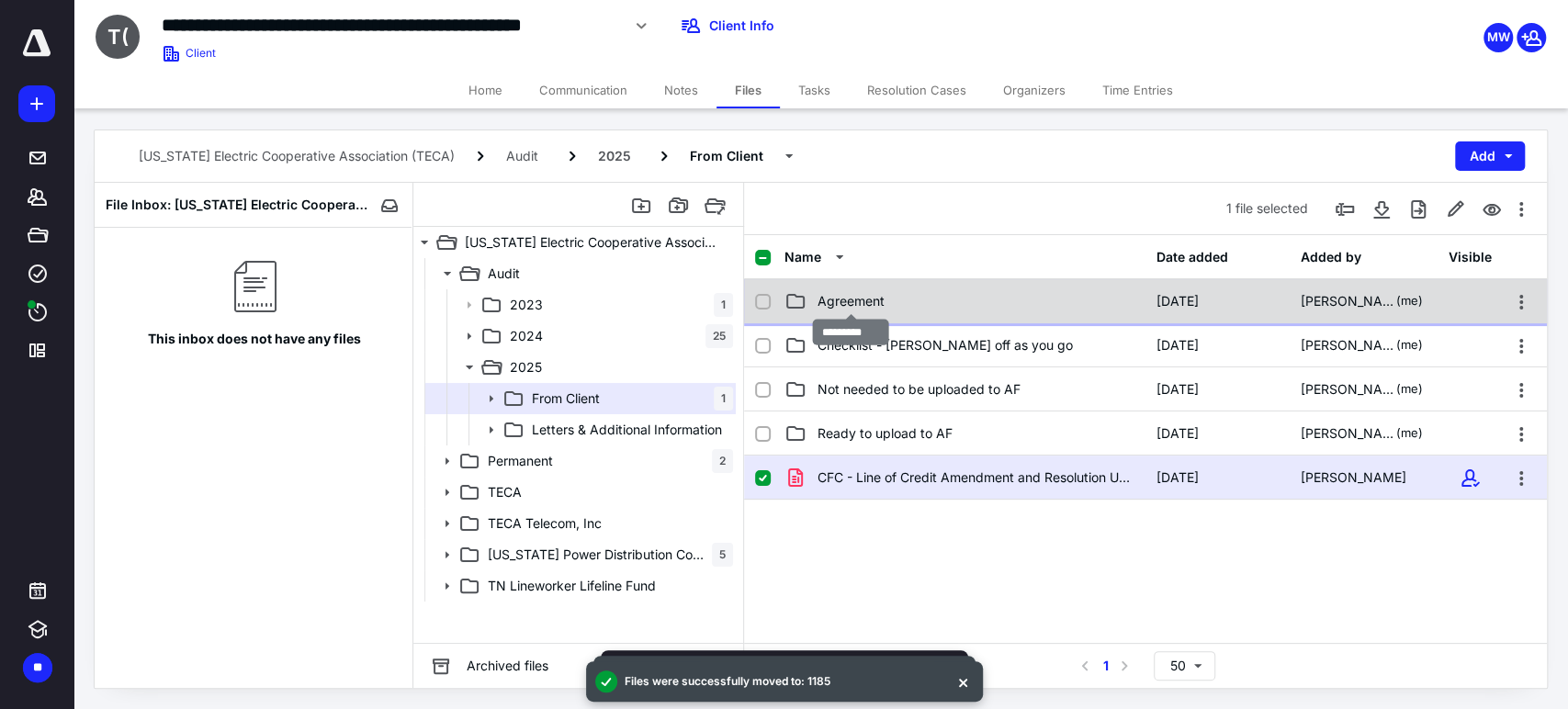 checkbox on "false" 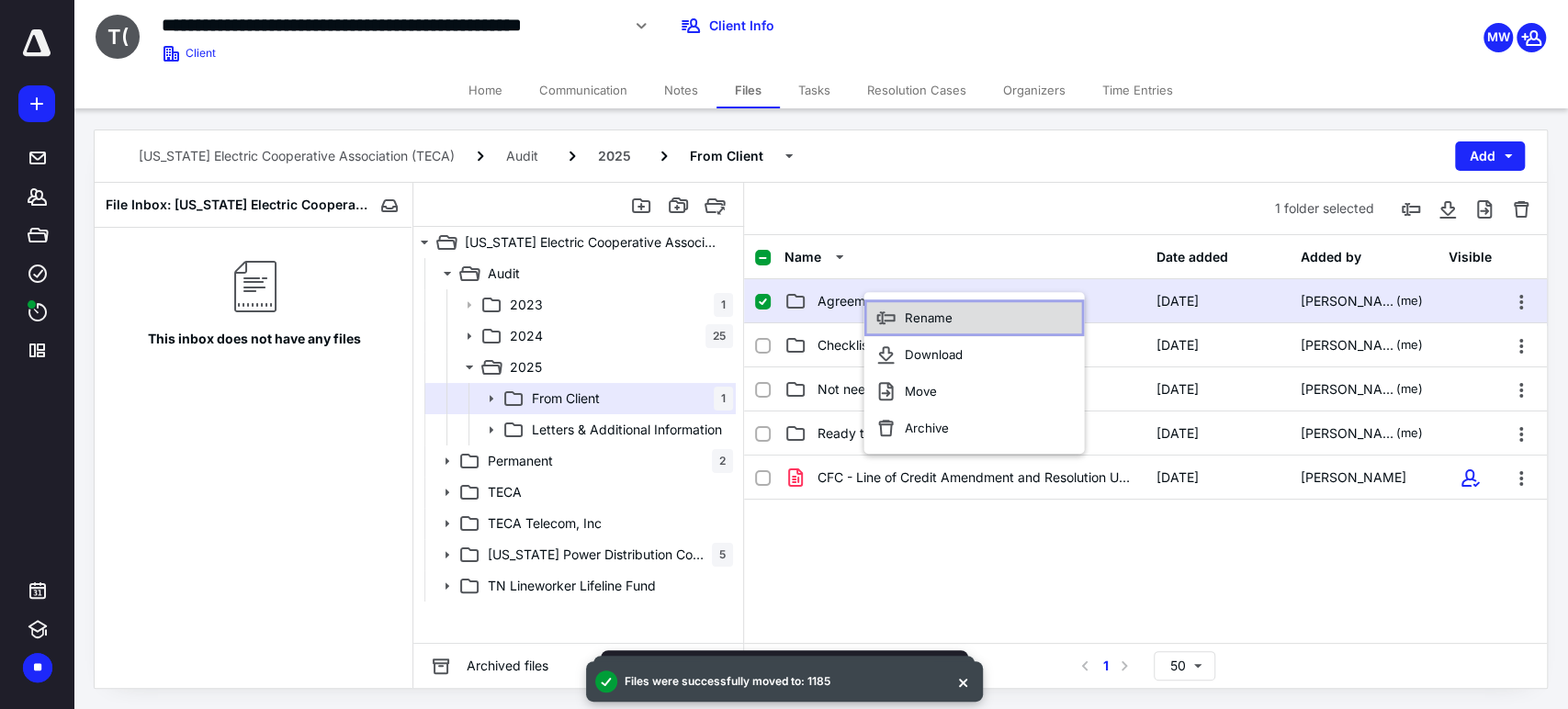 click on "Rename" at bounding box center (974, 318) 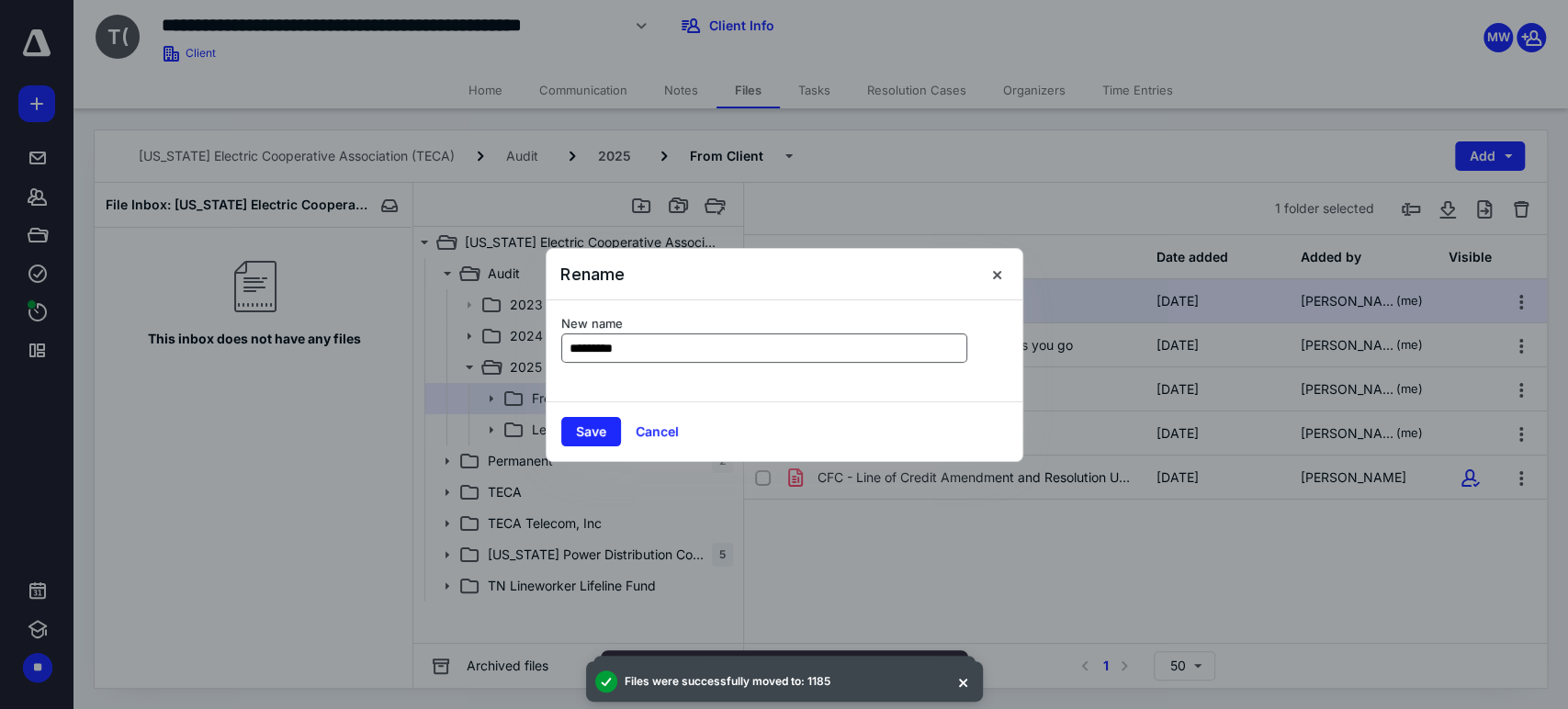 click on "*********" at bounding box center [764, 348] 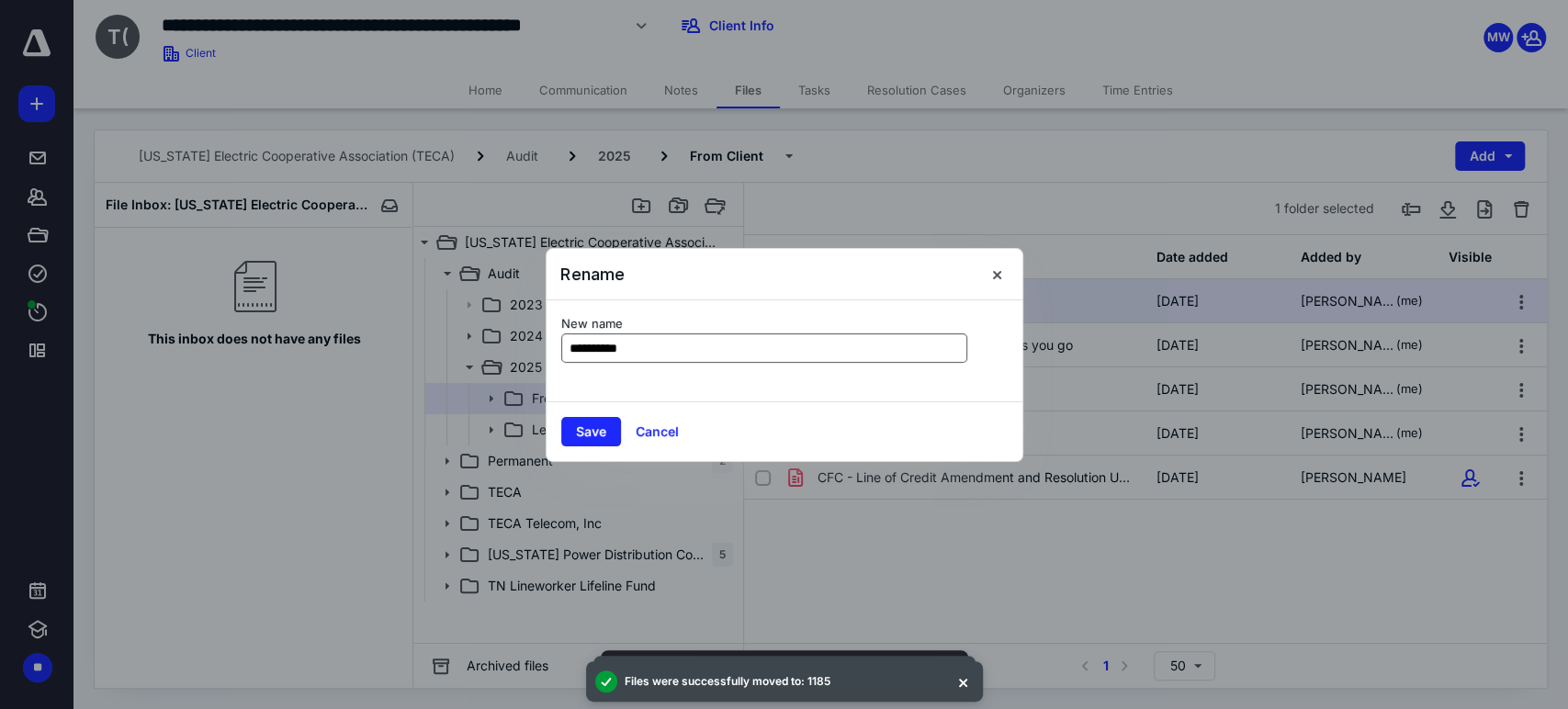 type on "**********" 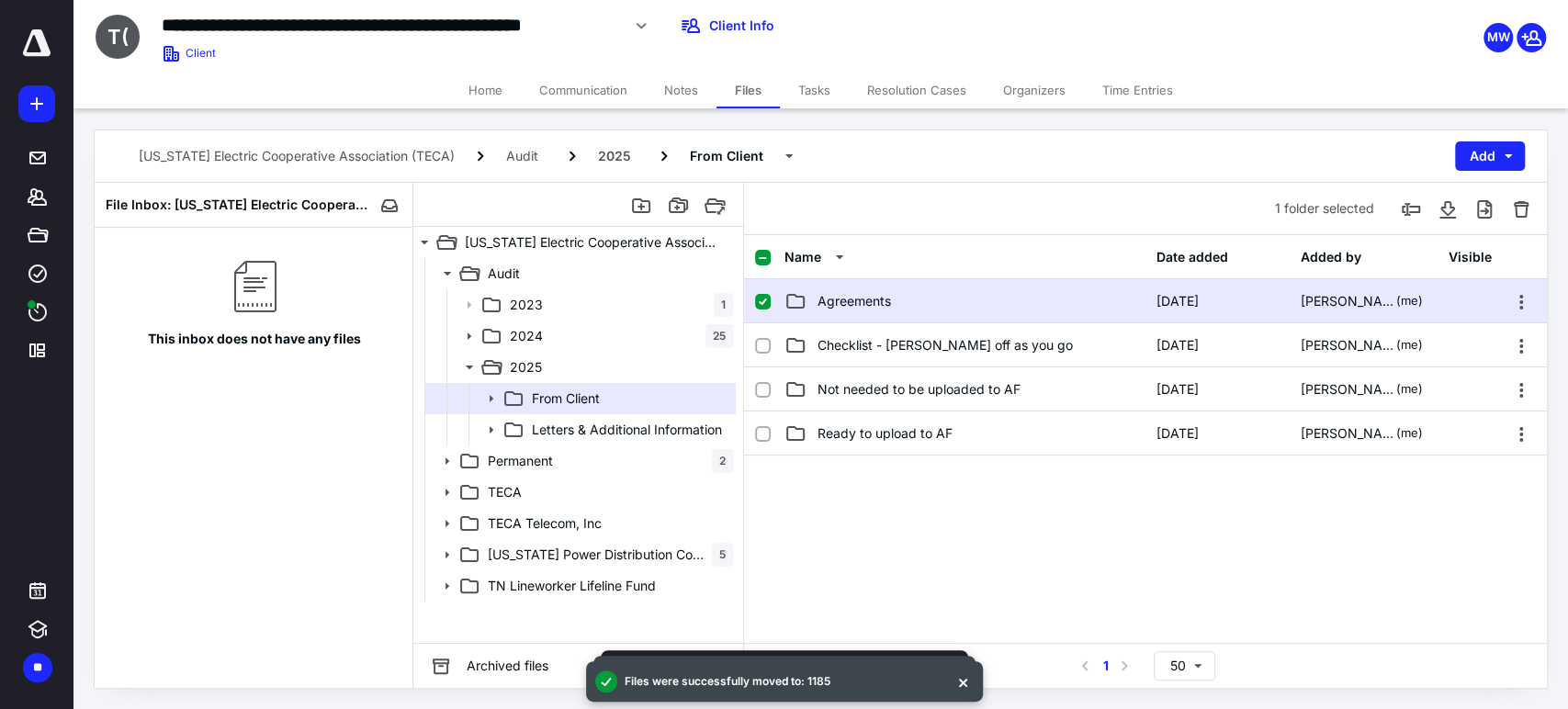 drag, startPoint x: 848, startPoint y: 516, endPoint x: 770, endPoint y: 504, distance: 78.91768 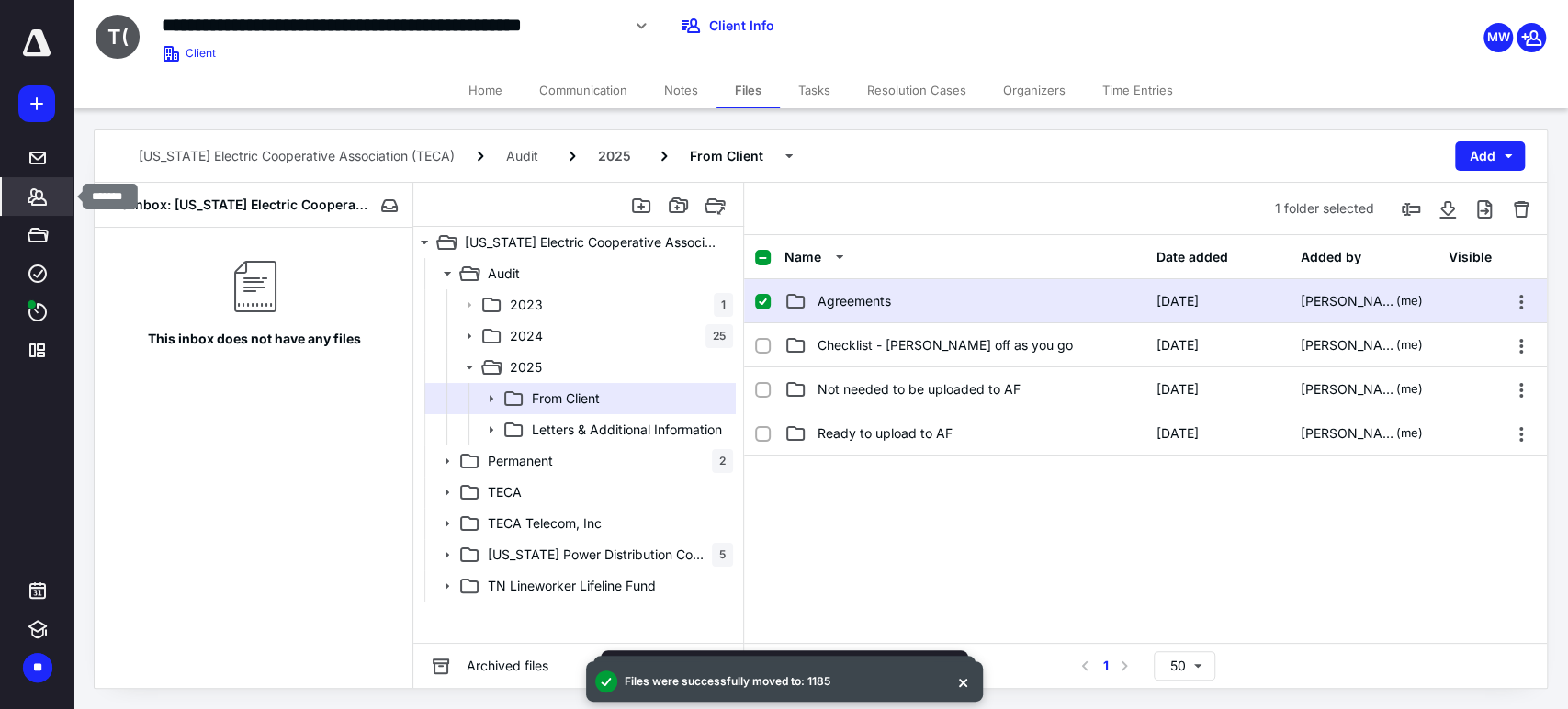 click 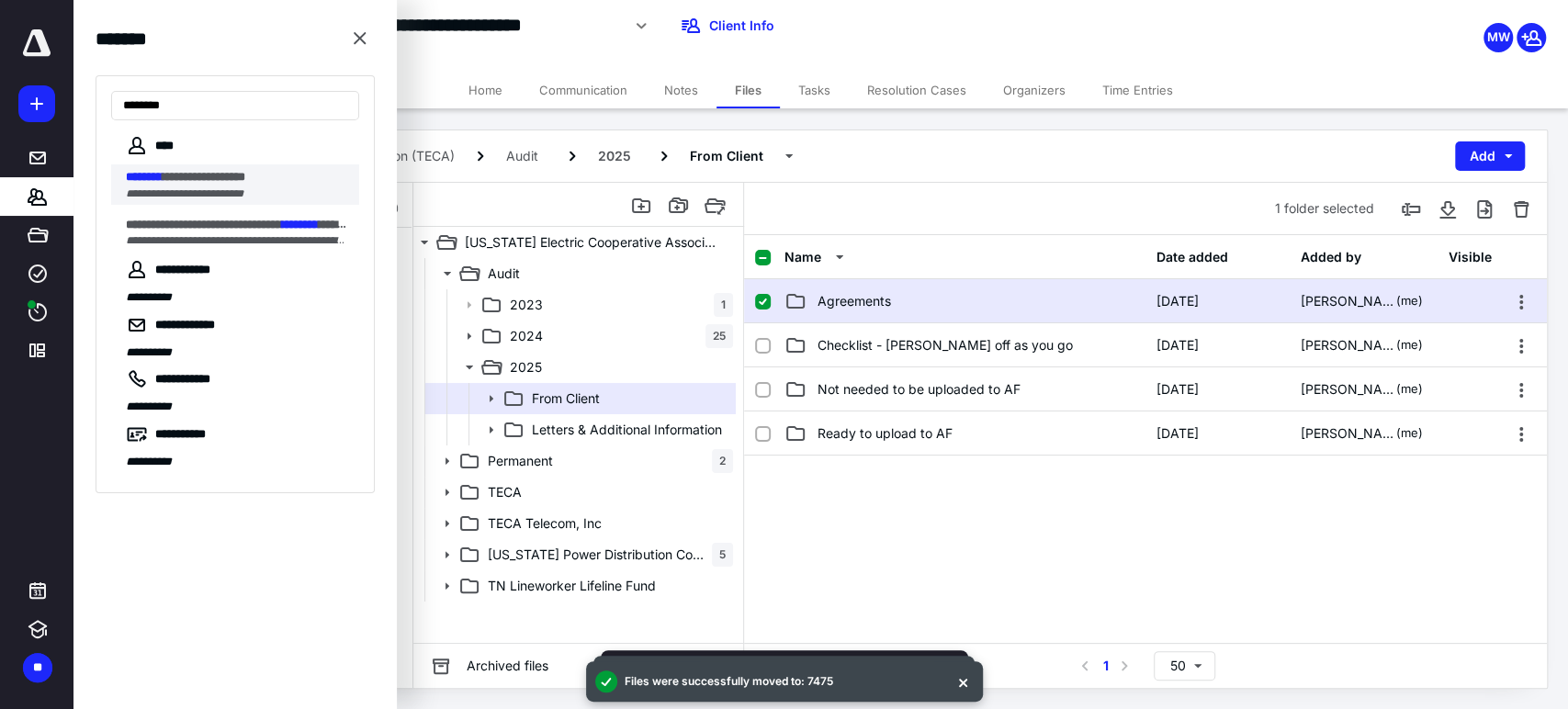 type on "********" 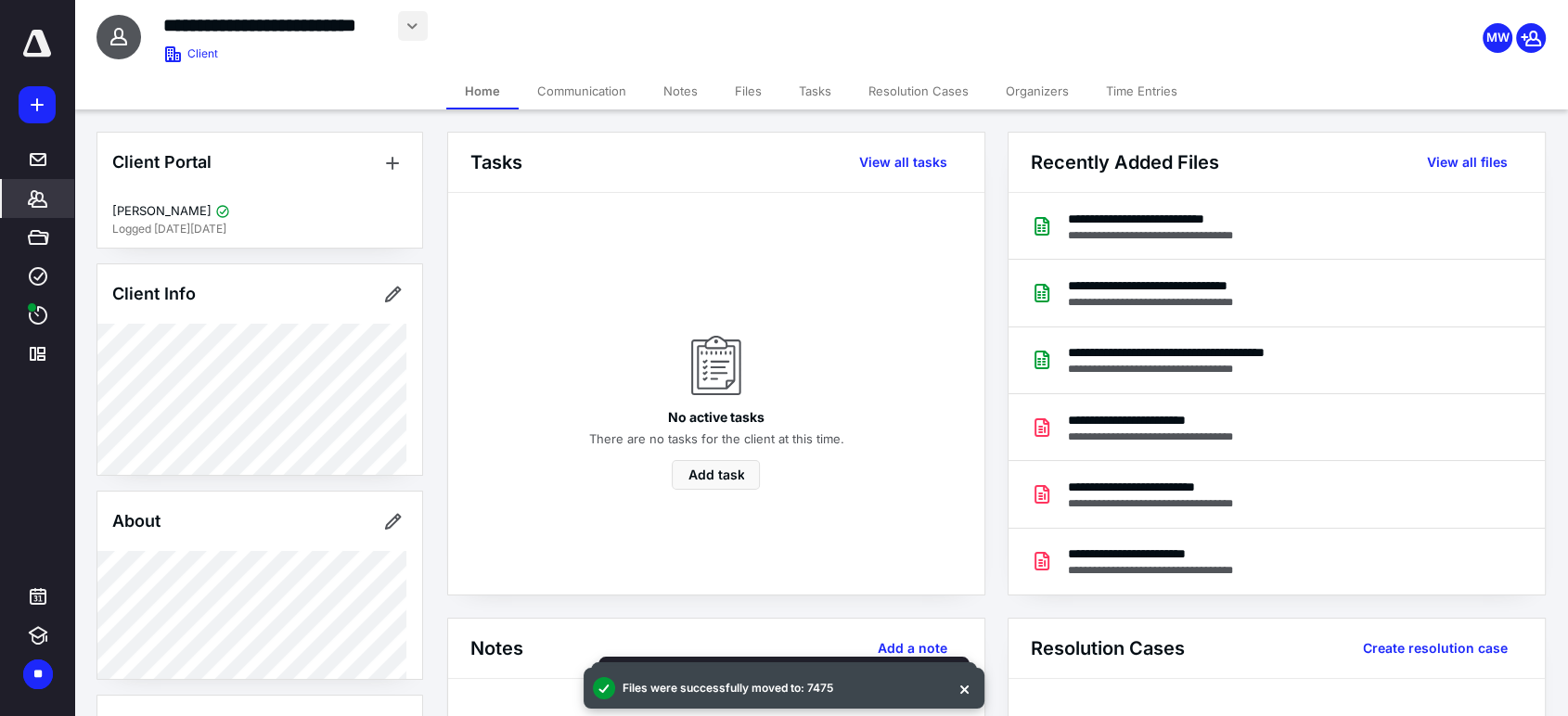 click at bounding box center (413, 26) 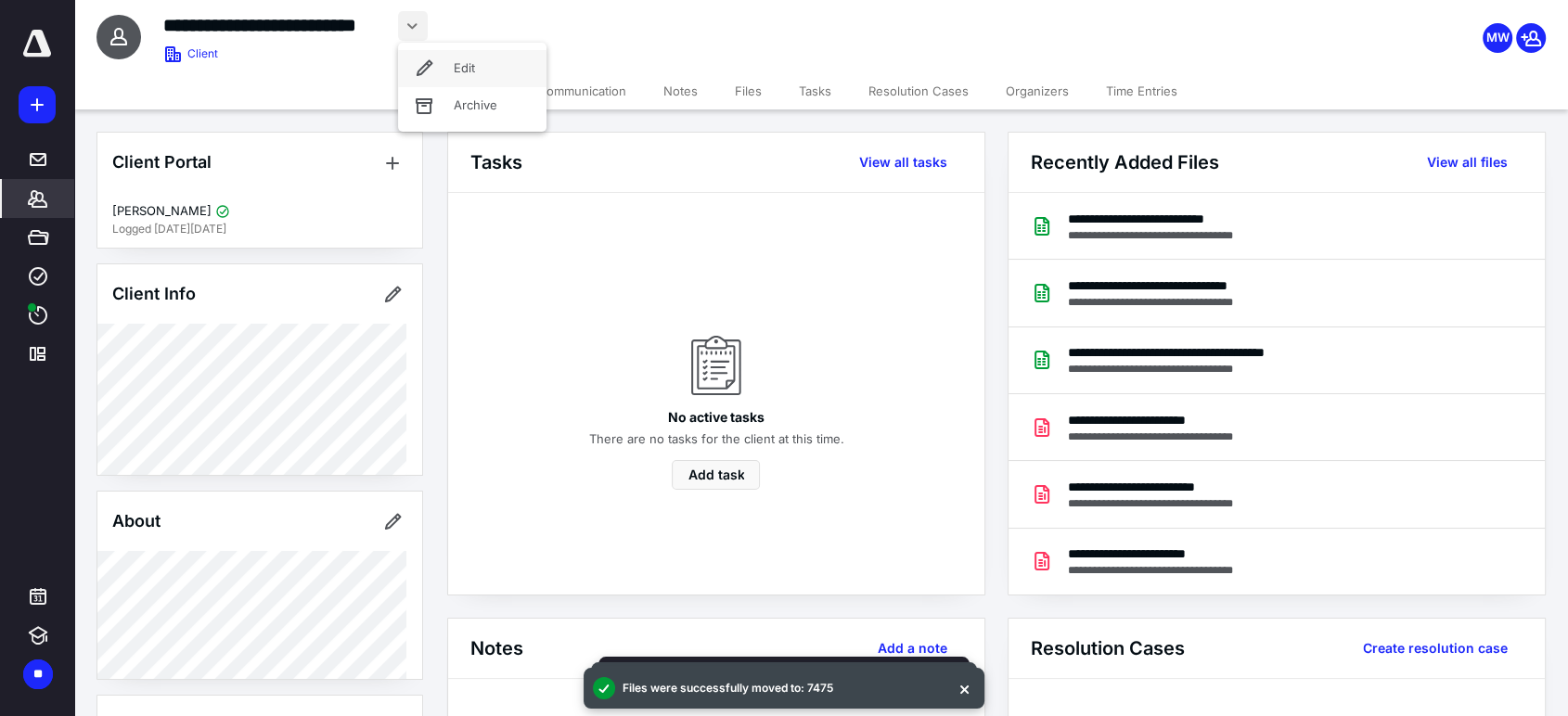 click on "Edit" at bounding box center [472, 69] 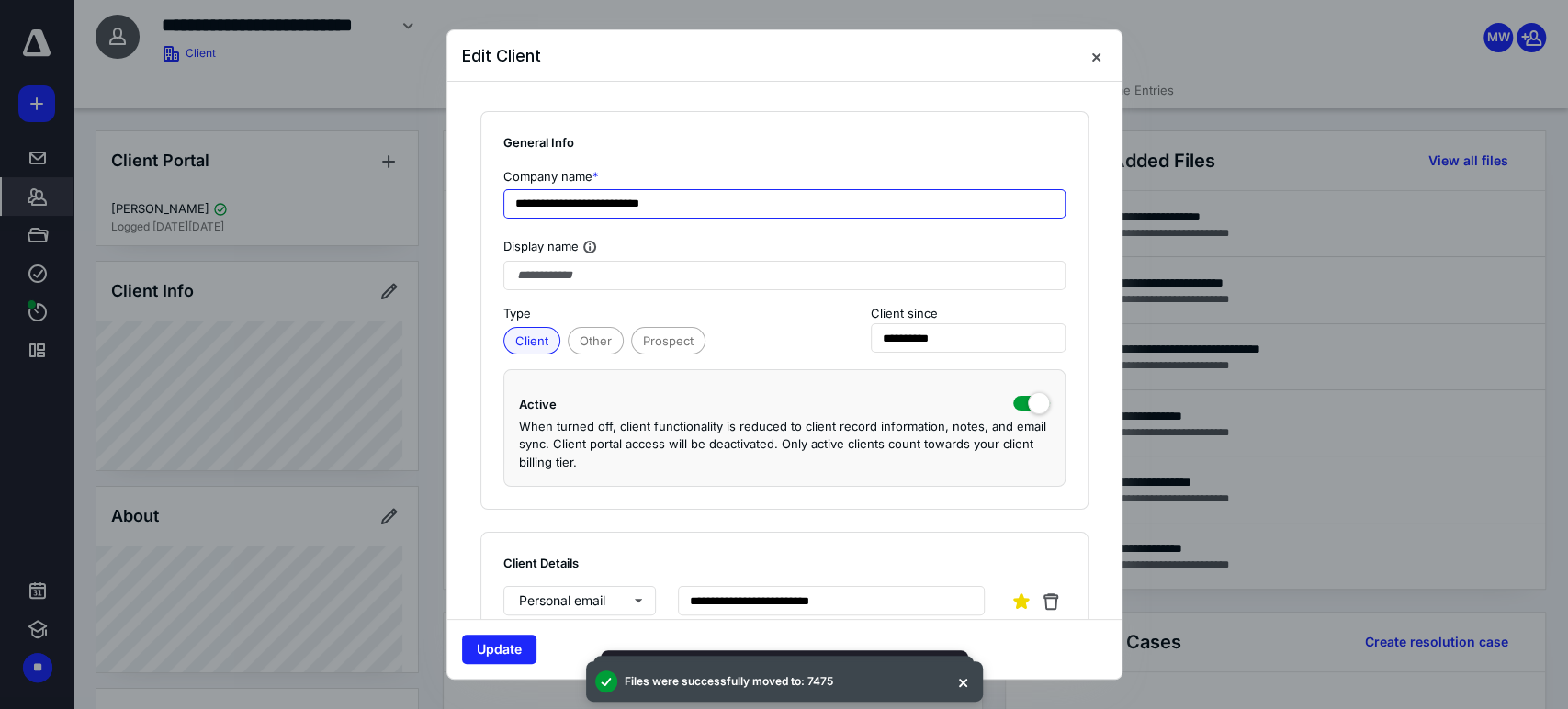 click on "**********" at bounding box center (784, 204) 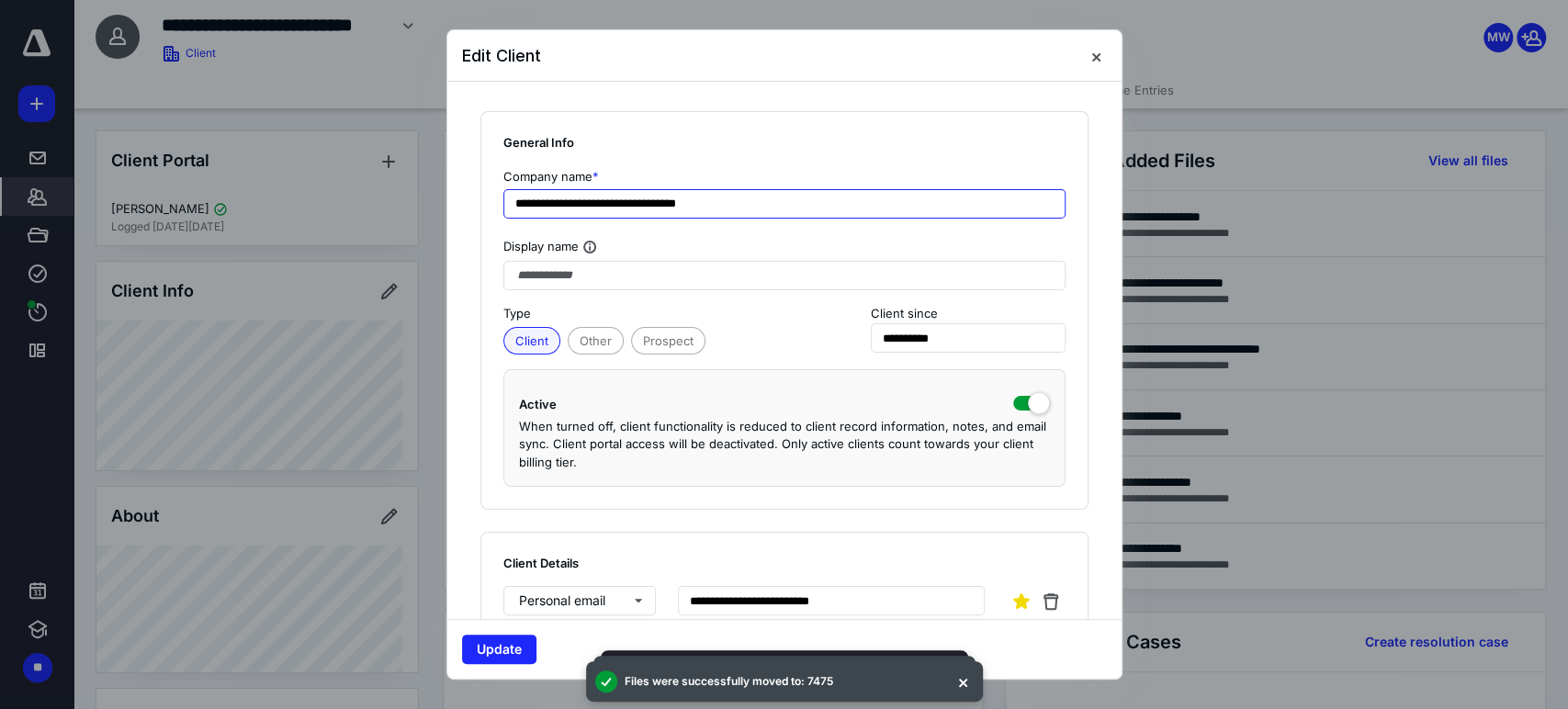 click on "**********" at bounding box center [784, 204] 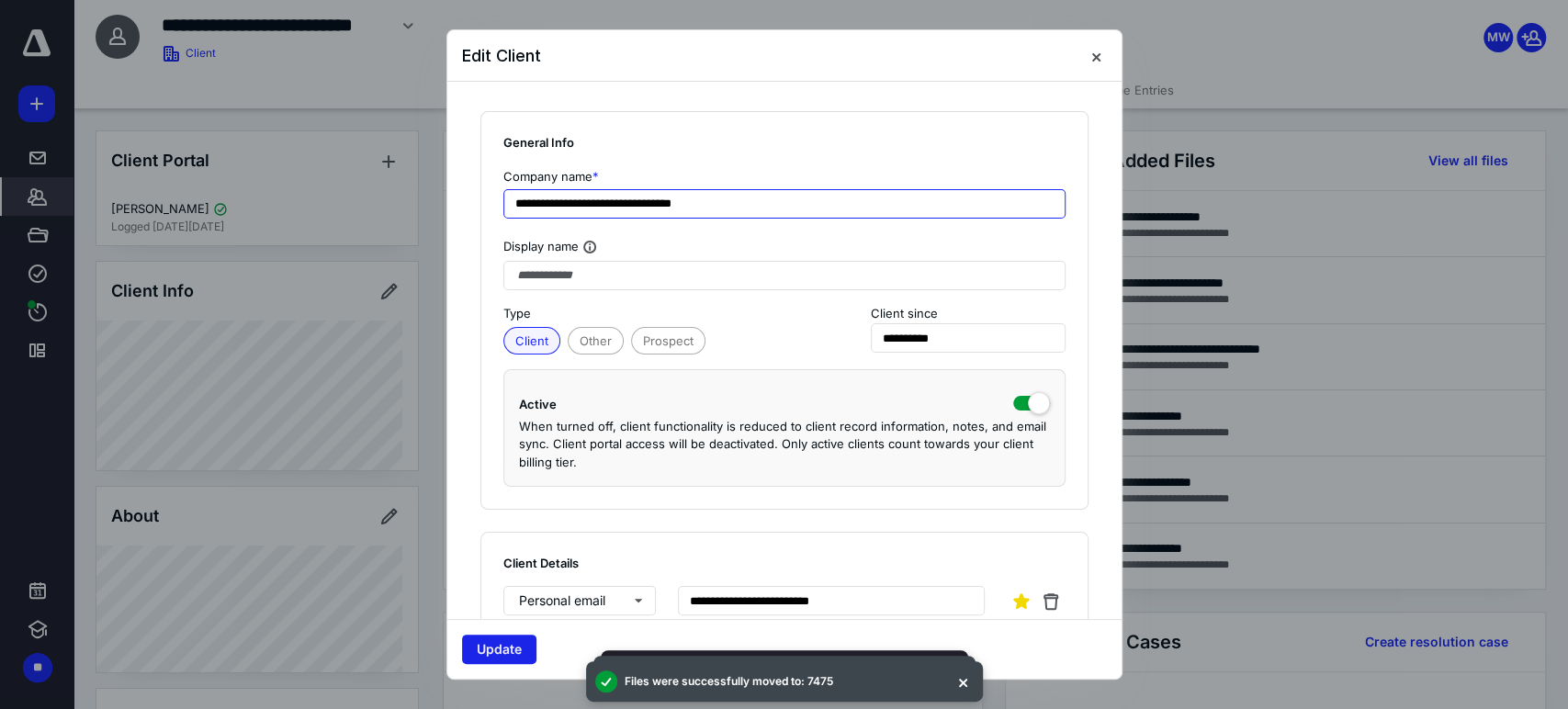type on "**********" 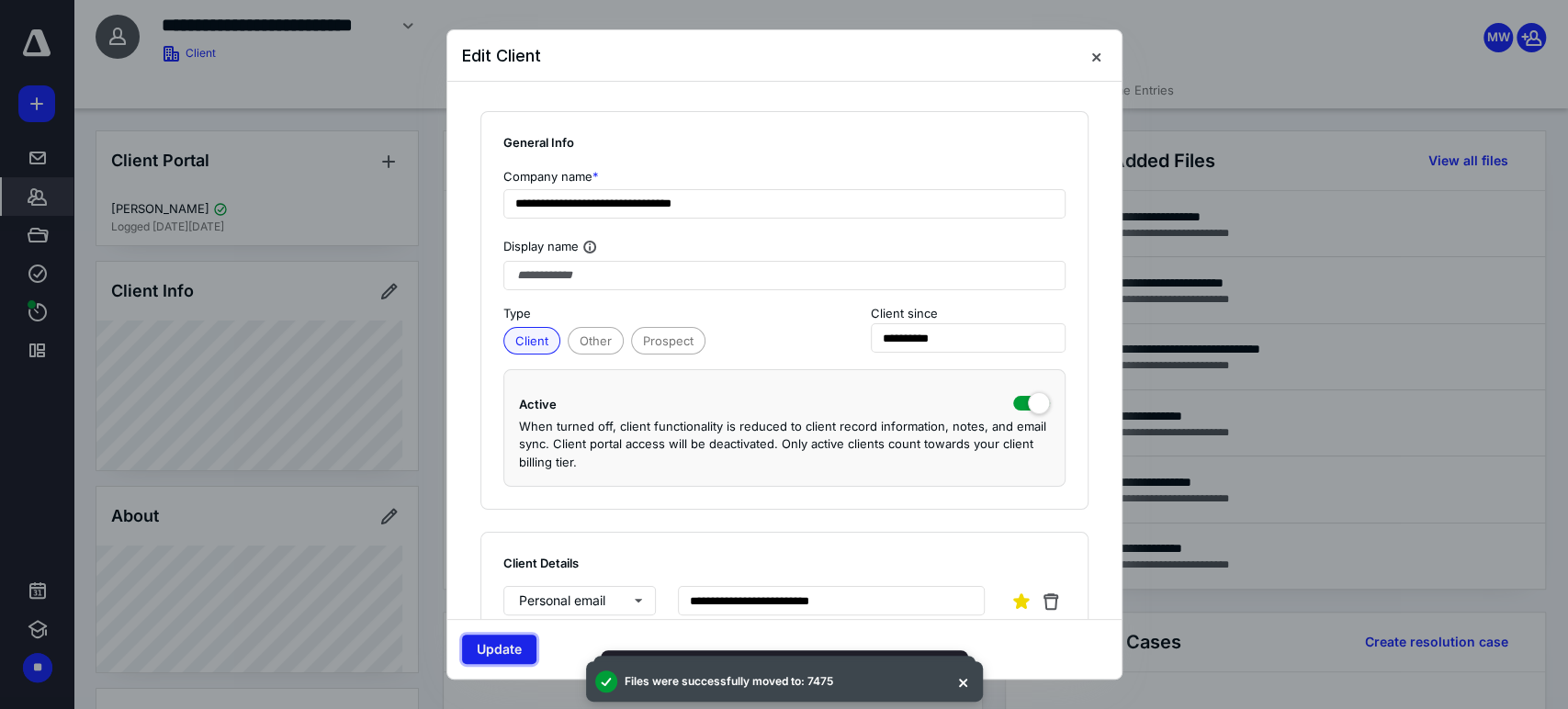 click on "Update" at bounding box center (499, 649) 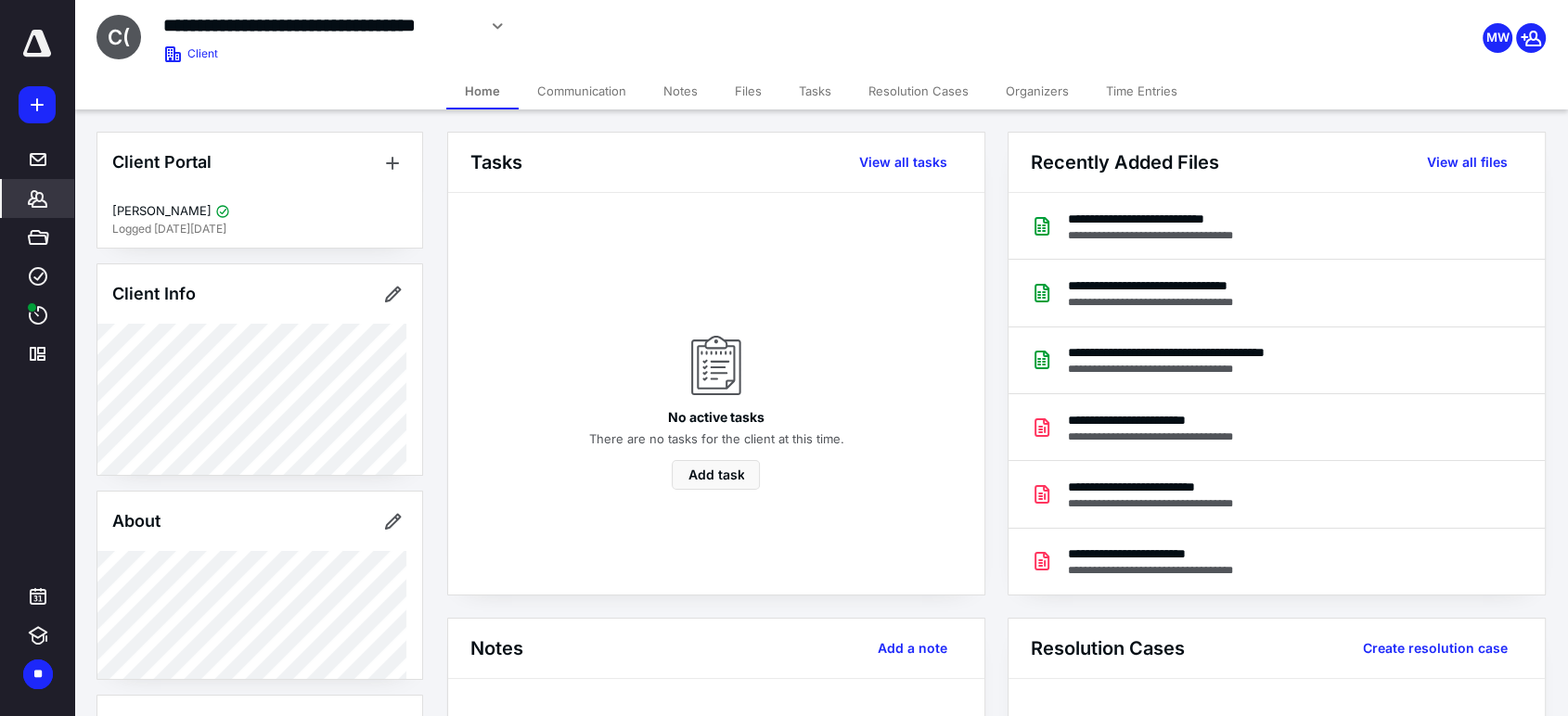 click on "Files" at bounding box center (748, 91) 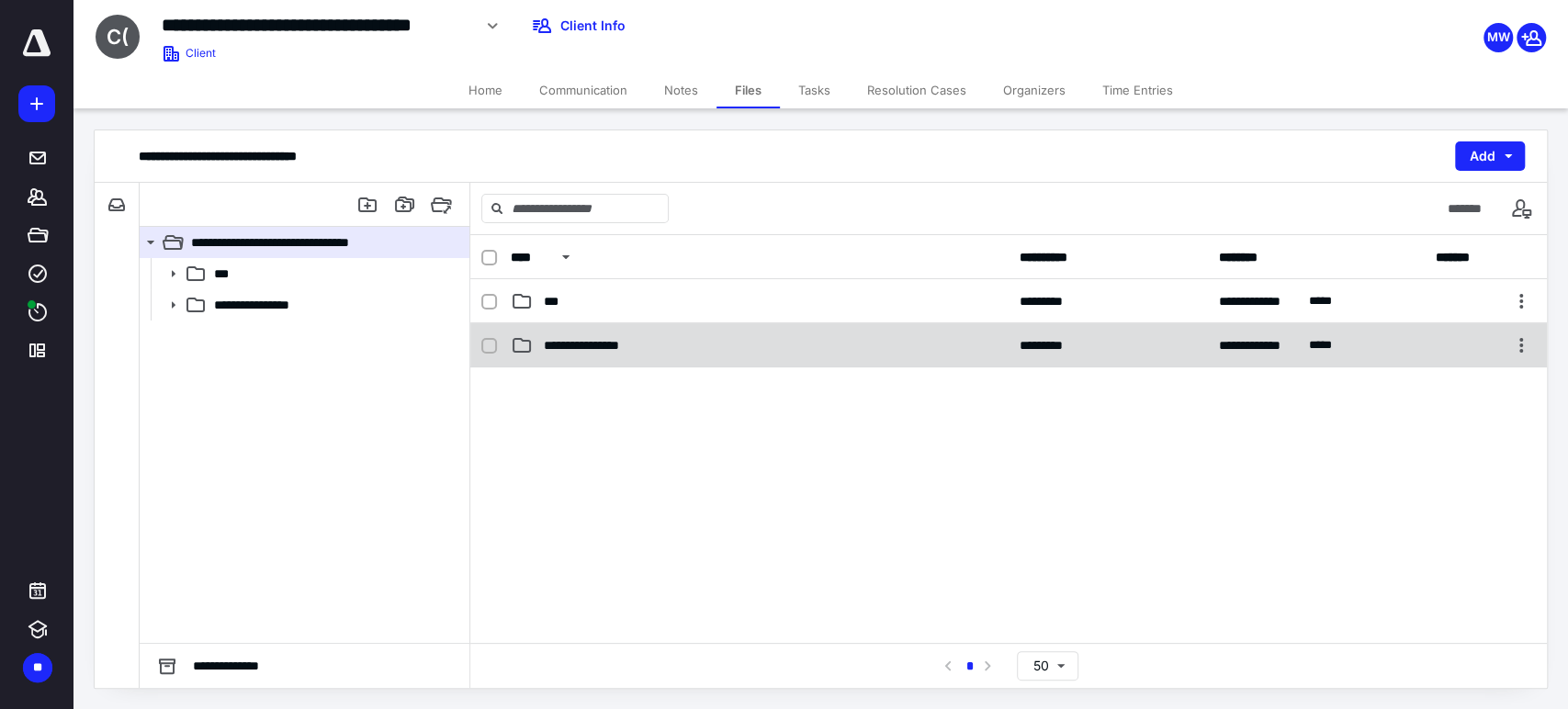 click at bounding box center (1009, 505) 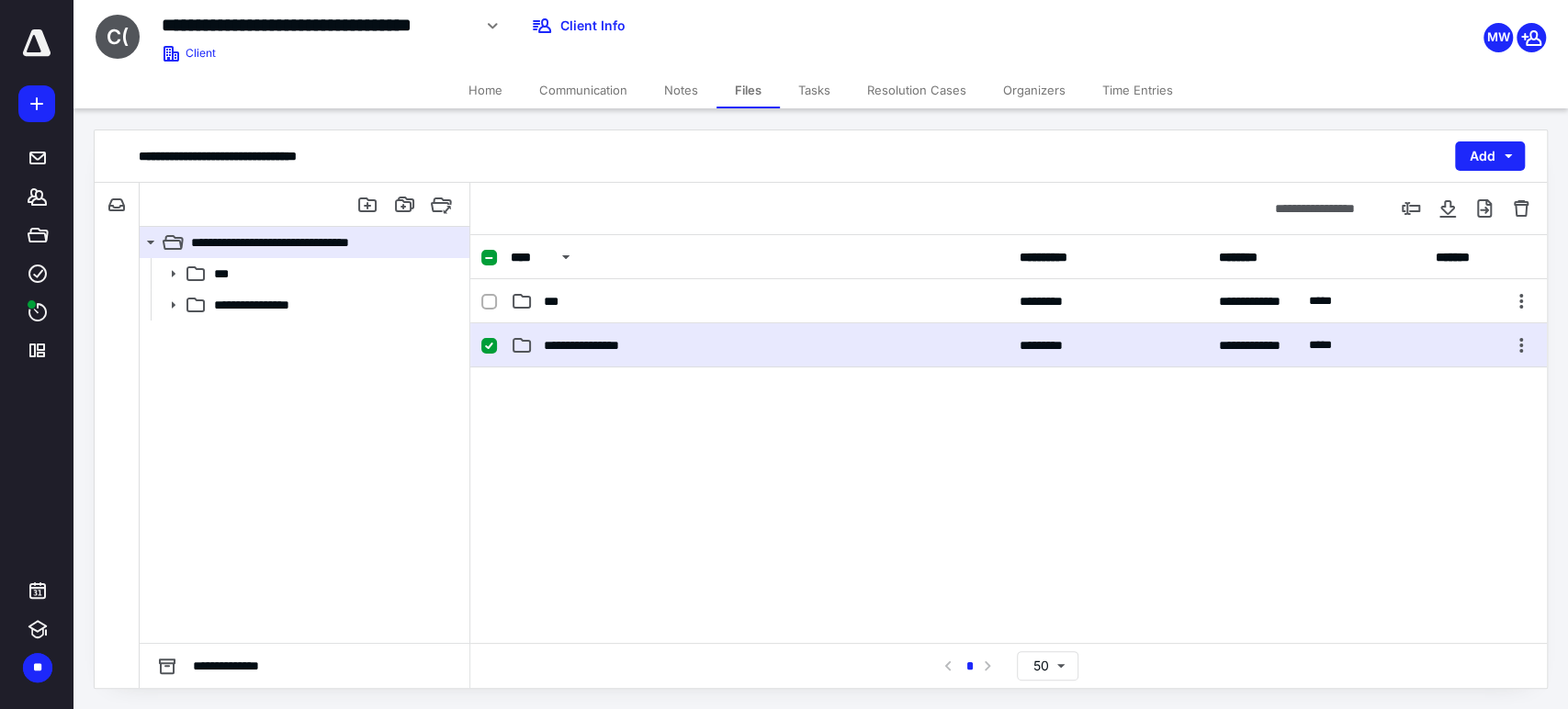click on "**********" at bounding box center (1009, 345) 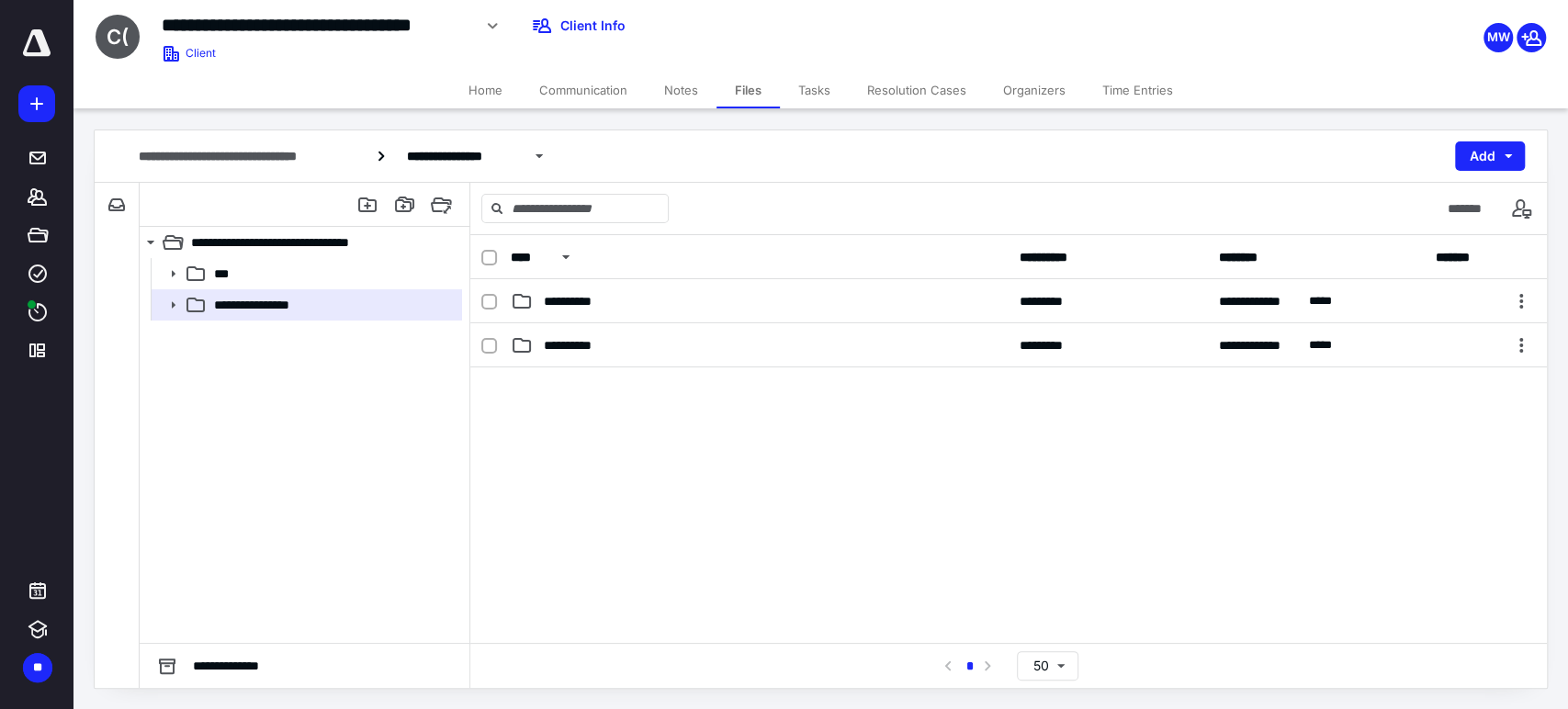 click at bounding box center (1009, 505) 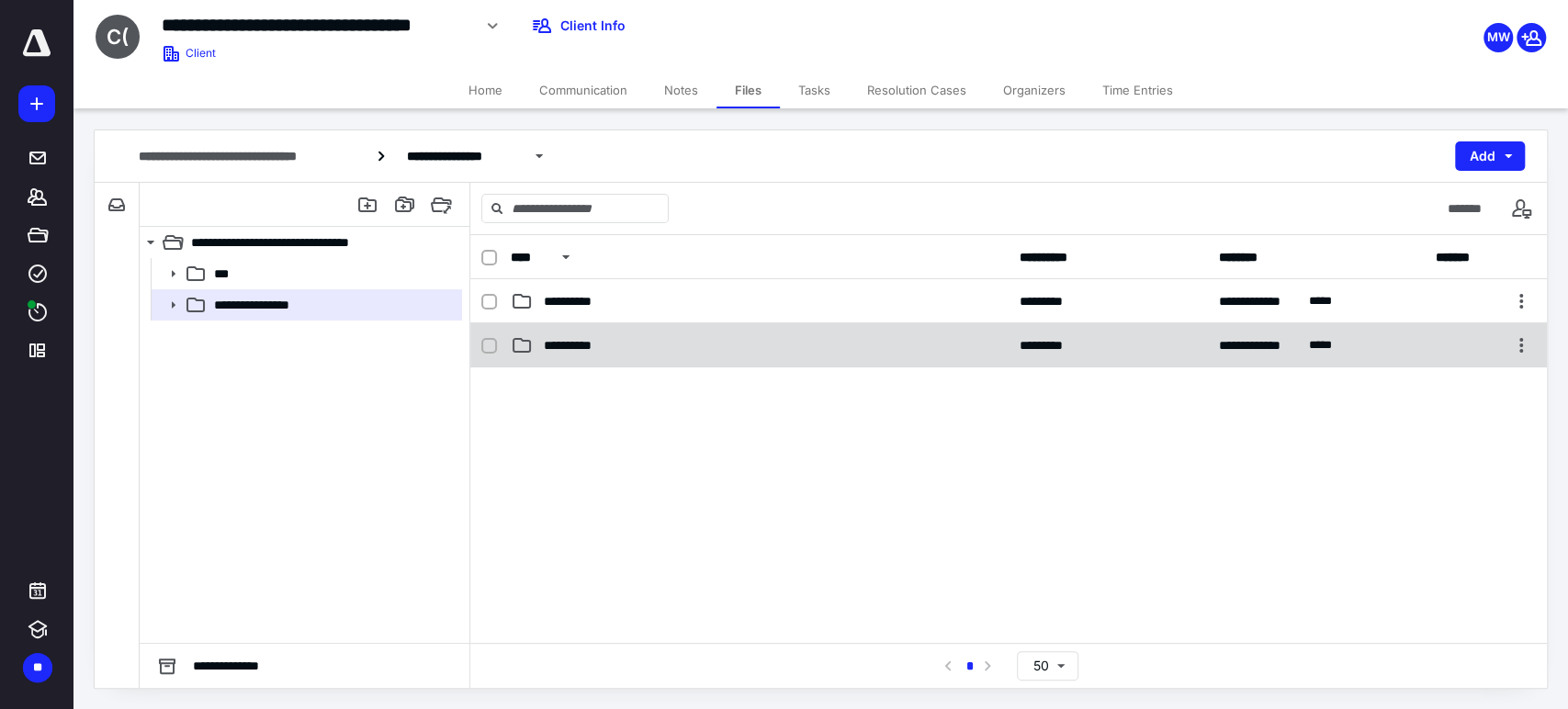 click on "**********" at bounding box center (760, 345) 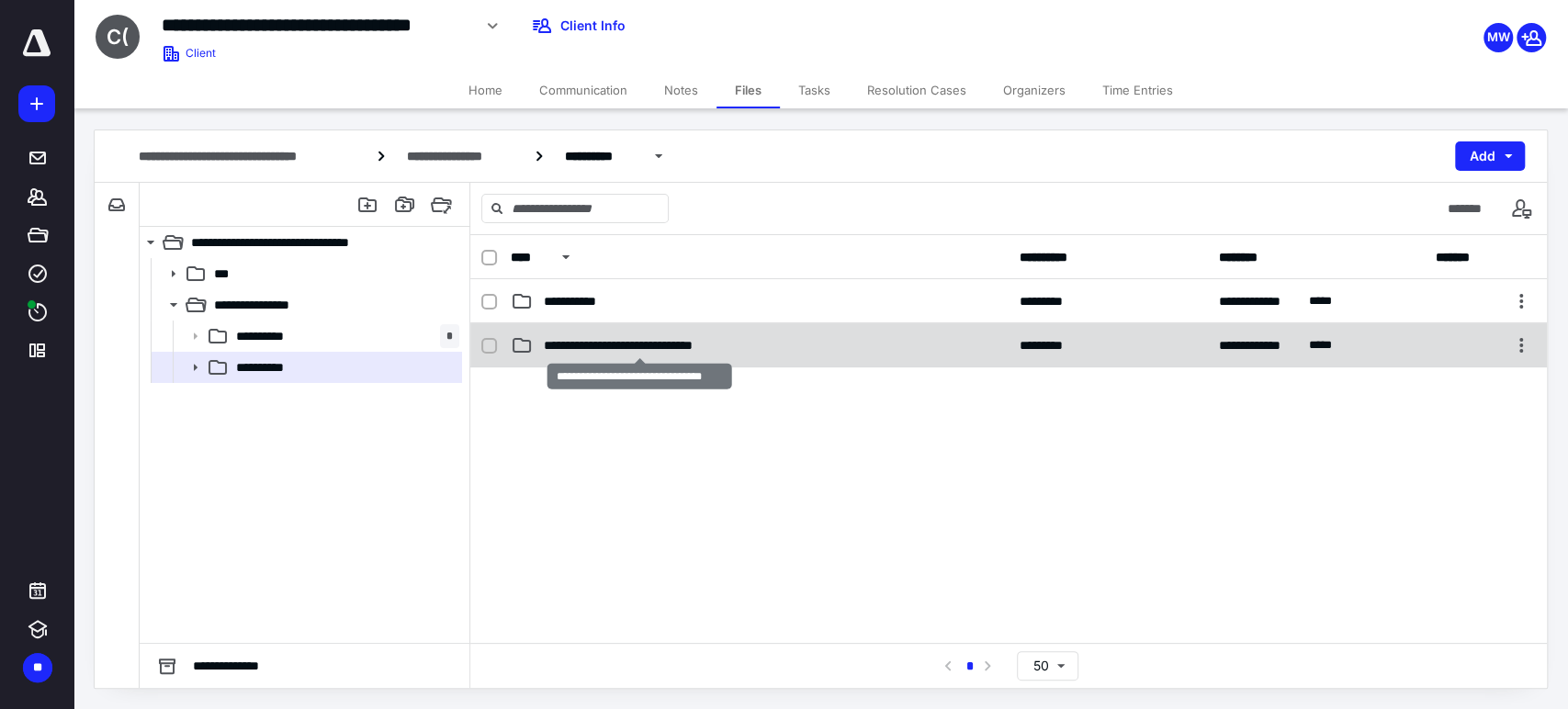 checkbox on "true" 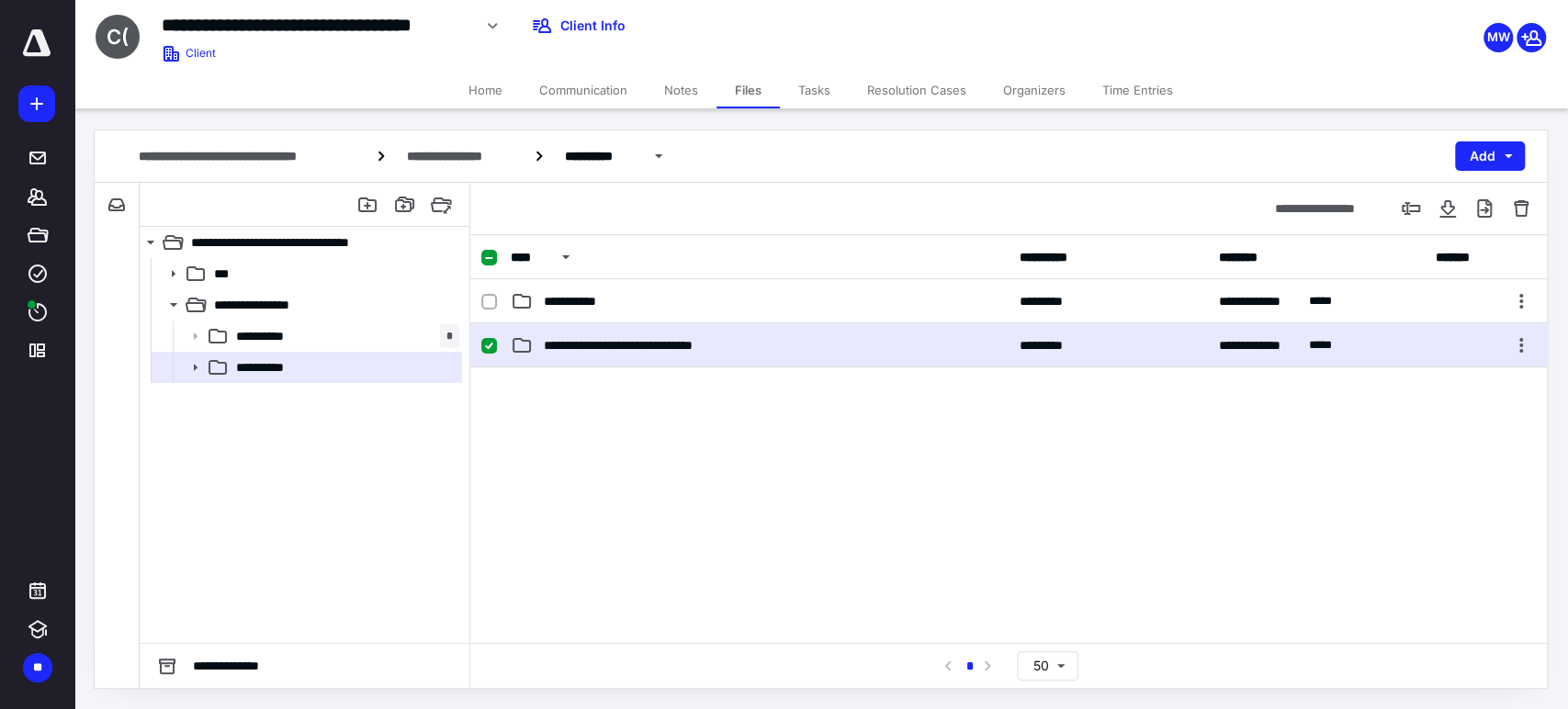 drag, startPoint x: 671, startPoint y: 335, endPoint x: 588, endPoint y: 332, distance: 83.0542 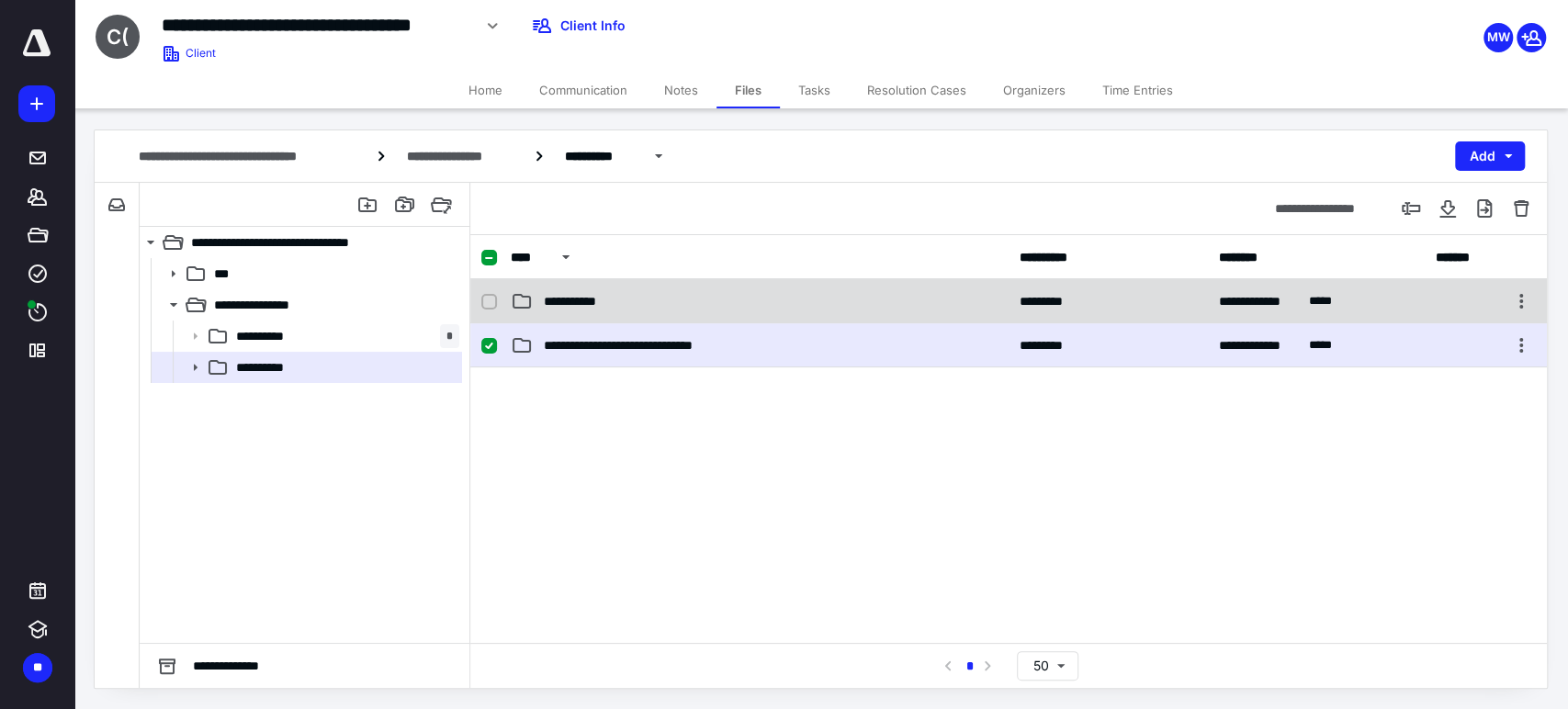 drag, startPoint x: 588, startPoint y: 332, endPoint x: 563, endPoint y: 298, distance: 42.201896 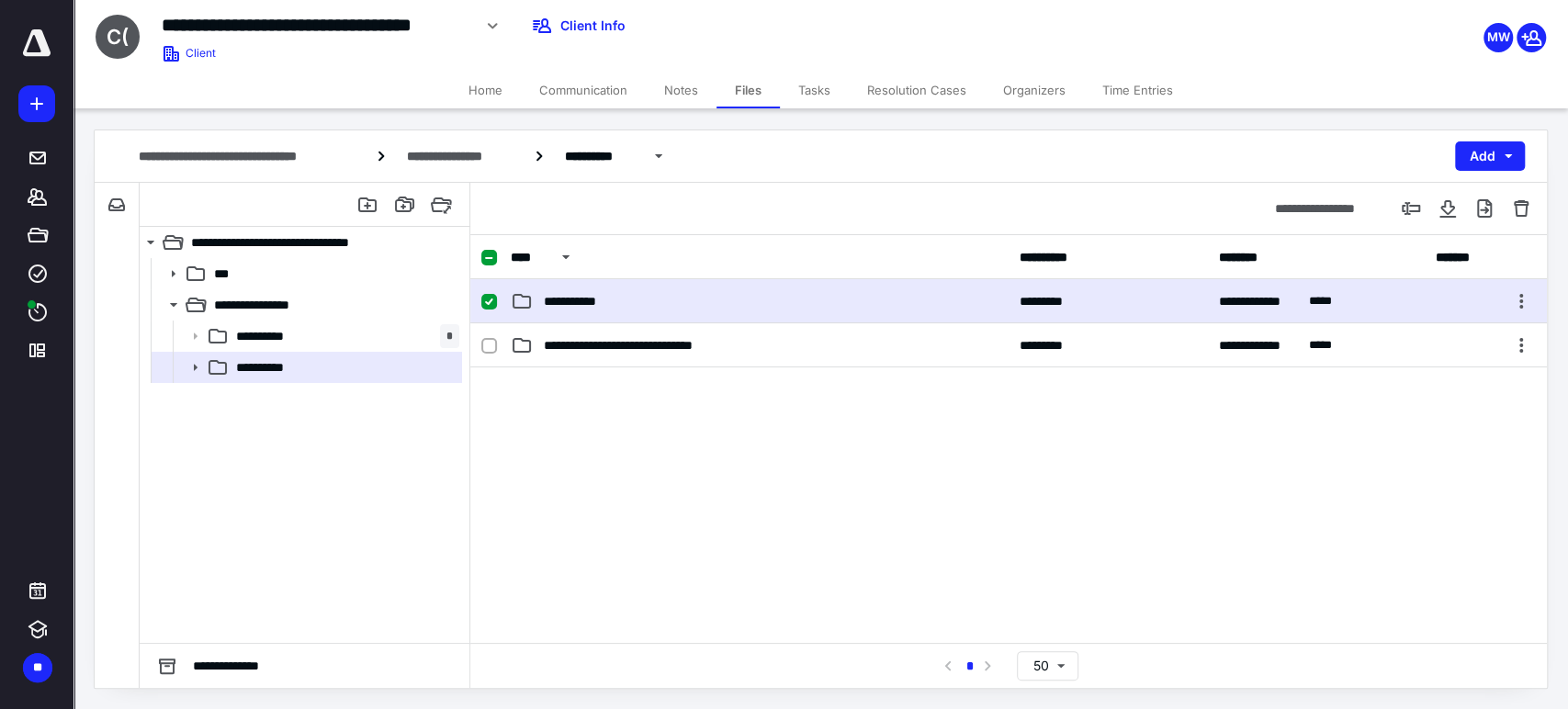 drag, startPoint x: 529, startPoint y: 285, endPoint x: 997, endPoint y: 297, distance: 468.154 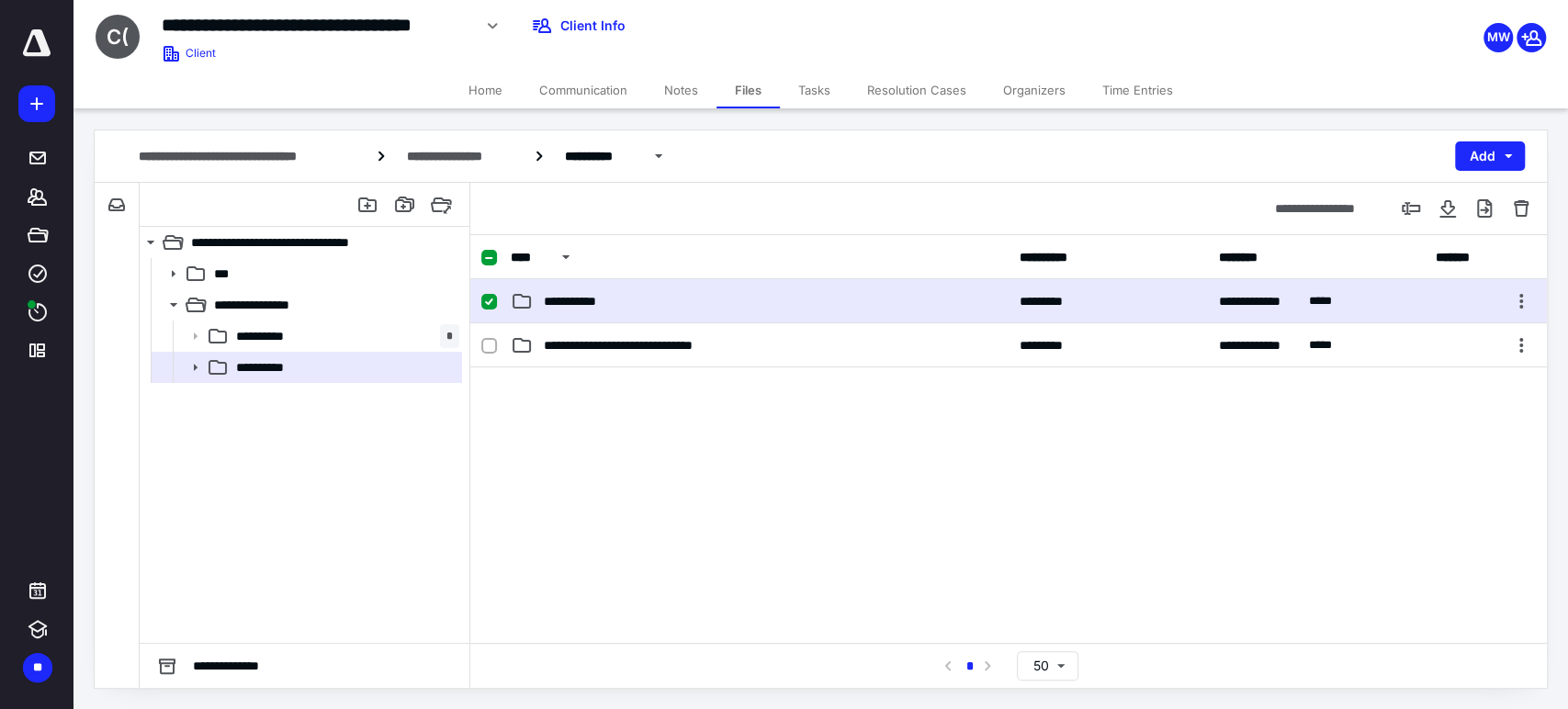 click on "**********" at bounding box center (760, 301) 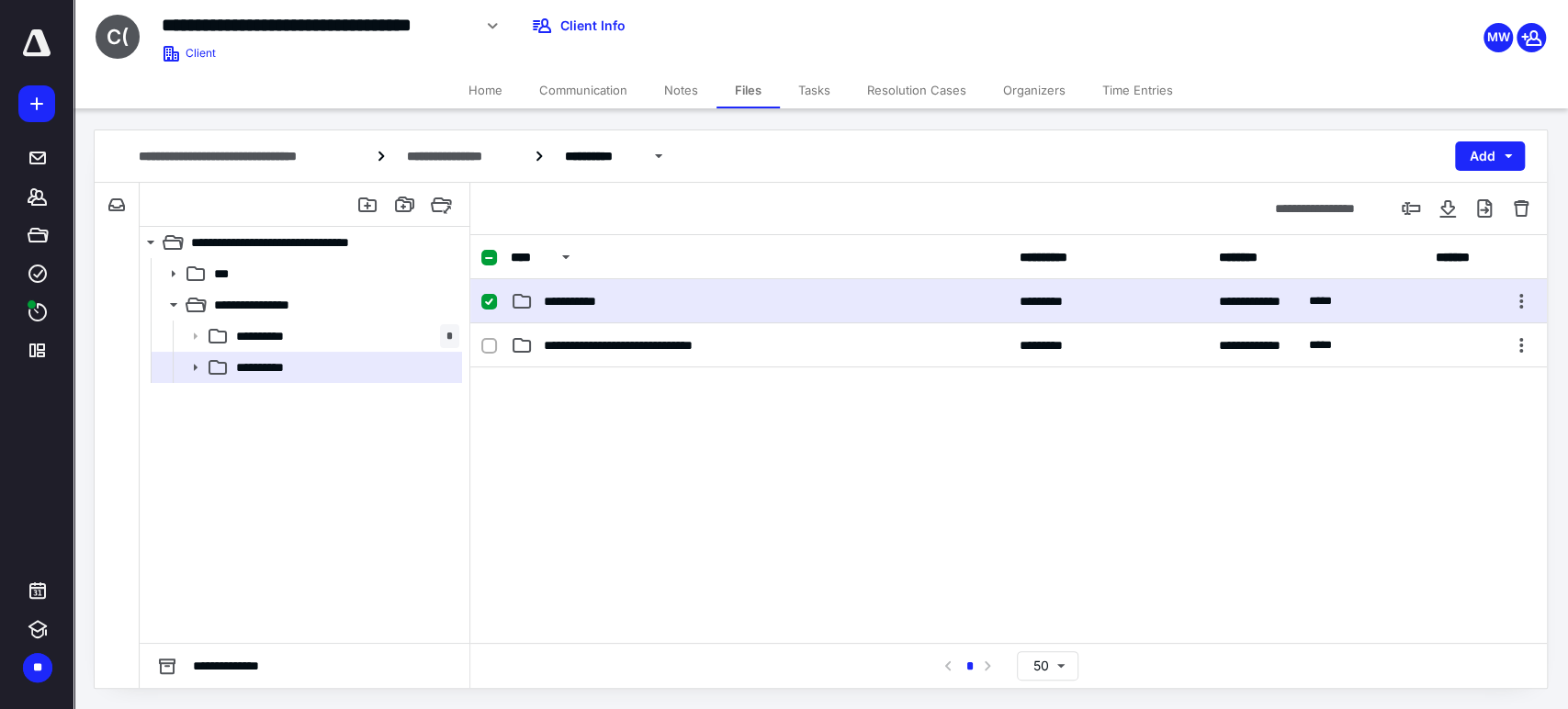 click on "**********" at bounding box center [760, 301] 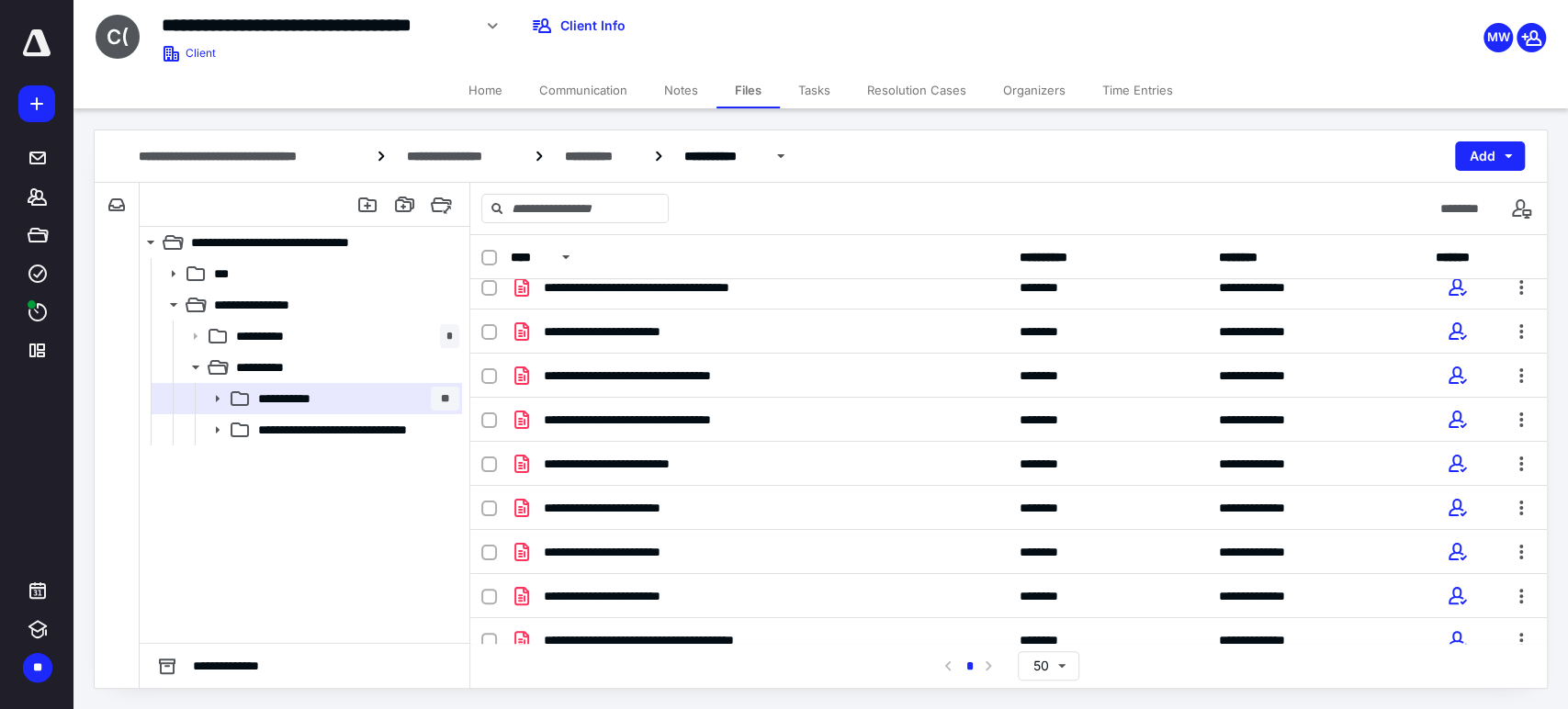 scroll, scrollTop: 1175, scrollLeft: 0, axis: vertical 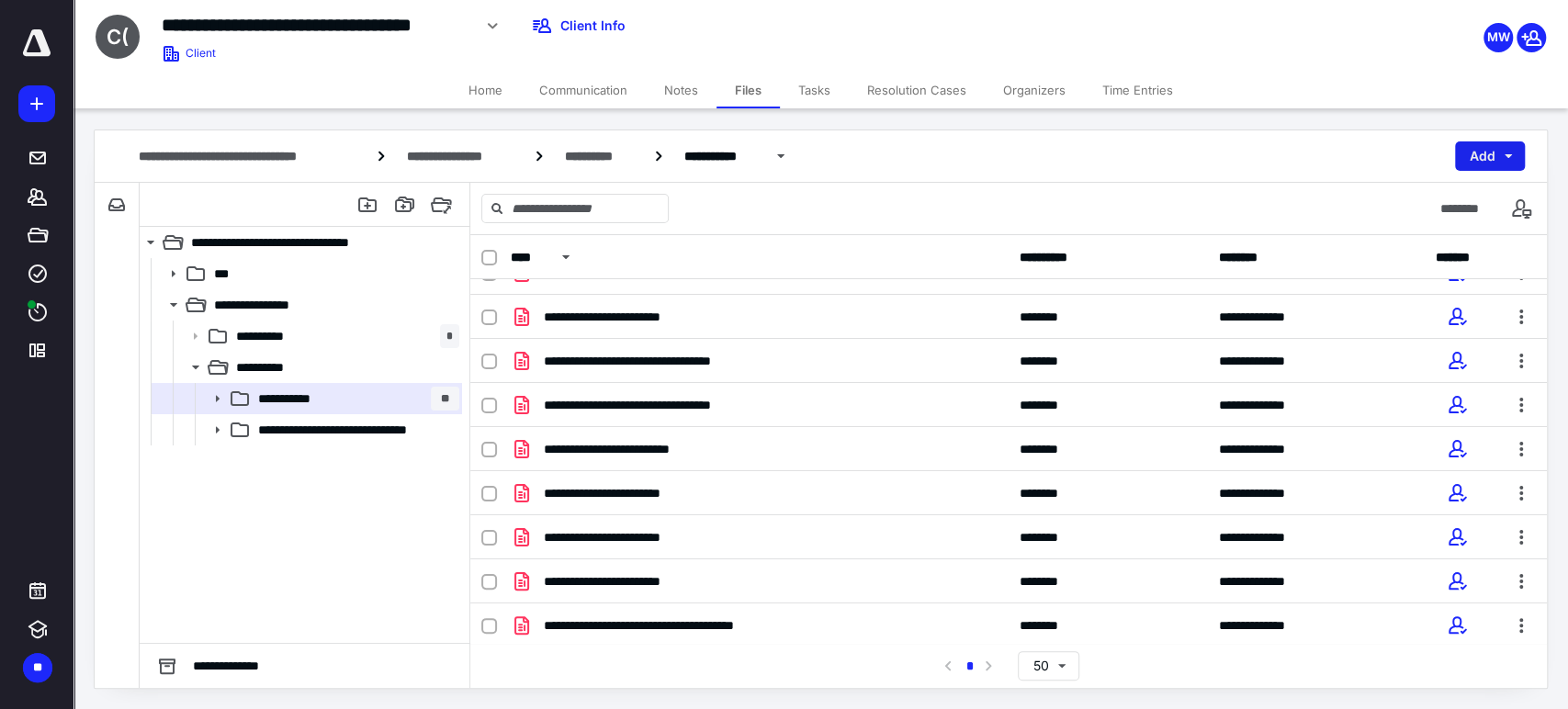 click on "Add" at bounding box center (1490, 156) 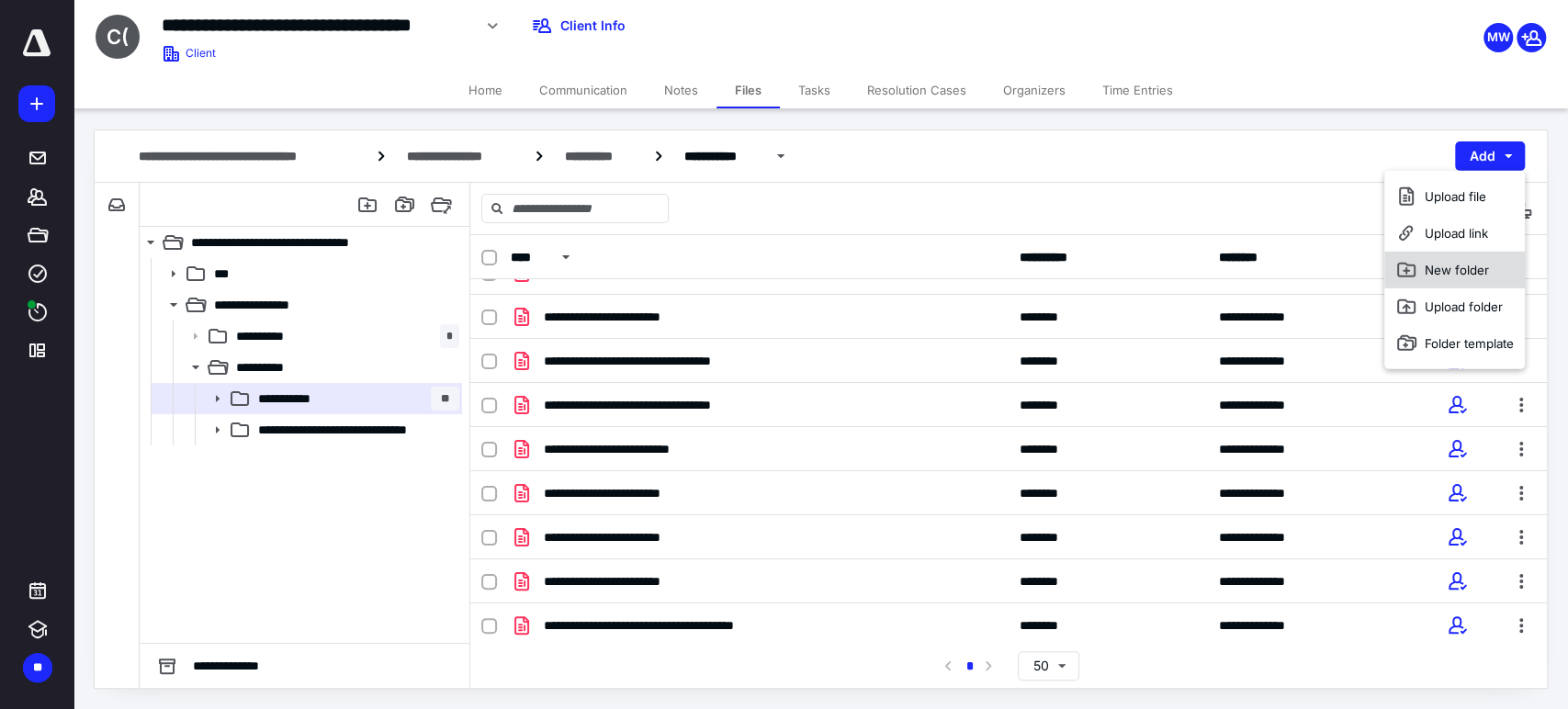 click on "New folder" at bounding box center [1454, 270] 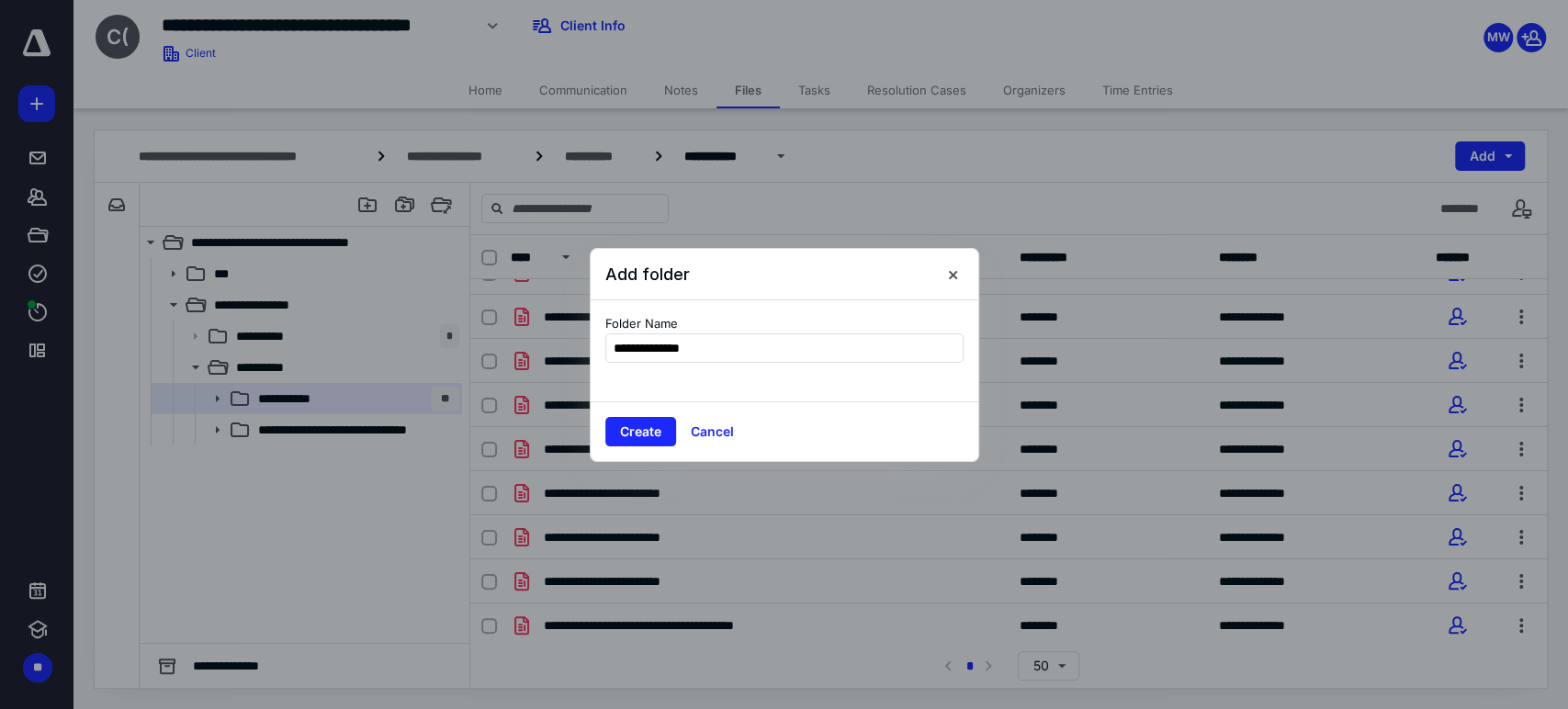 type on "**********" 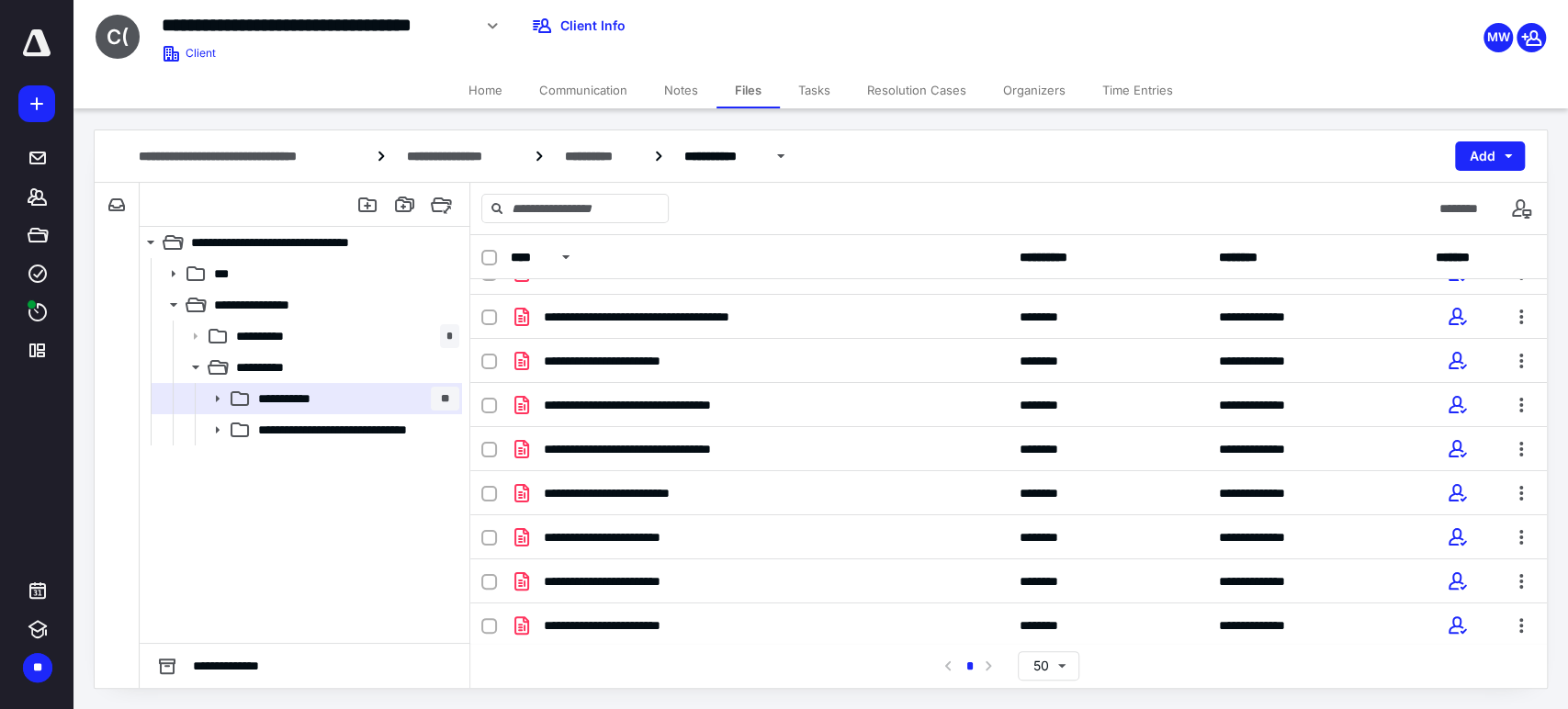 scroll, scrollTop: 1219, scrollLeft: 0, axis: vertical 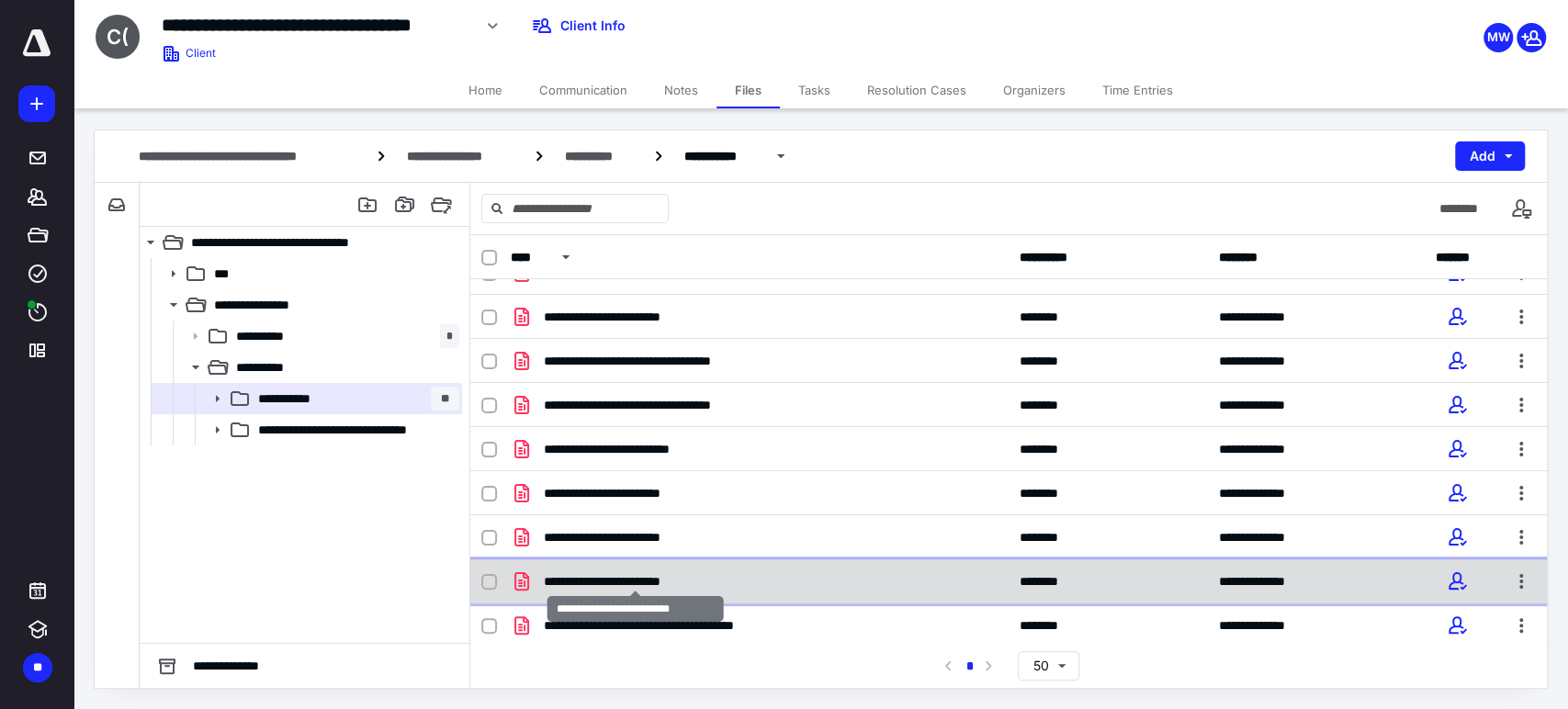click on "**********" at bounding box center [635, 581] 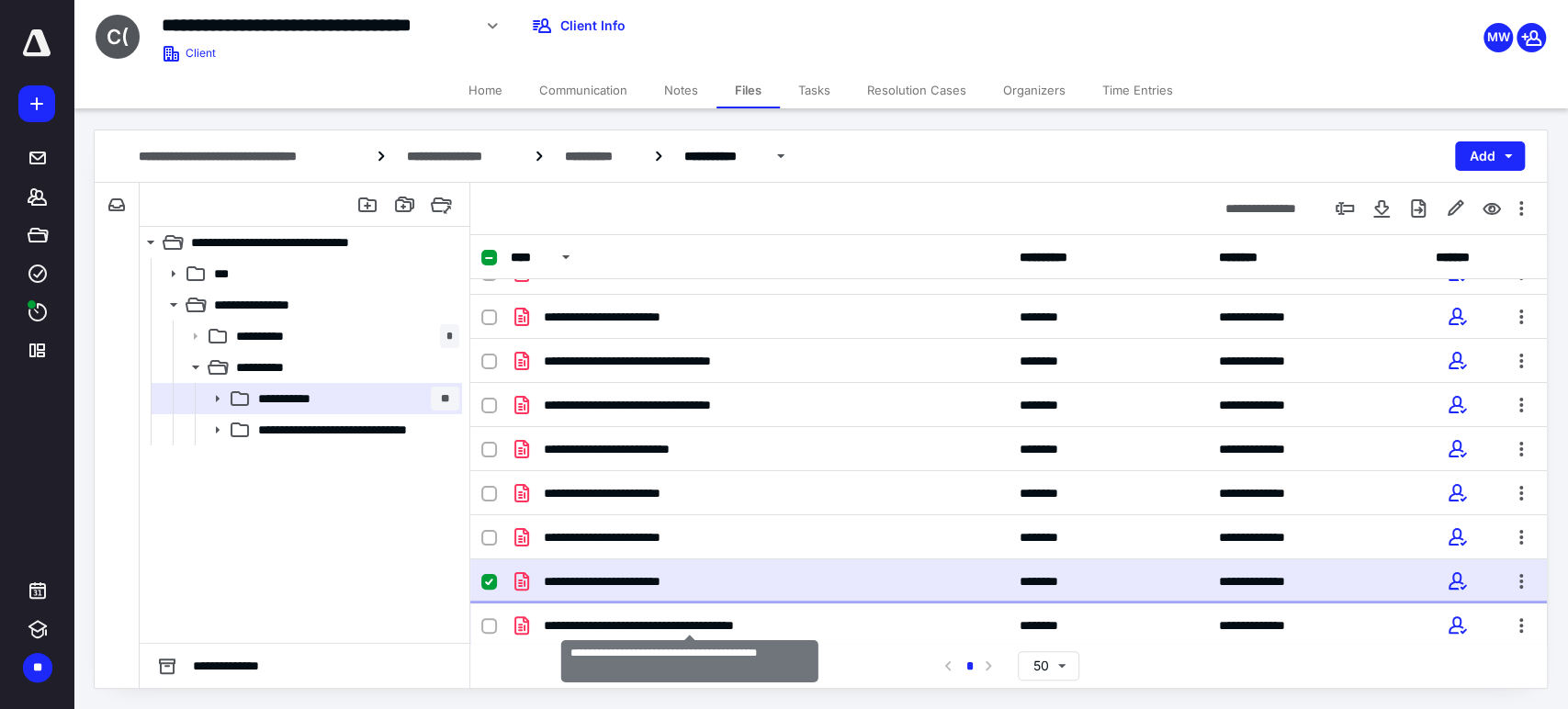 click on "**********" at bounding box center (690, 625) 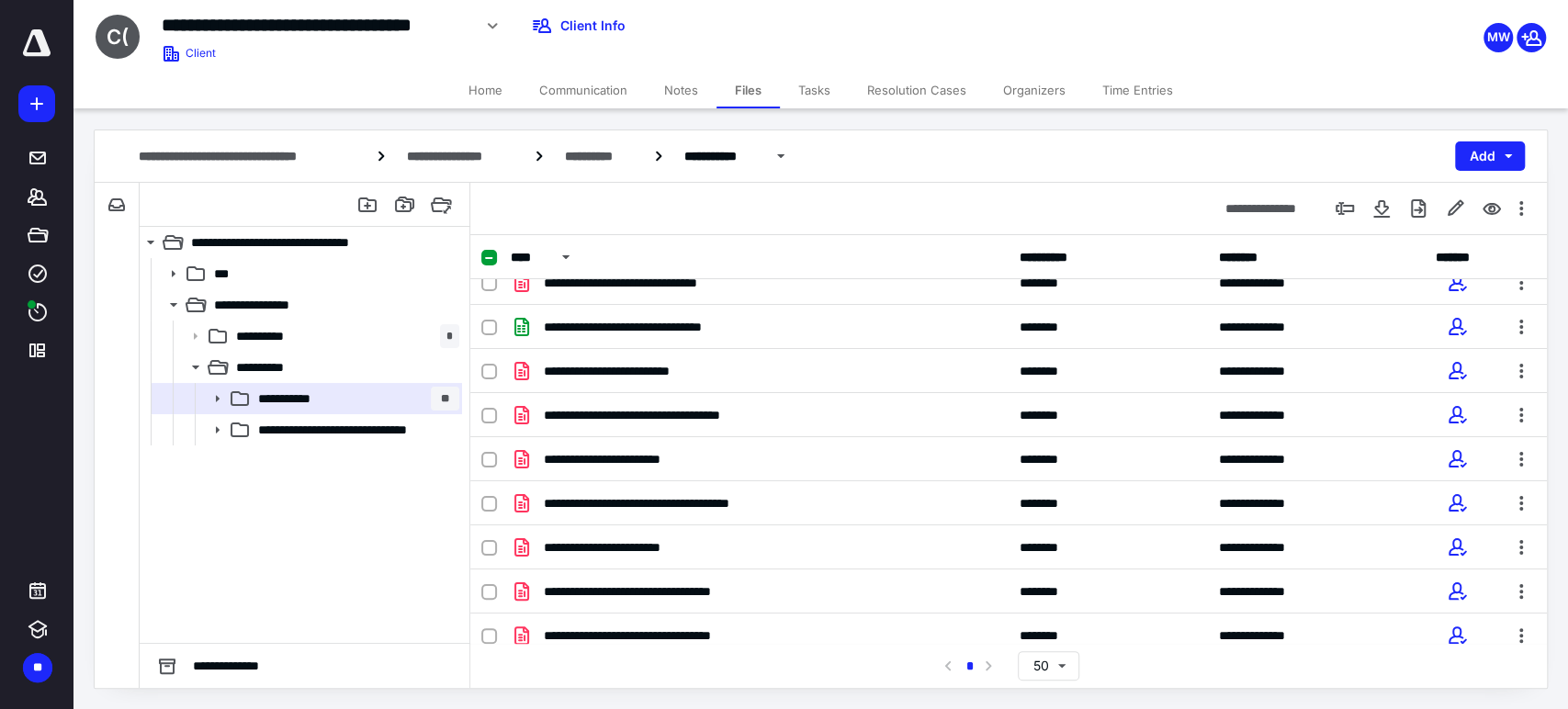 scroll, scrollTop: 974, scrollLeft: 0, axis: vertical 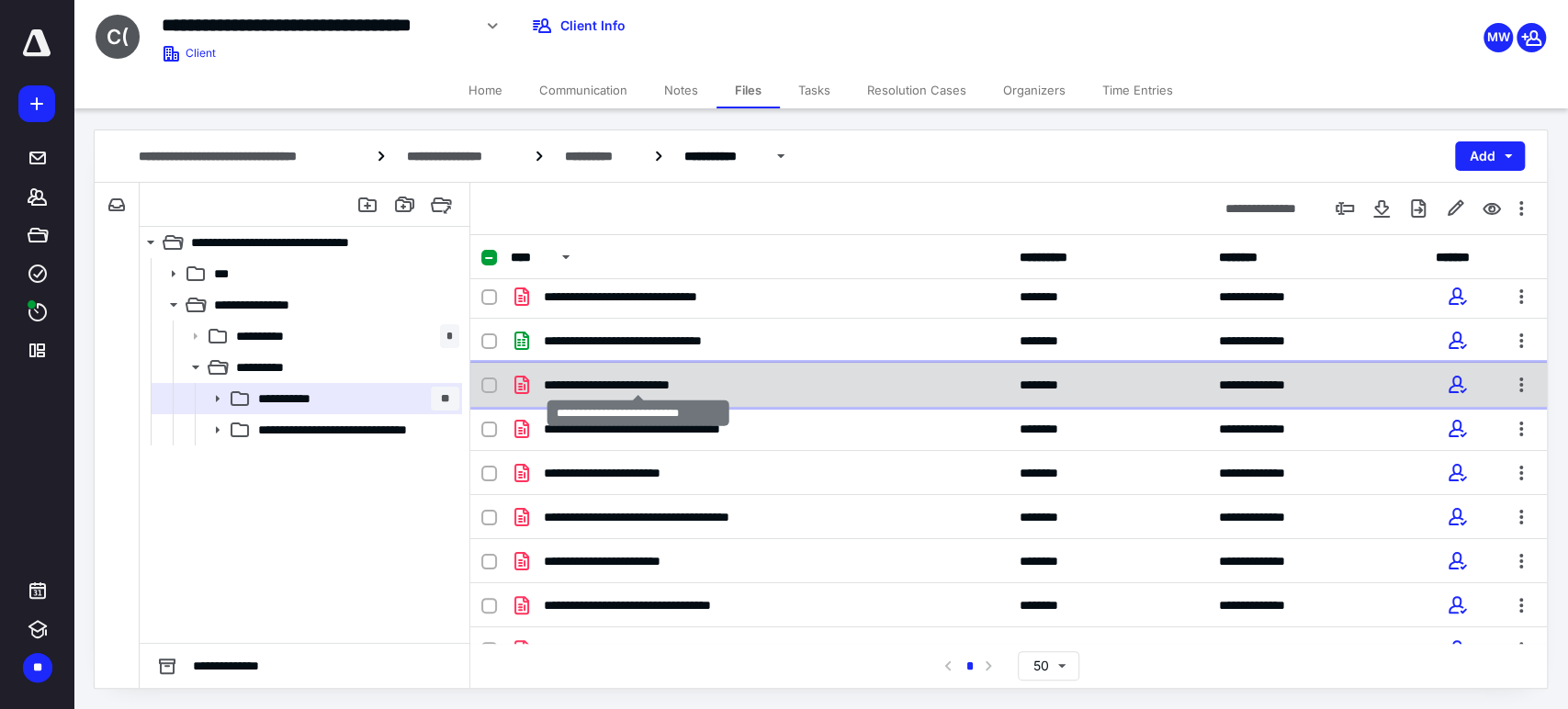 click on "**********" at bounding box center (638, 385) 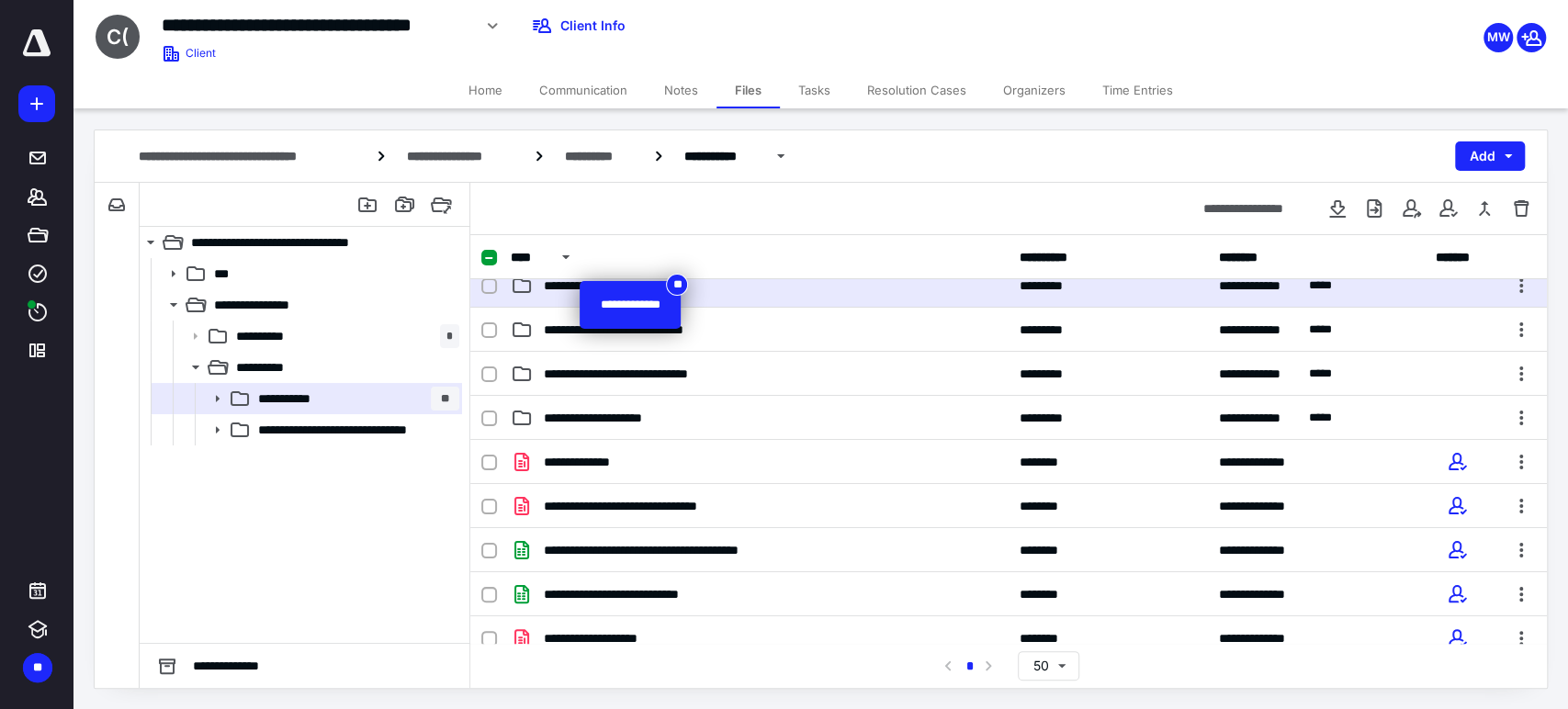 scroll, scrollTop: 0, scrollLeft: 0, axis: both 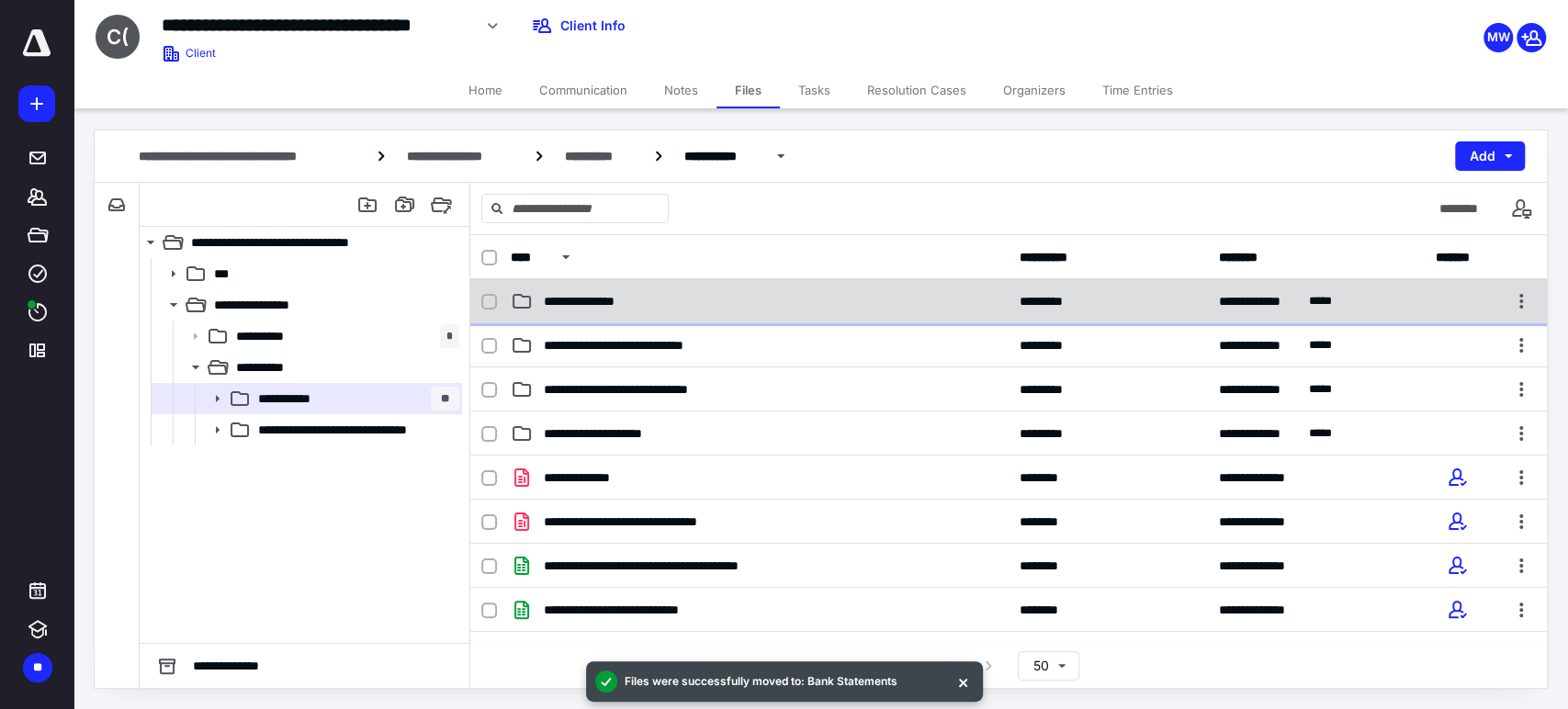 click on "**********" at bounding box center (760, 301) 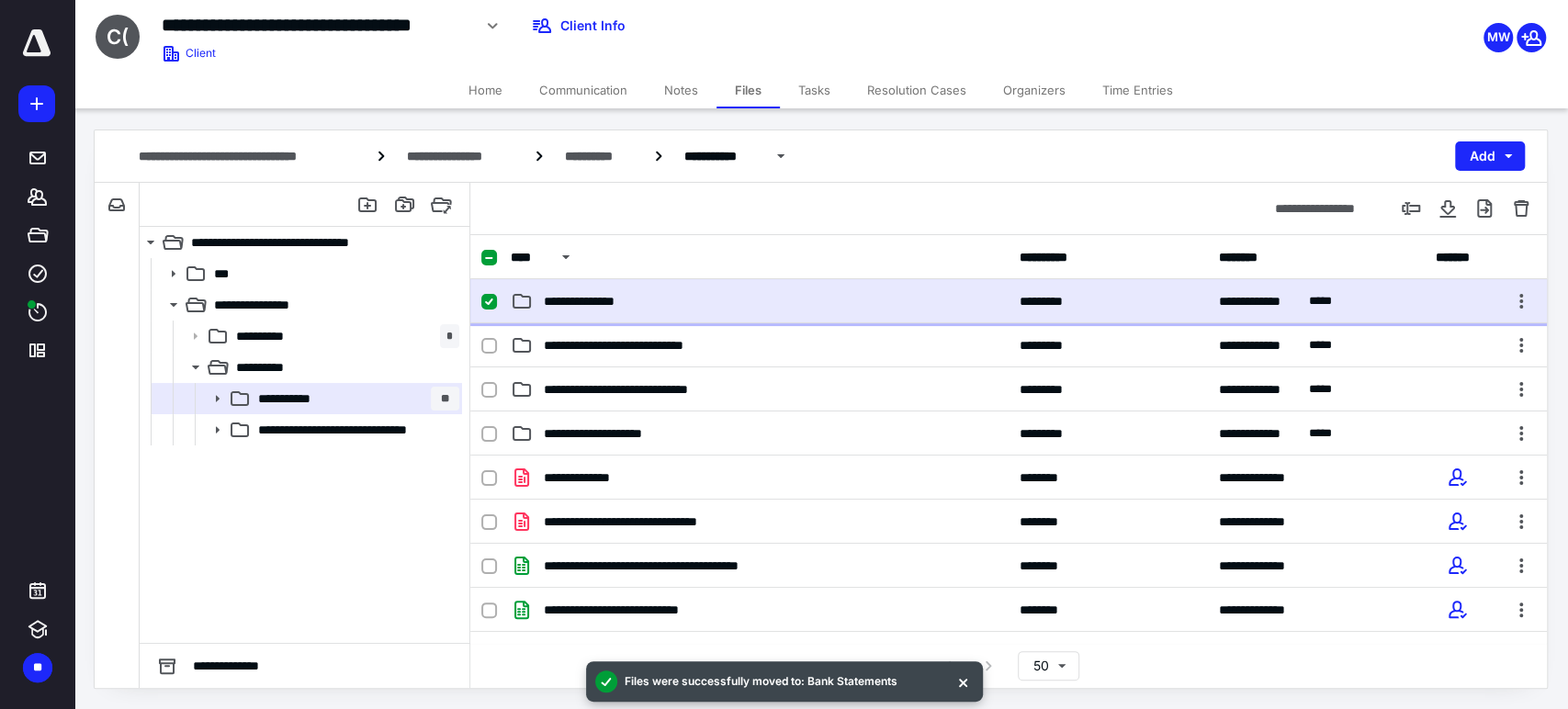 click on "**********" at bounding box center [760, 301] 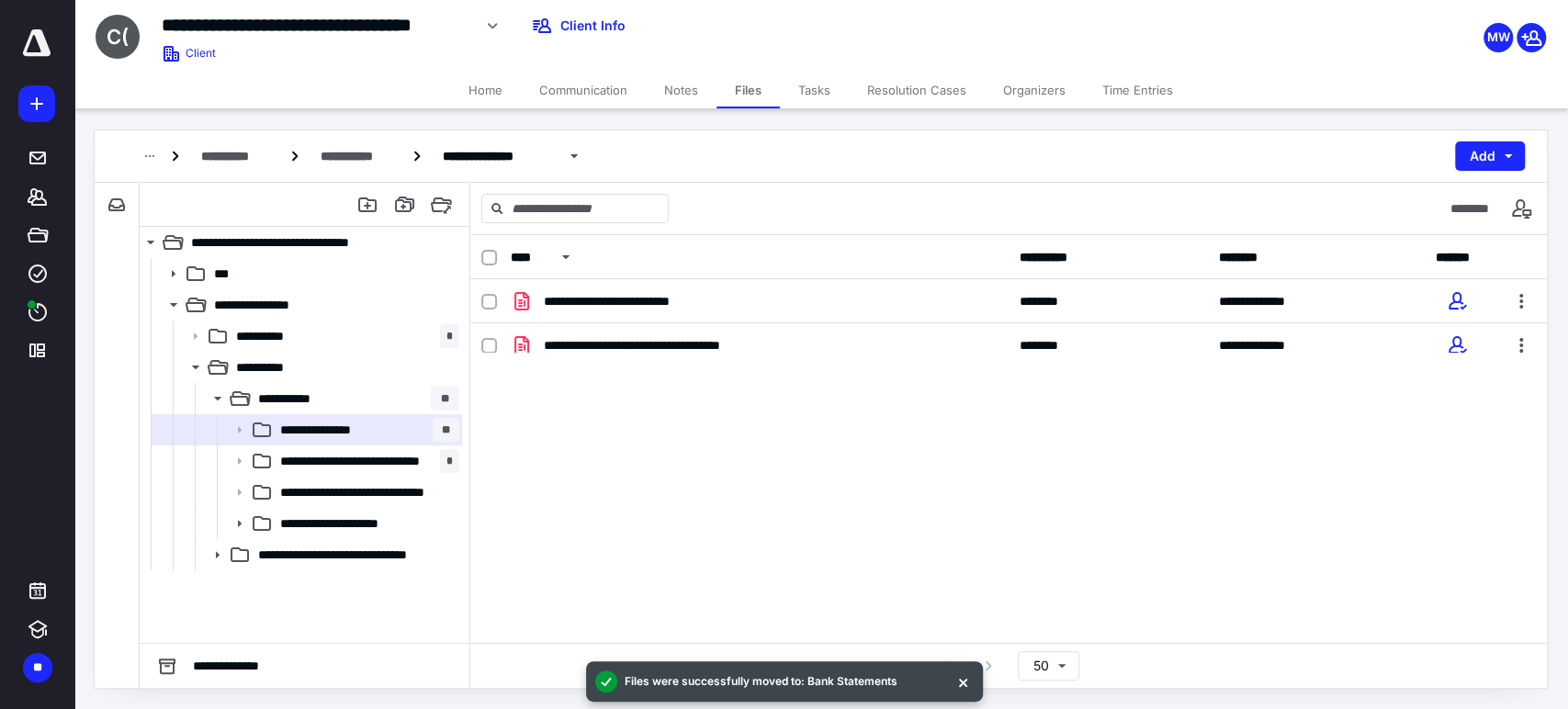 click on "**********" at bounding box center [760, 301] 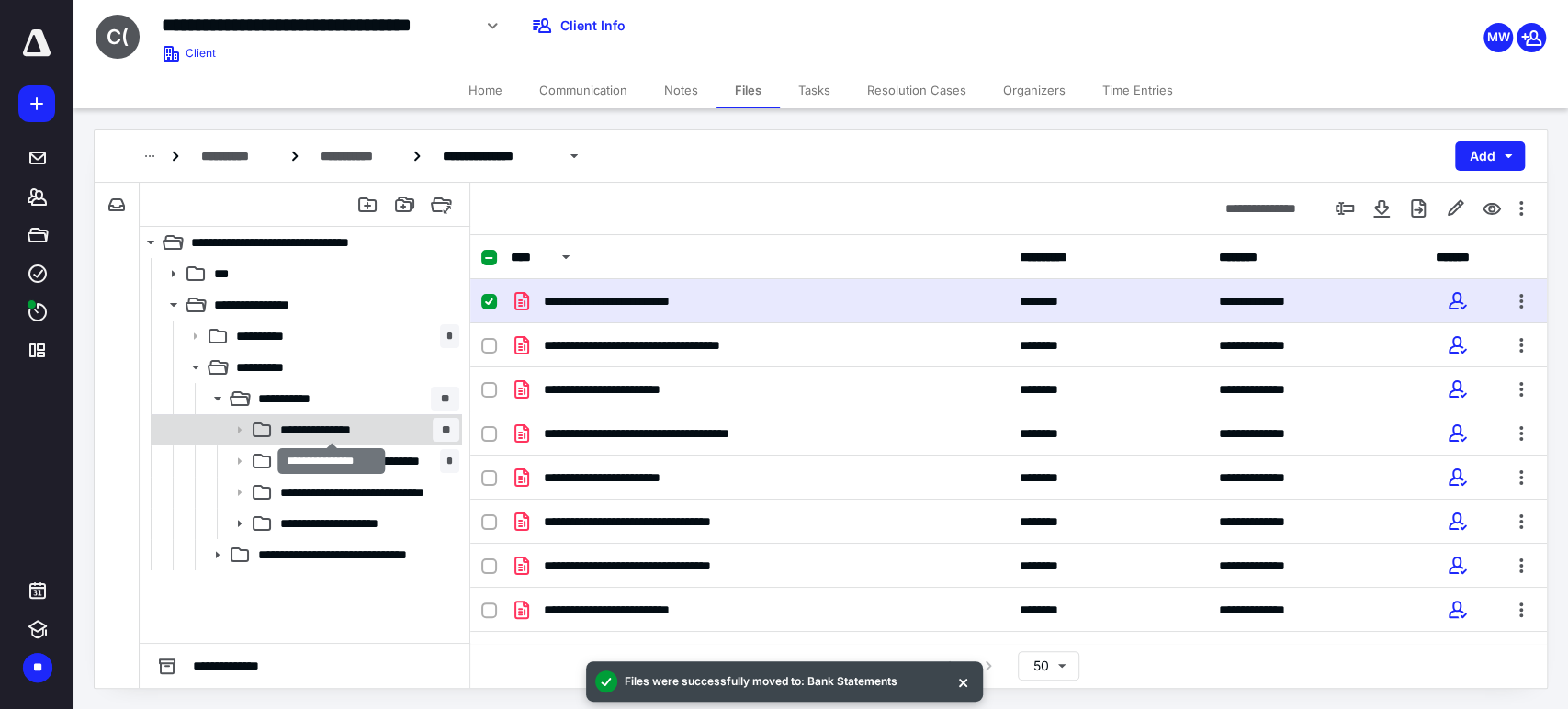 checkbox on "false" 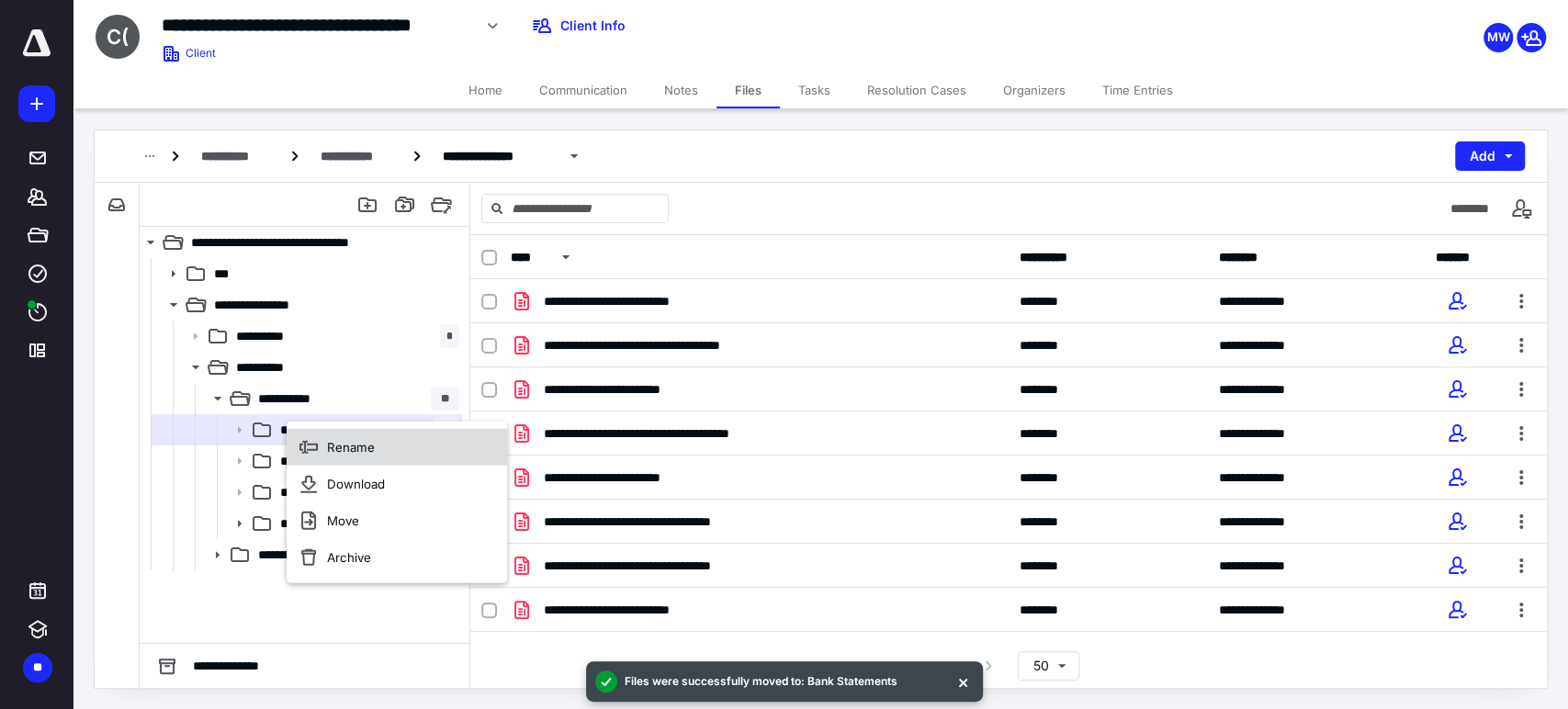 drag, startPoint x: 287, startPoint y: 425, endPoint x: 316, endPoint y: 439, distance: 32.202484 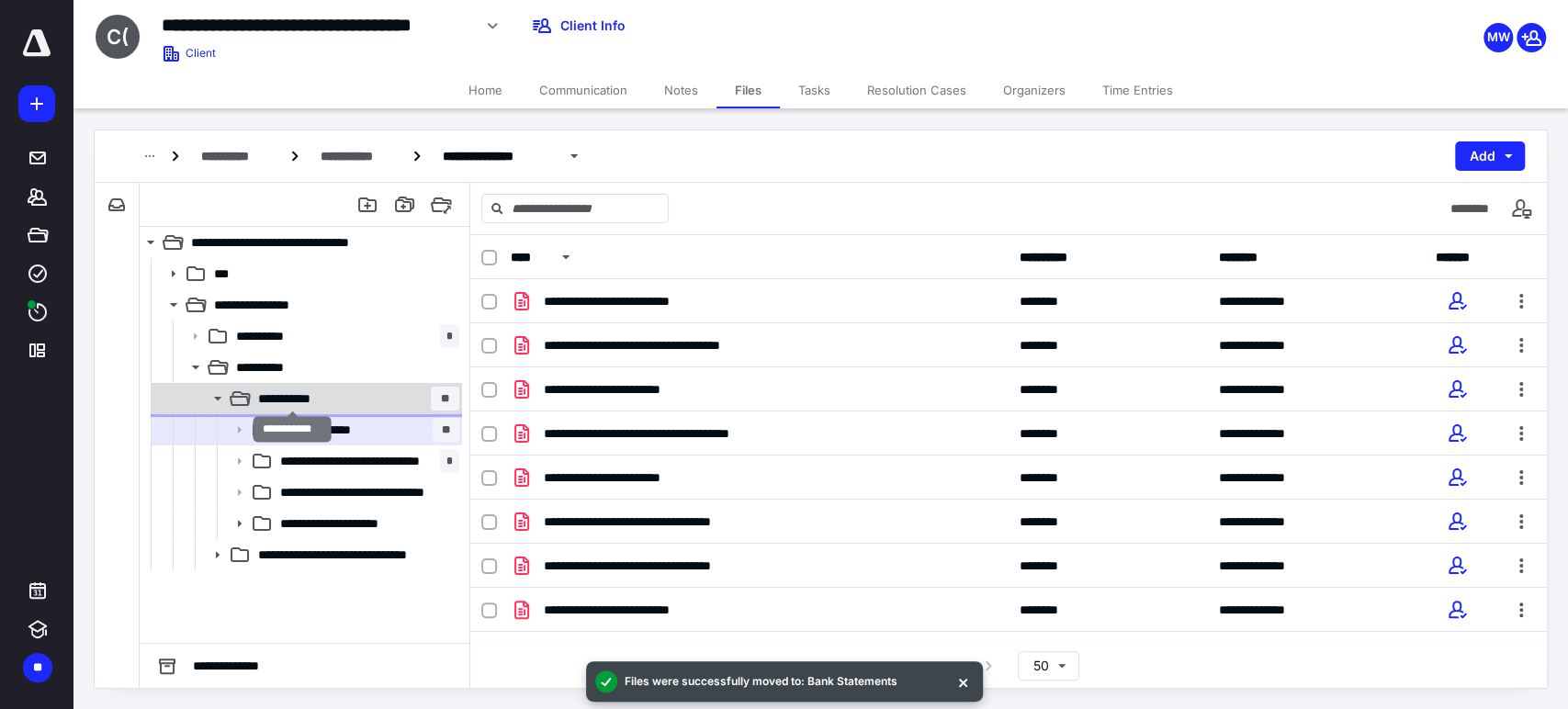 click on "**********" at bounding box center (293, 399) 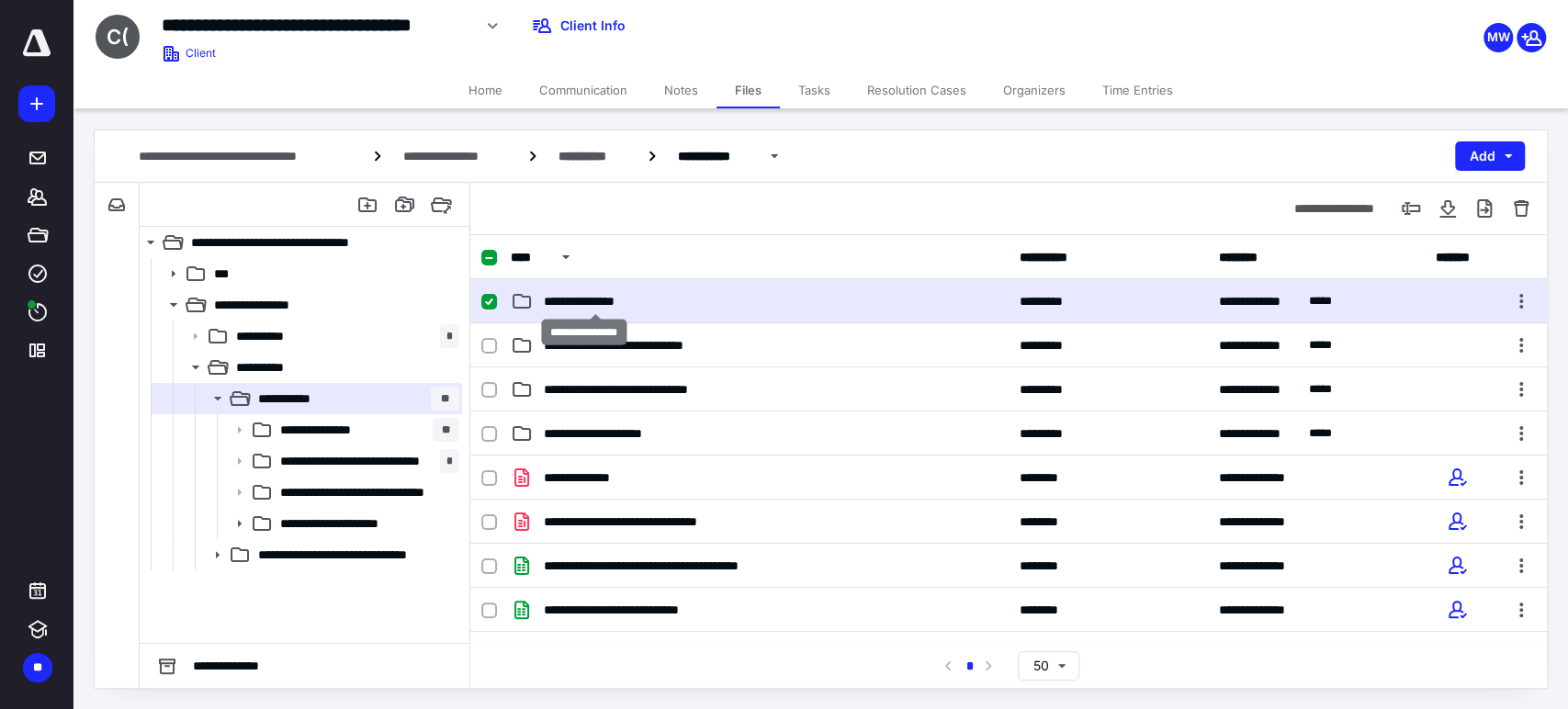 checkbox on "true" 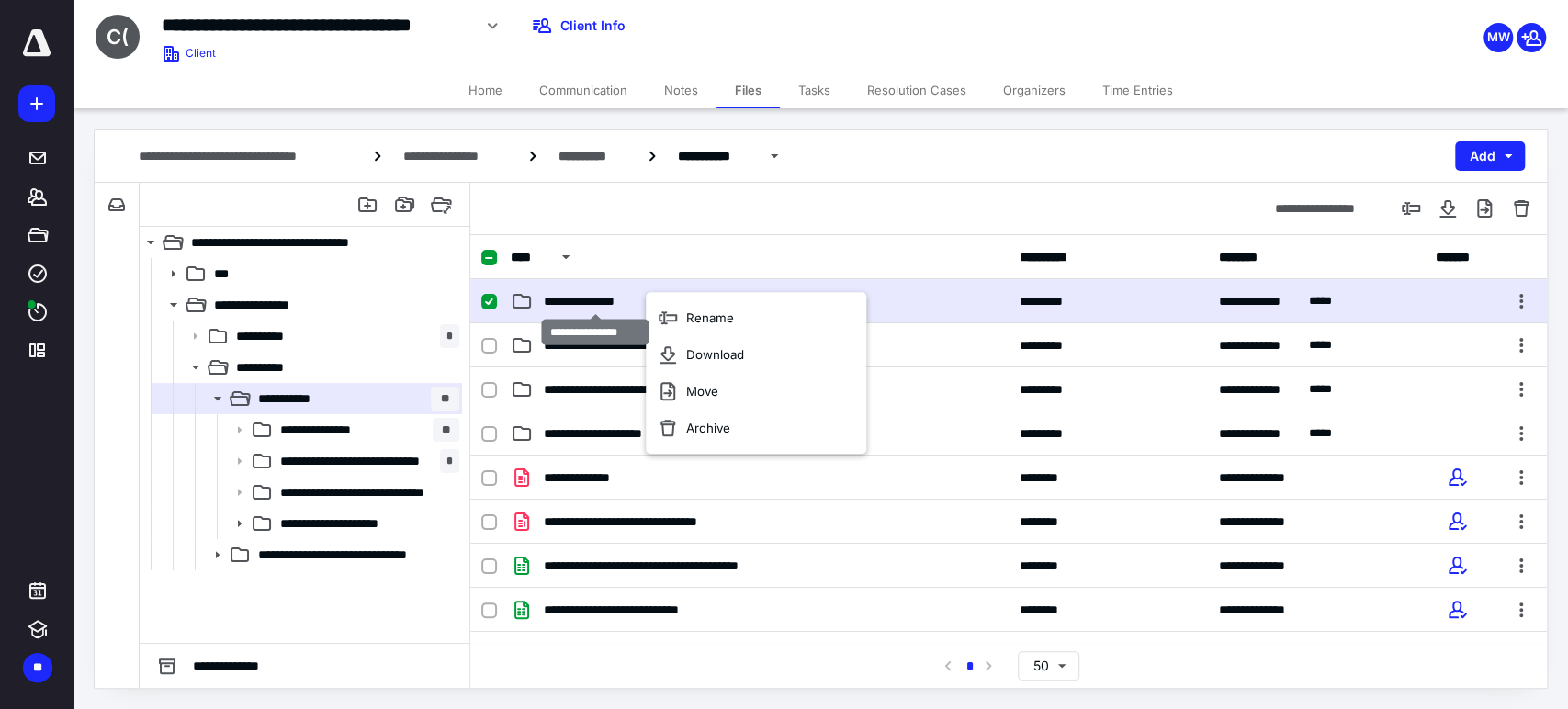 click on "**********" at bounding box center [595, 301] 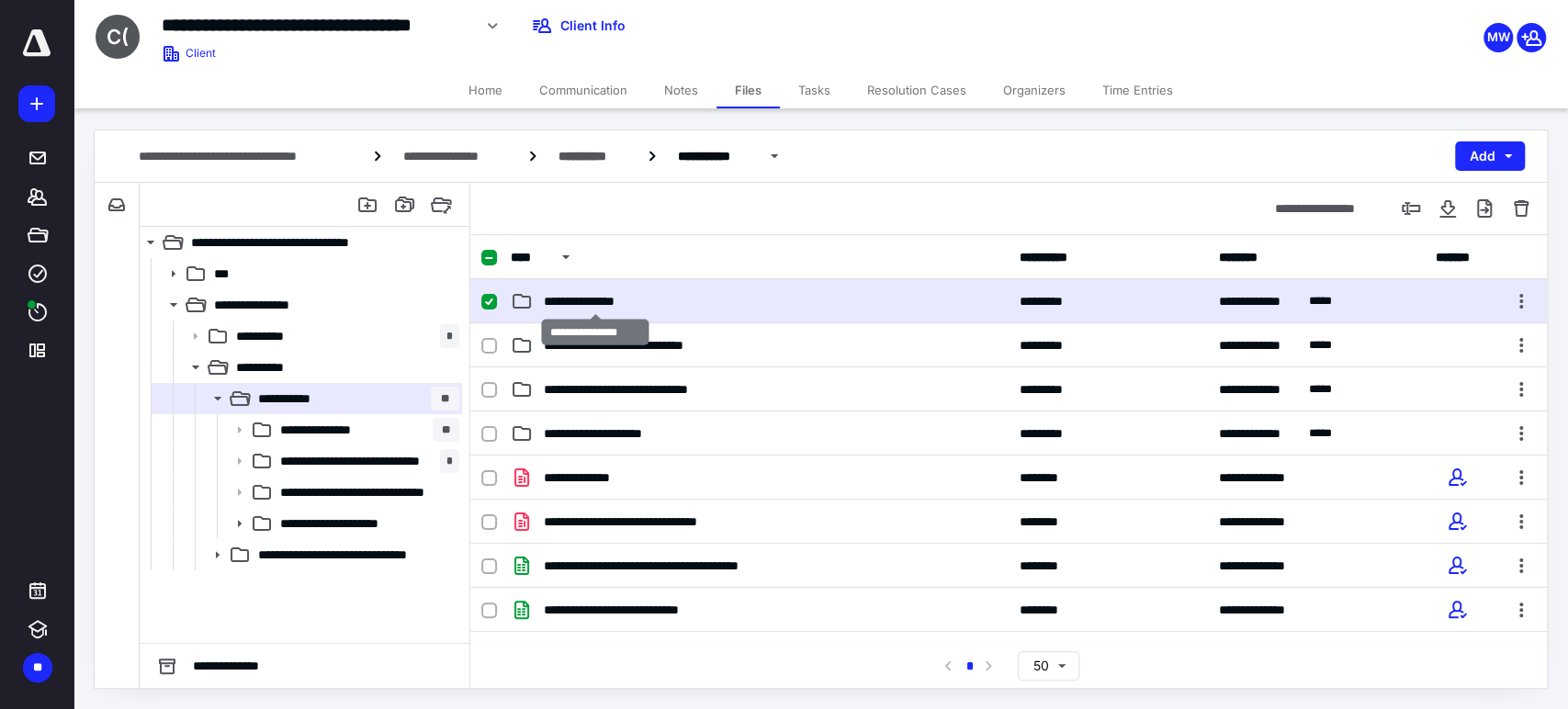 click on "**********" at bounding box center (595, 301) 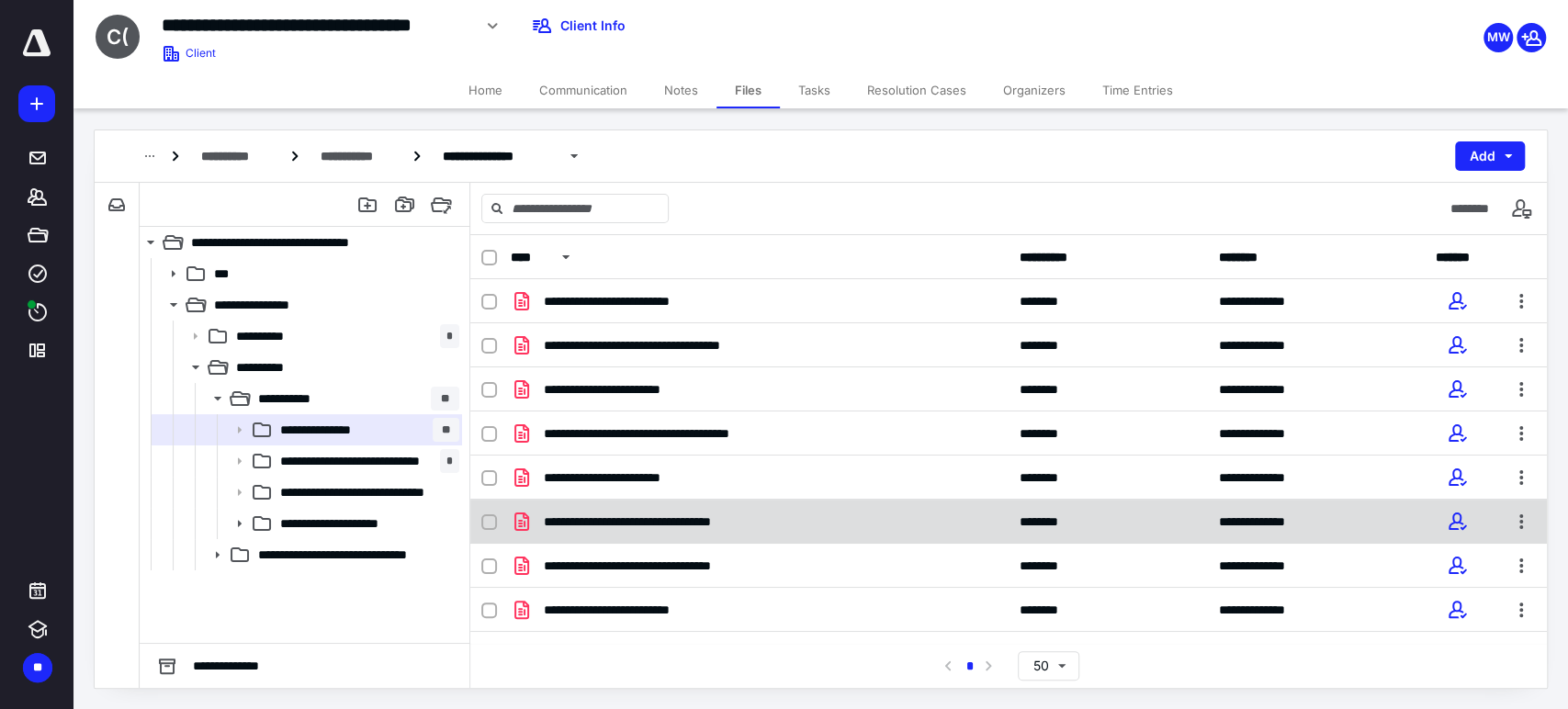 scroll, scrollTop: 163, scrollLeft: 0, axis: vertical 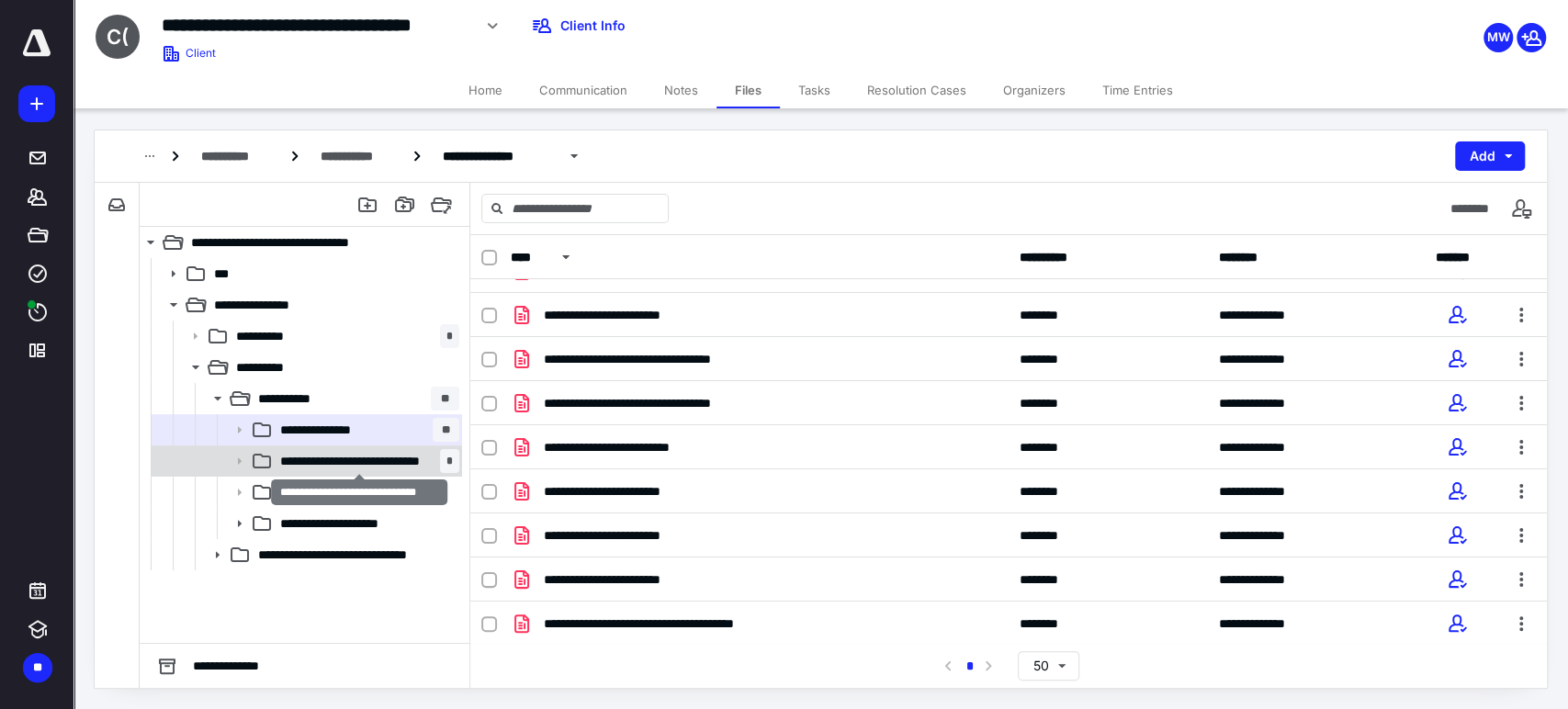 click on "**********" at bounding box center [360, 461] 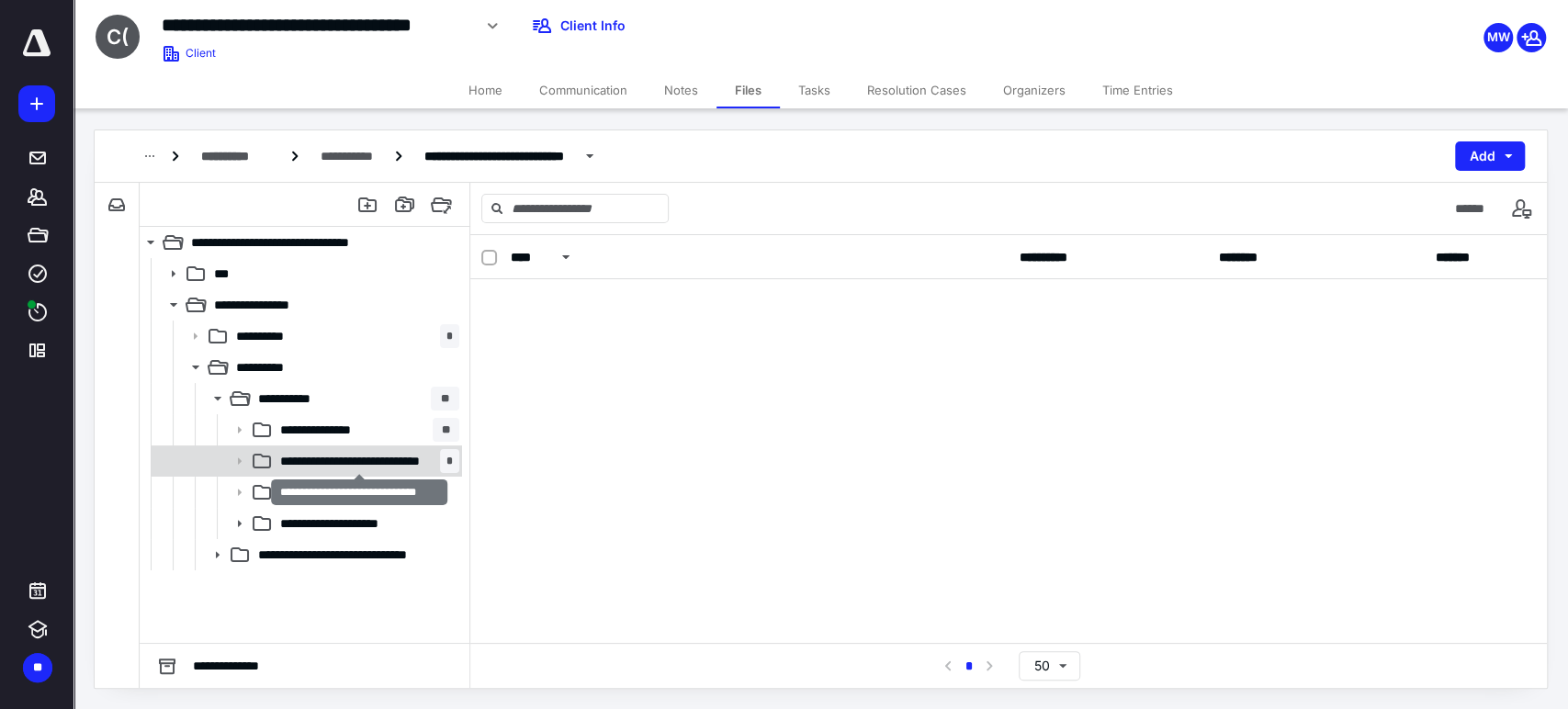 scroll, scrollTop: 0, scrollLeft: 0, axis: both 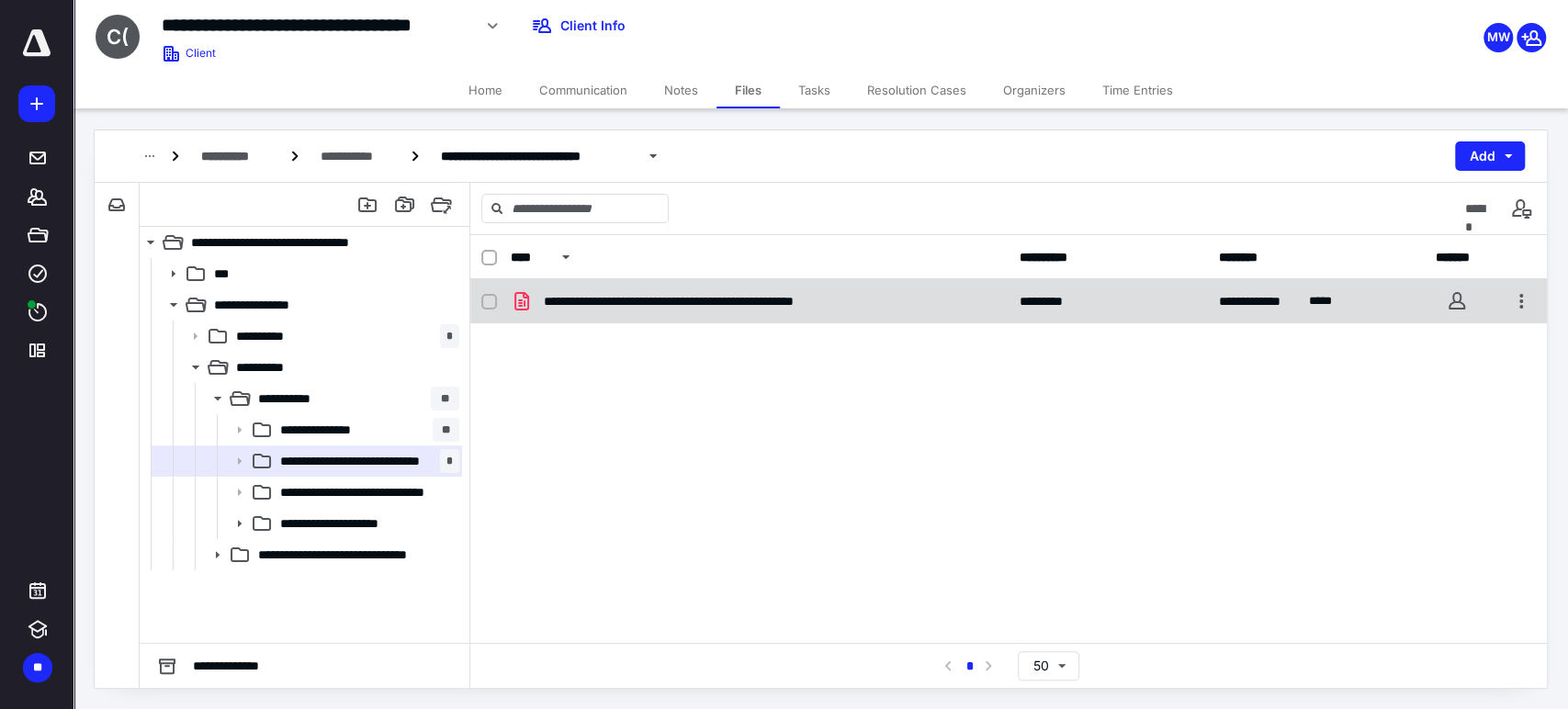 click on "**********" at bounding box center [714, 301] 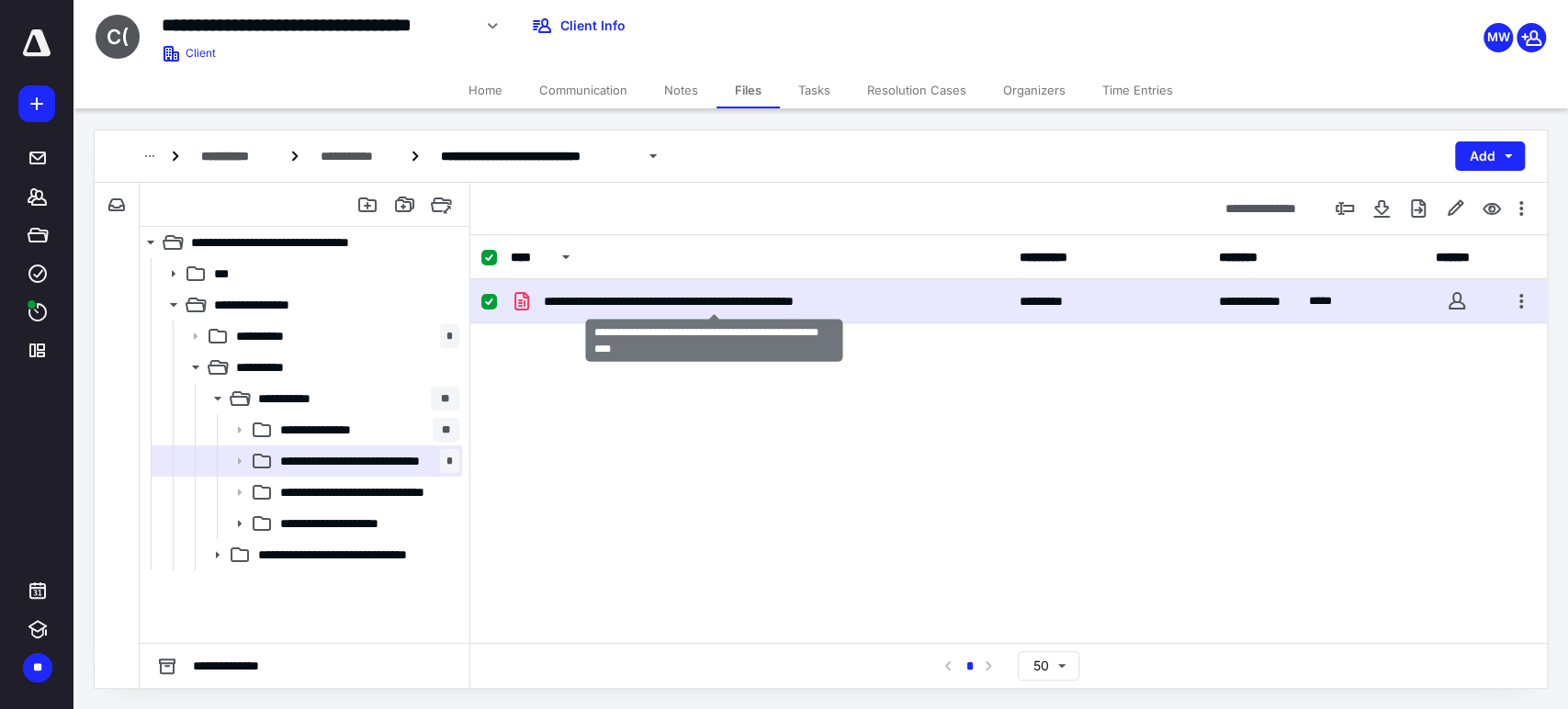 click on "**********" at bounding box center (714, 301) 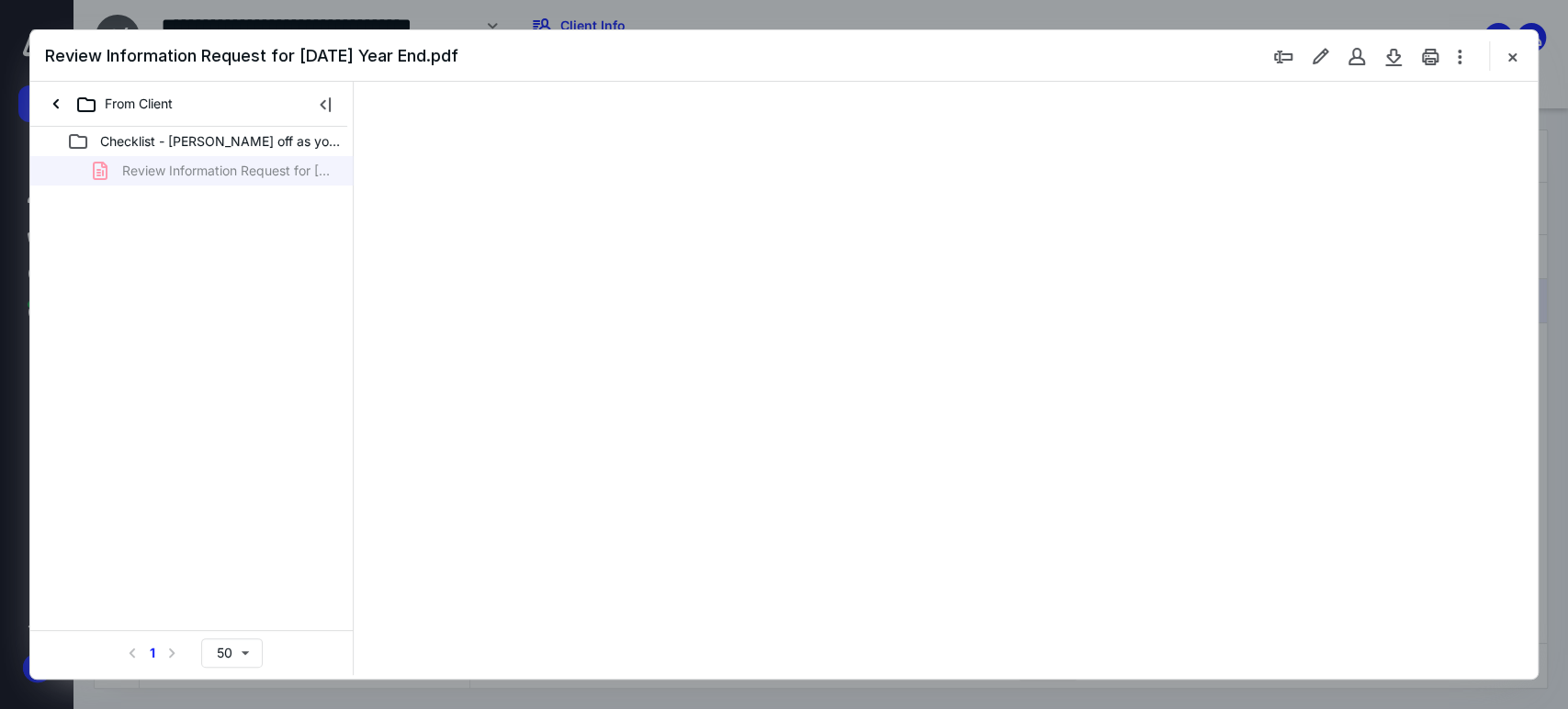 scroll, scrollTop: 0, scrollLeft: 0, axis: both 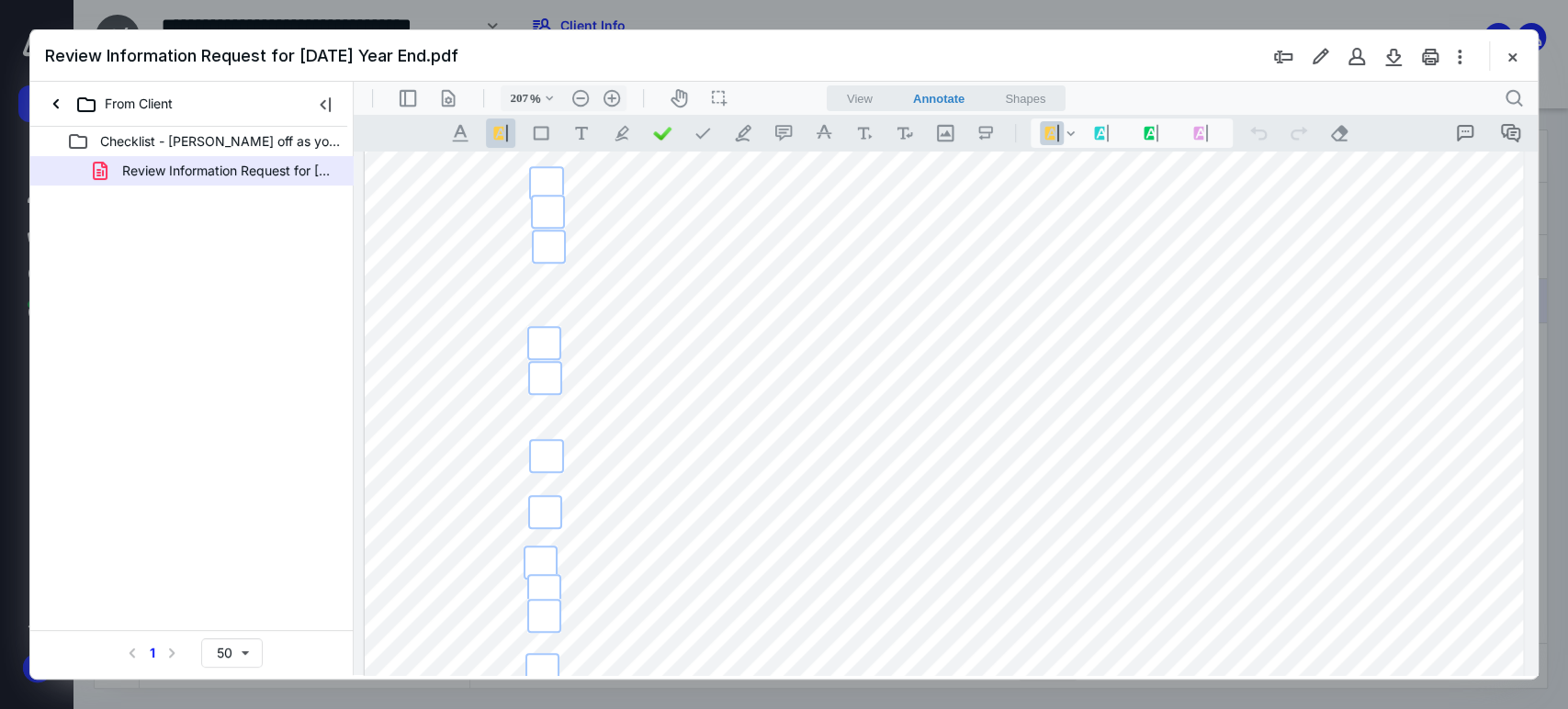 click at bounding box center [546, 456] 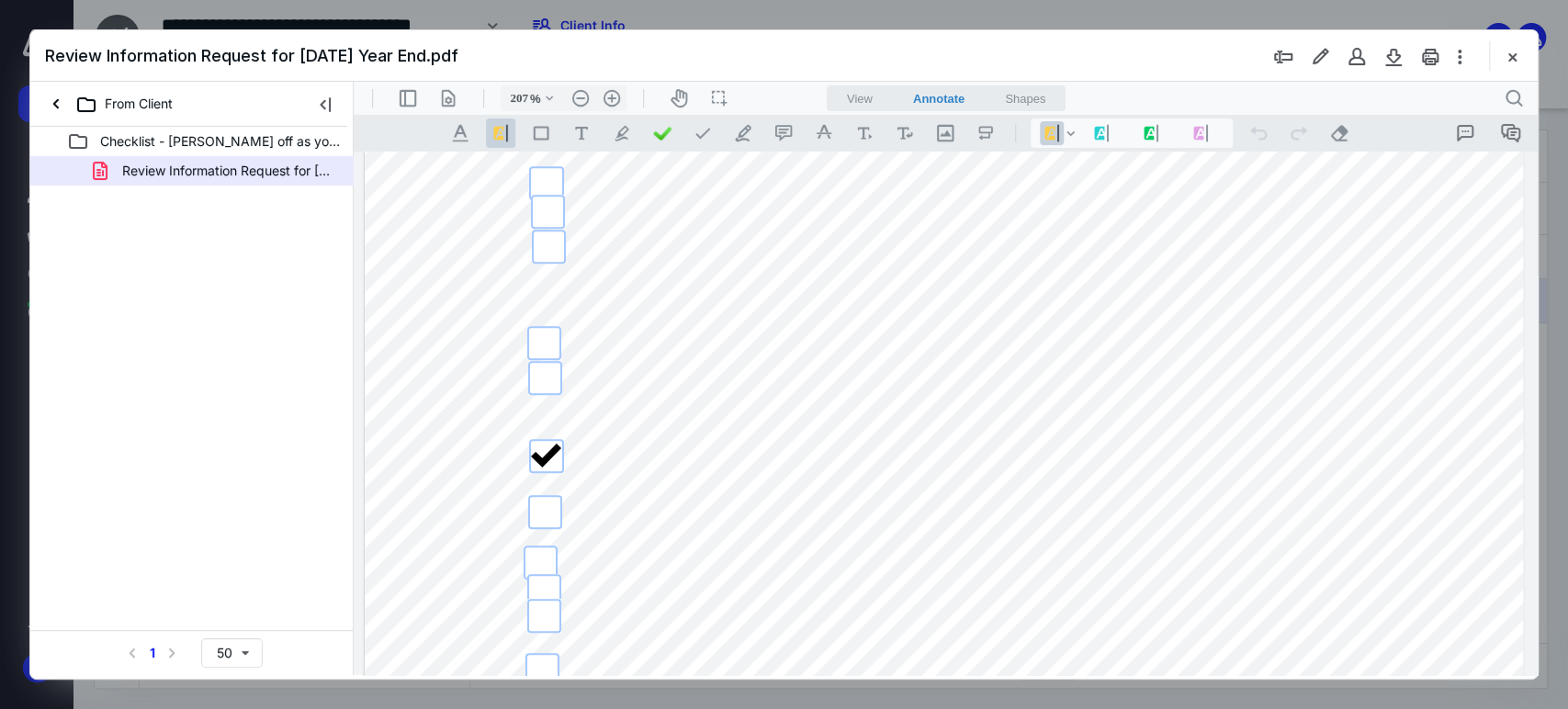 drag, startPoint x: 761, startPoint y: 455, endPoint x: 901, endPoint y: 453, distance: 140.01428 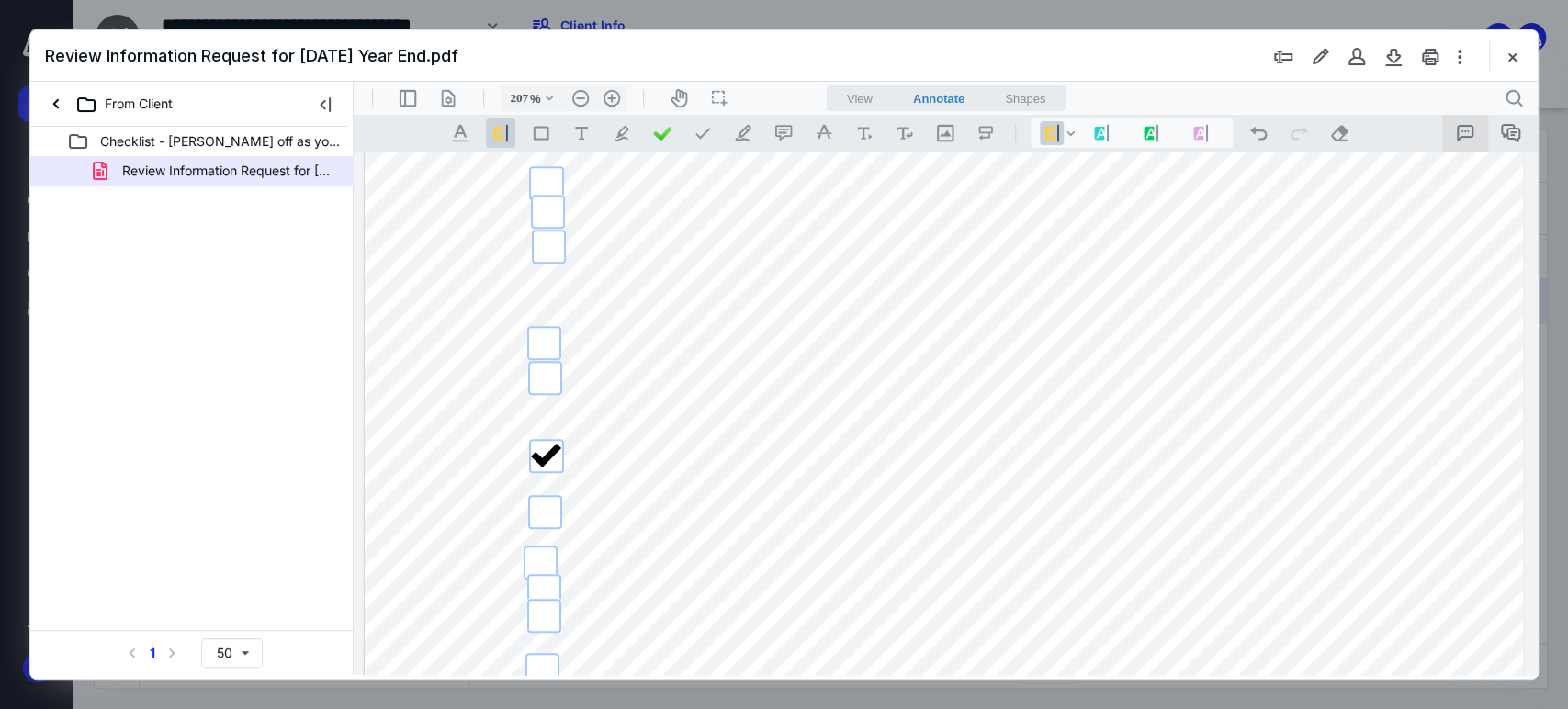click 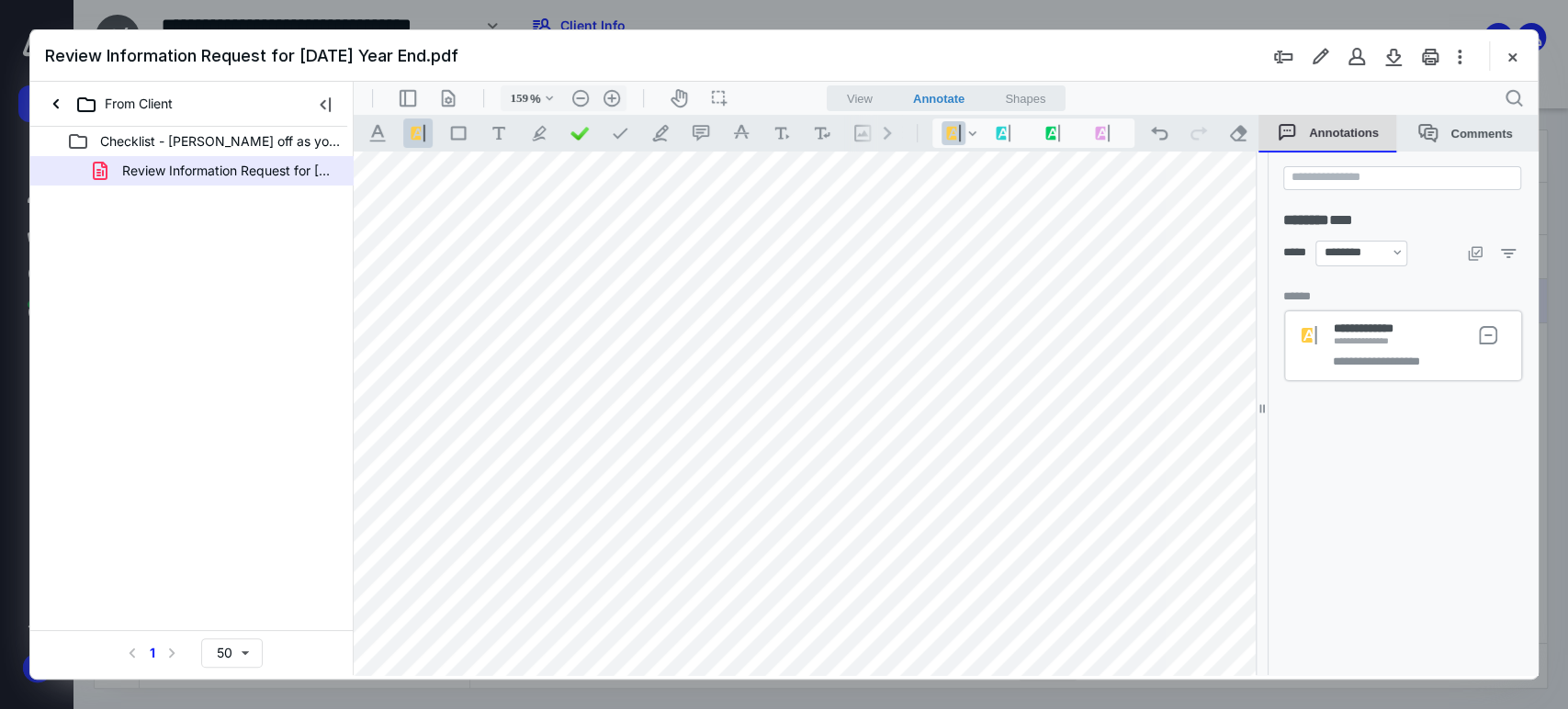 type on "156" 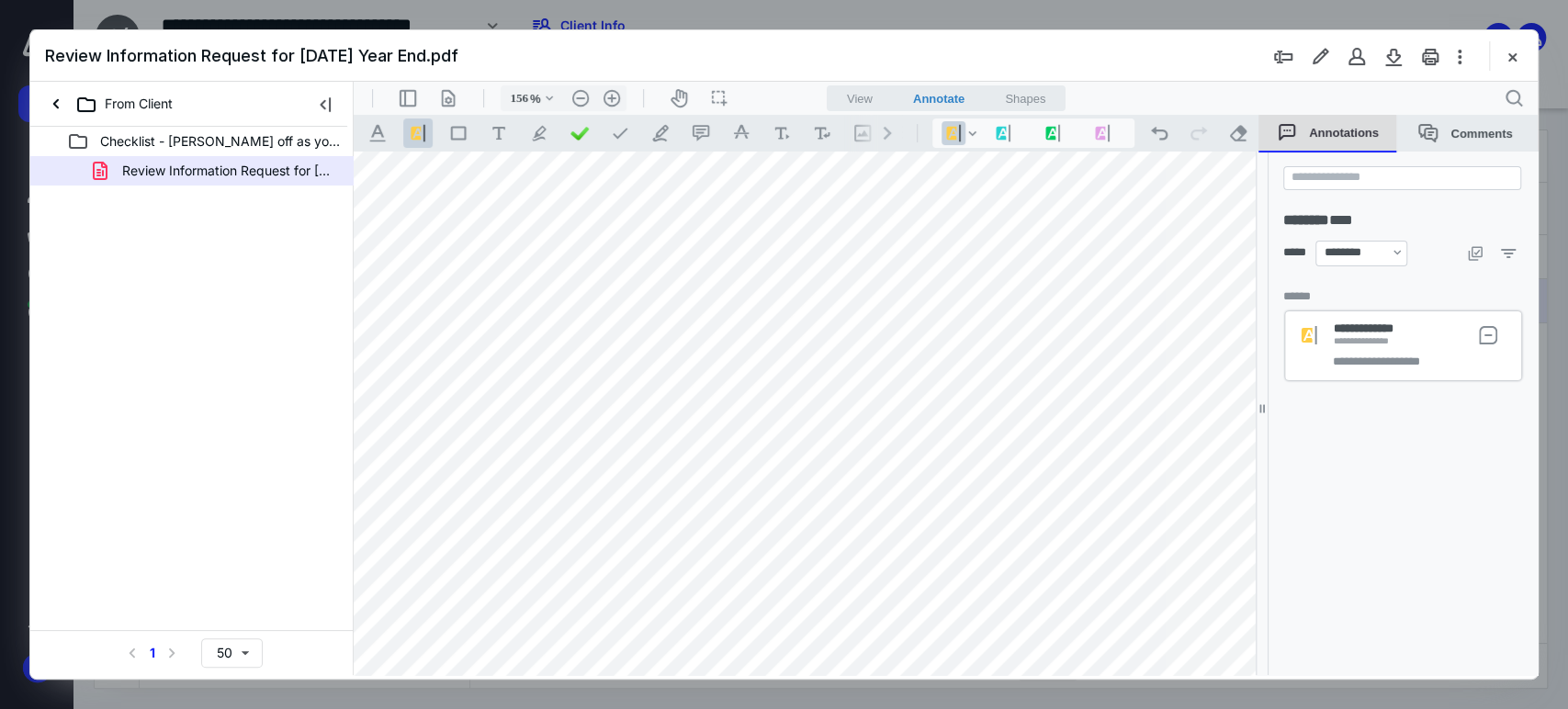 scroll, scrollTop: 610, scrollLeft: 0, axis: vertical 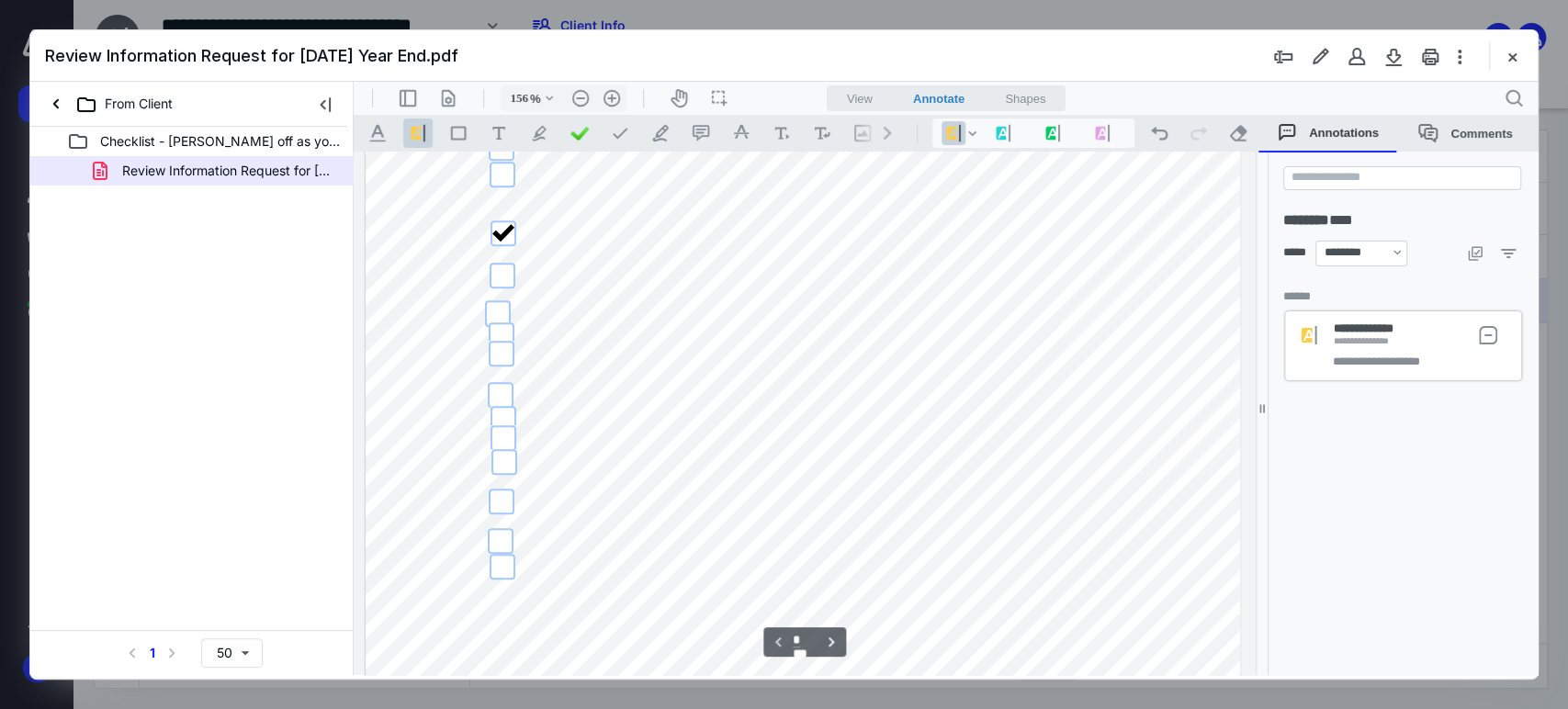 click on "**********" at bounding box center (1374, 329) 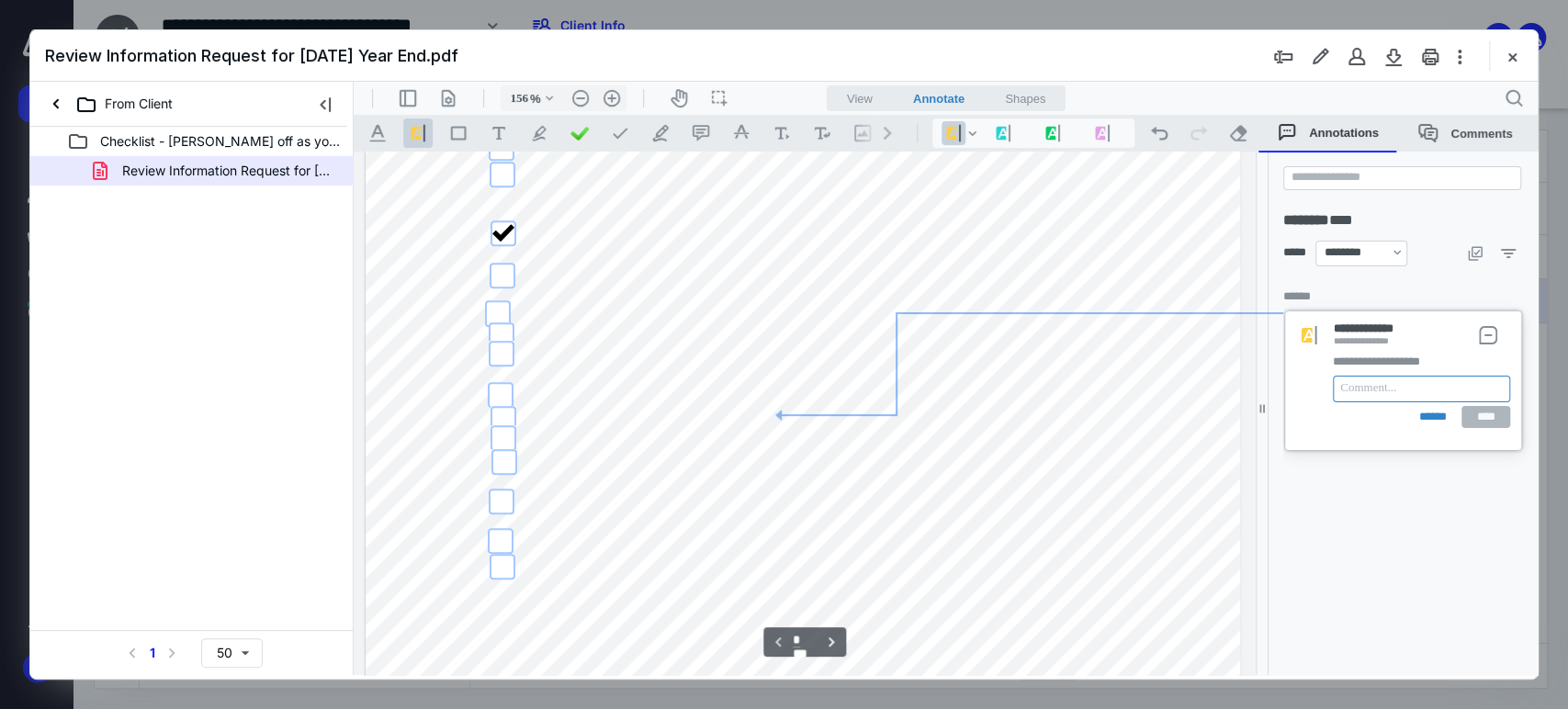 scroll, scrollTop: 430, scrollLeft: 0, axis: vertical 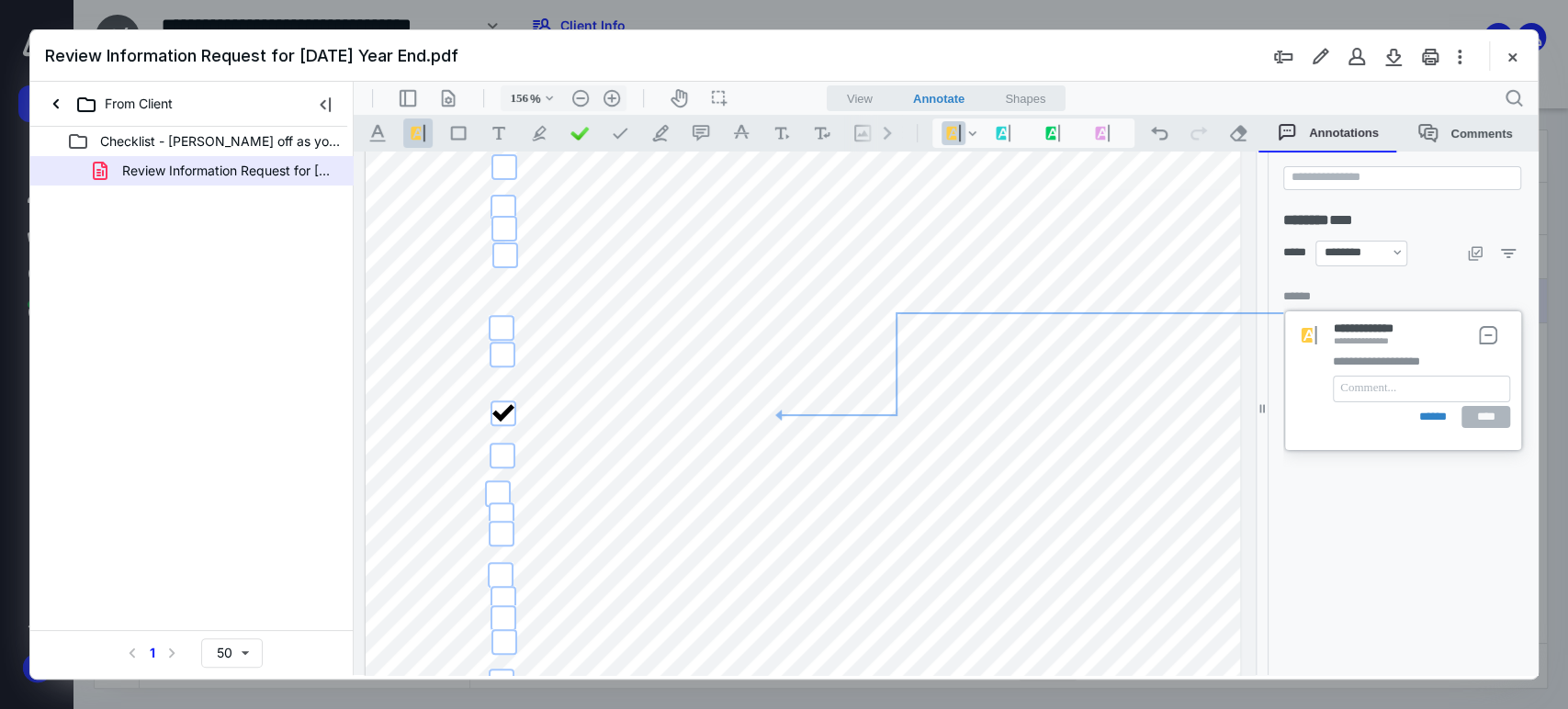 drag, startPoint x: 655, startPoint y: 401, endPoint x: 664, endPoint y: 403, distance: 9.219544 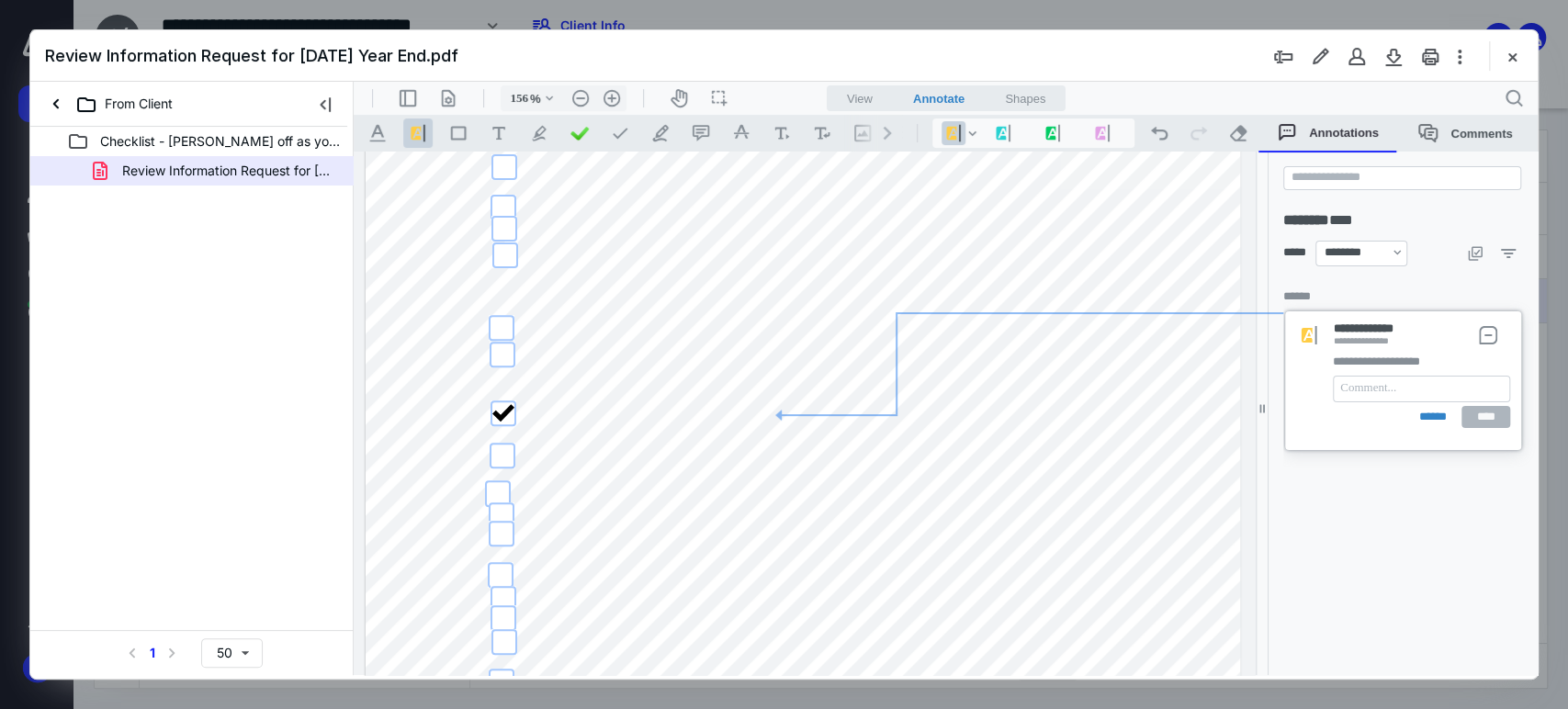 click at bounding box center [803, 293] 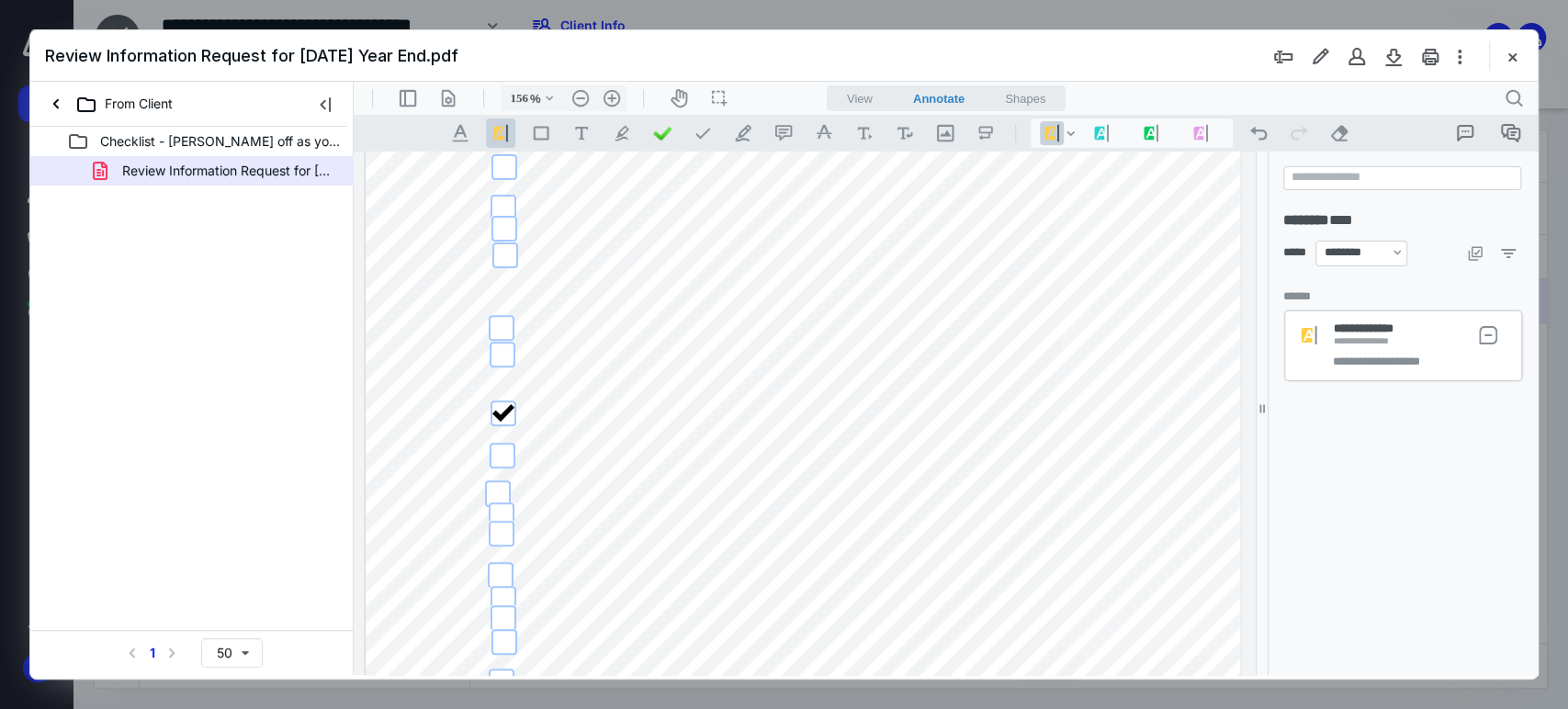 click at bounding box center [803, 293] 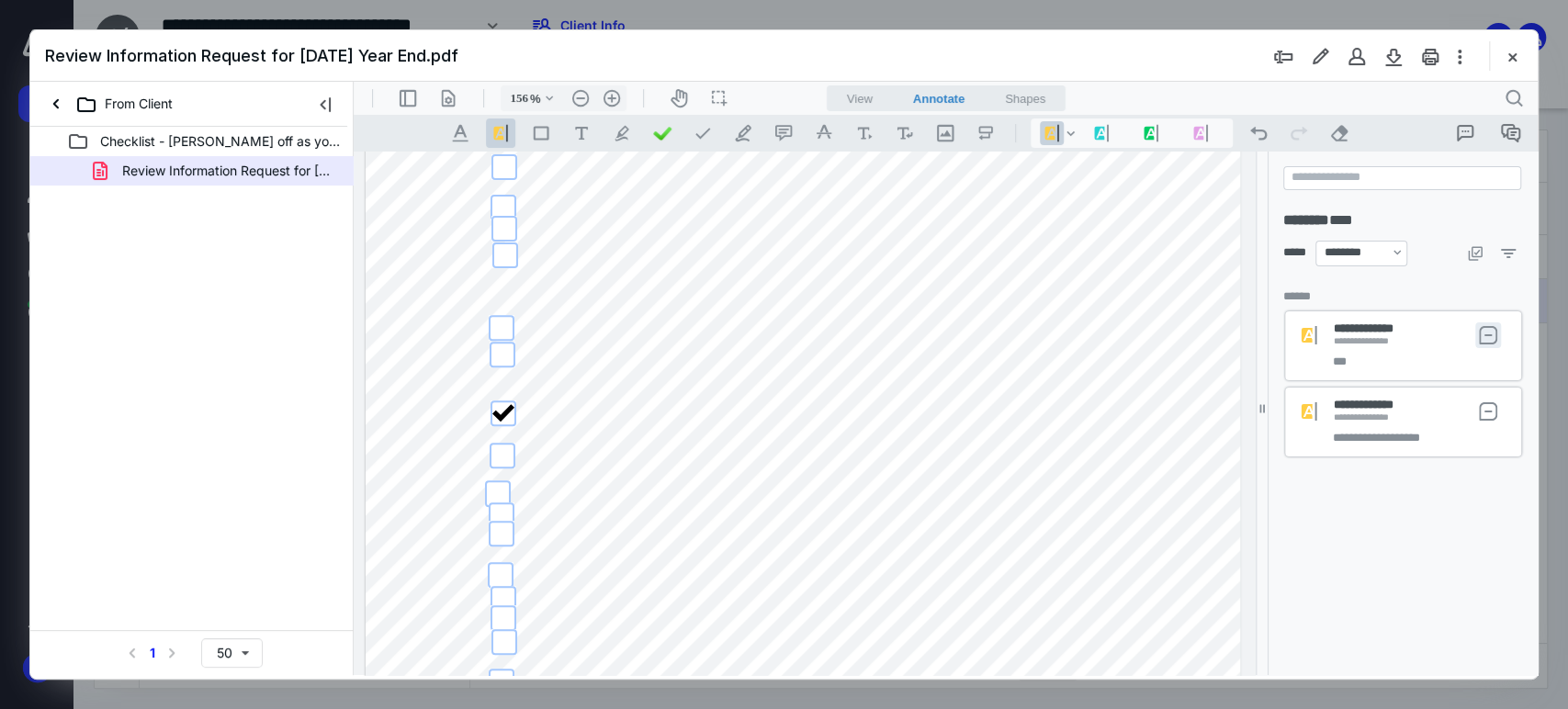 click on "**********" at bounding box center (1488, 335) 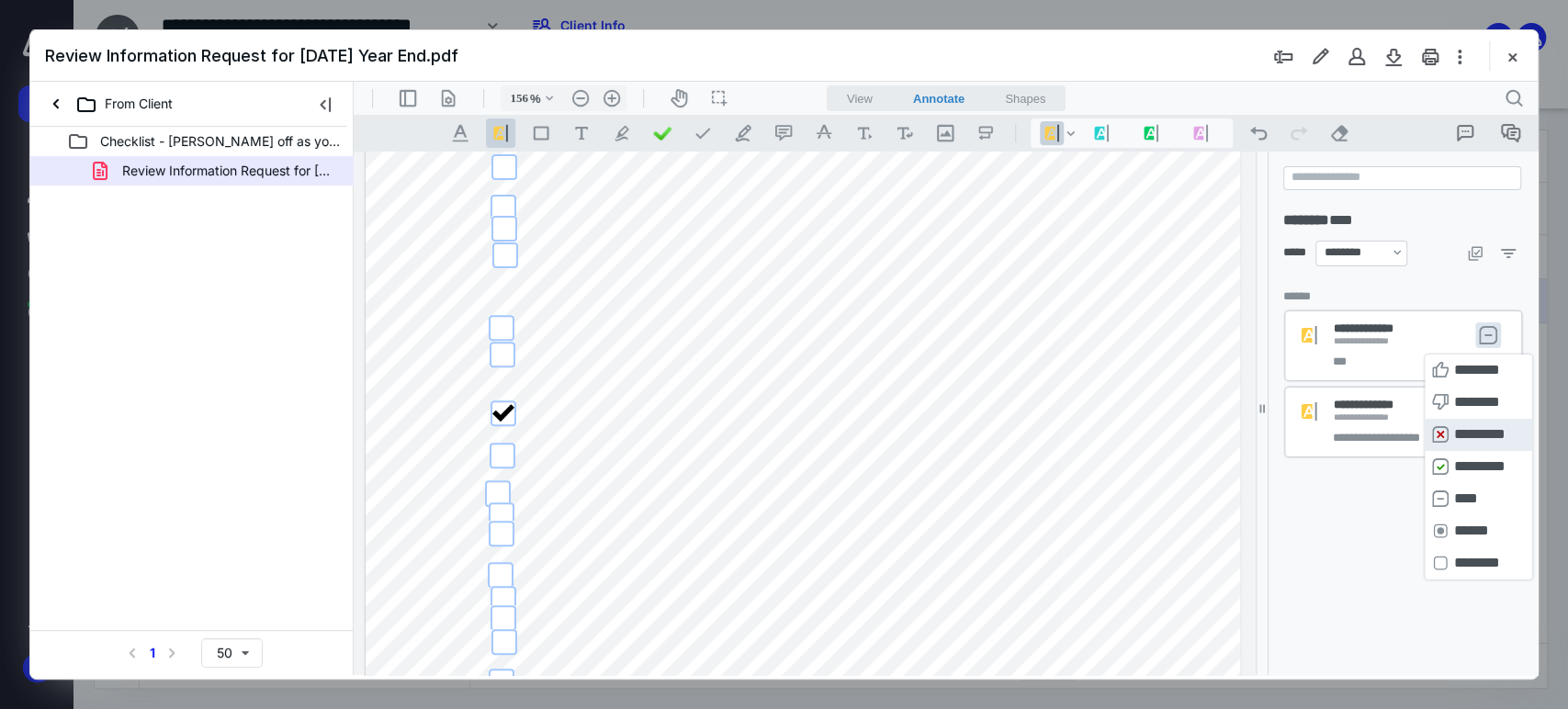 click on "**********" at bounding box center [1478, 434] 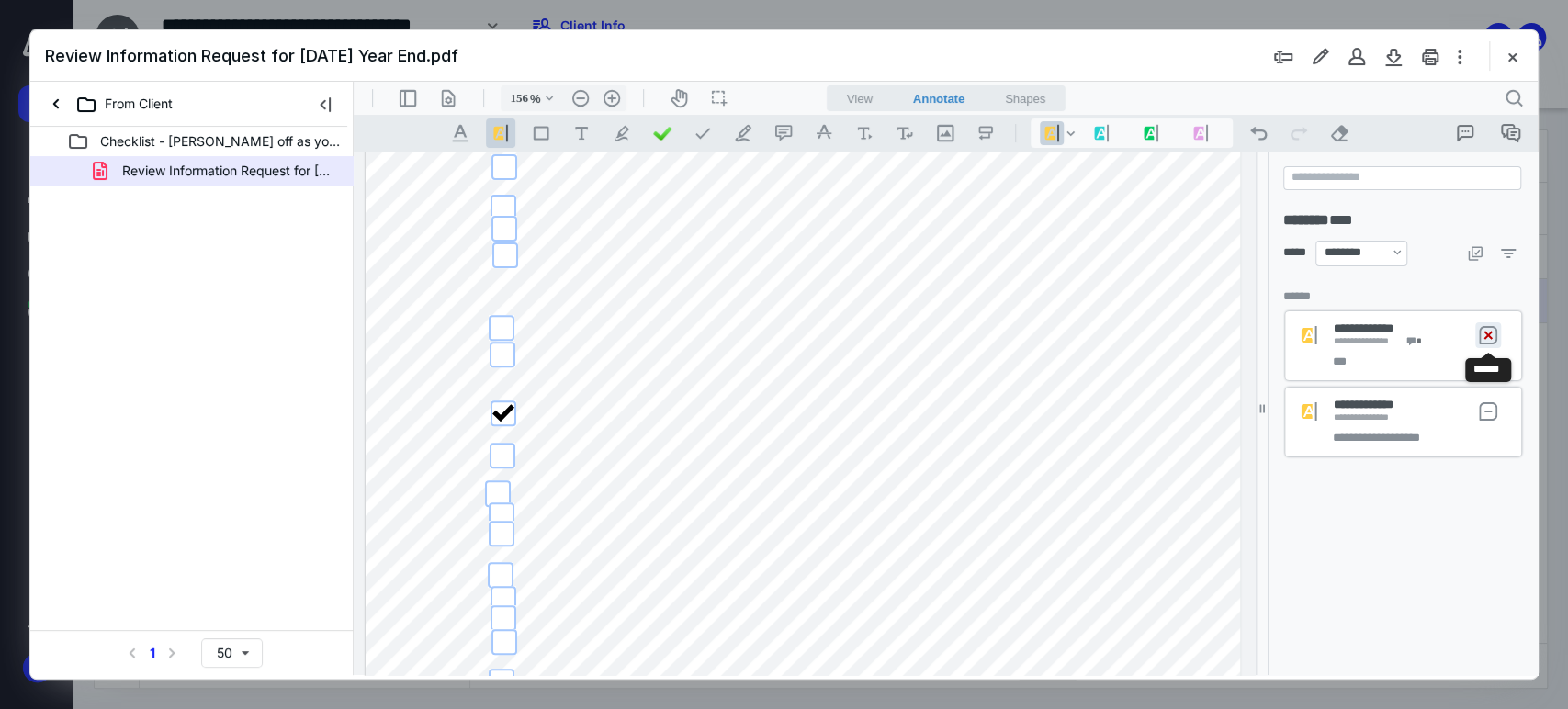 click on "**********" at bounding box center (1488, 335) 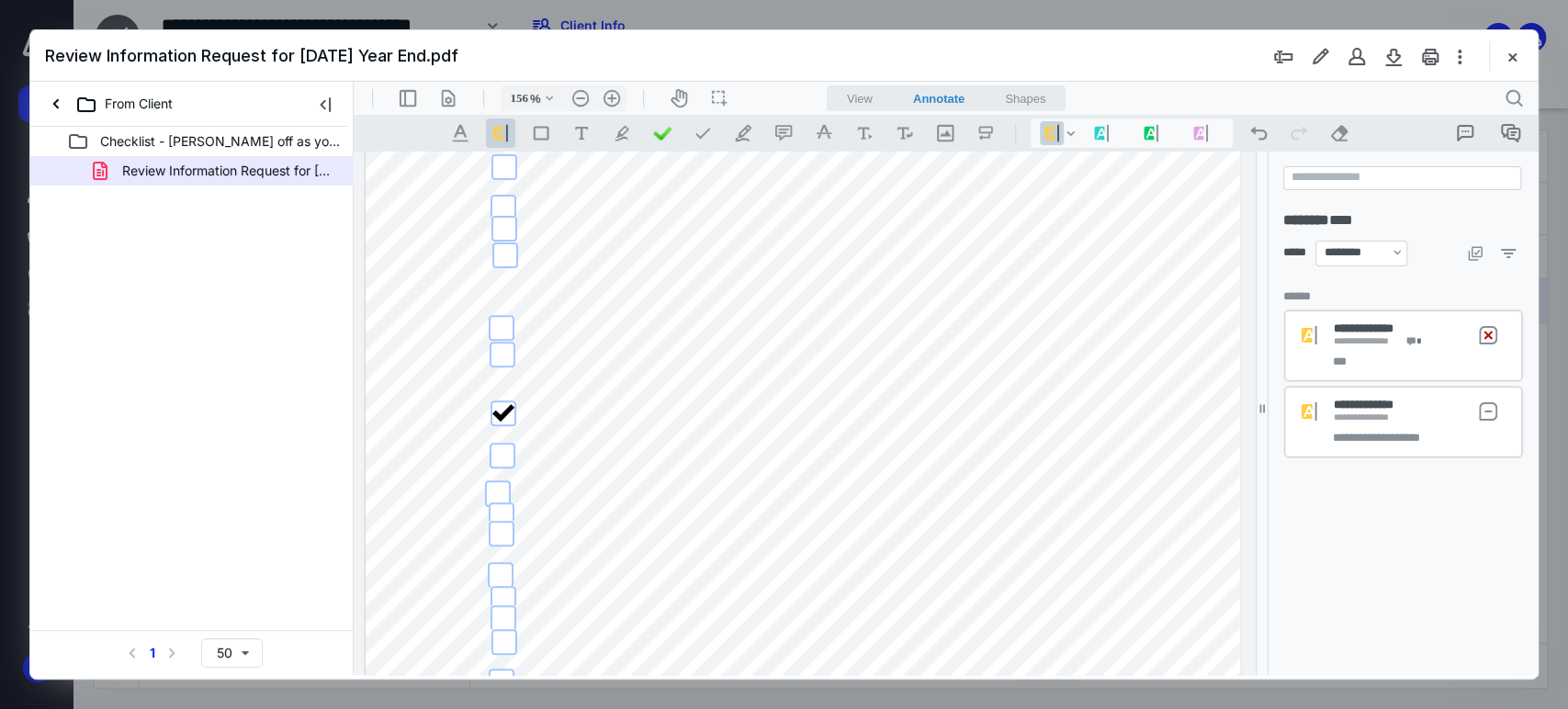 drag, startPoint x: 1368, startPoint y: 355, endPoint x: 648, endPoint y: 386, distance: 720.6671 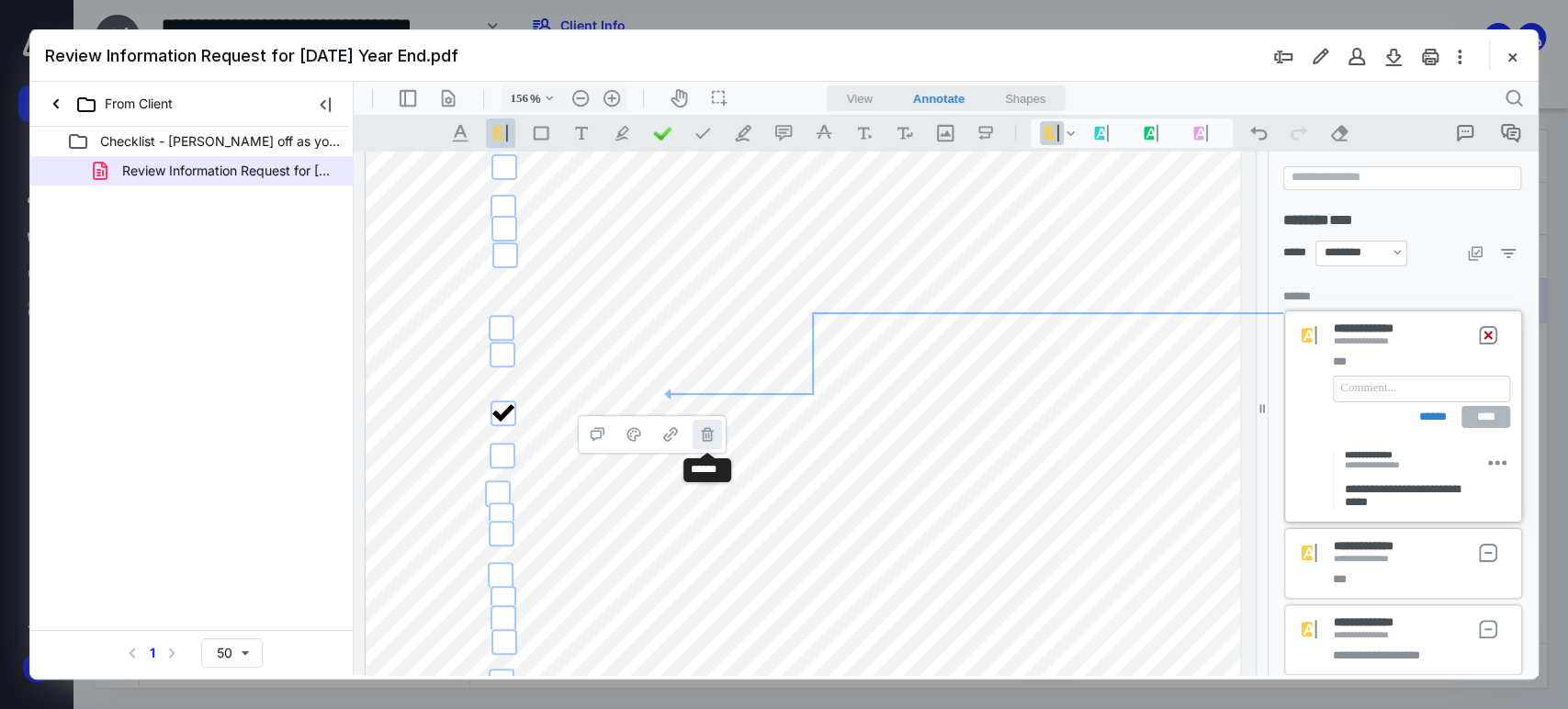 click on "**********" at bounding box center (707, 434) 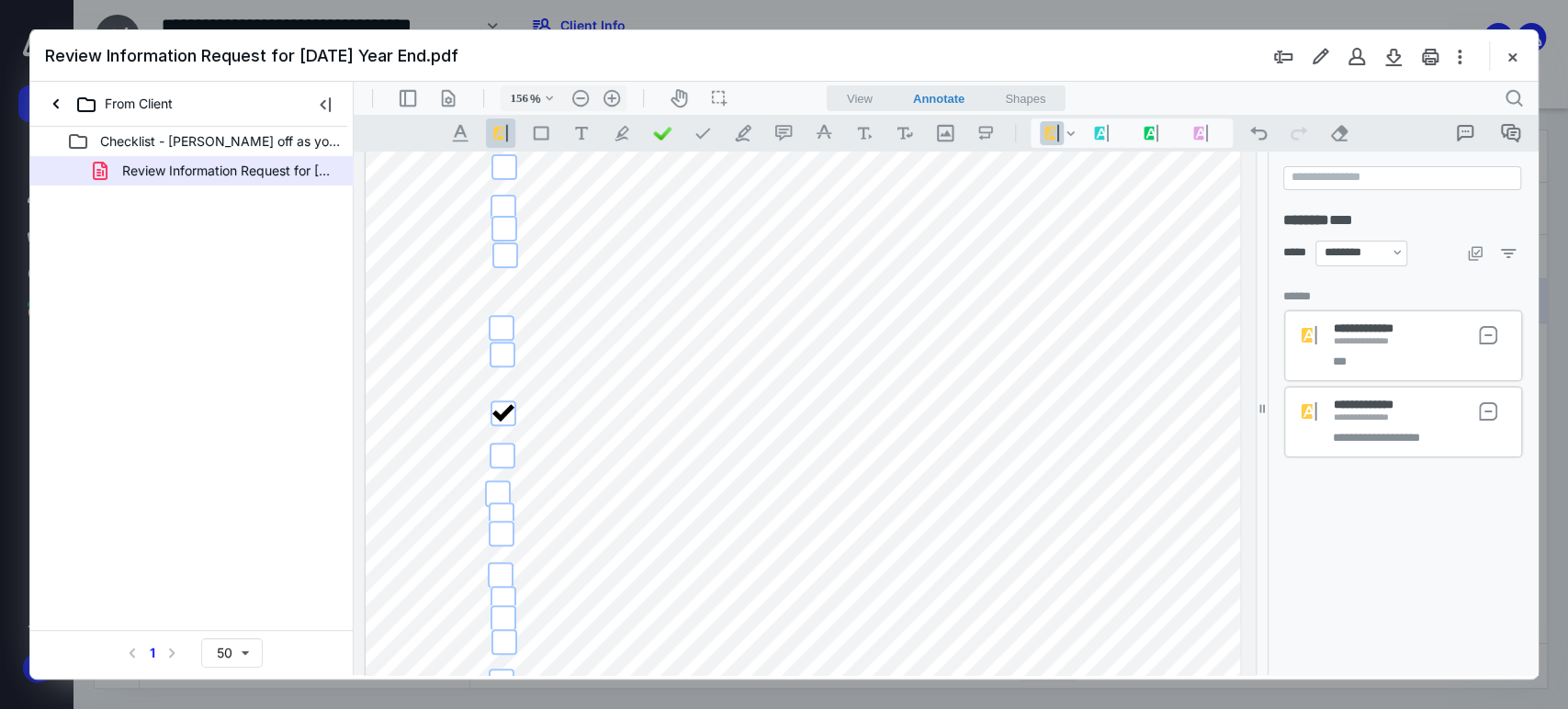 drag, startPoint x: 1338, startPoint y: 334, endPoint x: 646, endPoint y: 392, distance: 694.4264 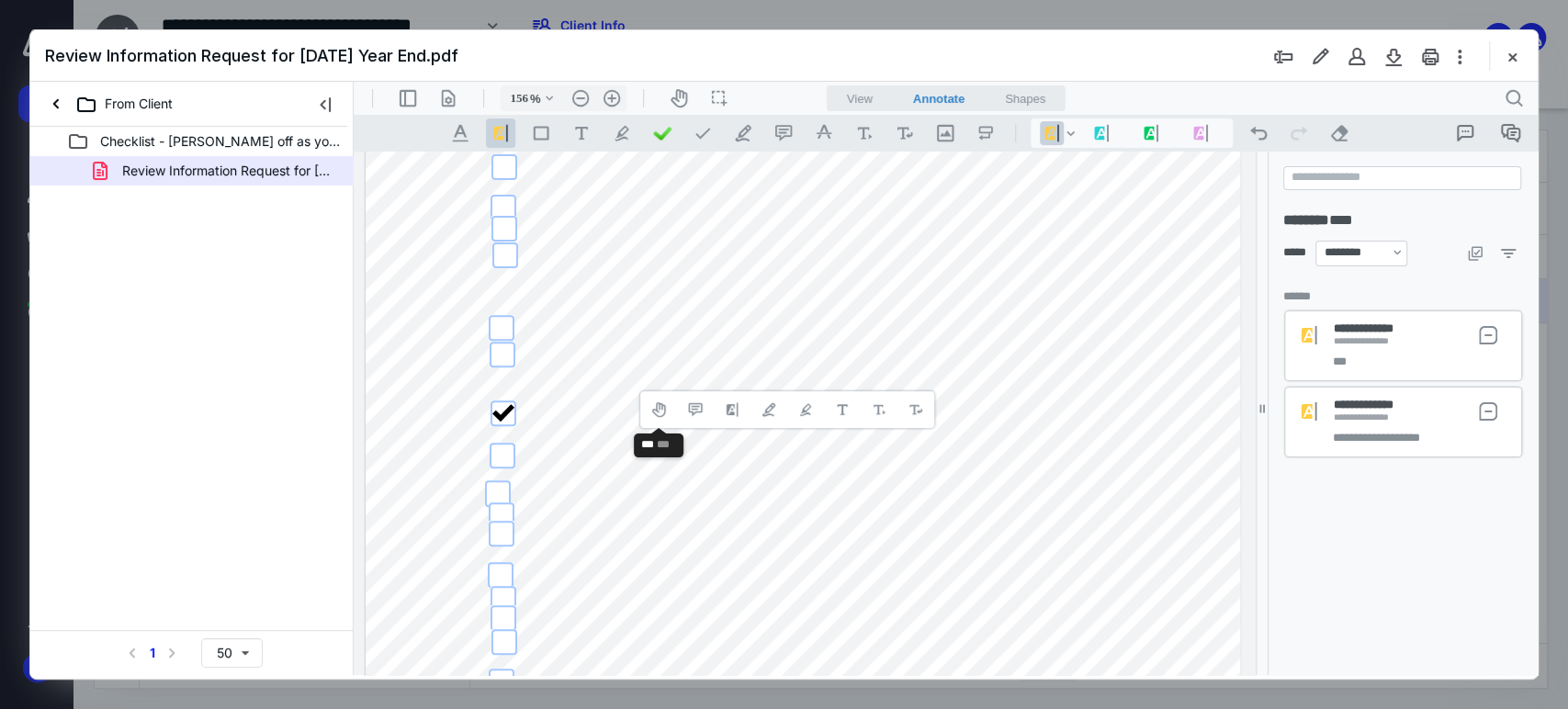 click at bounding box center (803, 293) 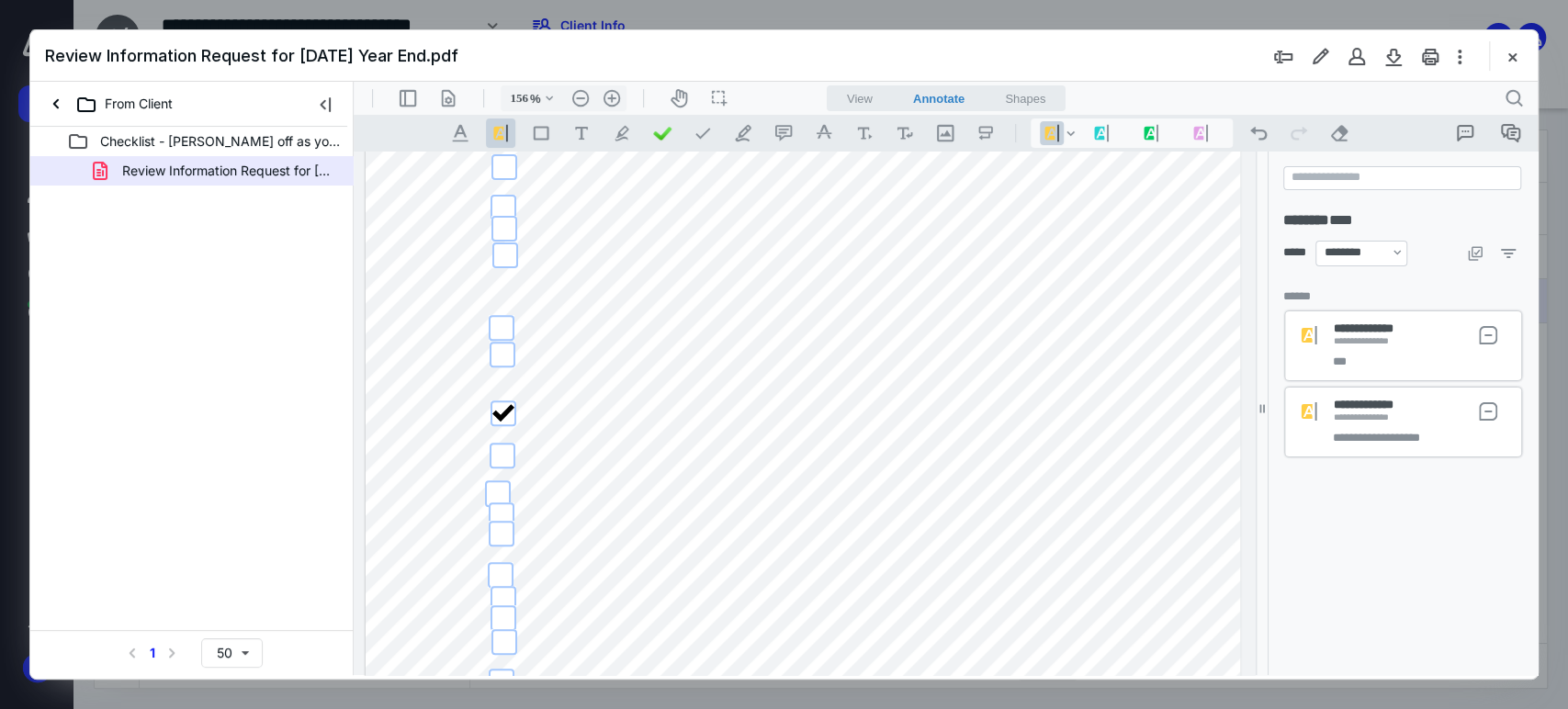 drag, startPoint x: 1463, startPoint y: 332, endPoint x: 1472, endPoint y: 332, distance: 9 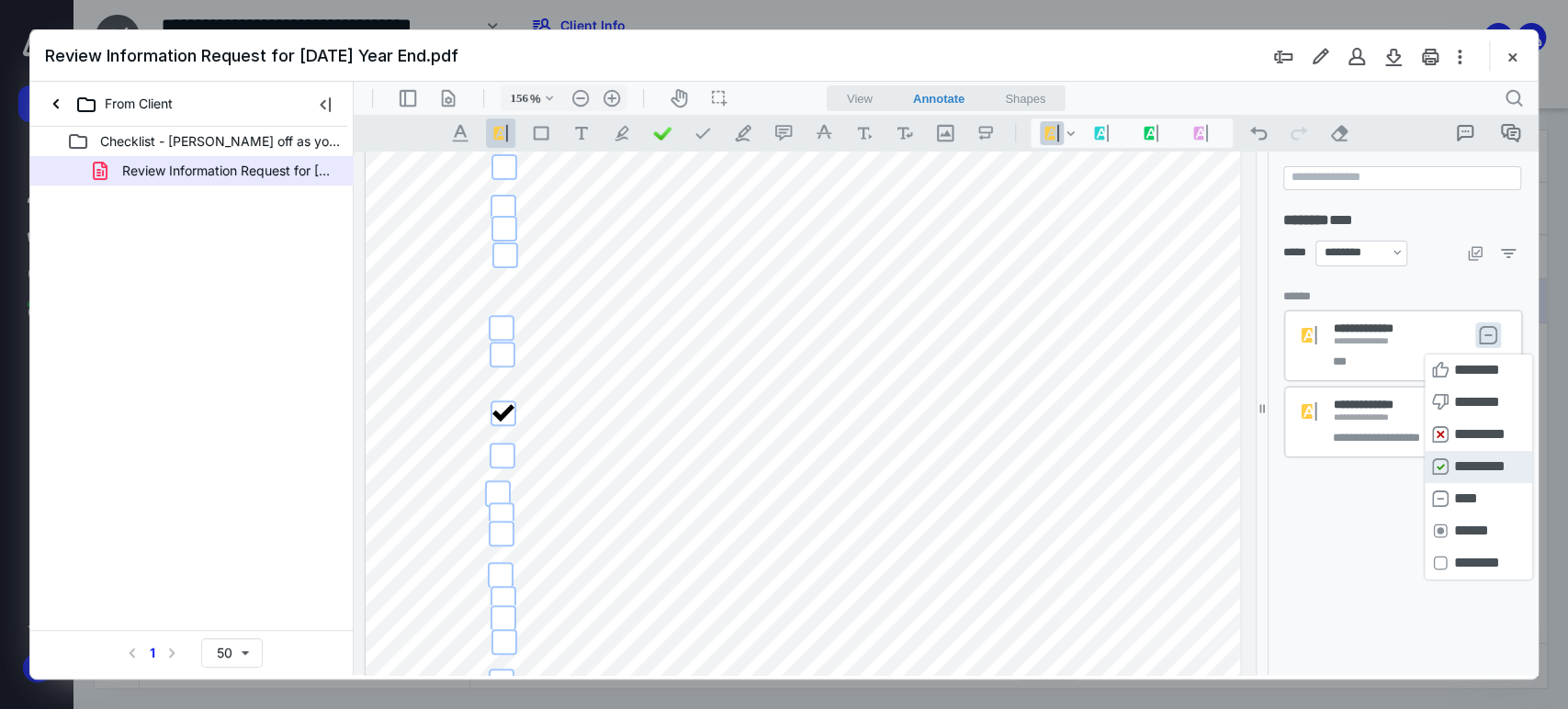 click on "**********" at bounding box center [1478, 467] 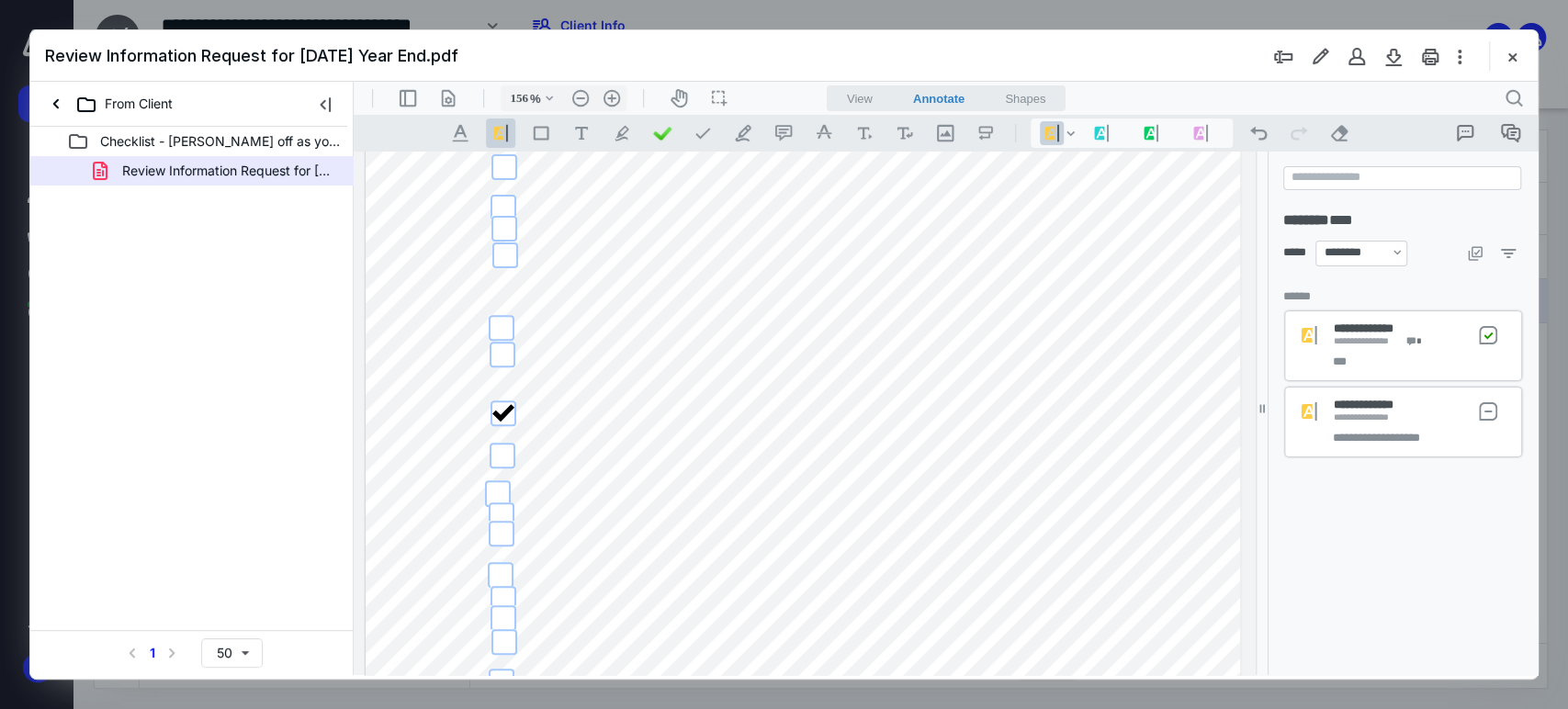 click on "***" at bounding box center [1403, 358] 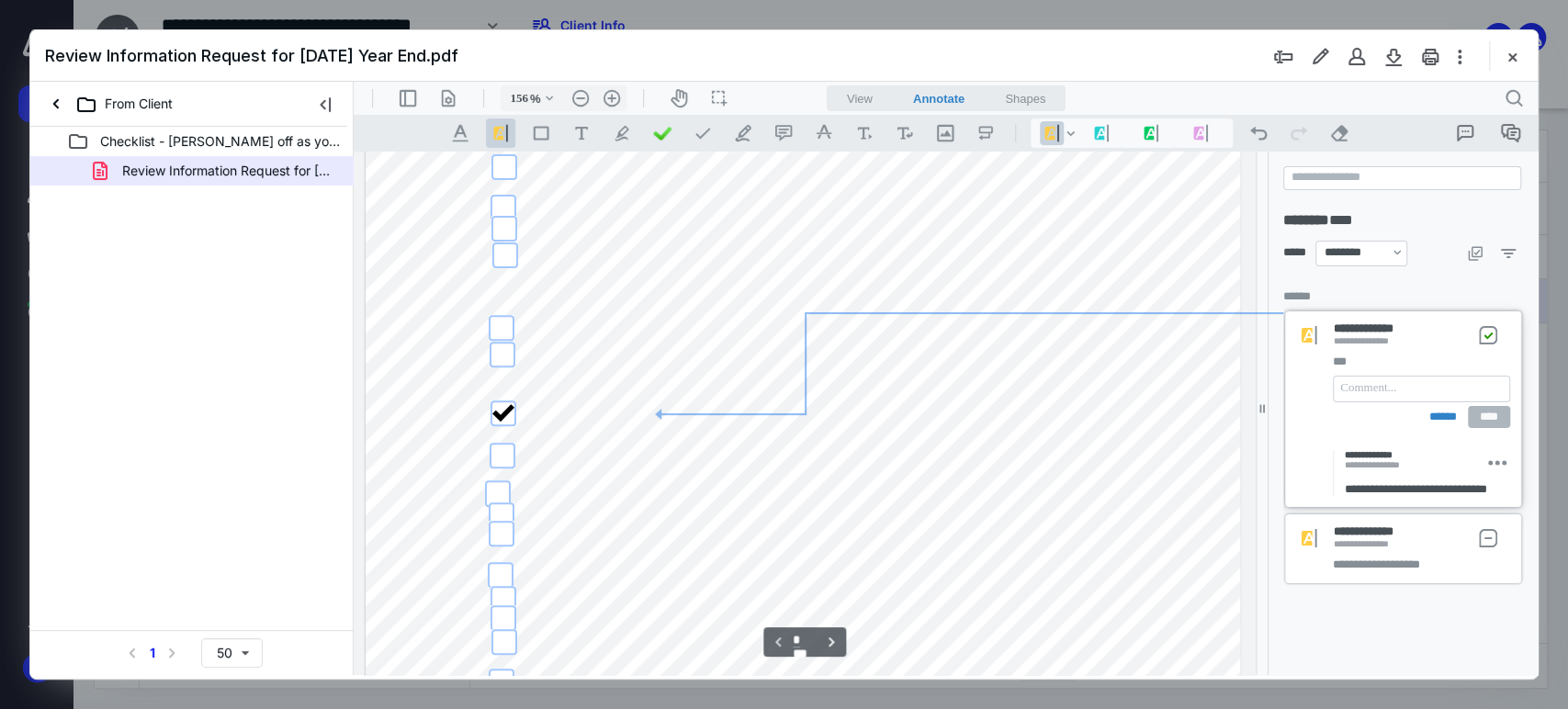 click on "***" at bounding box center (1403, 358) 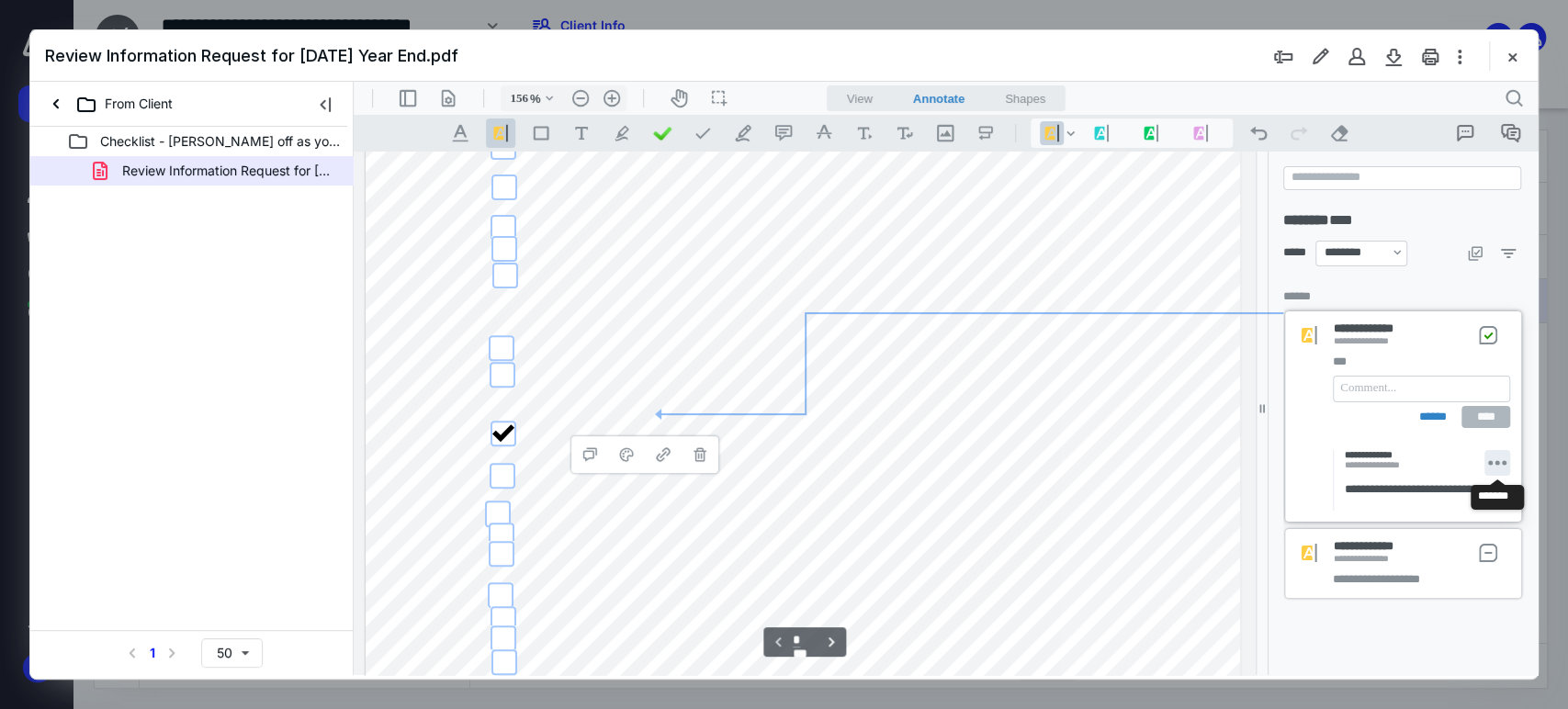click on "**********" at bounding box center [1497, 463] 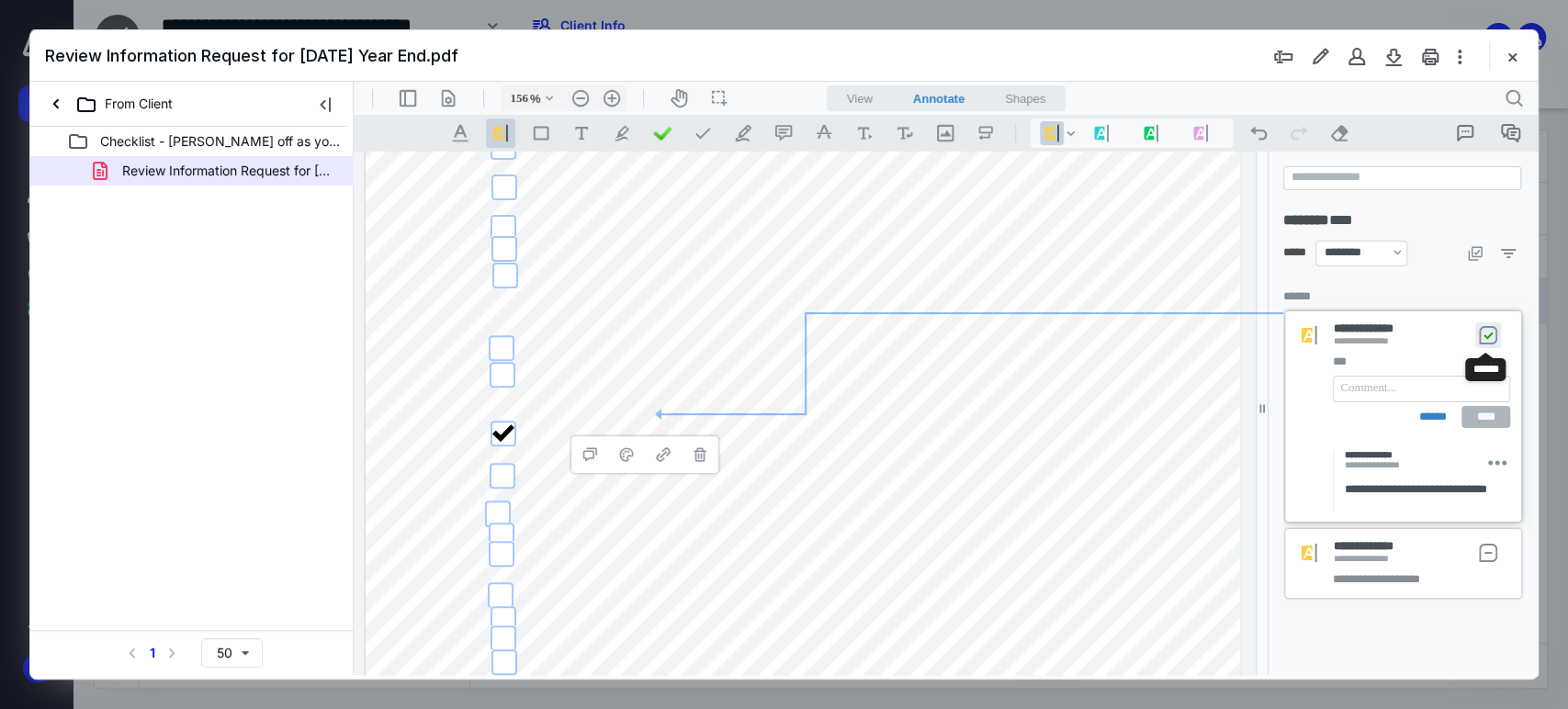 click on "**********" at bounding box center [1488, 335] 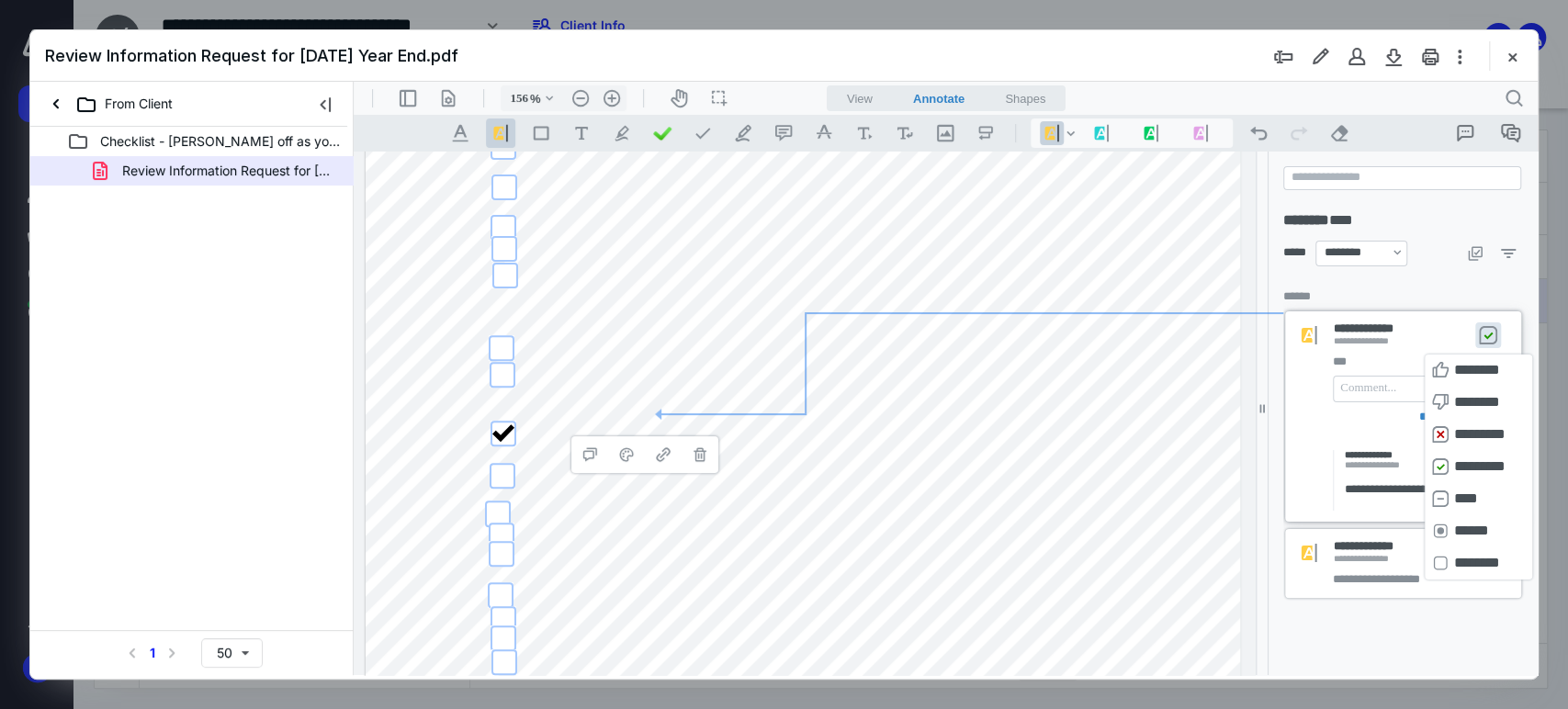 click on "***" at bounding box center [1421, 362] 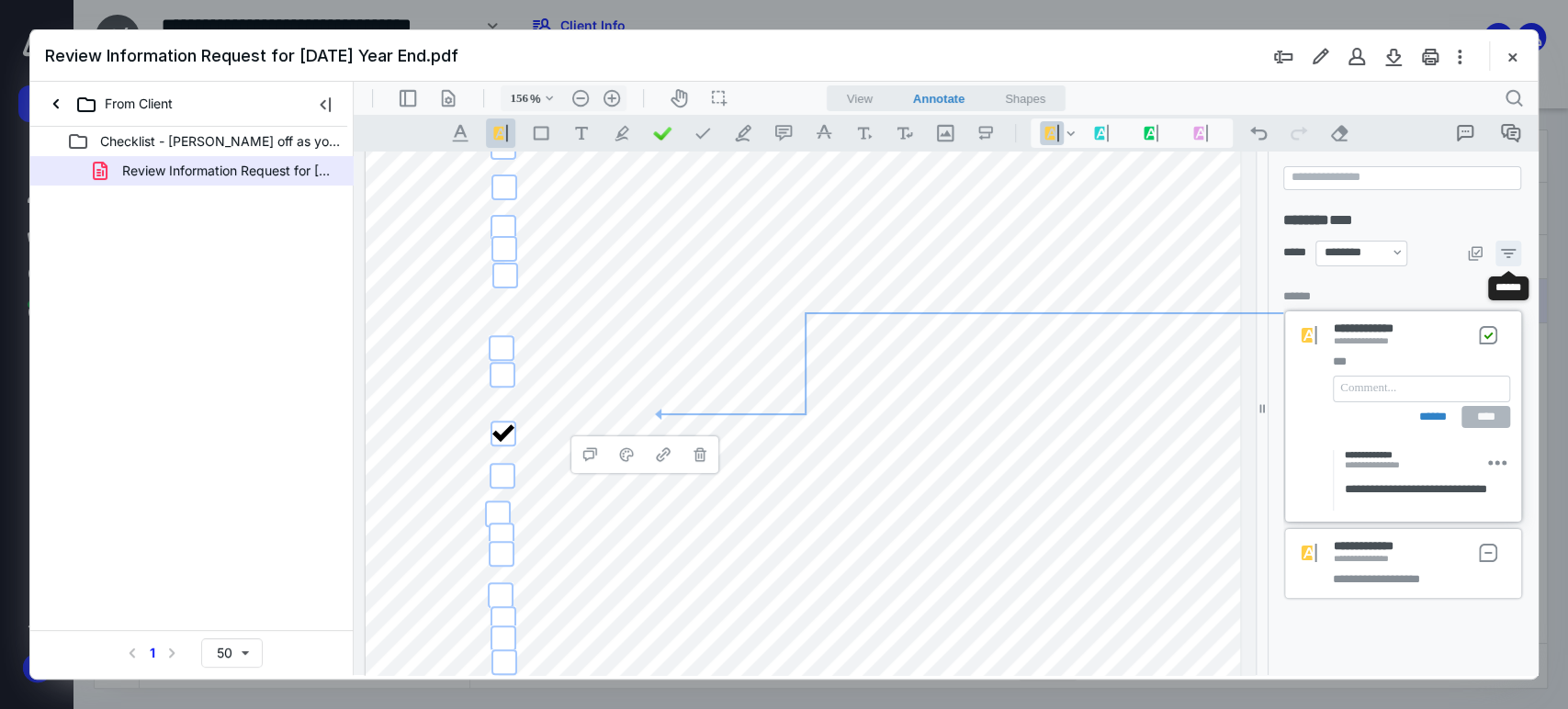 click at bounding box center [1508, 253] 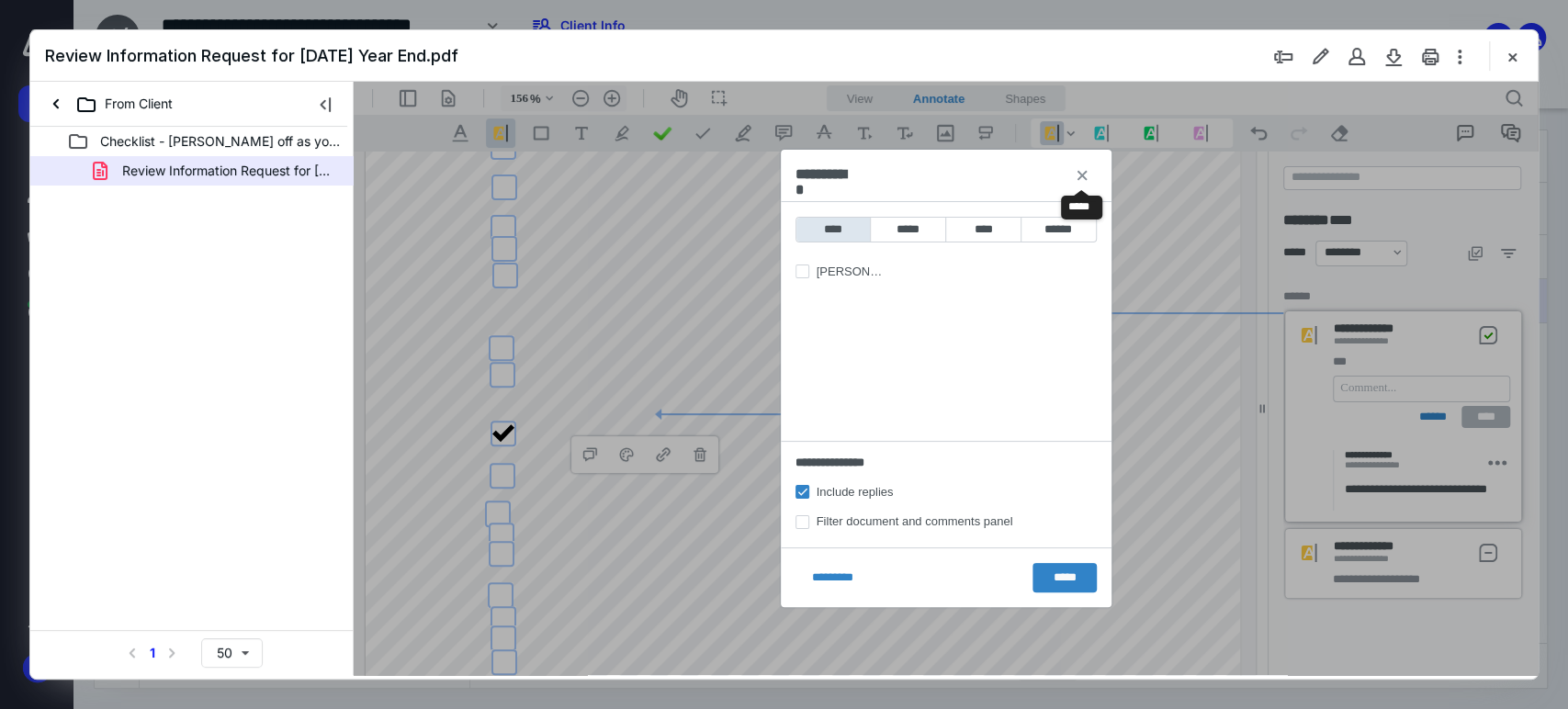 click on "**********" at bounding box center [1082, 175] 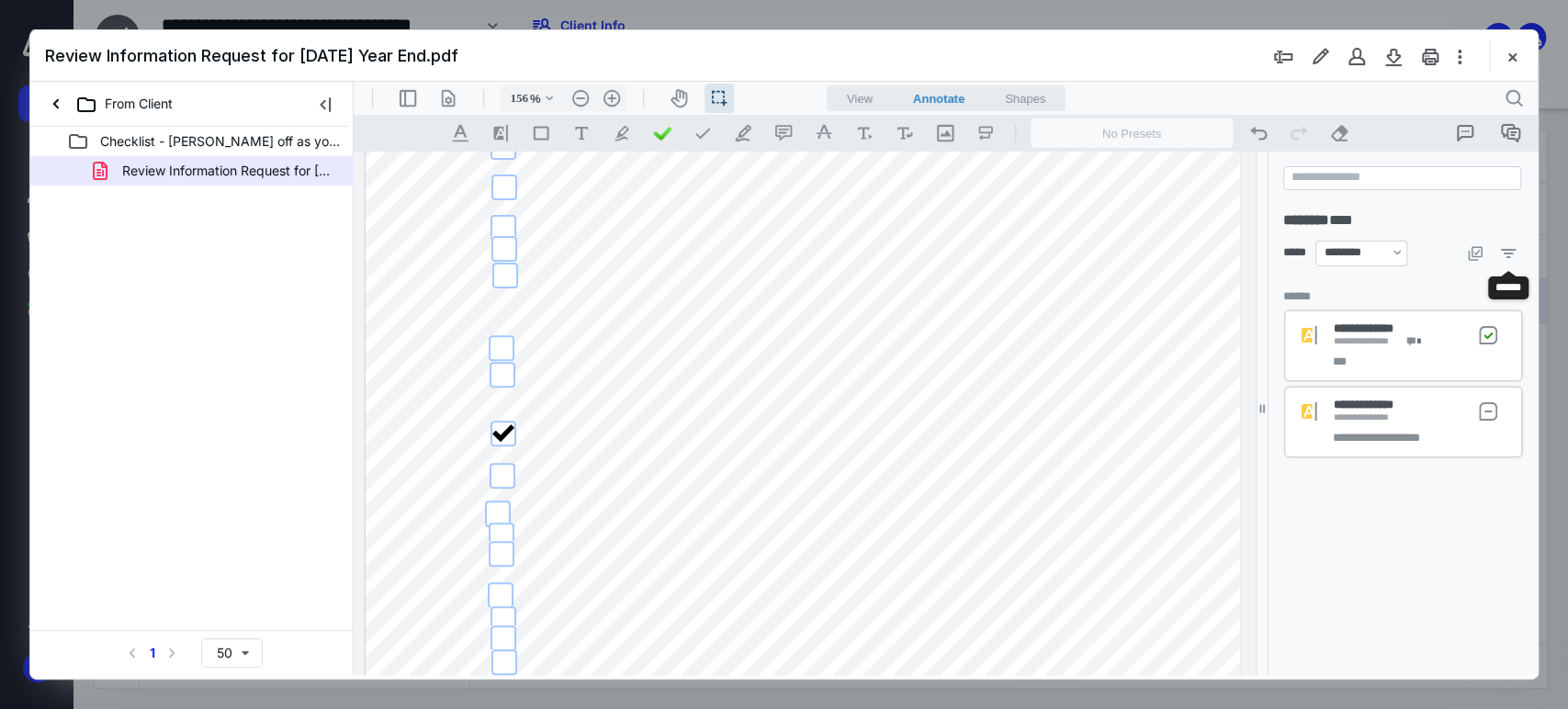 click at bounding box center (803, 313) 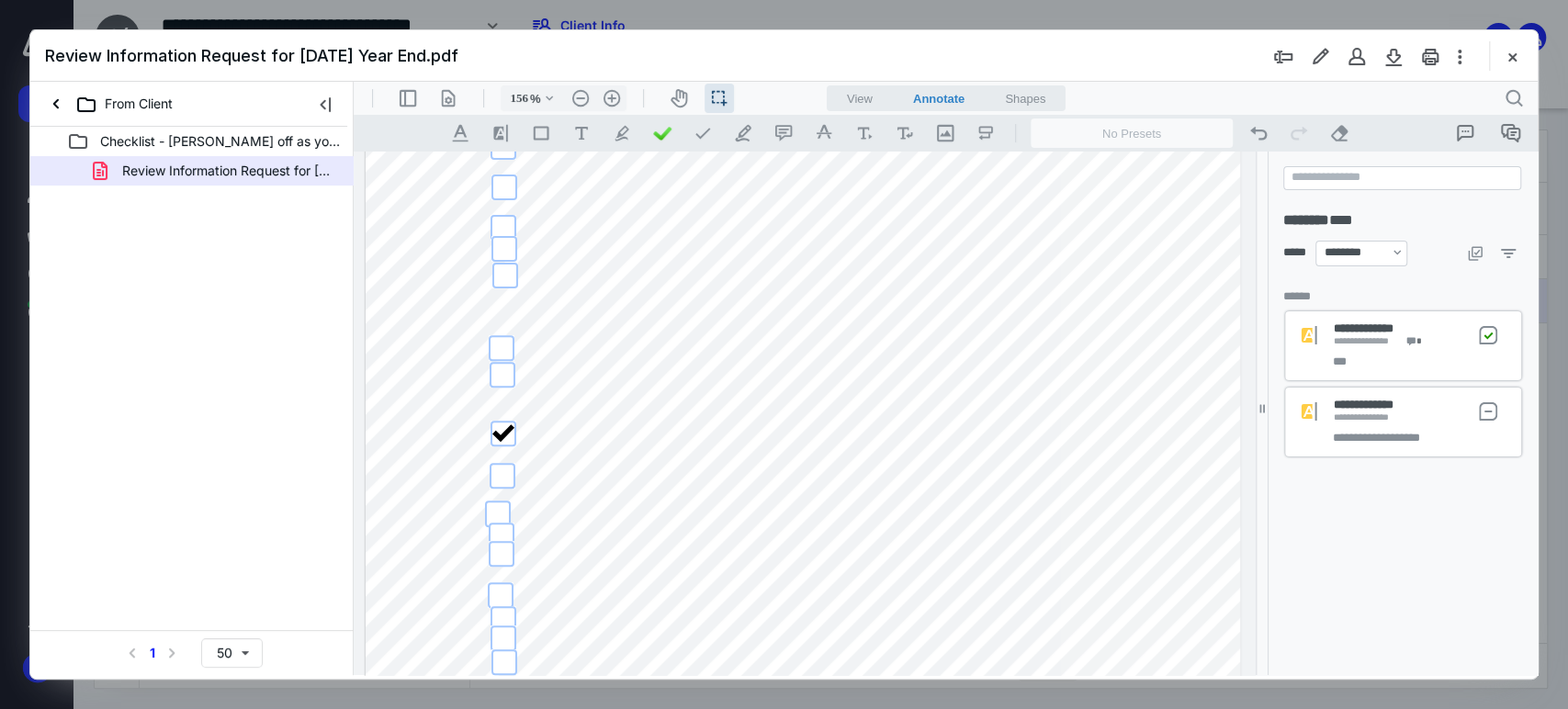 click on "***" at bounding box center [1421, 362] 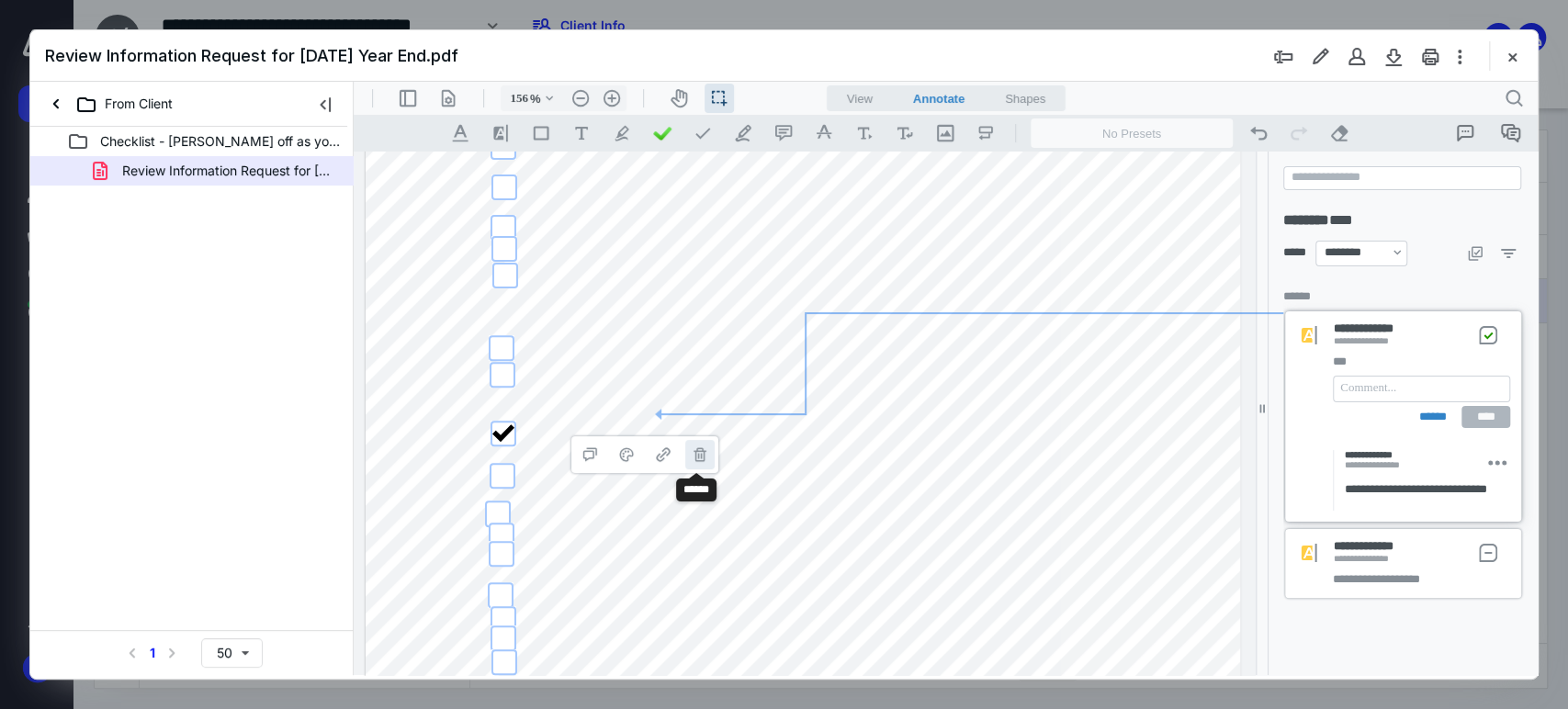 click on "**********" at bounding box center (700, 455) 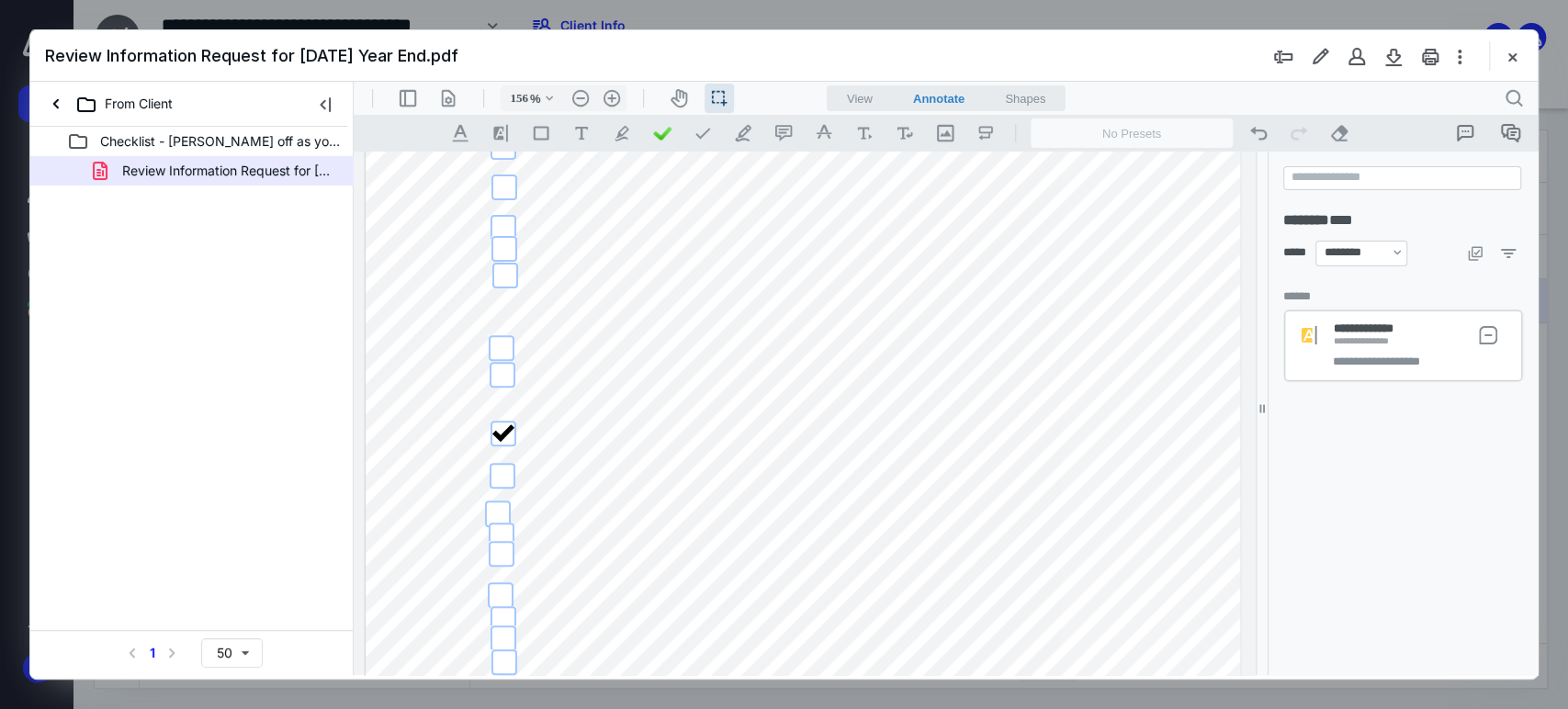 click at bounding box center (803, 313) 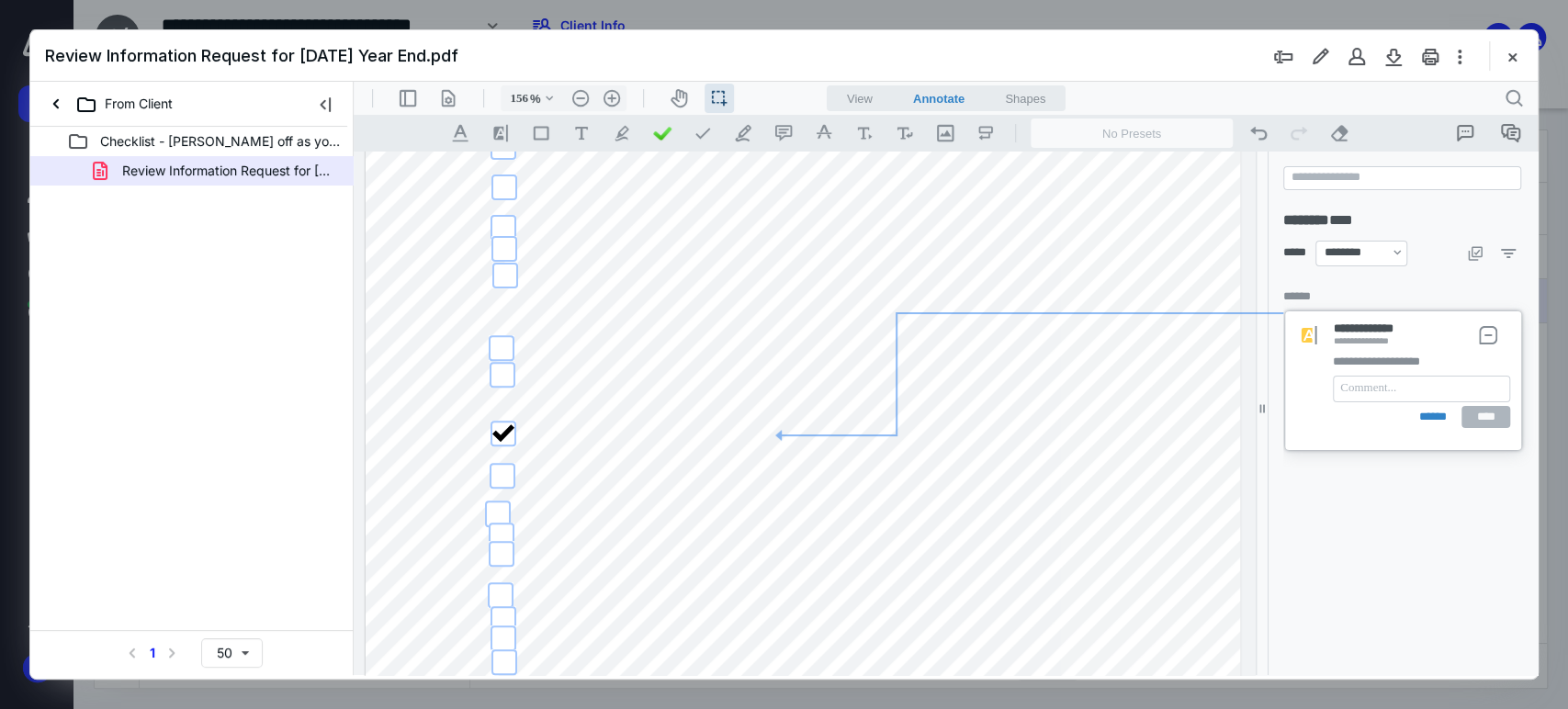 drag, startPoint x: 657, startPoint y: 423, endPoint x: 676, endPoint y: 425, distance: 19.104973 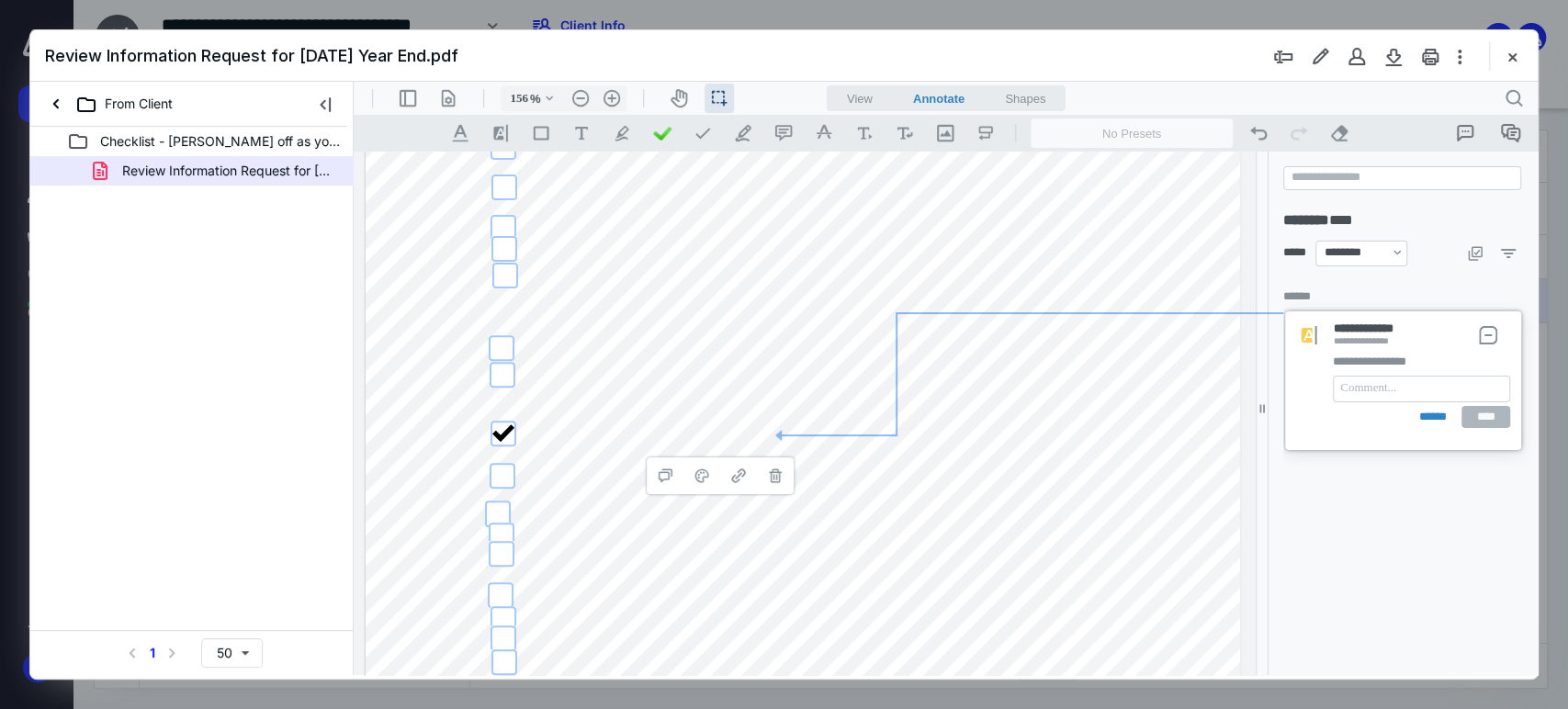 click at bounding box center (803, 313) 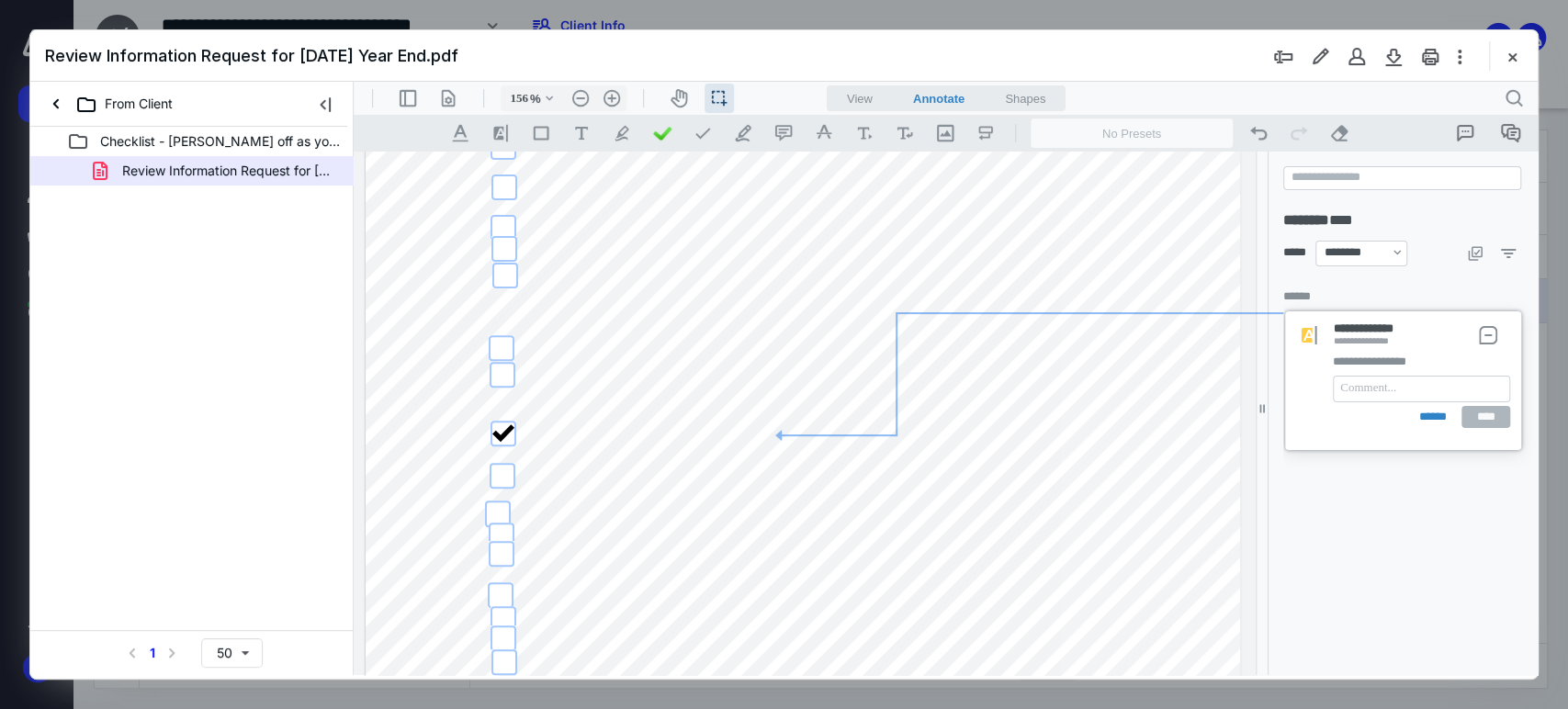 click at bounding box center [803, 313] 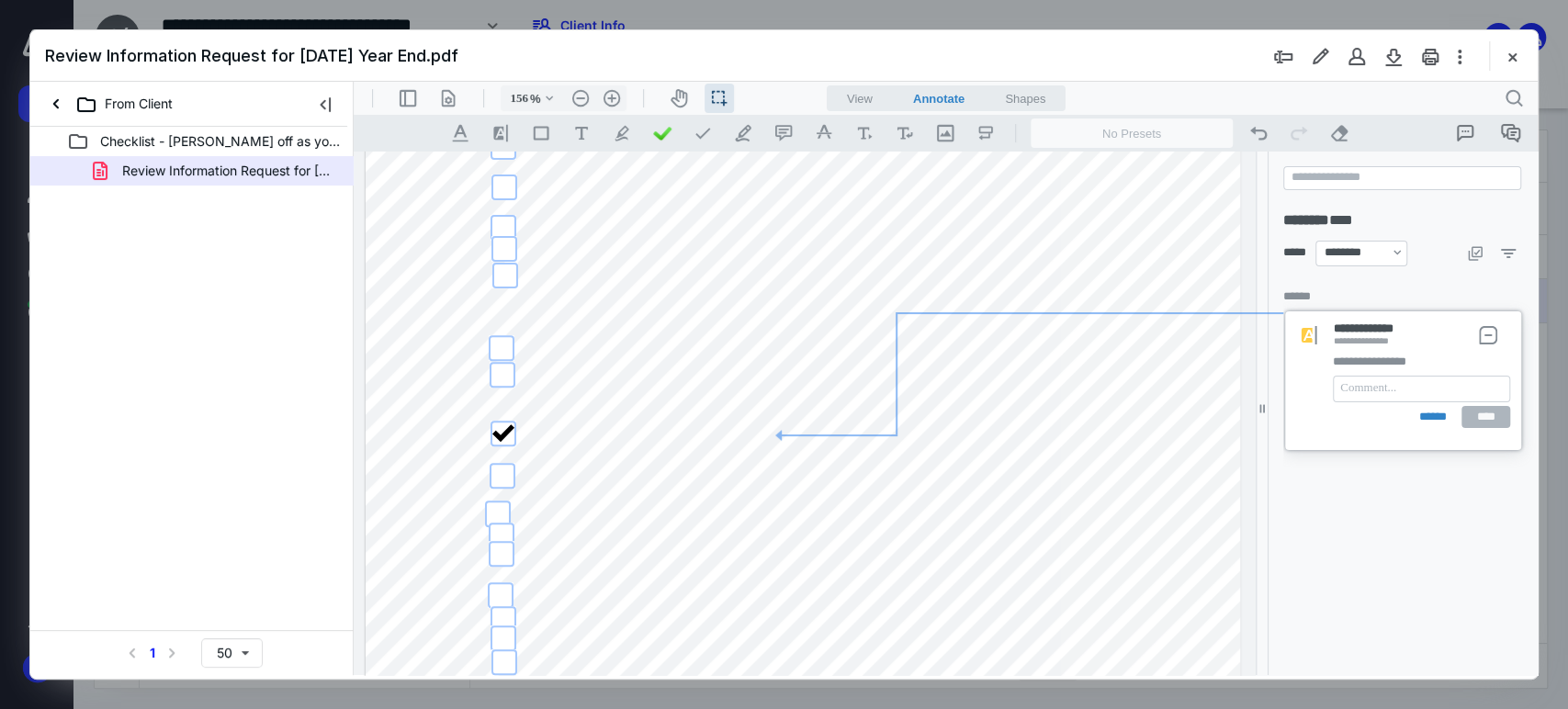 click at bounding box center (803, 313) 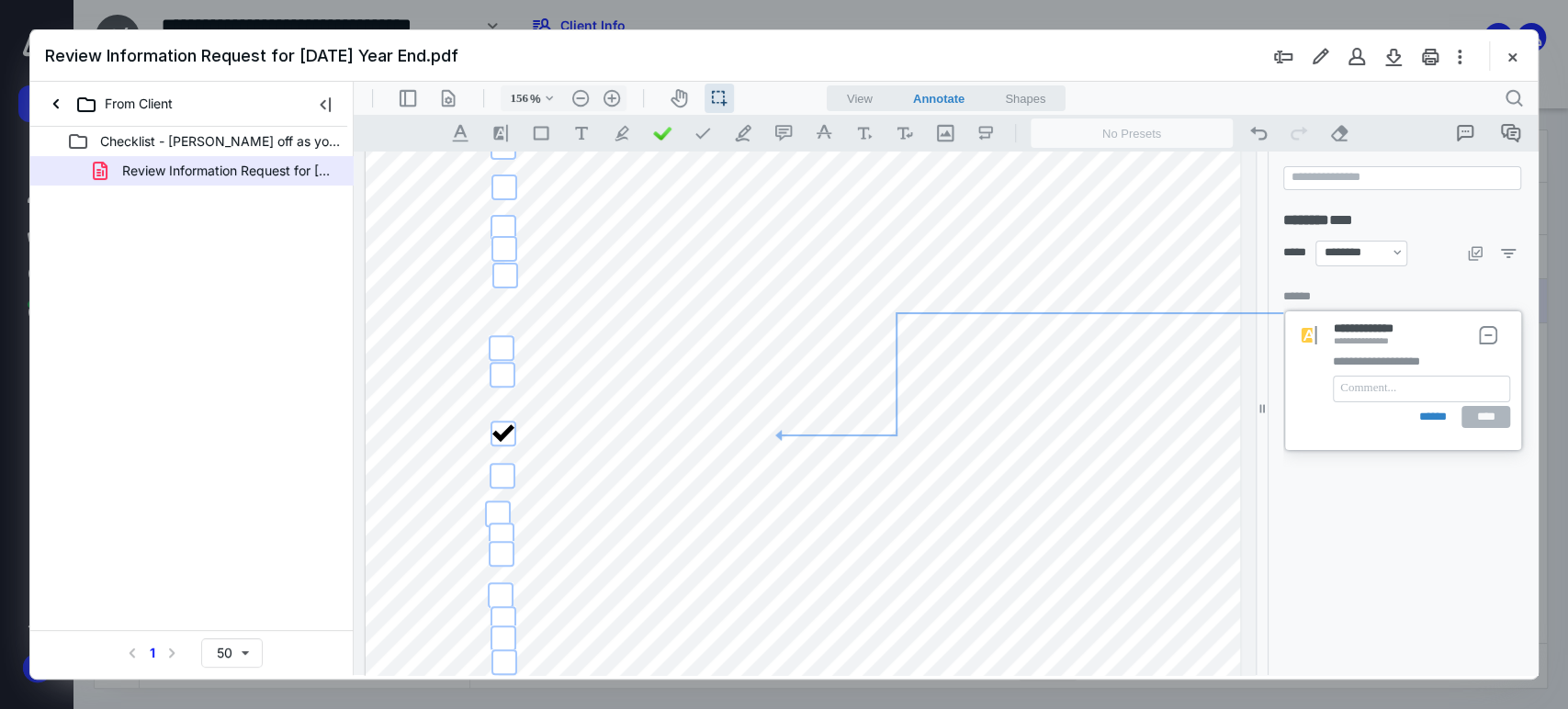 click at bounding box center [803, 313] 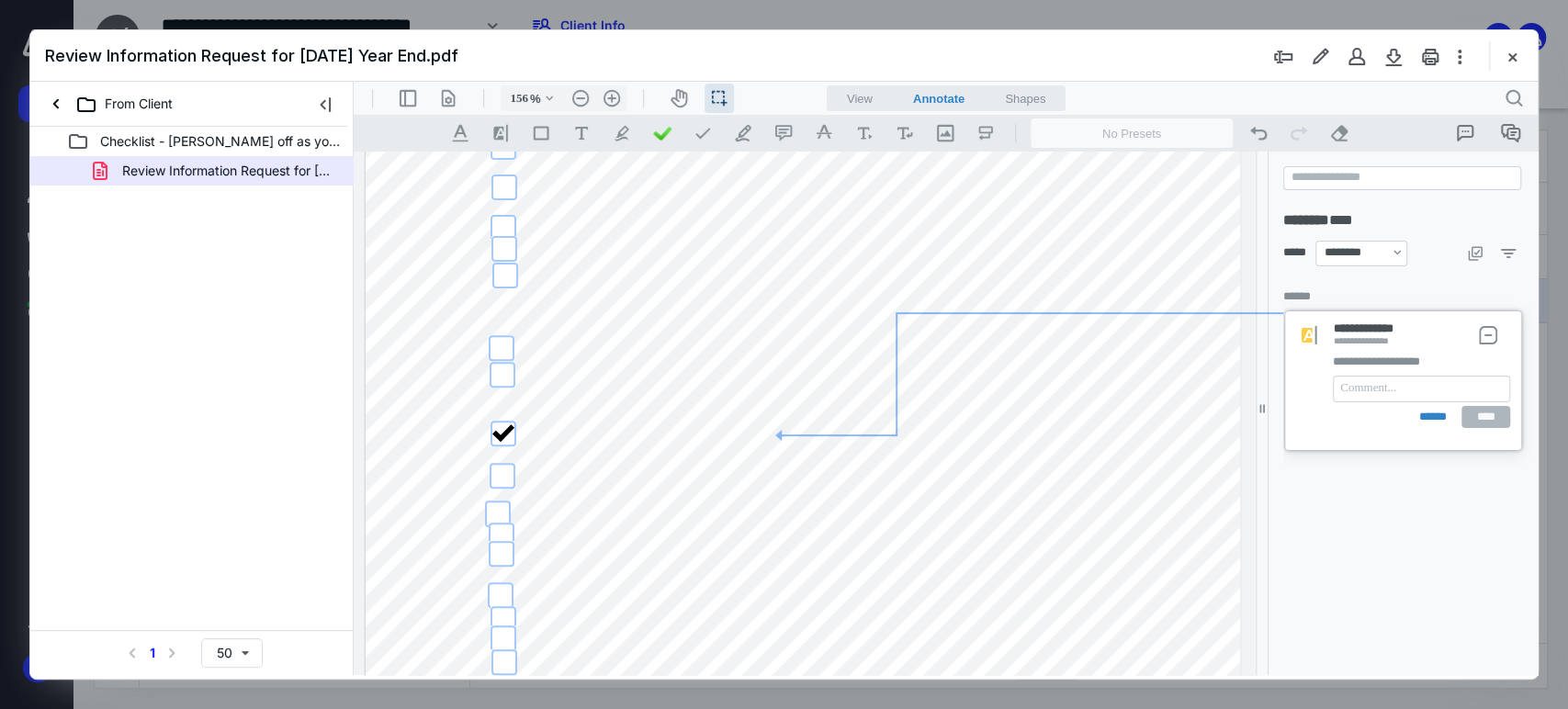 click at bounding box center [803, 313] 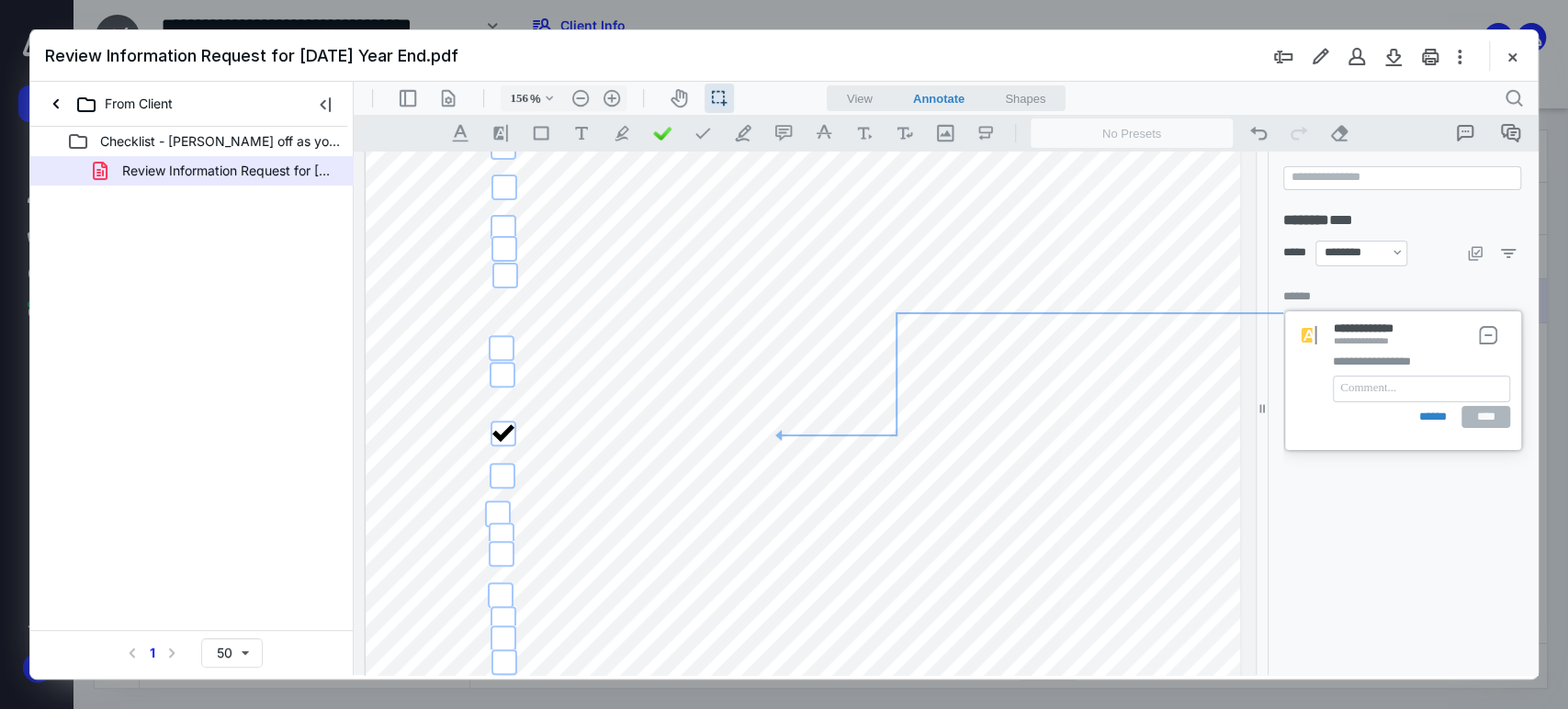 drag, startPoint x: 668, startPoint y: 421, endPoint x: 1344, endPoint y: 388, distance: 676.805 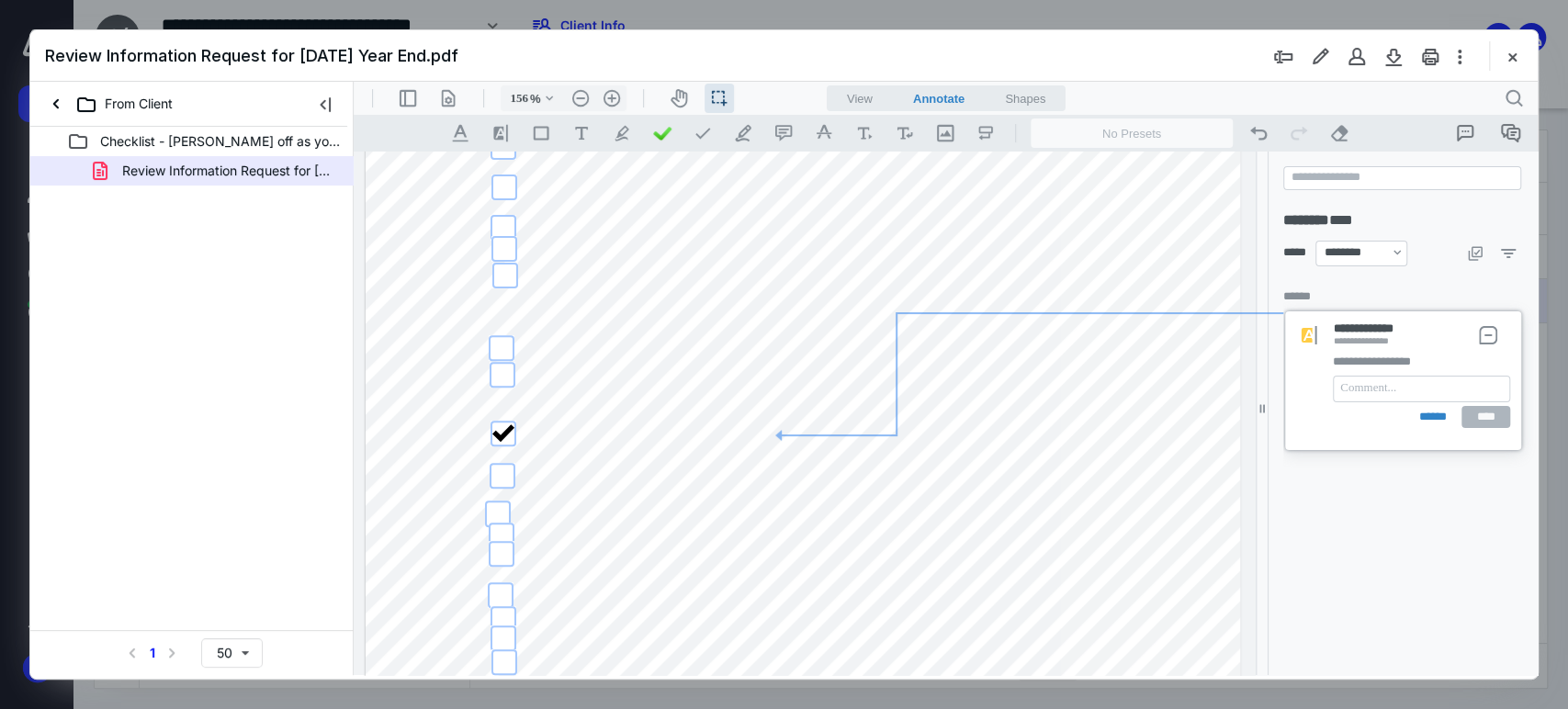 click on "**********" at bounding box center (945, 413) 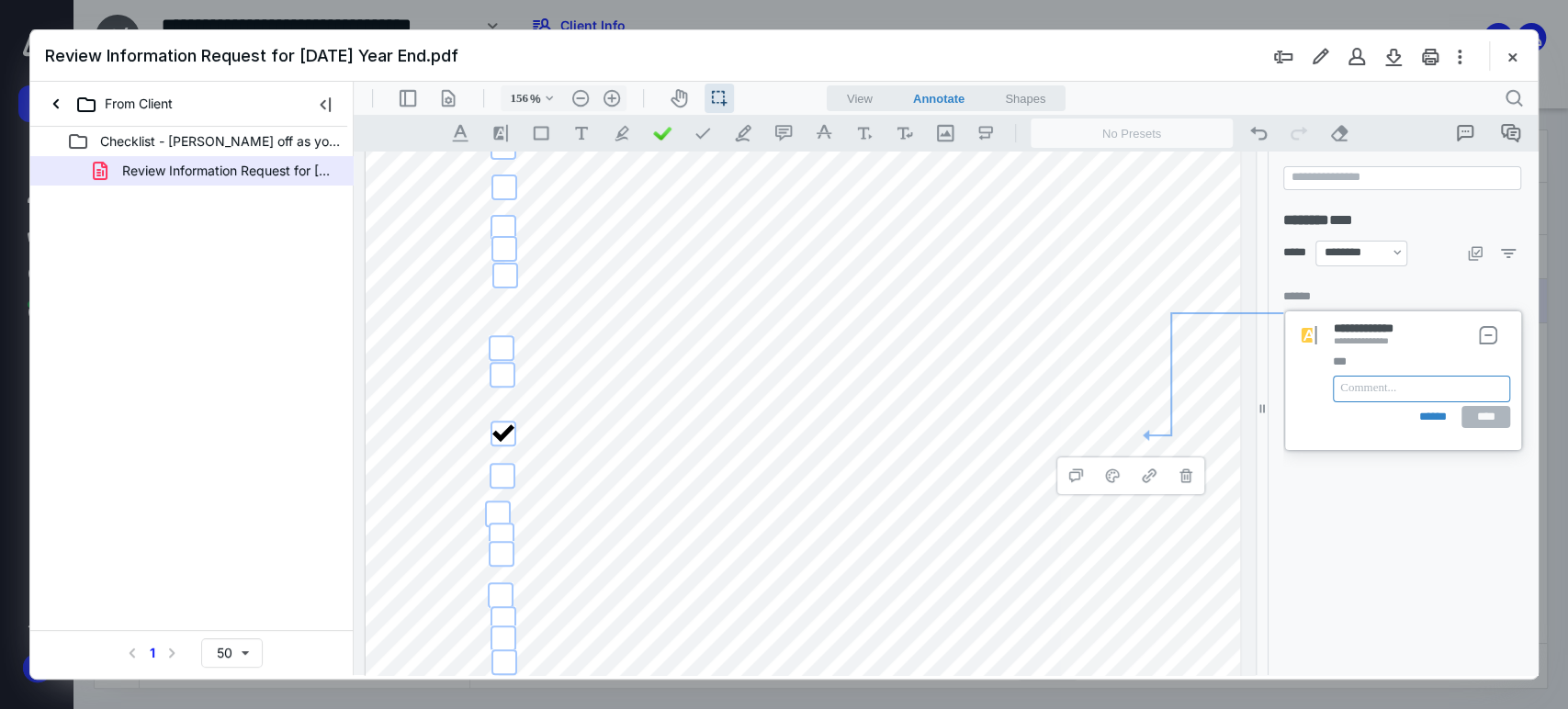 click at bounding box center (1421, 388) 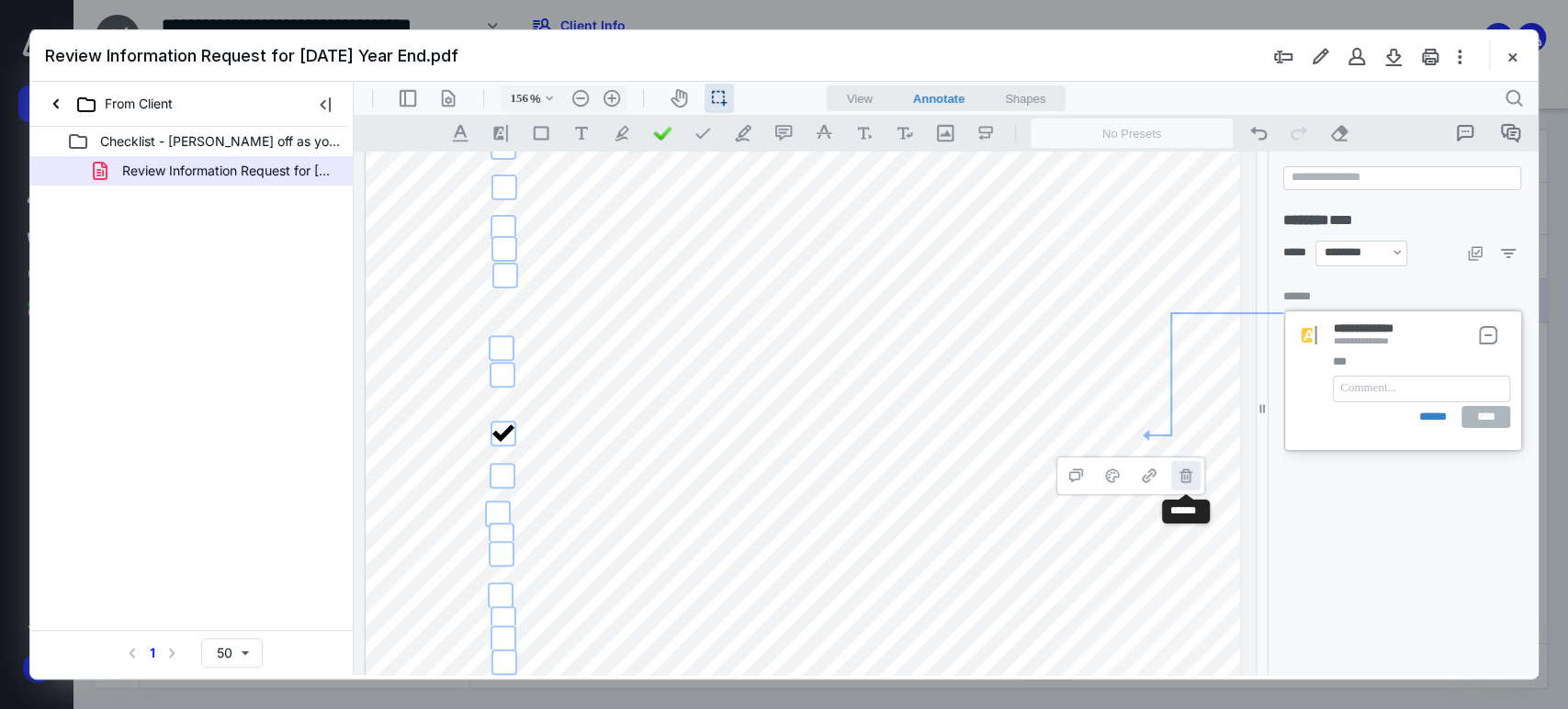 click on "**********" at bounding box center [1186, 476] 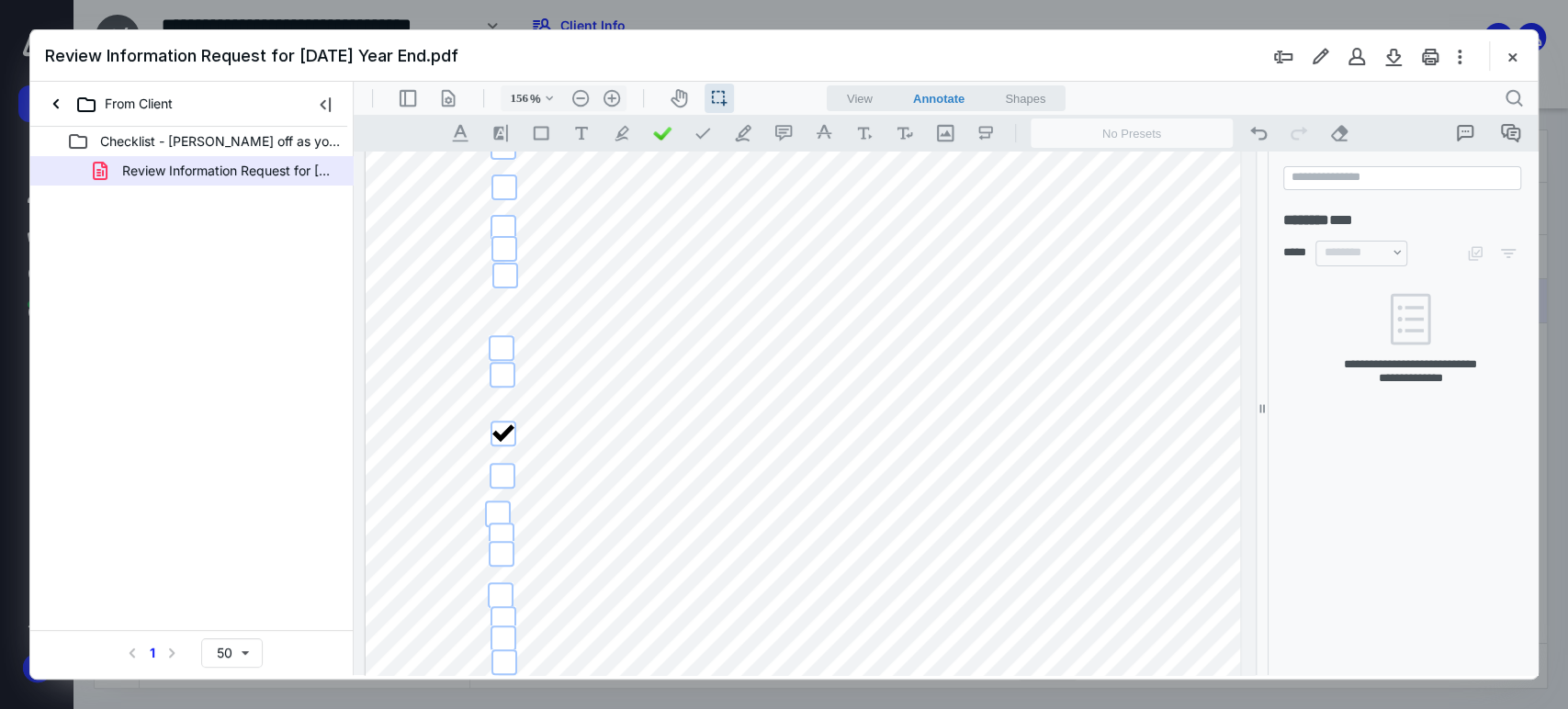 drag, startPoint x: 668, startPoint y: 434, endPoint x: 761, endPoint y: 425, distance: 93.43447 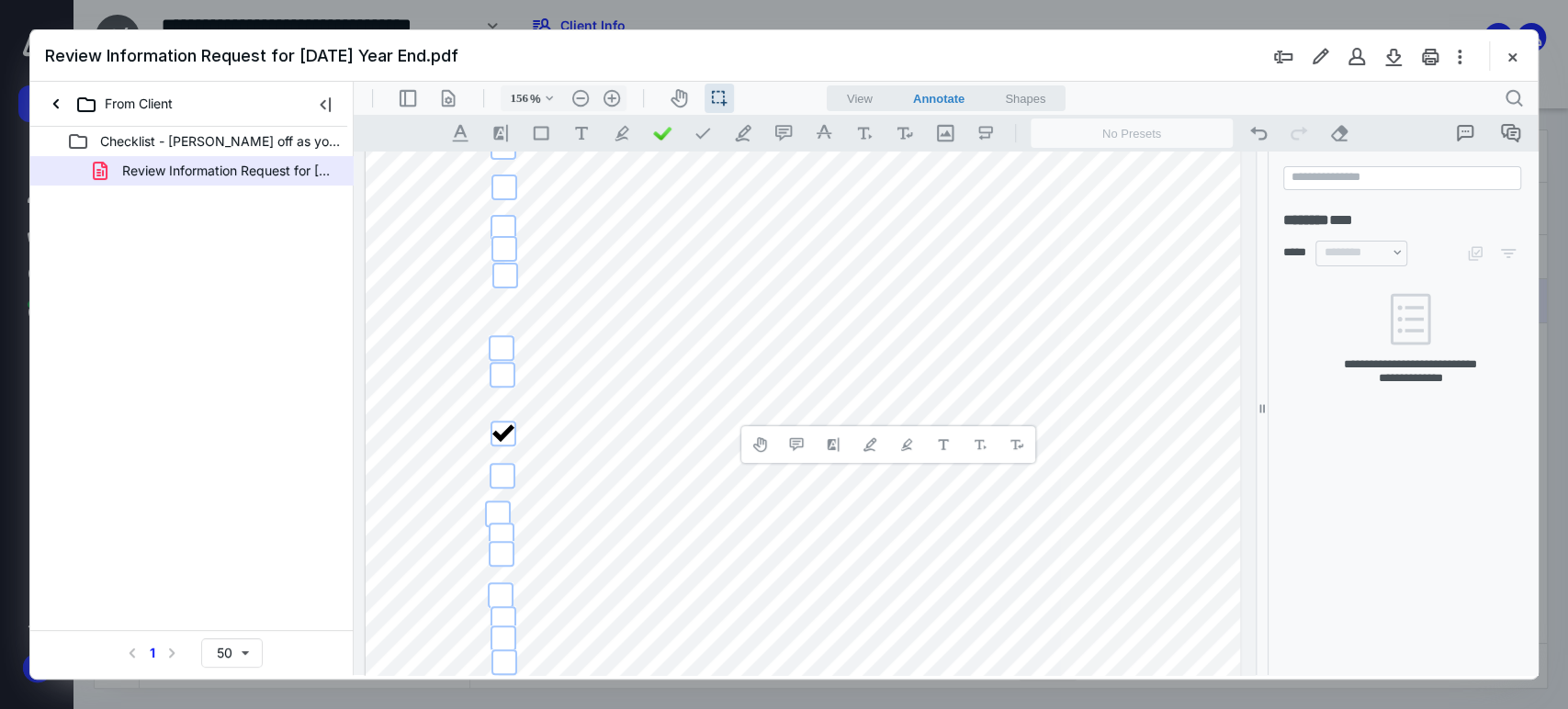 drag, startPoint x: 741, startPoint y: 426, endPoint x: 629, endPoint y: 440, distance: 112.87161 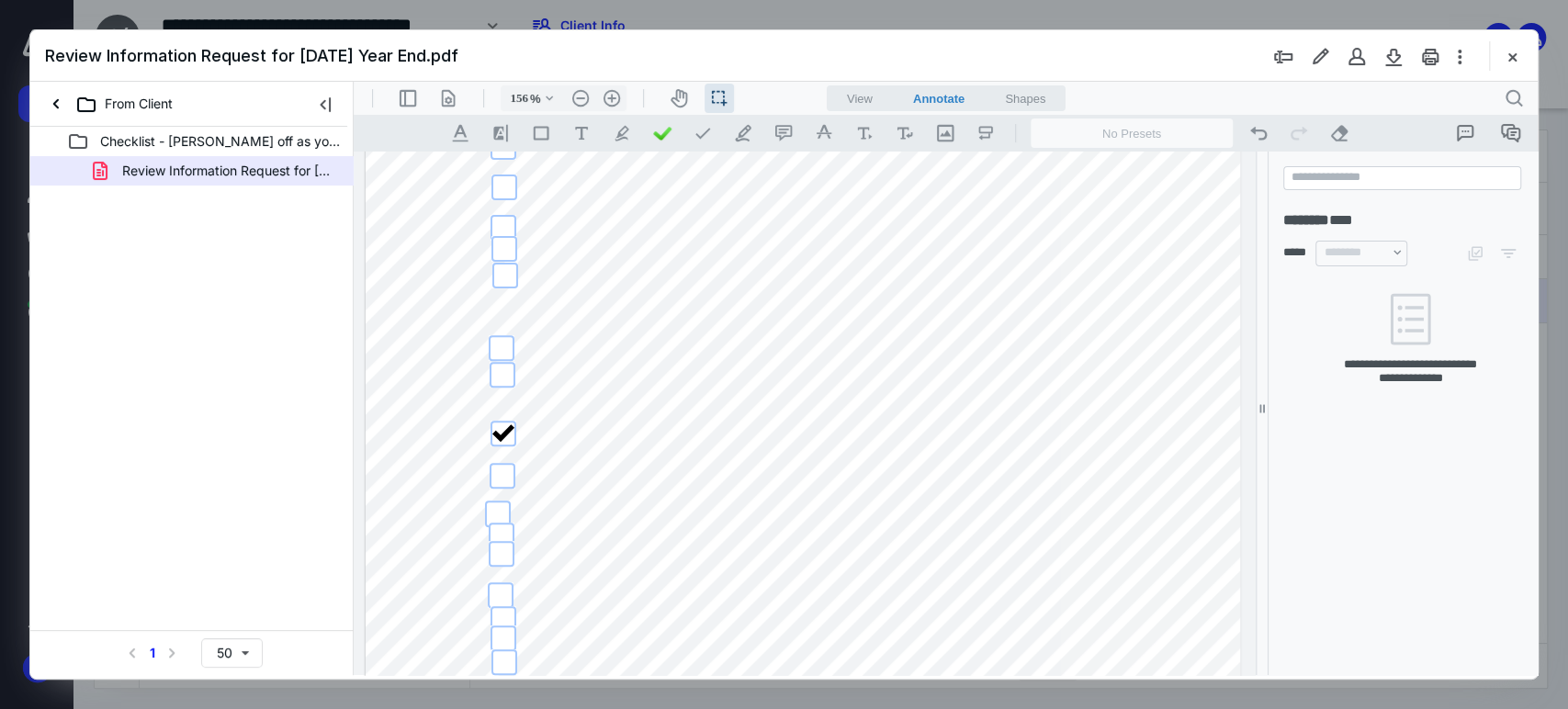 click at bounding box center [803, 313] 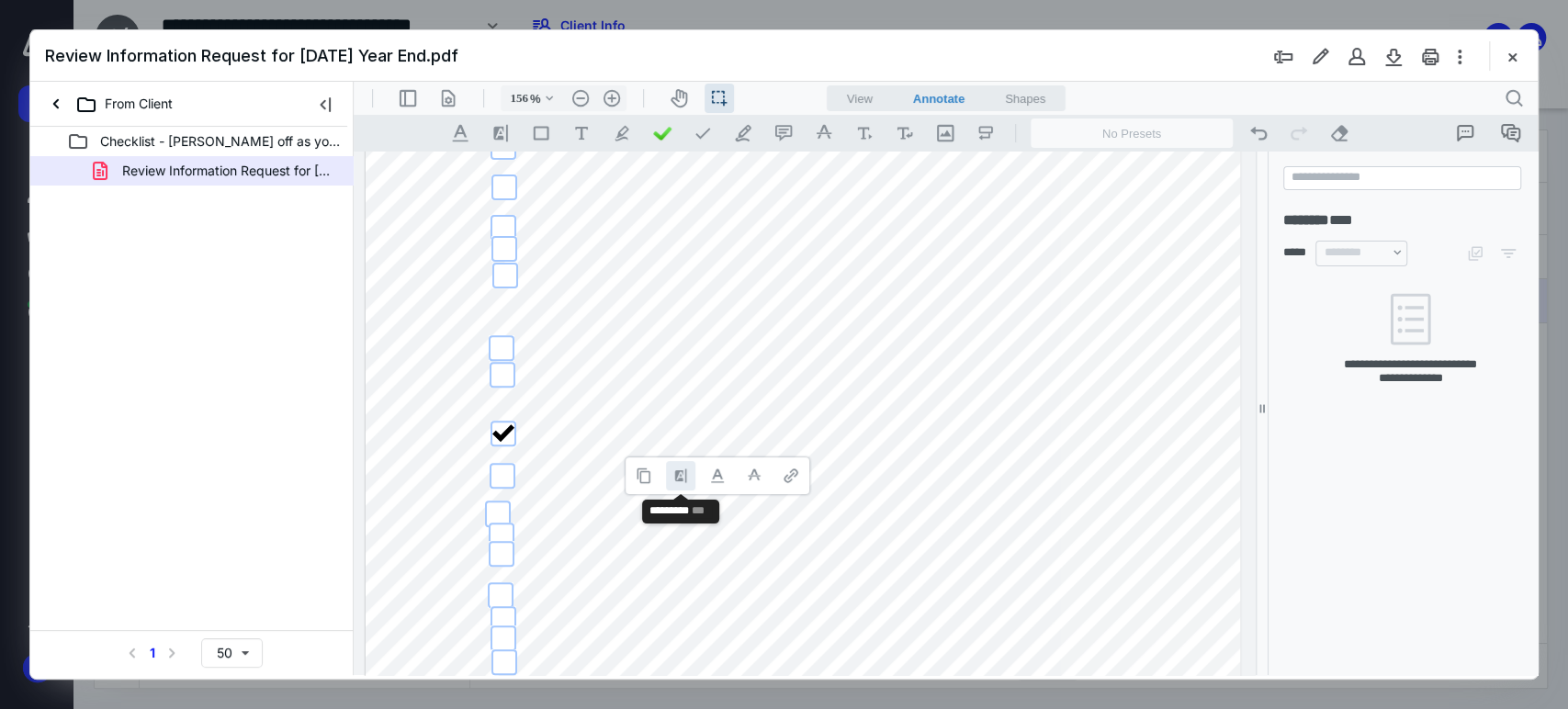 click on "**********" at bounding box center [681, 476] 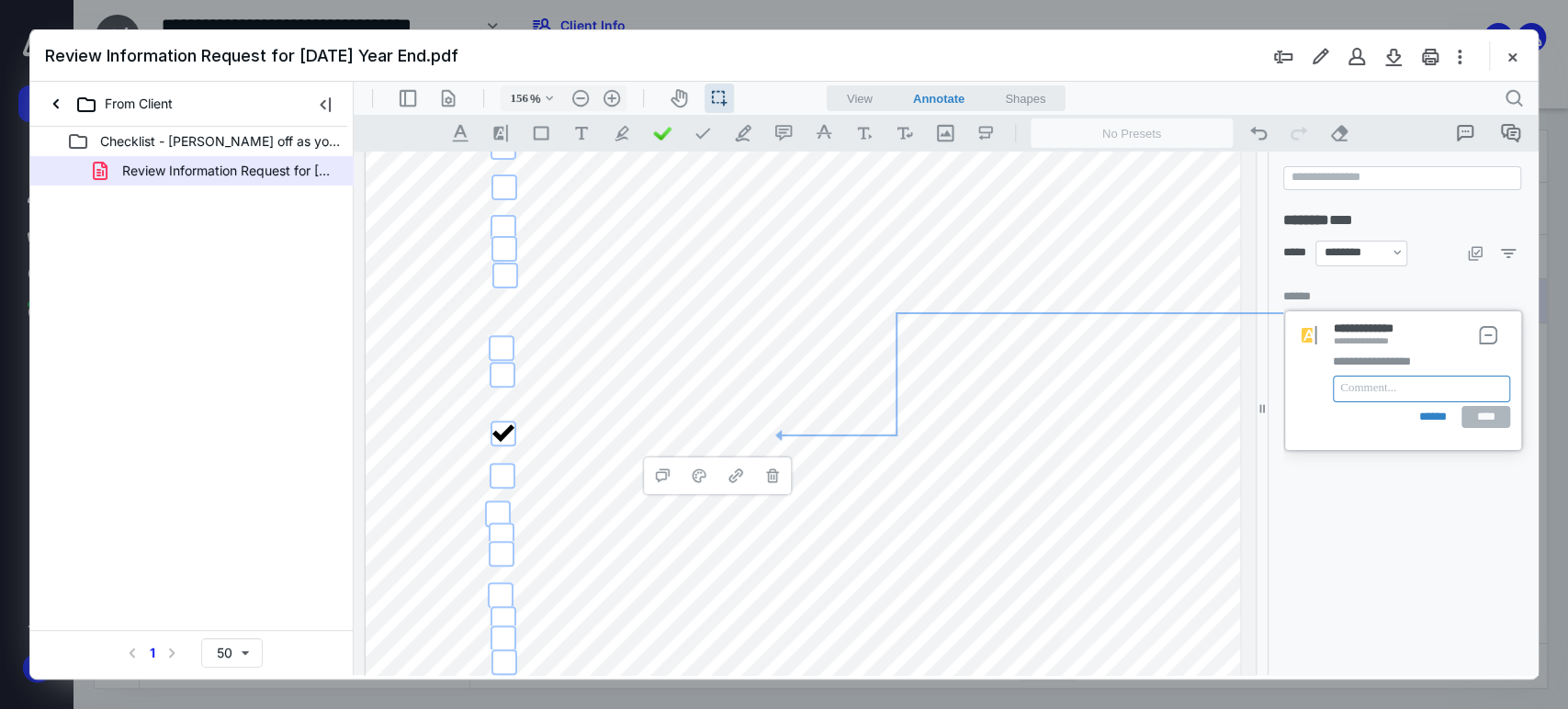 click at bounding box center [1421, 388] 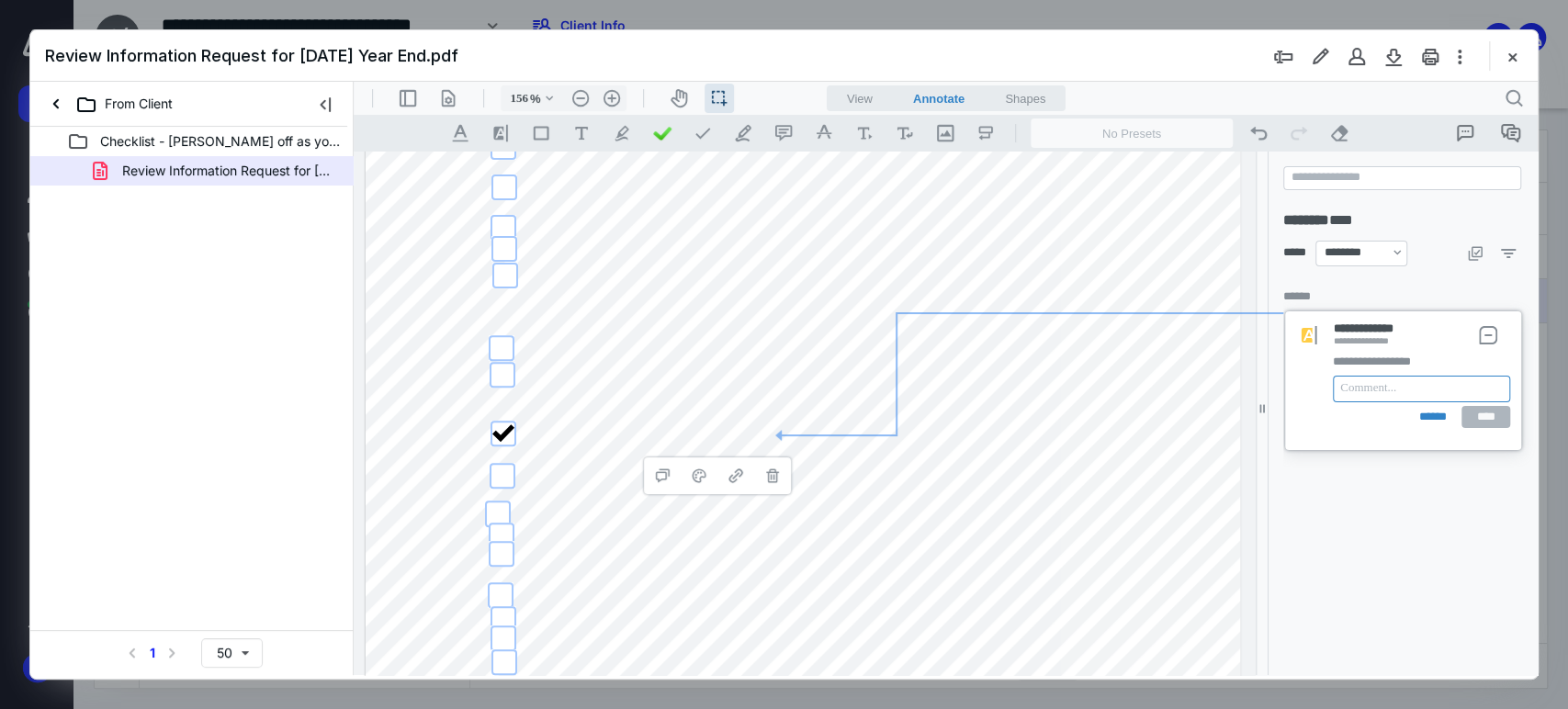 type 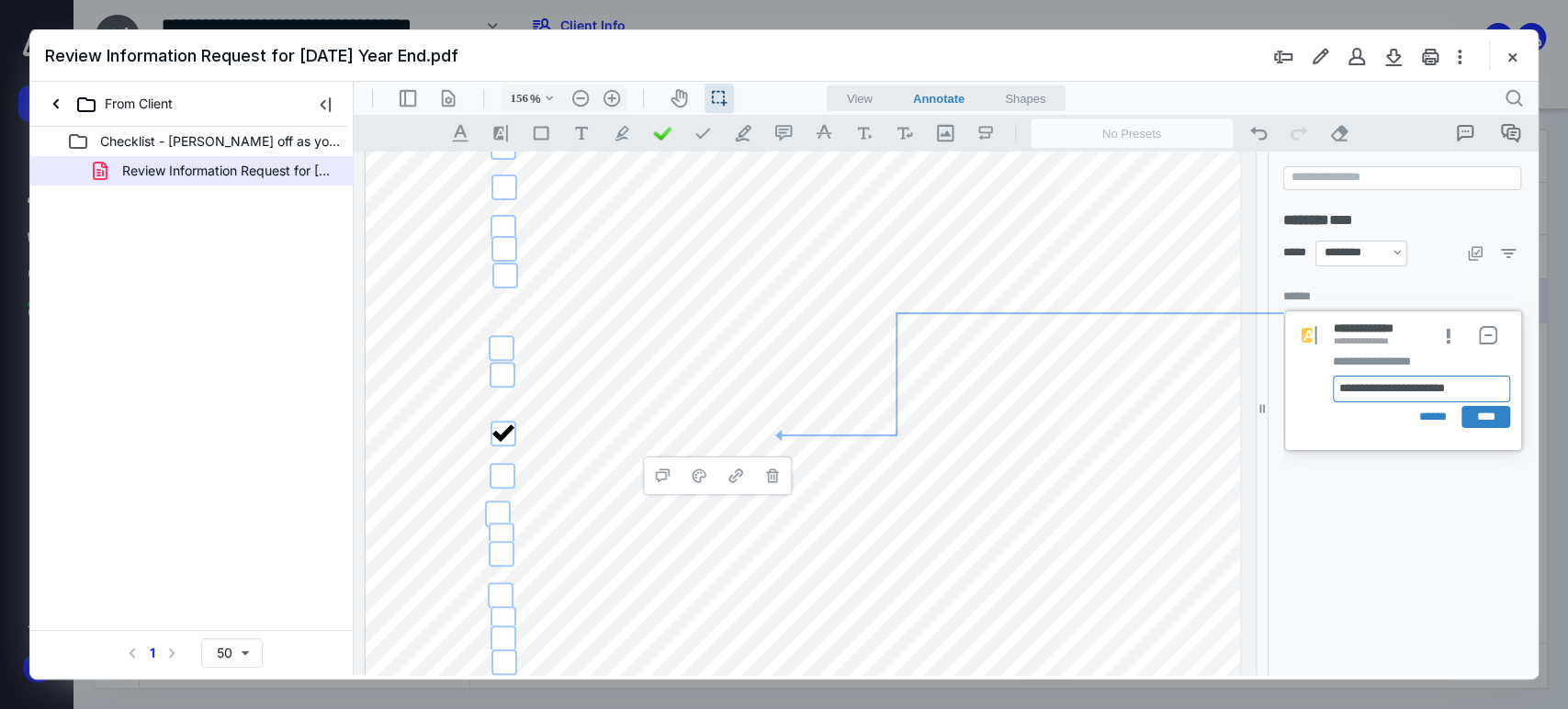 click on "**********" at bounding box center [1421, 388] 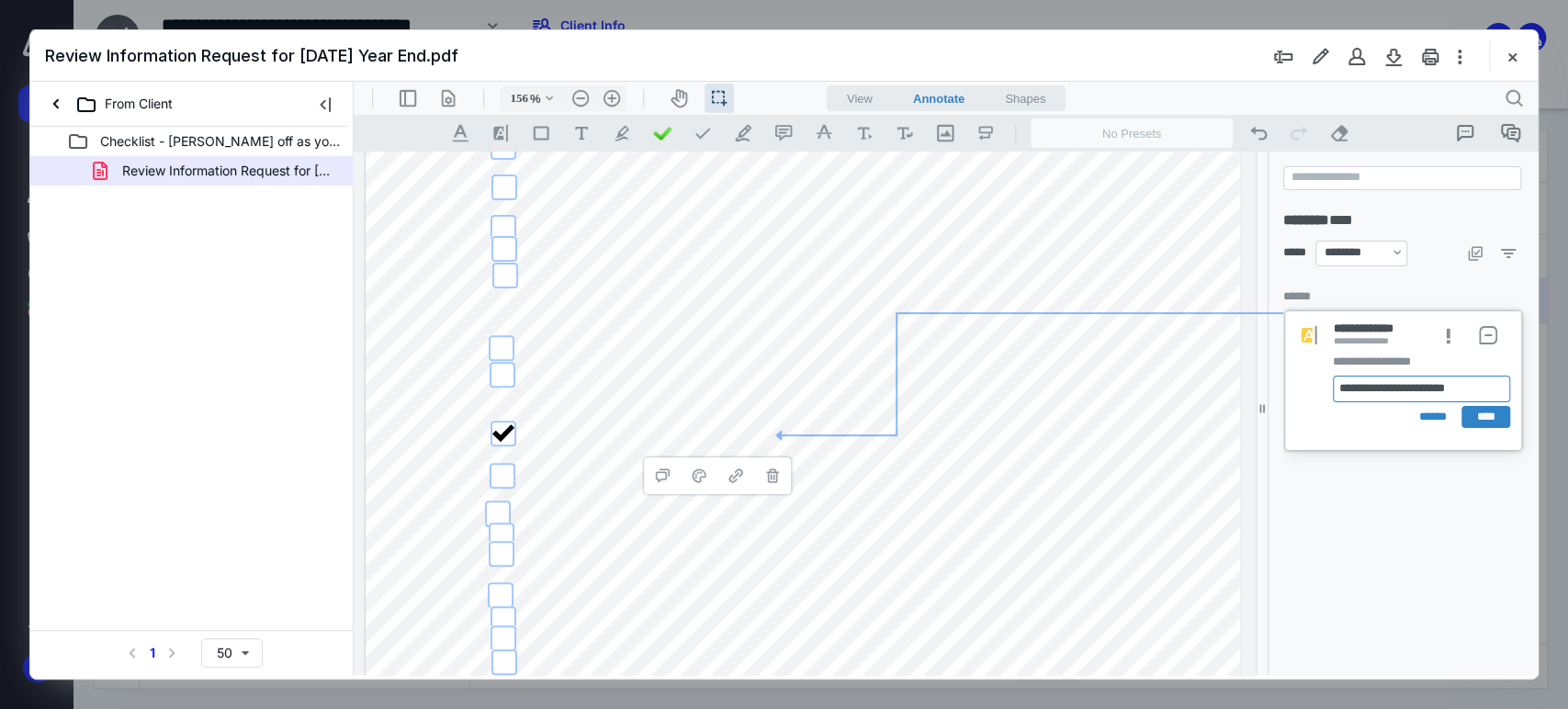drag, startPoint x: 1398, startPoint y: 388, endPoint x: 1402, endPoint y: 364, distance: 24.33105 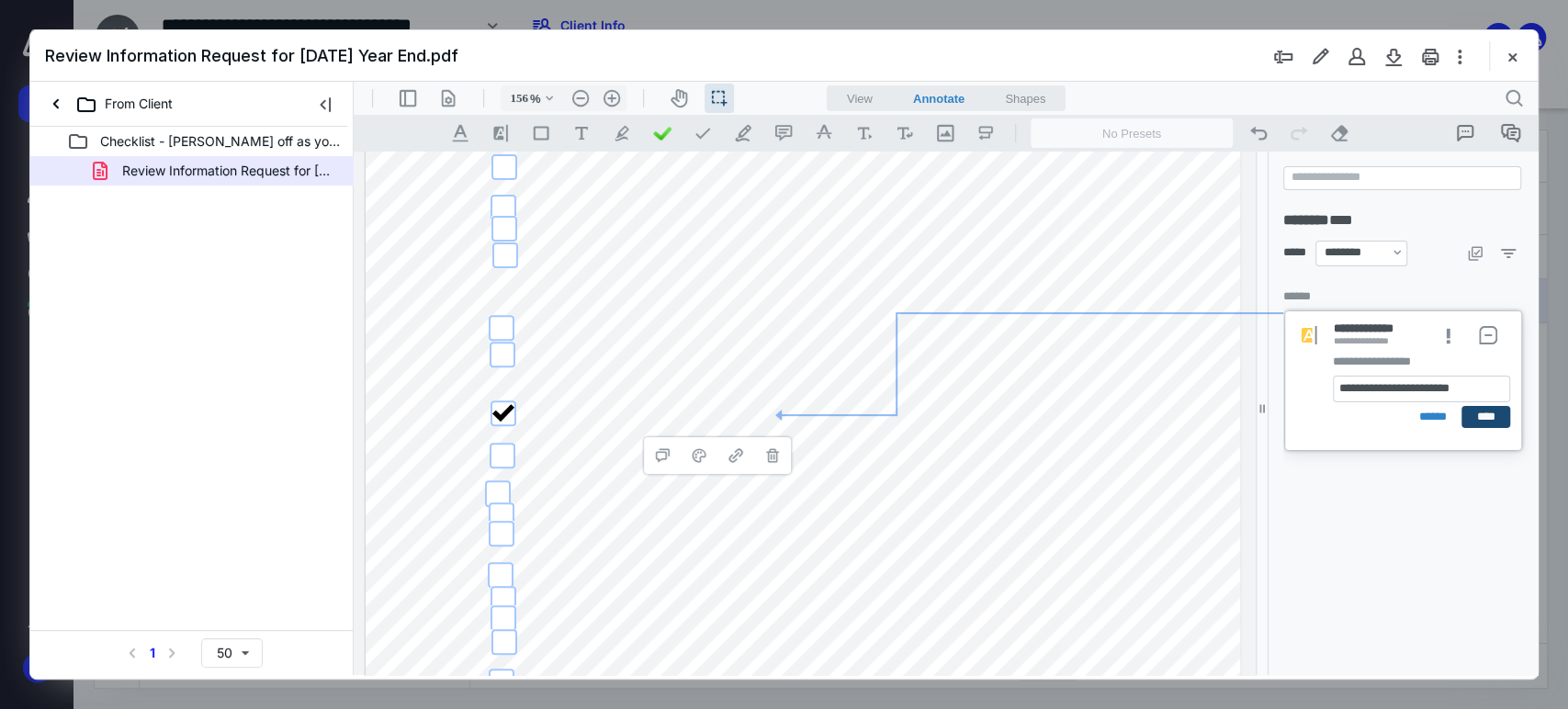 click on "****" at bounding box center (1485, 417) 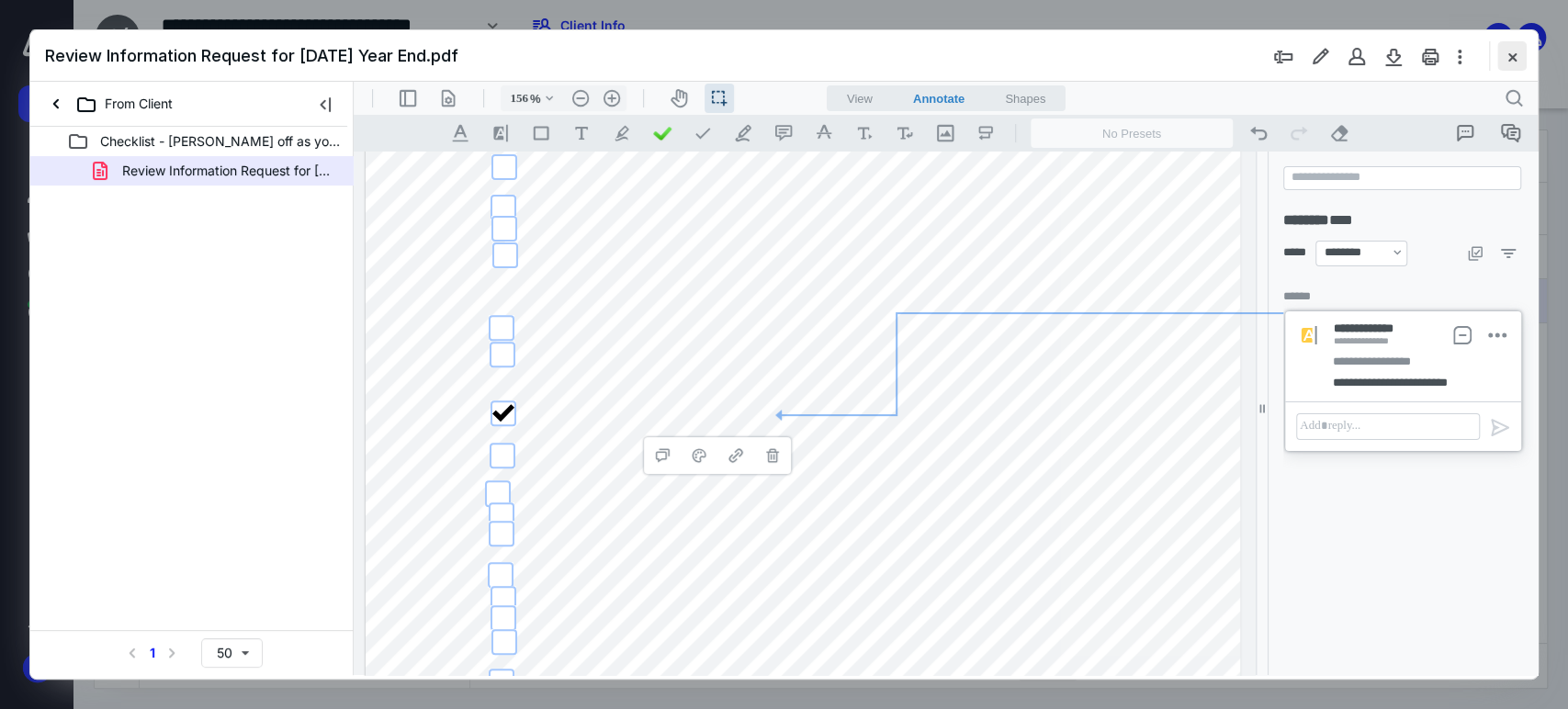 click at bounding box center [1512, 56] 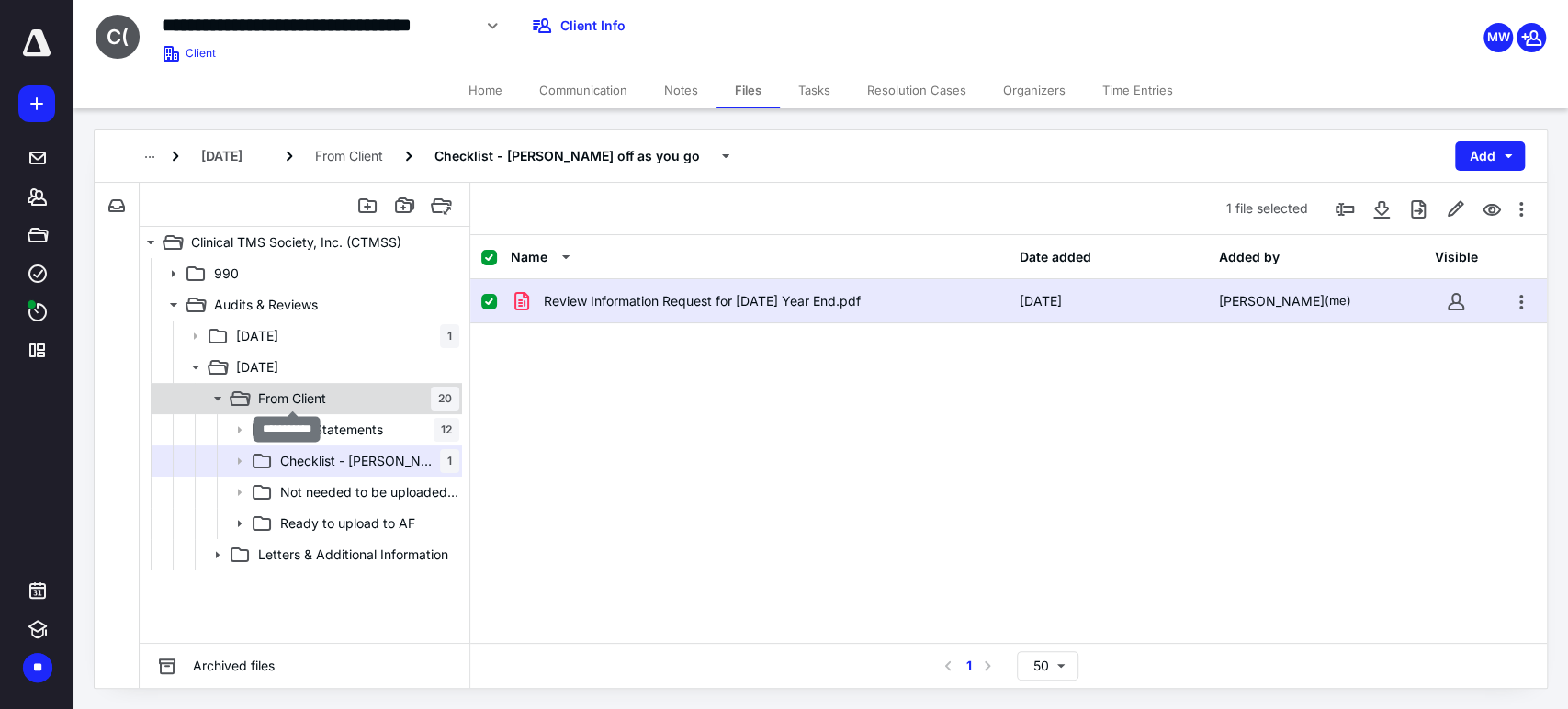 click on "From Client" at bounding box center [292, 399] 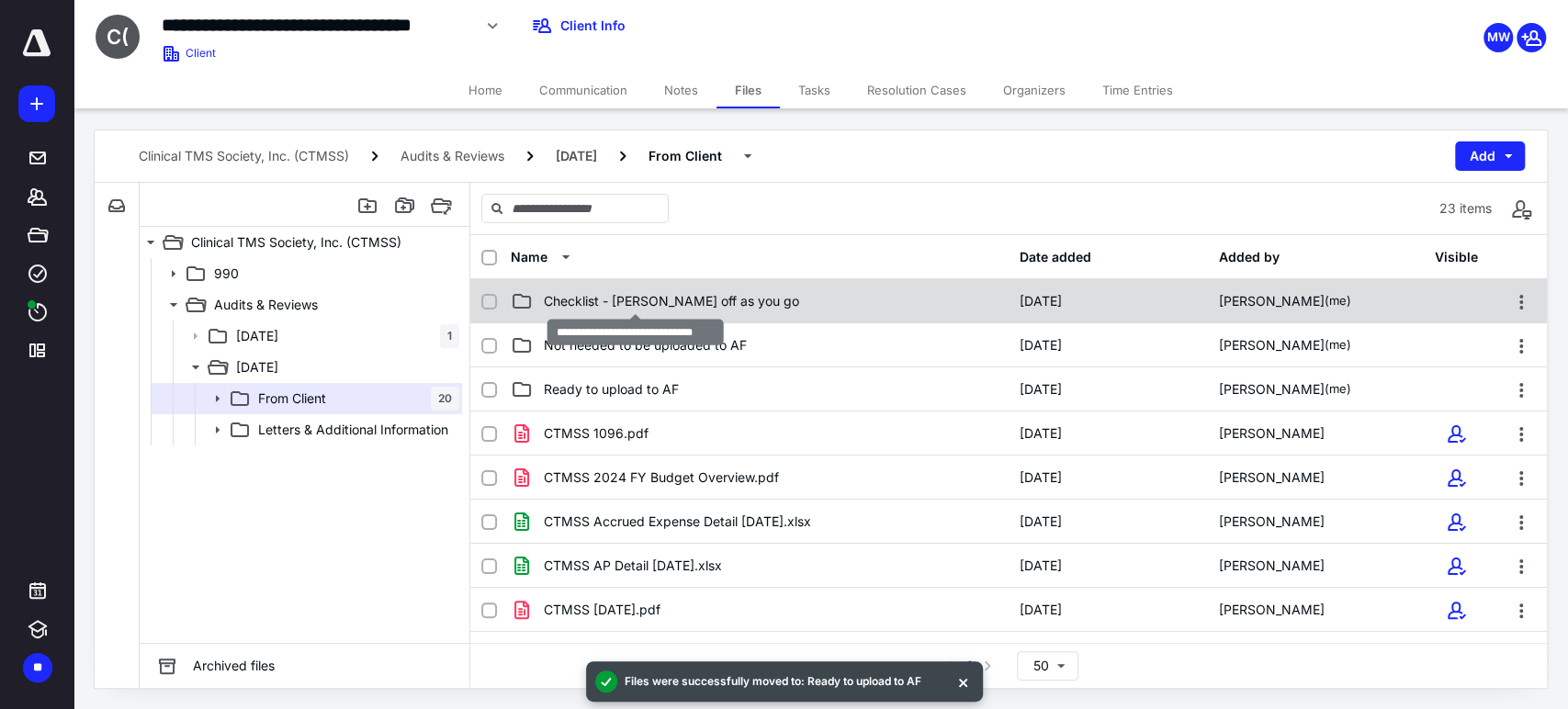 click on "Checklist - [PERSON_NAME] off as you go" at bounding box center (671, 301) 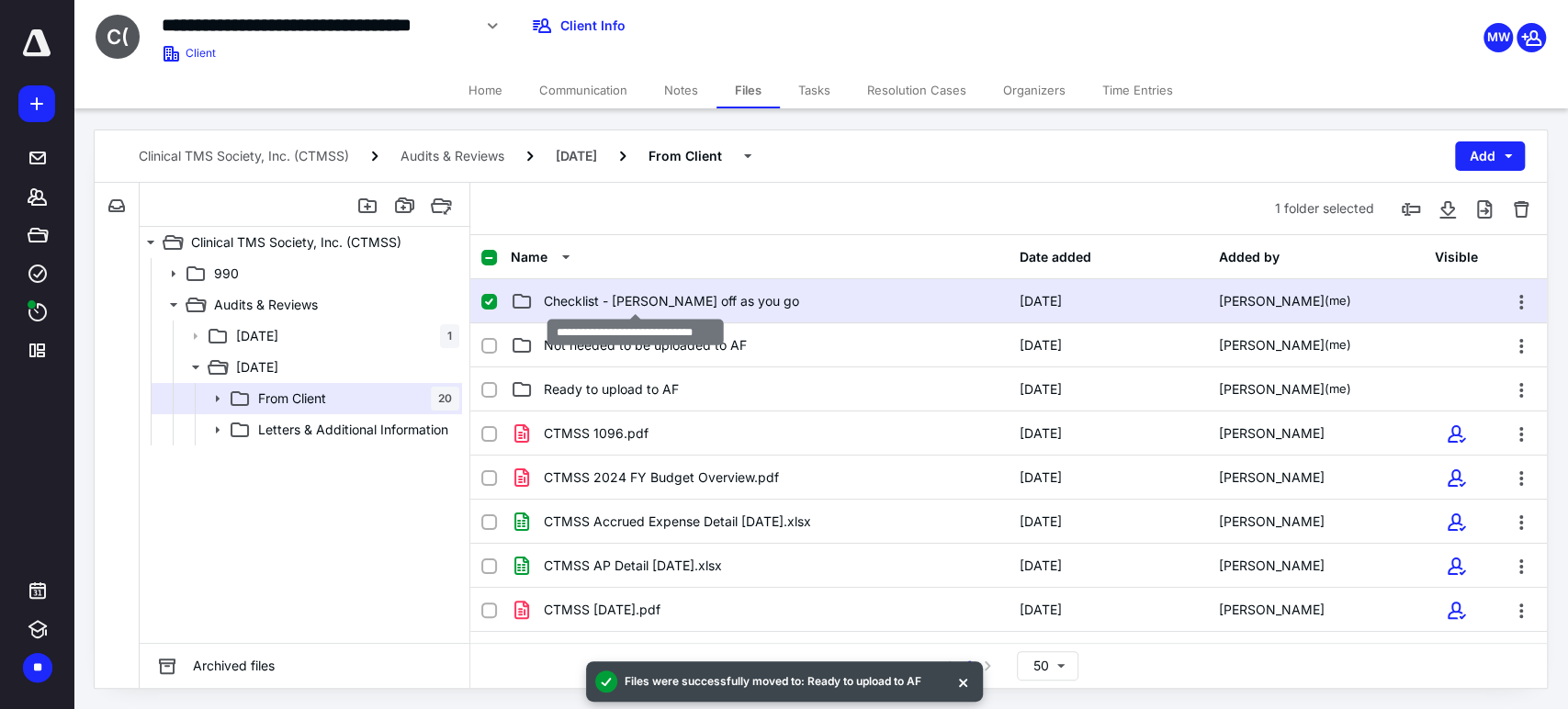 click on "Checklist - [PERSON_NAME] off as you go" at bounding box center (671, 301) 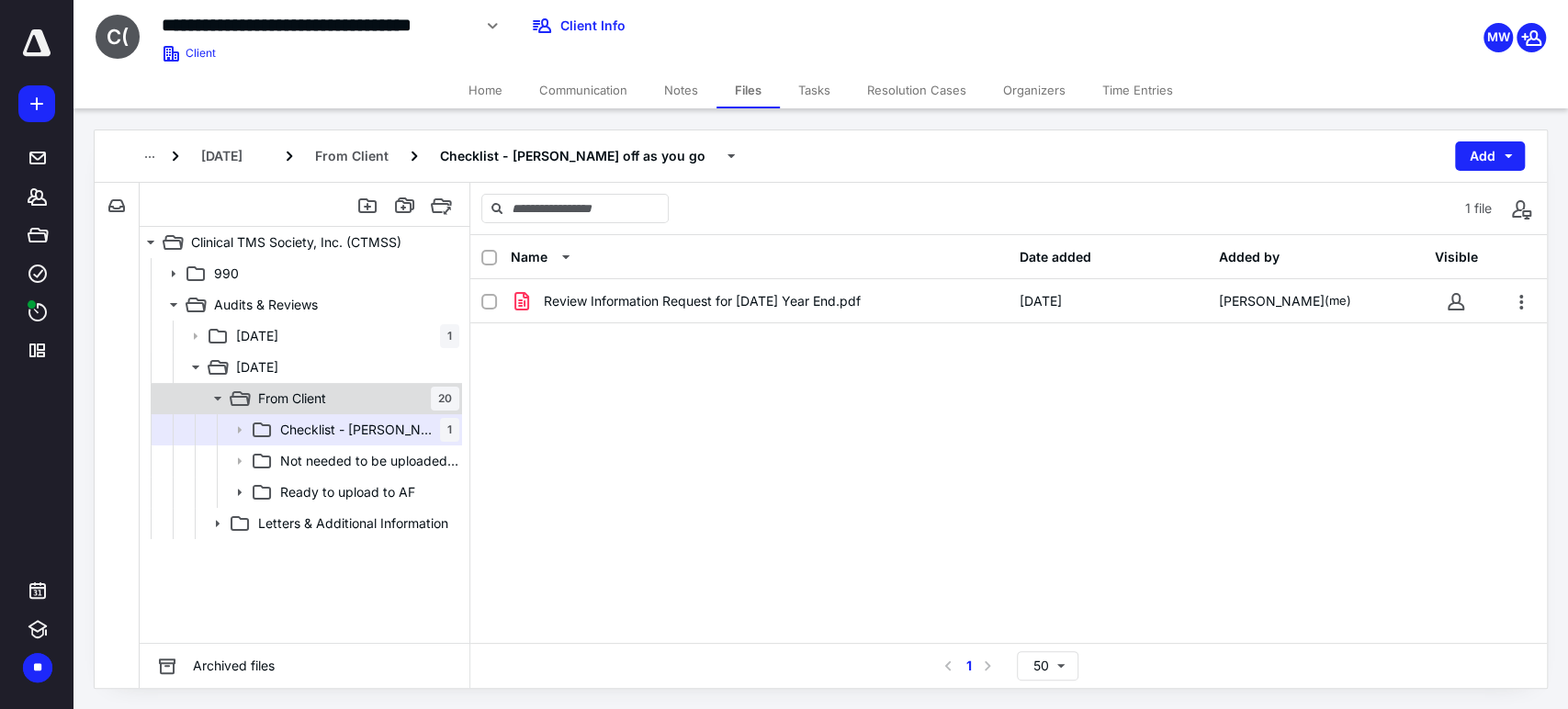 click on "From Client" at bounding box center (292, 399) 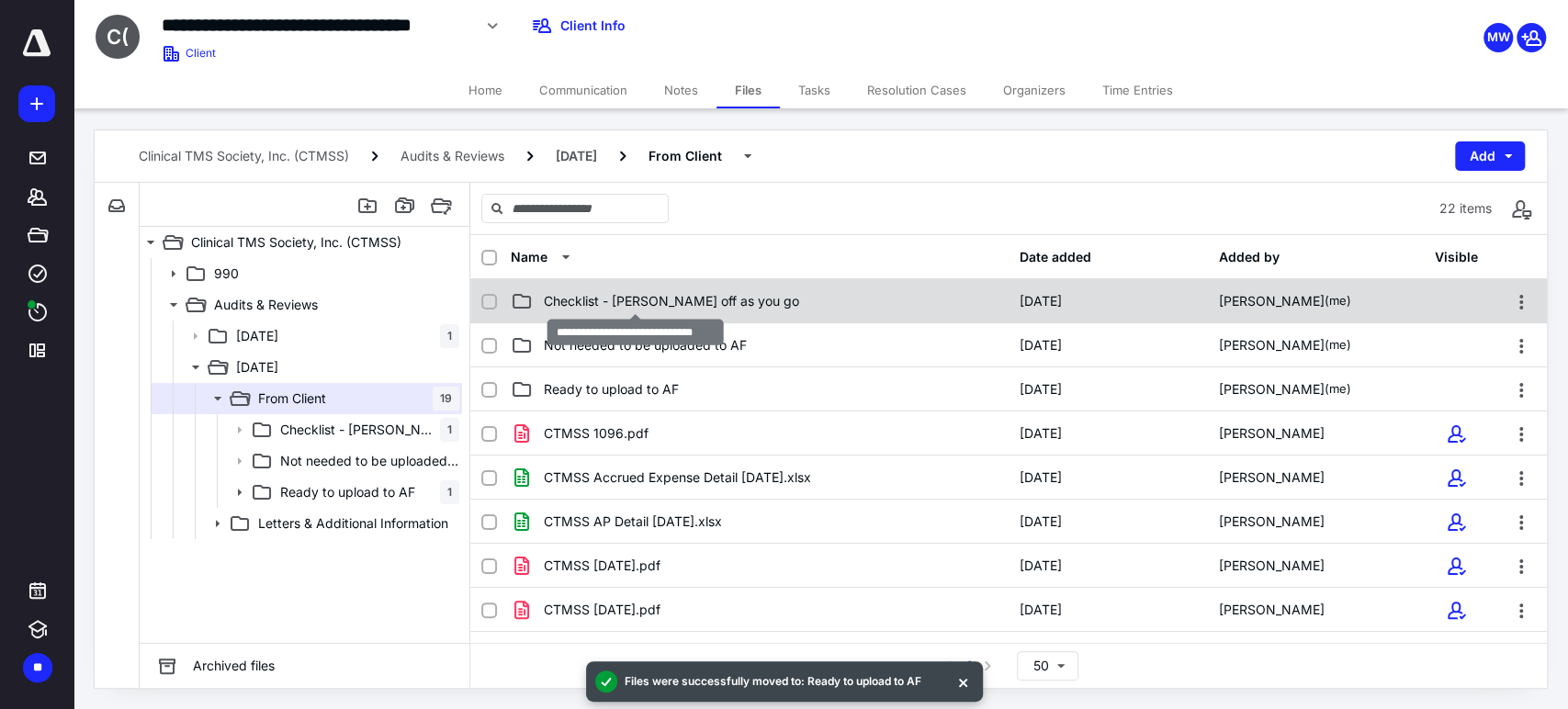 click on "Checklist - [PERSON_NAME] off as you go" at bounding box center (671, 301) 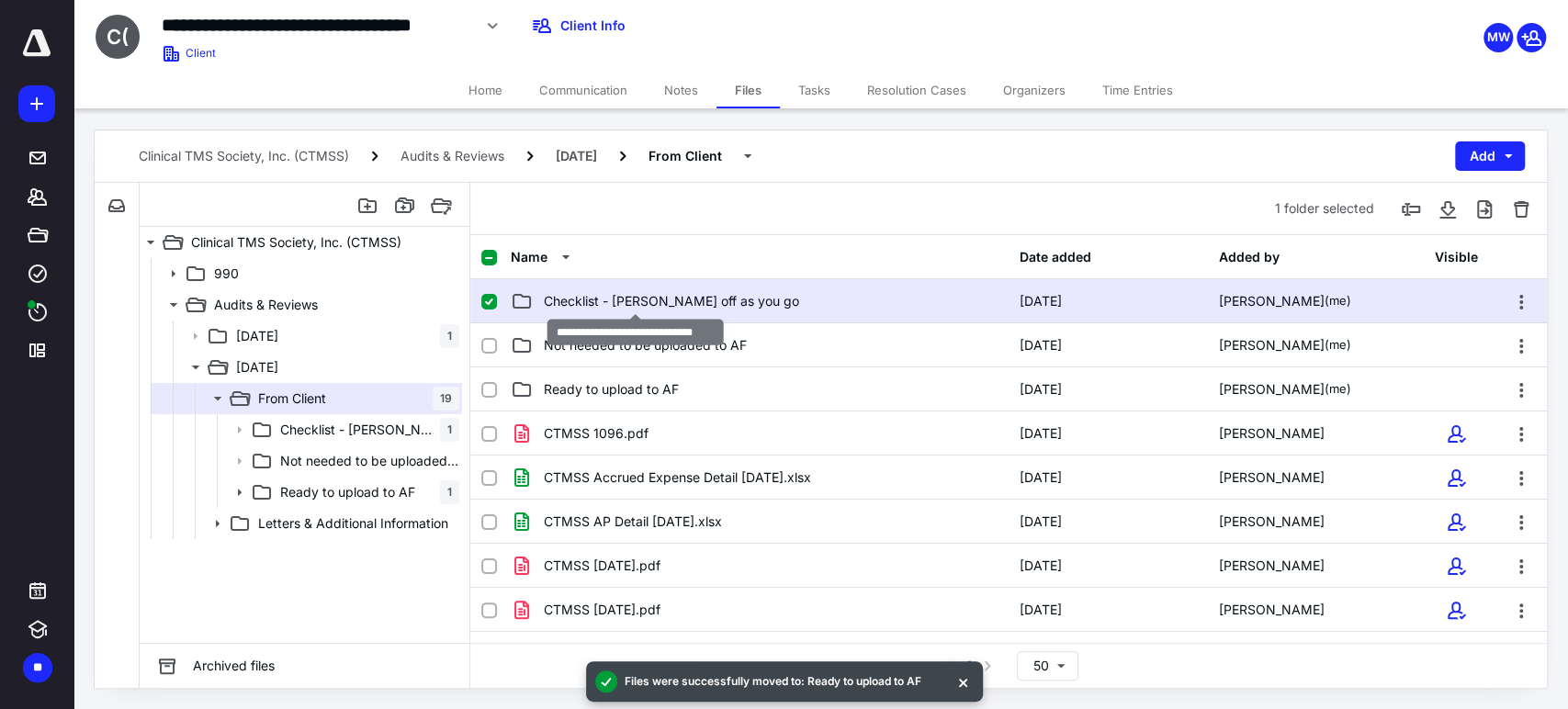 click on "Checklist - [PERSON_NAME] off as you go" at bounding box center [671, 301] 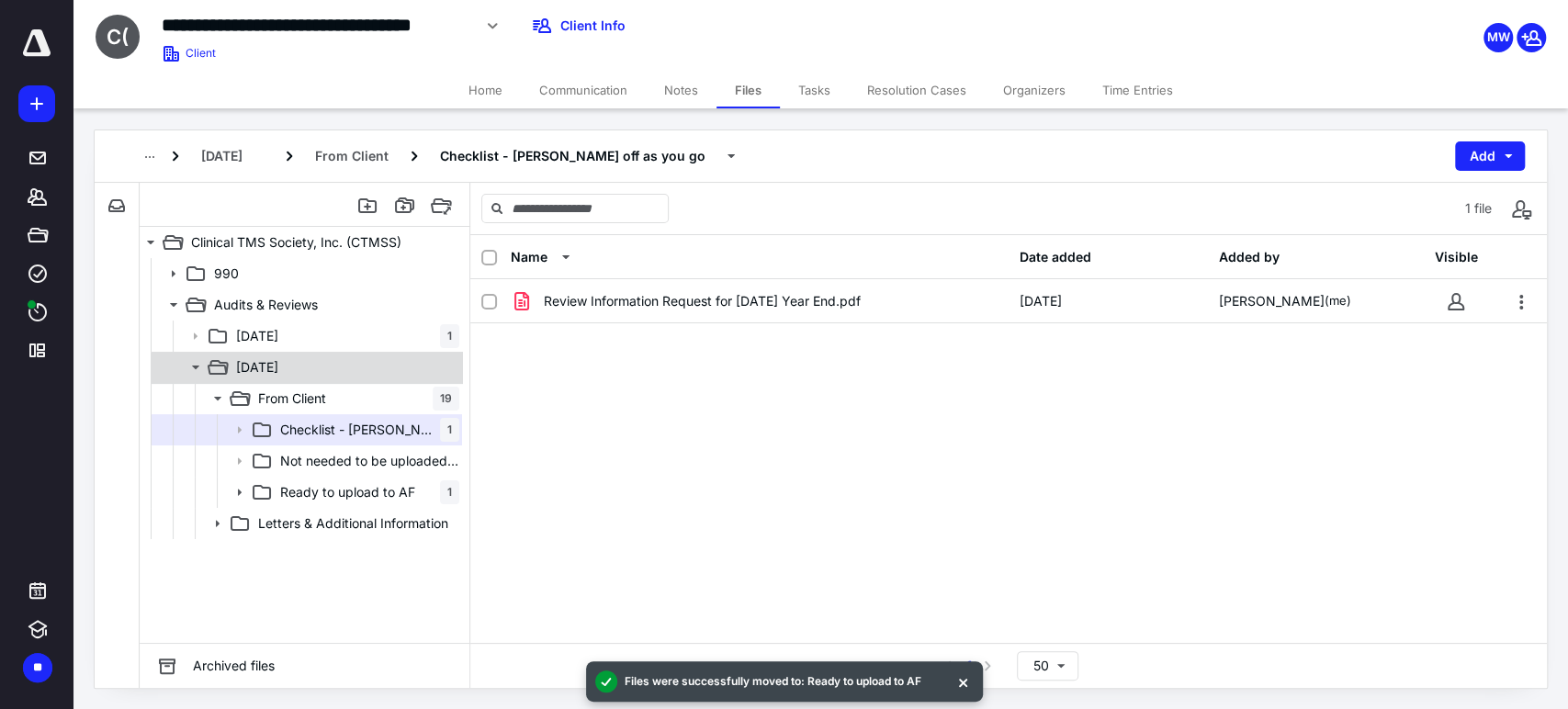 click on "[DATE]" at bounding box center (344, 367) 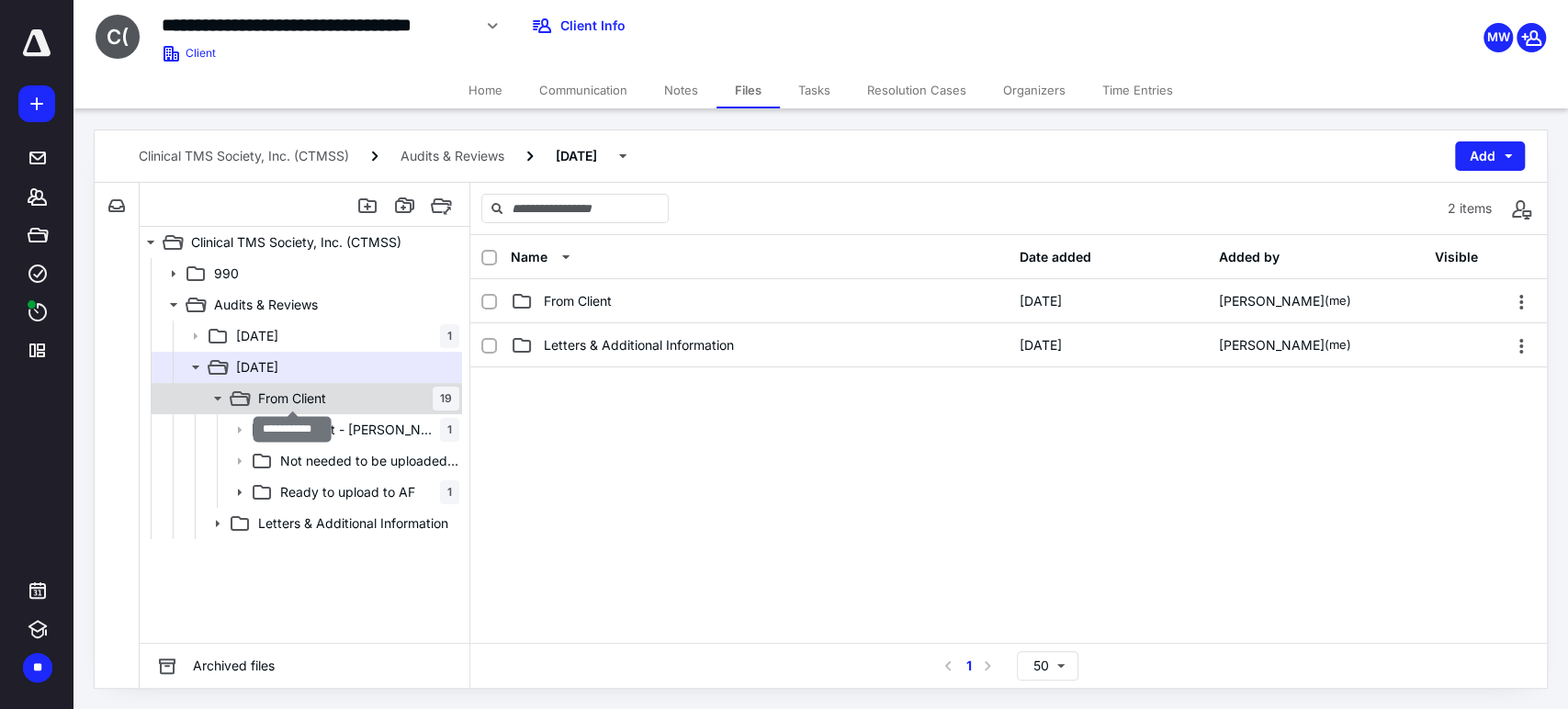 click on "From Client" at bounding box center [292, 399] 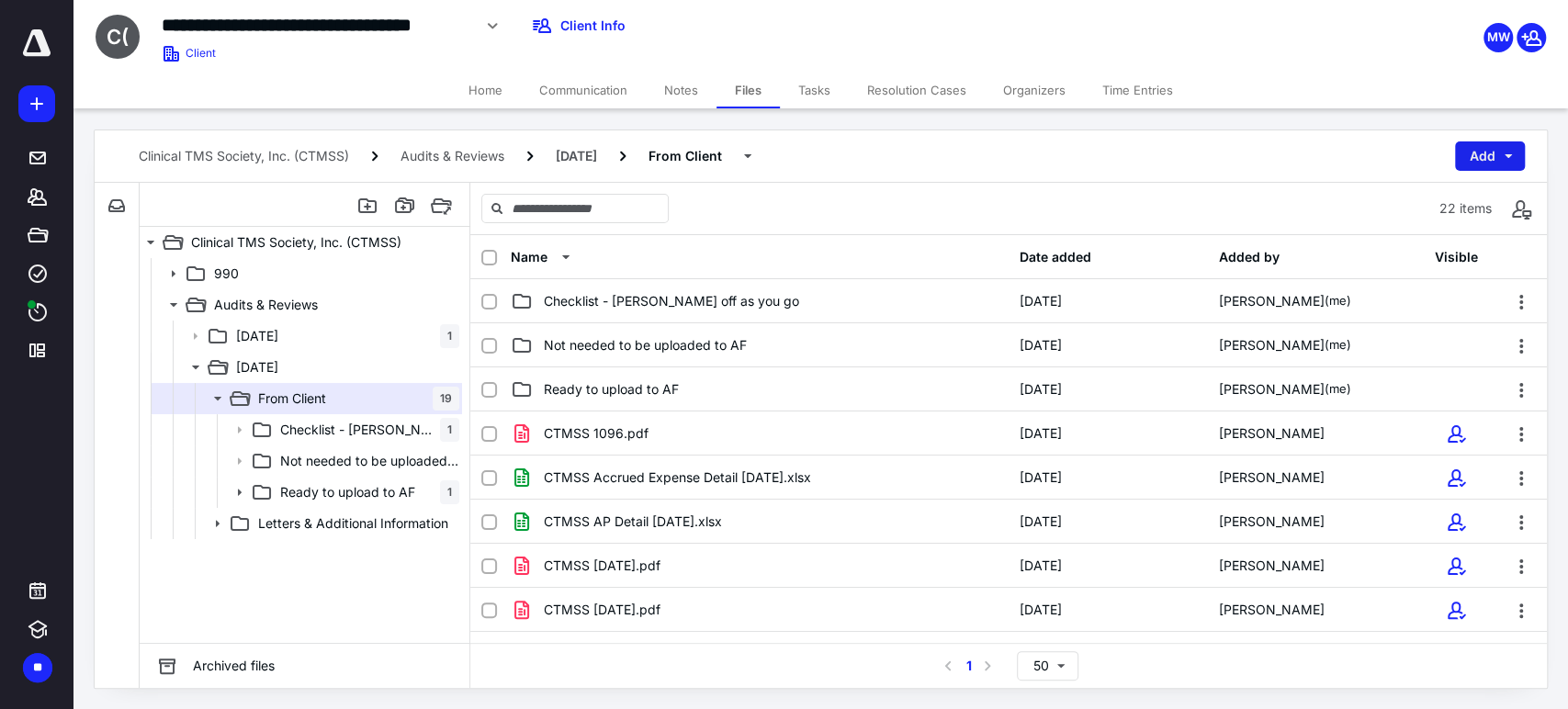 click on "Add" at bounding box center [1490, 156] 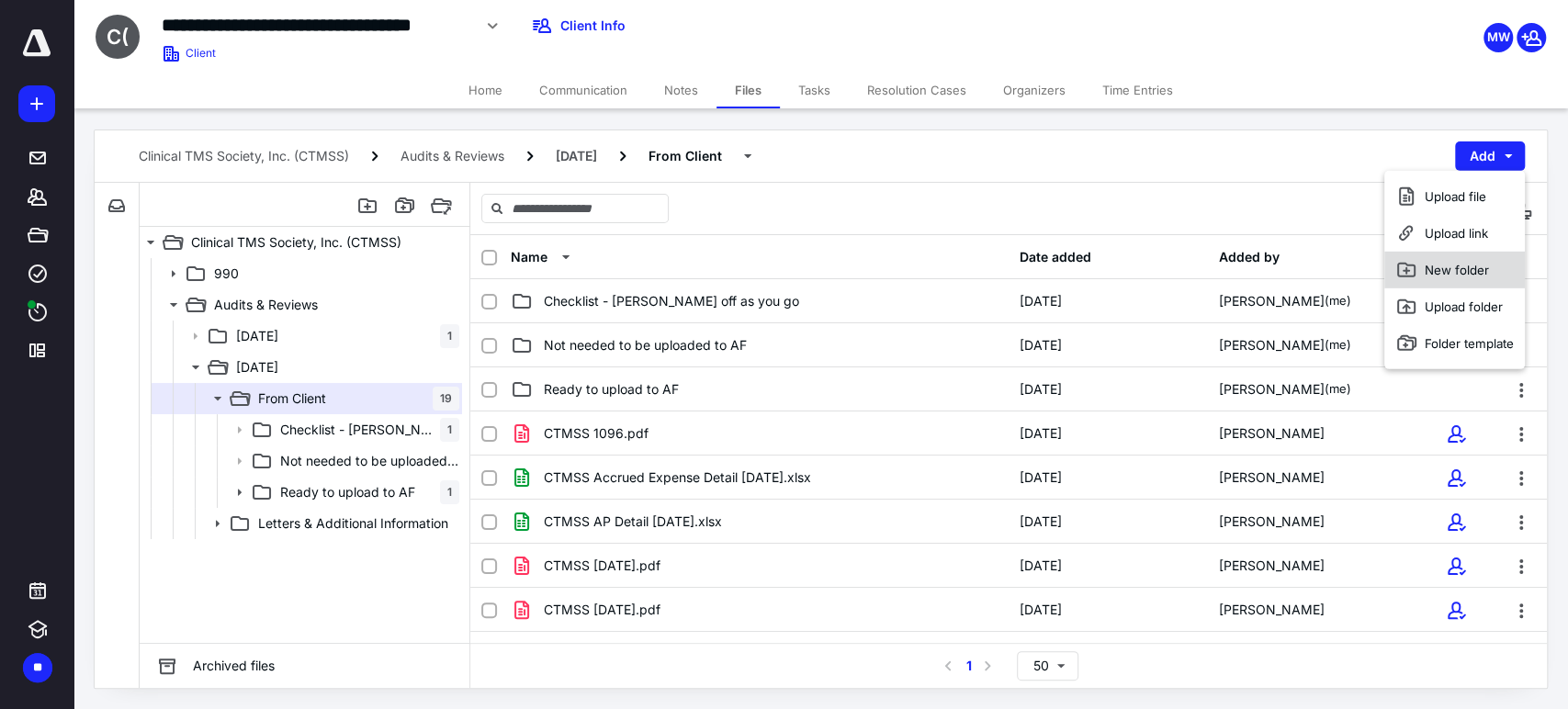 click on "New folder" at bounding box center [1454, 270] 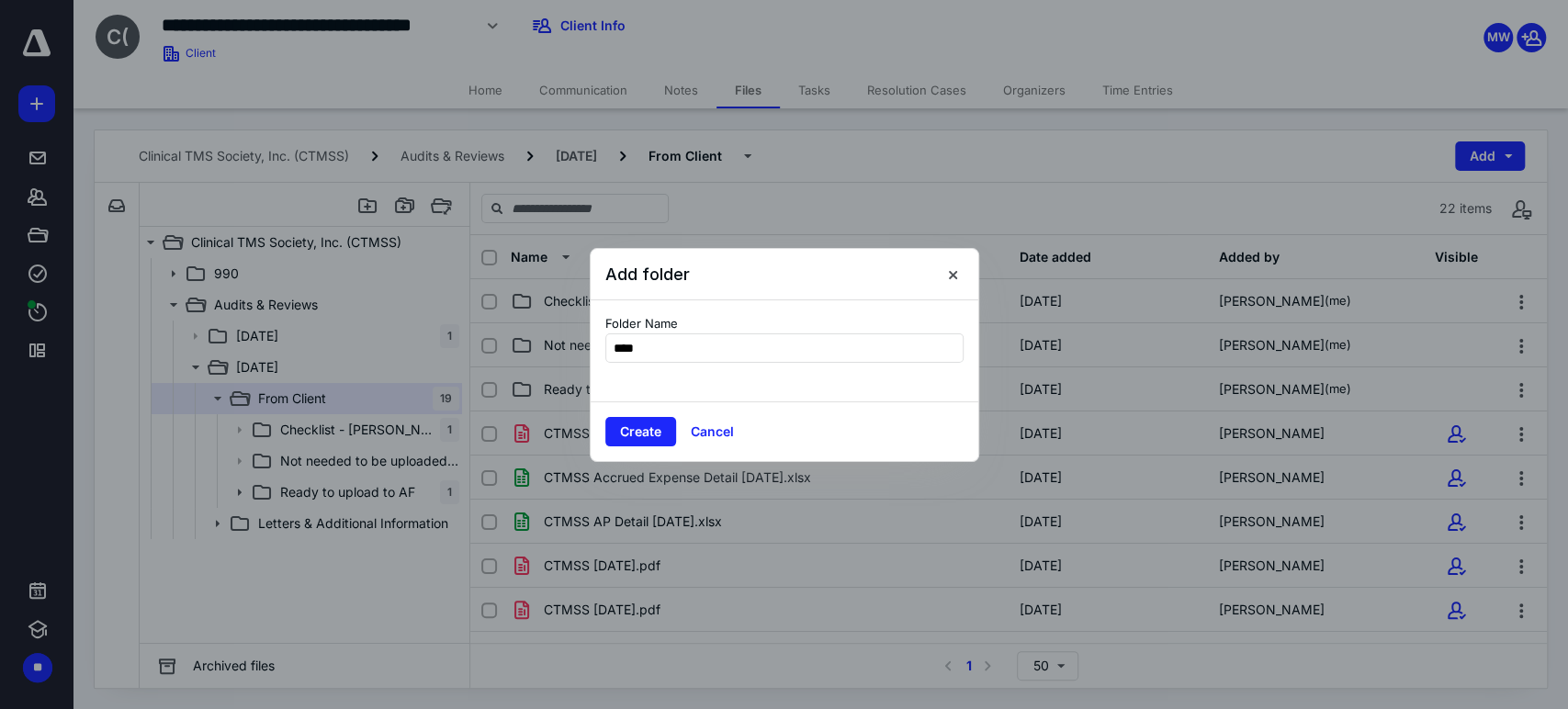 type on "*****" 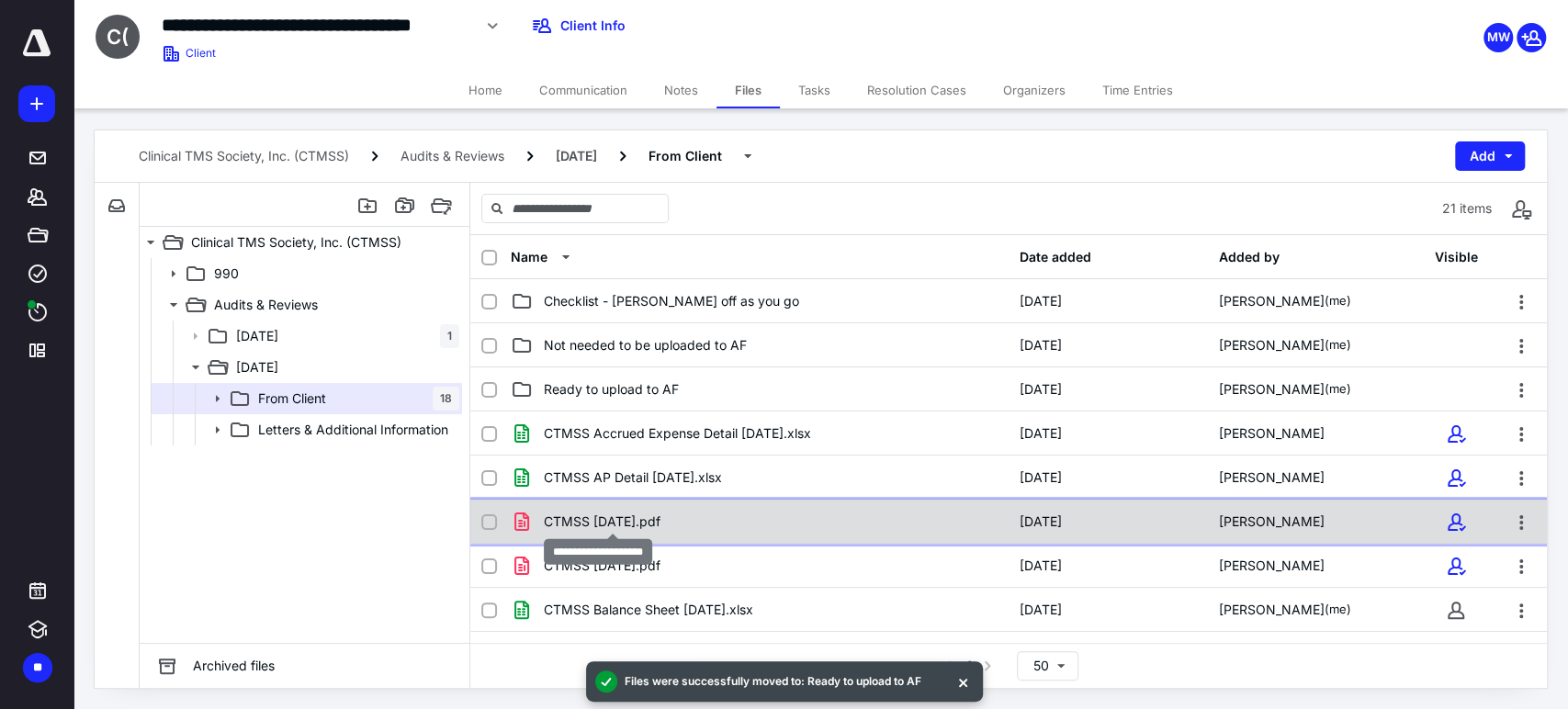 click on "CTMSS April 2024.pdf" at bounding box center (602, 522) 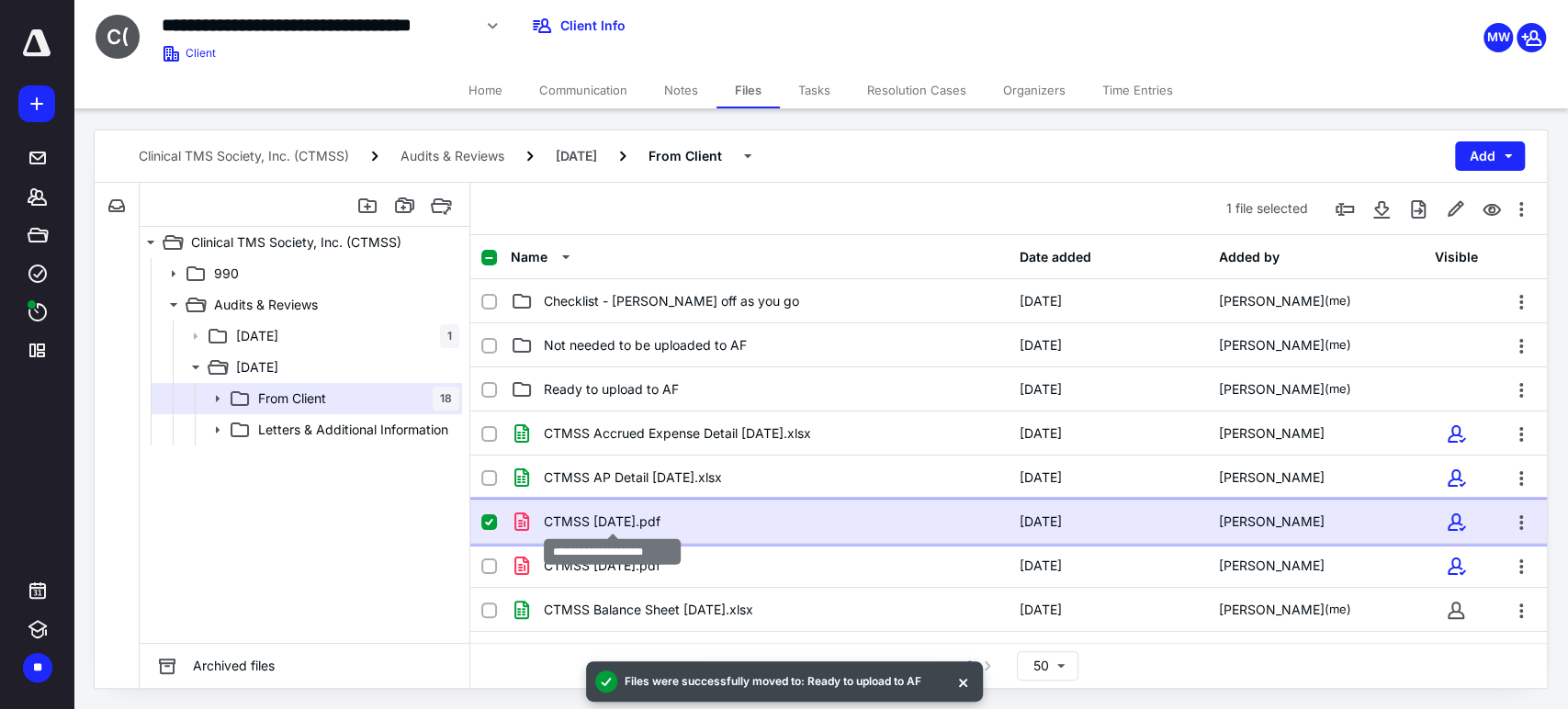 click on "CTMSS April 2024.pdf" at bounding box center (602, 522) 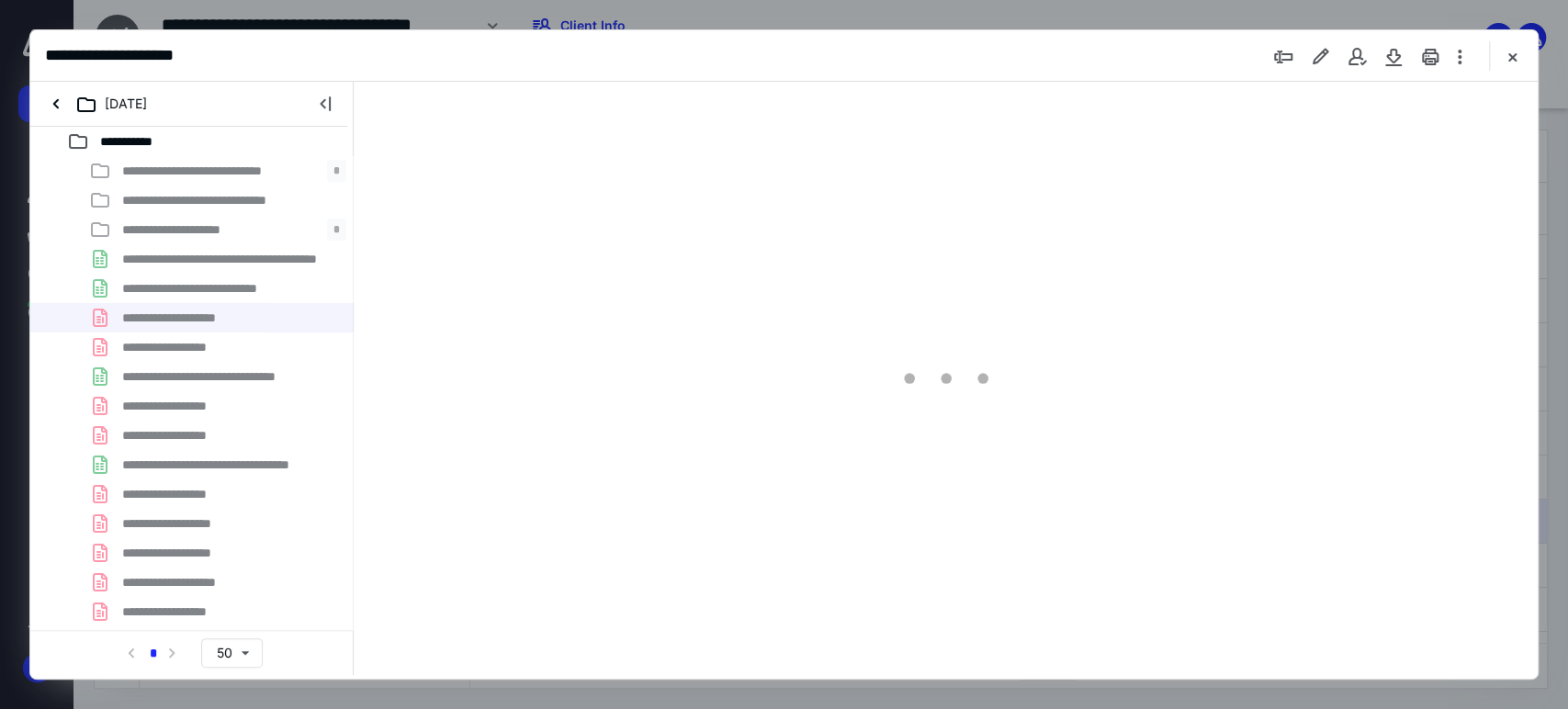 scroll, scrollTop: 0, scrollLeft: 0, axis: both 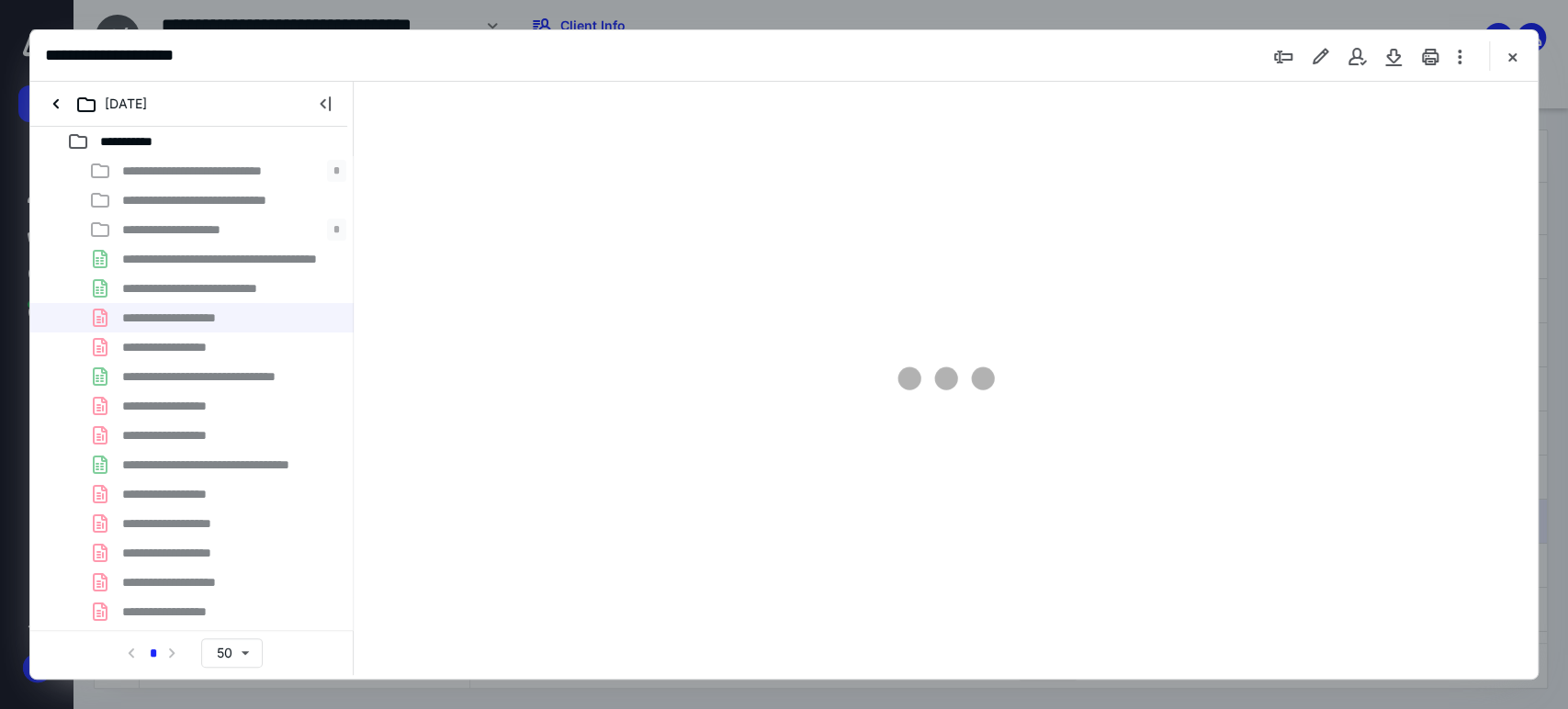 type on "207" 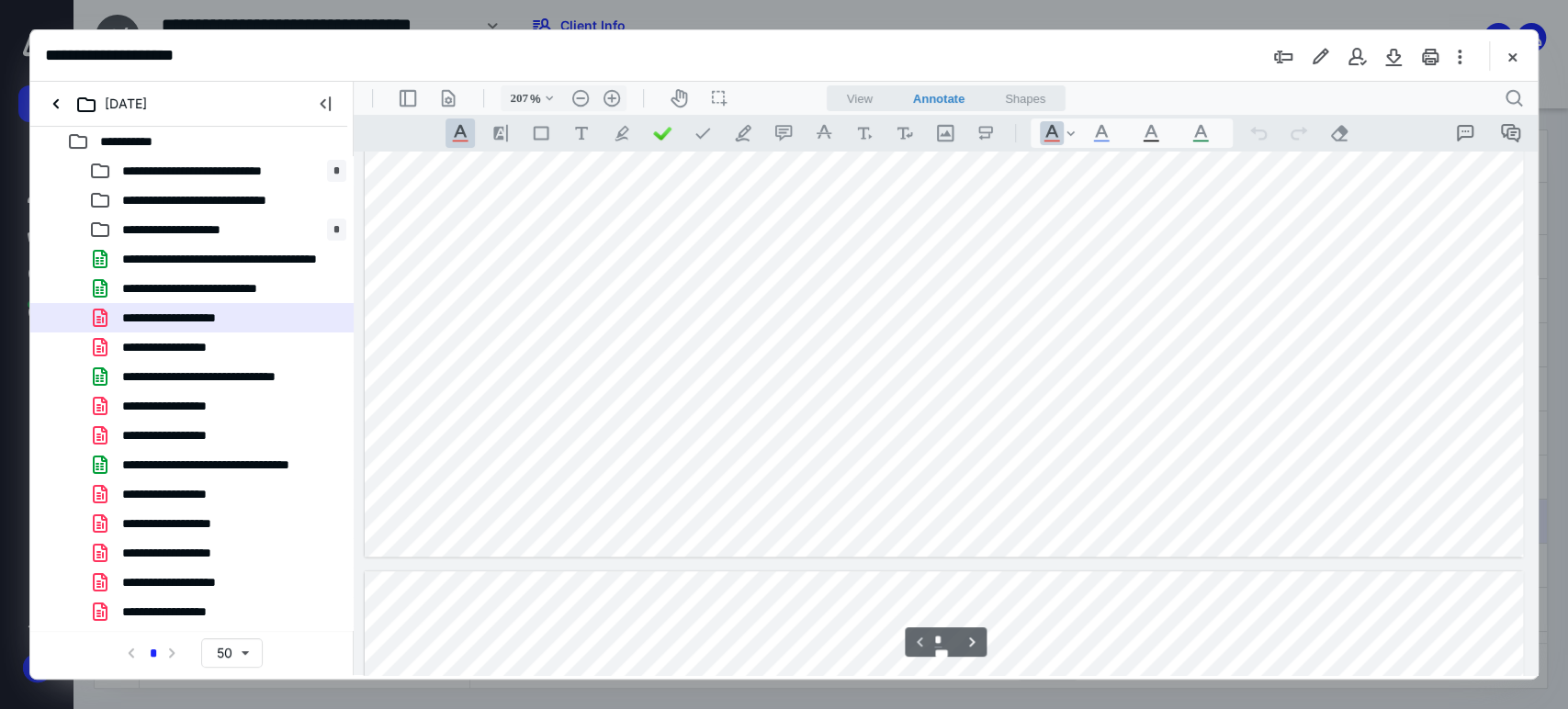 scroll, scrollTop: 1107, scrollLeft: 0, axis: vertical 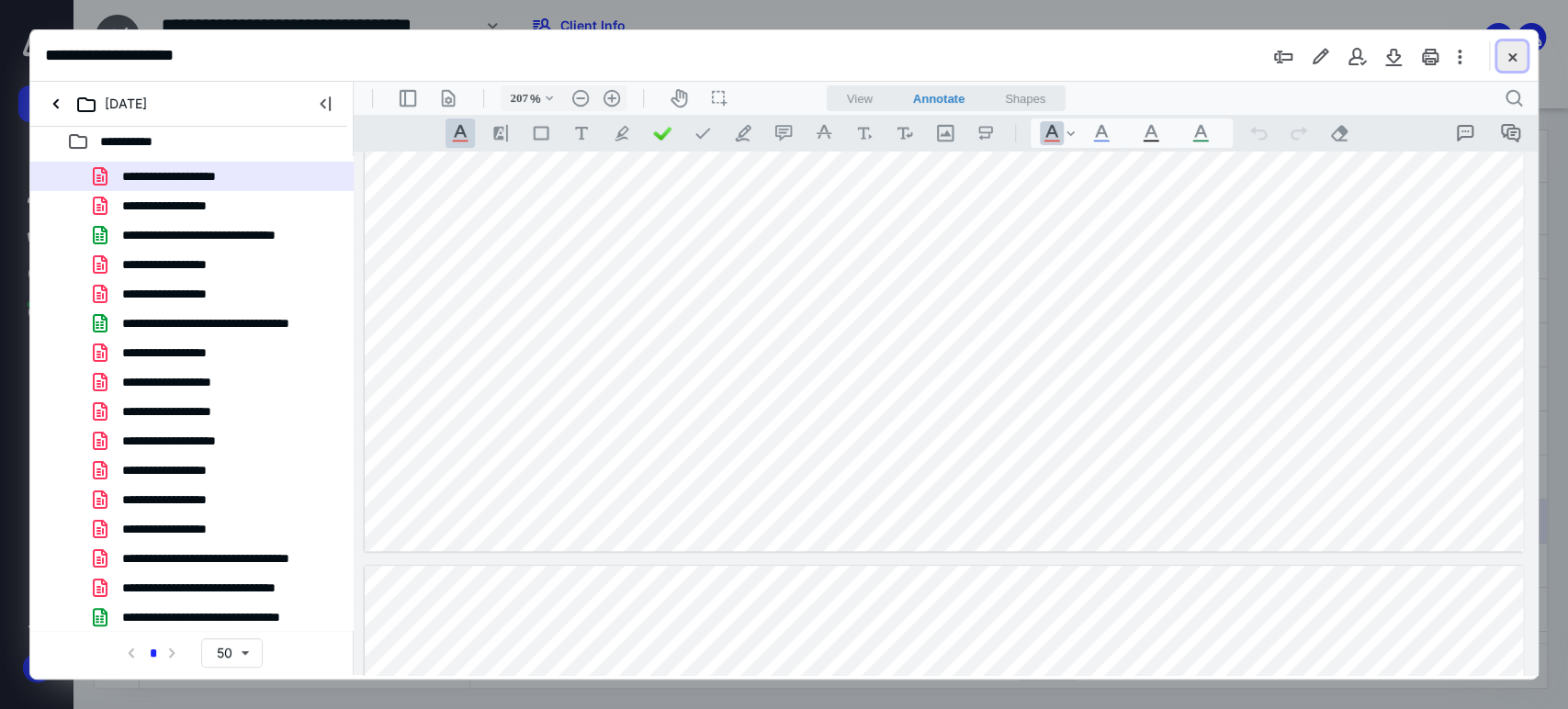 click at bounding box center (1512, 56) 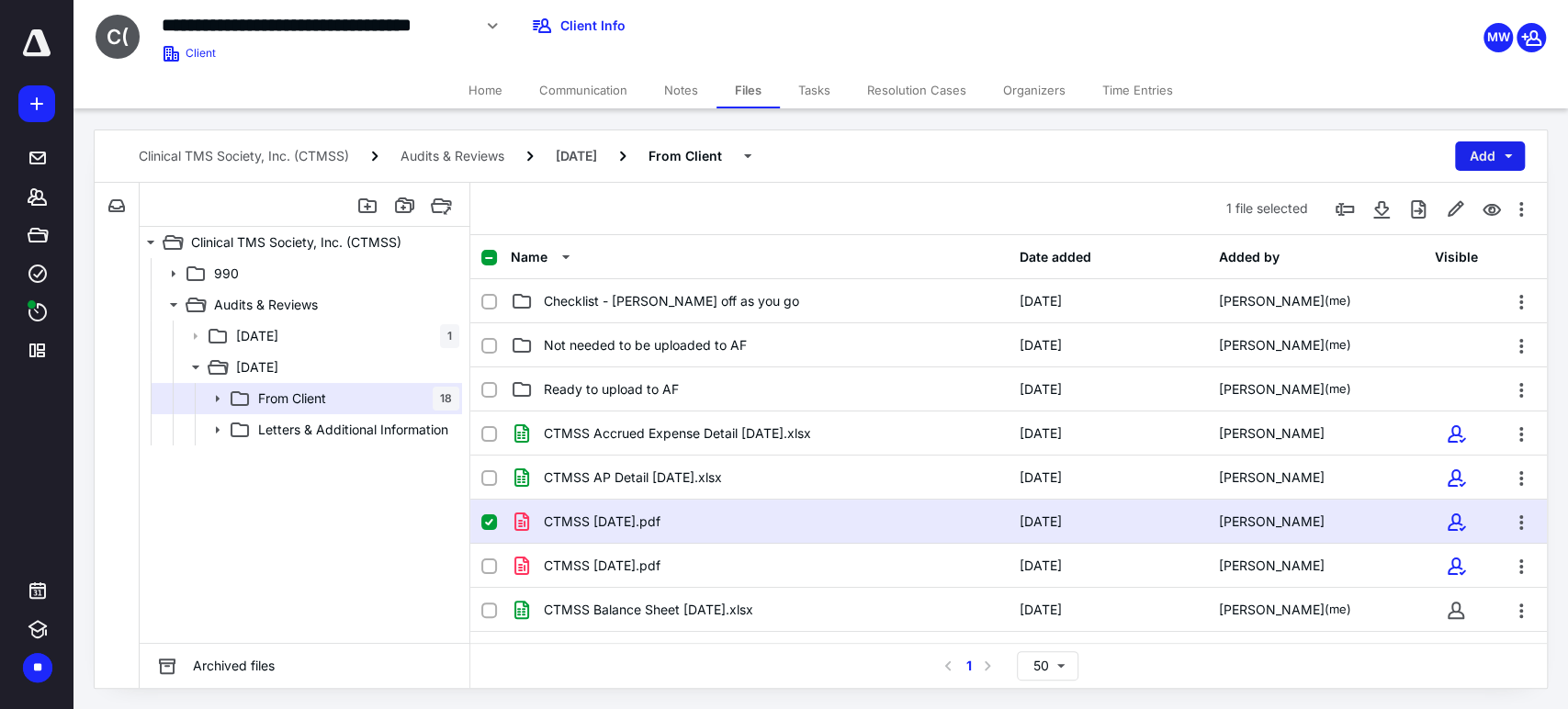 click on "Add" at bounding box center [1490, 156] 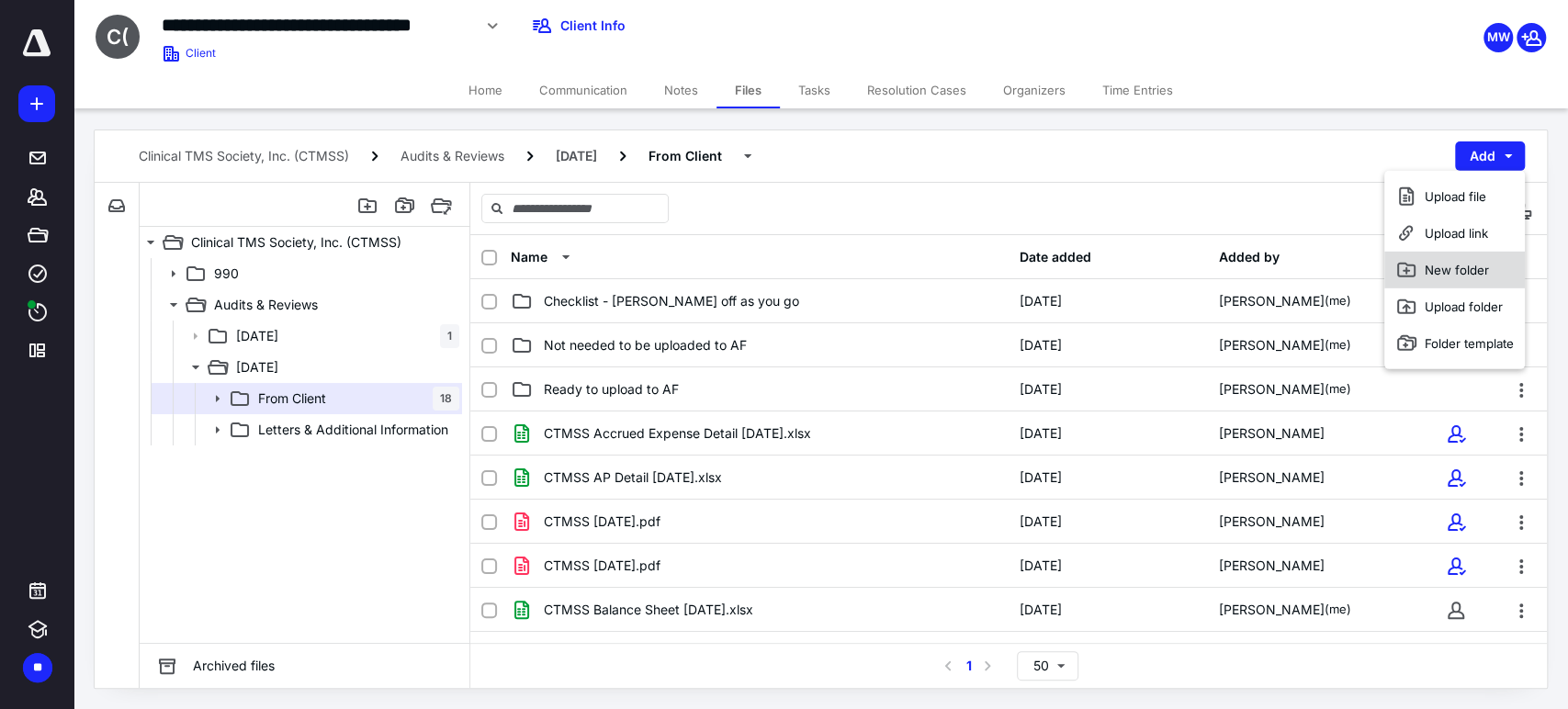 click on "New folder" at bounding box center [1454, 270] 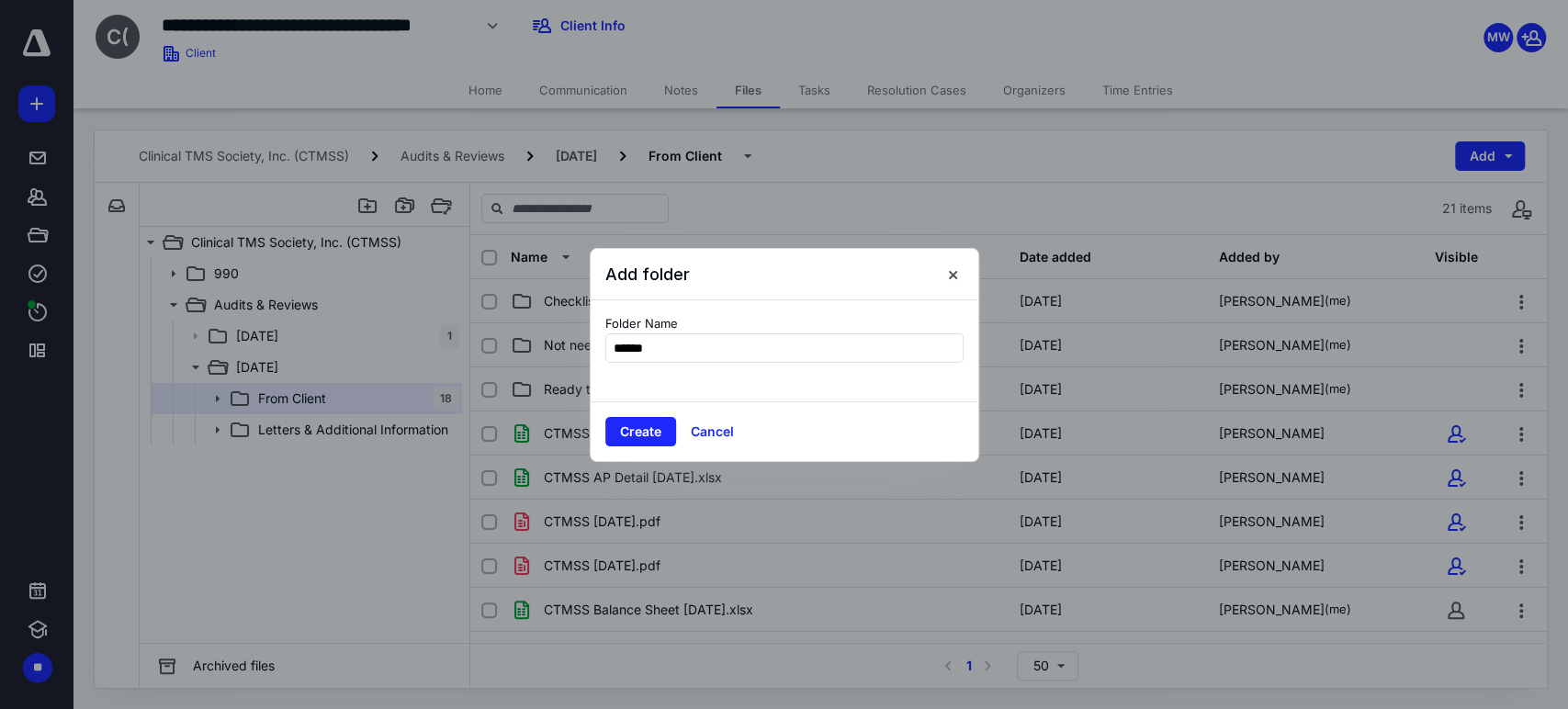 type on "******" 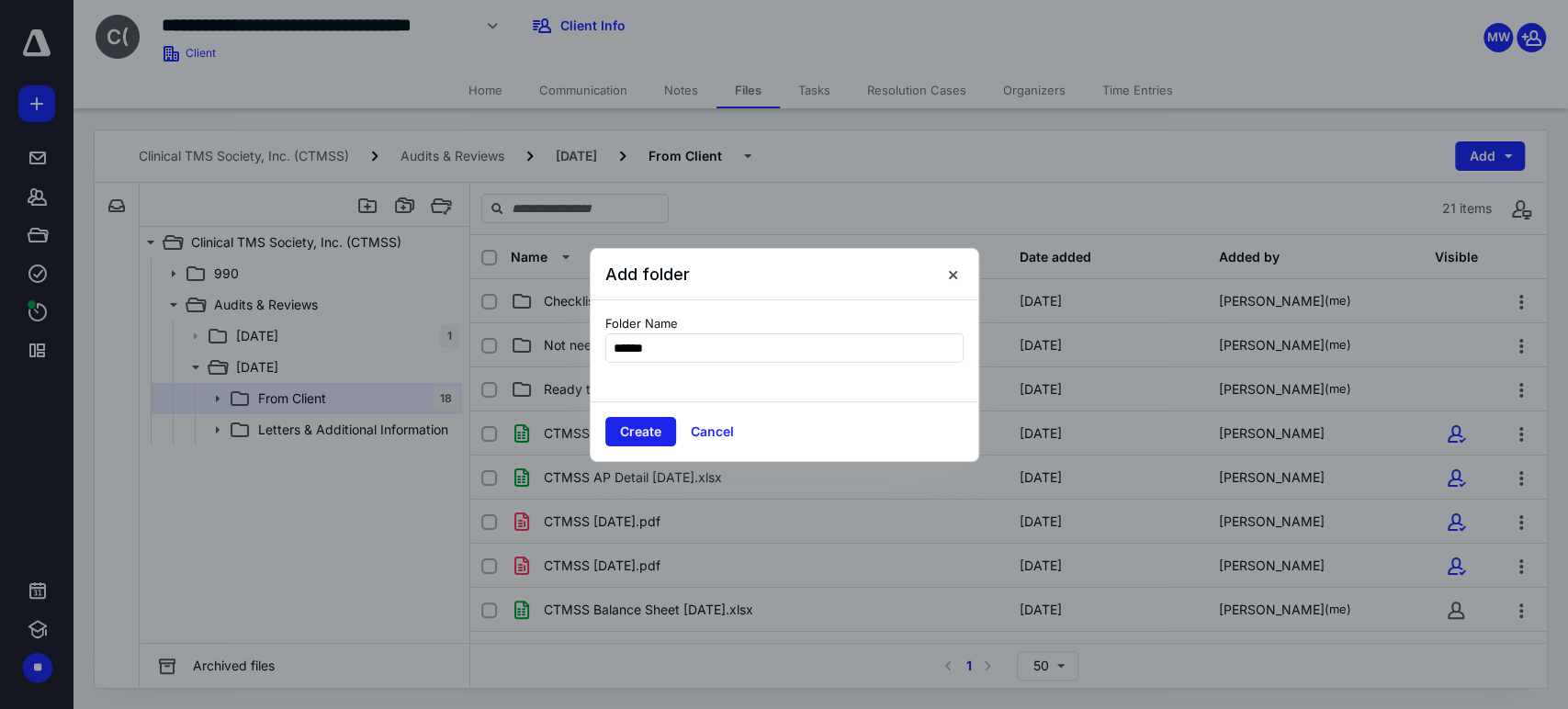 click on "Create" at bounding box center (640, 432) 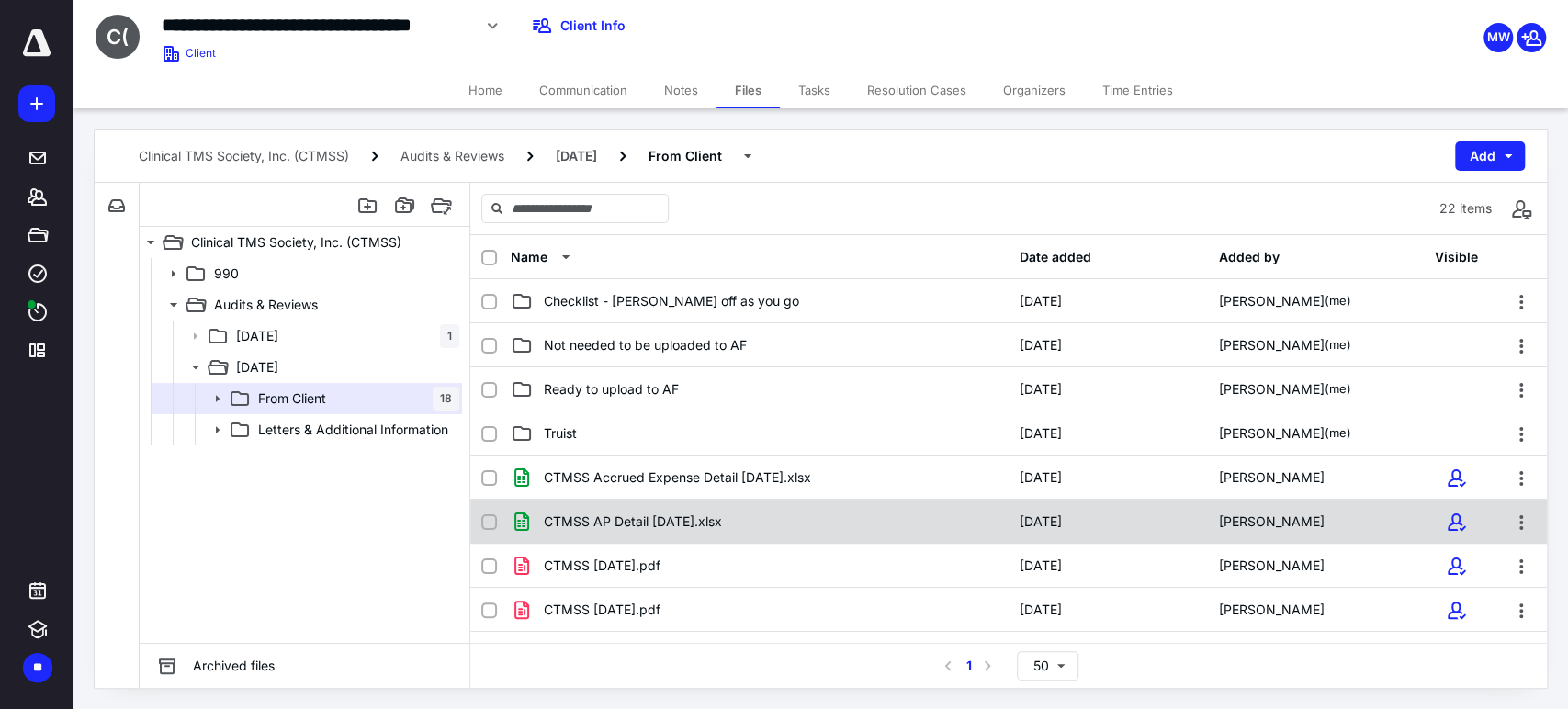 click 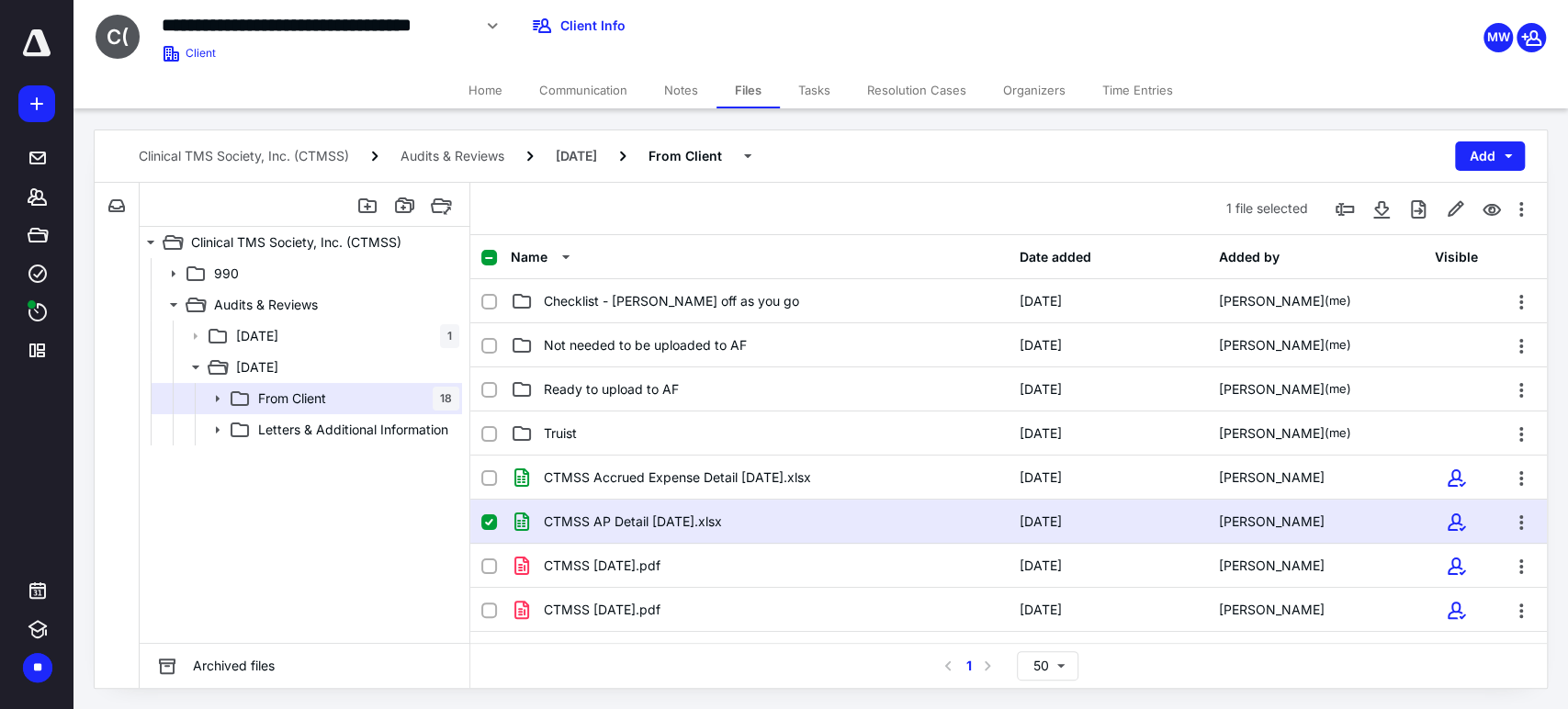 click at bounding box center (496, 522) 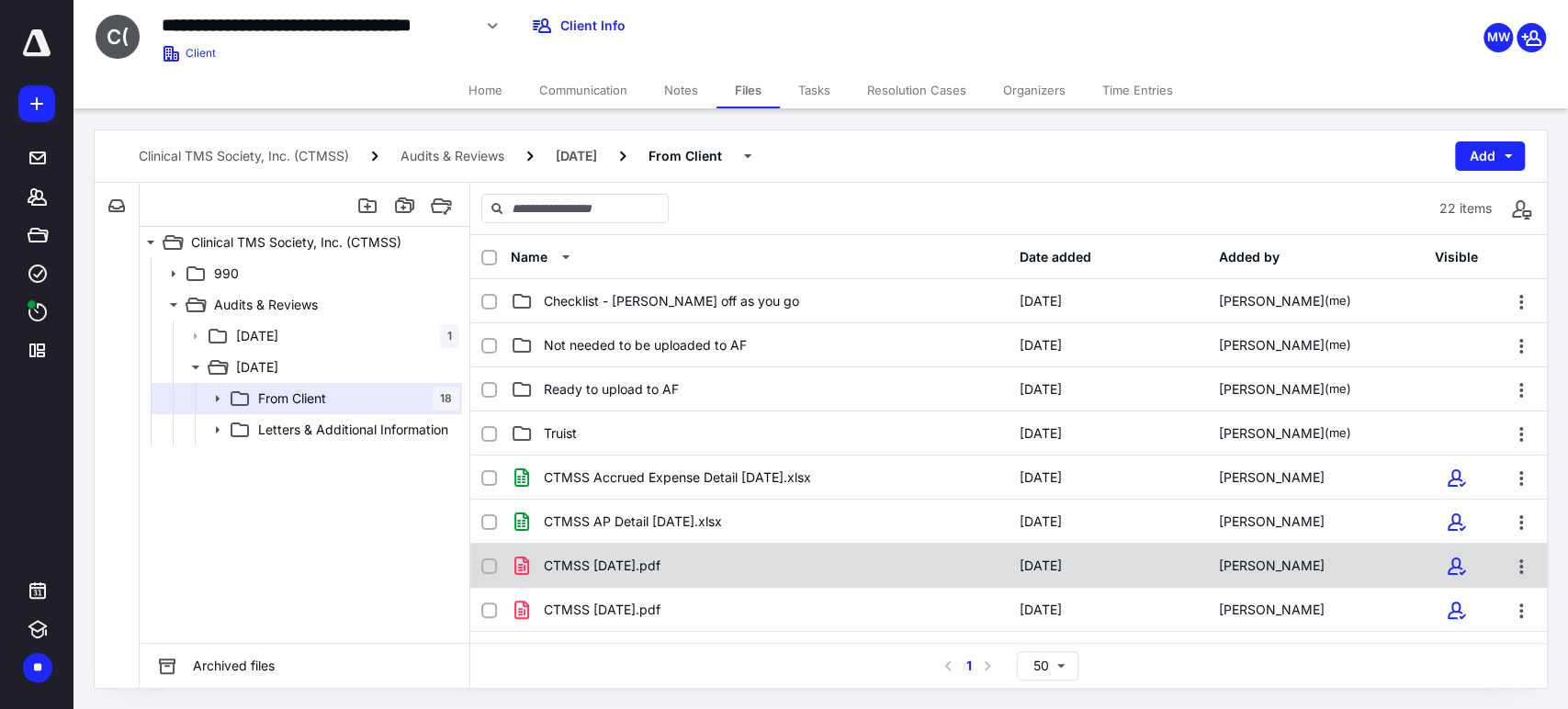 click 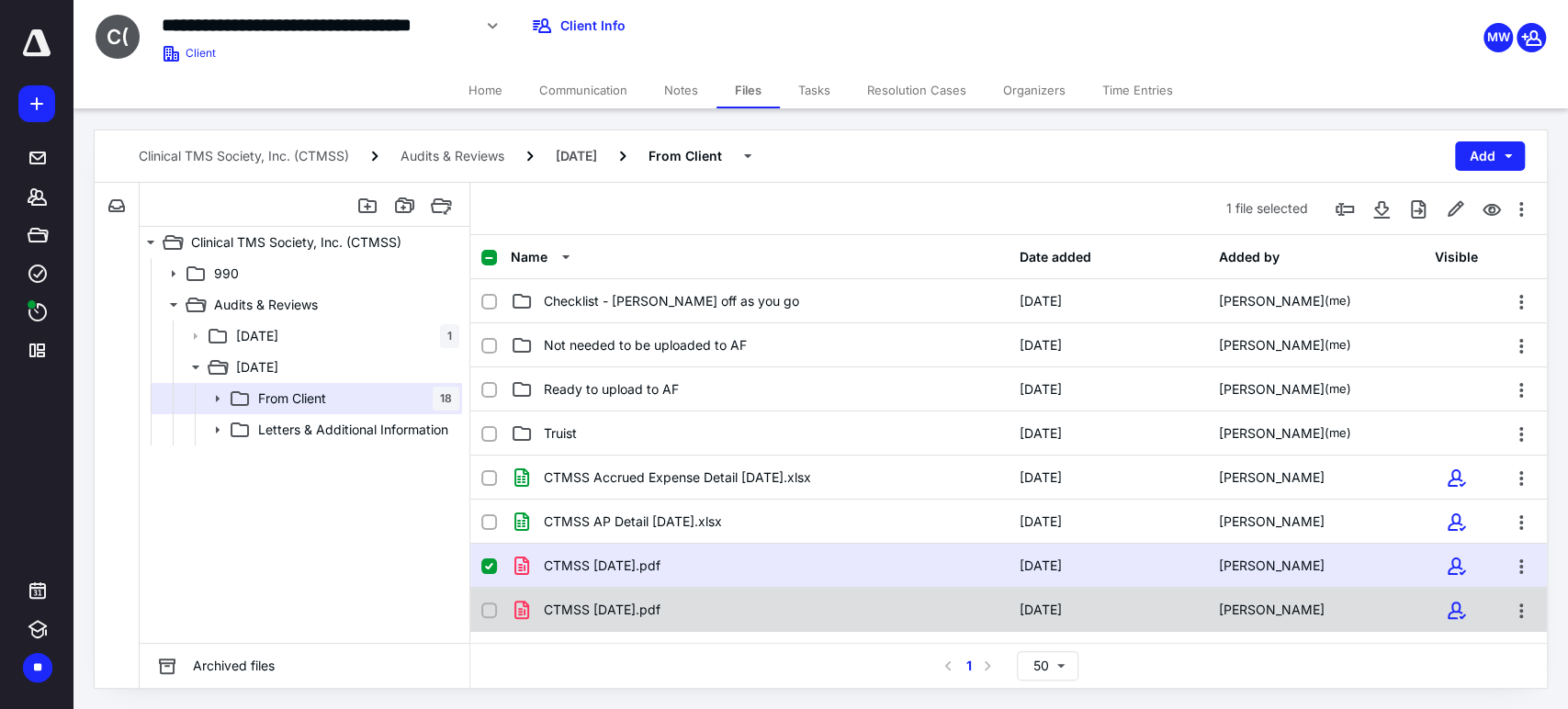 click at bounding box center (489, 611) 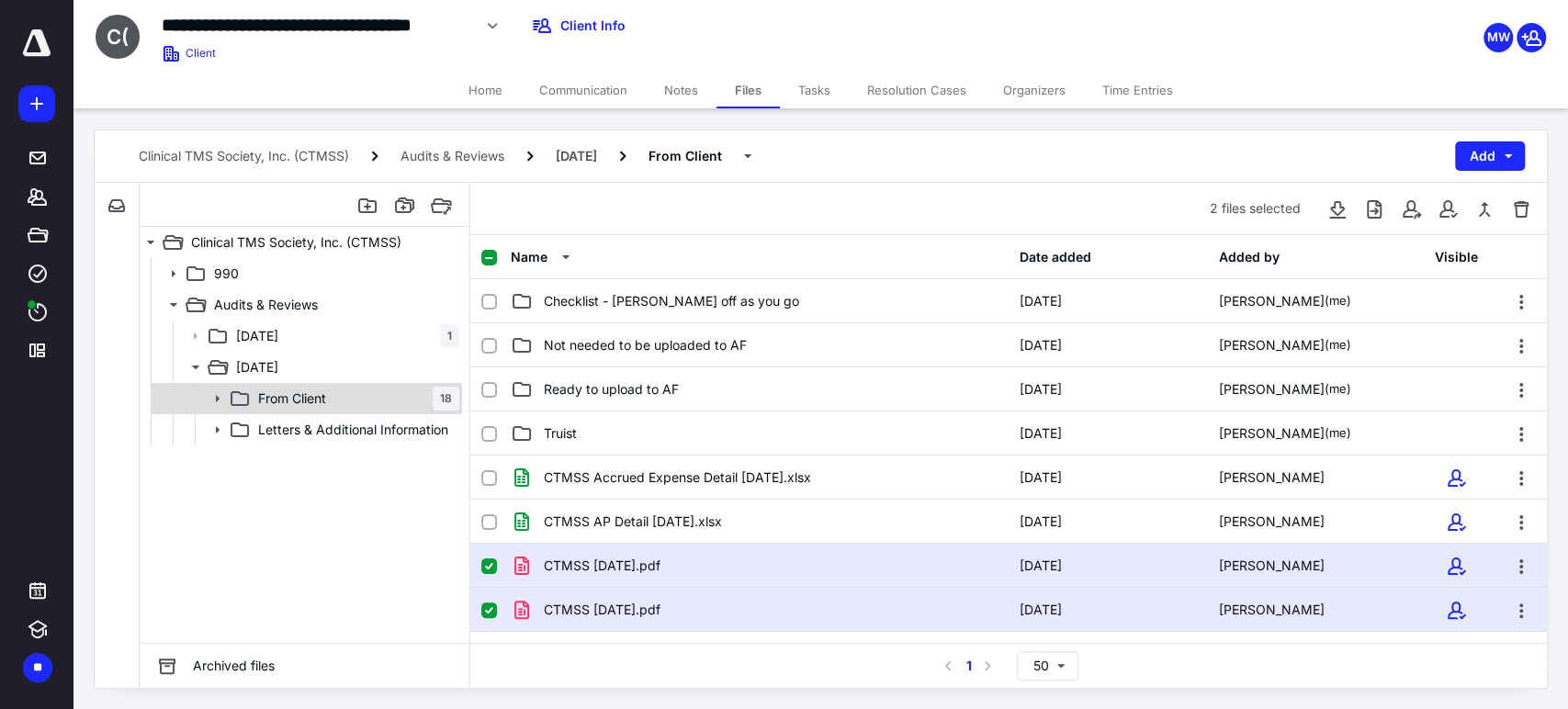 click 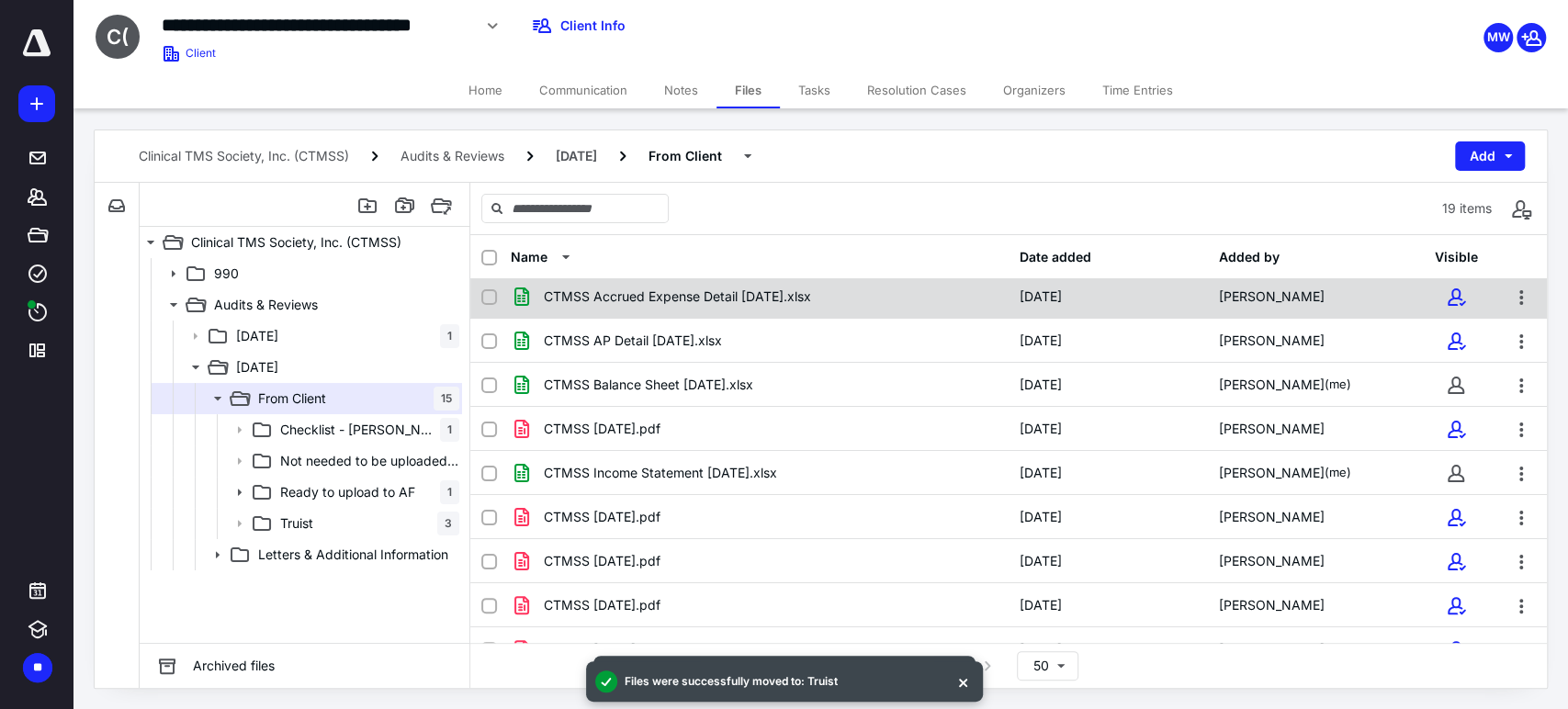 scroll, scrollTop: 259, scrollLeft: 0, axis: vertical 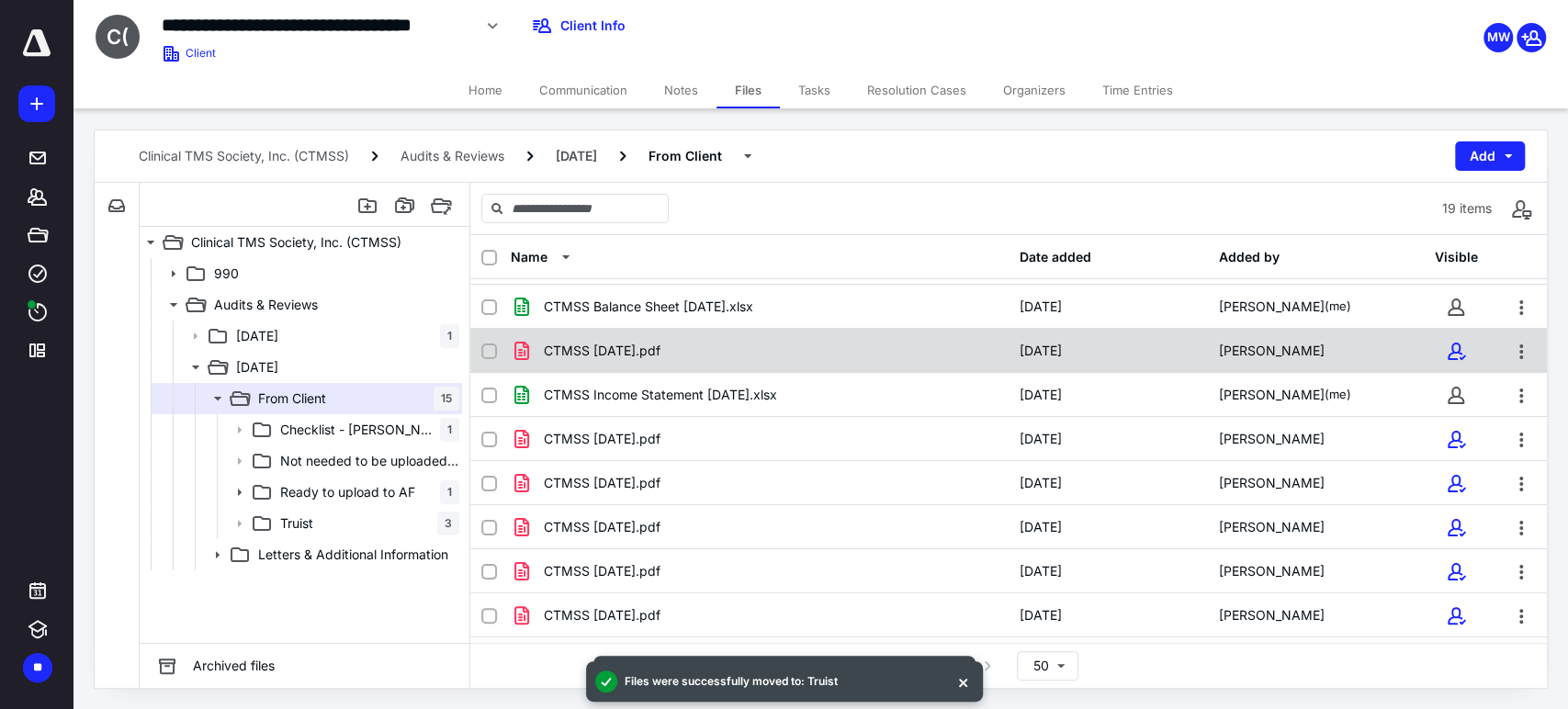 click on "CTMSS Feb 2024.pdf 7/2/2025 Ashley Mathews" at bounding box center (1009, 351) 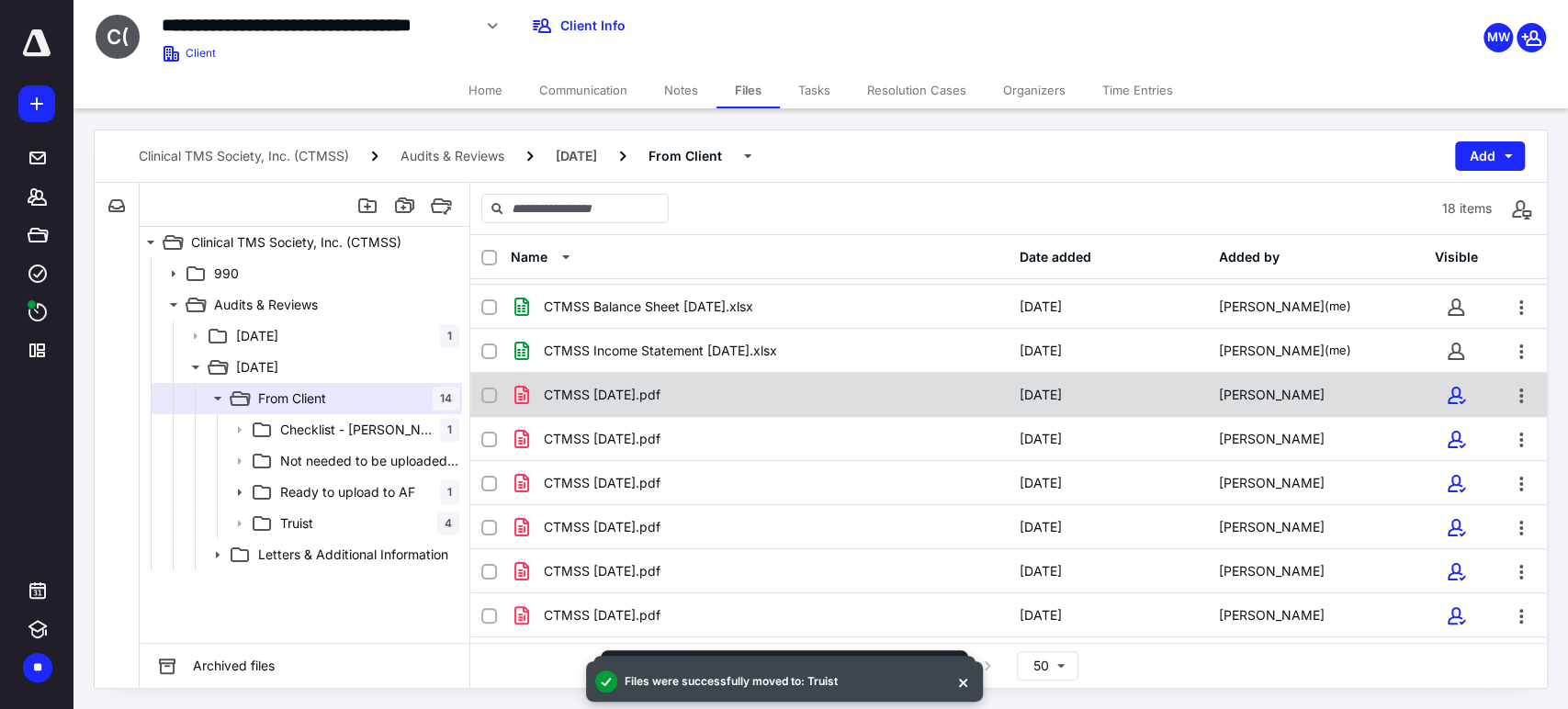 click on "CTMSS Jan 2024.pdf 7/2/2025 Ashley Mathews" at bounding box center [1009, 395] 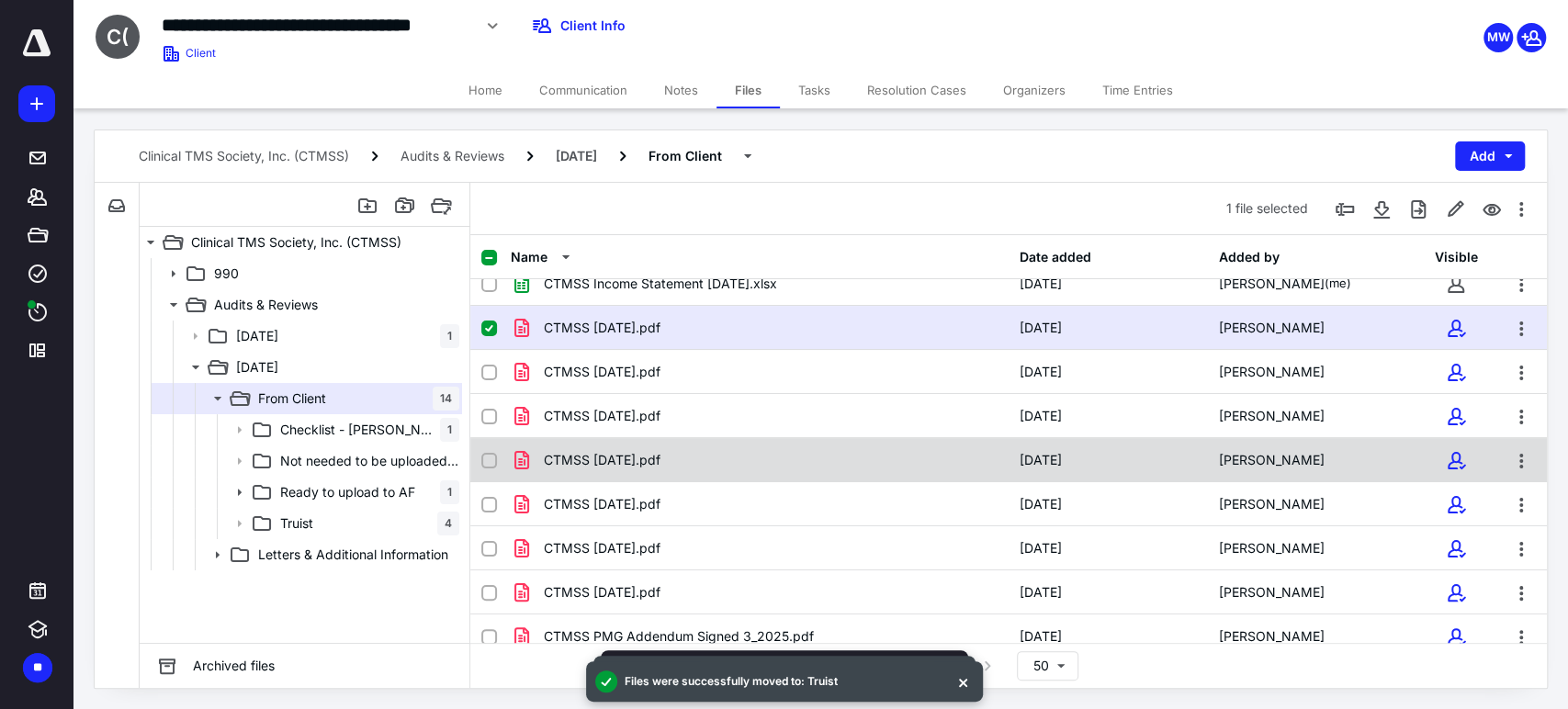 scroll, scrollTop: 426, scrollLeft: 0, axis: vertical 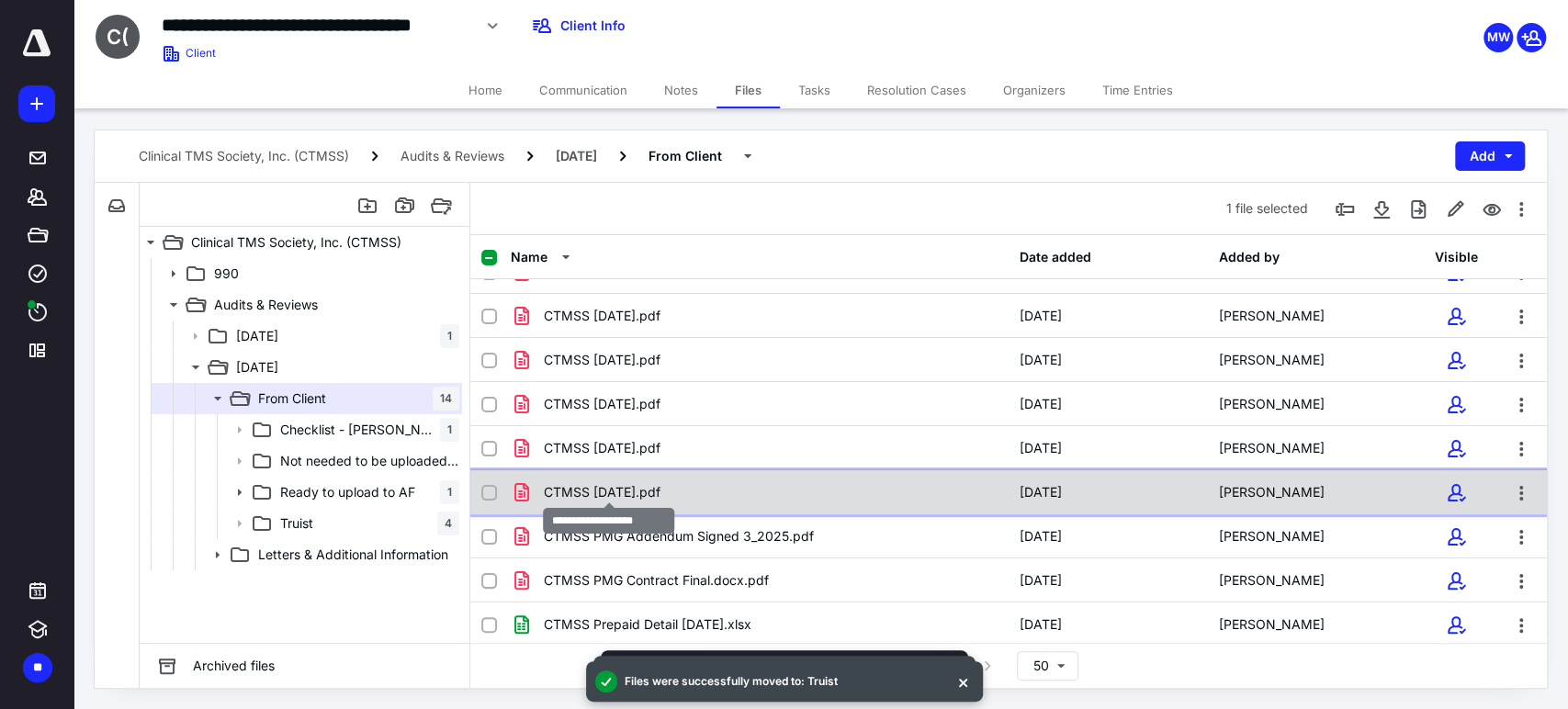 click on "CTMSS Oct 2024.pdf" at bounding box center (602, 492) 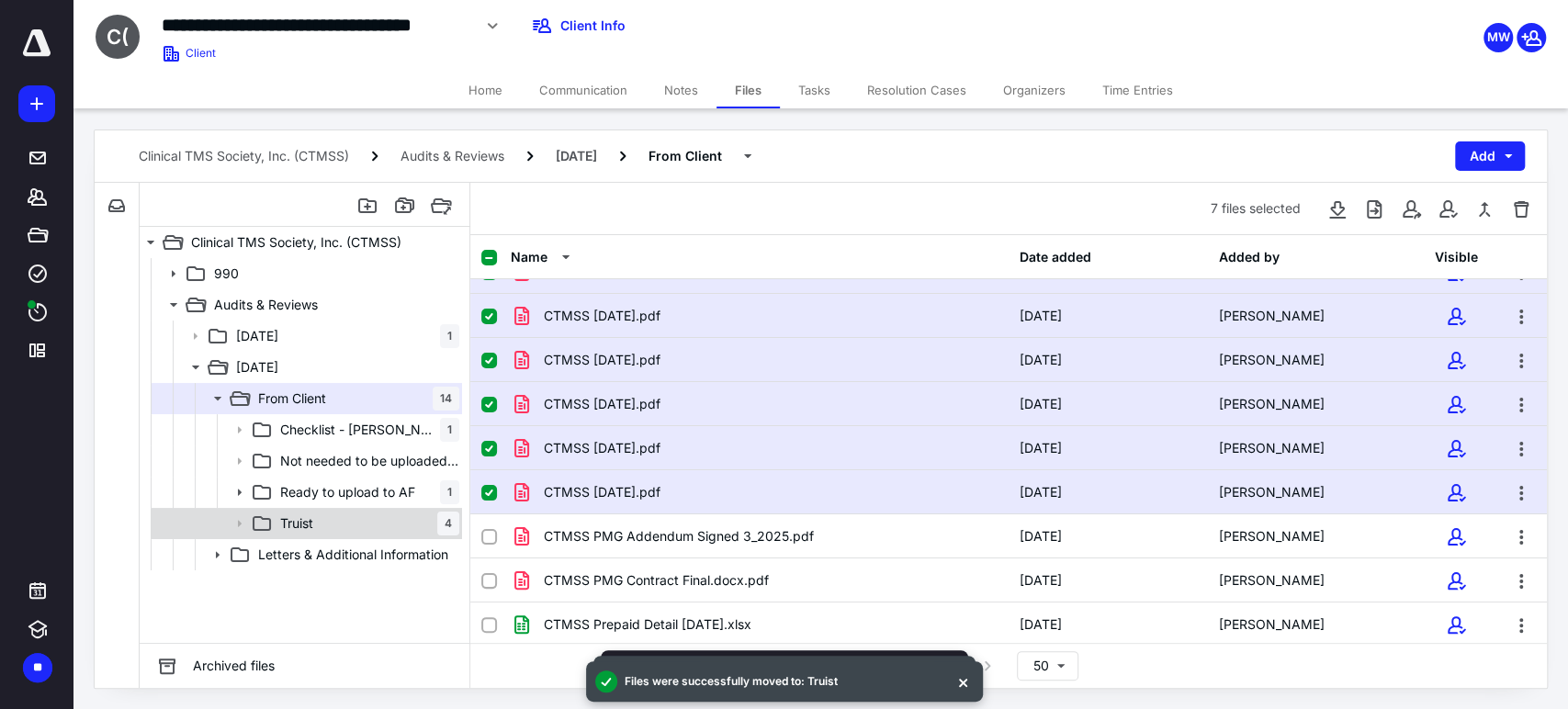 scroll, scrollTop: 118, scrollLeft: 0, axis: vertical 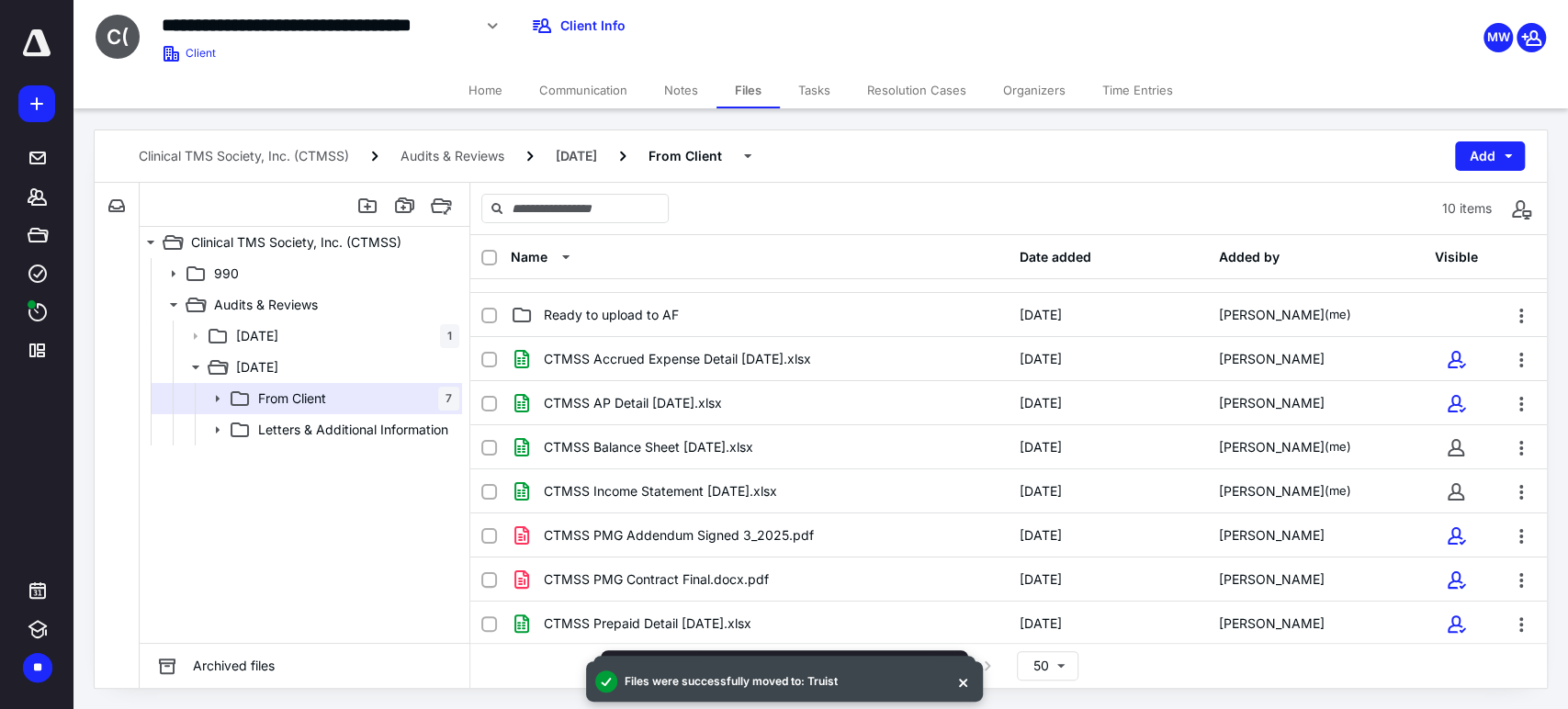 click on "990 Audits & Reviews 12.31.2023 1 12.31.2024 From Client 7 Letters & Additional Information" at bounding box center [304, 450] 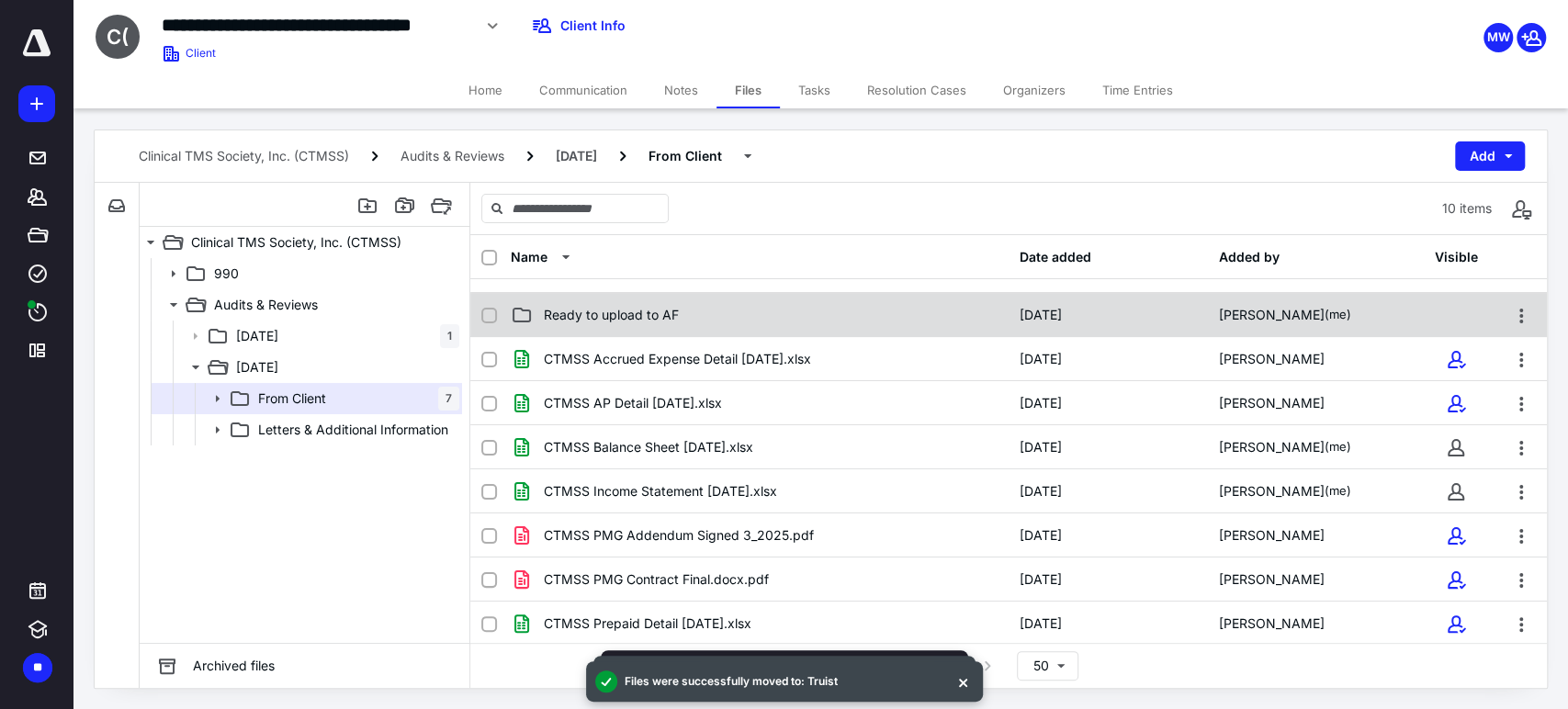 click on "Ready to upload to AF" at bounding box center (611, 315) 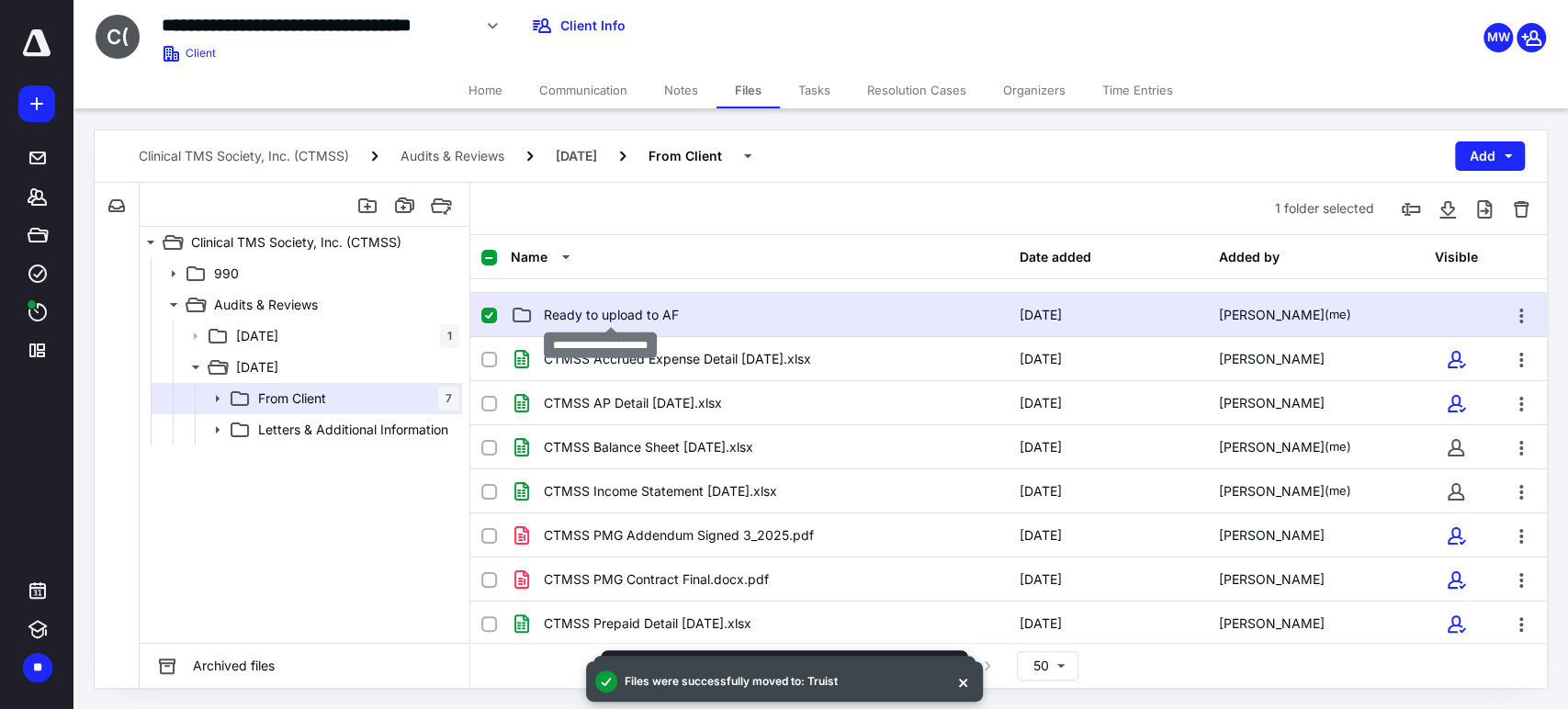 checkbox on "true" 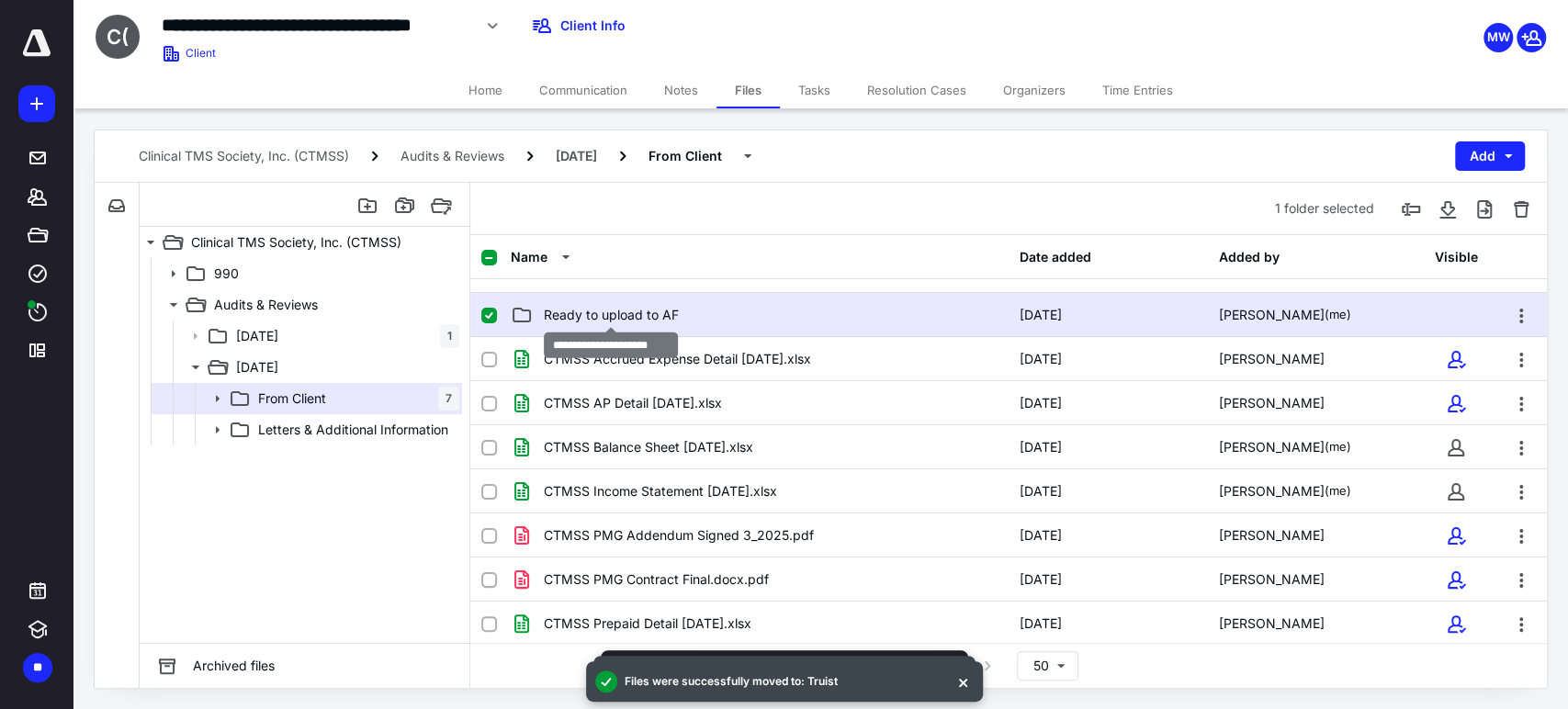 click on "Ready to upload to AF" at bounding box center [611, 315] 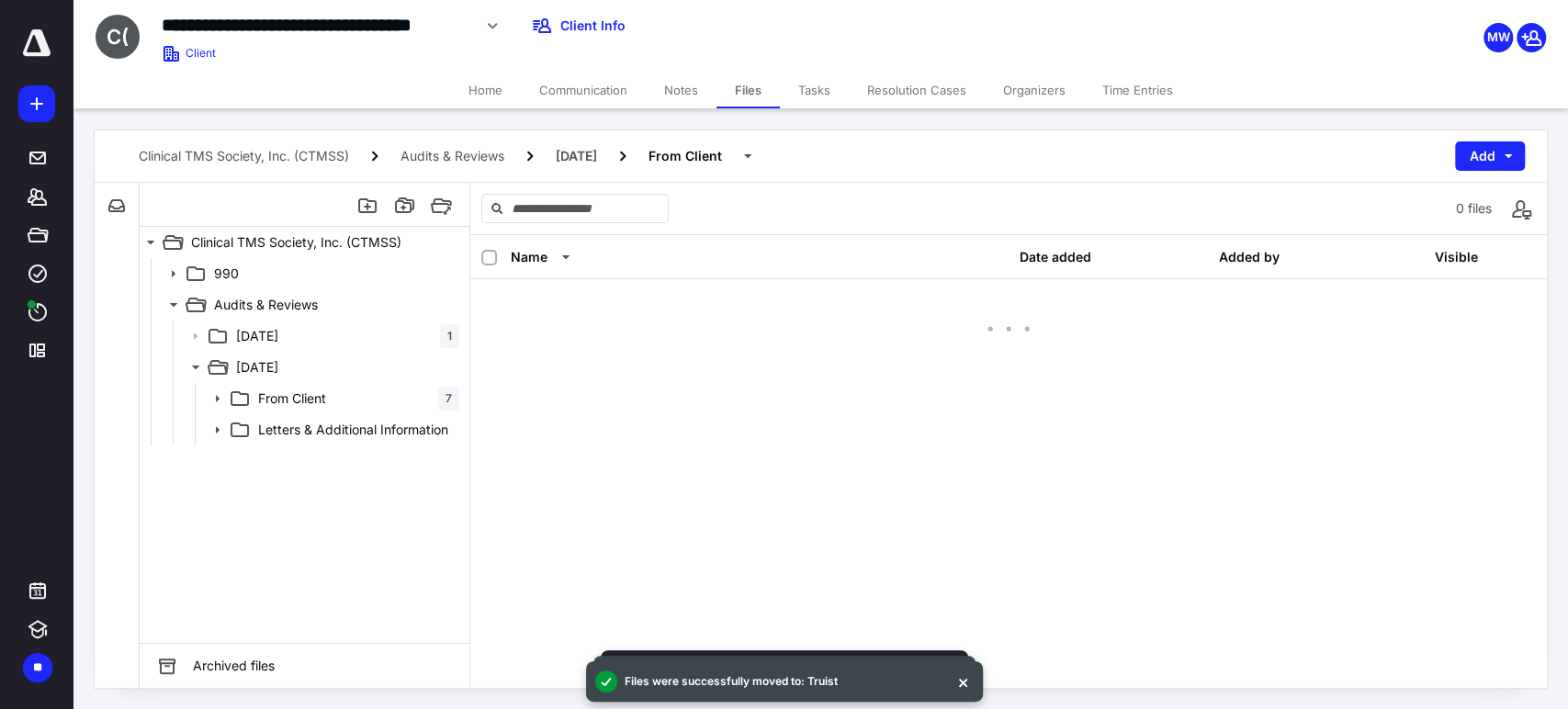 scroll, scrollTop: 0, scrollLeft: 0, axis: both 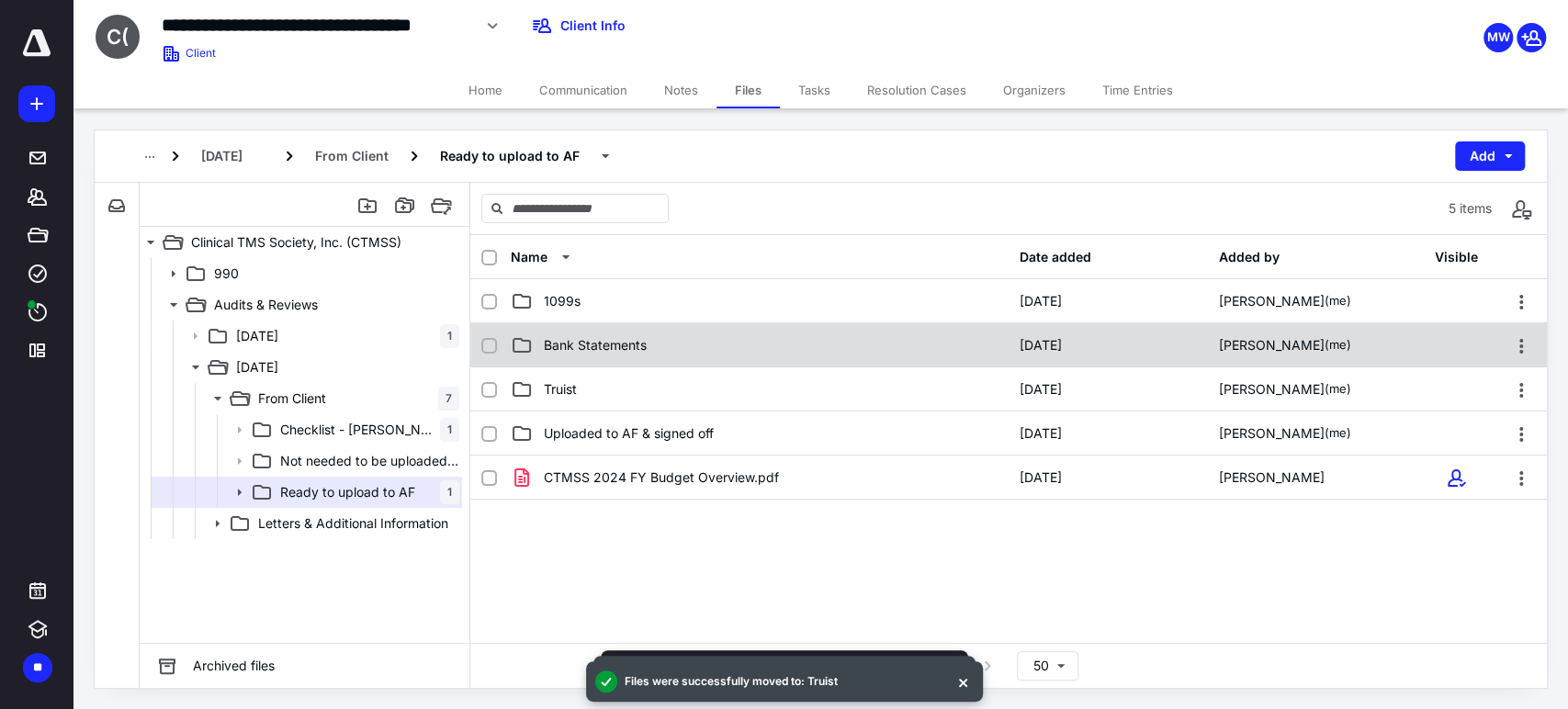 checkbox on "true" 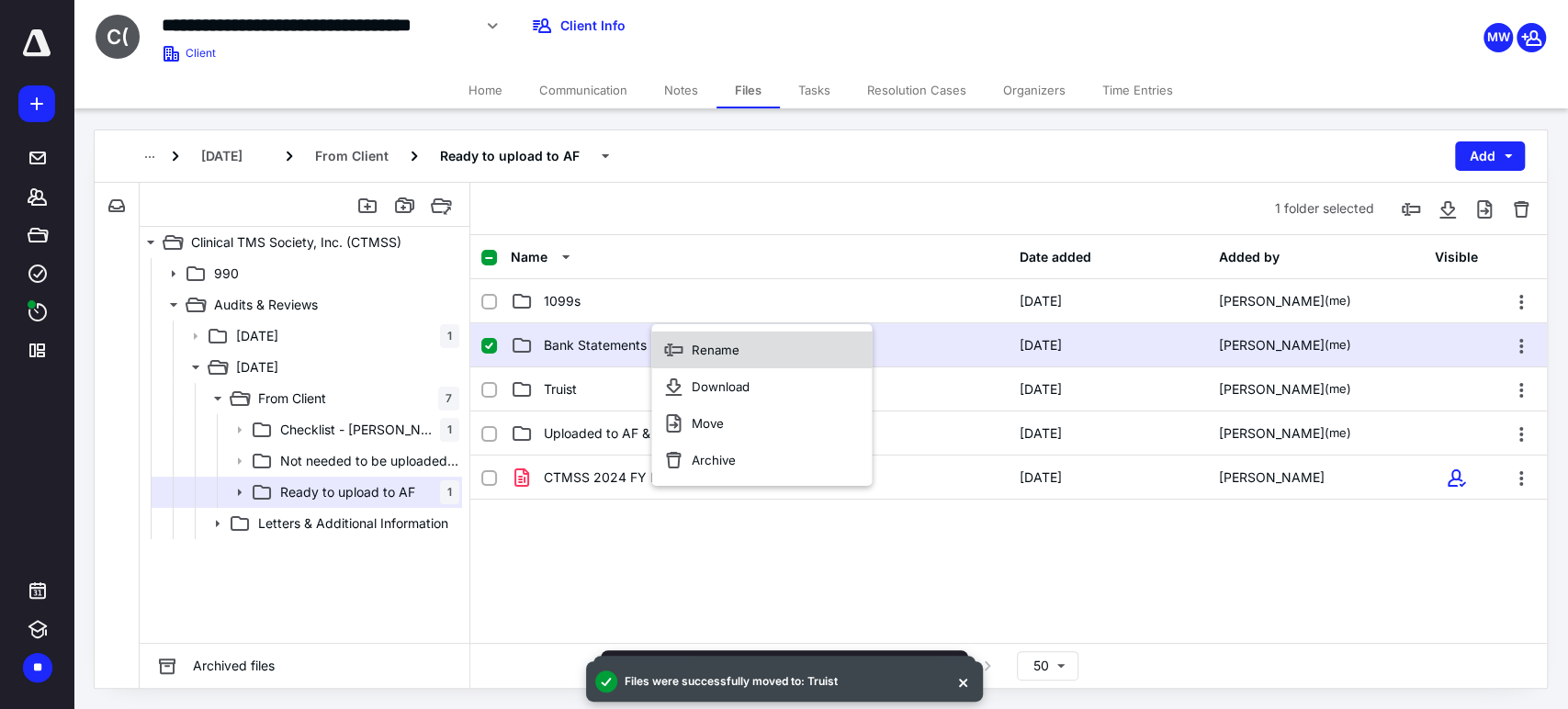click on "Rename" at bounding box center (761, 350) 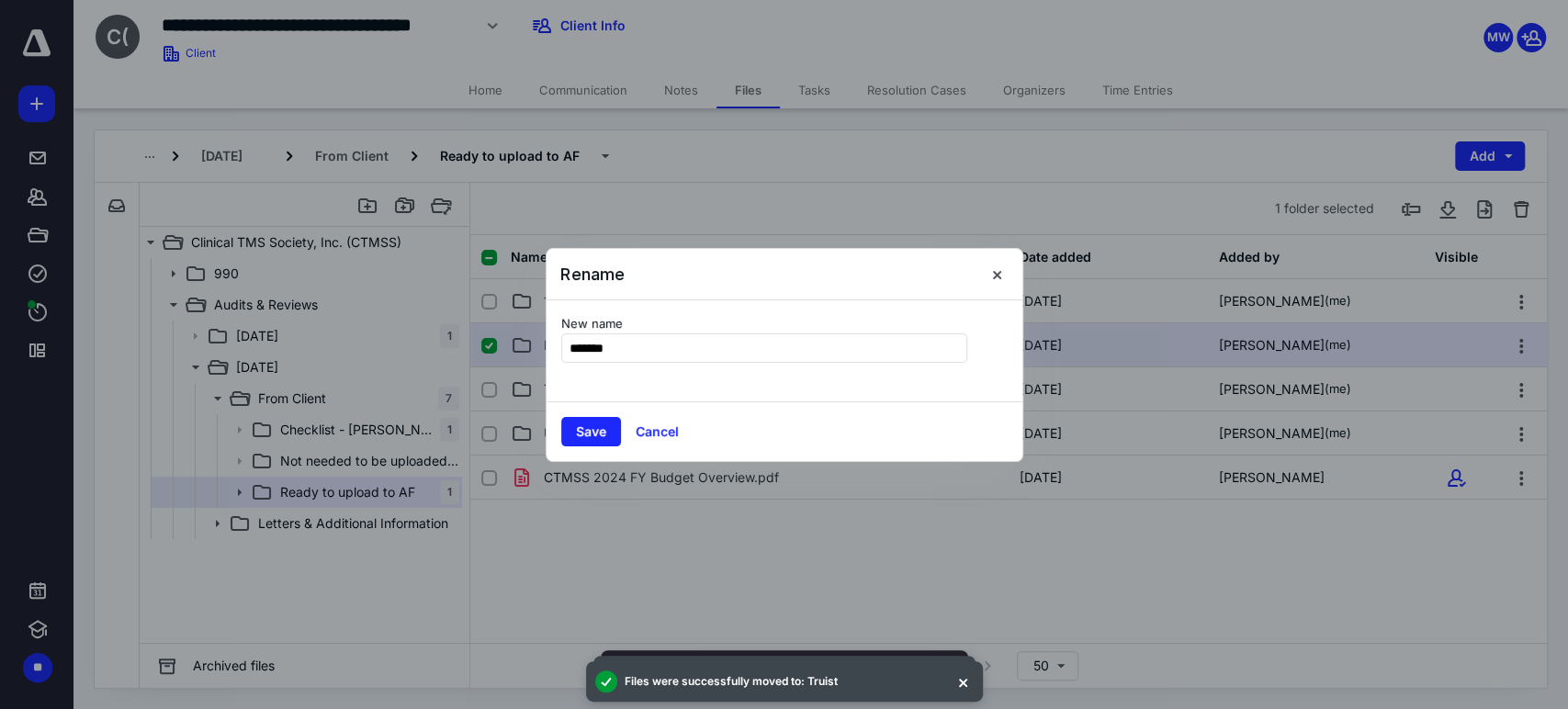 type on "******" 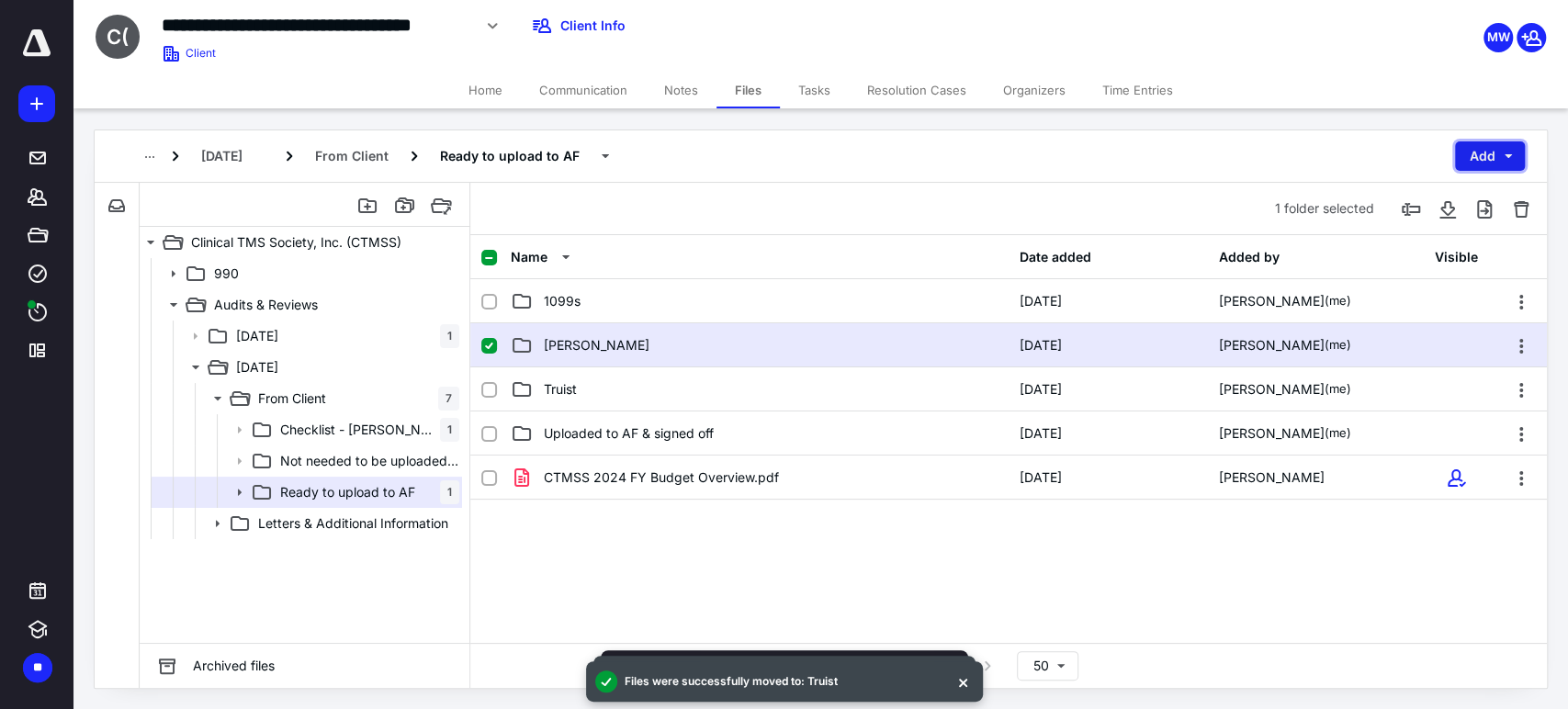 click on "Add" at bounding box center [1490, 156] 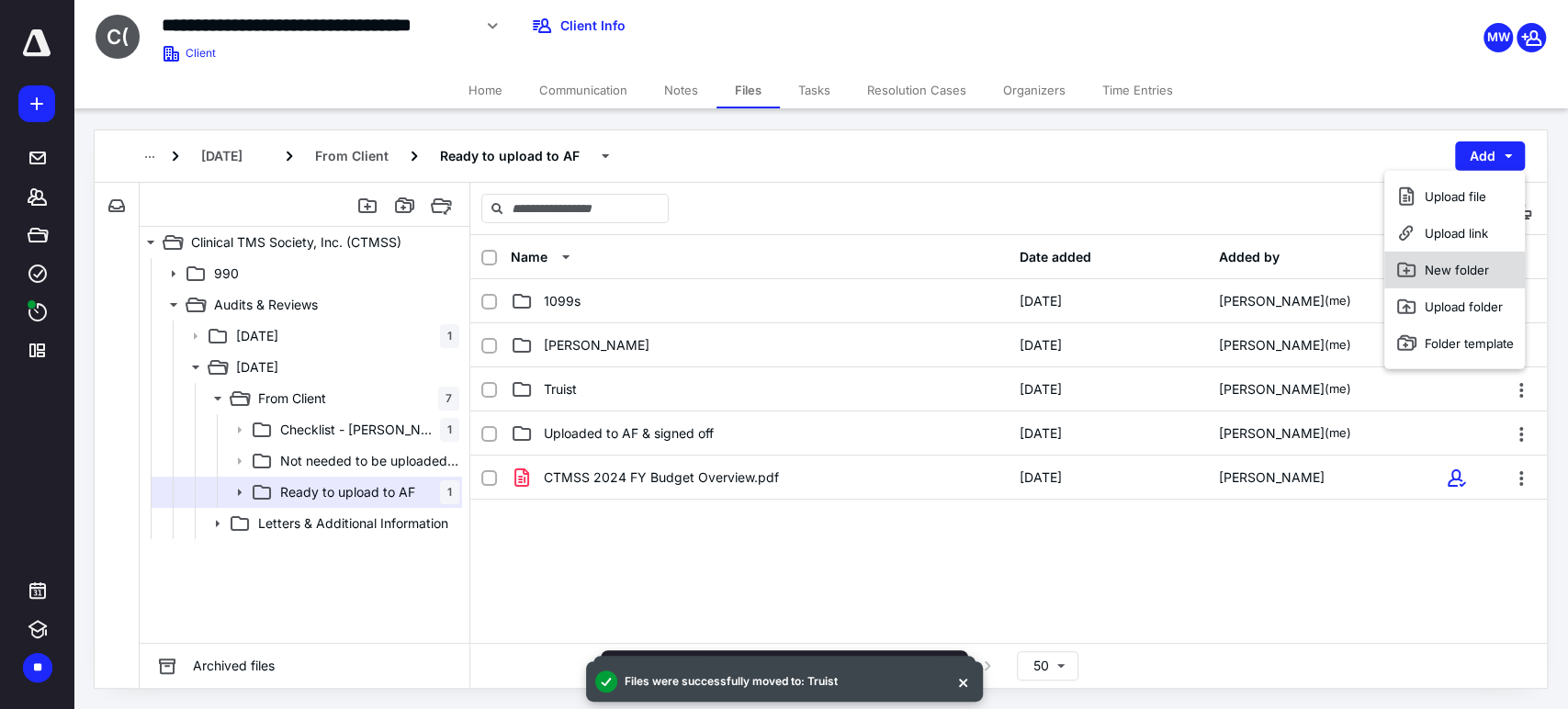 click on "New folder" at bounding box center [1454, 270] 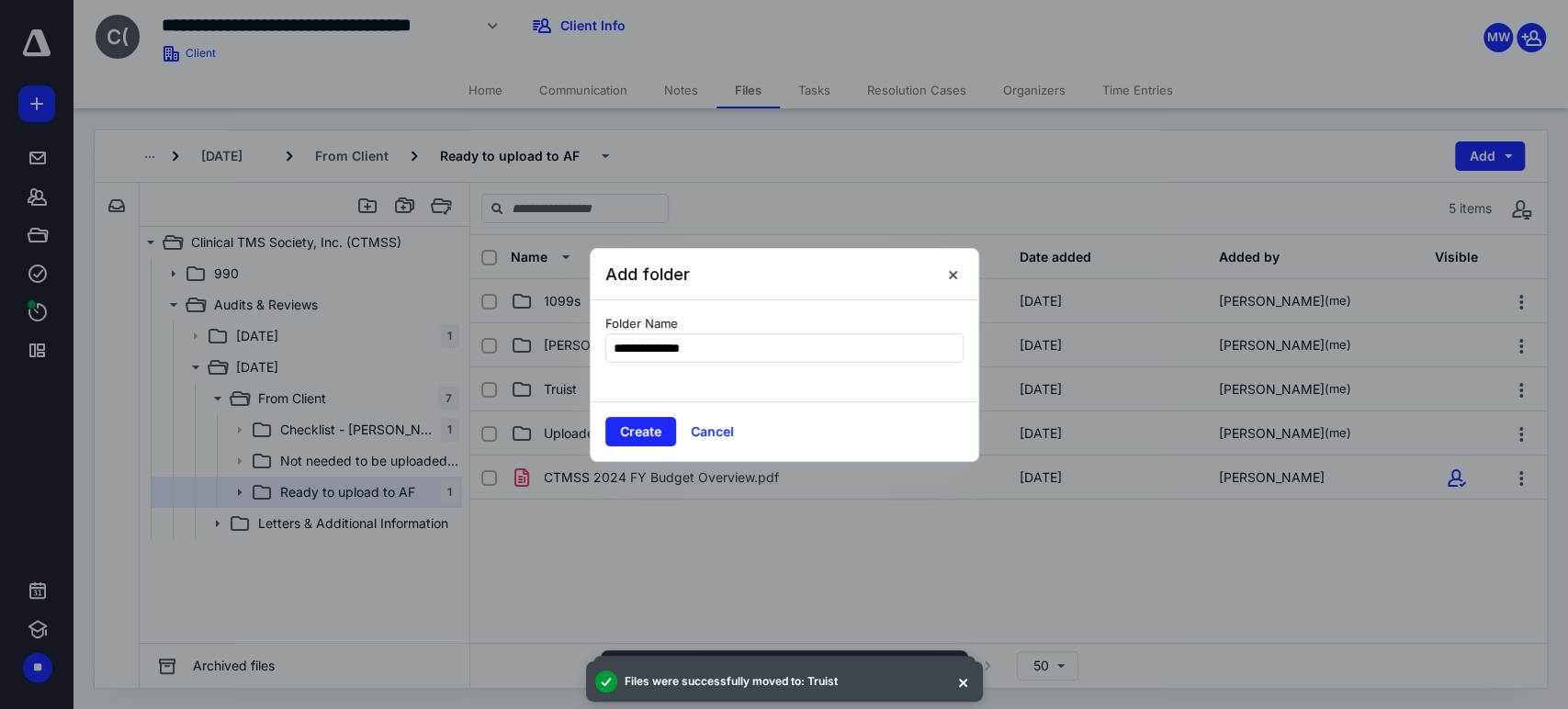 type on "**********" 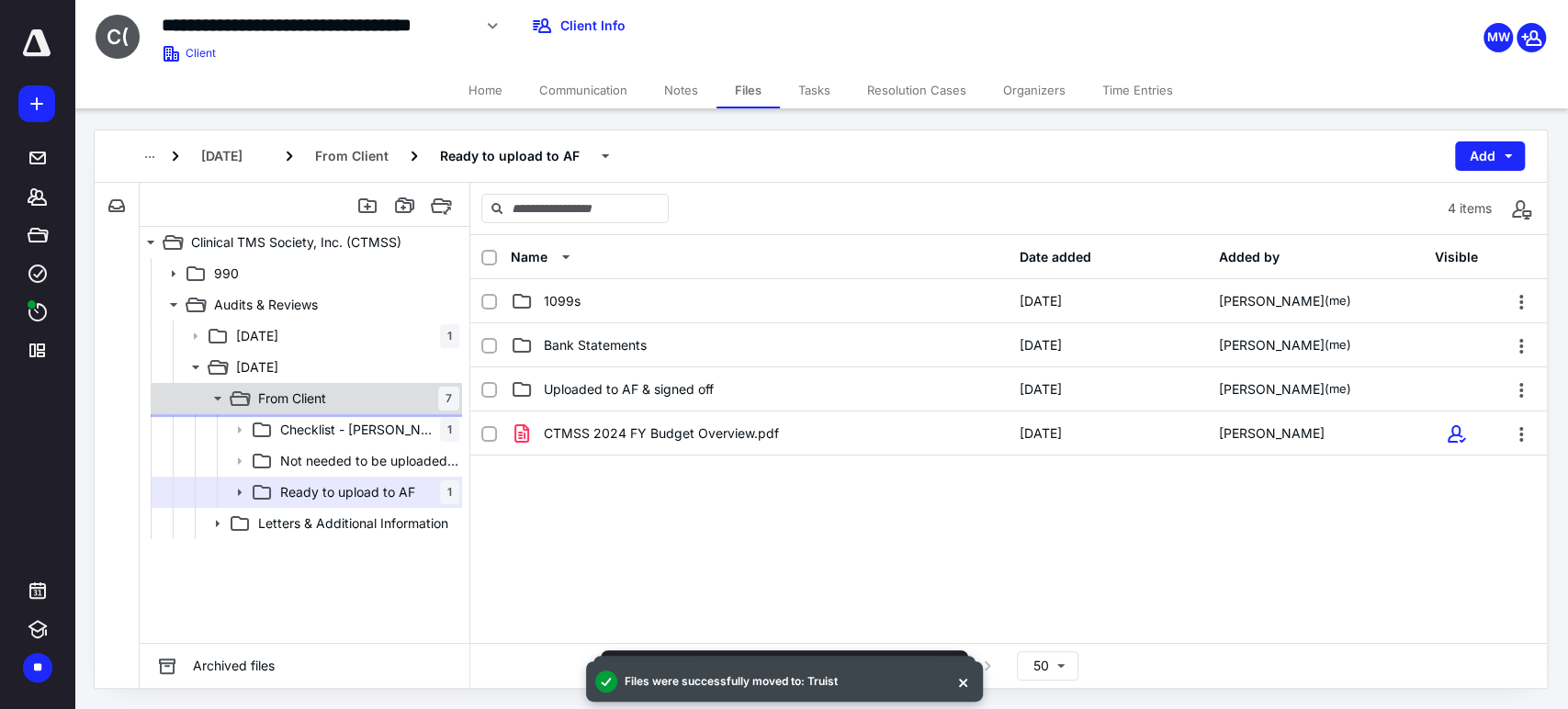 click on "From Client 7" at bounding box center [355, 399] 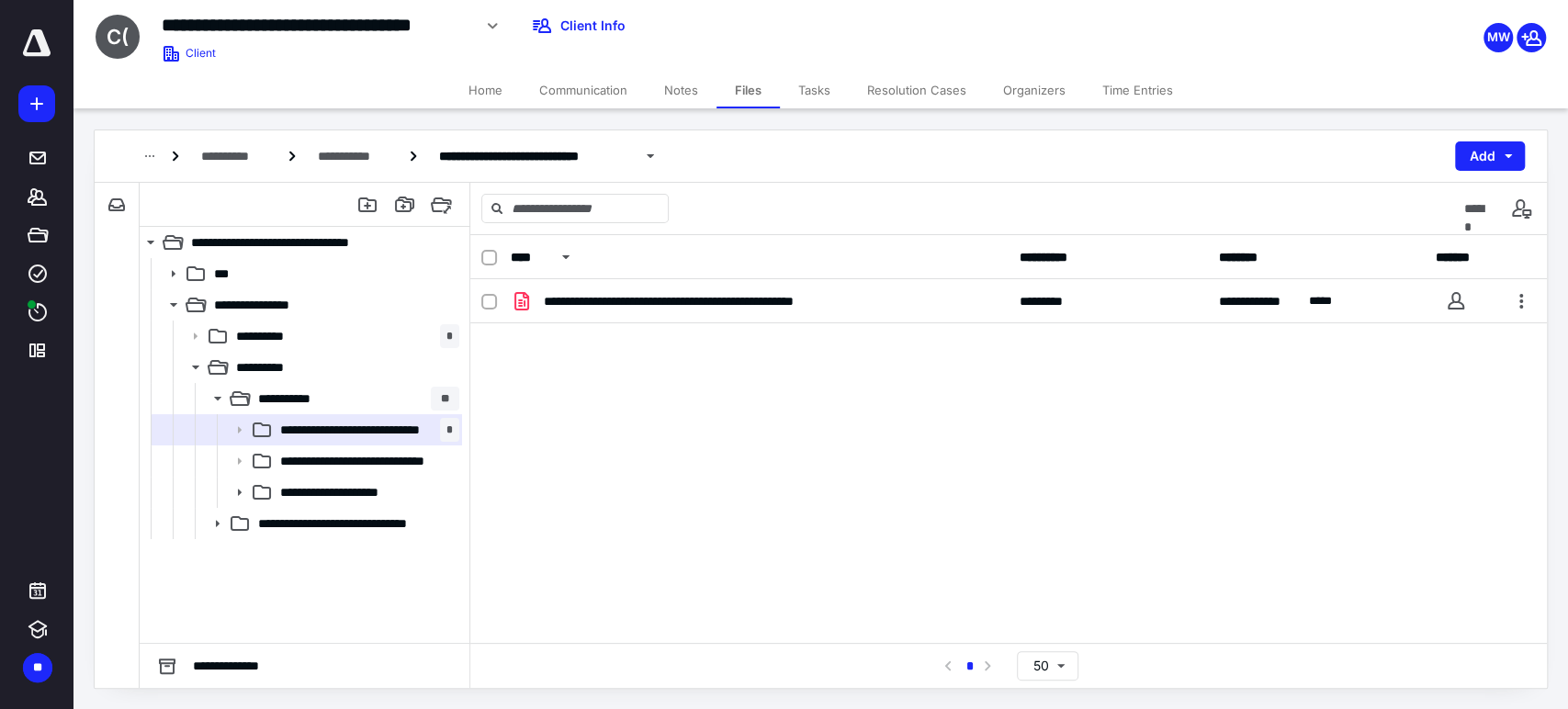 scroll, scrollTop: 0, scrollLeft: 0, axis: both 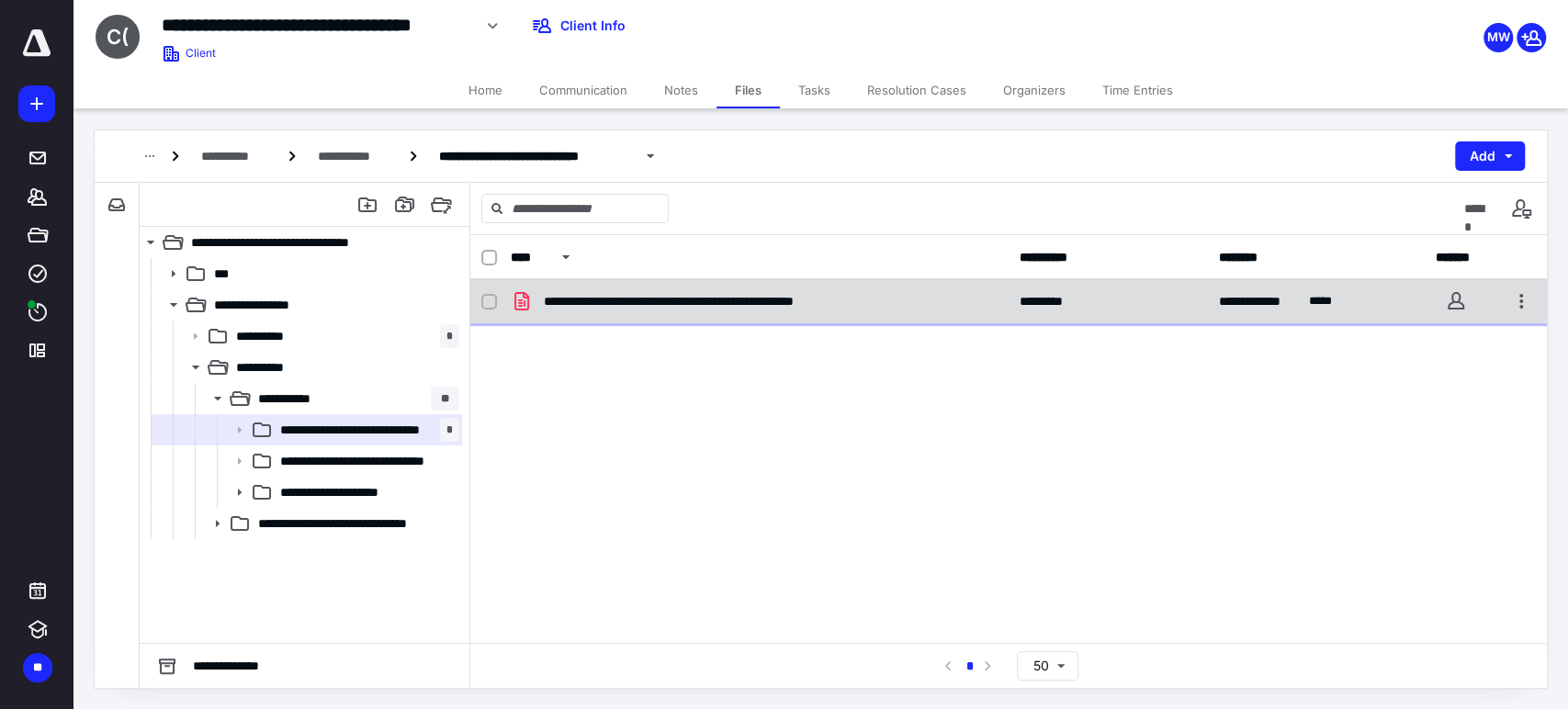 click on "**********" at bounding box center (1009, 301) 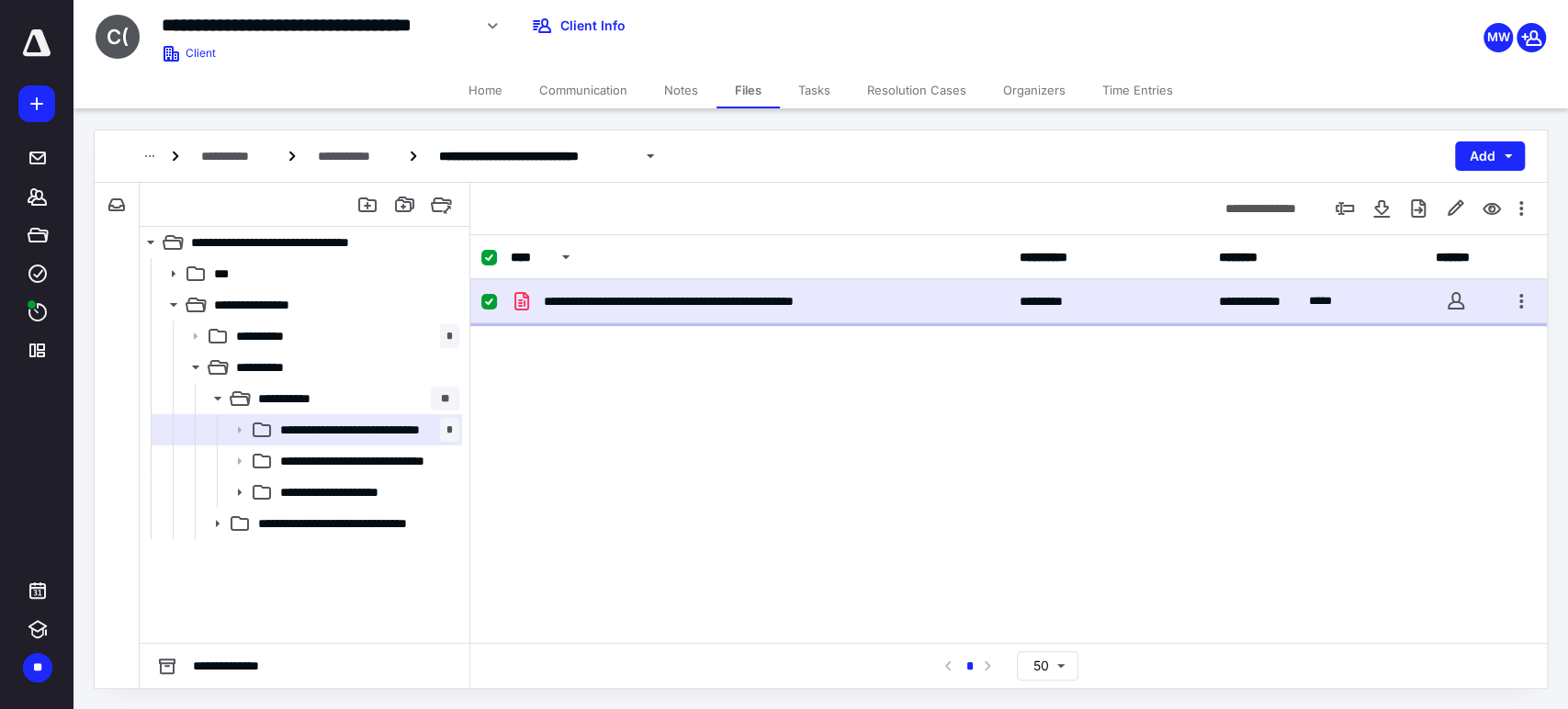 click on "**********" at bounding box center [1009, 301] 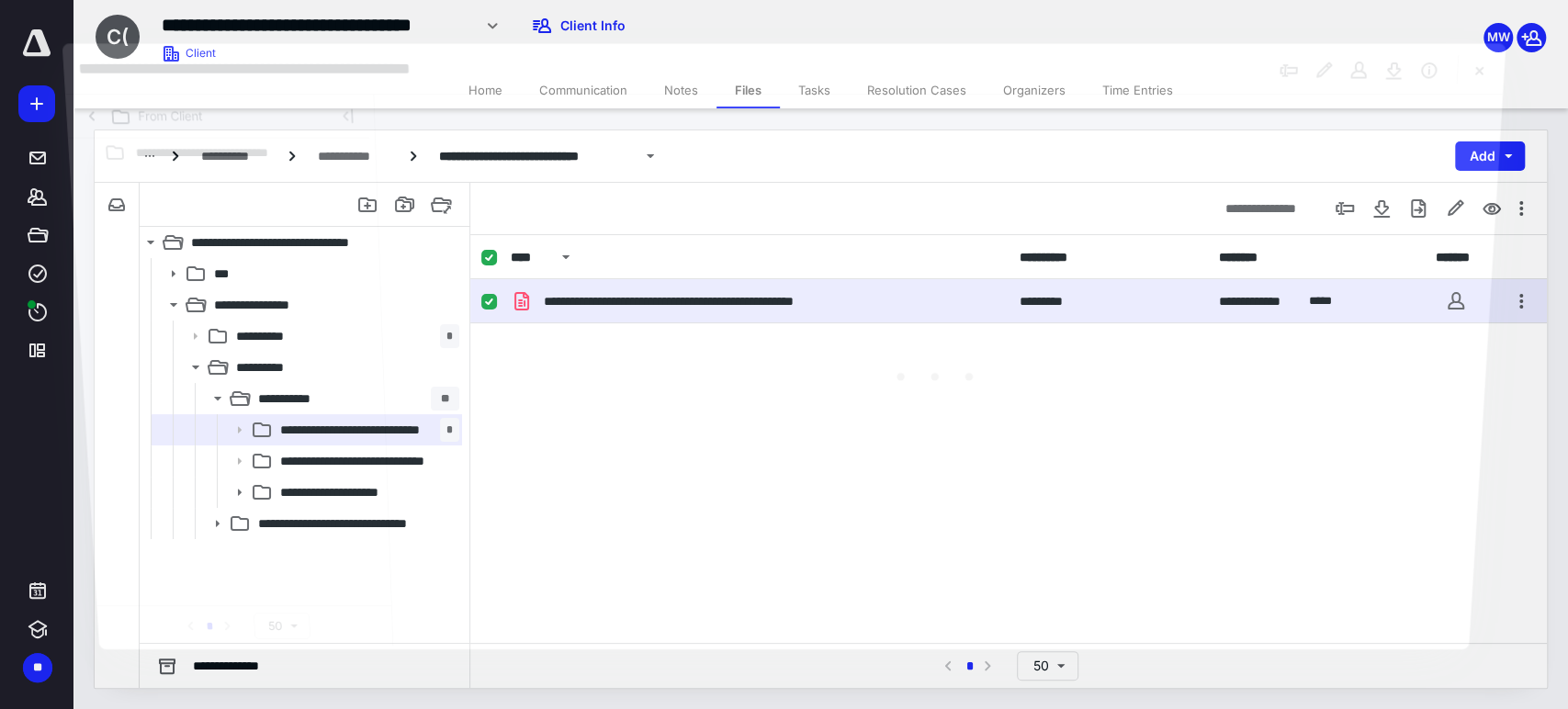 click at bounding box center (938, 370) 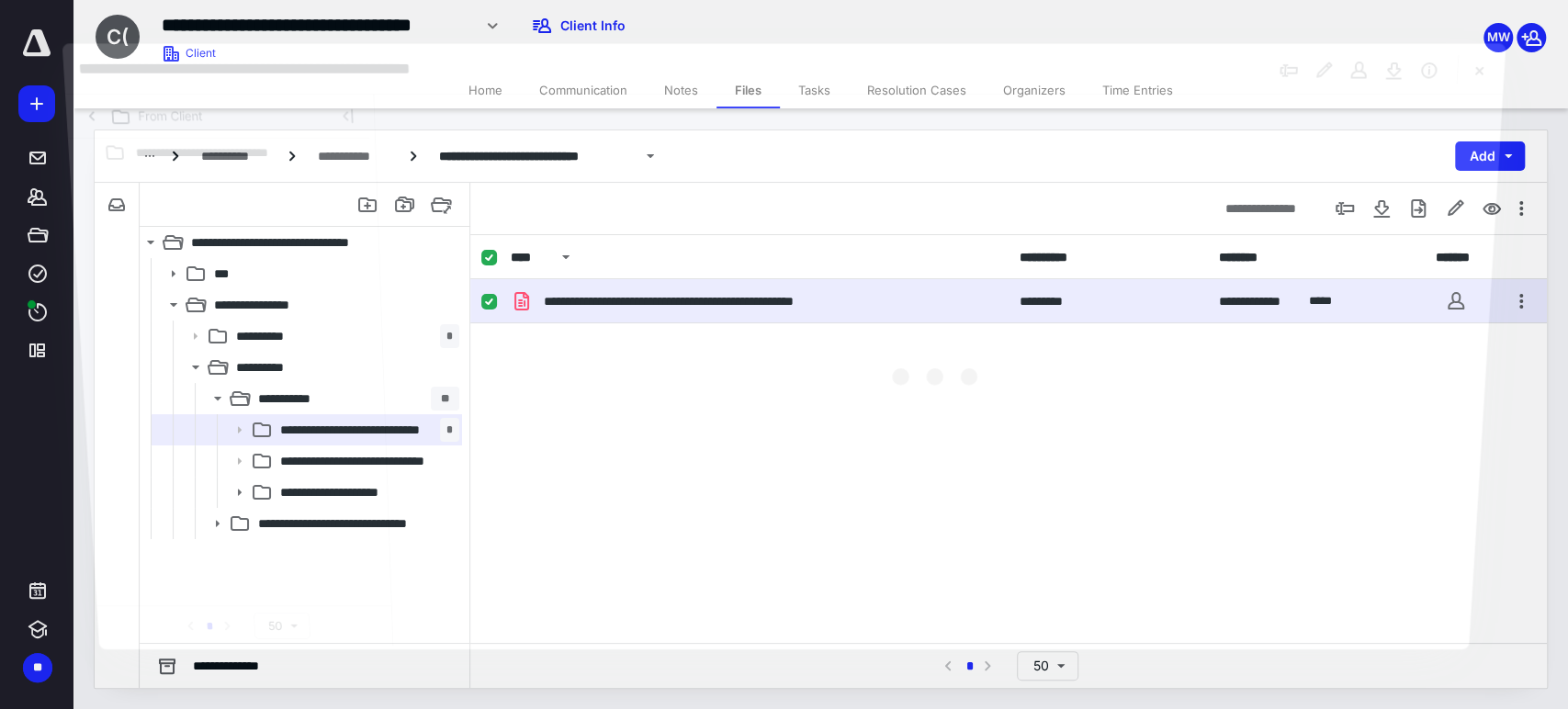 click at bounding box center (938, 370) 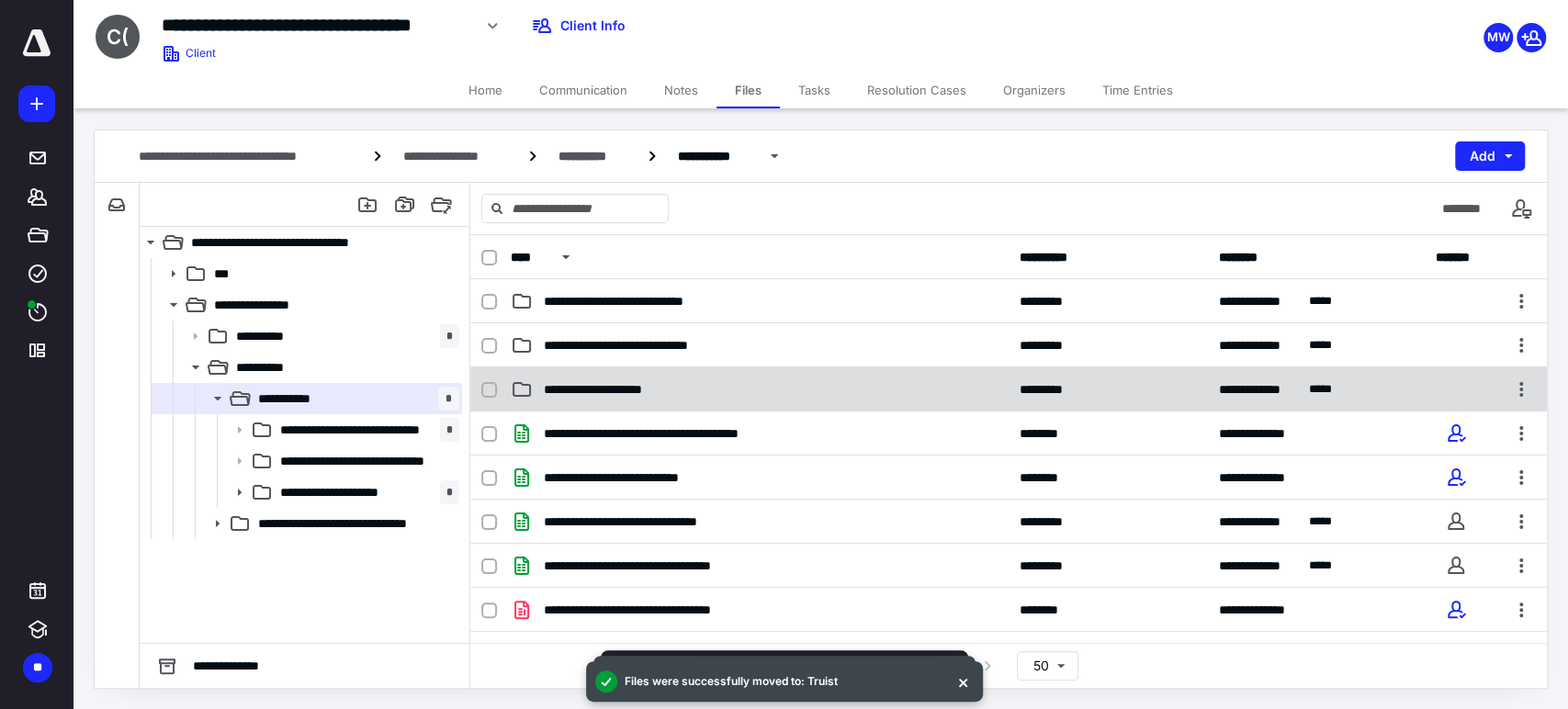 scroll, scrollTop: 0, scrollLeft: 0, axis: both 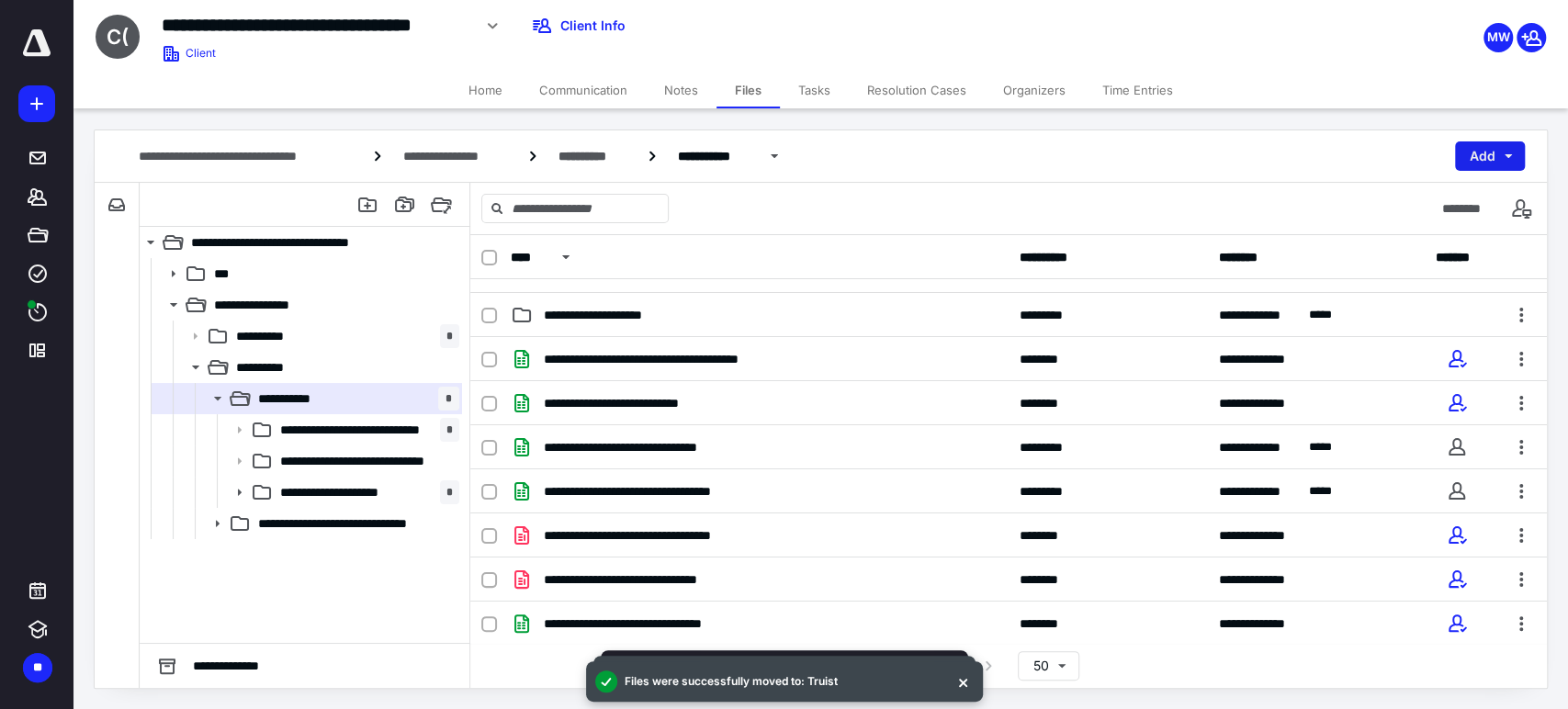 click on "Add" at bounding box center [1490, 156] 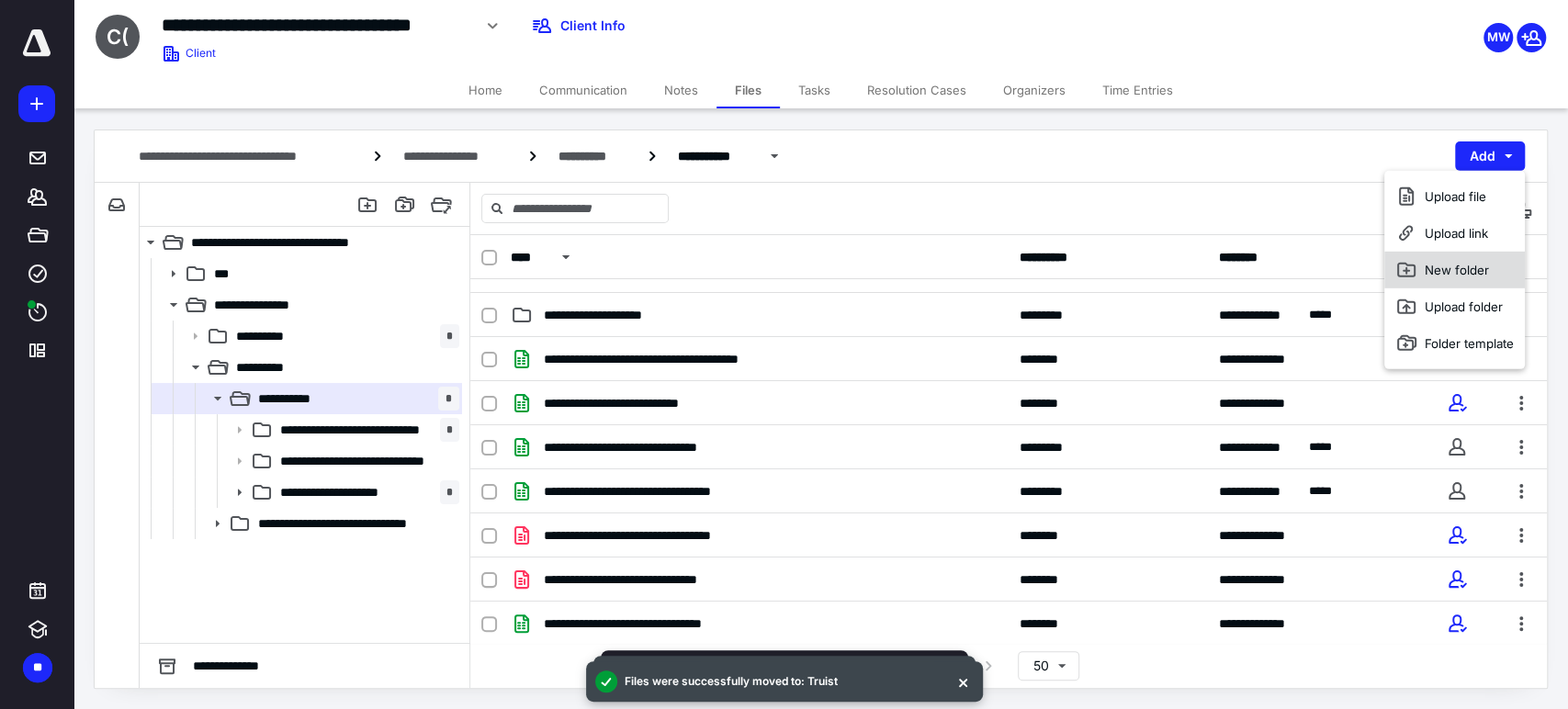 click on "New folder" at bounding box center (1454, 270) 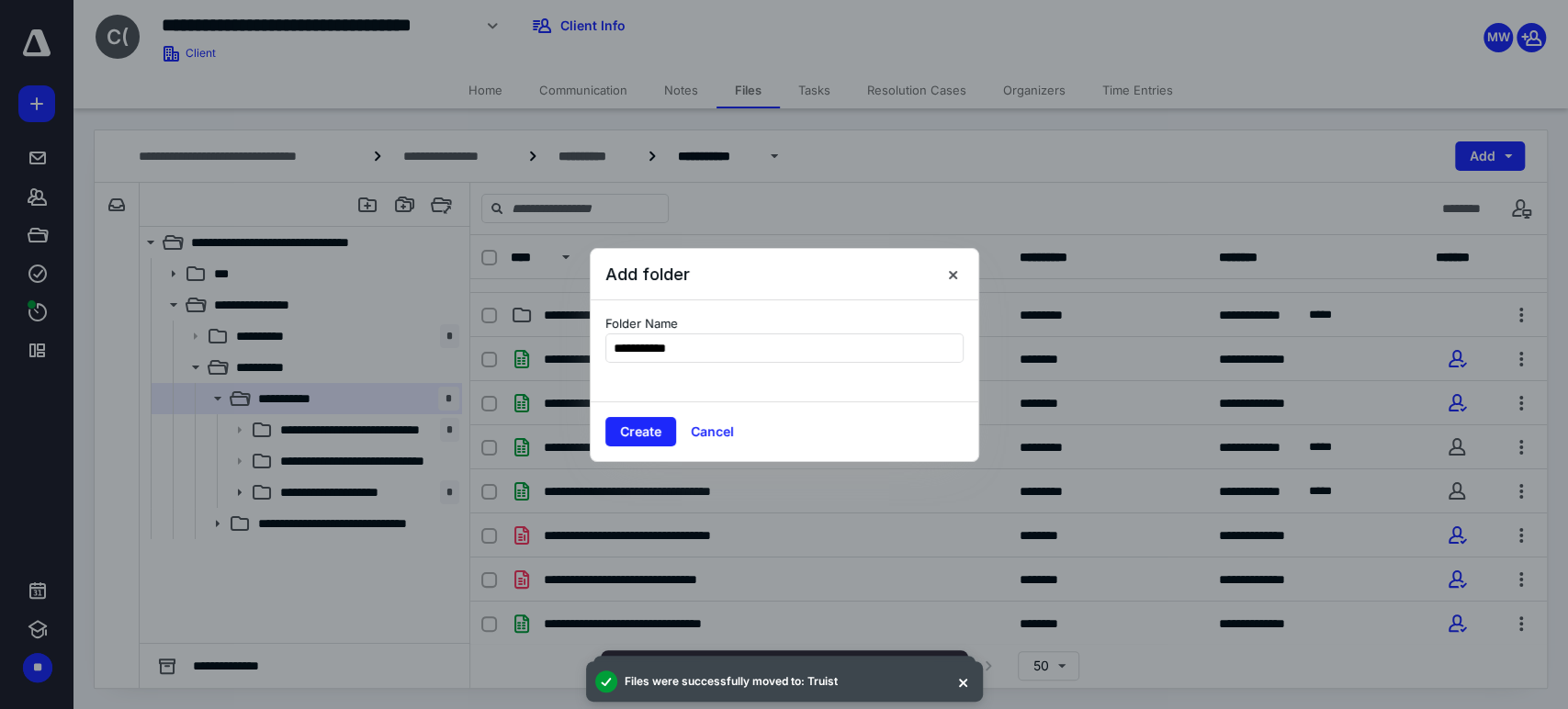 type on "**********" 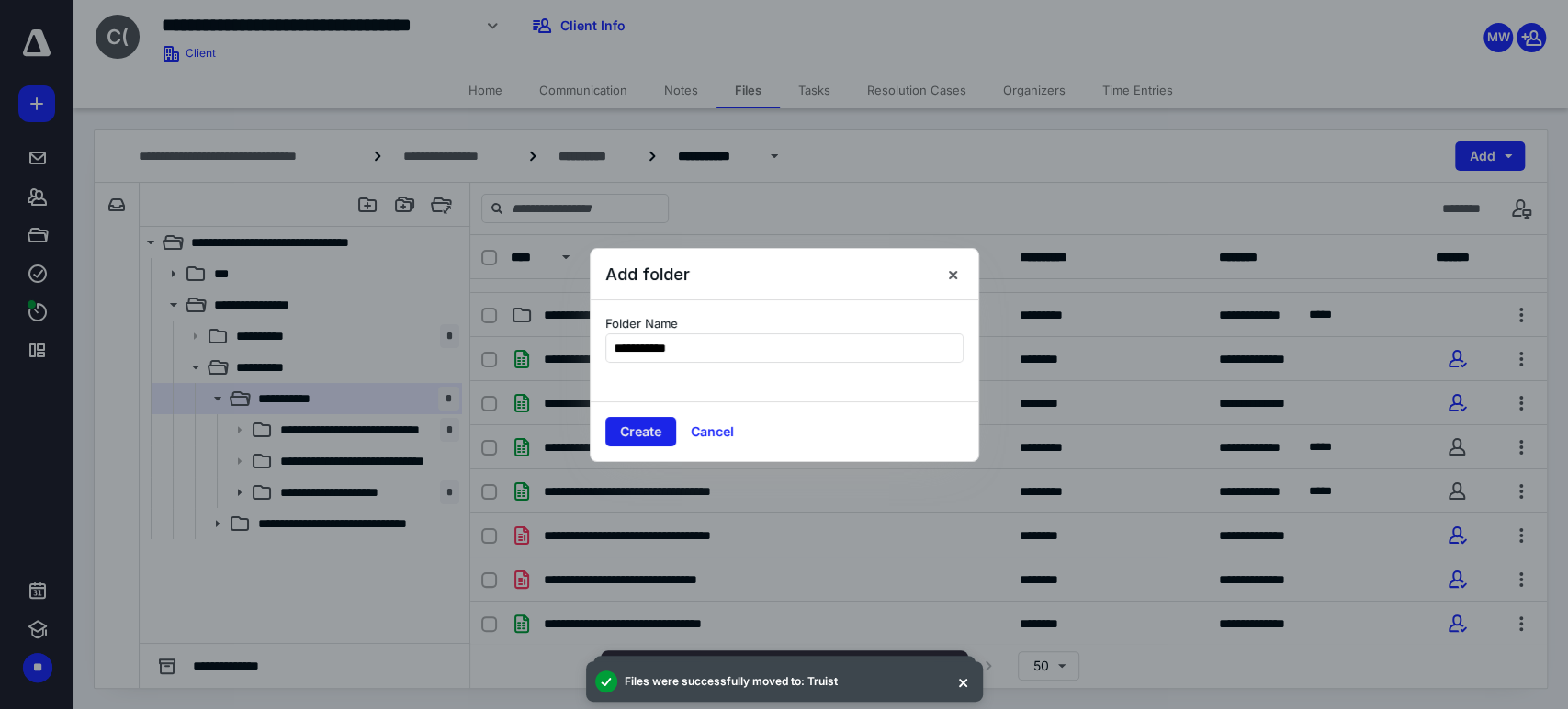 click on "Create" at bounding box center (640, 432) 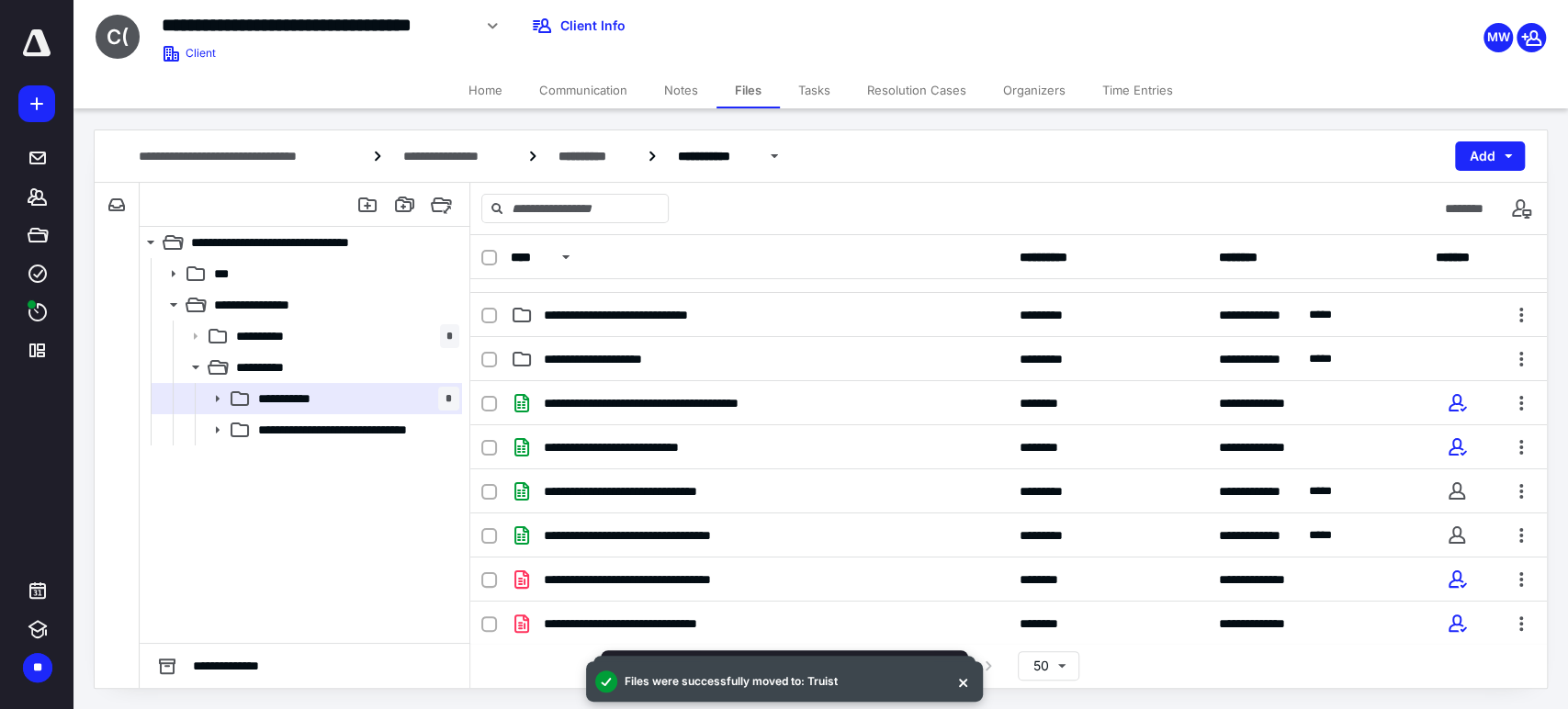 scroll, scrollTop: 118, scrollLeft: 0, axis: vertical 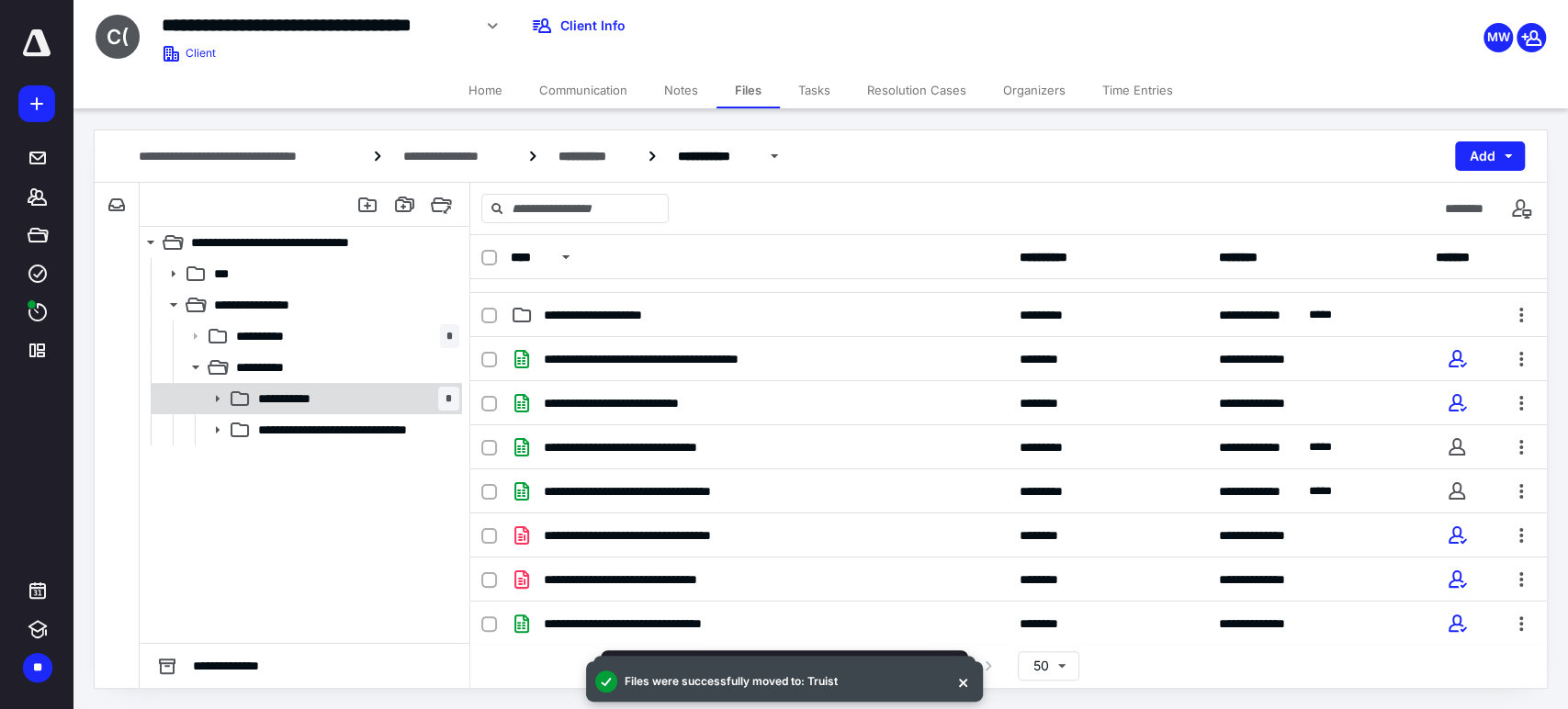 click on "**********" at bounding box center (305, 399) 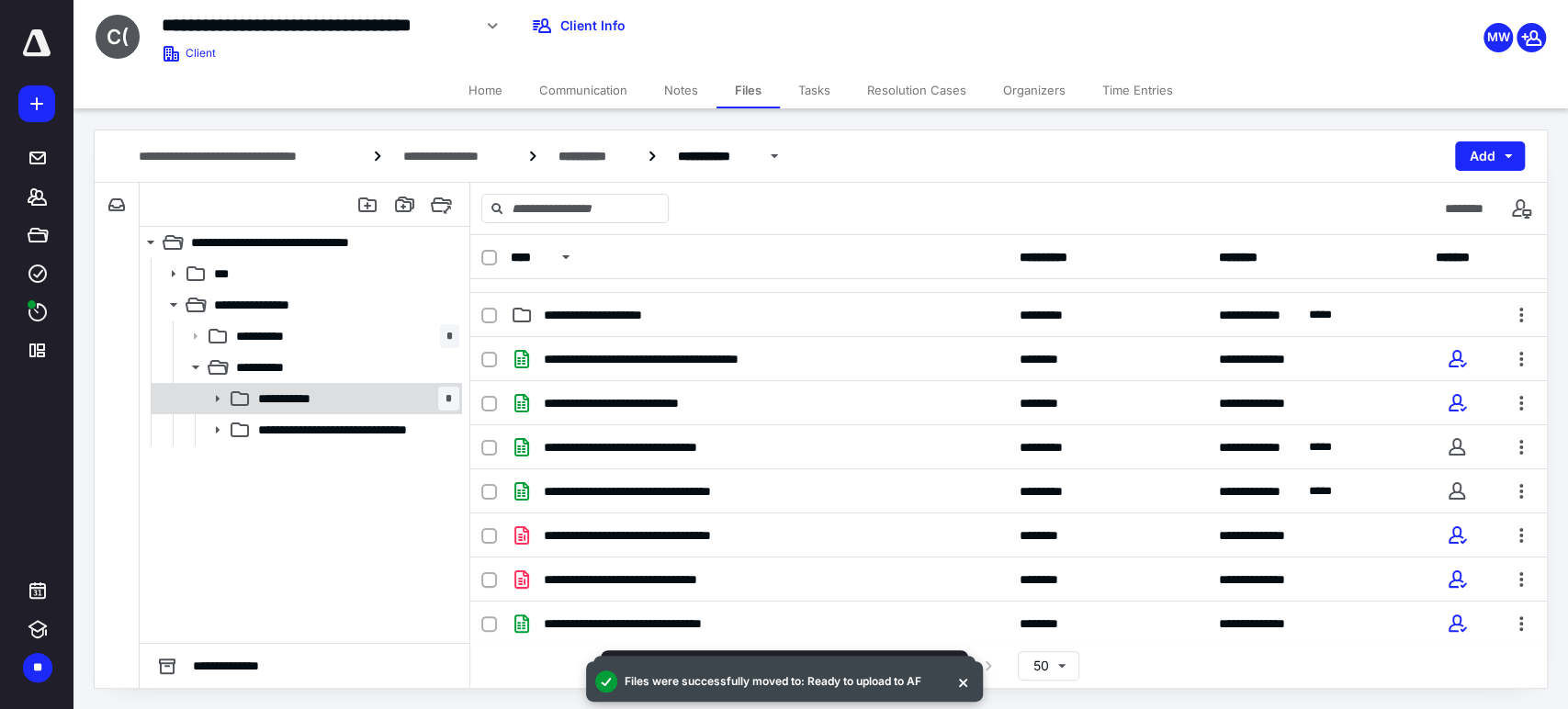 click 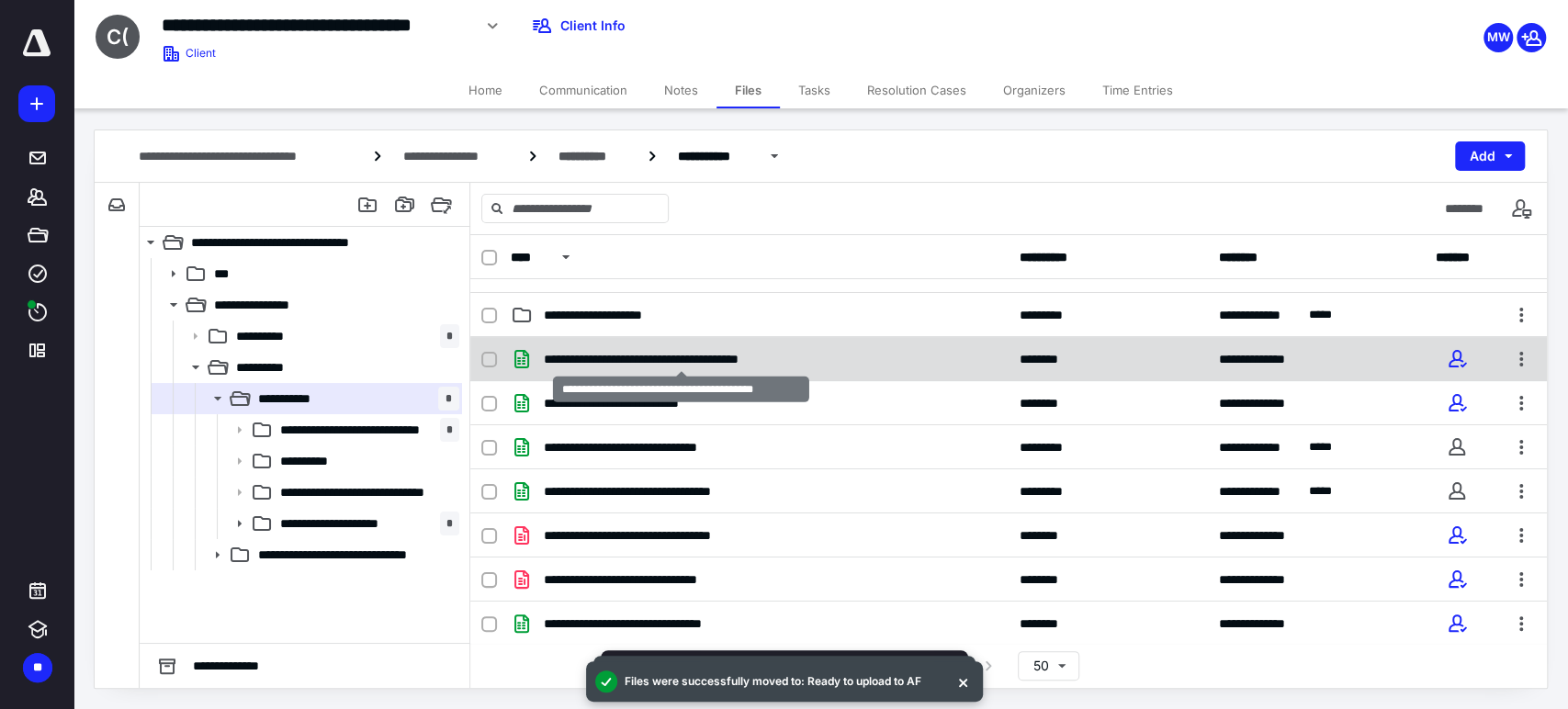 click on "**********" at bounding box center (681, 359) 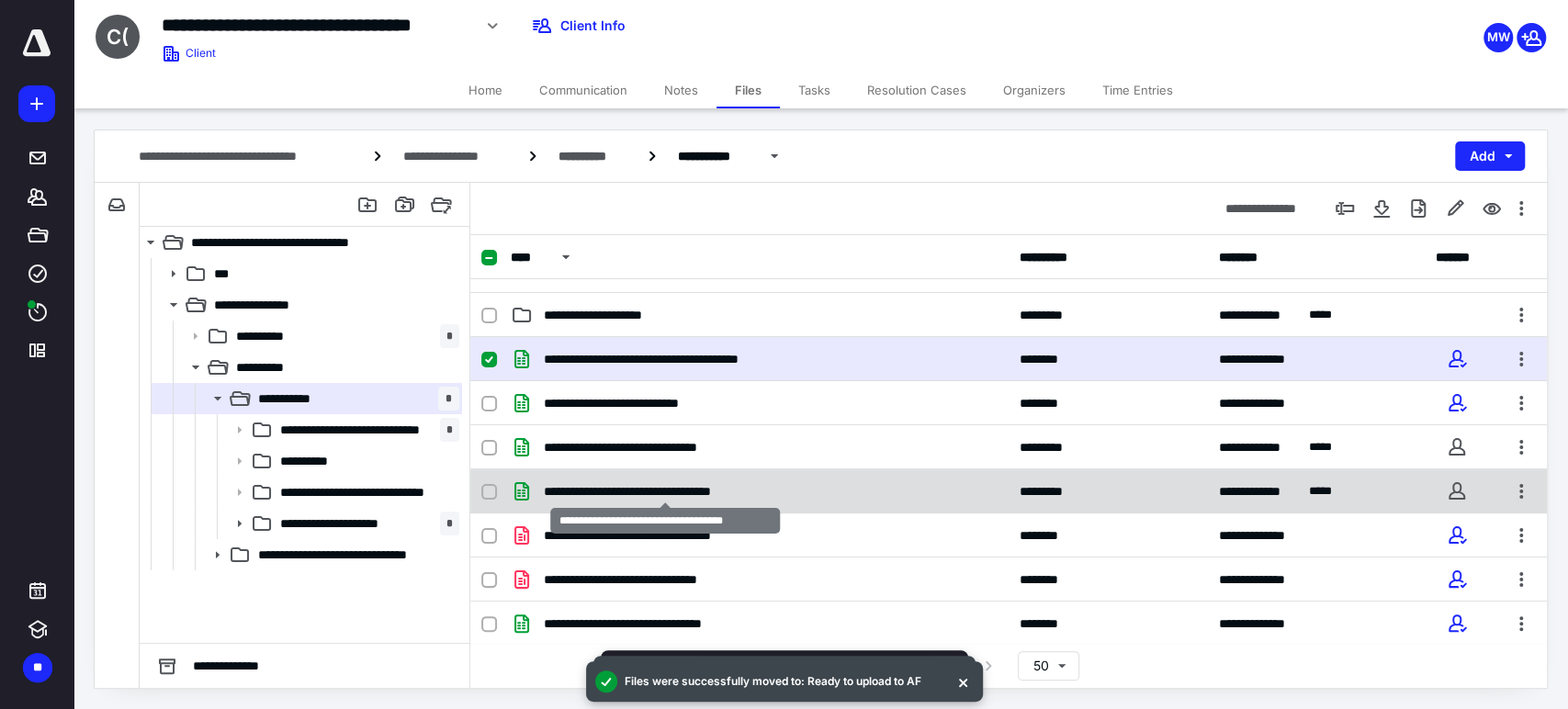 click on "**********" at bounding box center (666, 491) 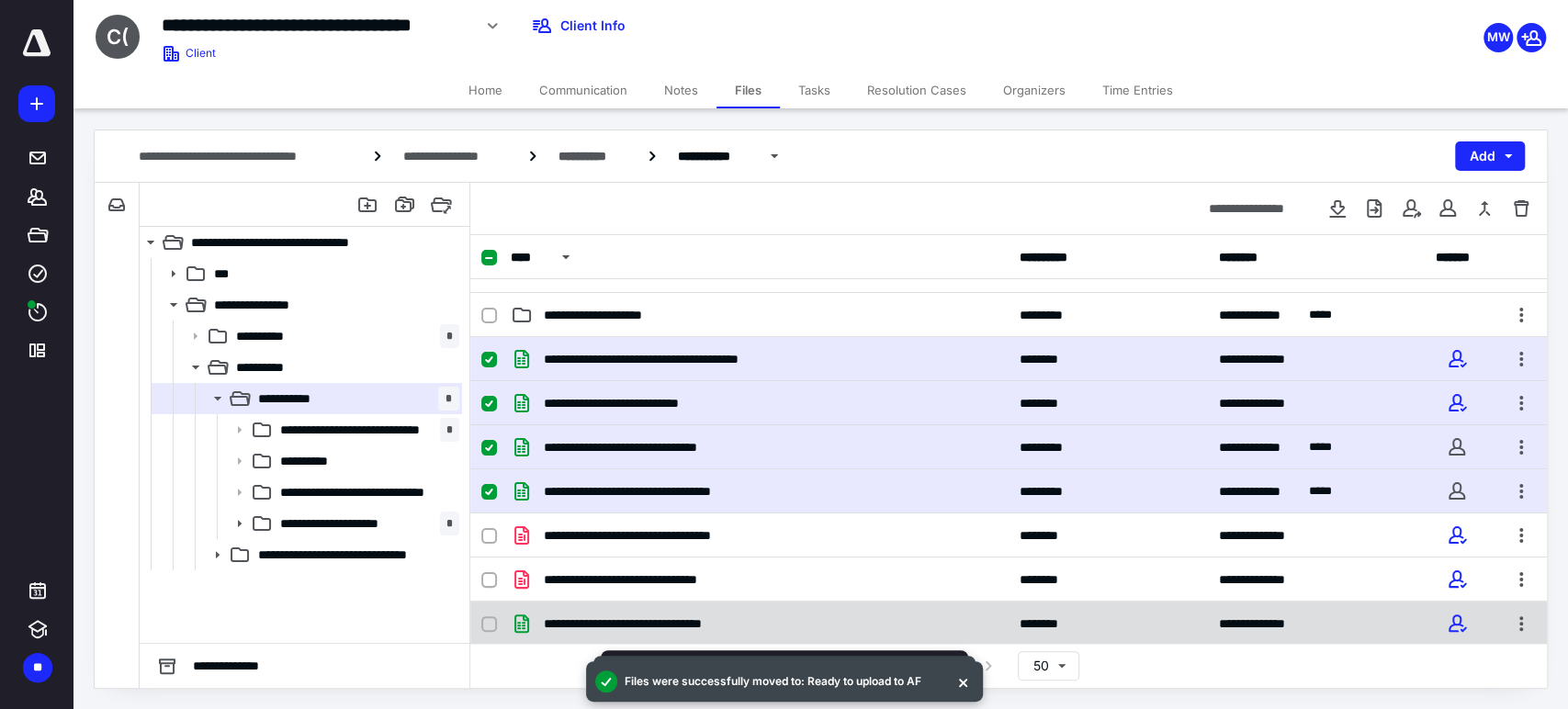 scroll, scrollTop: 86, scrollLeft: 0, axis: vertical 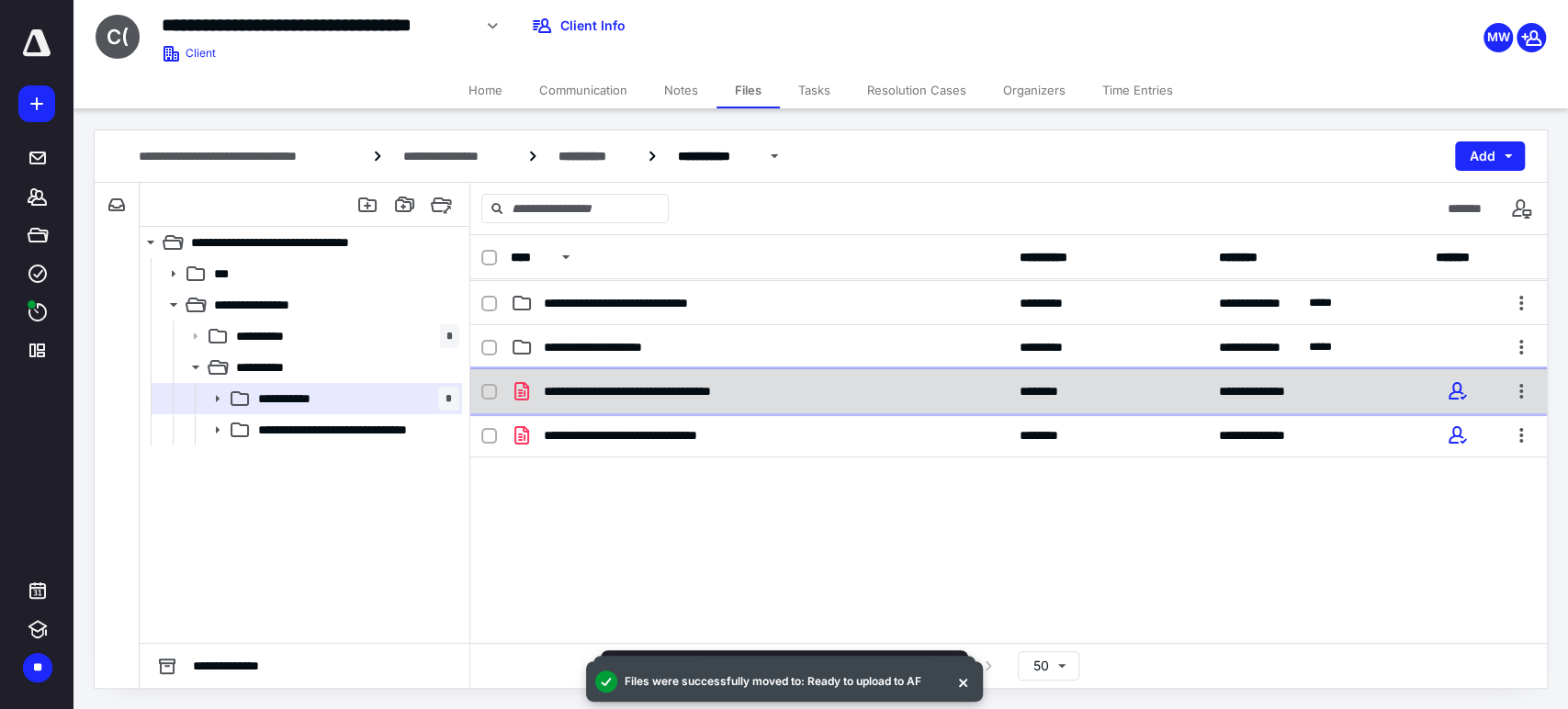 click on "**********" at bounding box center (1009, 391) 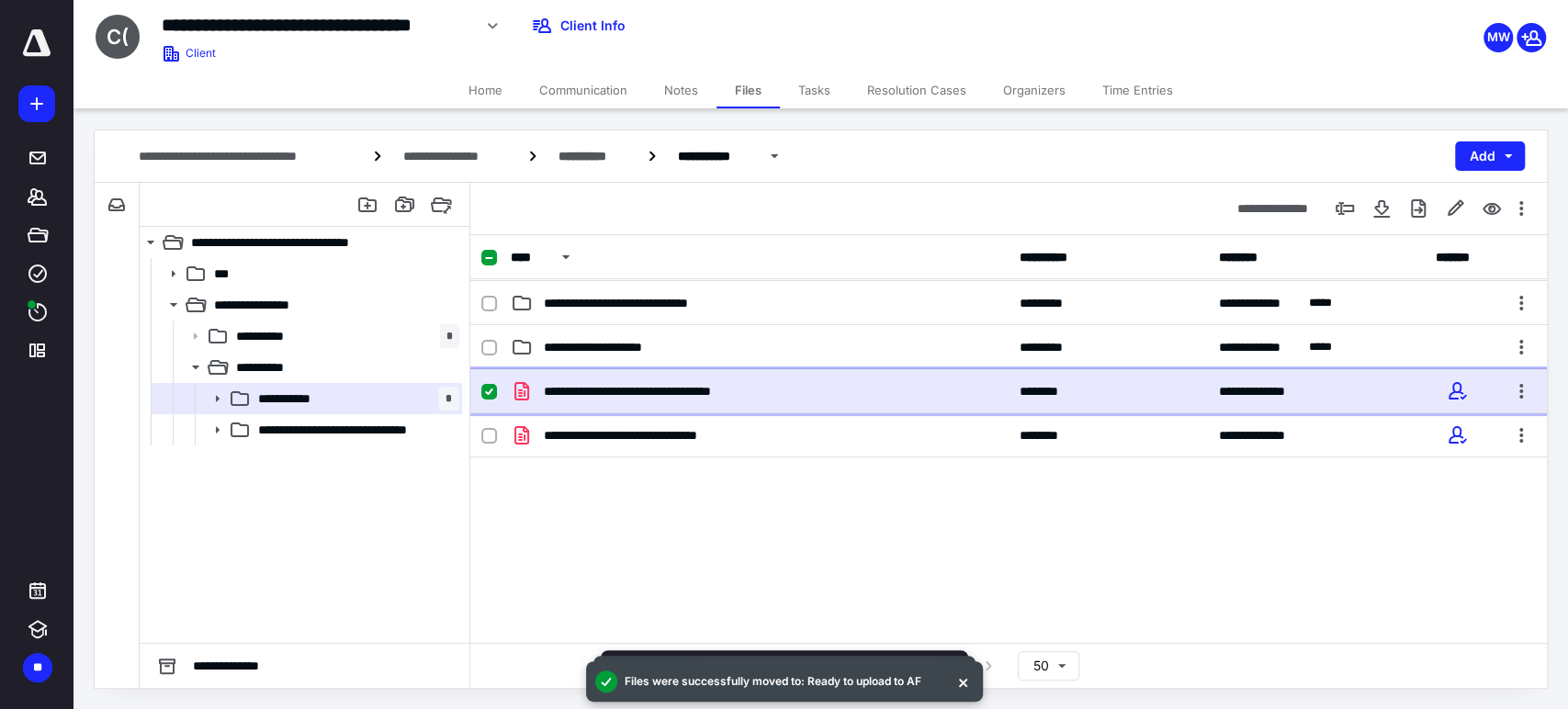 click on "**********" at bounding box center (1009, 391) 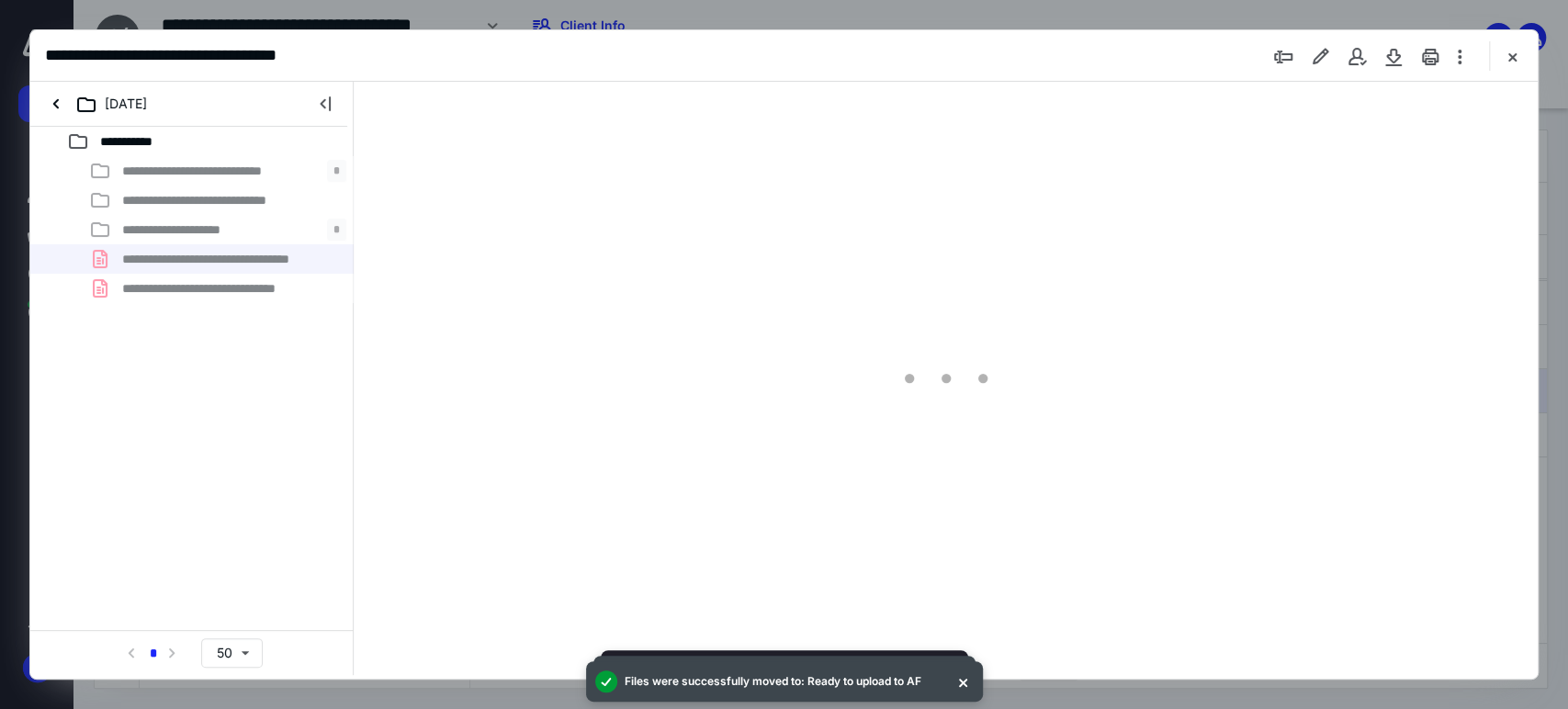 scroll, scrollTop: 0, scrollLeft: 0, axis: both 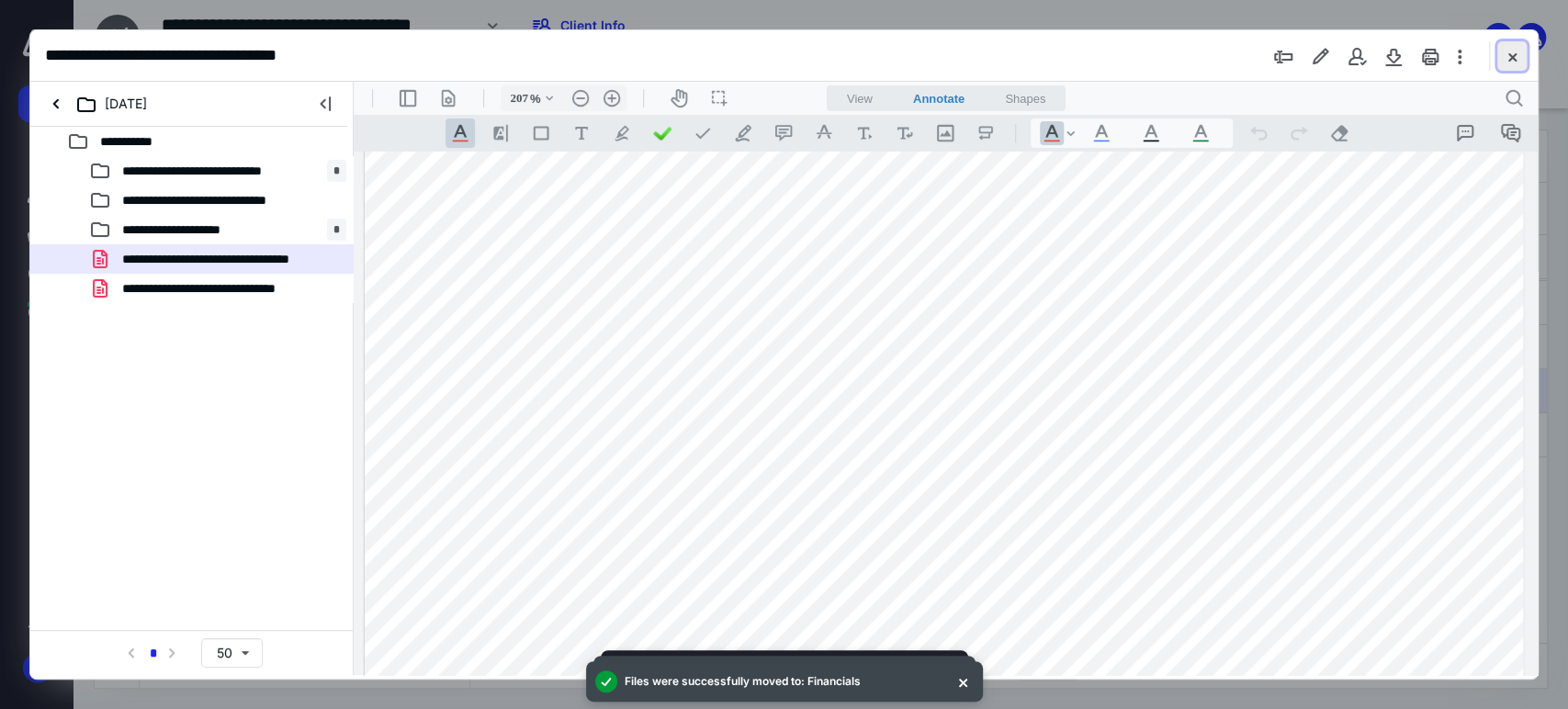 click at bounding box center (1512, 56) 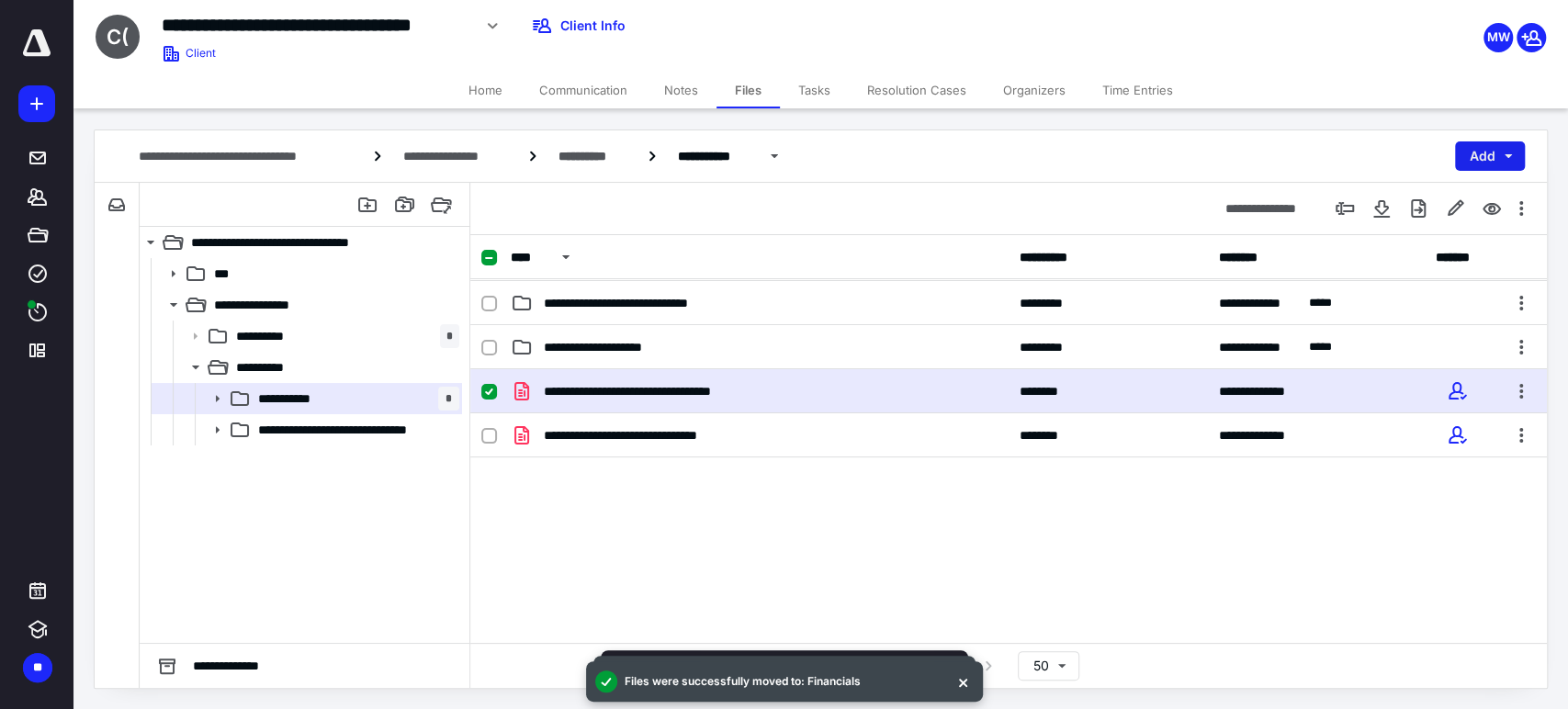 click on "Add" at bounding box center (1490, 156) 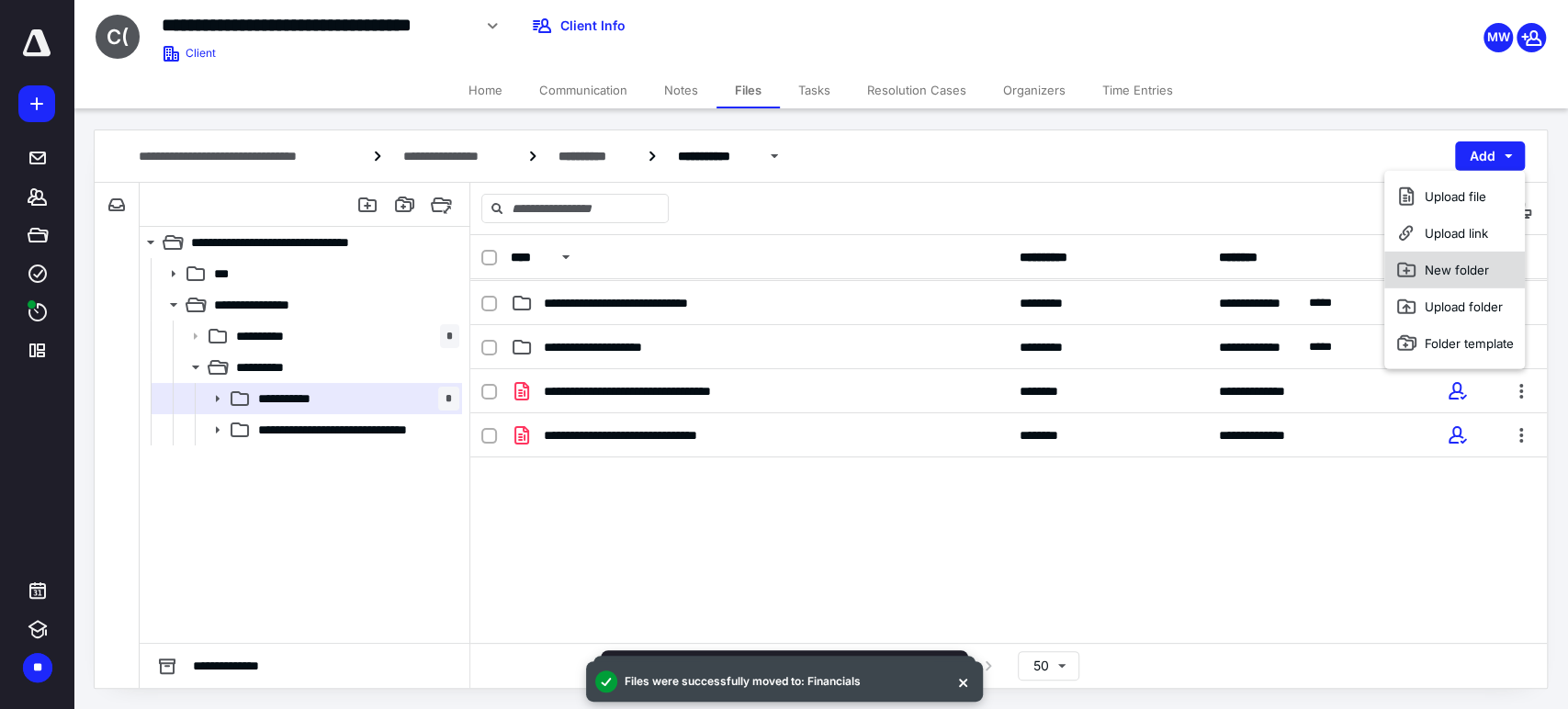 click on "New folder" at bounding box center (1454, 270) 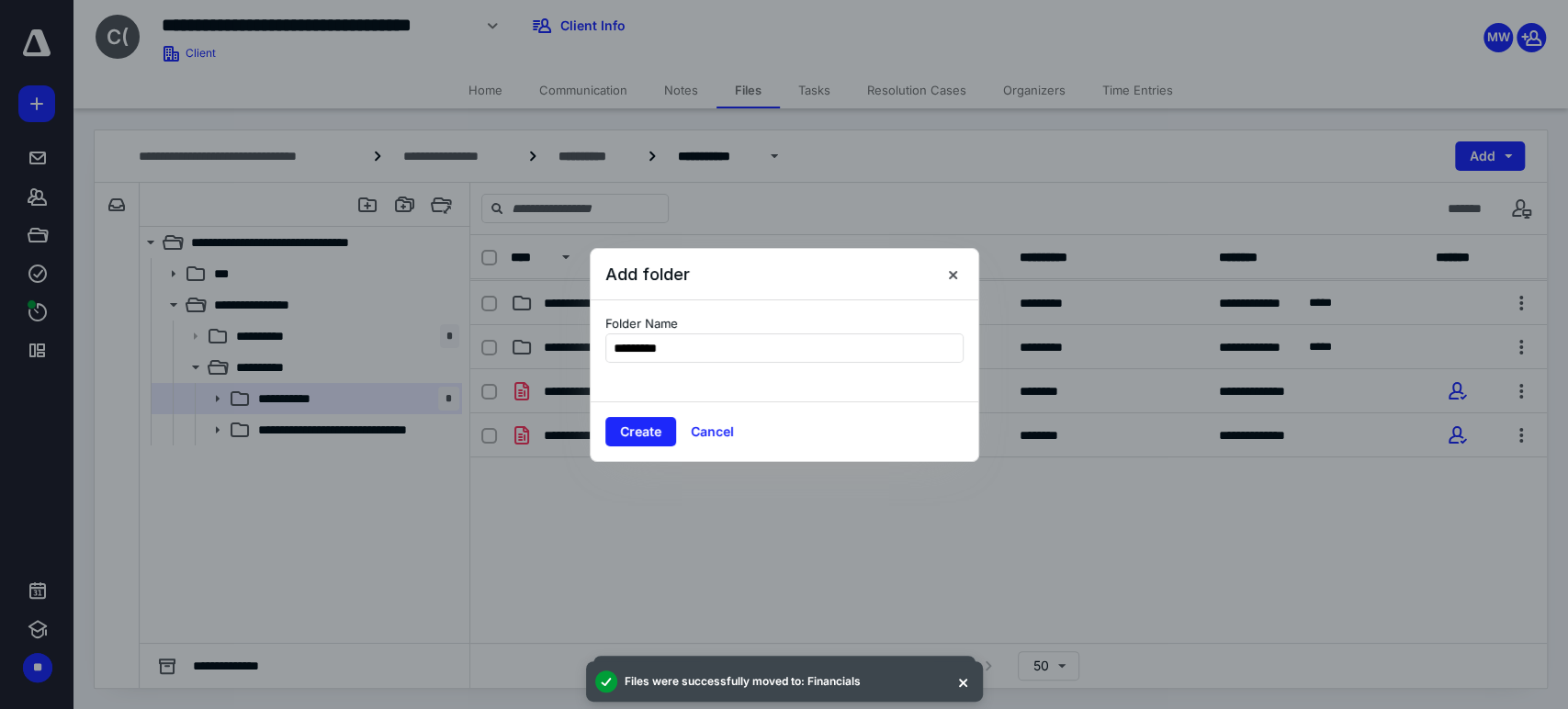 type on "**********" 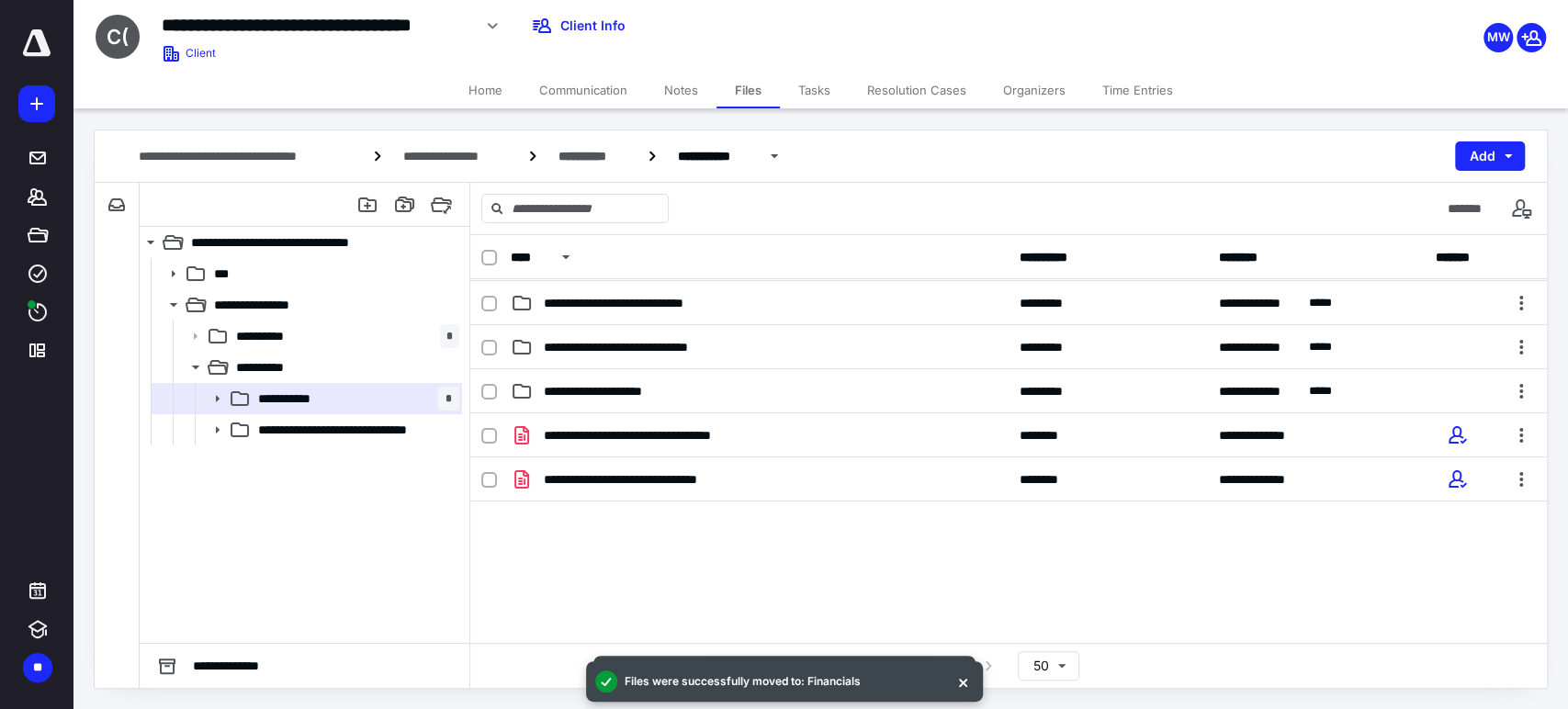 scroll, scrollTop: 86, scrollLeft: 0, axis: vertical 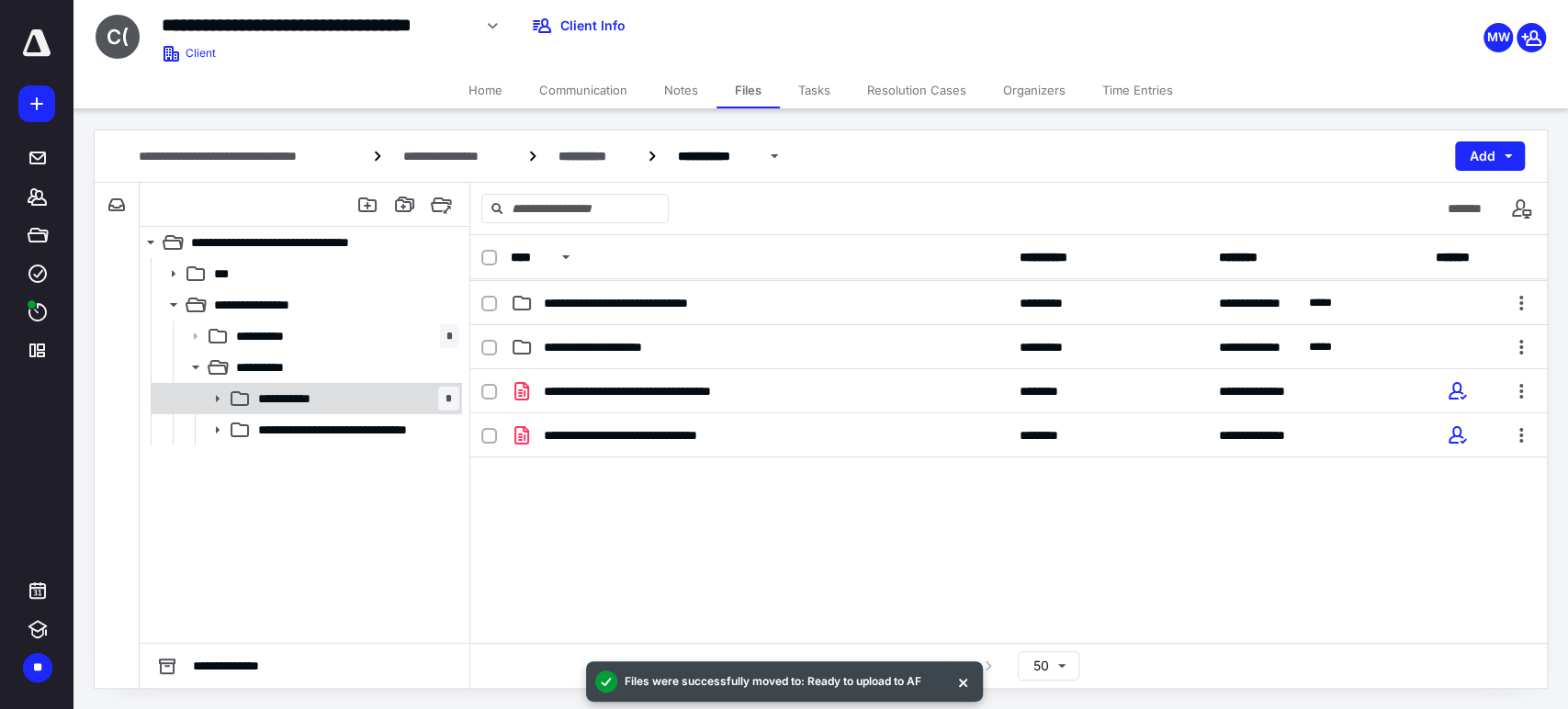 click 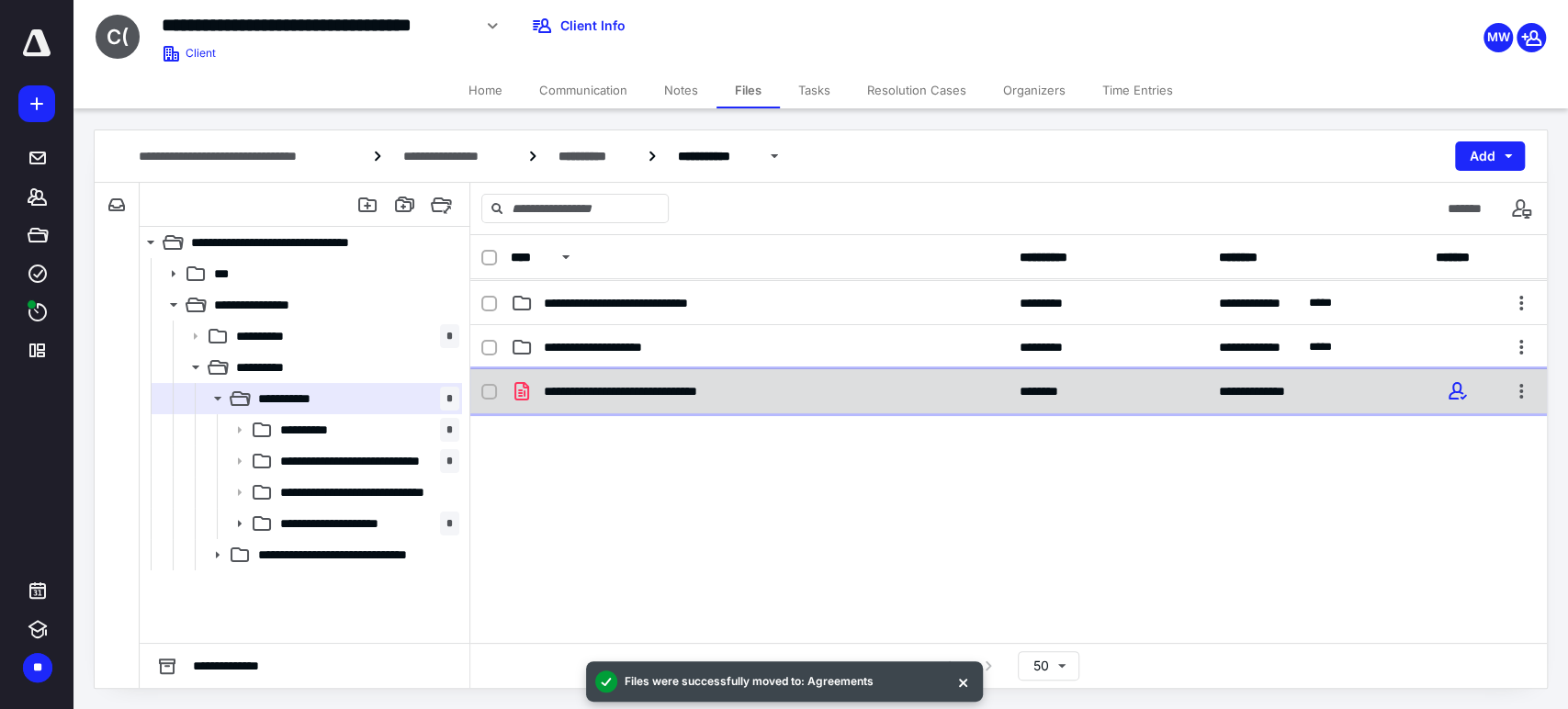 click on "**********" at bounding box center (1009, 391) 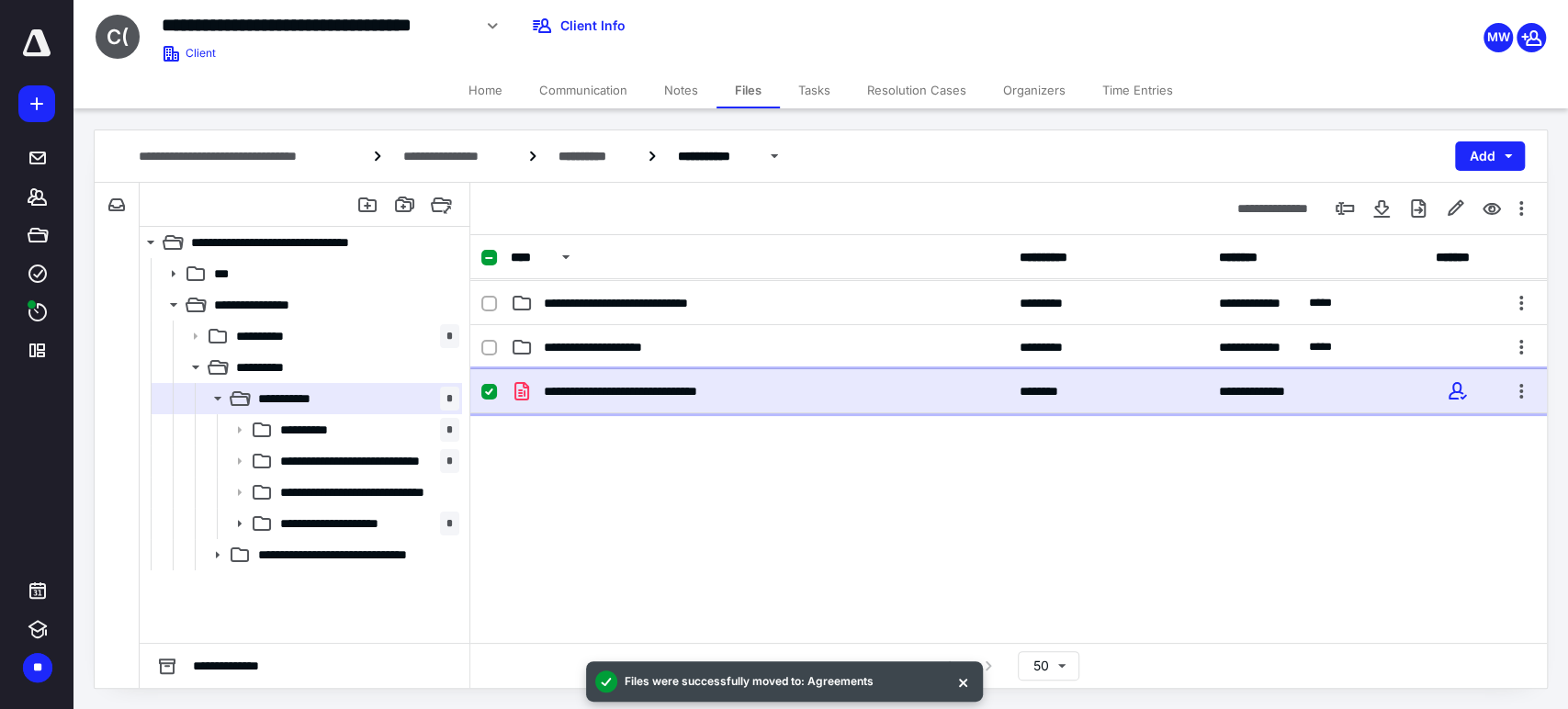 click on "**********" at bounding box center (1009, 391) 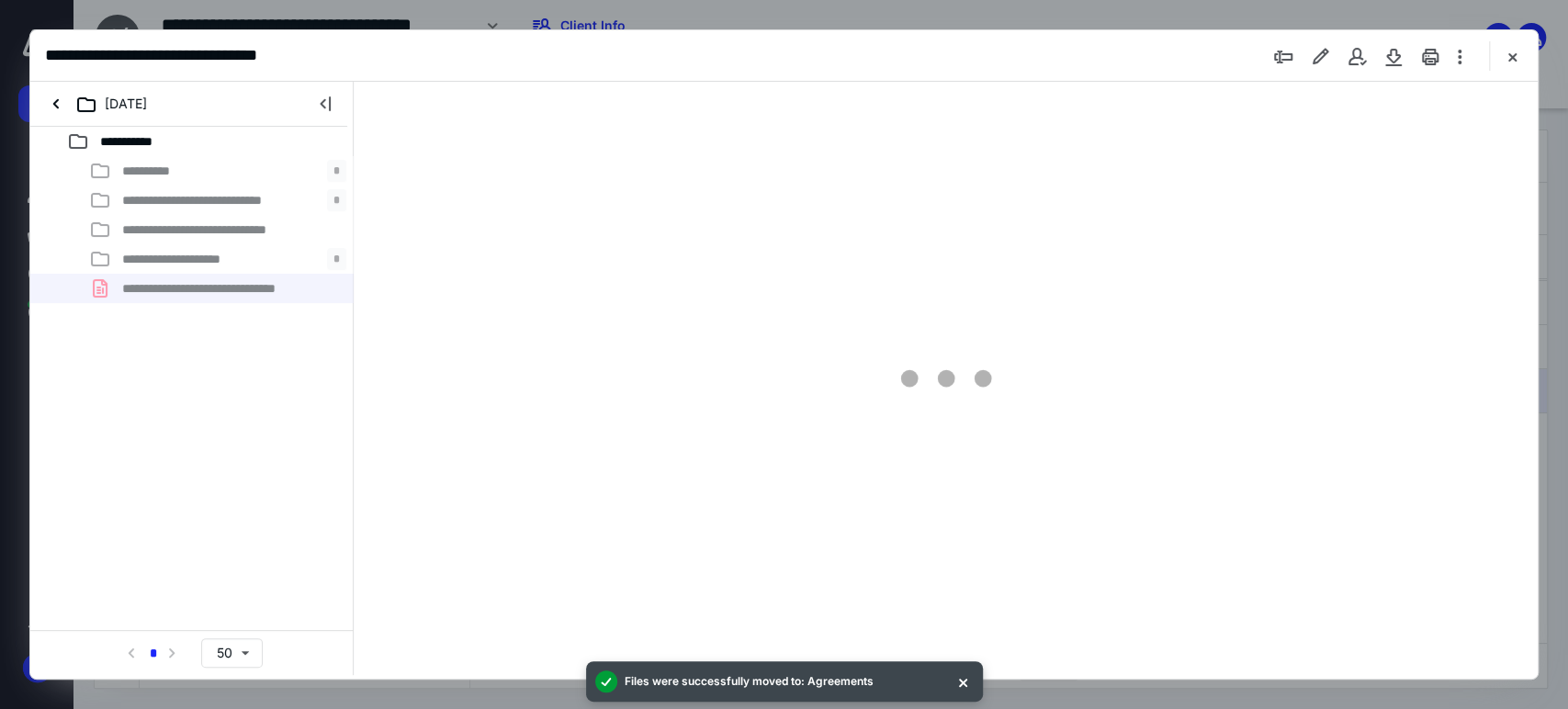 scroll, scrollTop: 0, scrollLeft: 0, axis: both 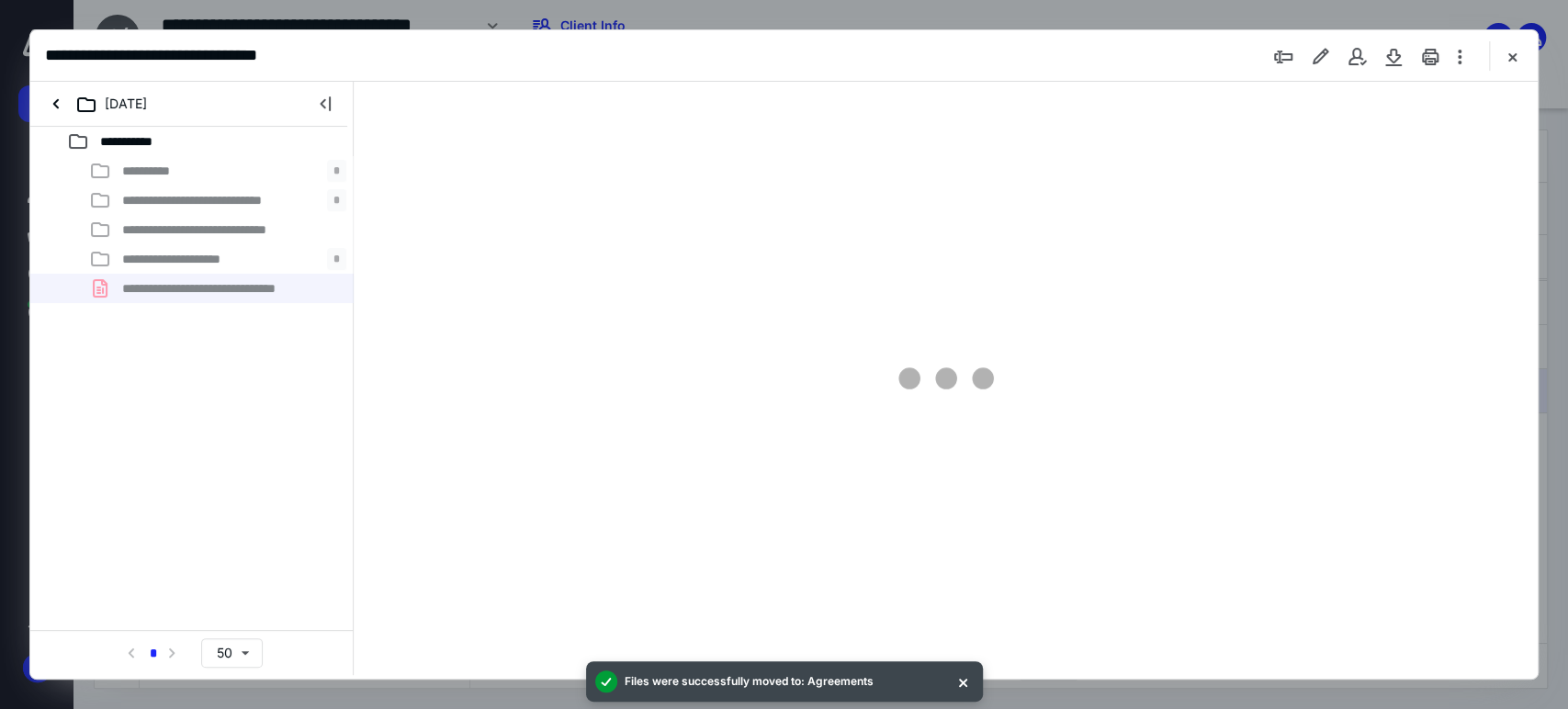 type on "207" 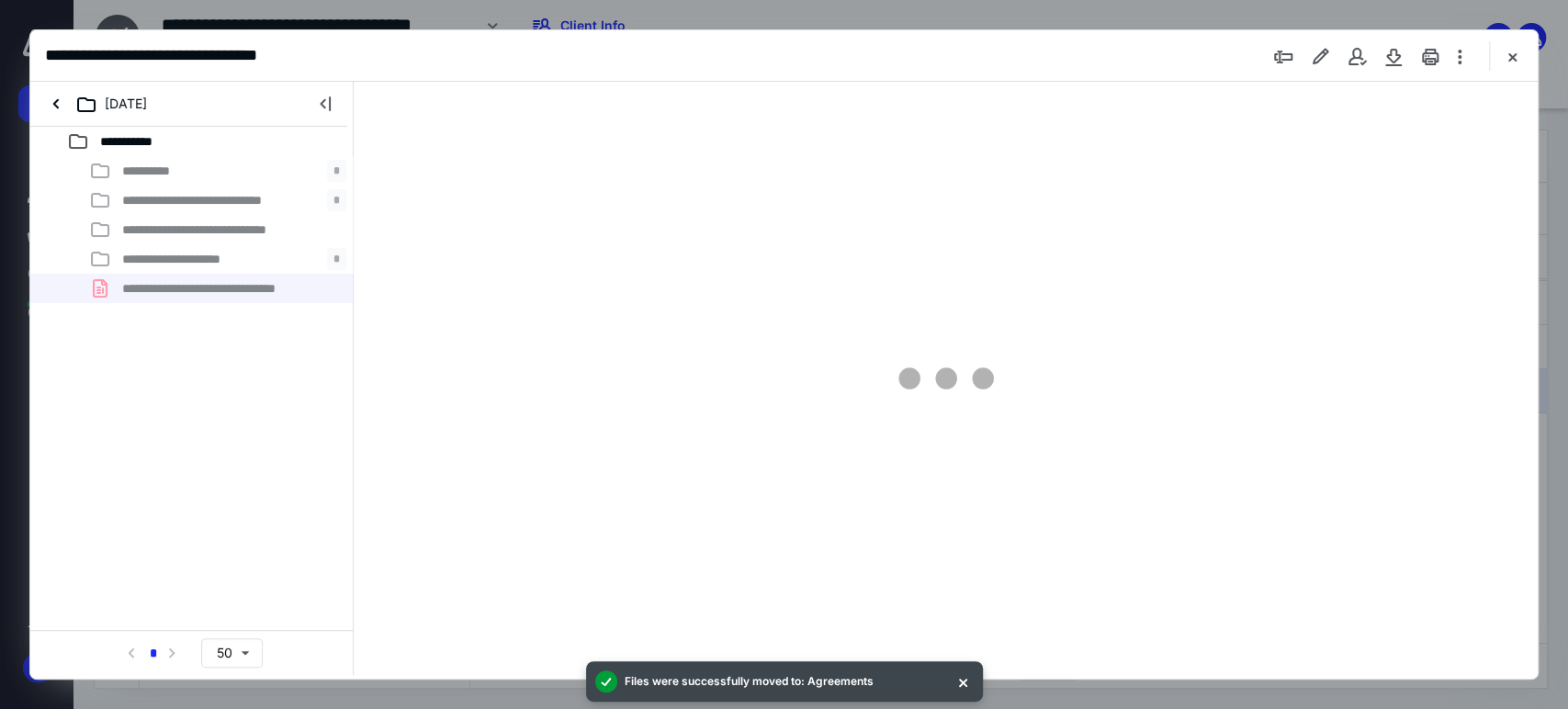 scroll, scrollTop: 77, scrollLeft: 0, axis: vertical 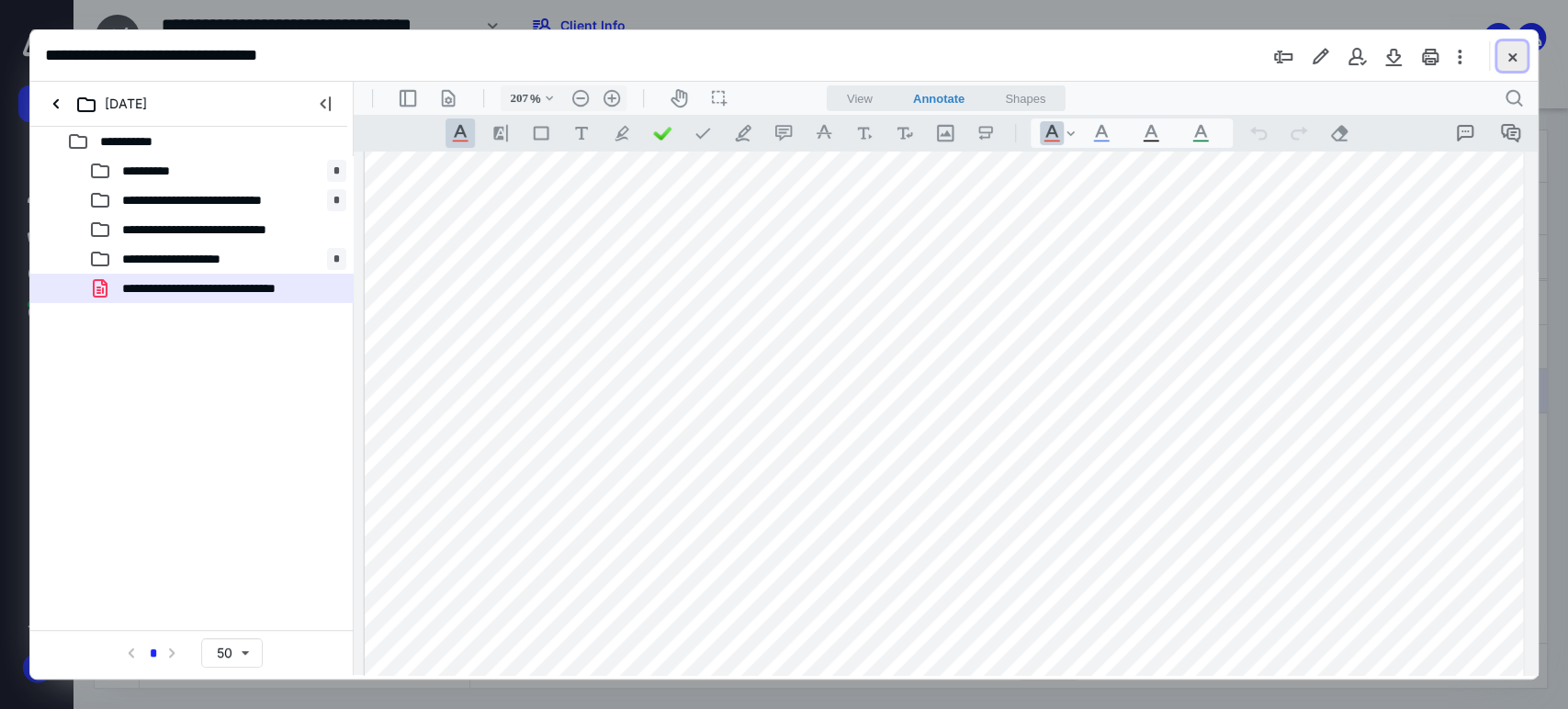 click at bounding box center (1512, 56) 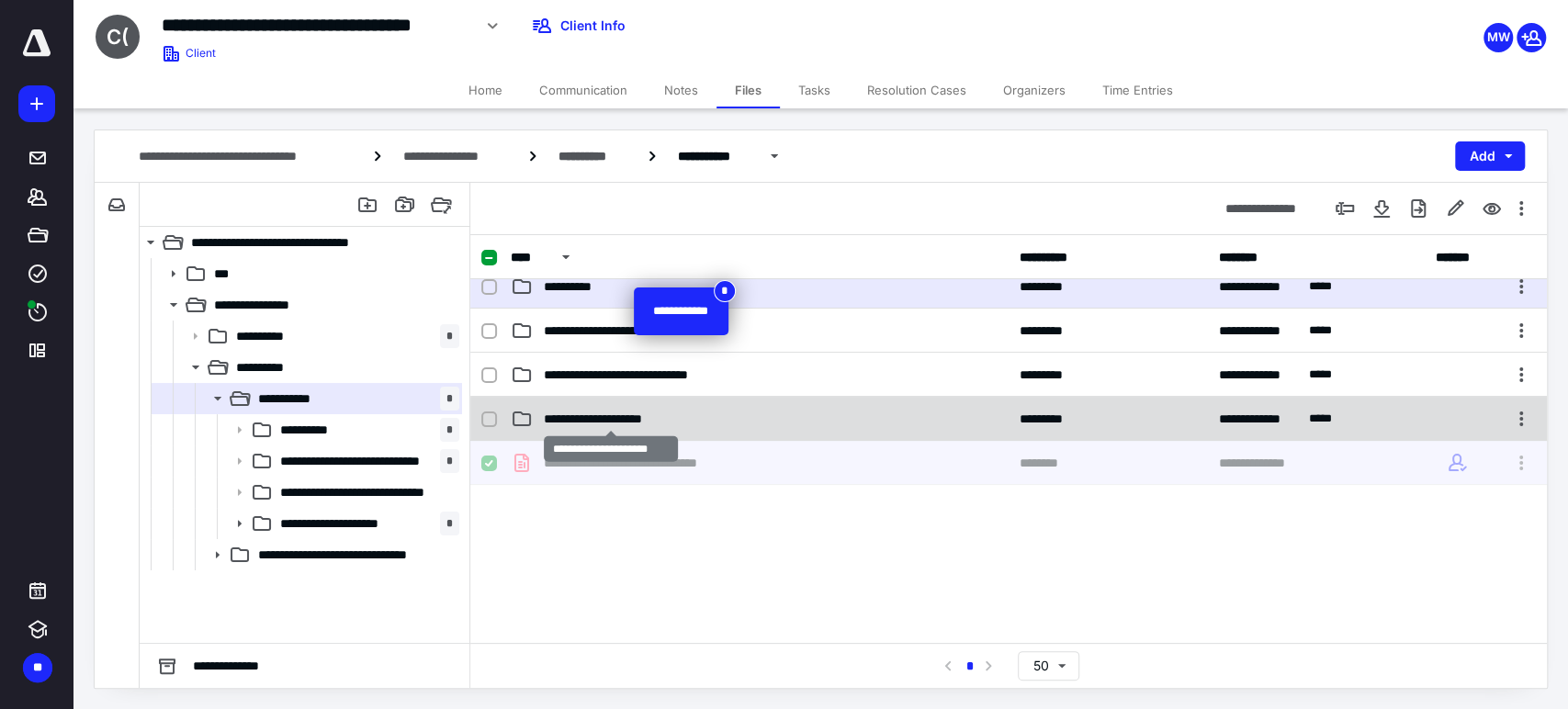 scroll, scrollTop: 0, scrollLeft: 0, axis: both 